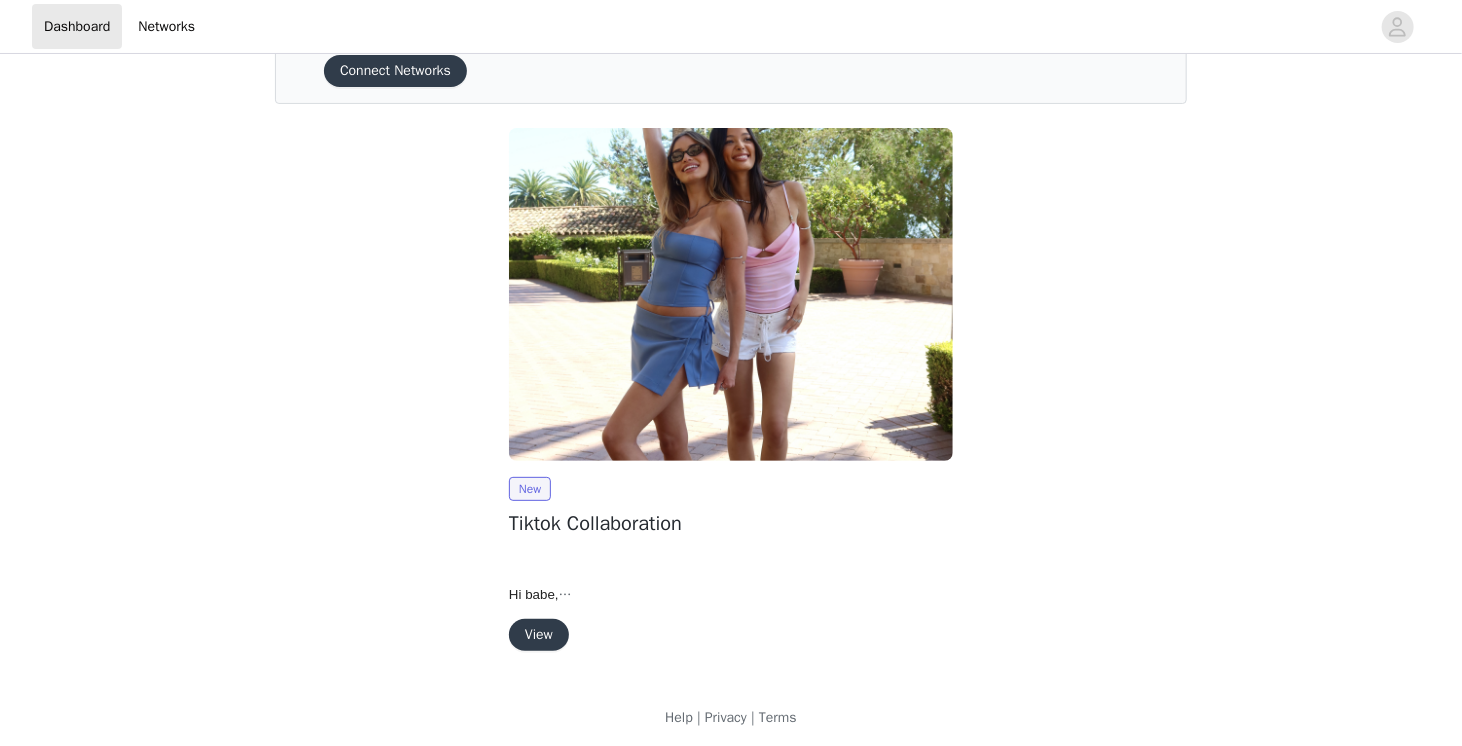 scroll, scrollTop: 101, scrollLeft: 0, axis: vertical 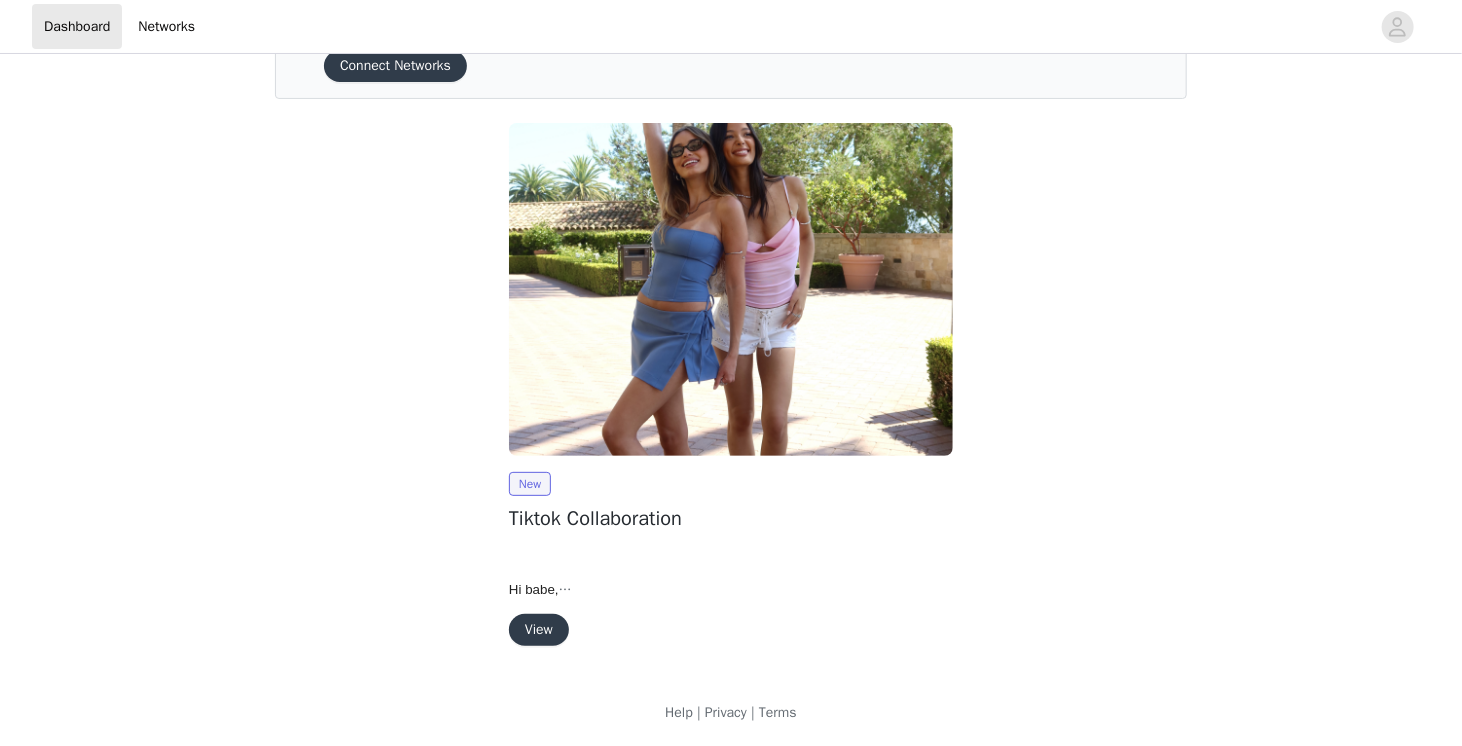 click on "View" at bounding box center (539, 630) 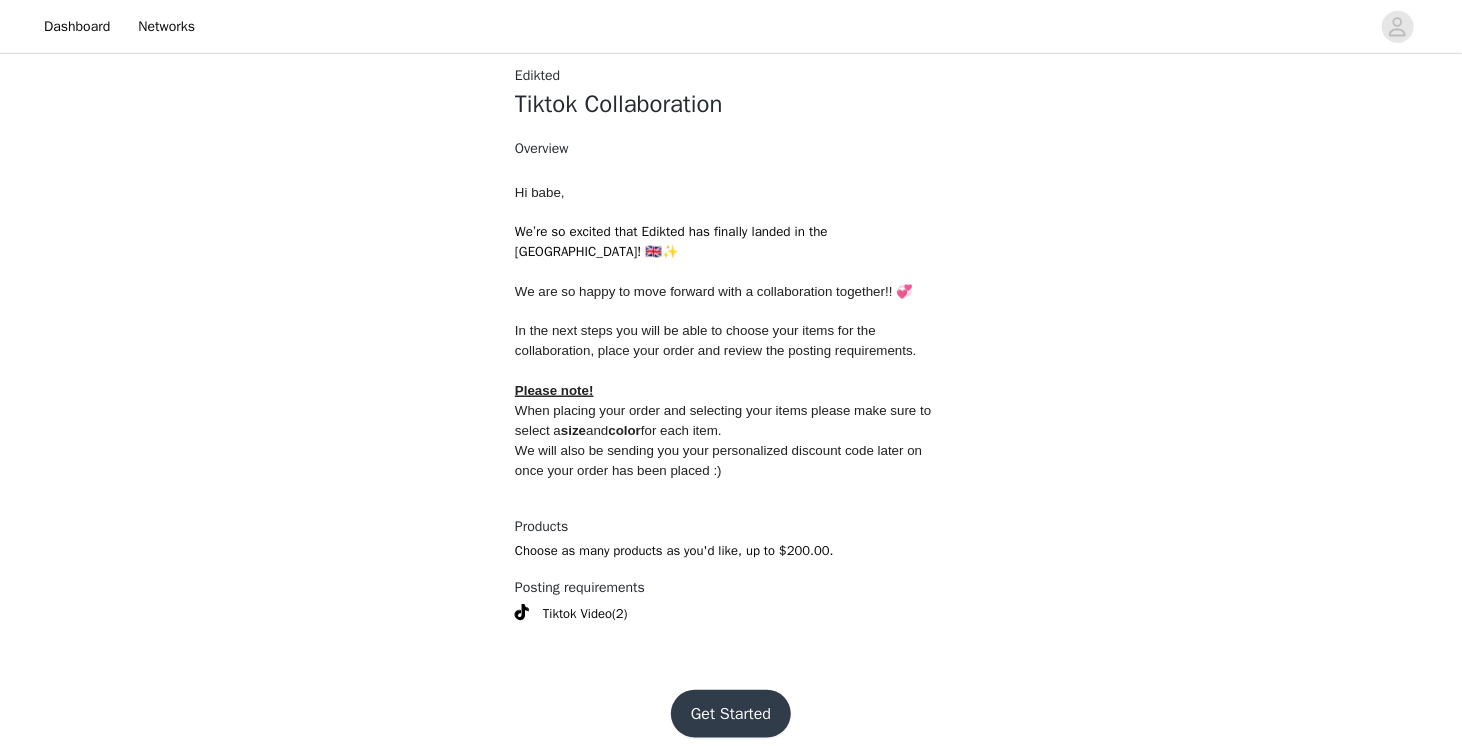 scroll, scrollTop: 653, scrollLeft: 0, axis: vertical 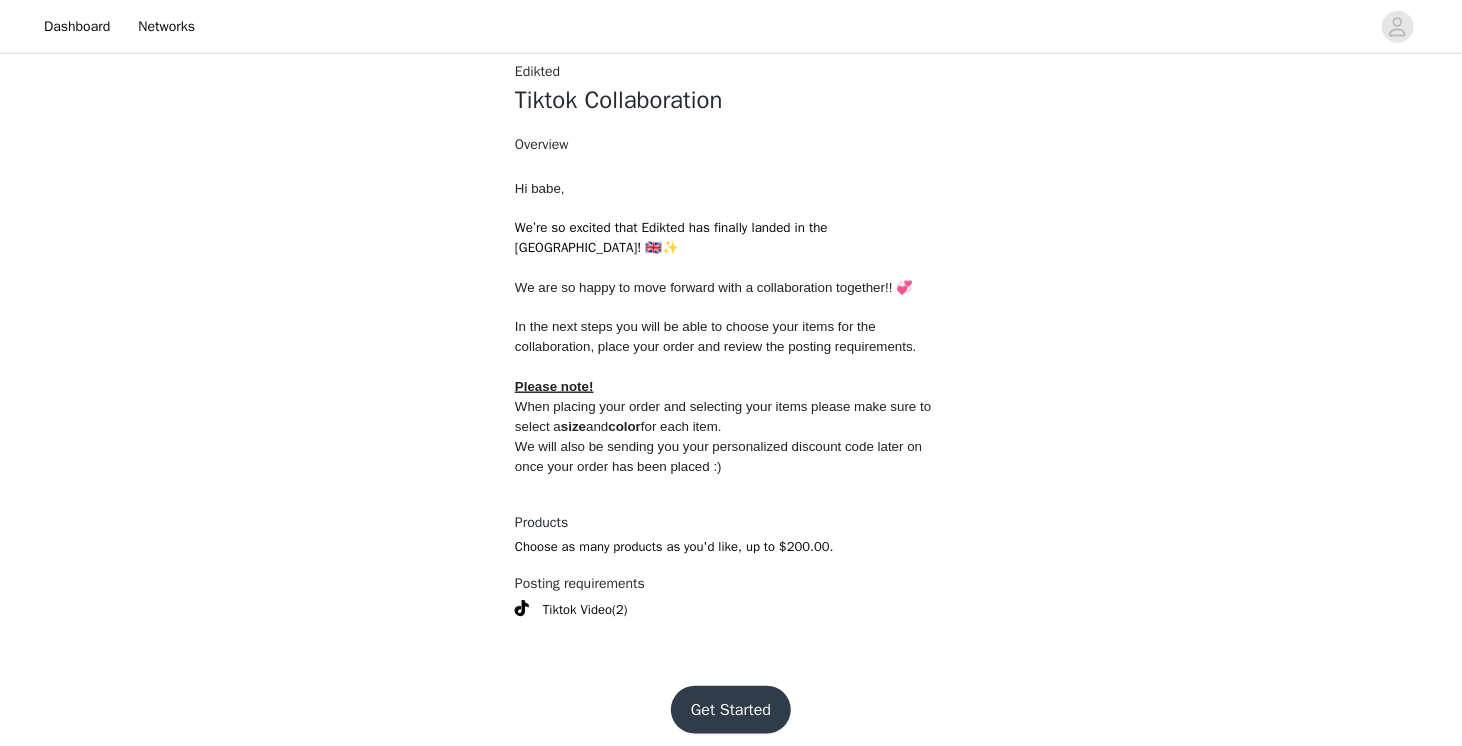 click on "Get Started" at bounding box center [731, 710] 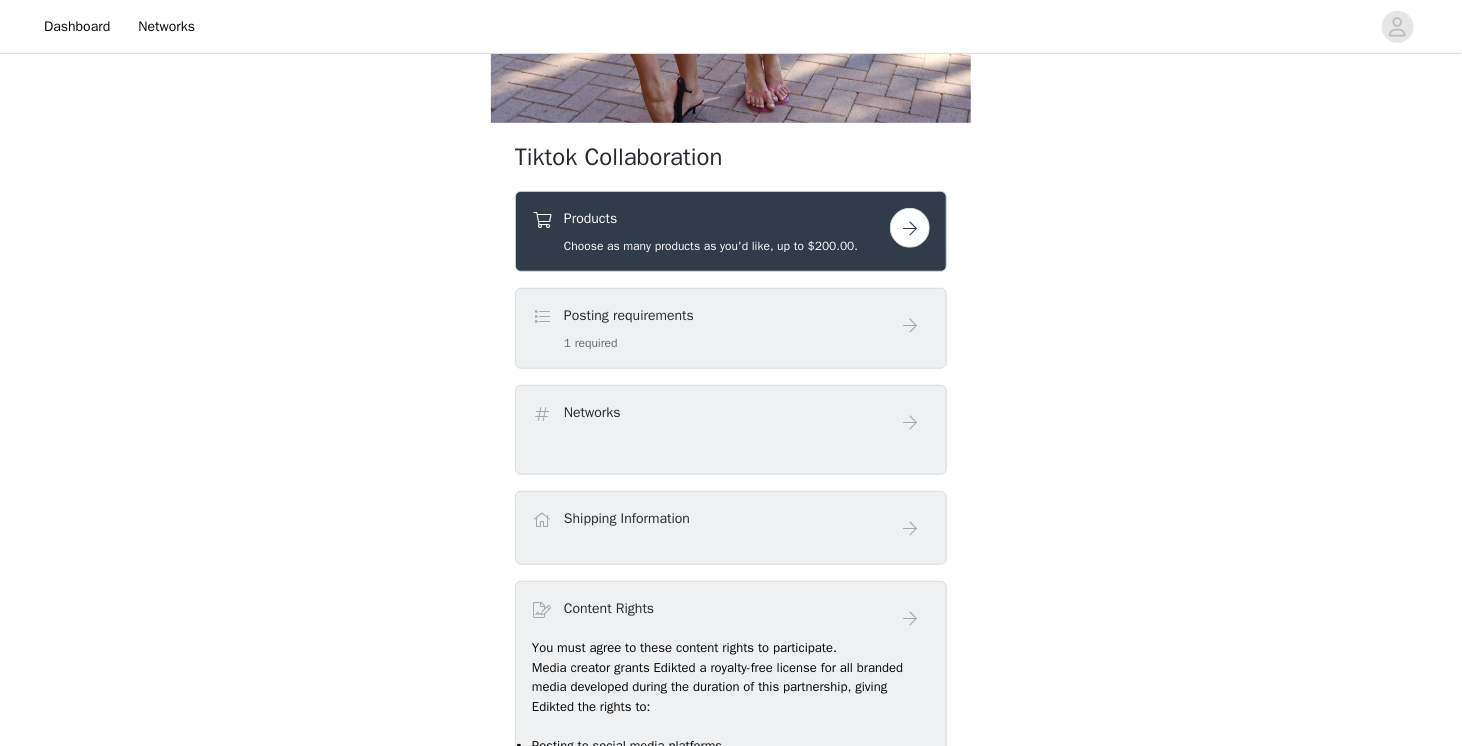 scroll, scrollTop: 536, scrollLeft: 0, axis: vertical 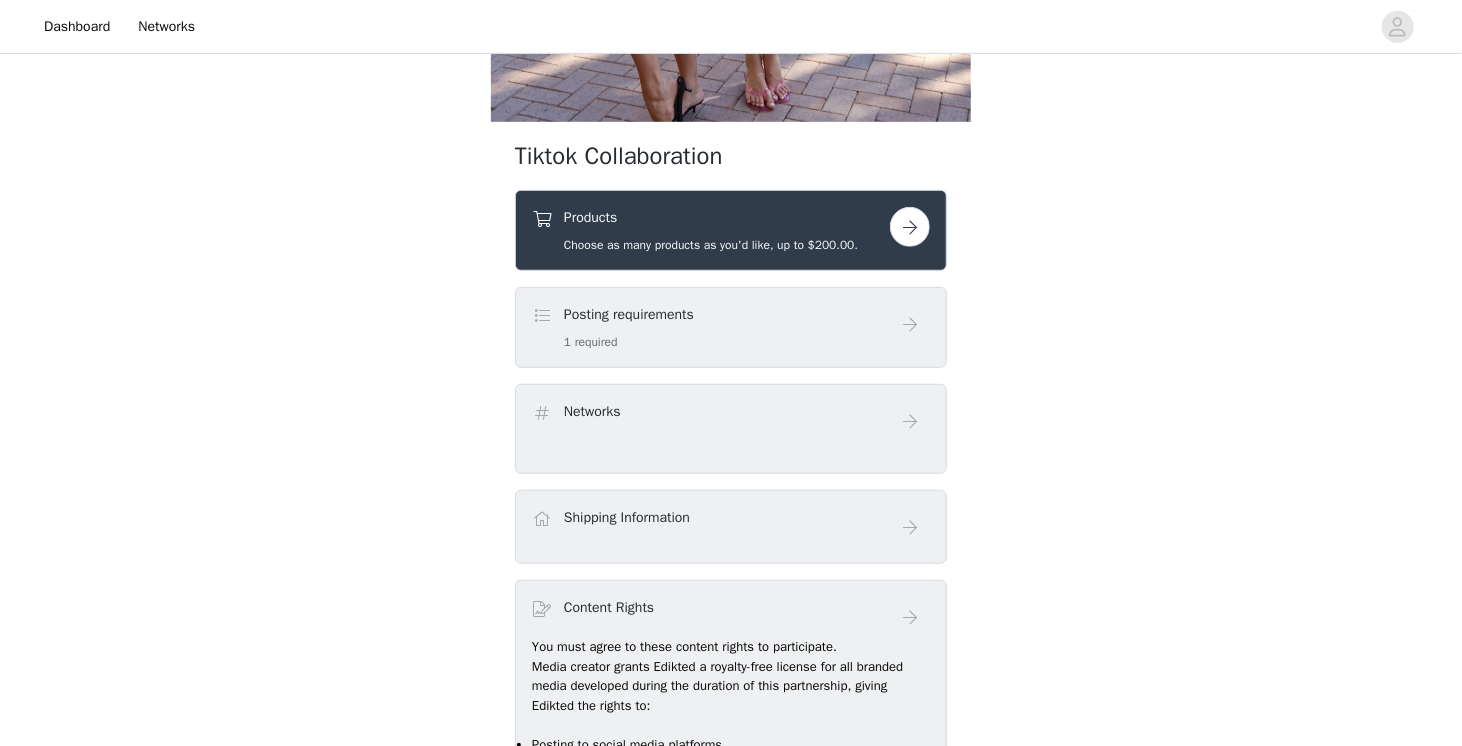 click at bounding box center (910, 227) 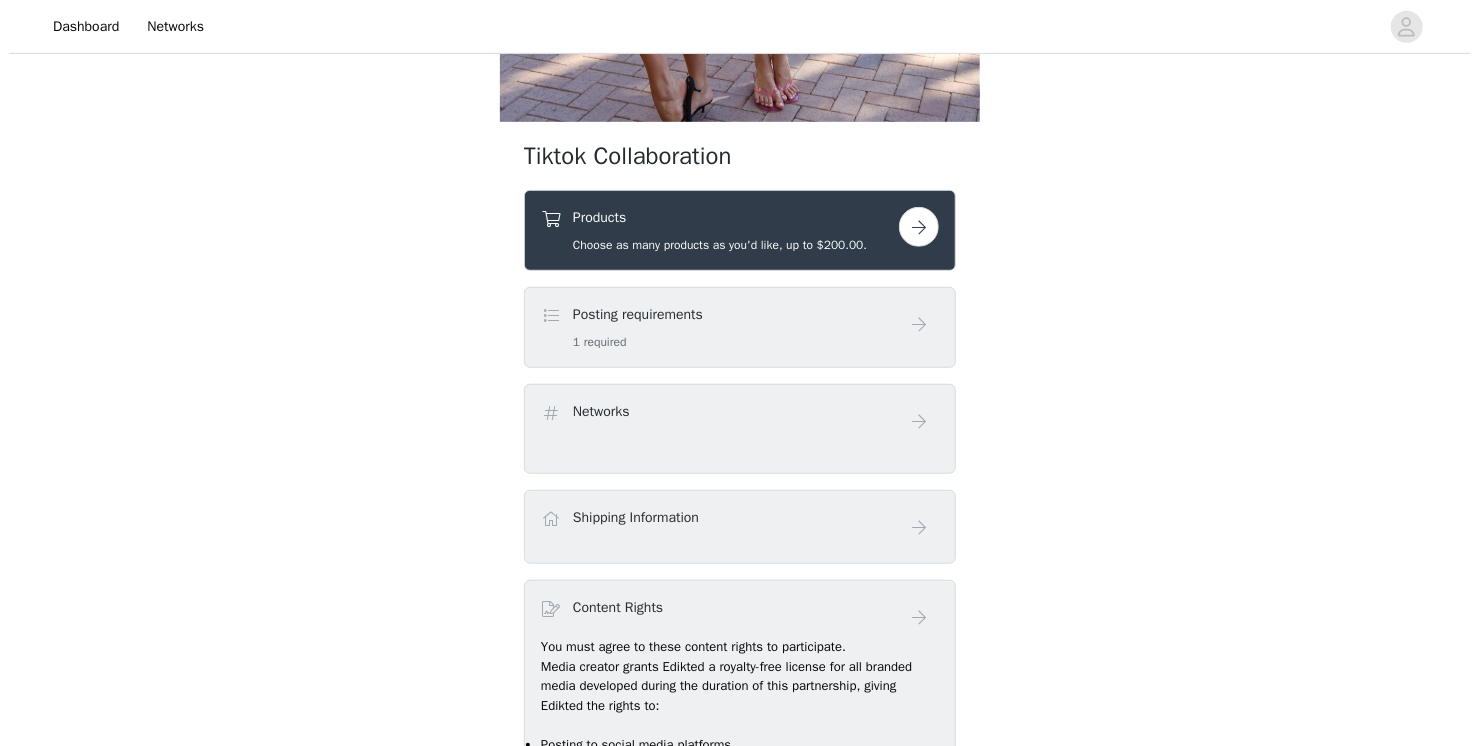 scroll, scrollTop: 0, scrollLeft: 0, axis: both 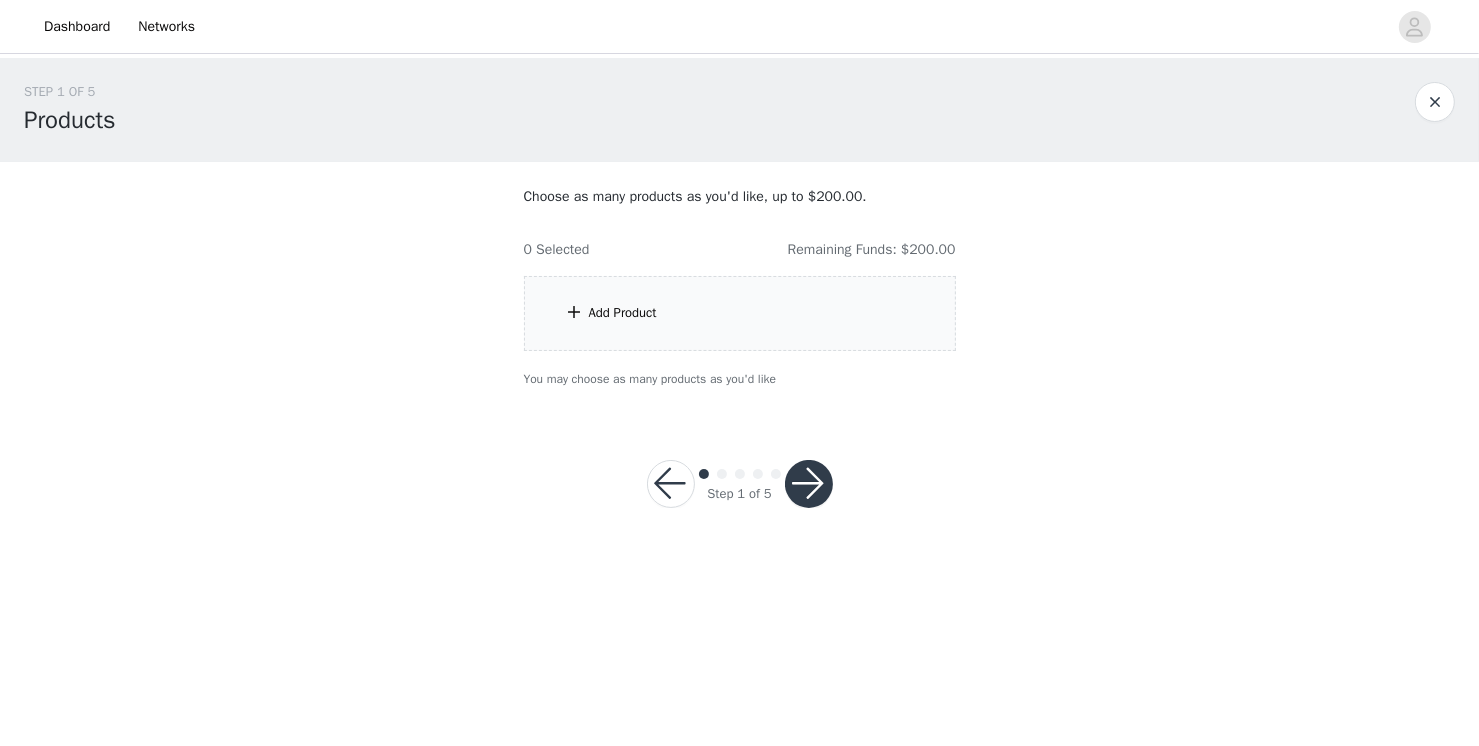 click on "Add Product" at bounding box center (740, 313) 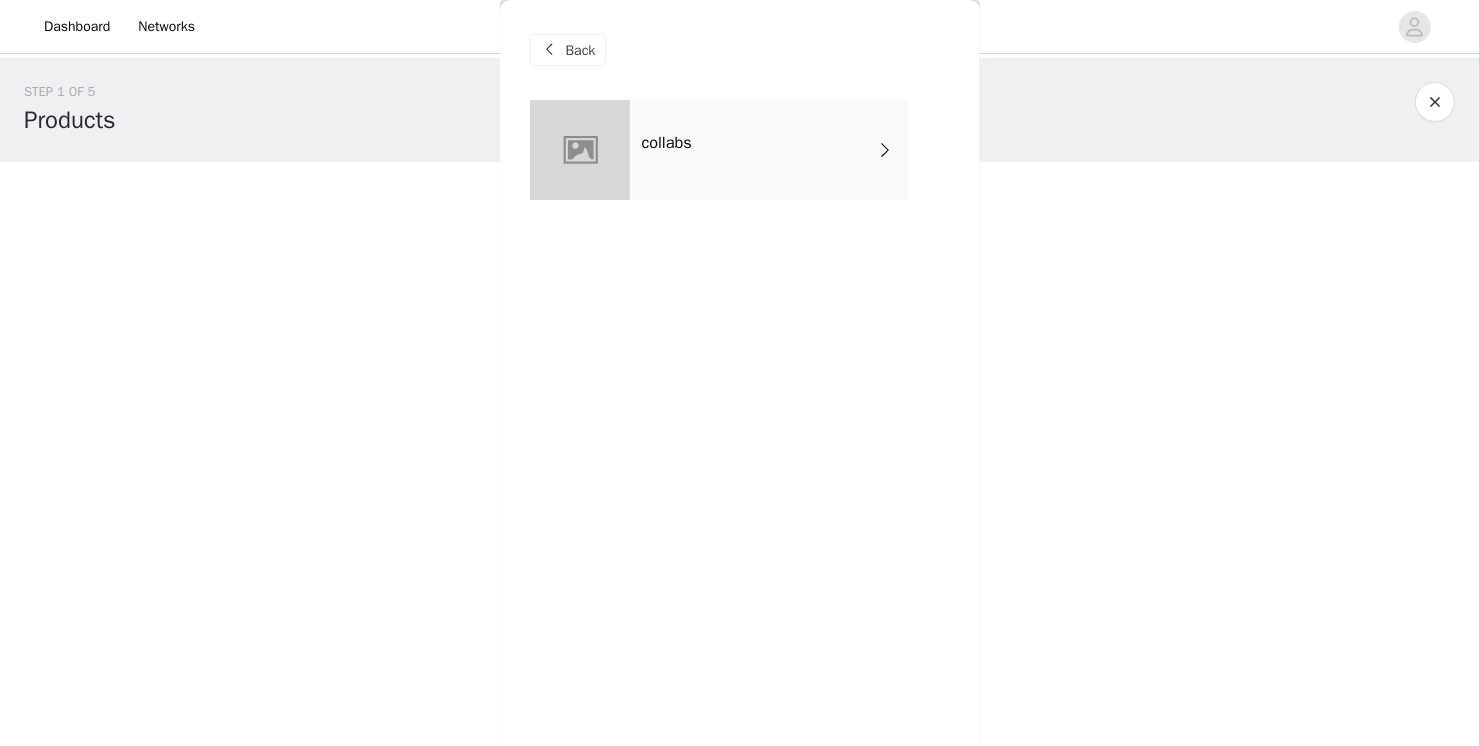click on "collabs" at bounding box center [769, 150] 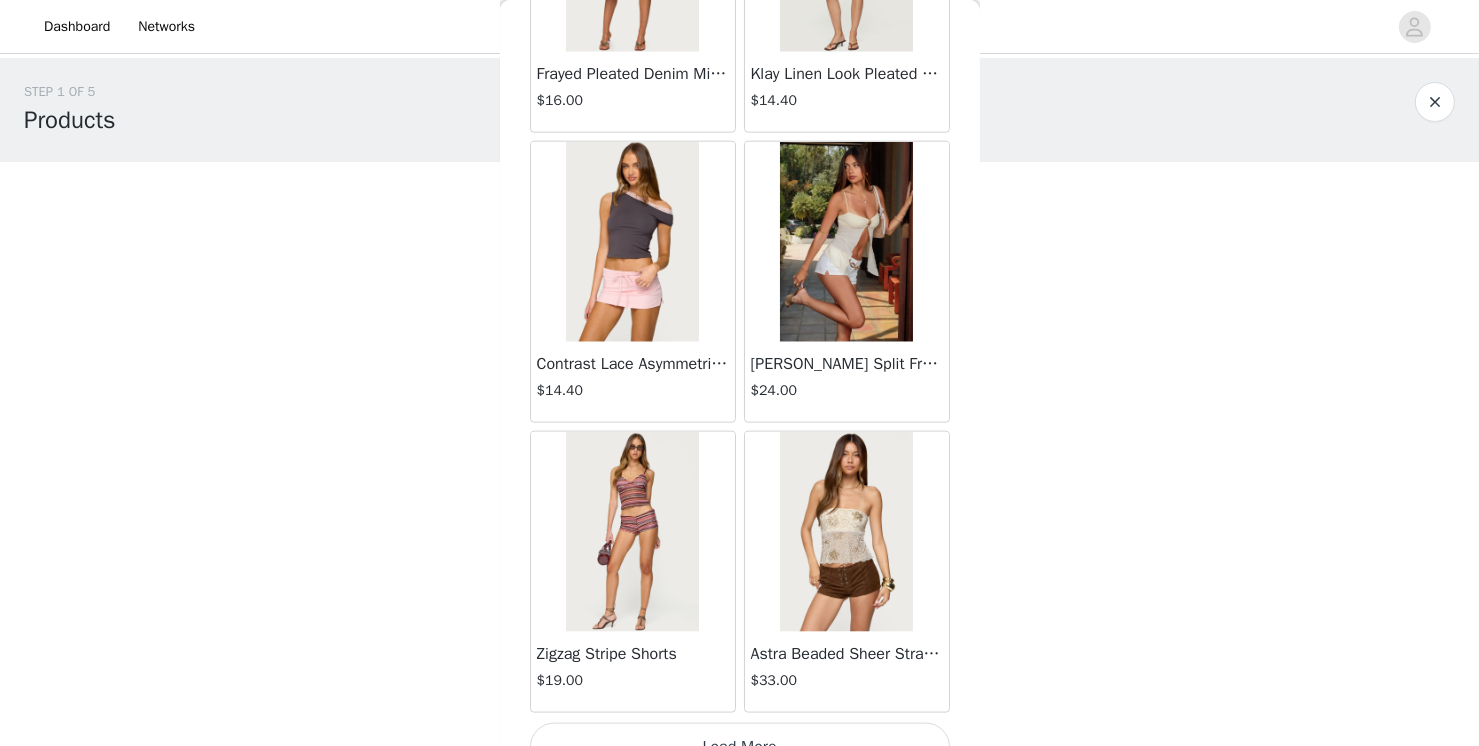 scroll, scrollTop: 2310, scrollLeft: 0, axis: vertical 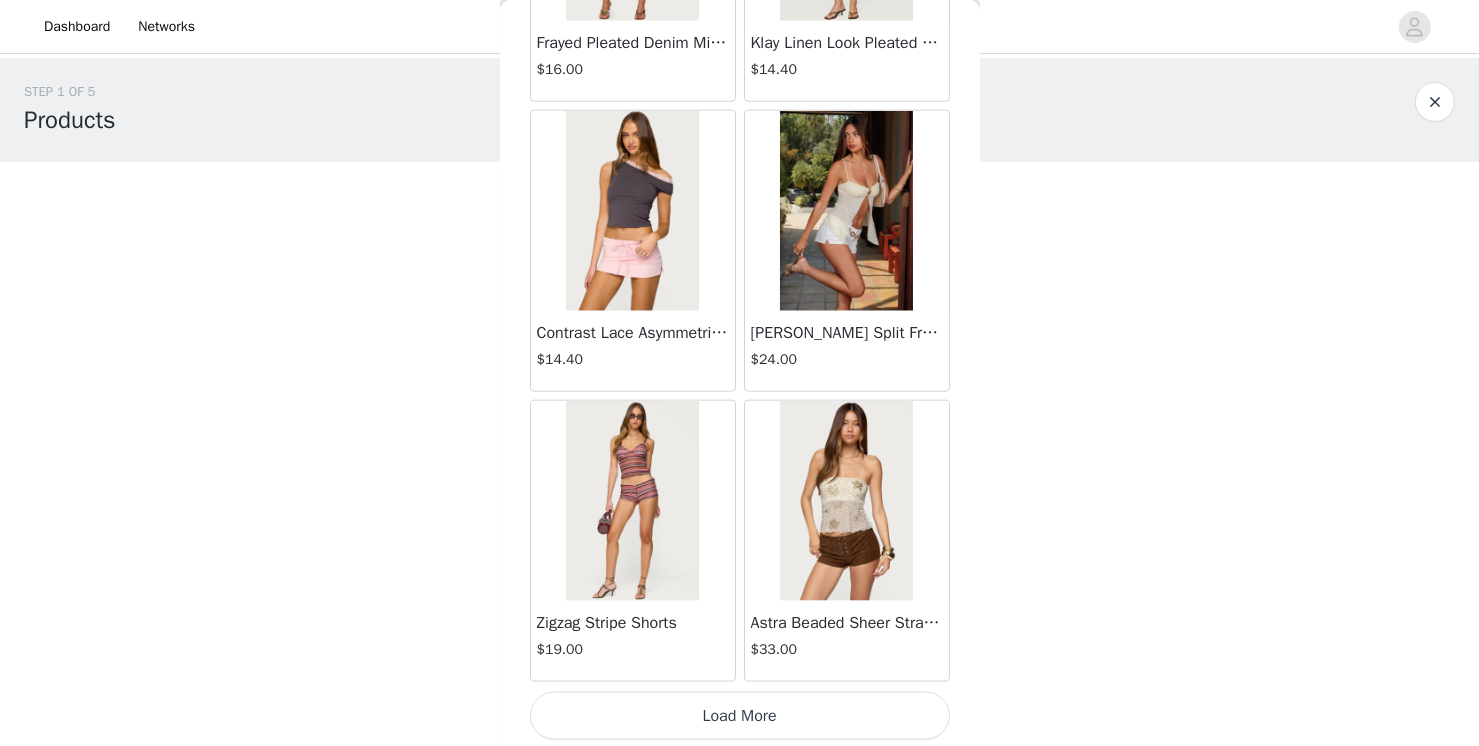 click on "Load More" at bounding box center (740, 716) 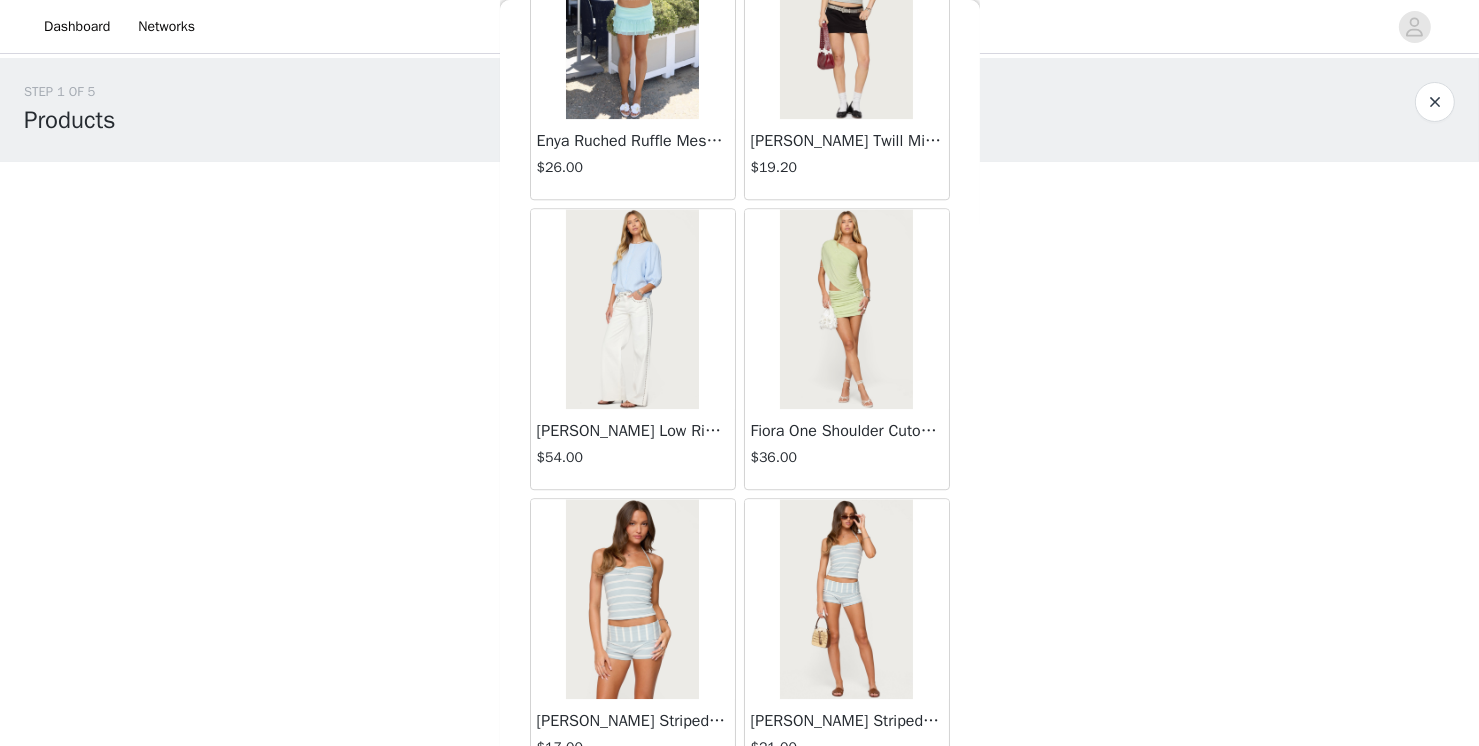 scroll, scrollTop: 5206, scrollLeft: 0, axis: vertical 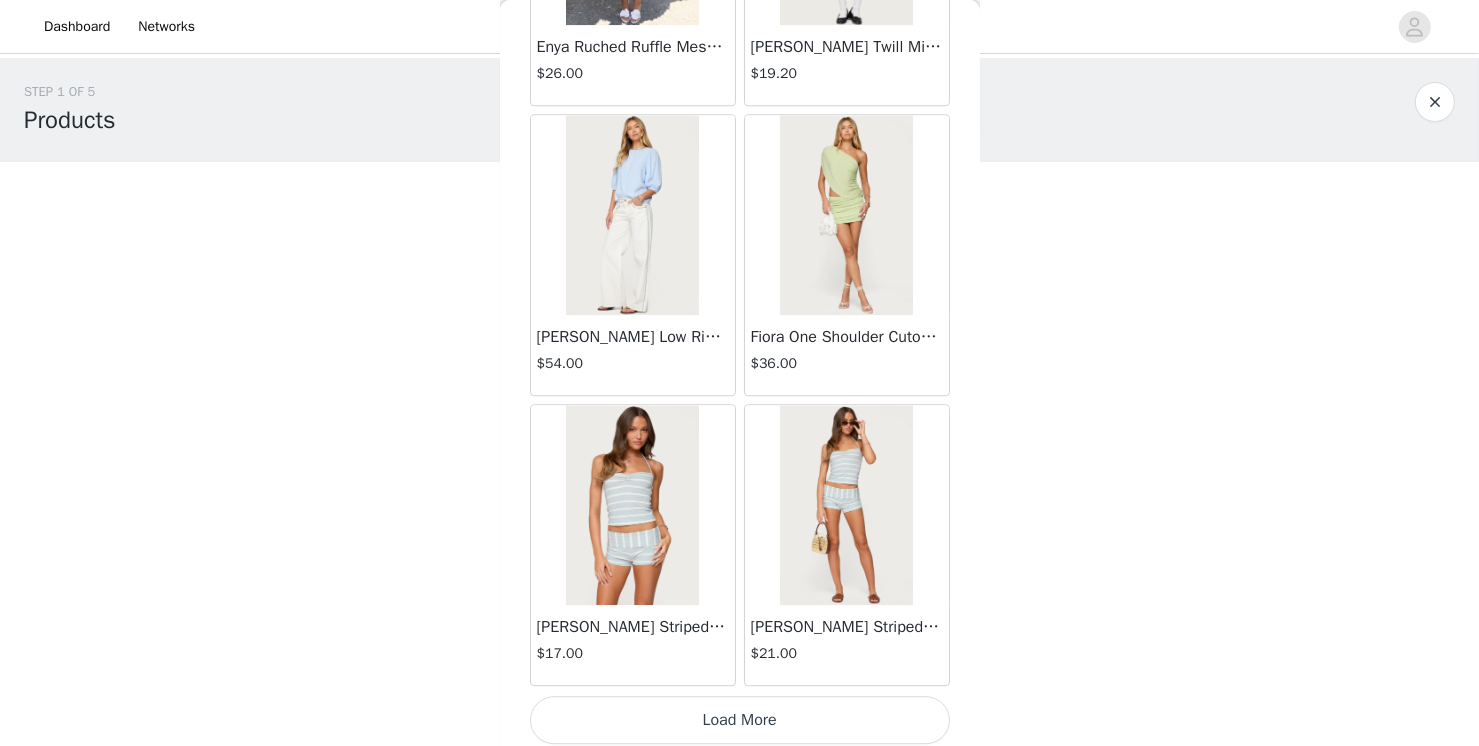 click on "Load More" at bounding box center [740, 720] 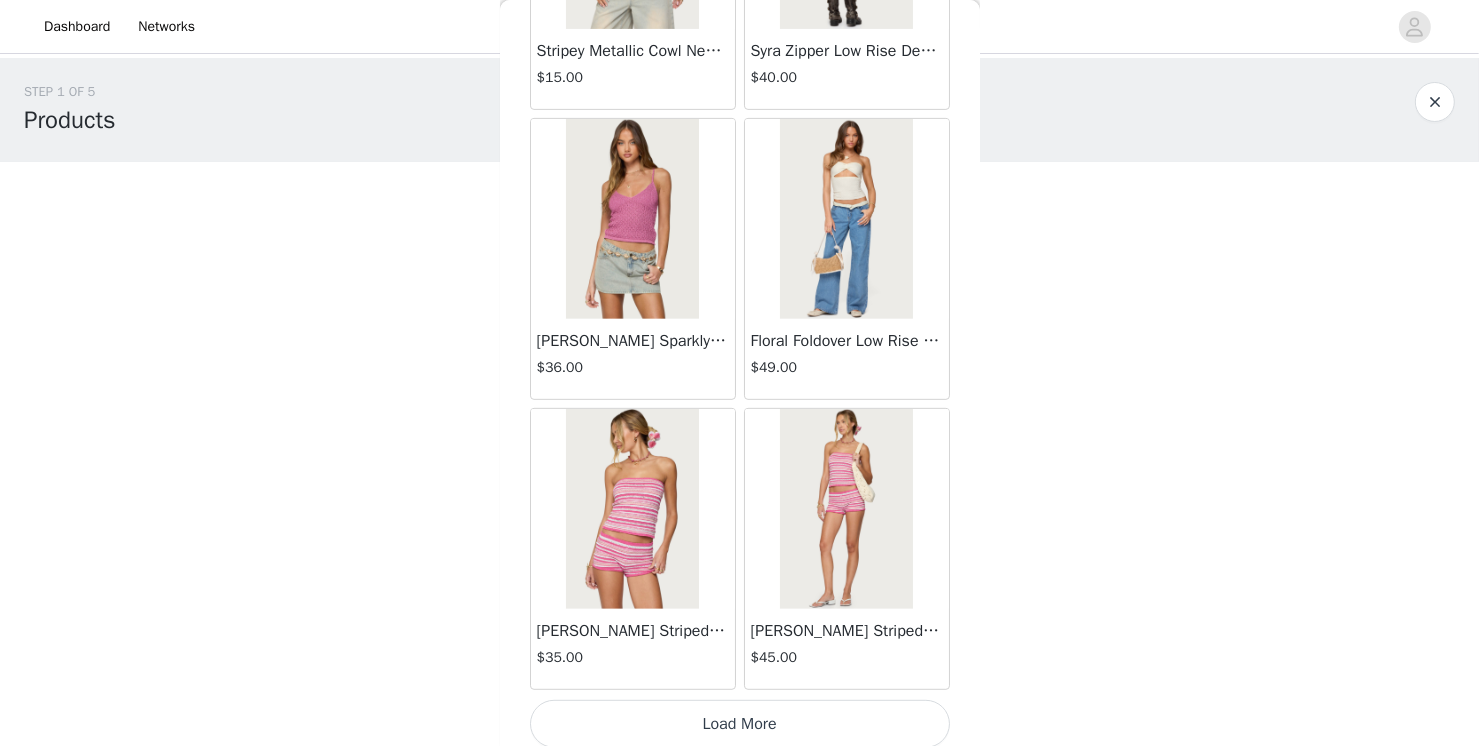 scroll, scrollTop: 8102, scrollLeft: 0, axis: vertical 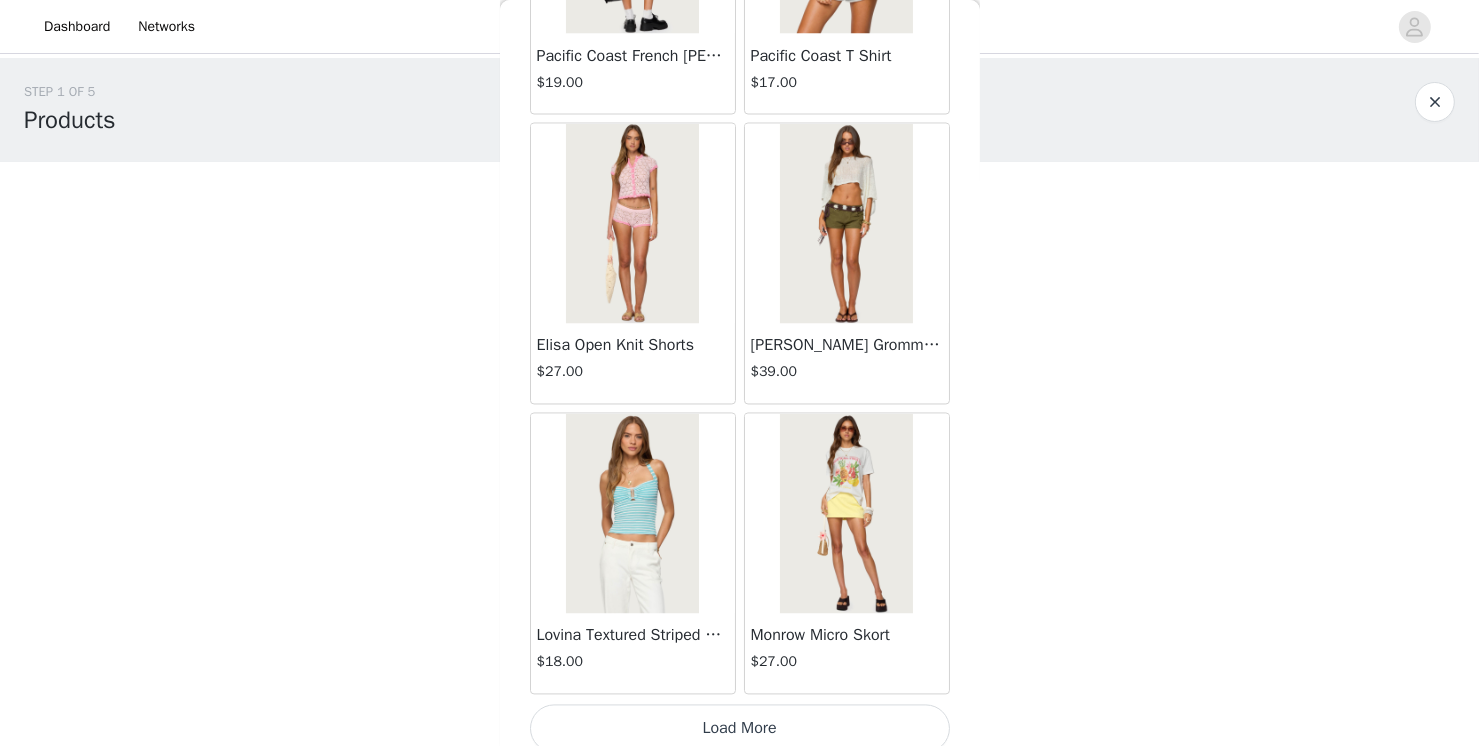 click on "Load More" at bounding box center (740, 729) 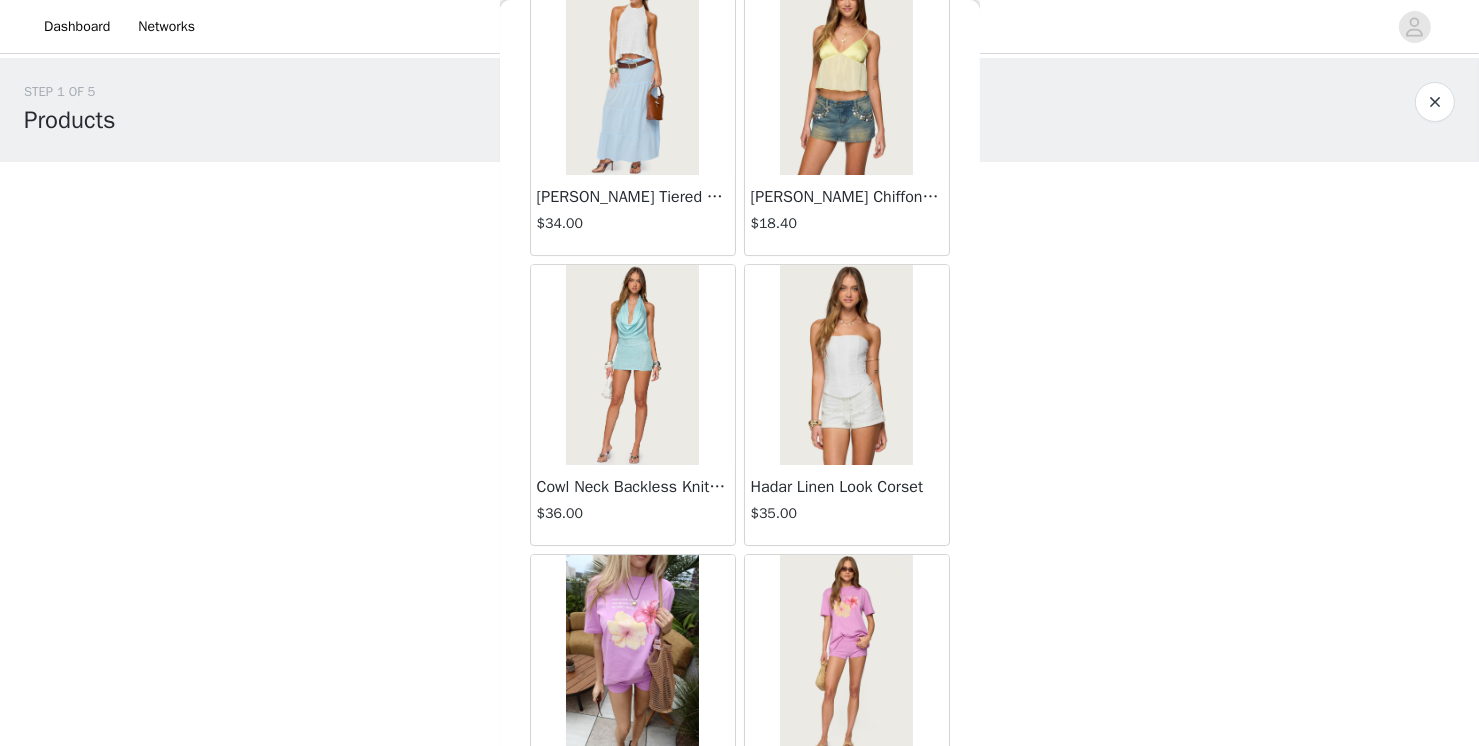 scroll, scrollTop: 13894, scrollLeft: 0, axis: vertical 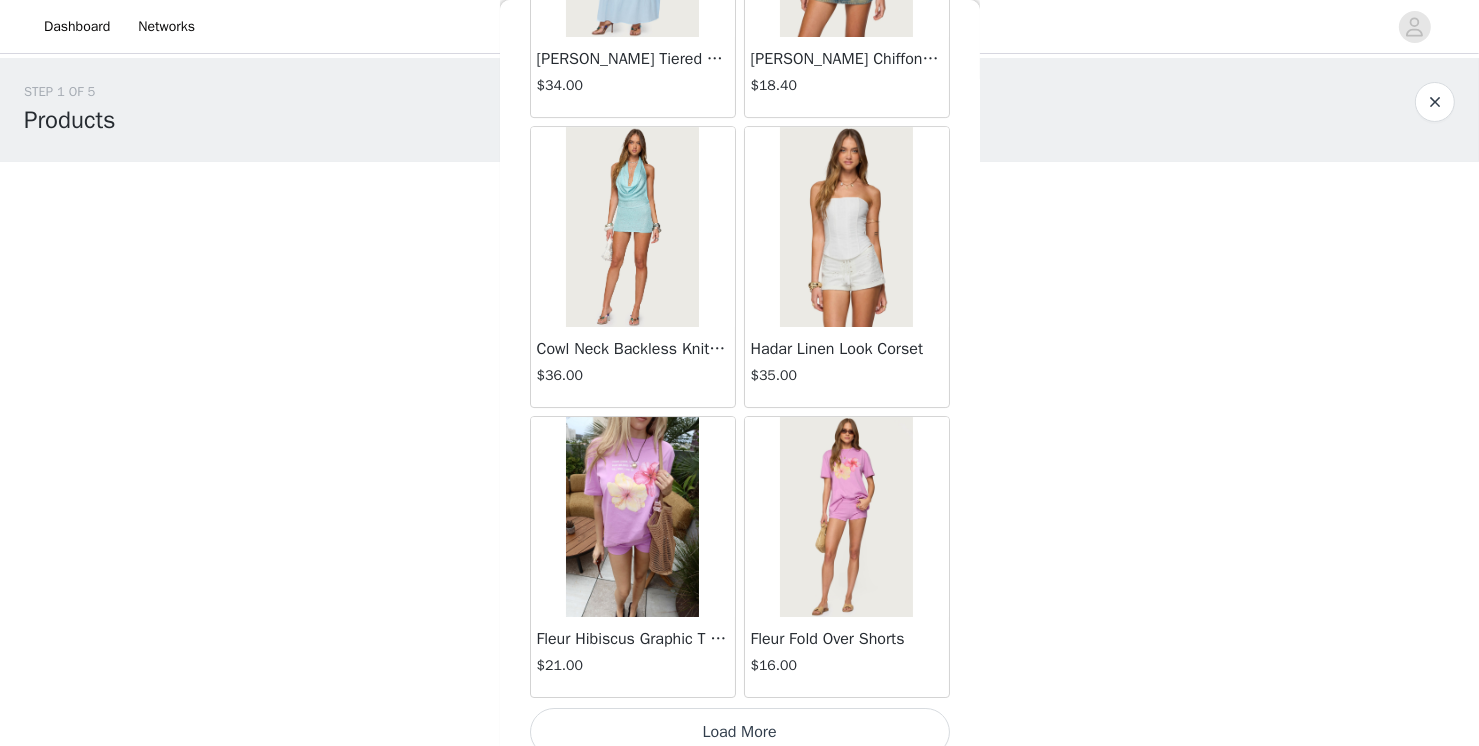 click on "Load More" at bounding box center [740, 732] 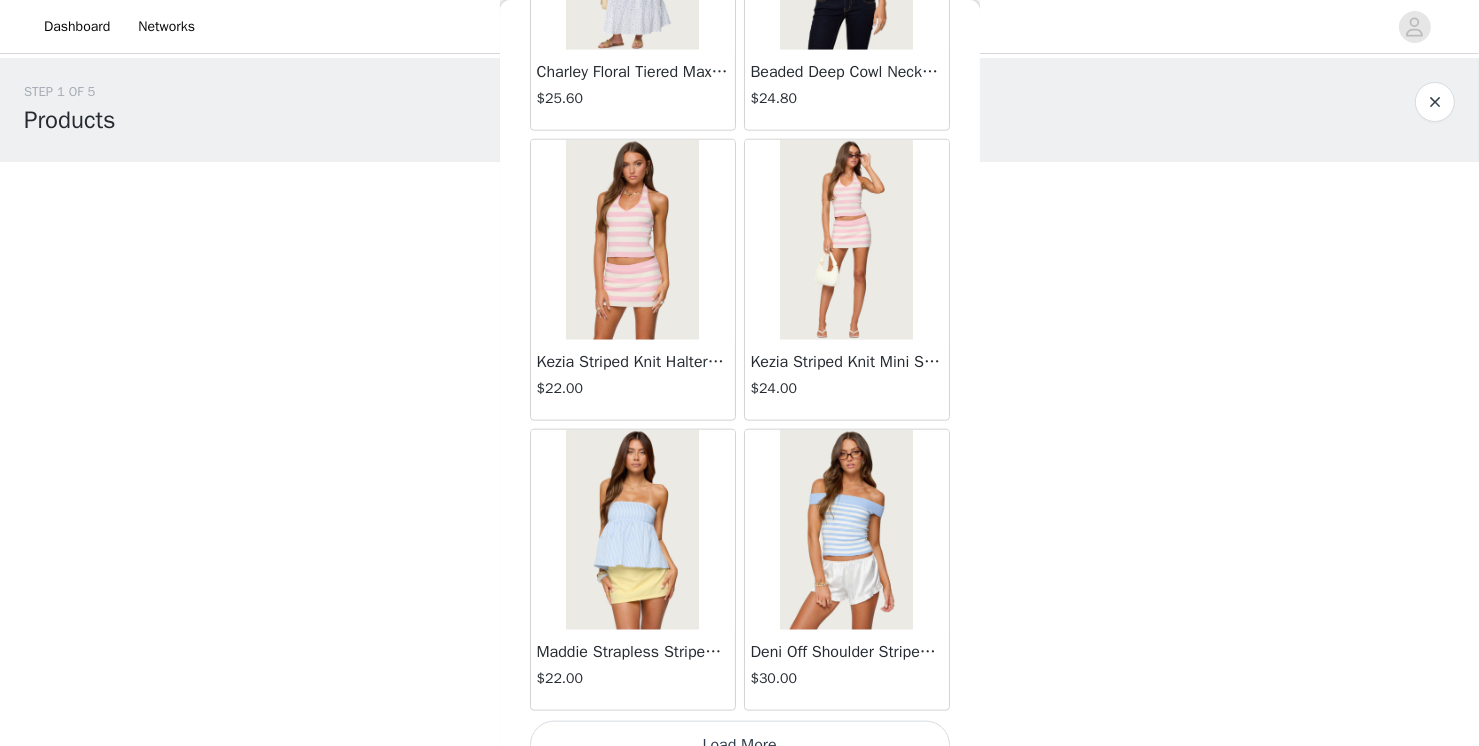 scroll, scrollTop: 16790, scrollLeft: 0, axis: vertical 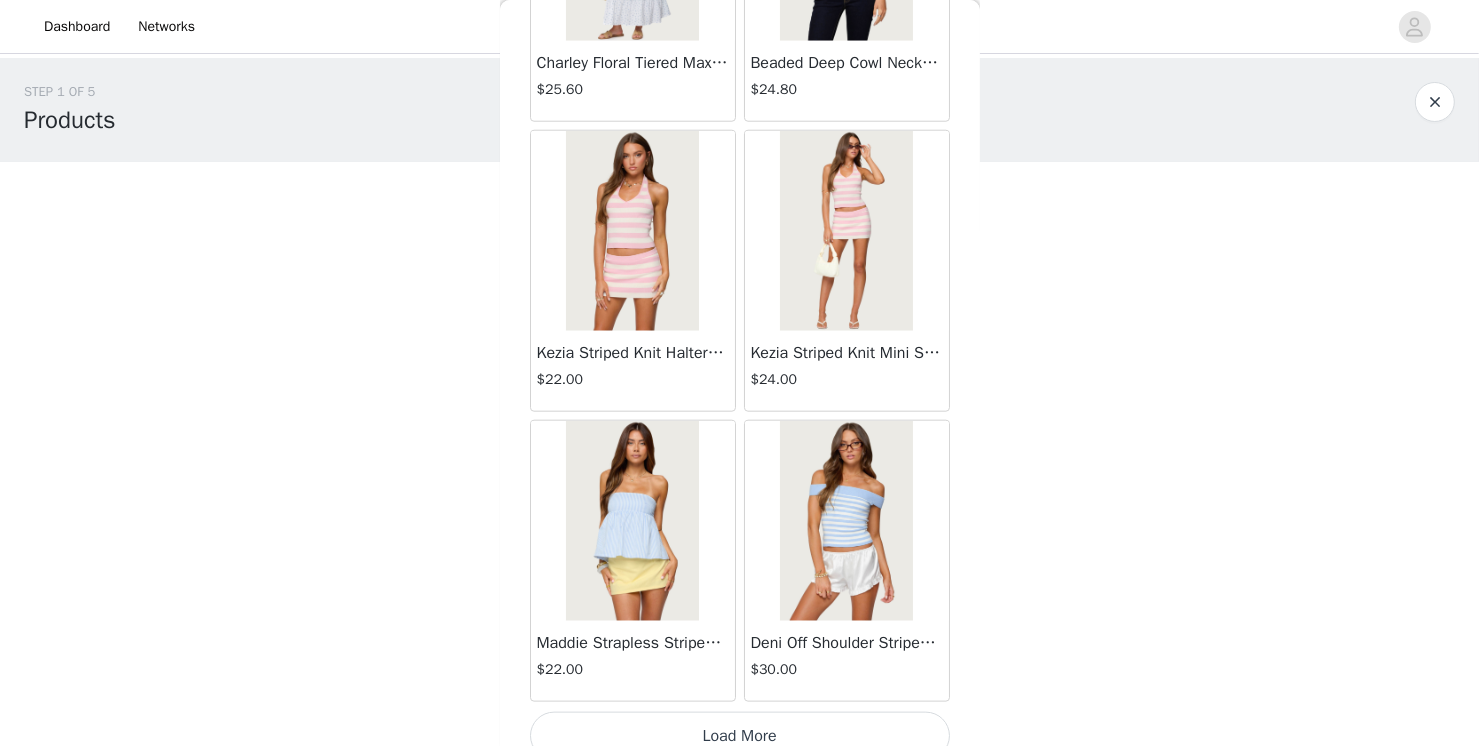 click on "Load More" at bounding box center (740, 736) 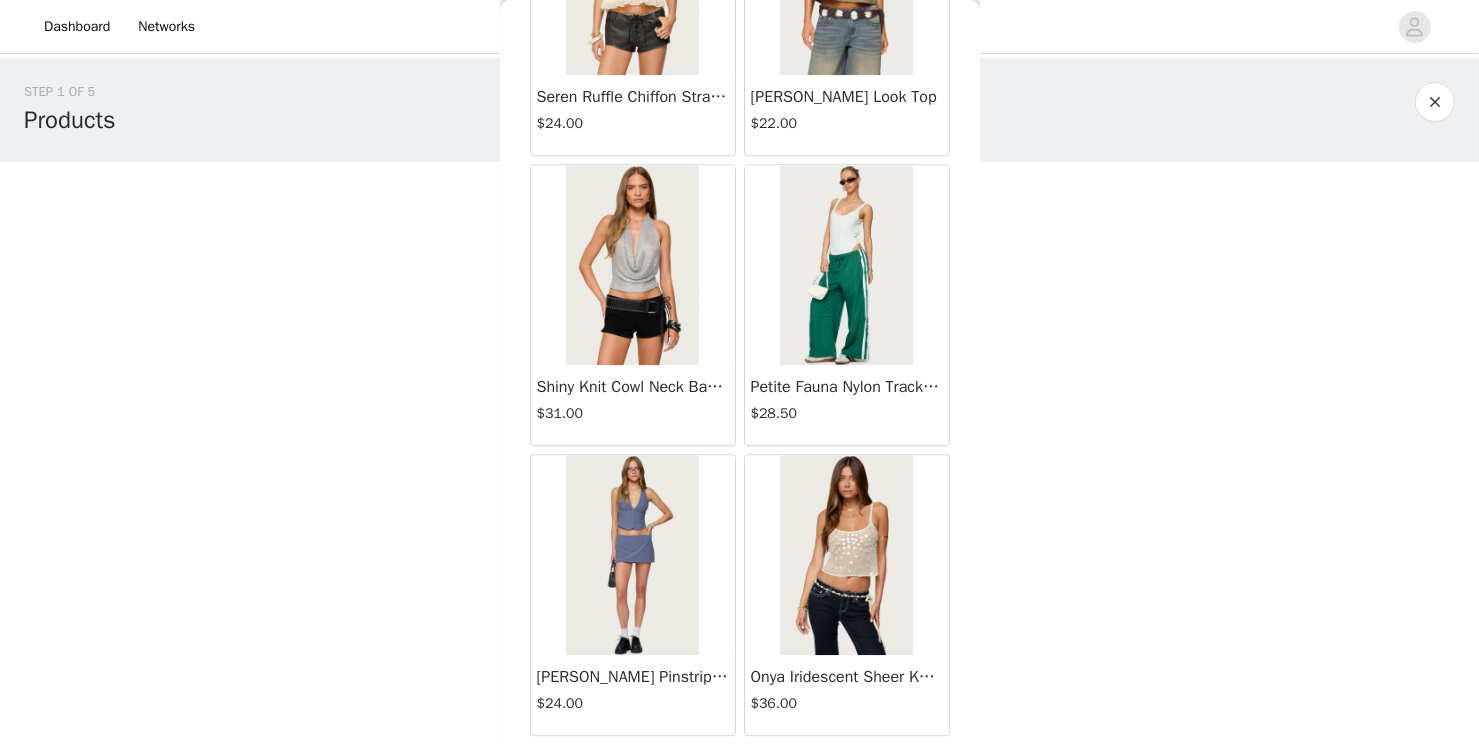 scroll, scrollTop: 19686, scrollLeft: 0, axis: vertical 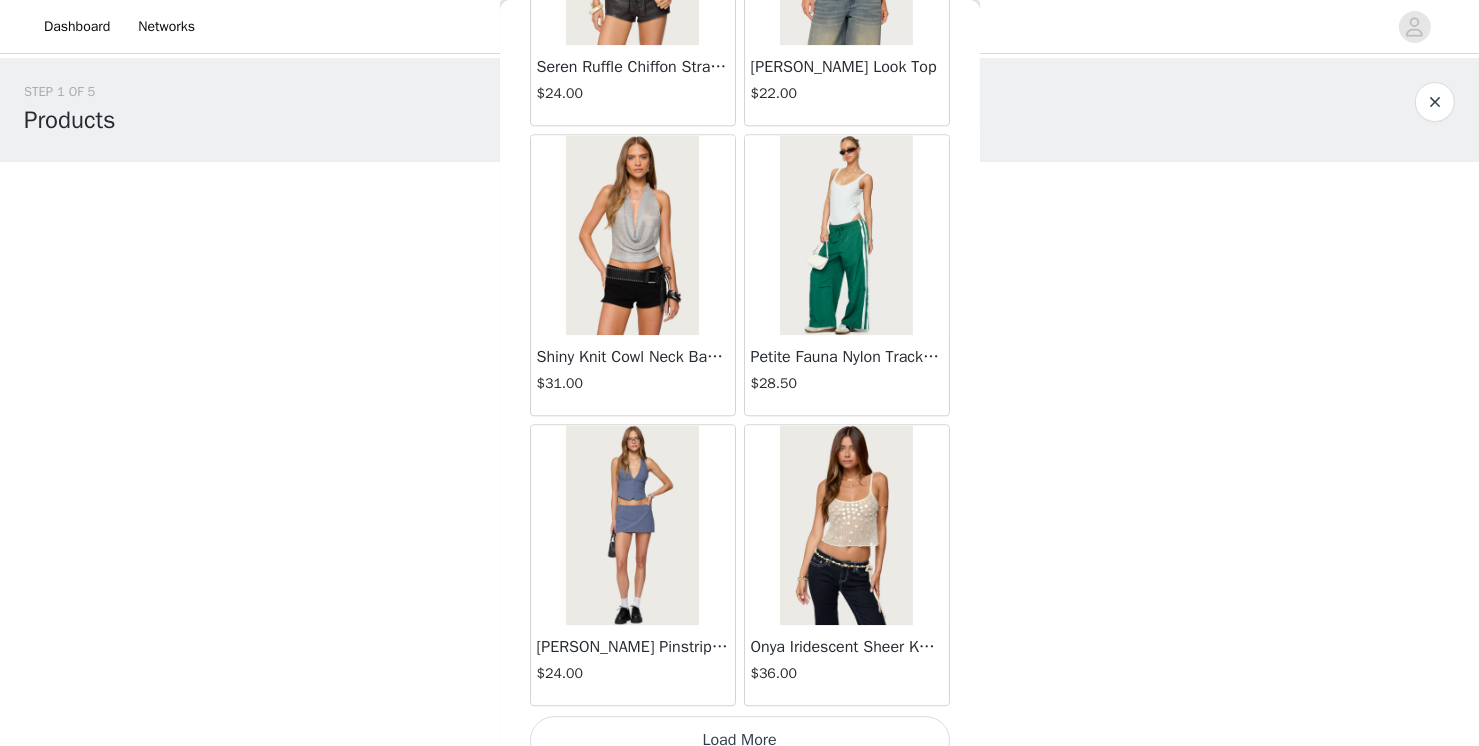 click on "Load More" at bounding box center [740, 740] 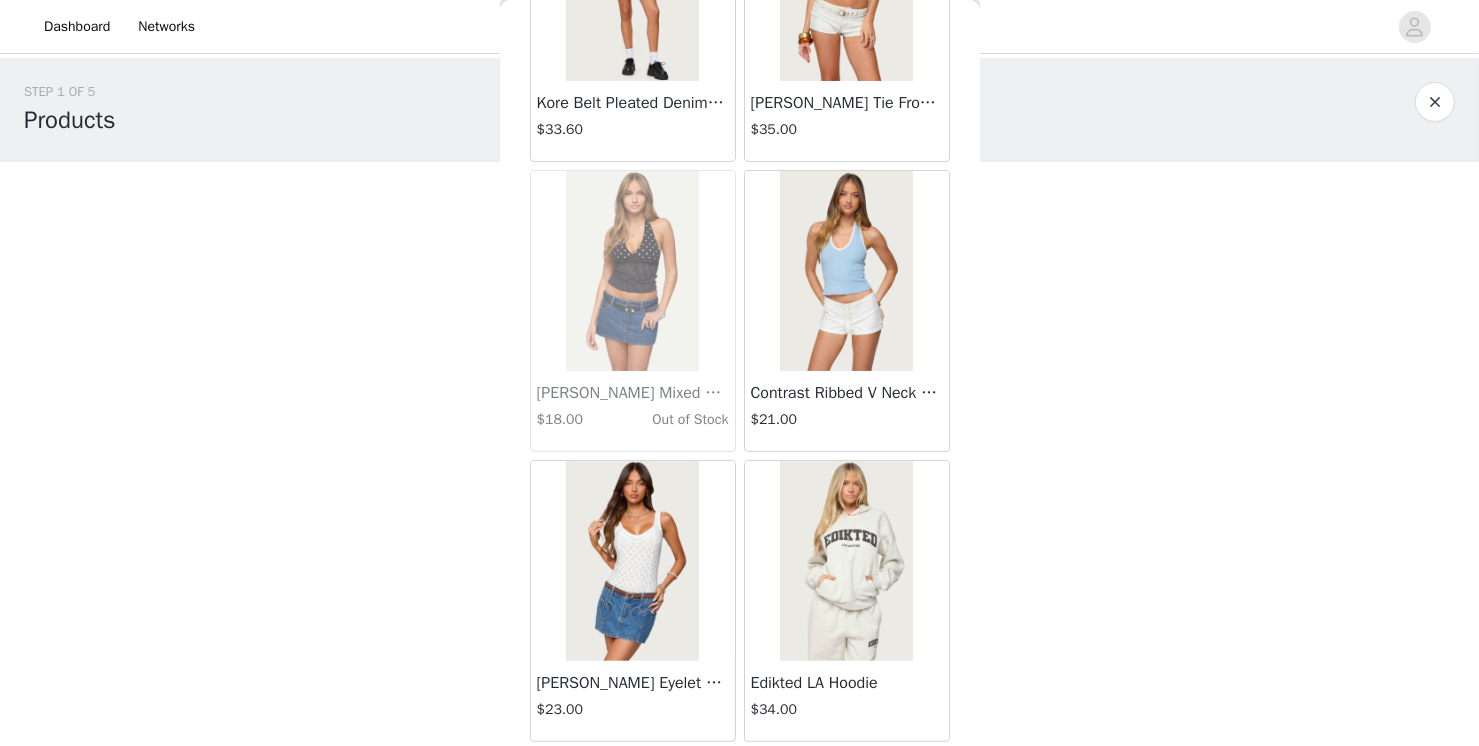 scroll, scrollTop: 22582, scrollLeft: 0, axis: vertical 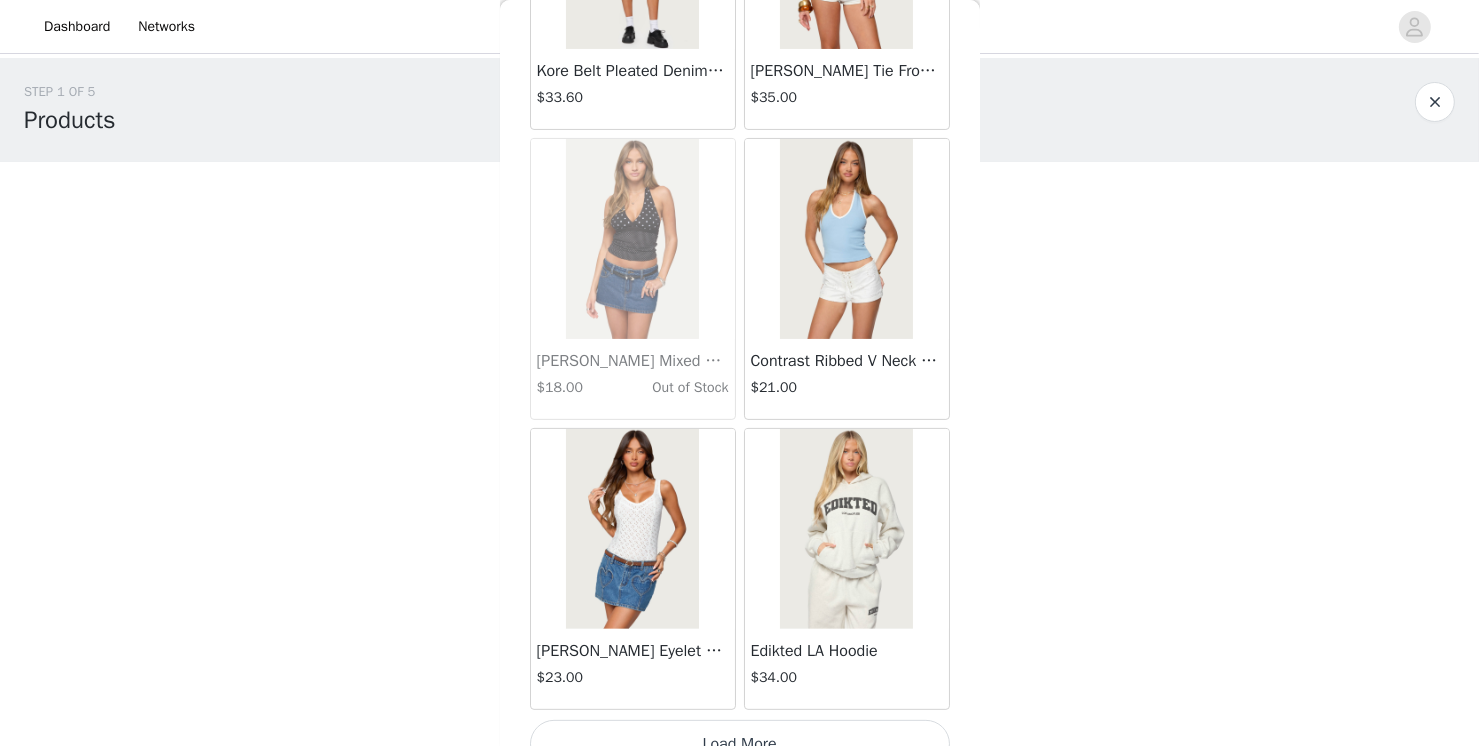 click on "Load More" at bounding box center [740, 744] 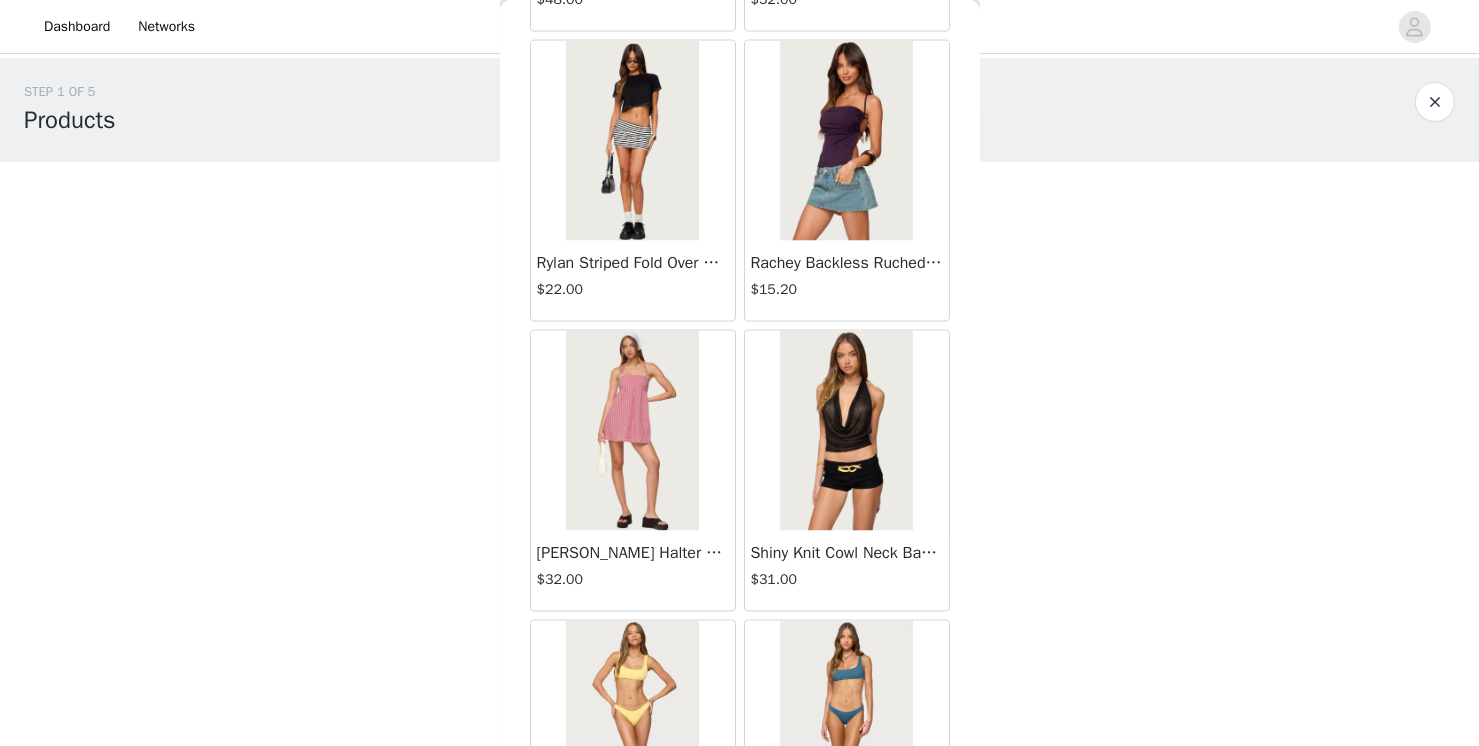 scroll, scrollTop: 25478, scrollLeft: 0, axis: vertical 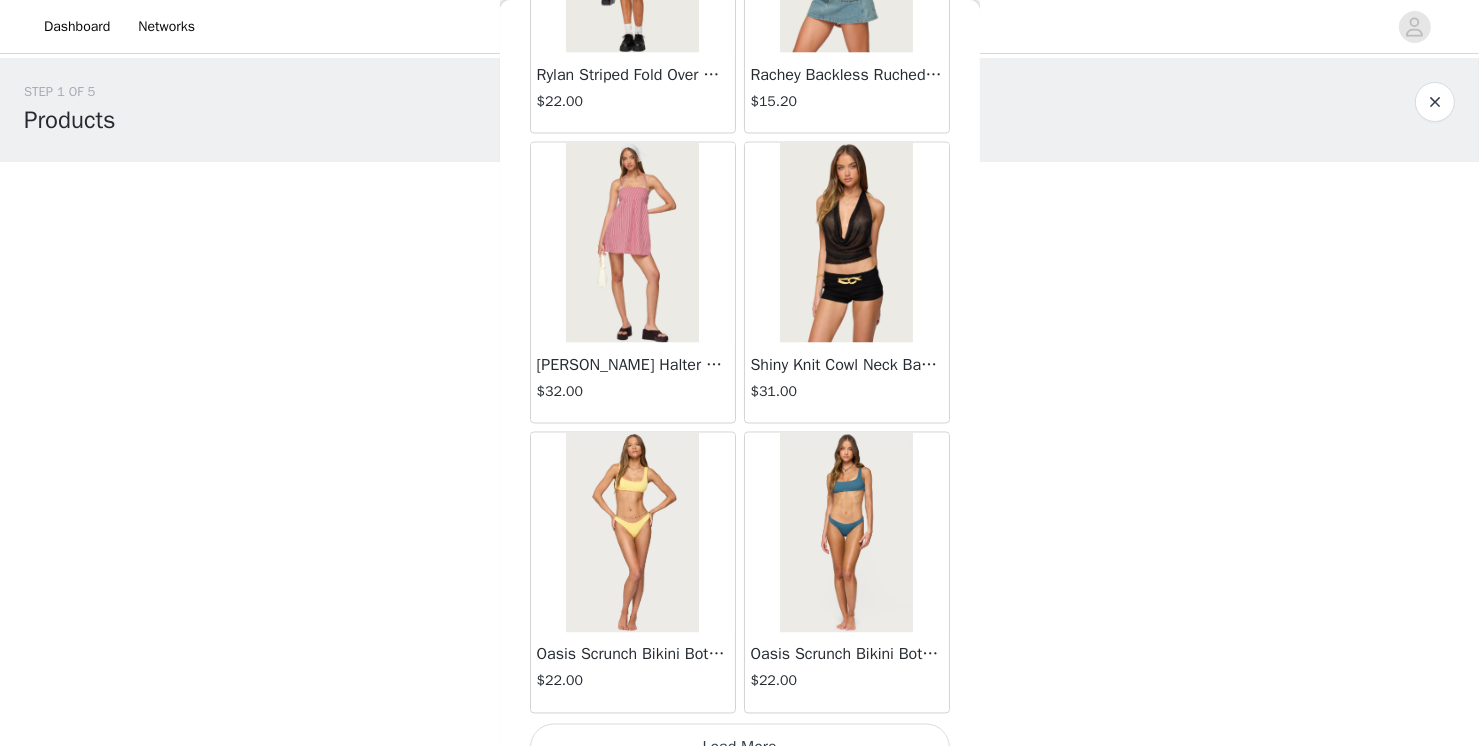 click on "Load More" at bounding box center [740, 748] 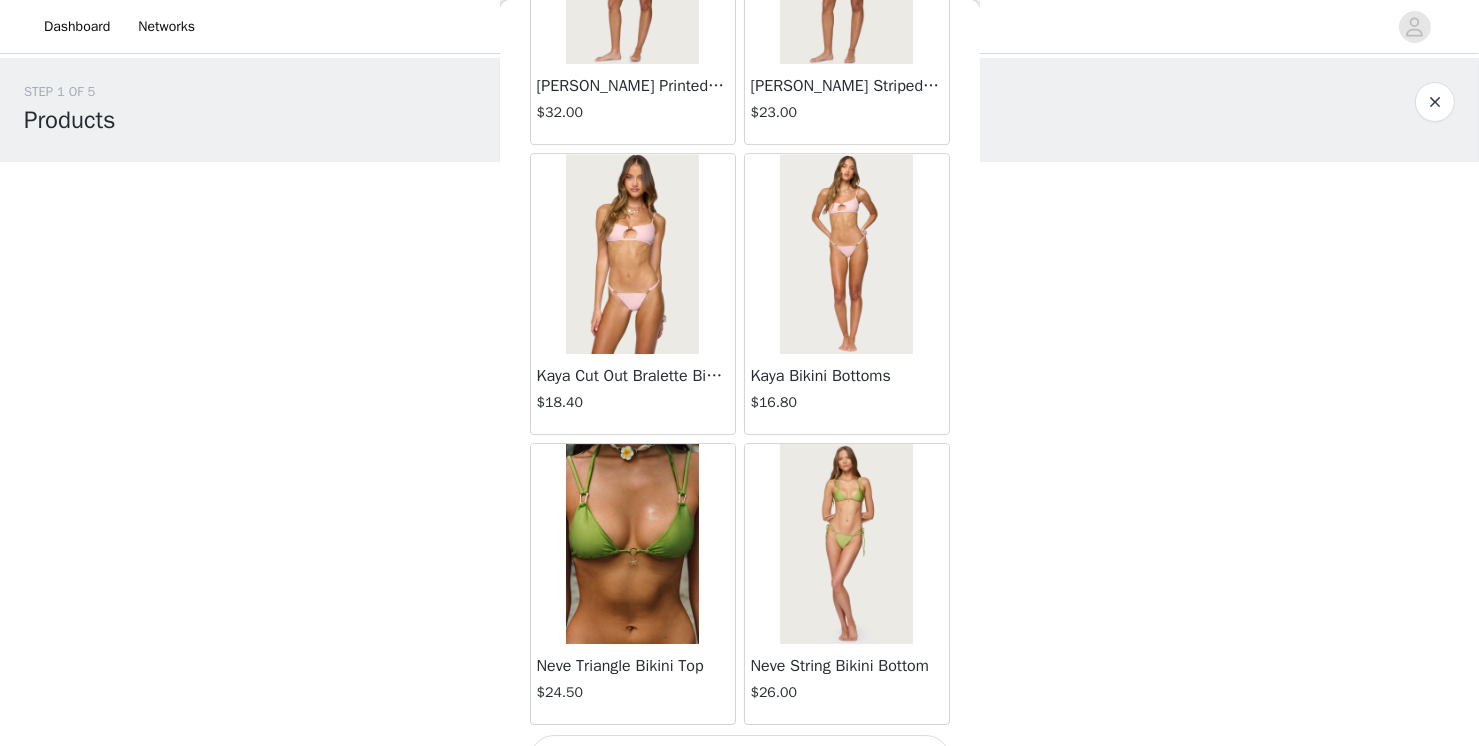 scroll, scrollTop: 28374, scrollLeft: 0, axis: vertical 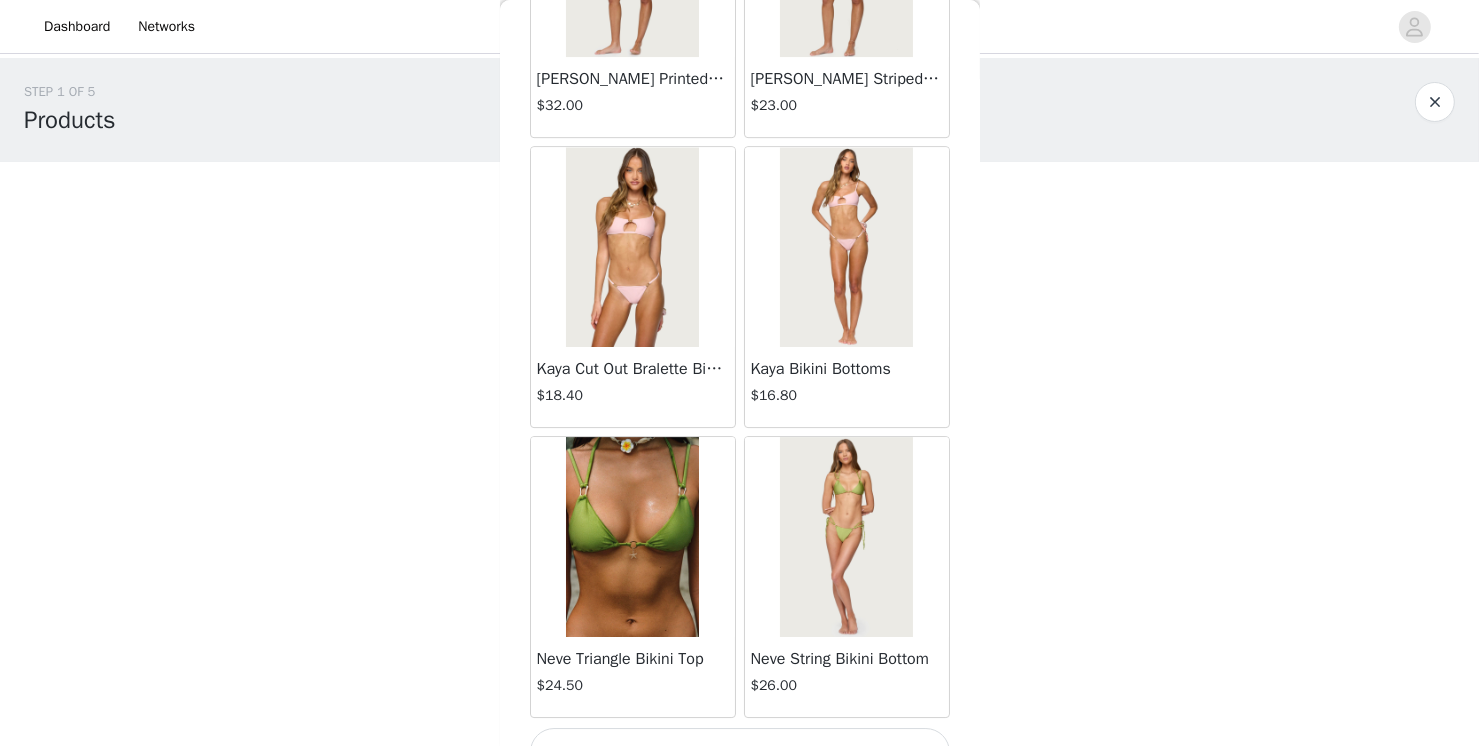 click on "Load More" at bounding box center (740, 752) 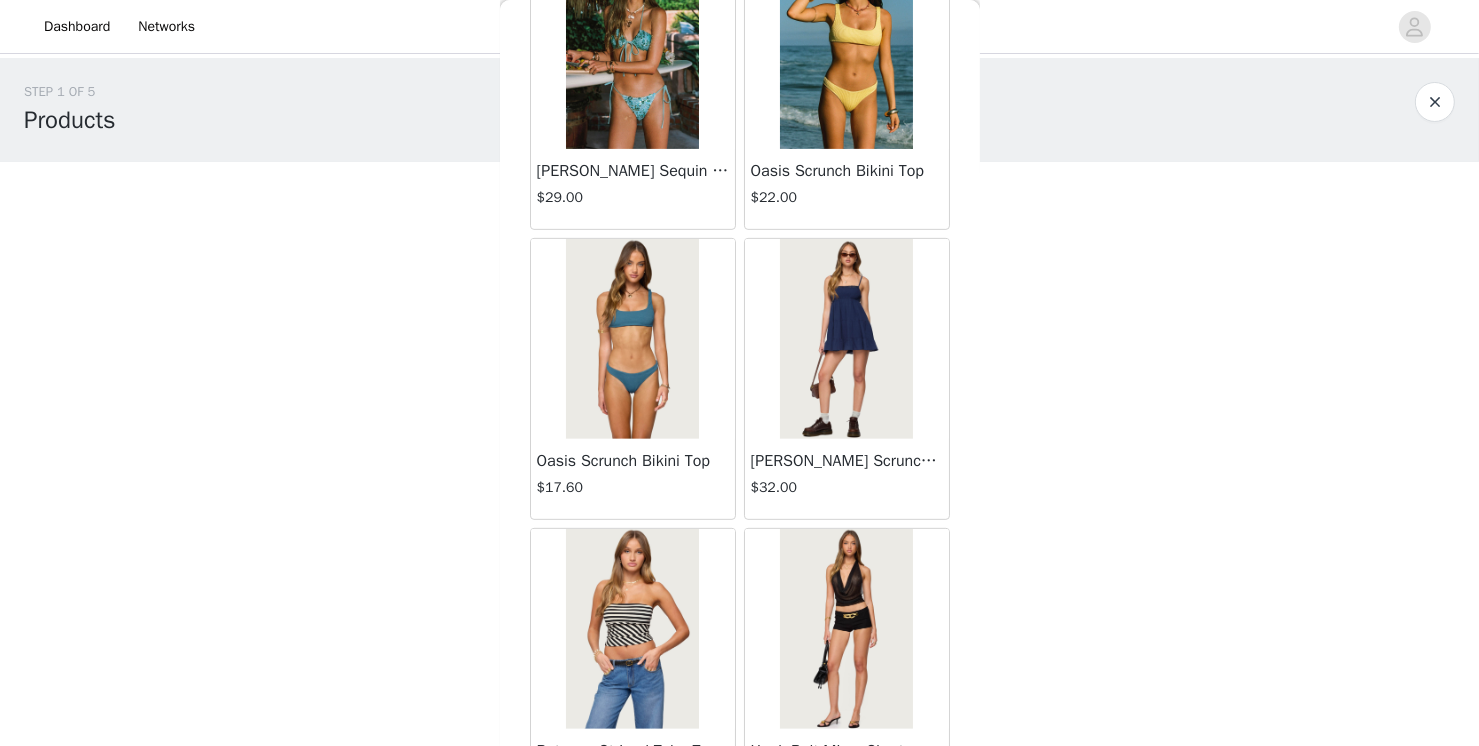 scroll, scrollTop: 30313, scrollLeft: 0, axis: vertical 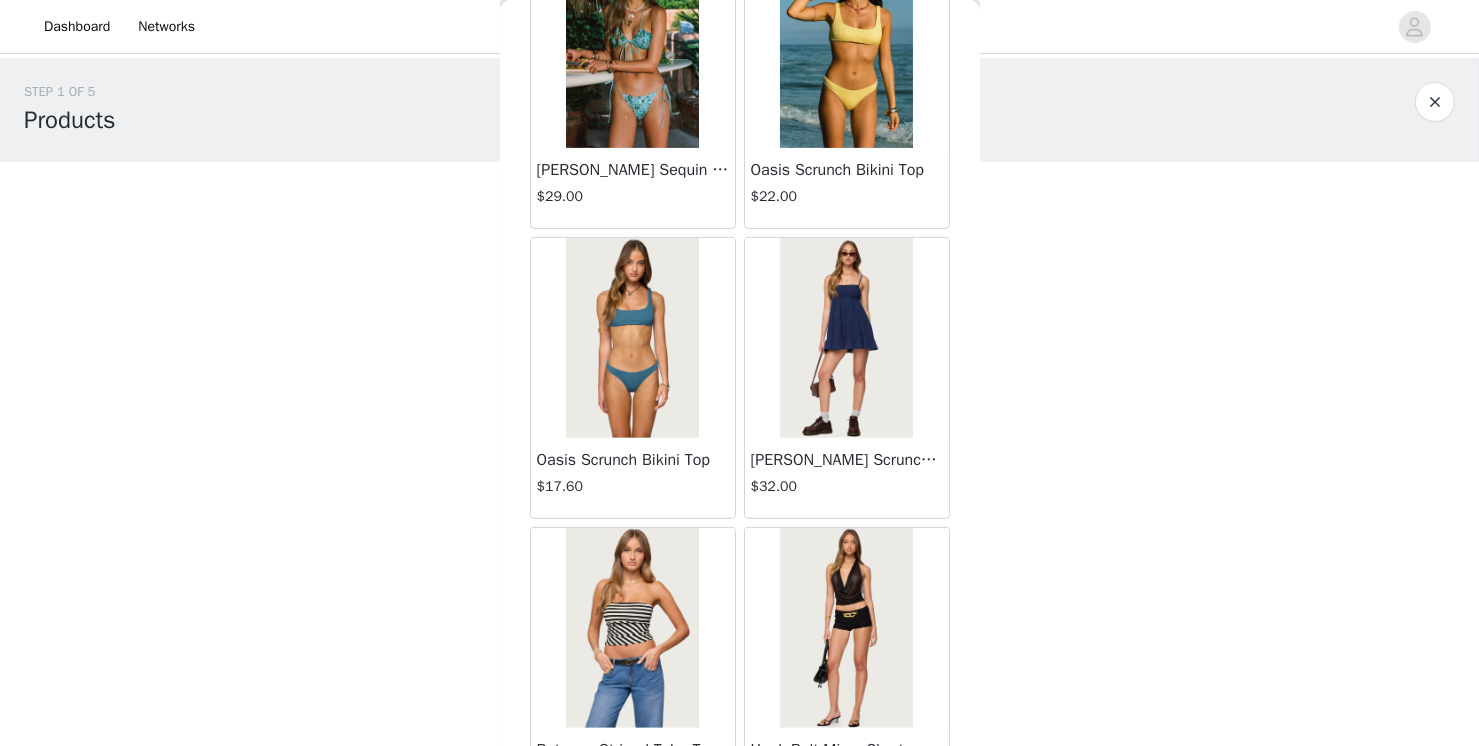 click at bounding box center (846, 338) 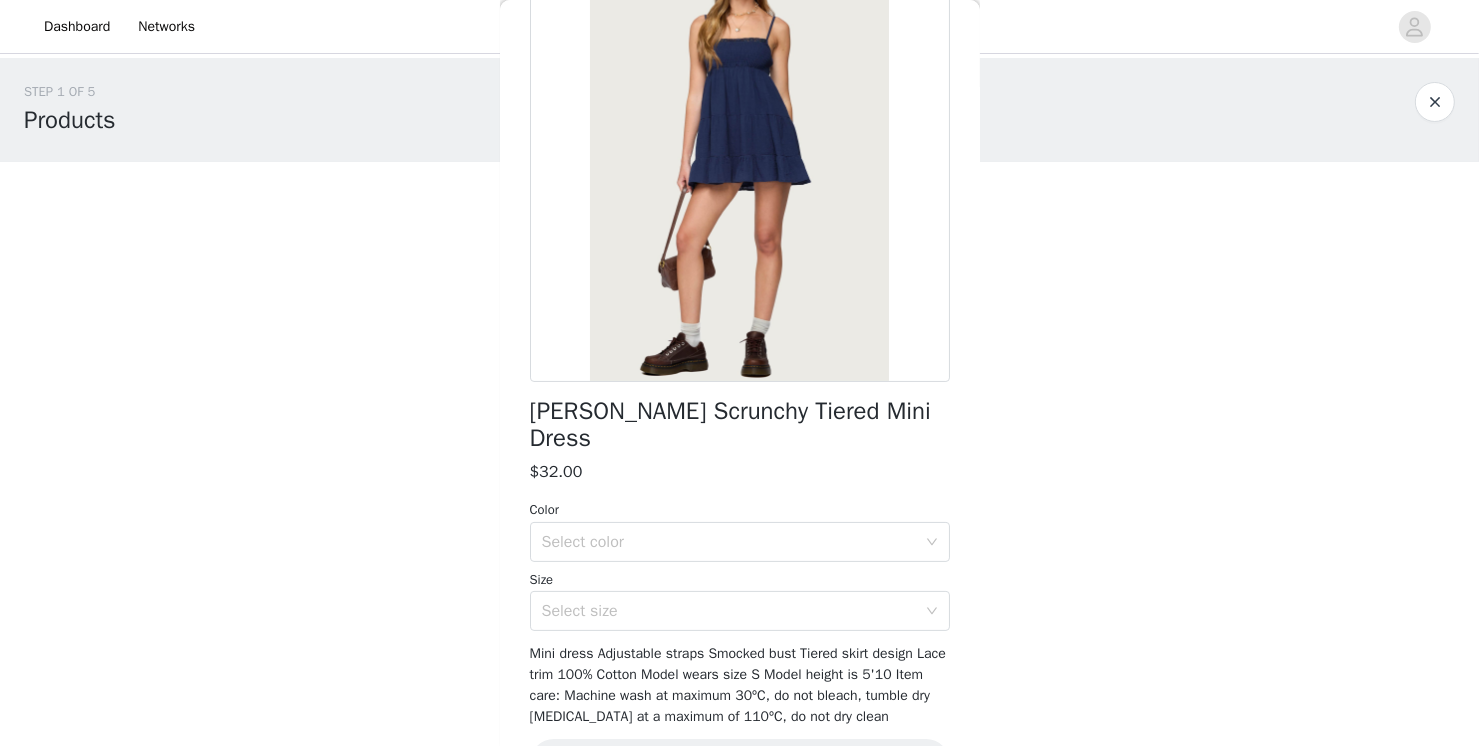 scroll, scrollTop: 176, scrollLeft: 0, axis: vertical 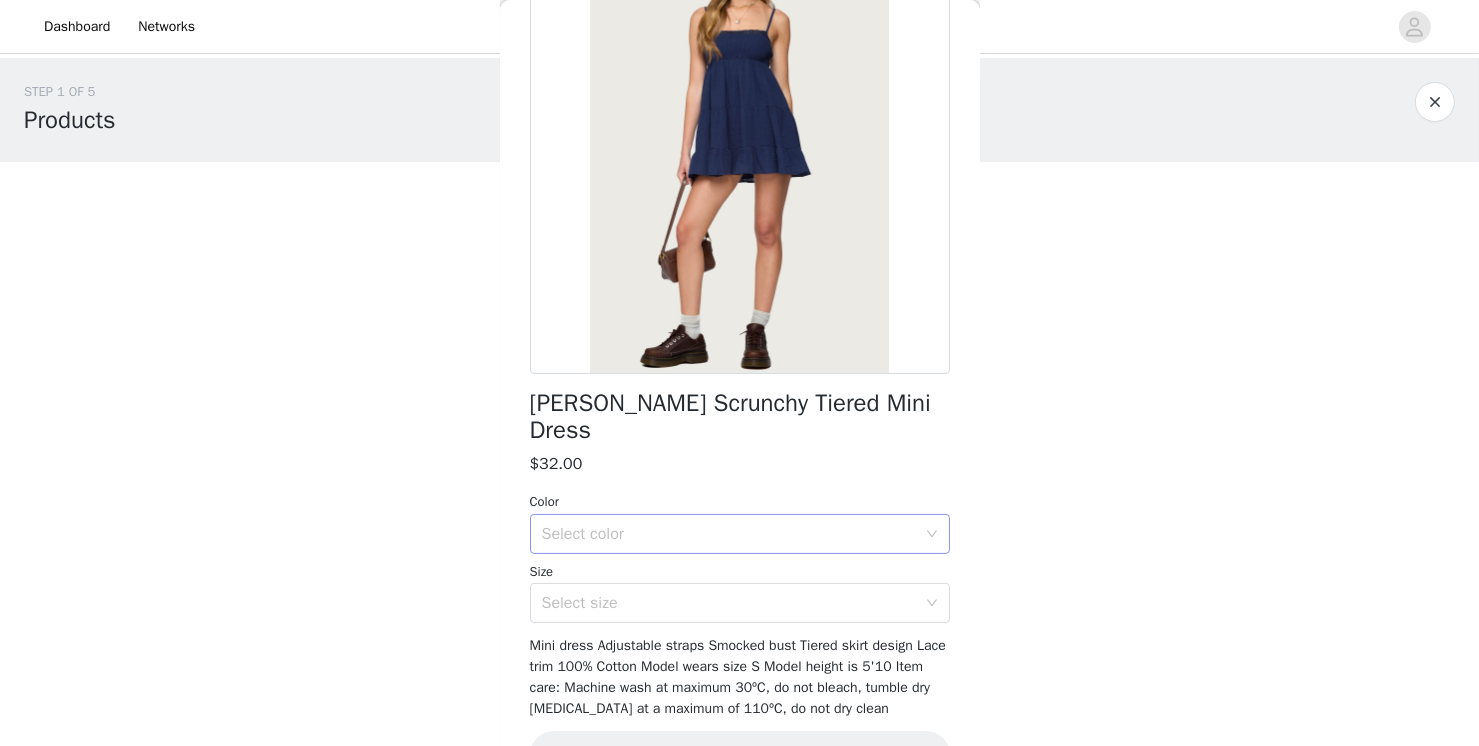 click on "Select color" at bounding box center (729, 534) 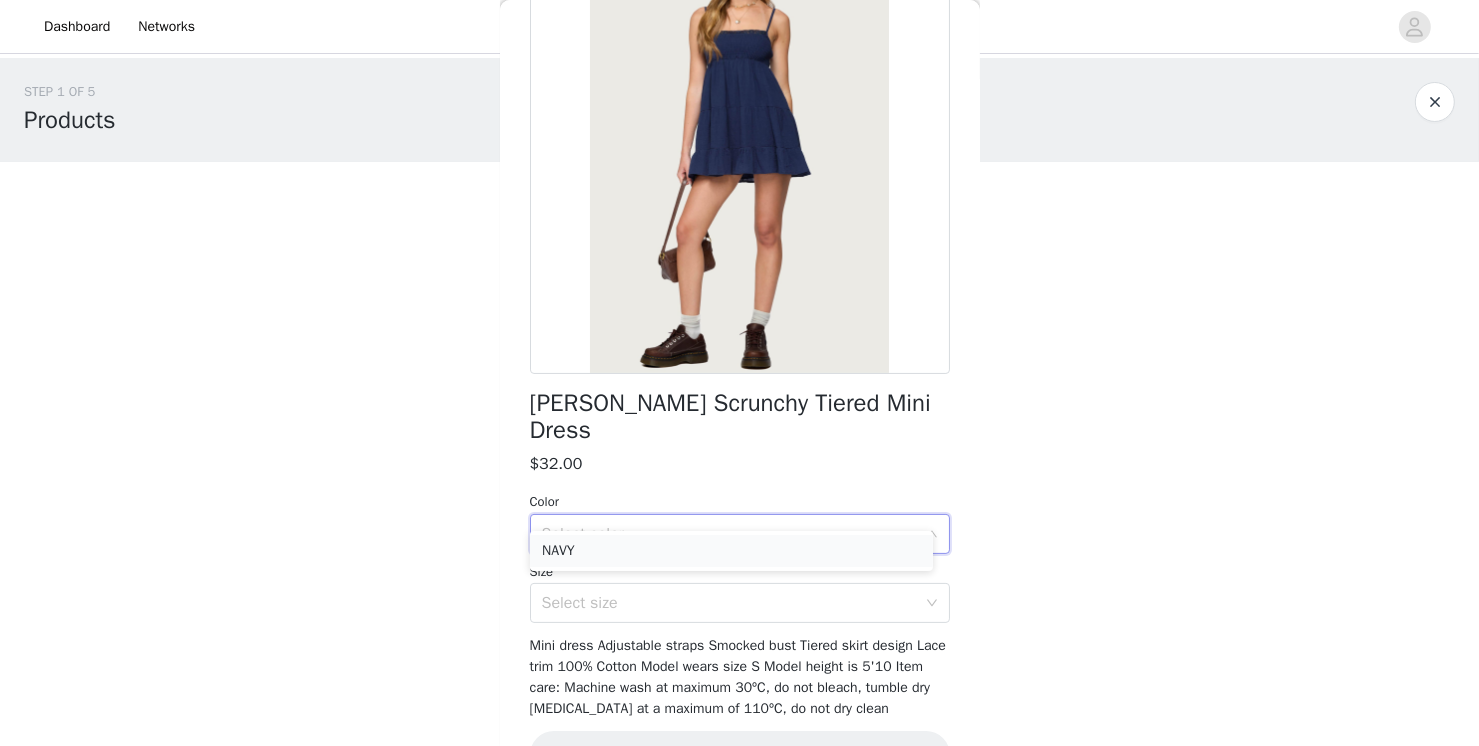 click on "NAVY" at bounding box center [731, 551] 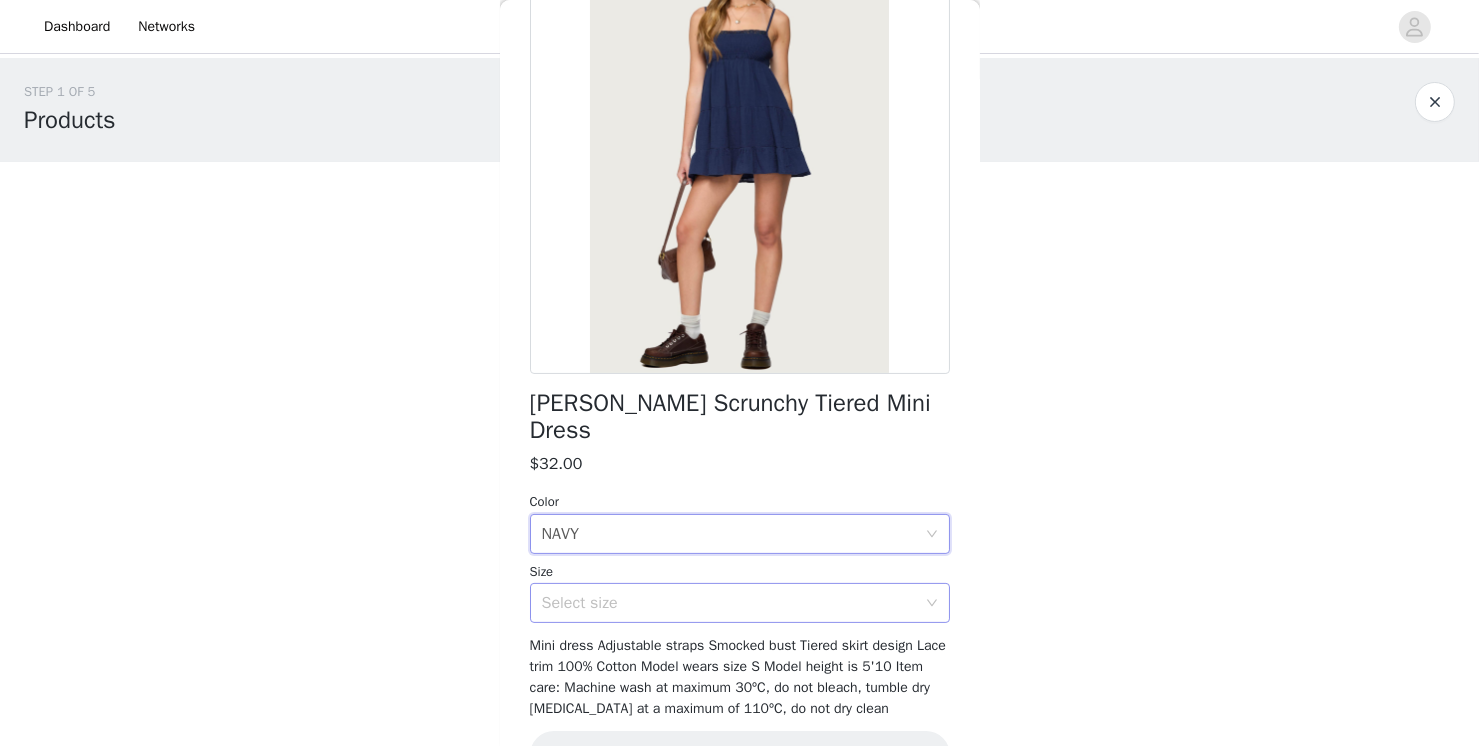 click on "Select size" at bounding box center [729, 603] 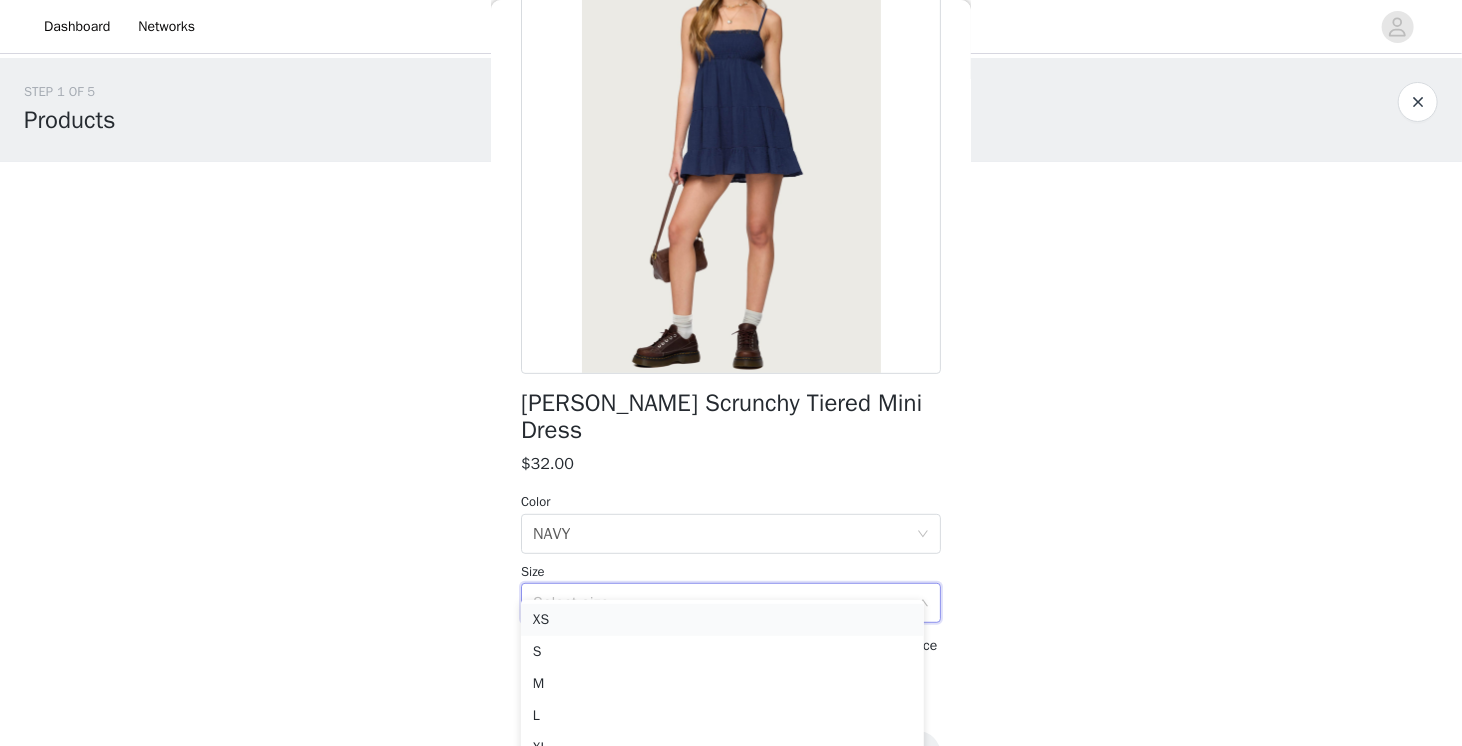 click on "XS" at bounding box center [722, 620] 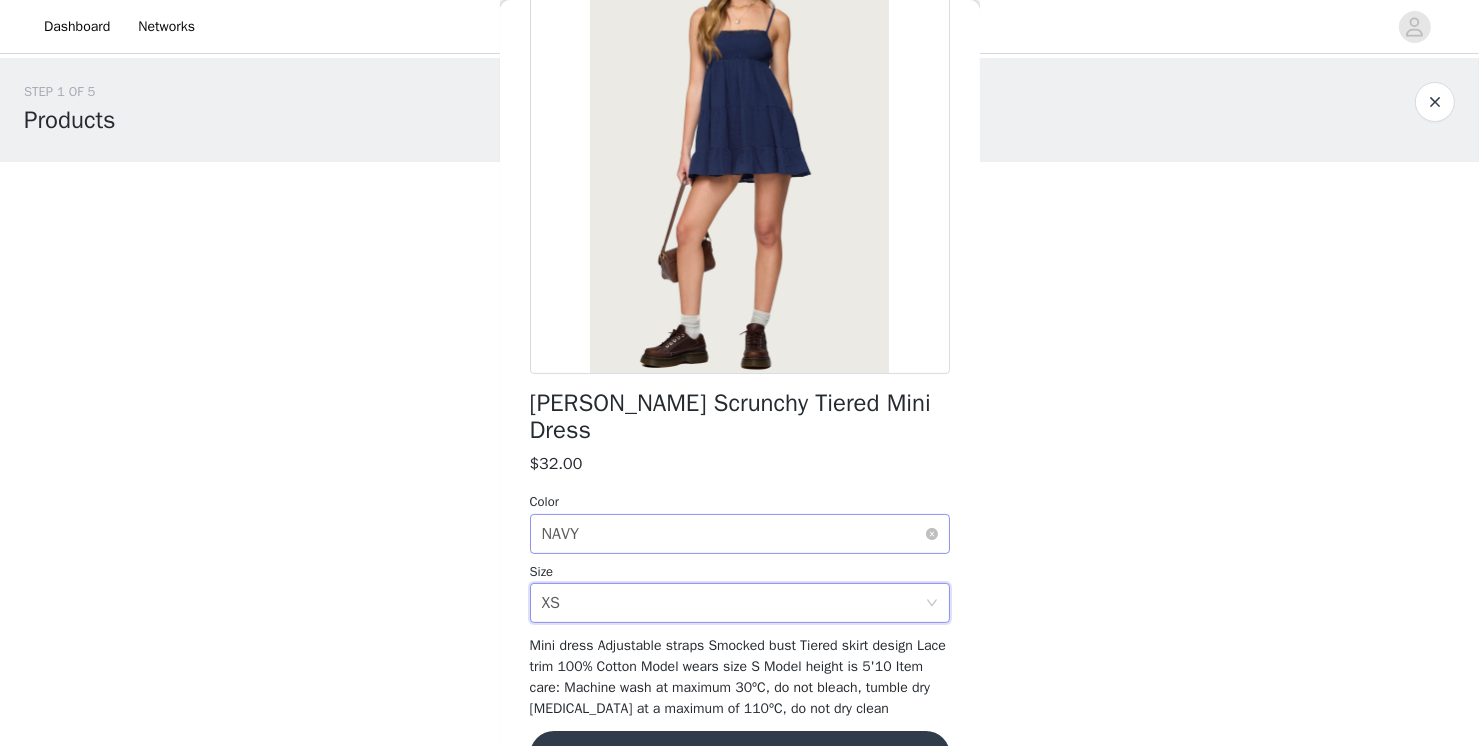 scroll, scrollTop: 206, scrollLeft: 0, axis: vertical 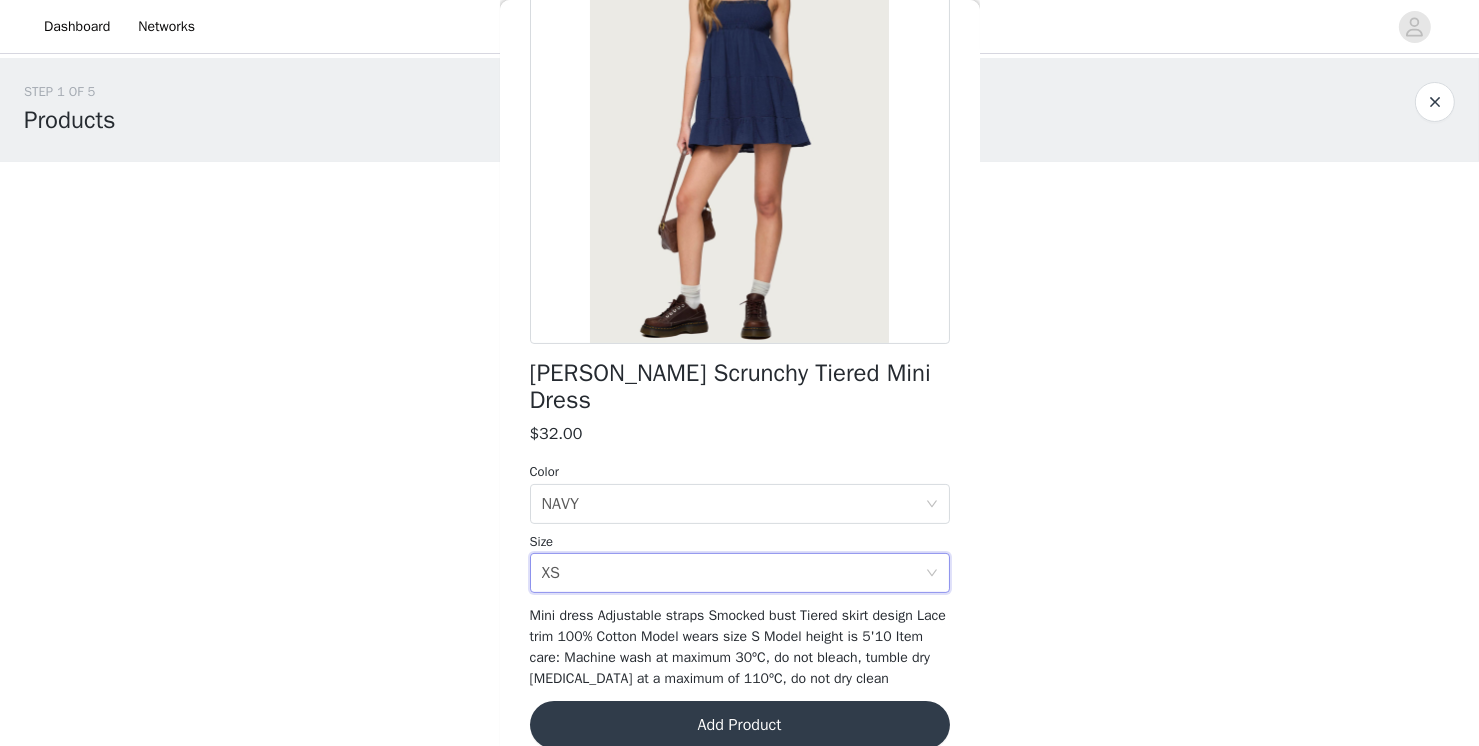click on "Add Product" at bounding box center (740, 725) 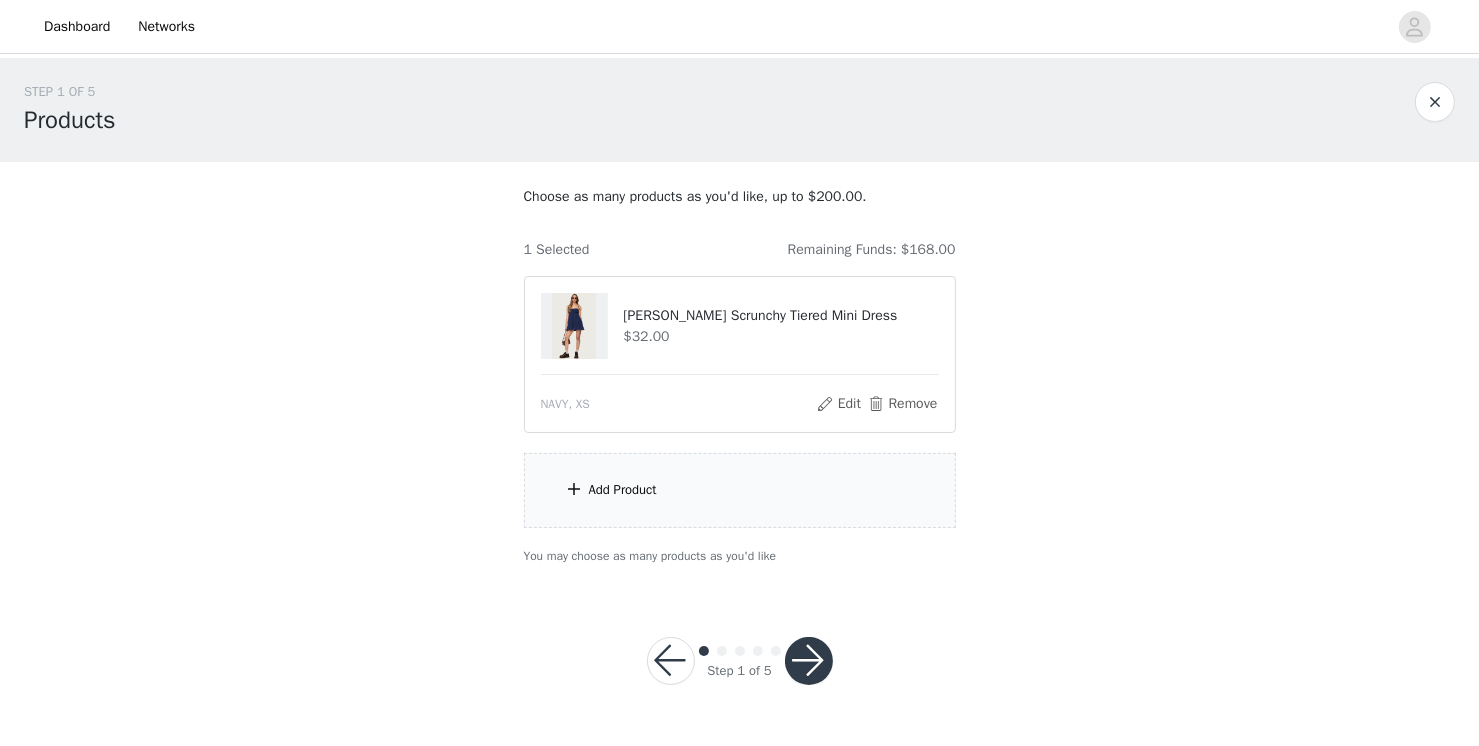 click on "Add Product" at bounding box center [740, 490] 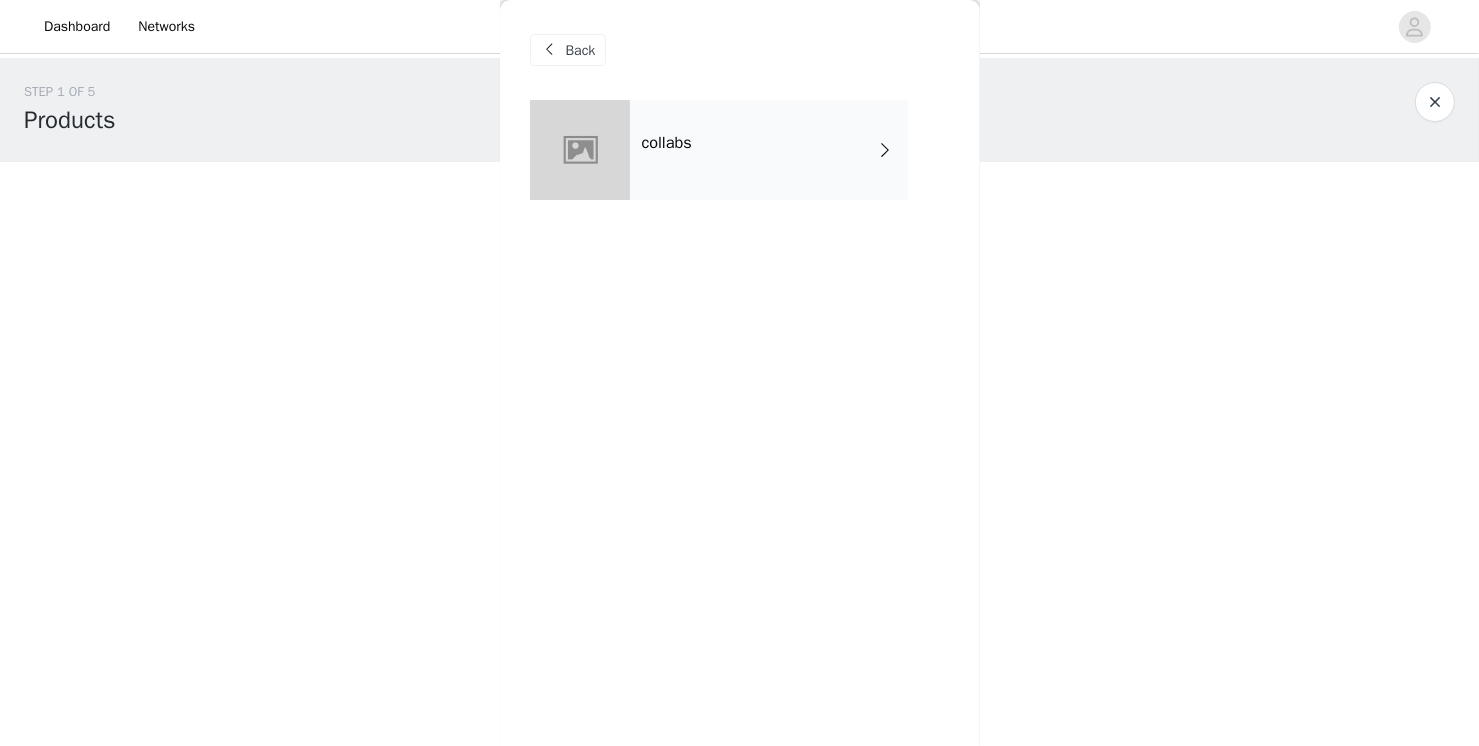click on "collabs" at bounding box center (769, 150) 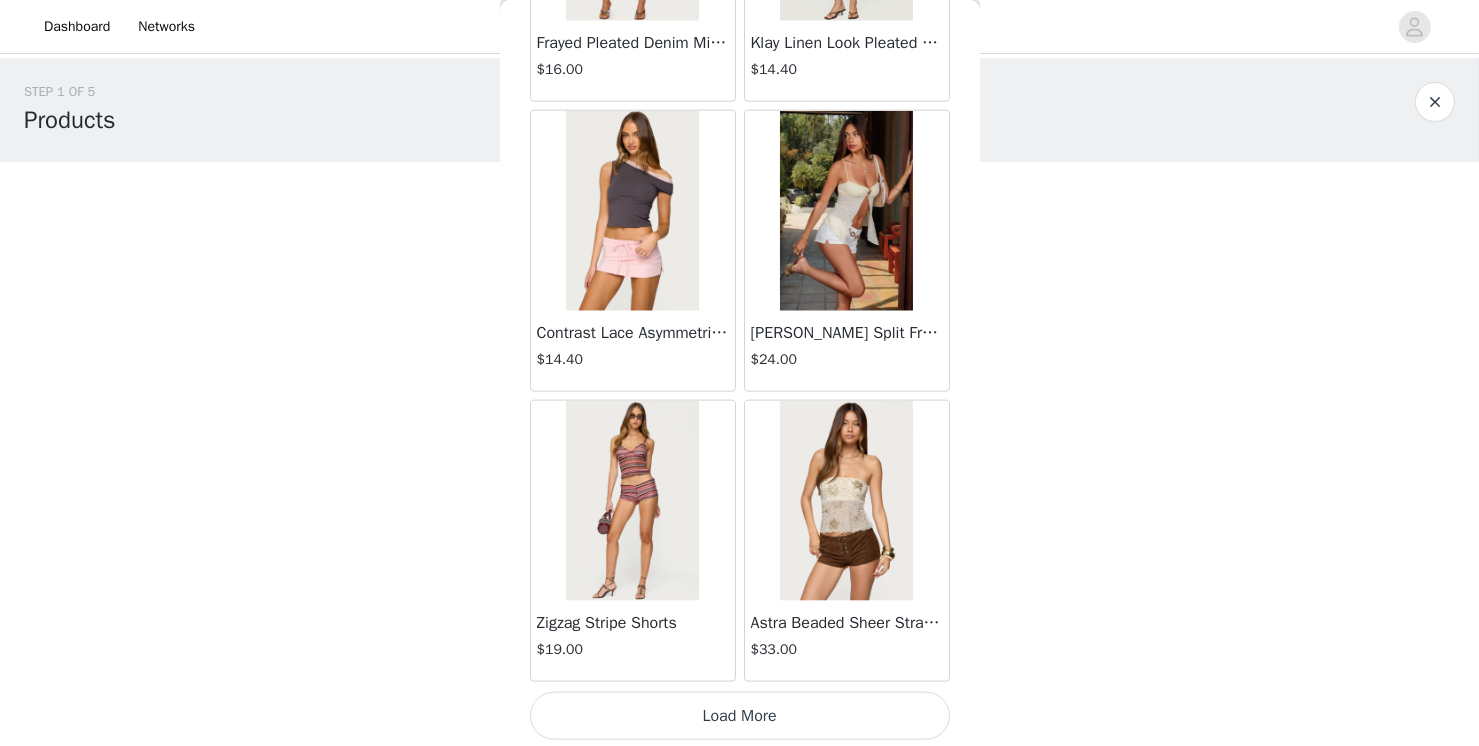 scroll, scrollTop: 2310, scrollLeft: 0, axis: vertical 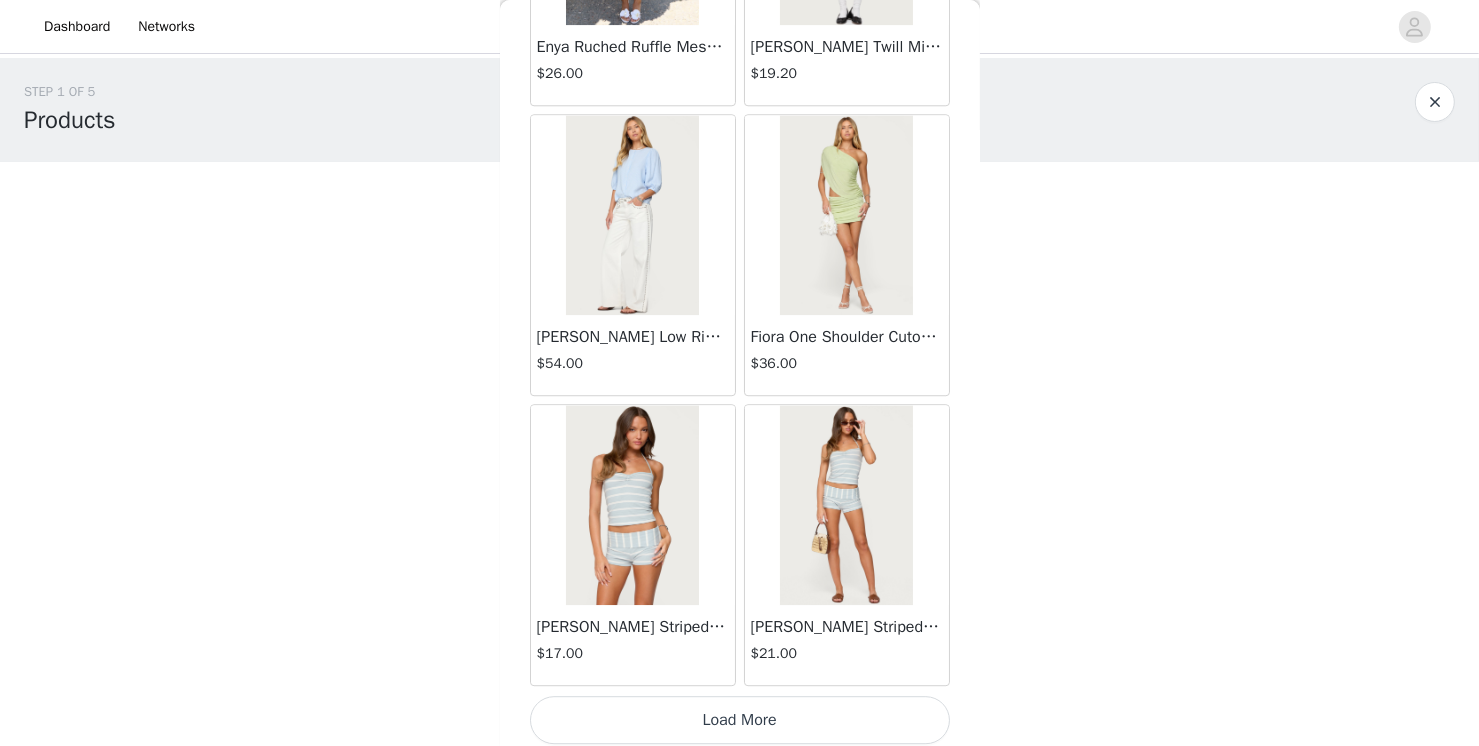 click on "Load More" at bounding box center (740, 720) 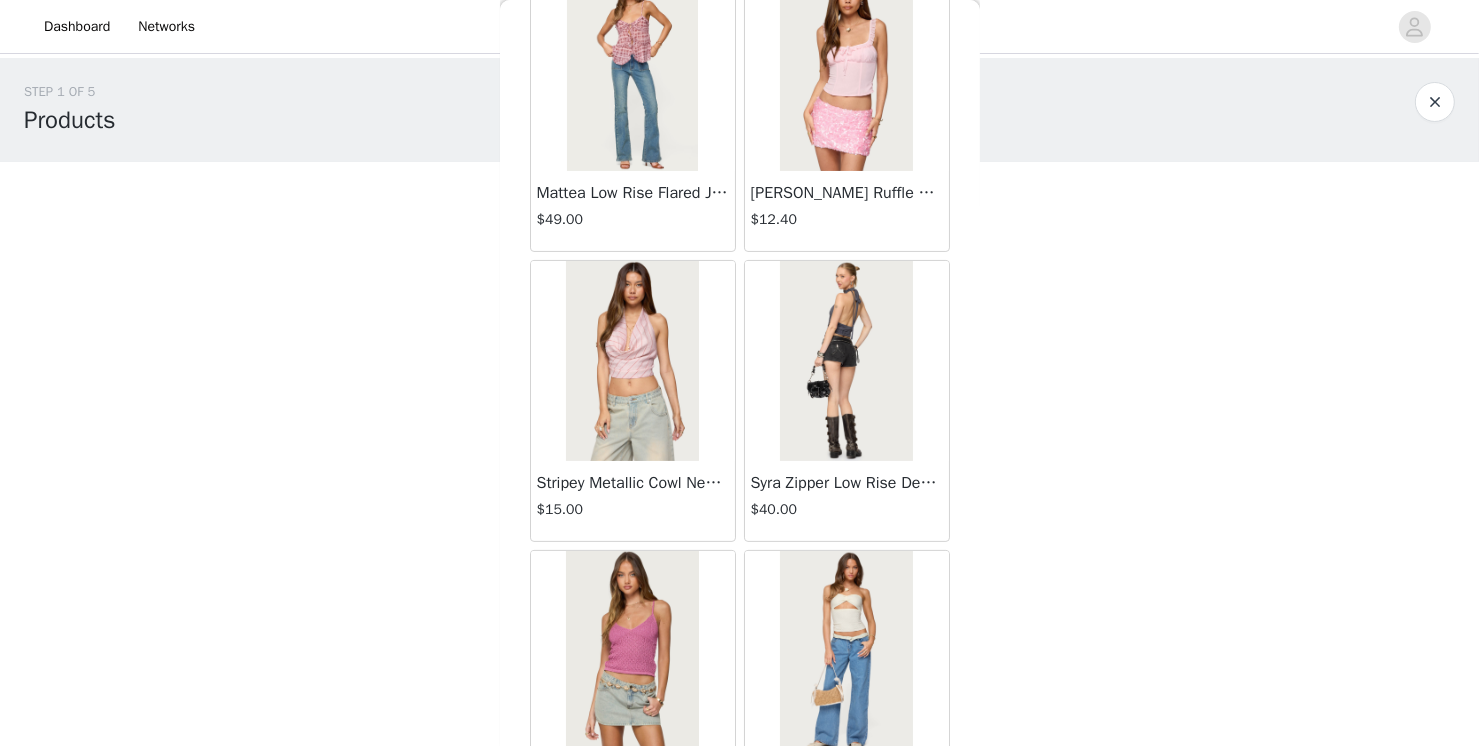 scroll, scrollTop: 8102, scrollLeft: 0, axis: vertical 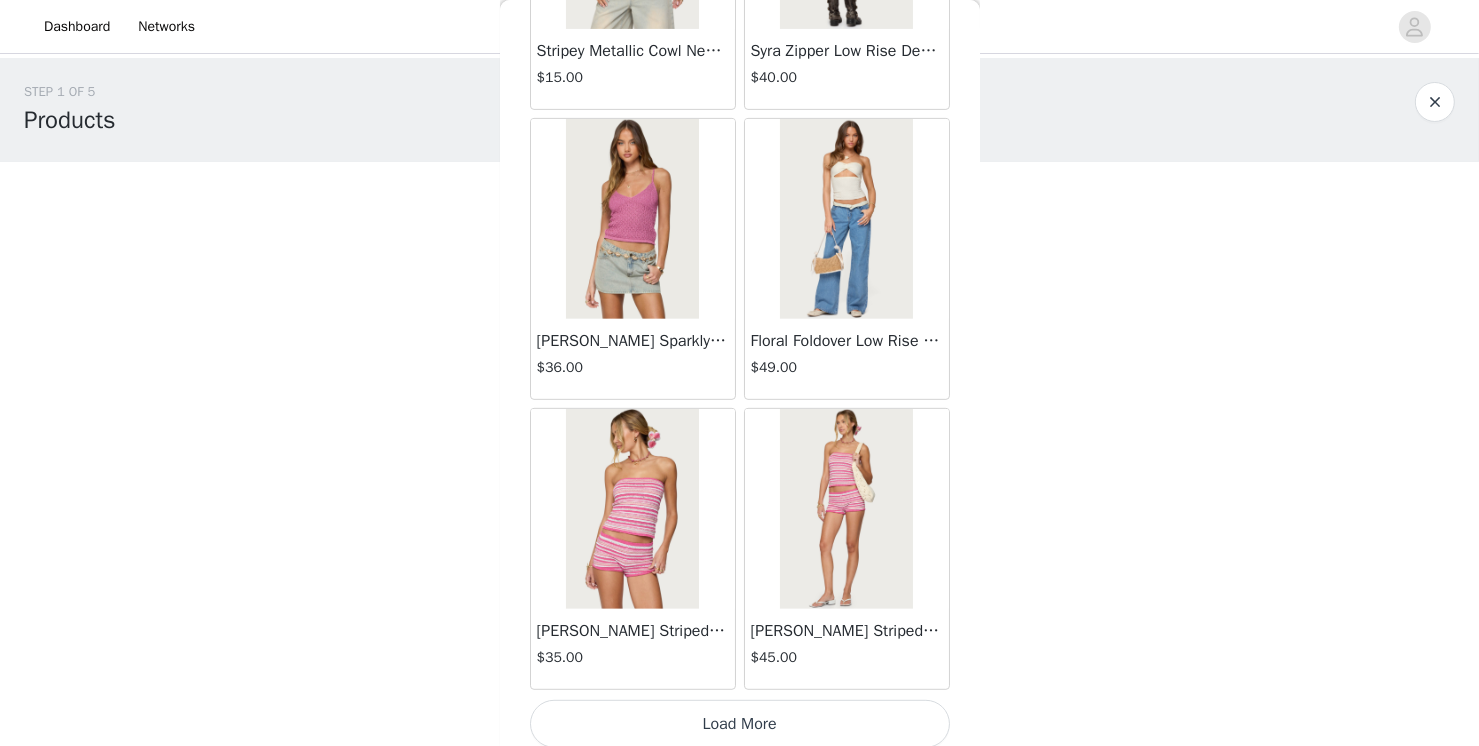 click on "Load More" at bounding box center [740, 724] 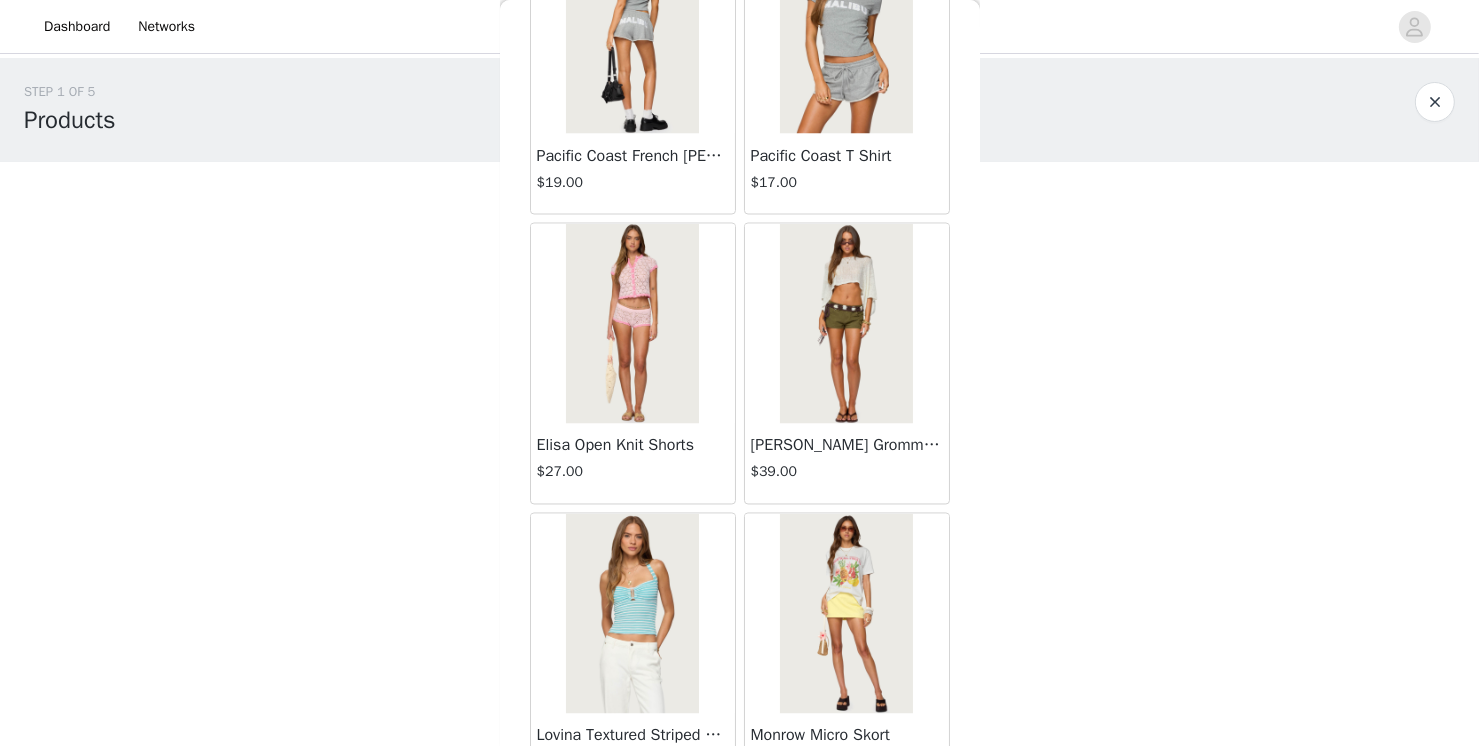 scroll, scrollTop: 10998, scrollLeft: 0, axis: vertical 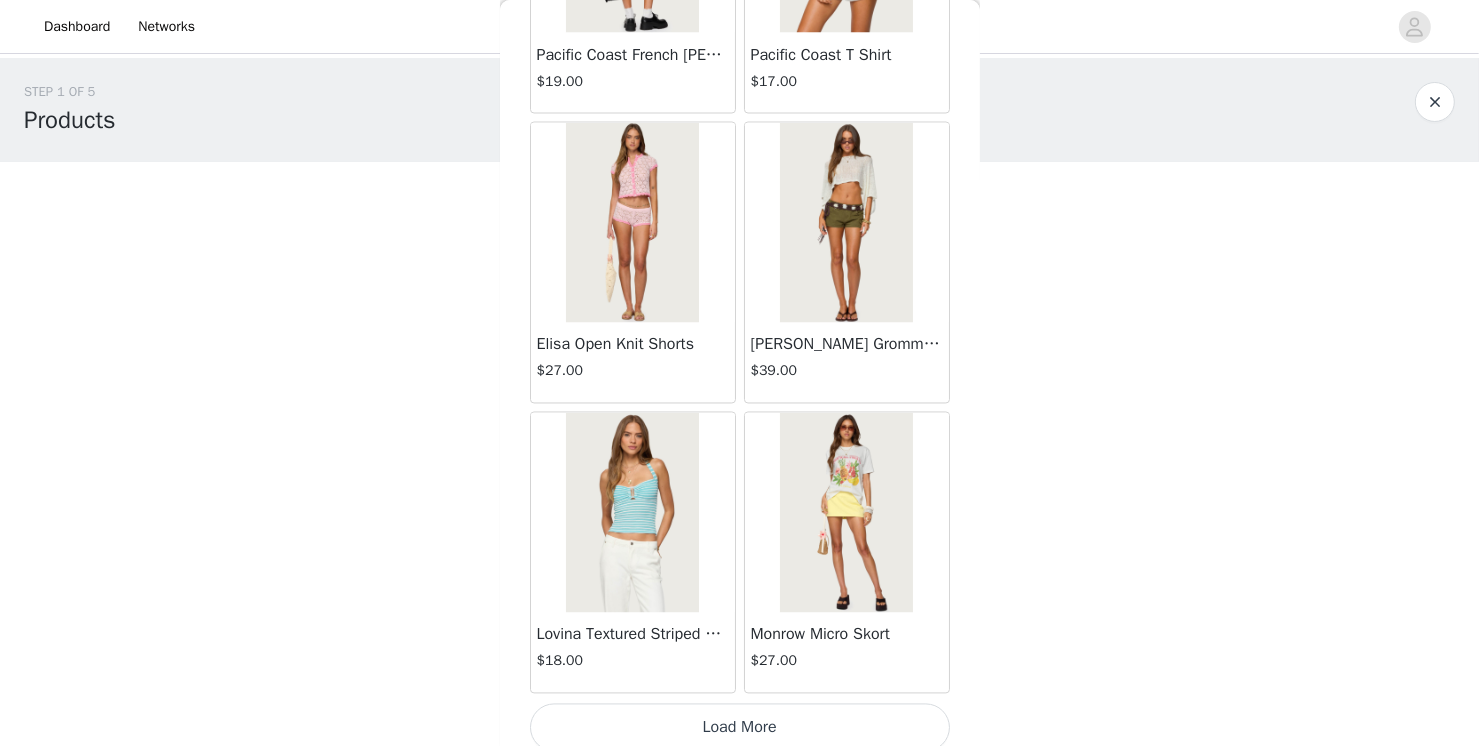 click on "Load More" at bounding box center [740, 728] 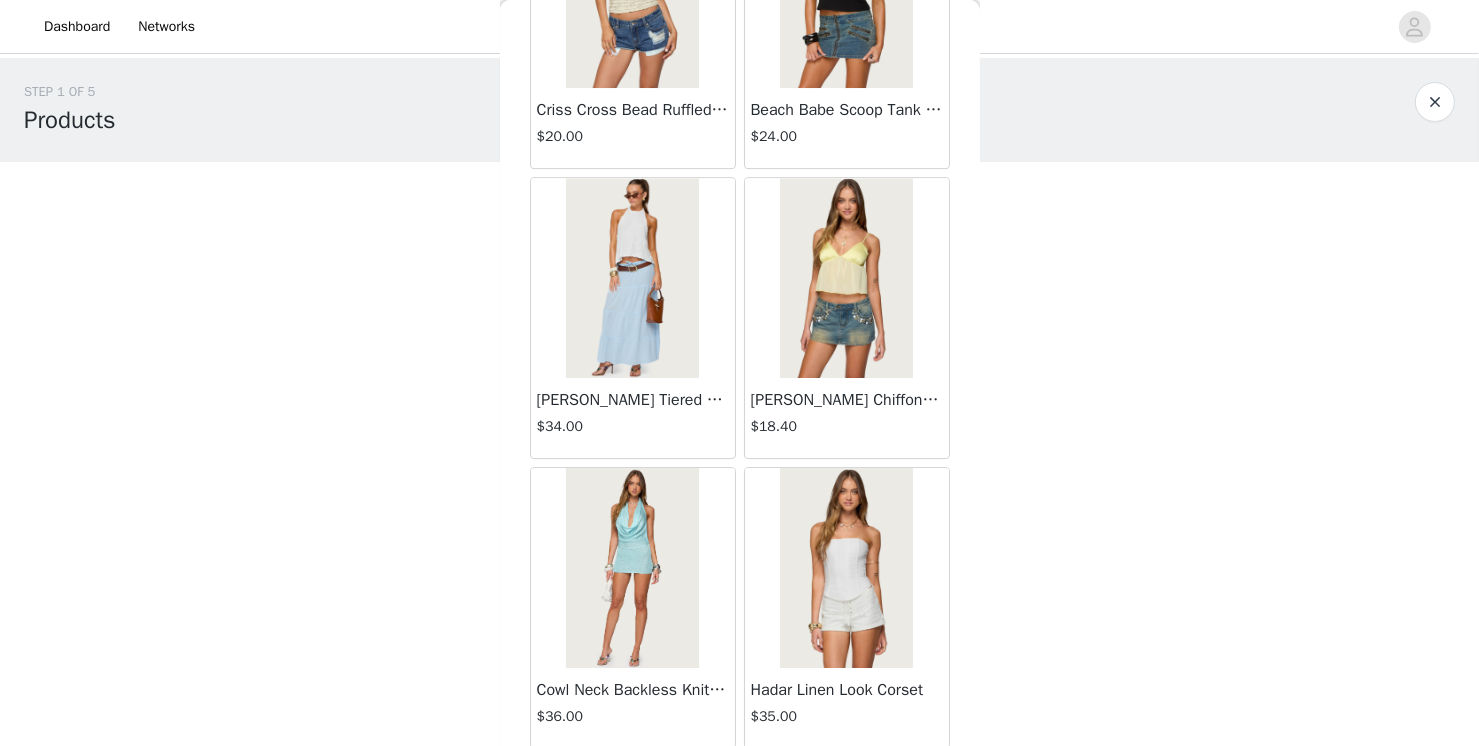 scroll, scrollTop: 13894, scrollLeft: 0, axis: vertical 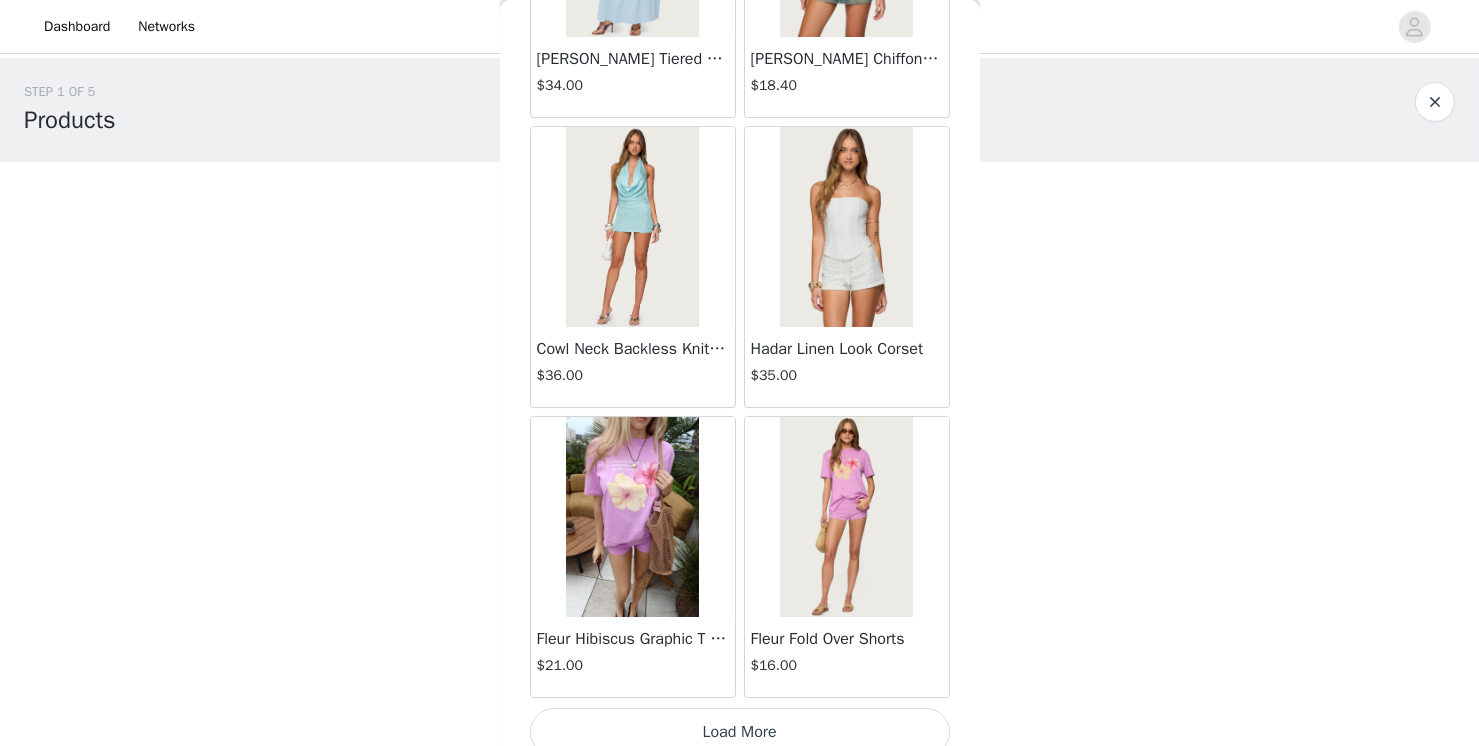 click on "Load More" at bounding box center [740, 732] 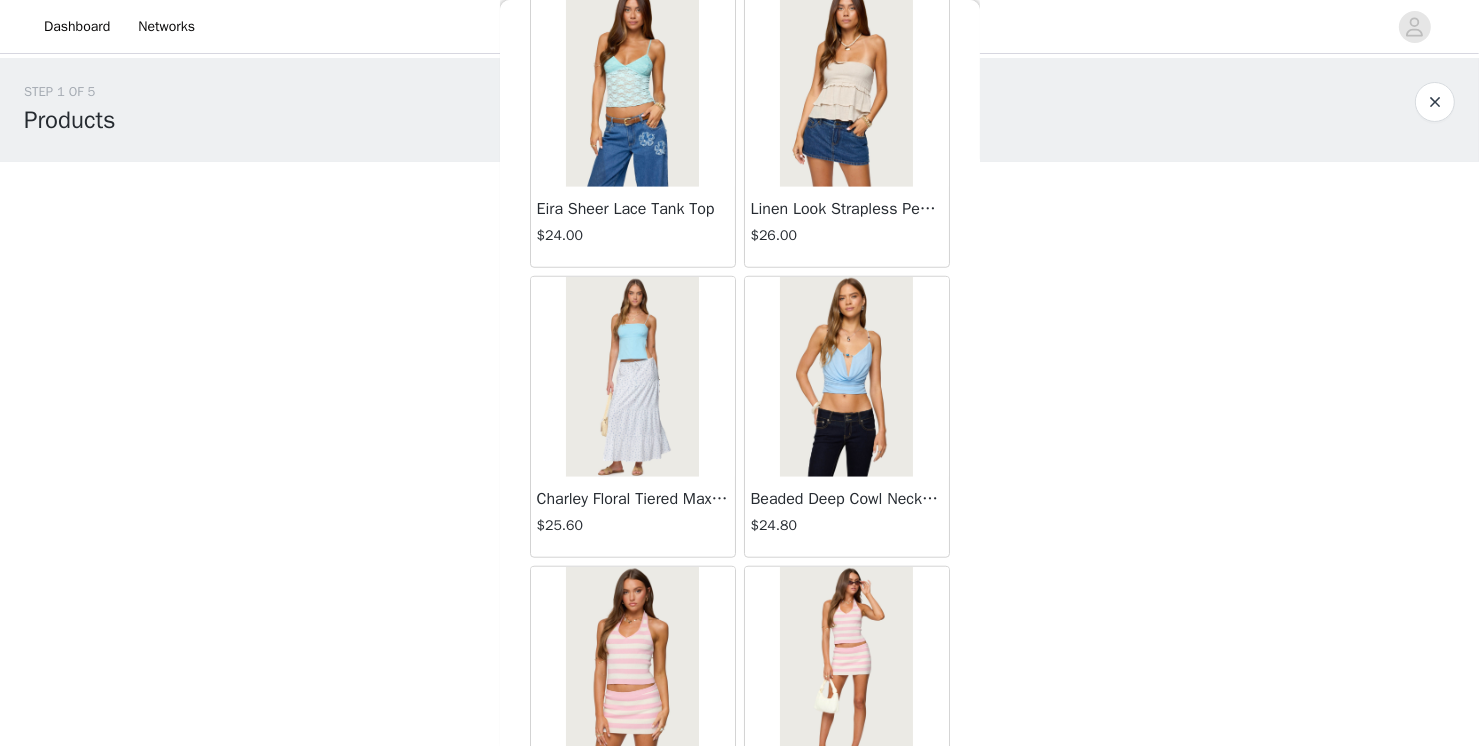 scroll, scrollTop: 16790, scrollLeft: 0, axis: vertical 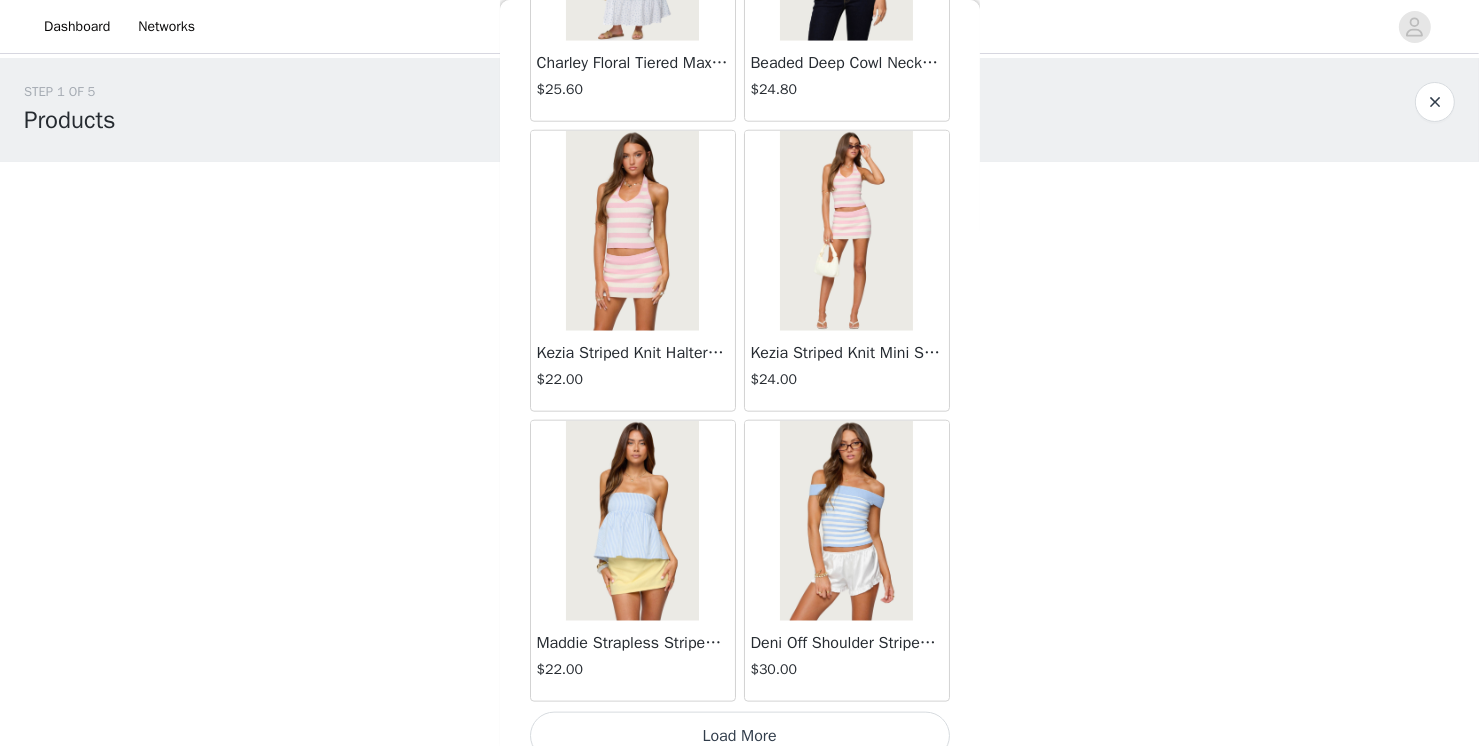 click on "Load More" at bounding box center [740, 736] 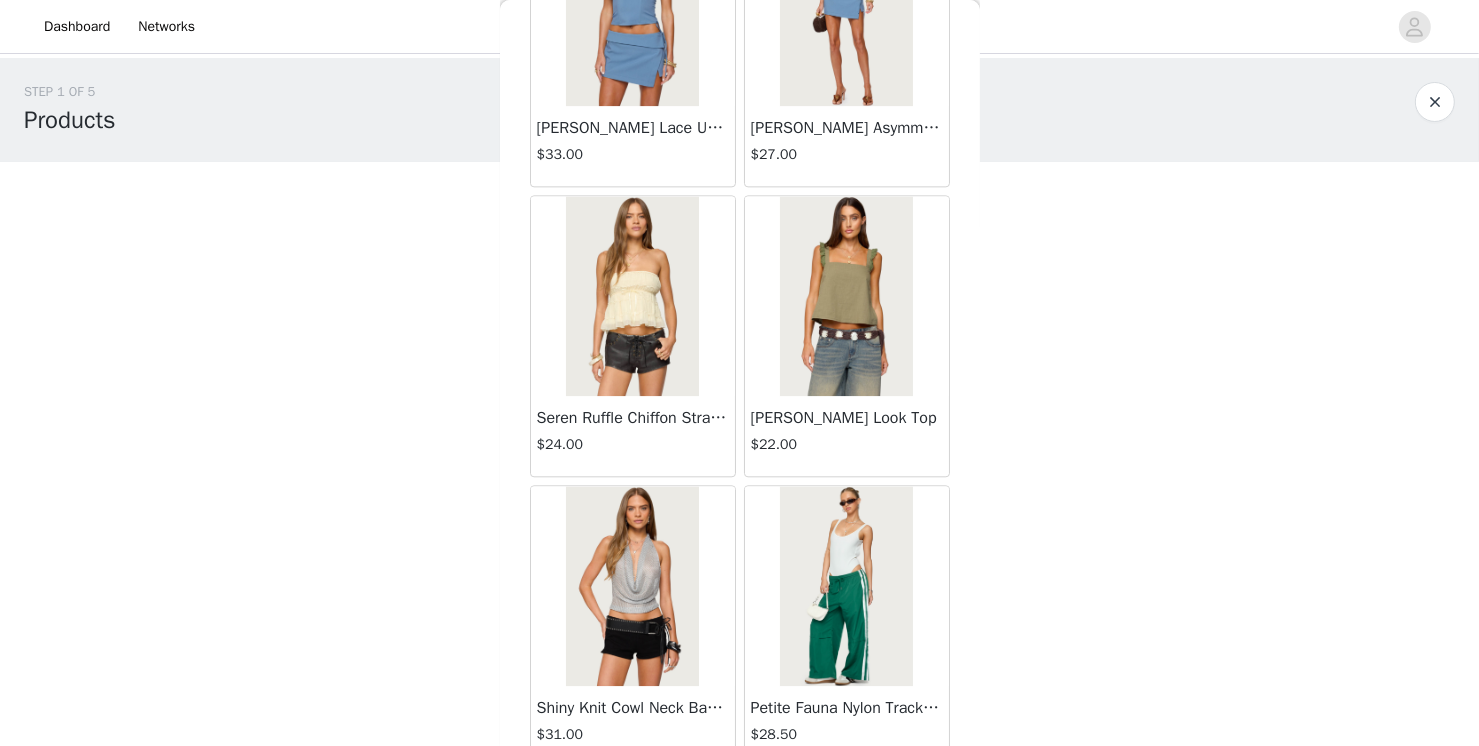 scroll, scrollTop: 19686, scrollLeft: 0, axis: vertical 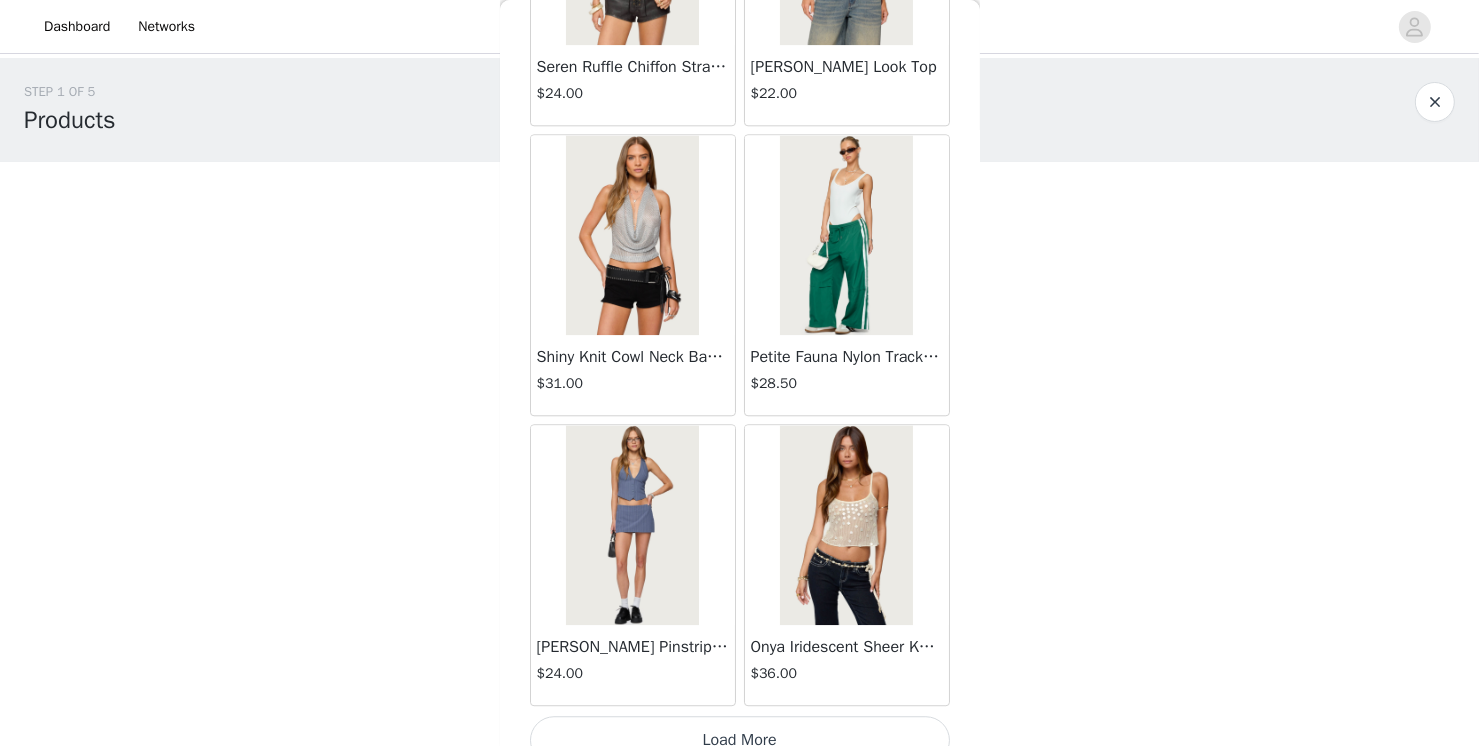 click on "Load More" at bounding box center [740, 740] 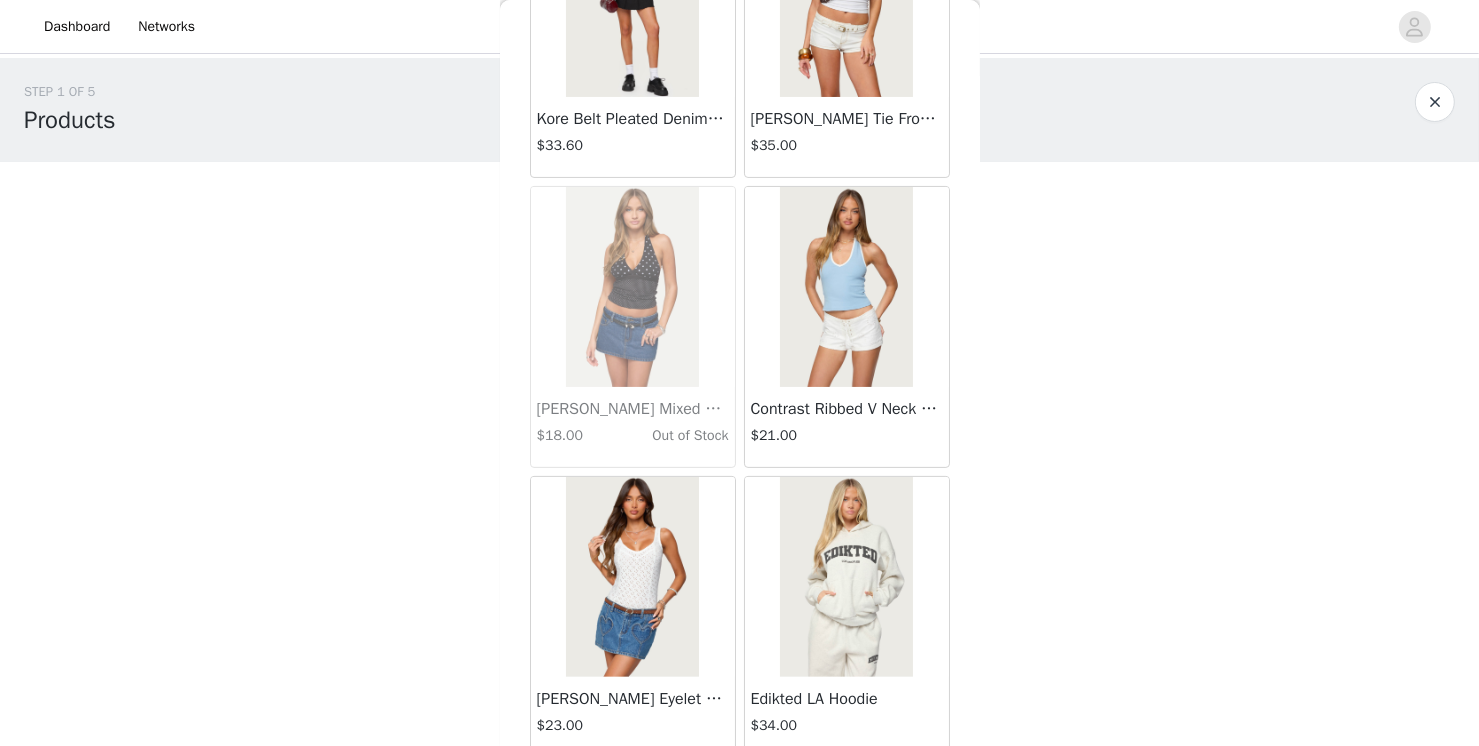 scroll, scrollTop: 22582, scrollLeft: 0, axis: vertical 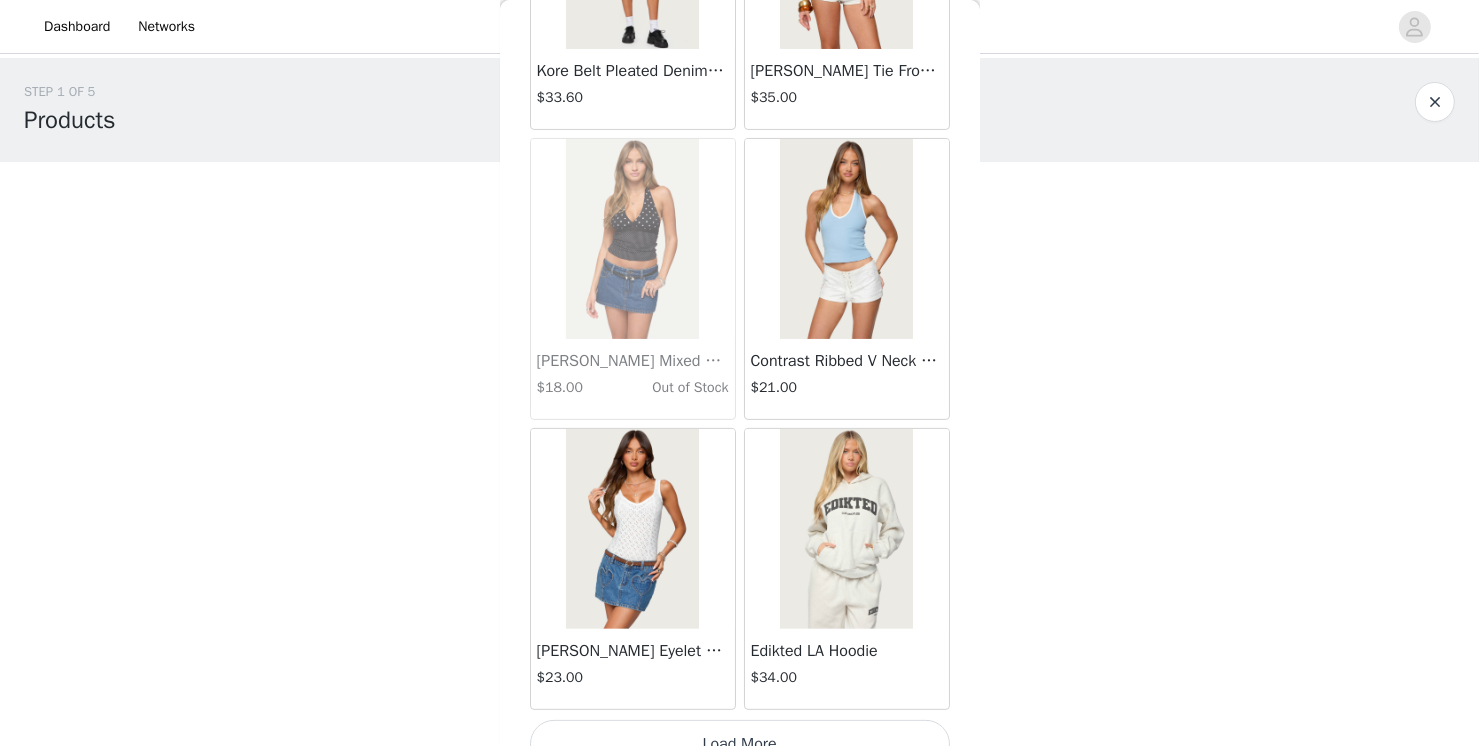 click on "Load More" at bounding box center [740, 744] 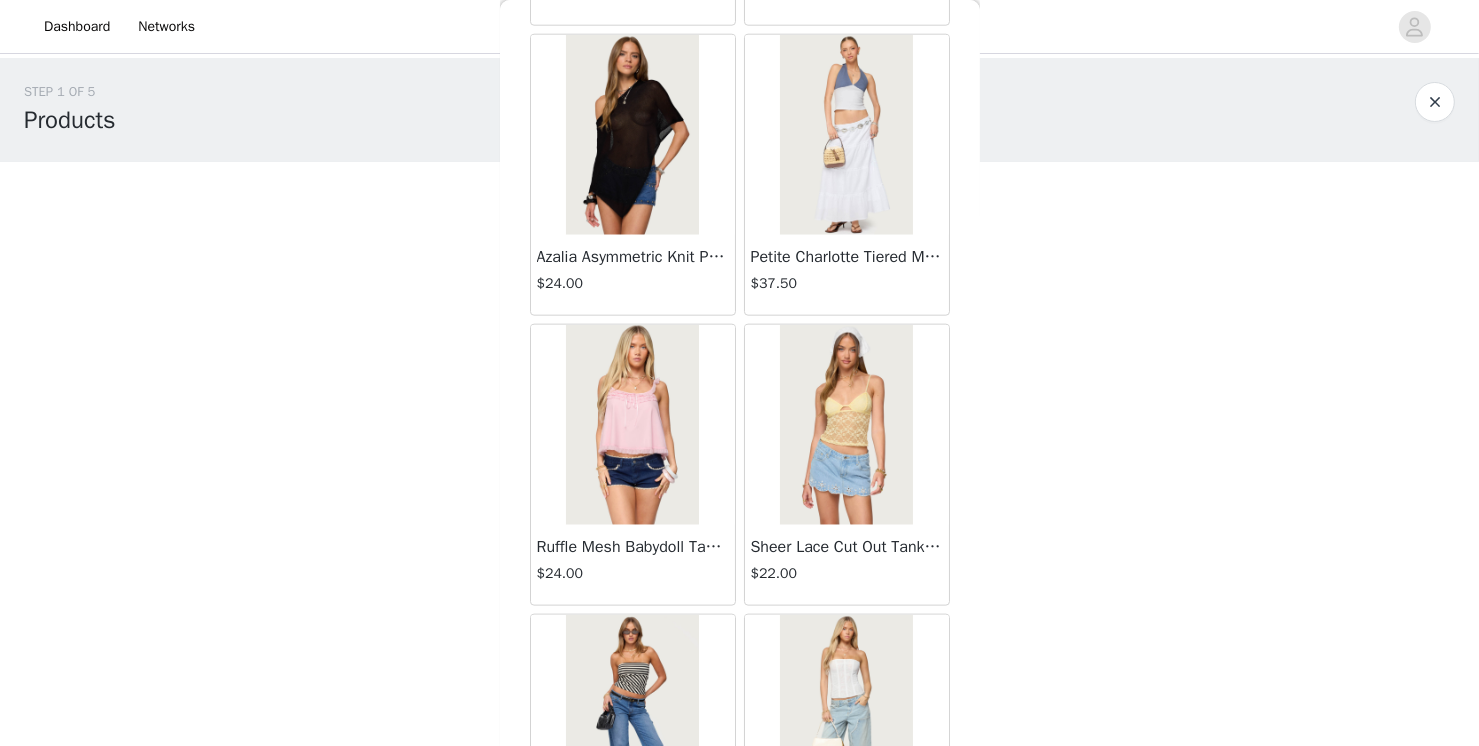 scroll, scrollTop: 25478, scrollLeft: 0, axis: vertical 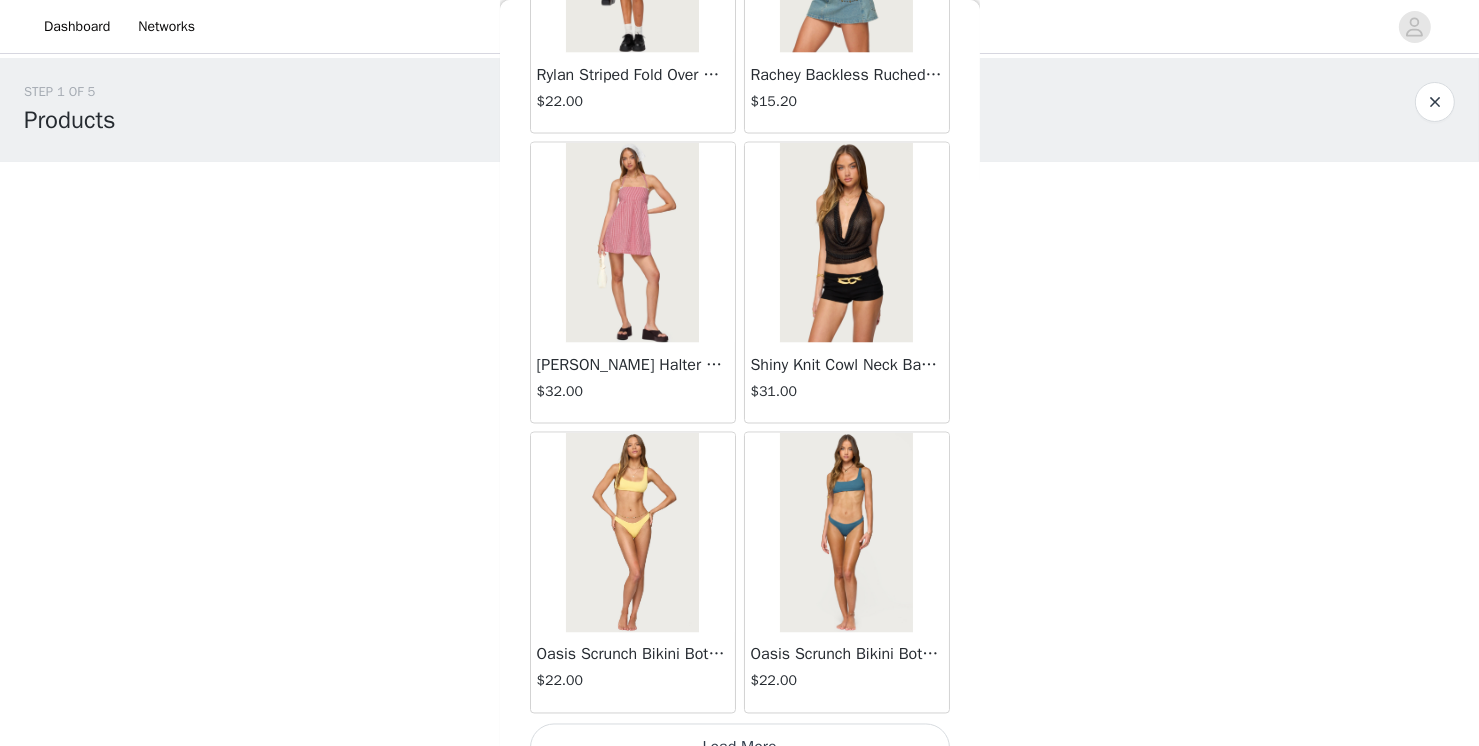 click on "Load More" at bounding box center (740, 748) 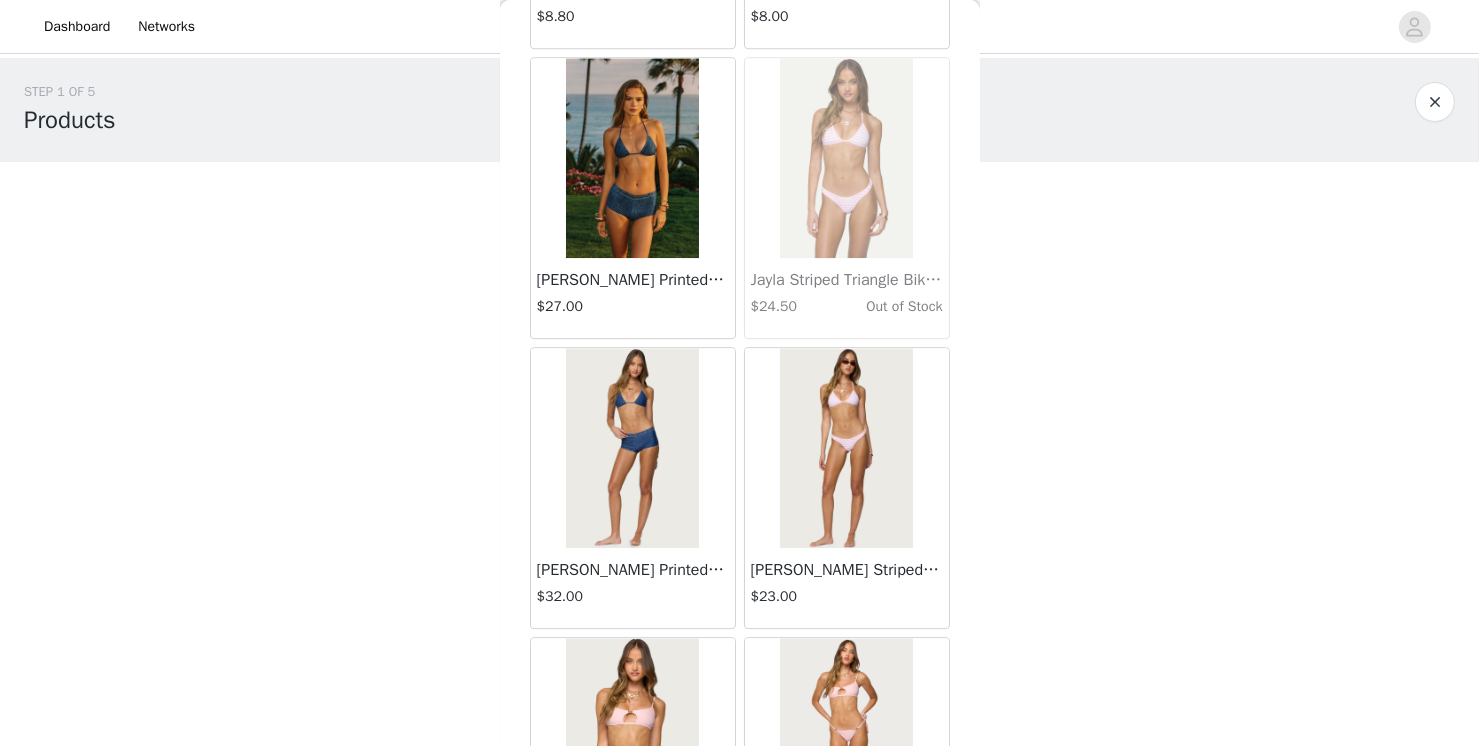 scroll, scrollTop: 28374, scrollLeft: 0, axis: vertical 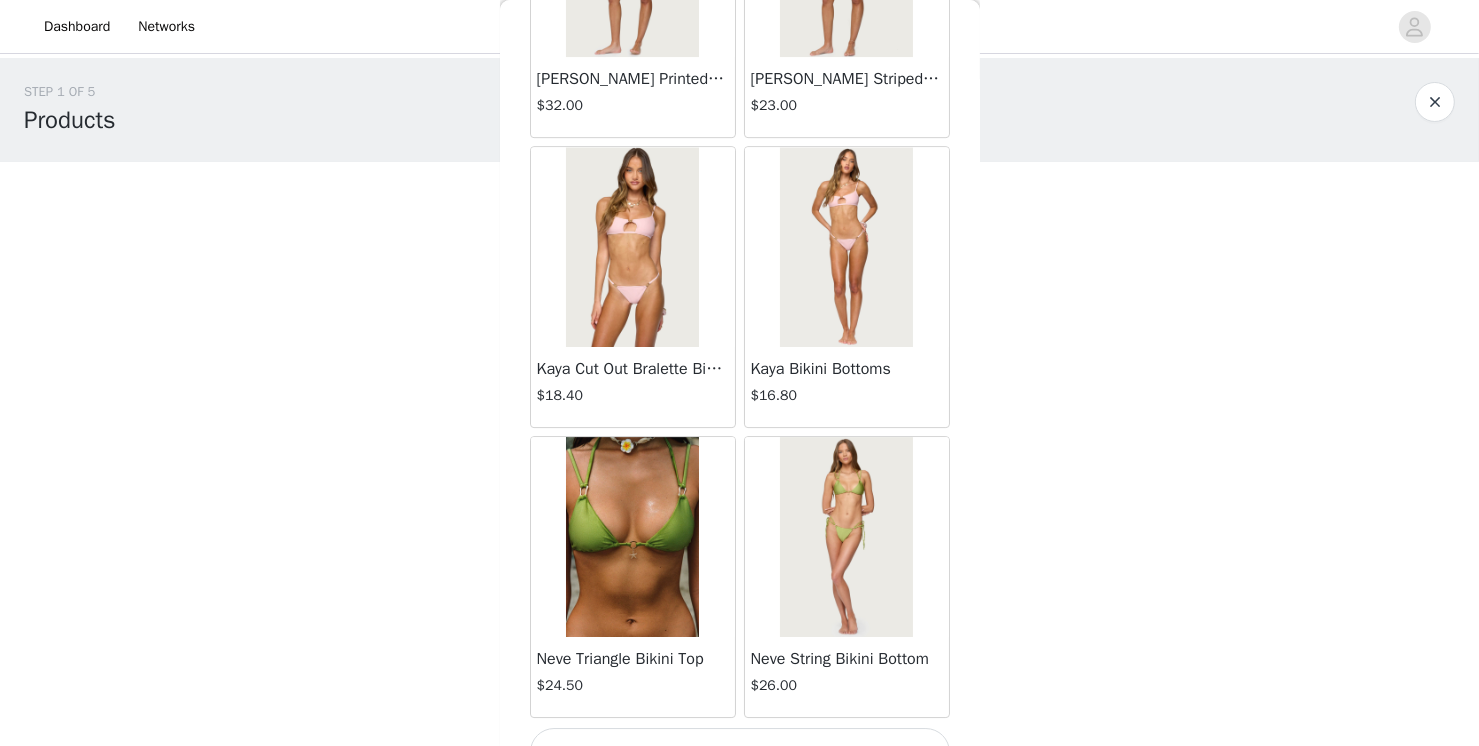 click on "Load More" at bounding box center [740, 752] 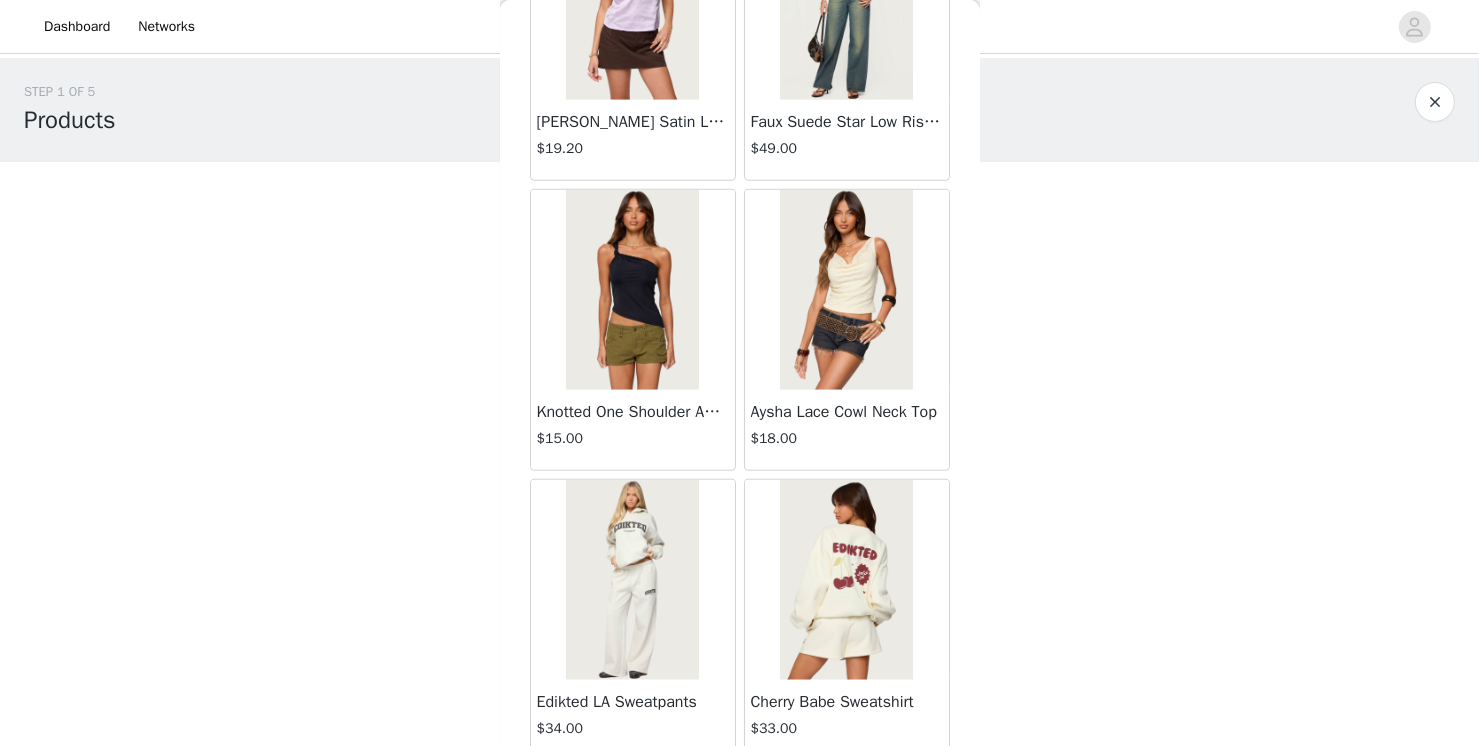 scroll, scrollTop: 31270, scrollLeft: 0, axis: vertical 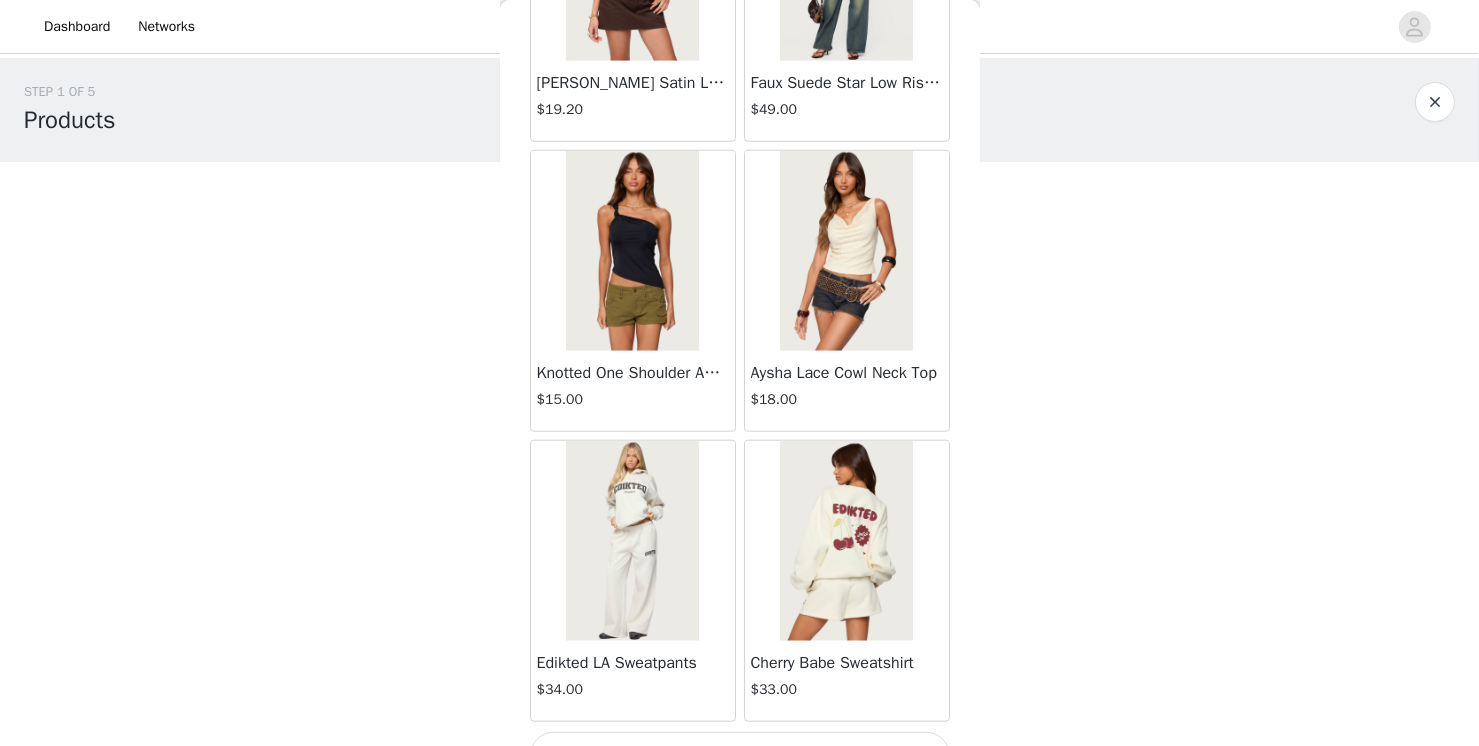 click on "Load More" at bounding box center [740, 756] 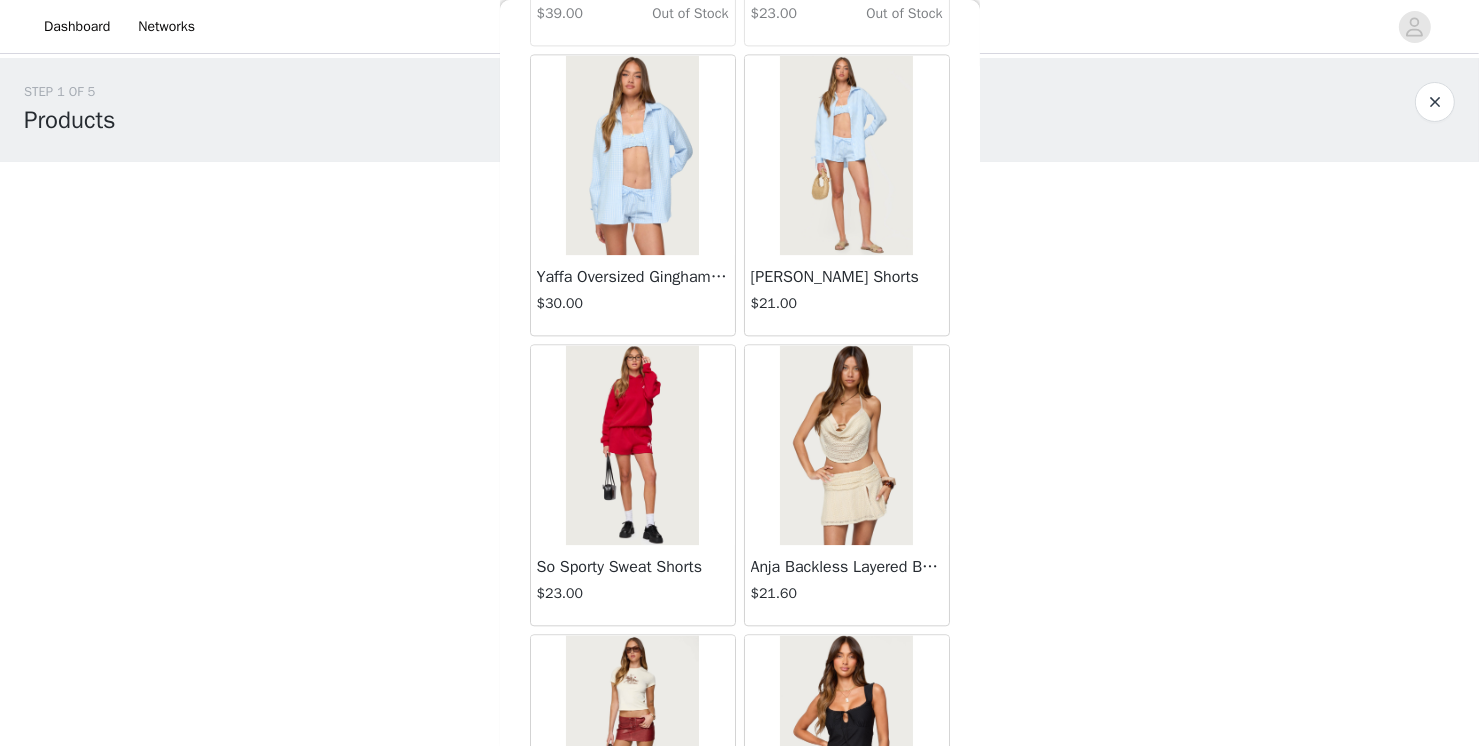 scroll, scrollTop: 34166, scrollLeft: 0, axis: vertical 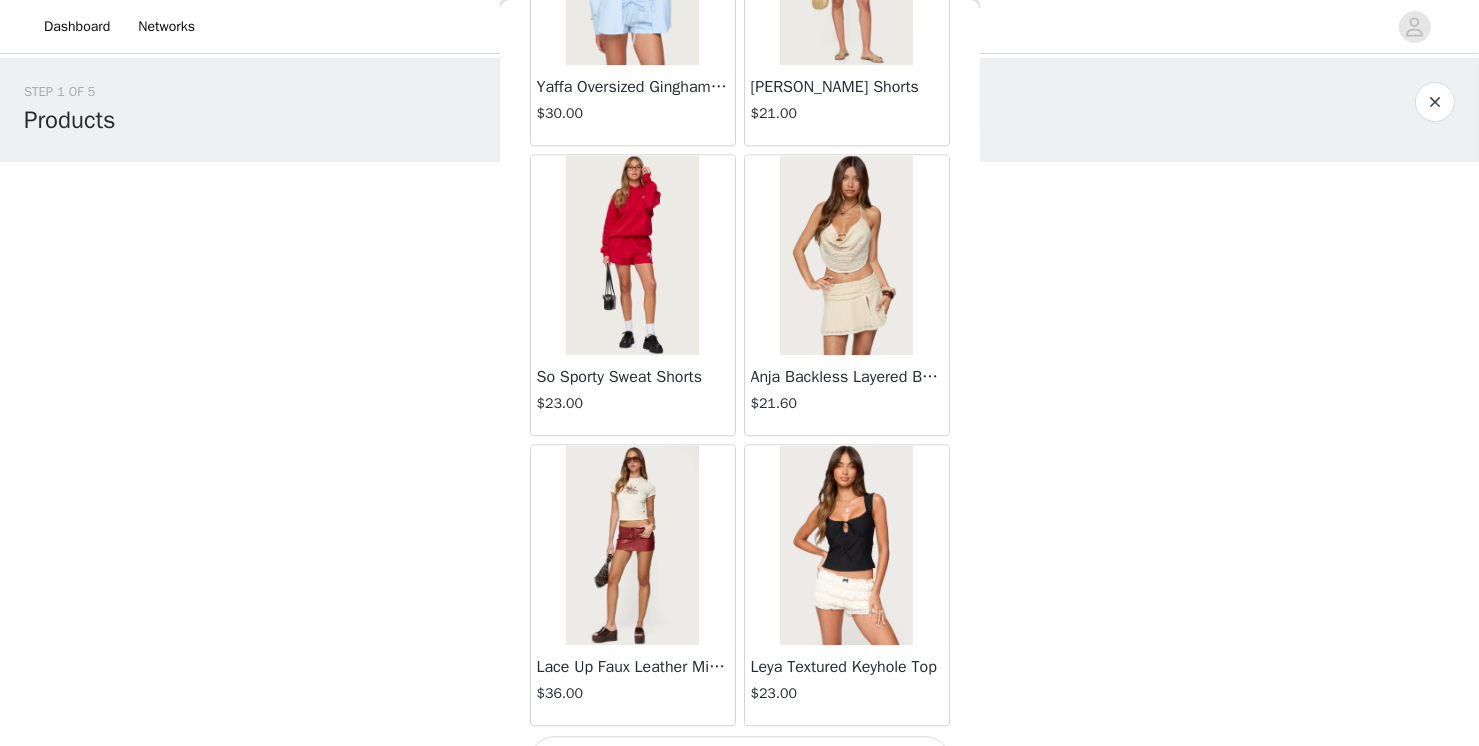 click on "Load More" at bounding box center (740, 760) 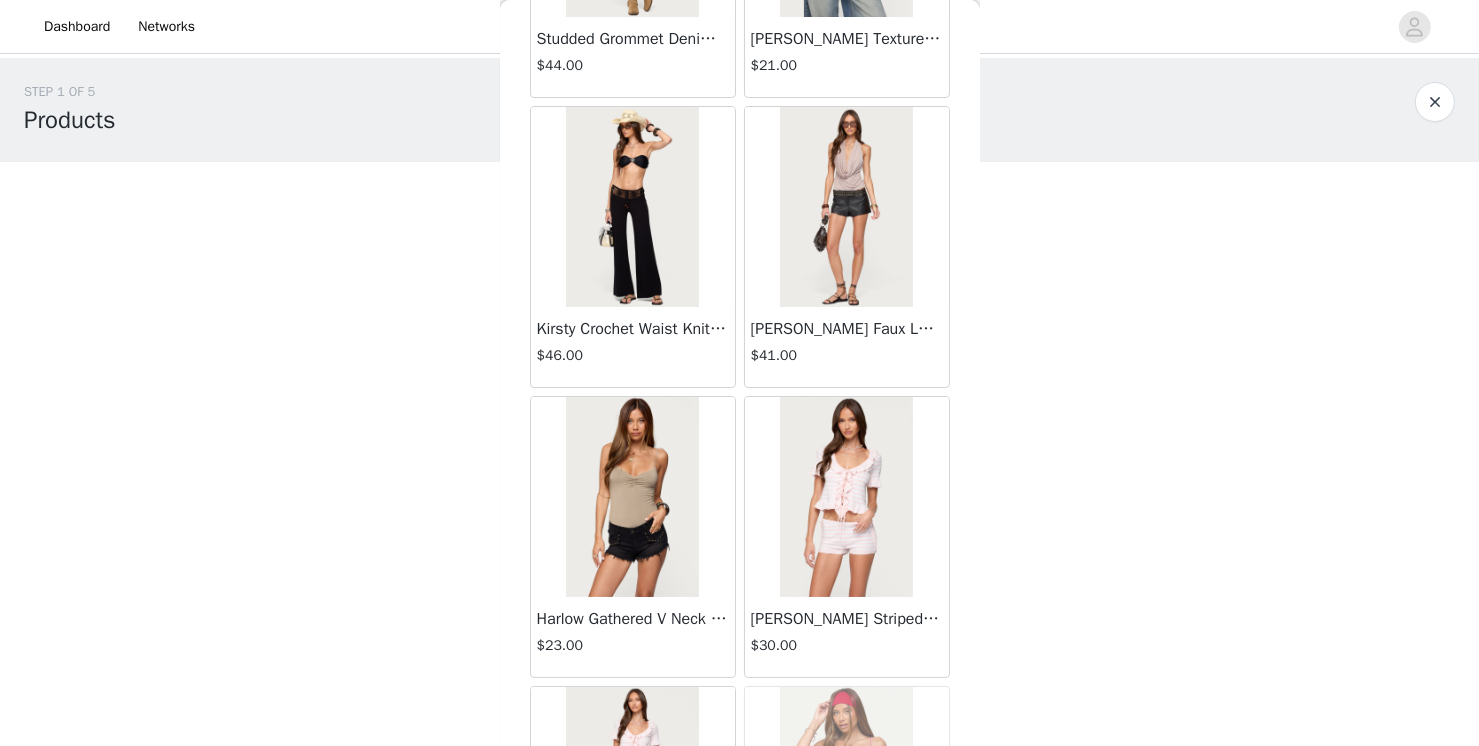 scroll, scrollTop: 37062, scrollLeft: 0, axis: vertical 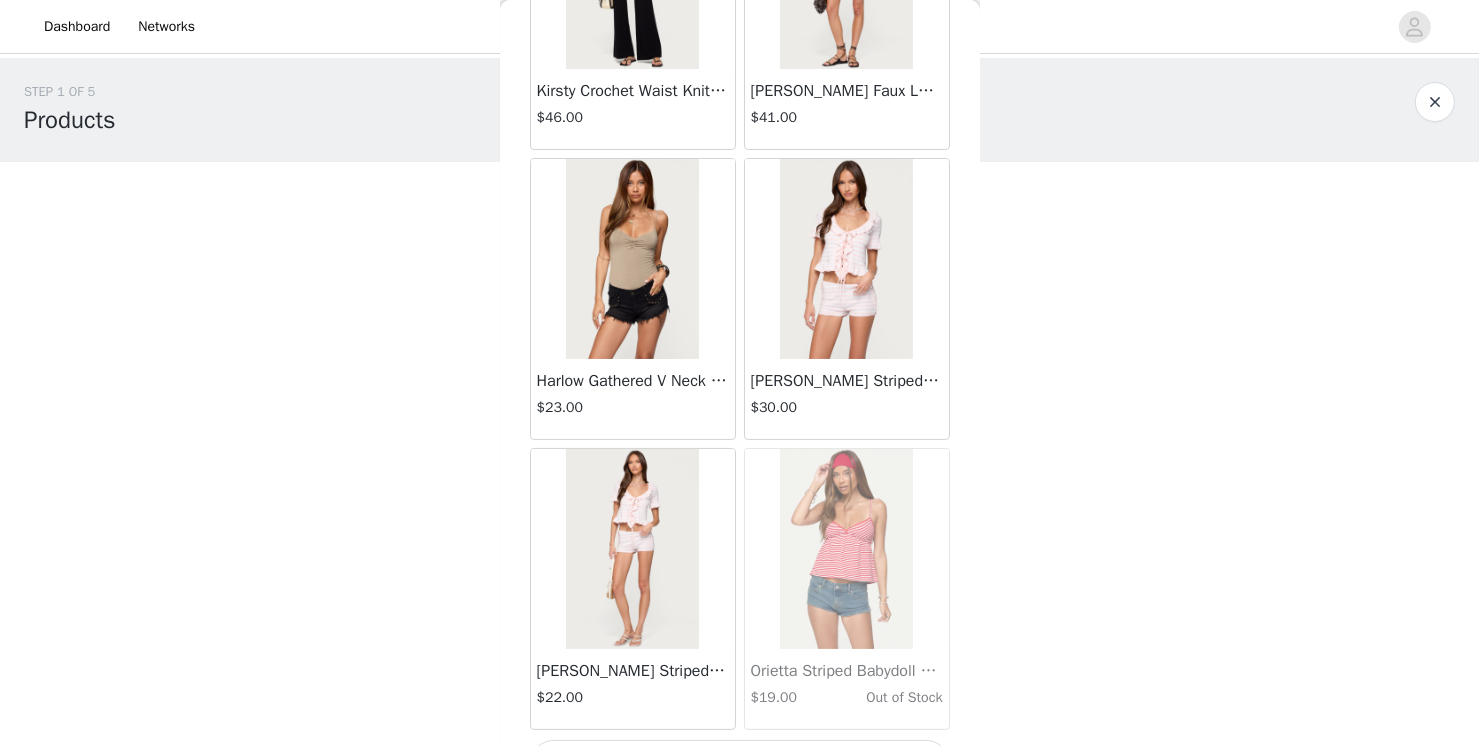 click on "Load More" at bounding box center (740, 764) 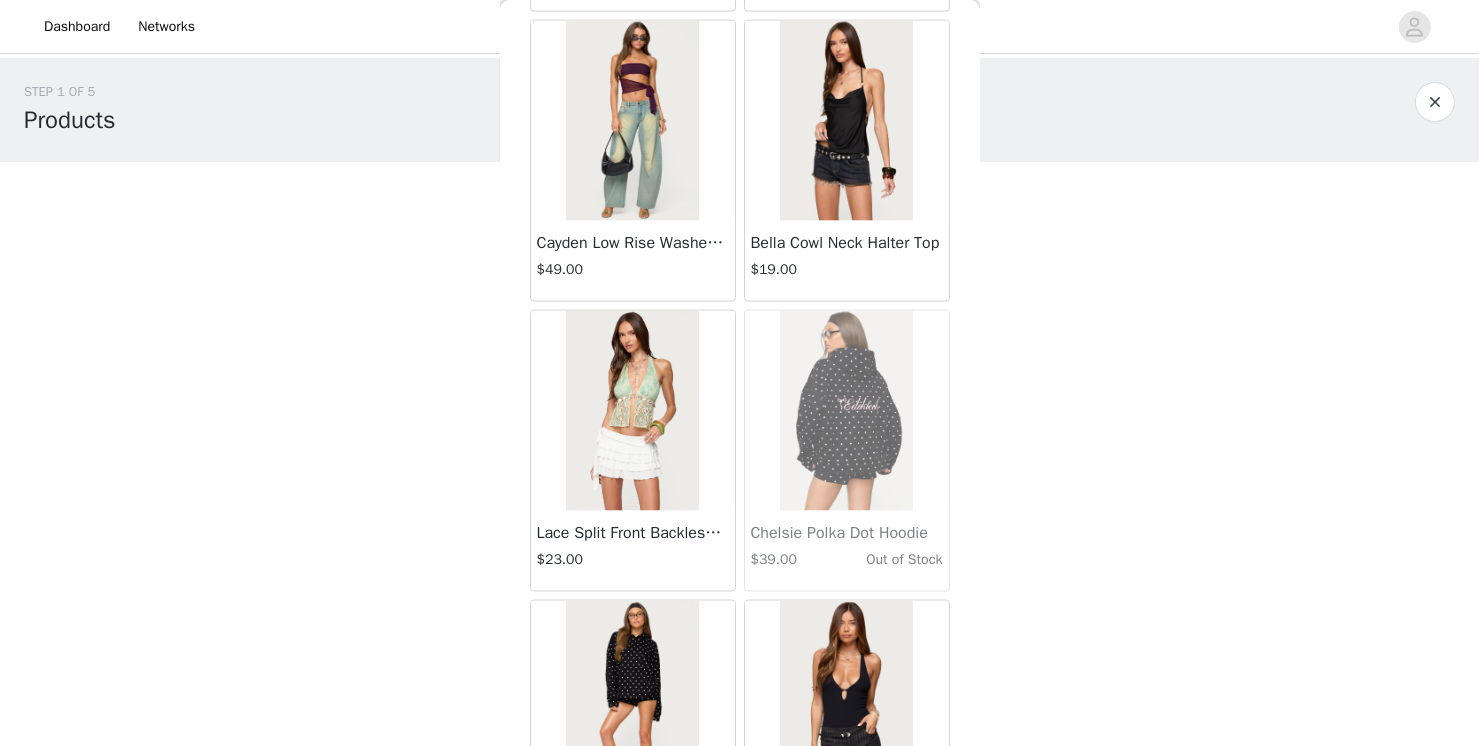 scroll, scrollTop: 39958, scrollLeft: 0, axis: vertical 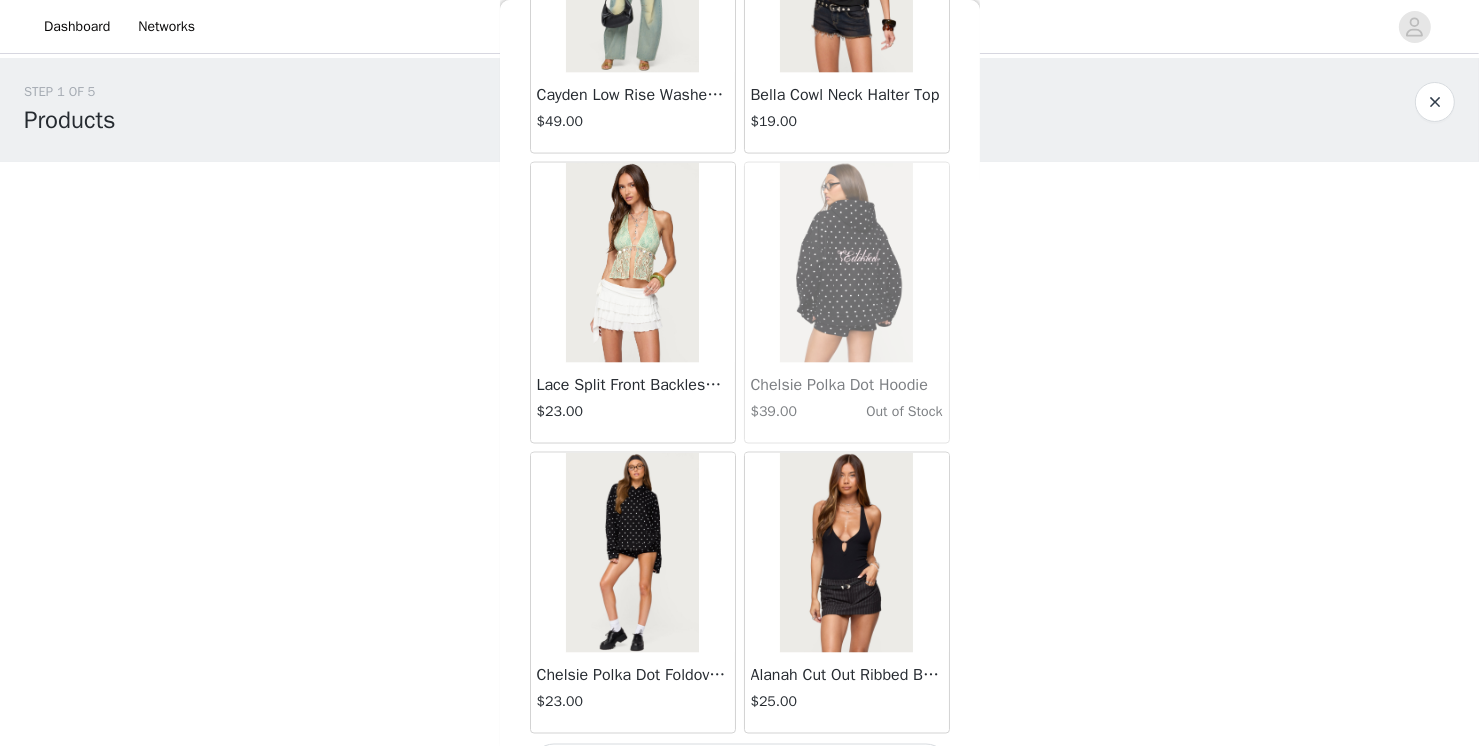 click on "Load More" at bounding box center (740, 768) 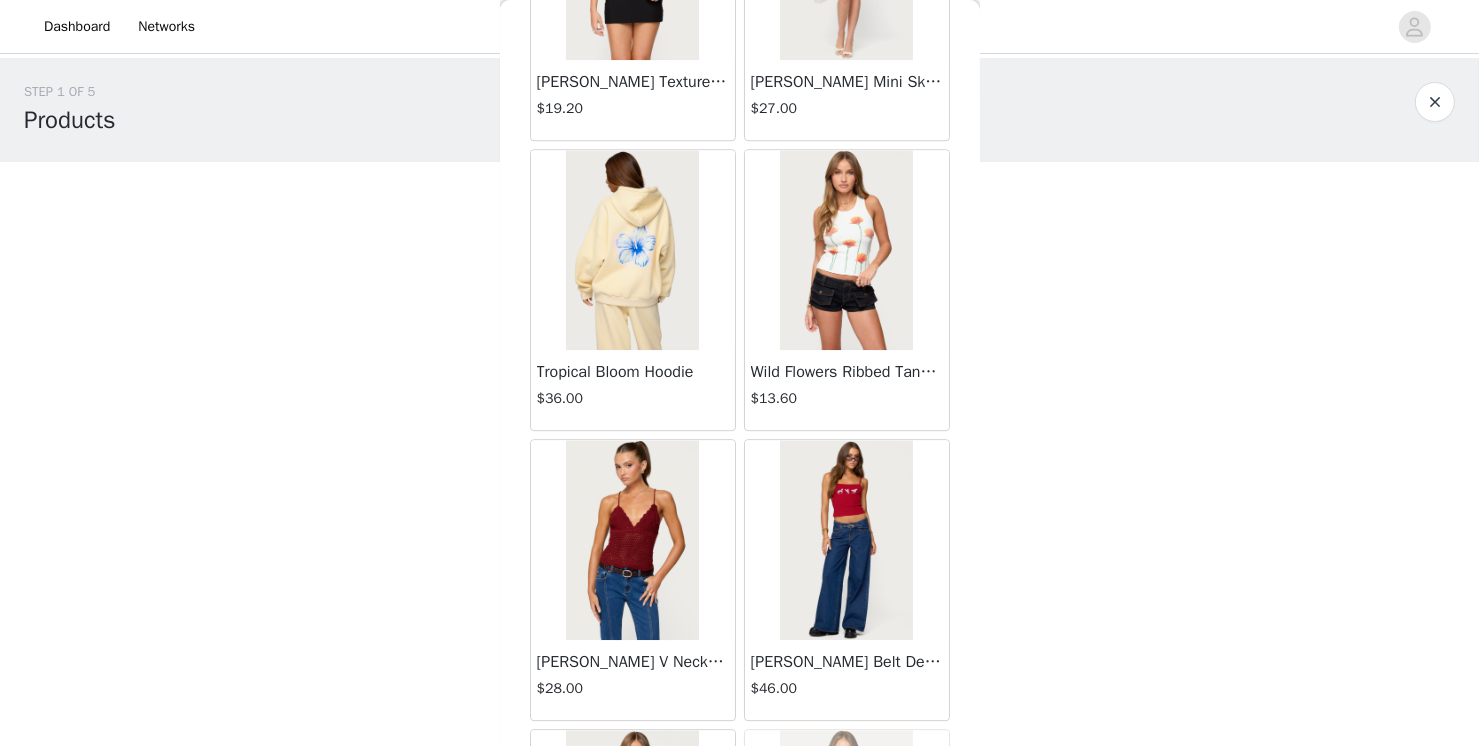 scroll, scrollTop: 42854, scrollLeft: 0, axis: vertical 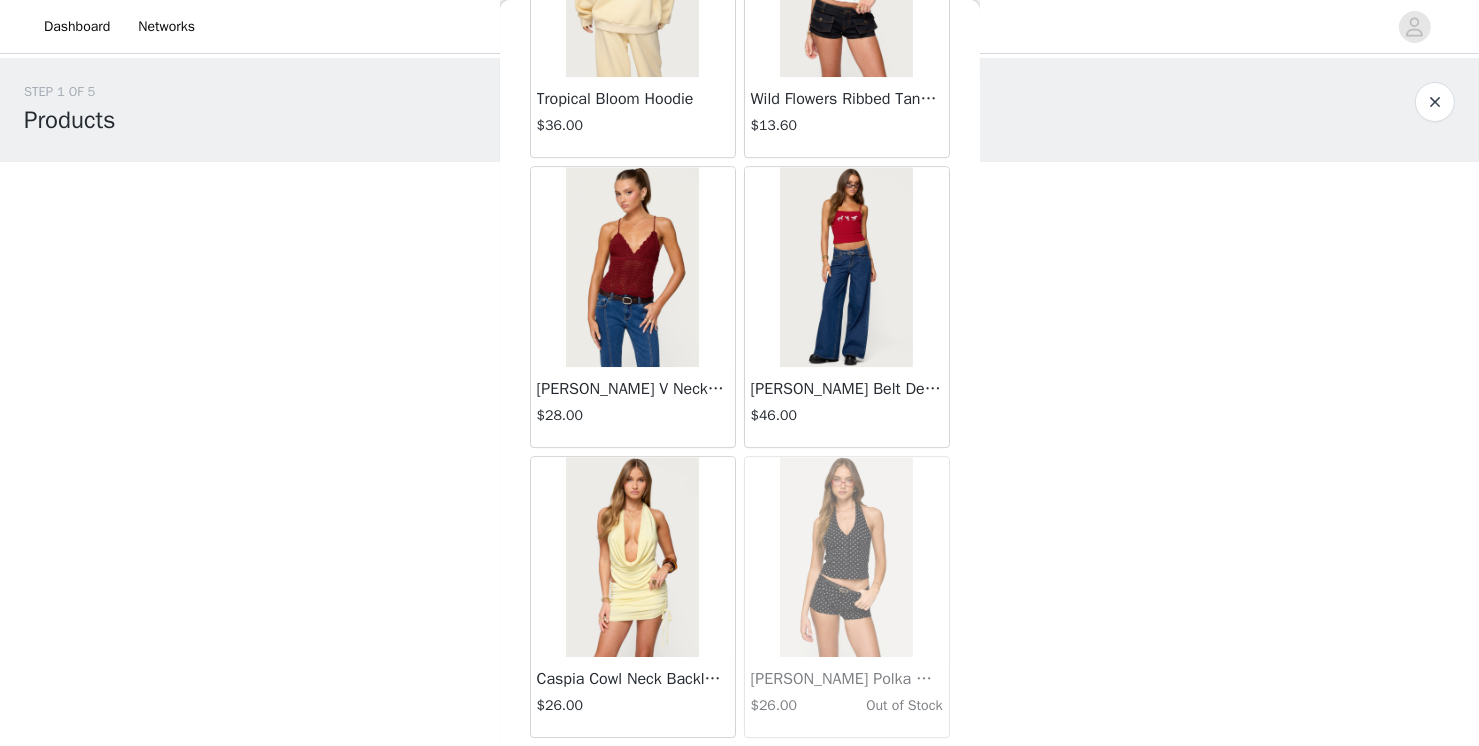 click on "Load More" at bounding box center [740, 772] 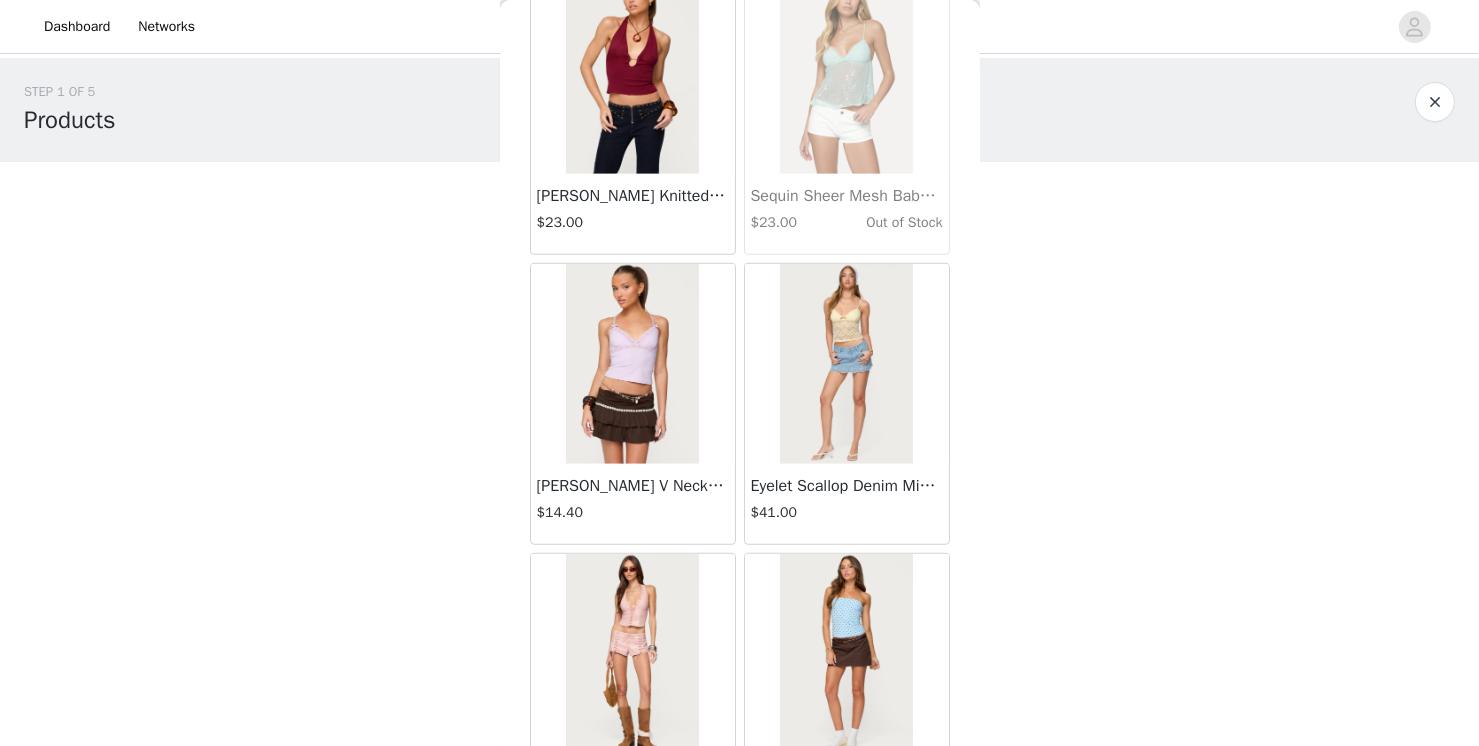 scroll, scrollTop: 45750, scrollLeft: 0, axis: vertical 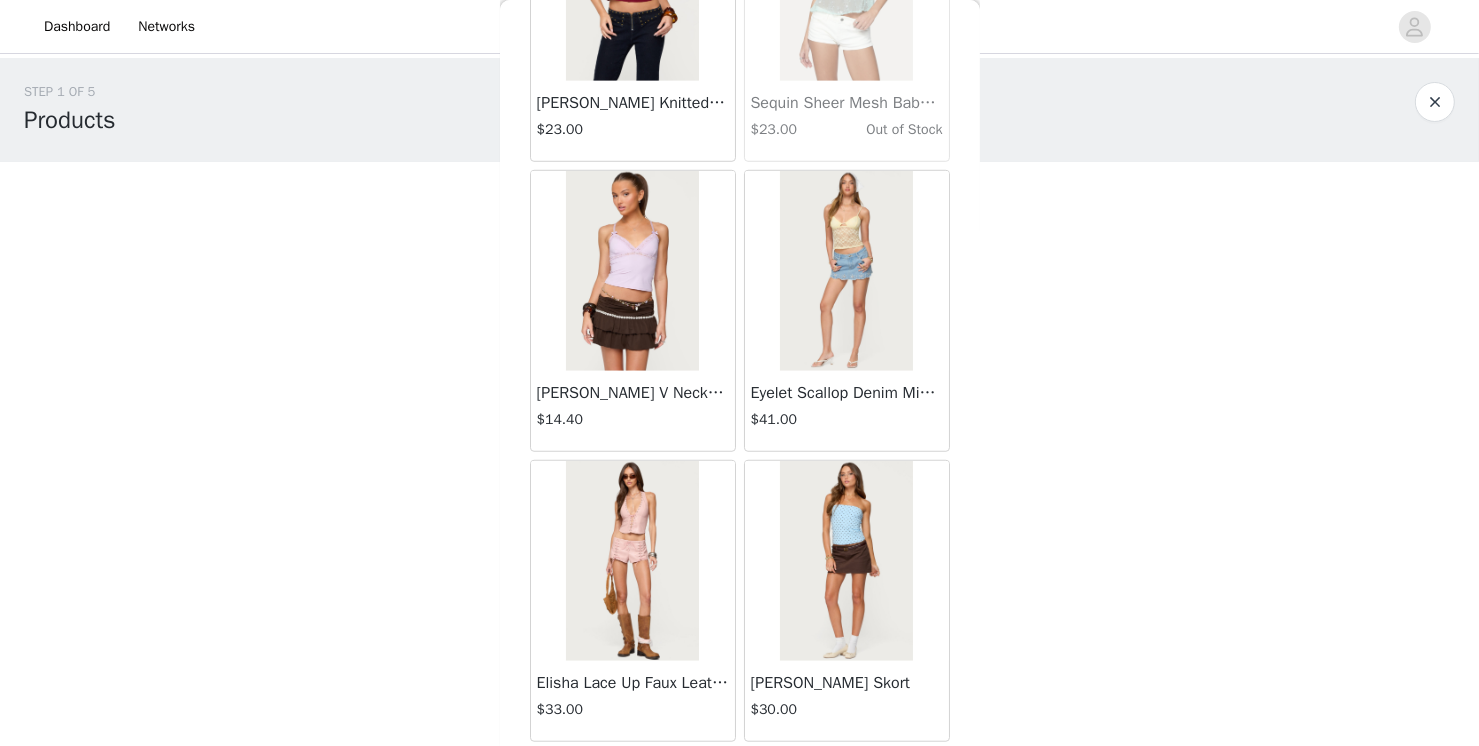 click on "Load More" at bounding box center (740, 776) 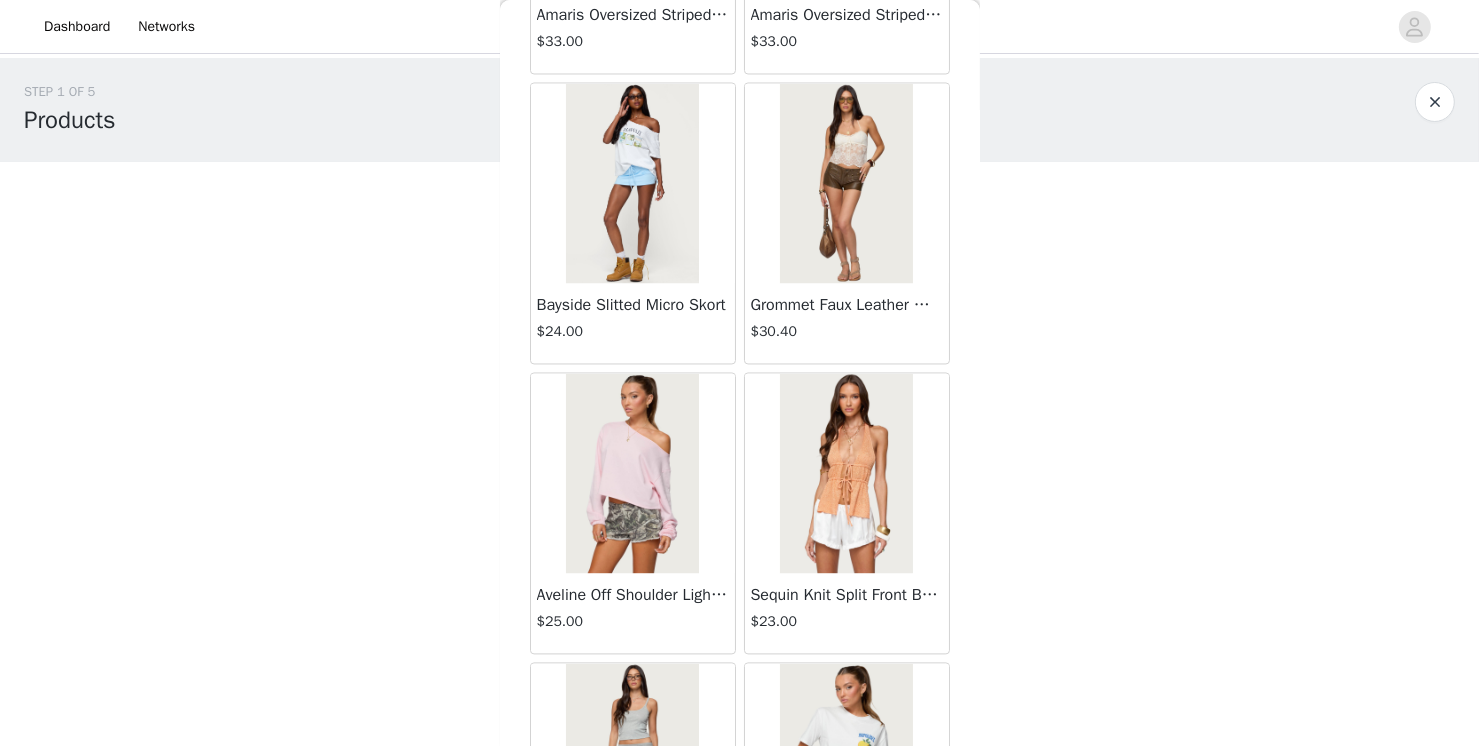 scroll, scrollTop: 48646, scrollLeft: 0, axis: vertical 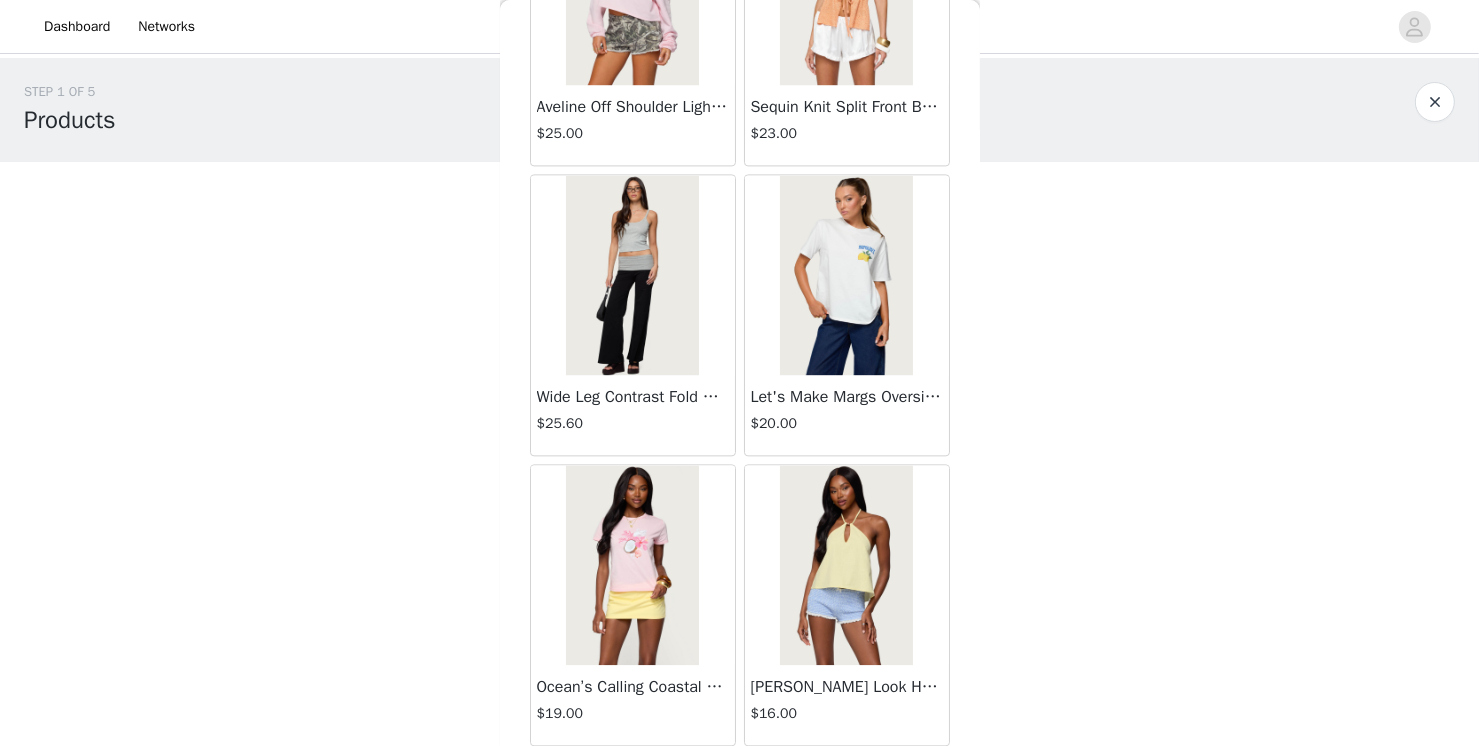 click on "Load More" at bounding box center [740, 780] 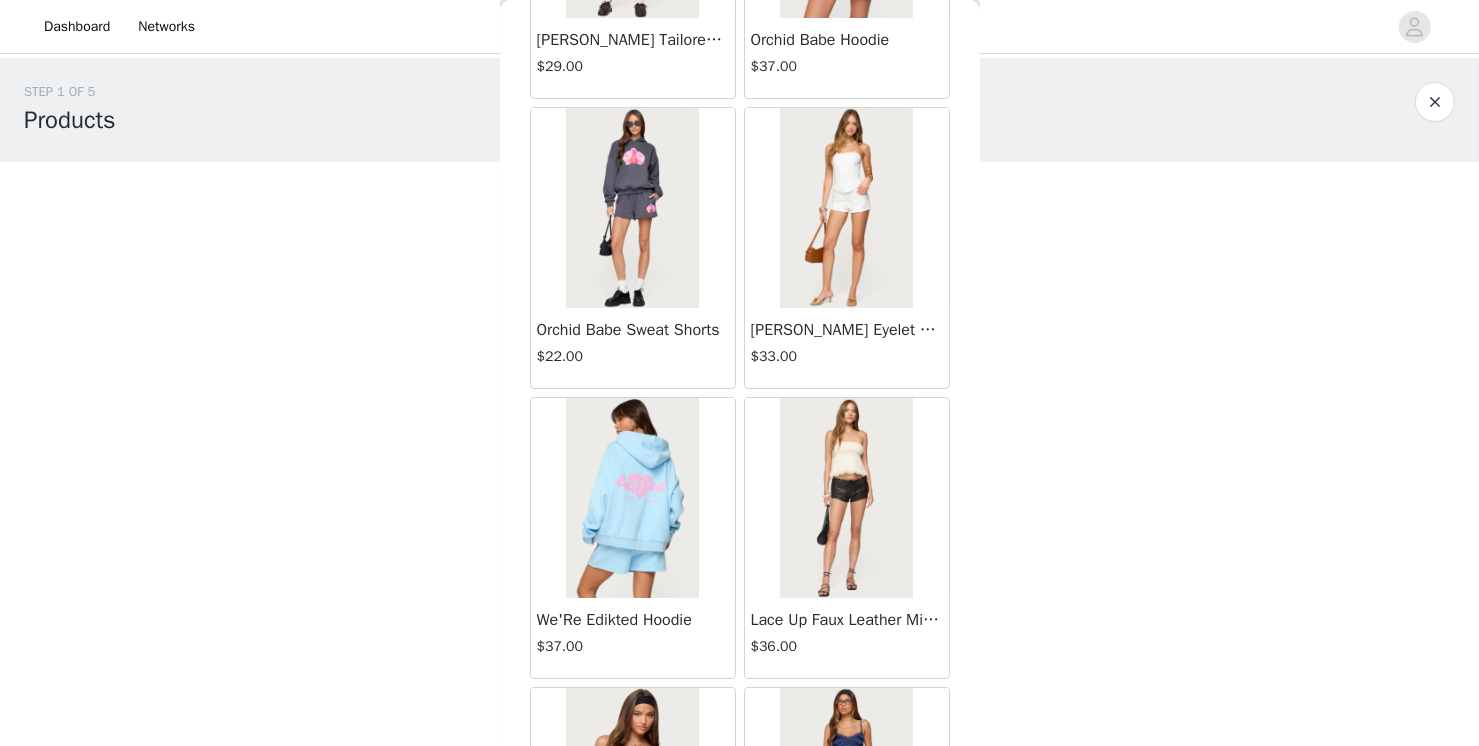 scroll, scrollTop: 51542, scrollLeft: 0, axis: vertical 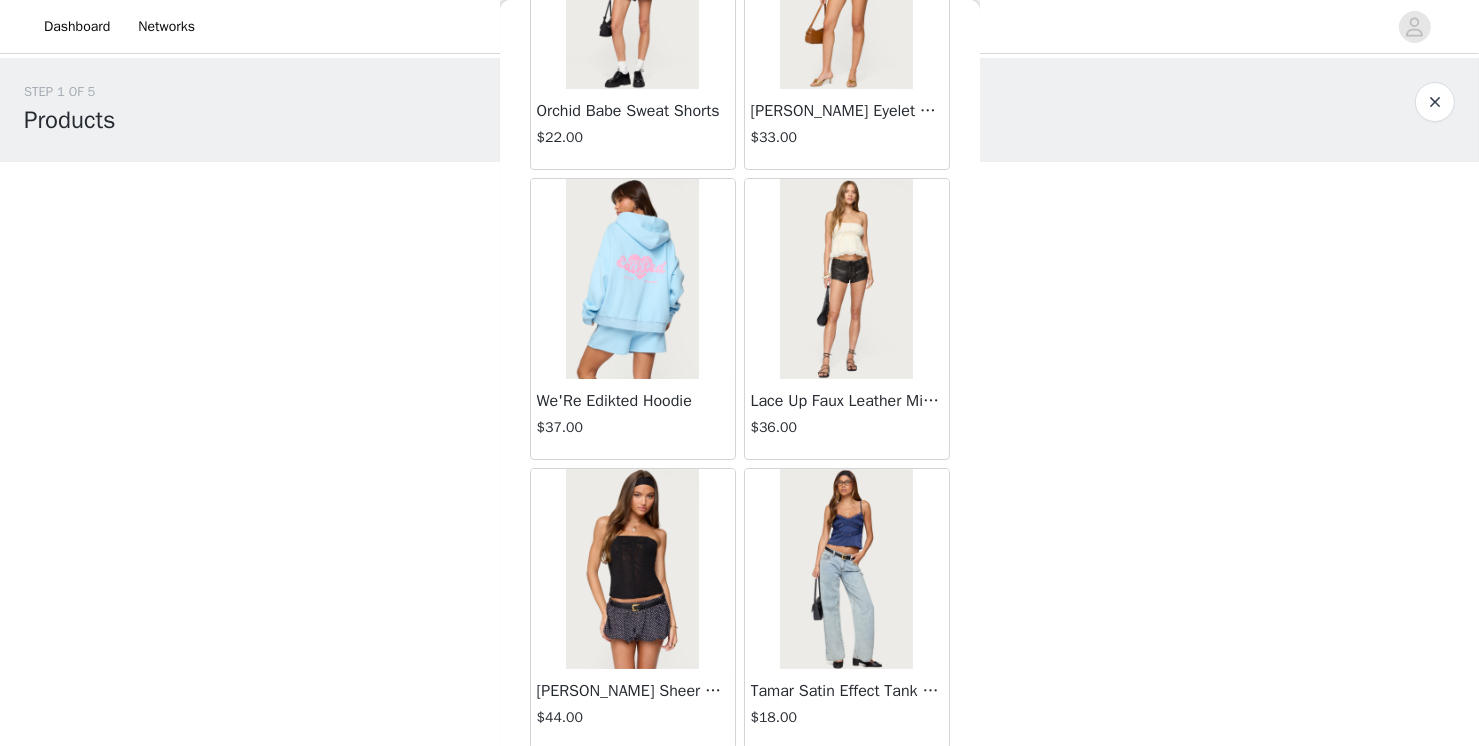 click on "Load More" at bounding box center [740, 784] 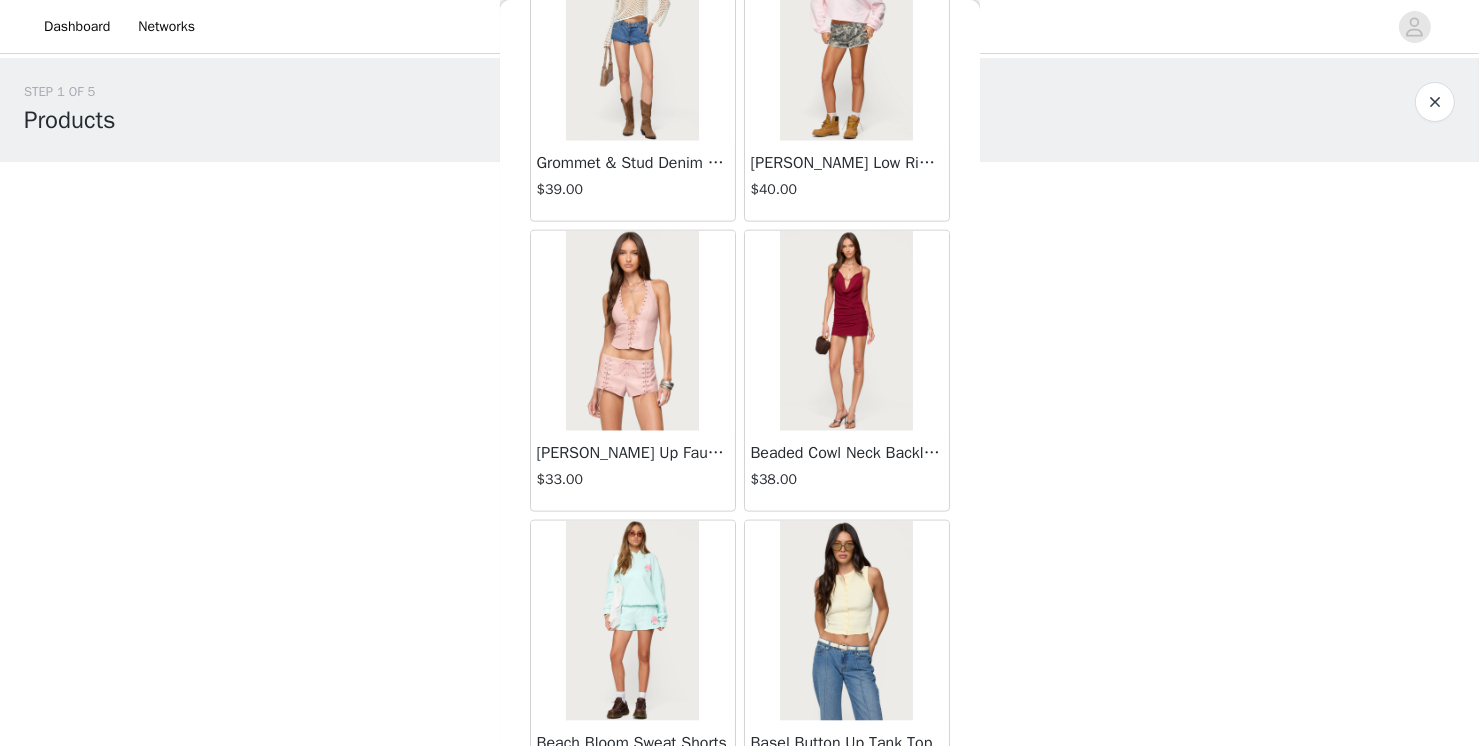 scroll, scrollTop: 54438, scrollLeft: 0, axis: vertical 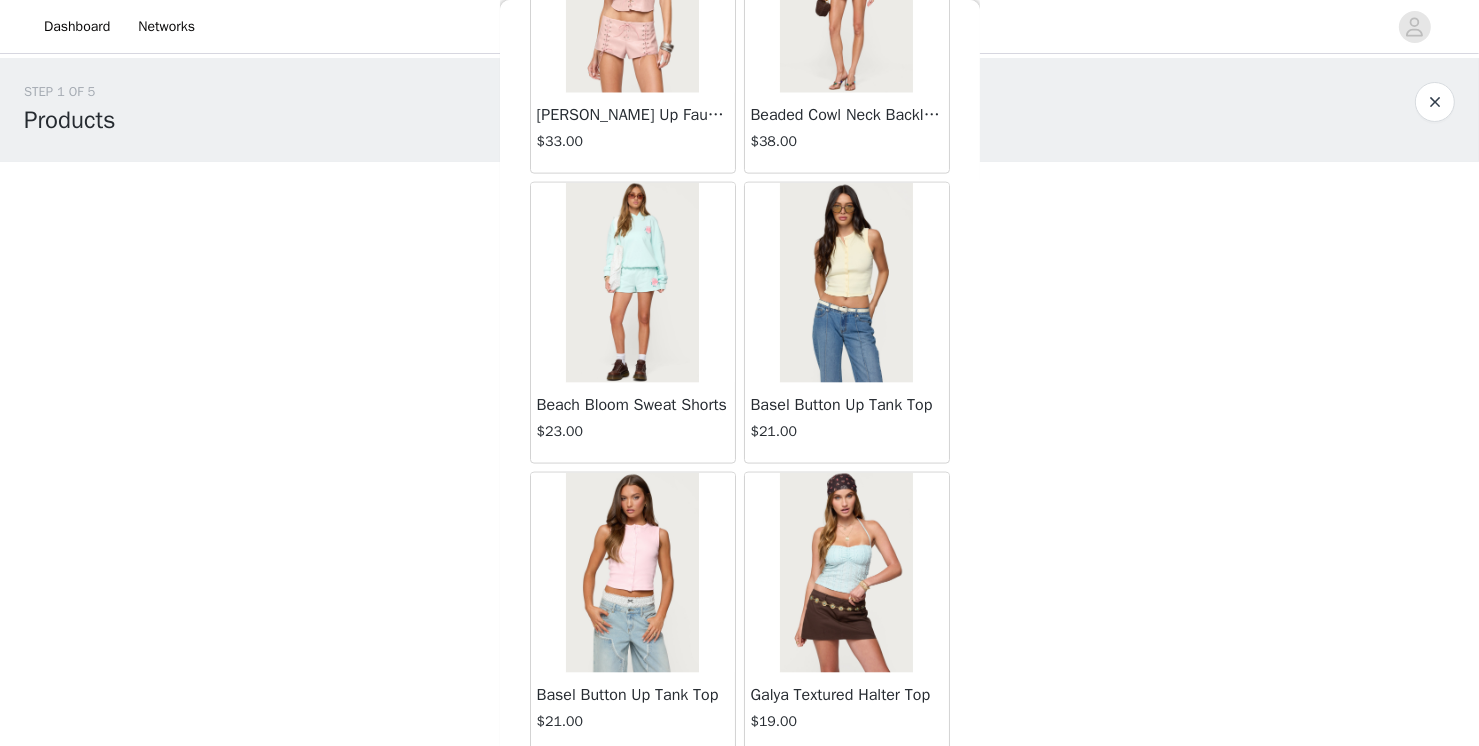 click on "Load More" at bounding box center [740, 788] 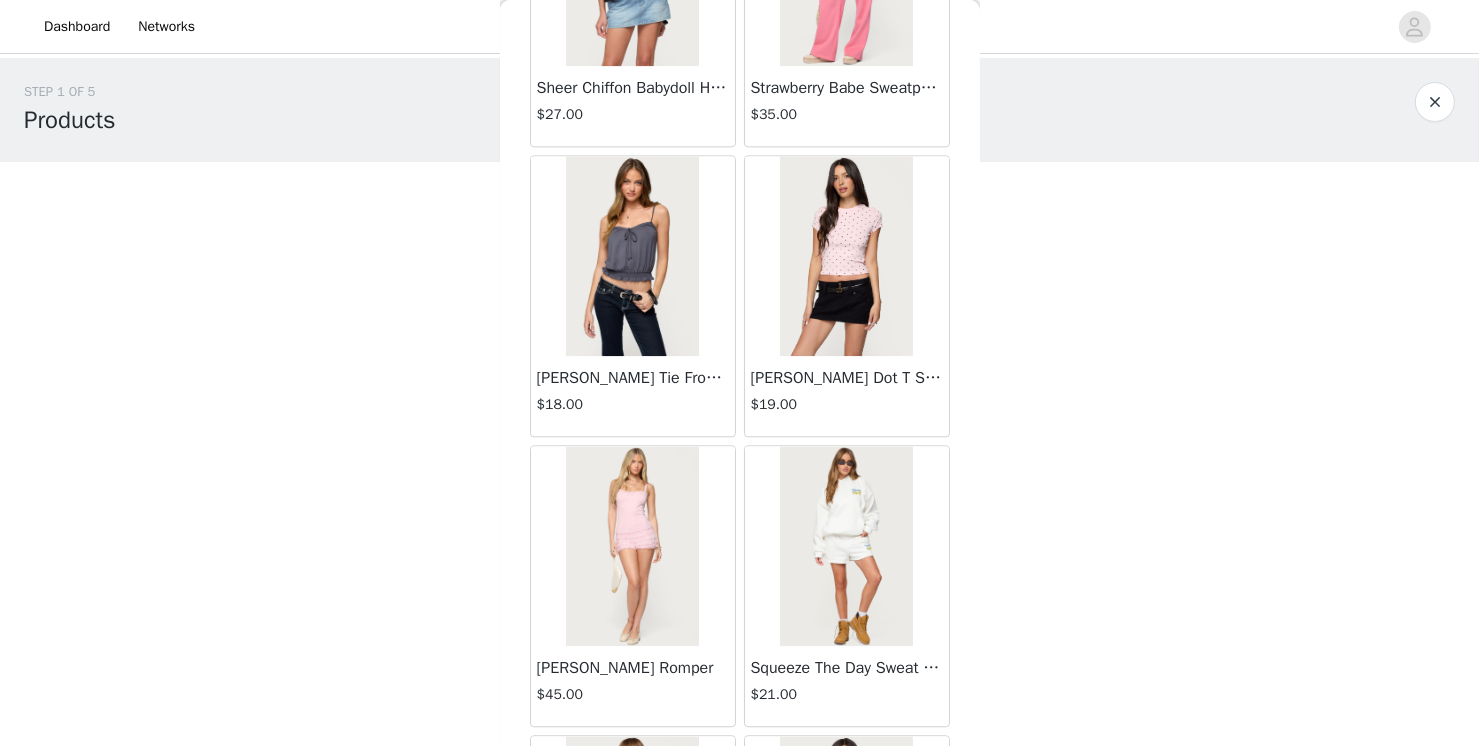 scroll, scrollTop: 57334, scrollLeft: 0, axis: vertical 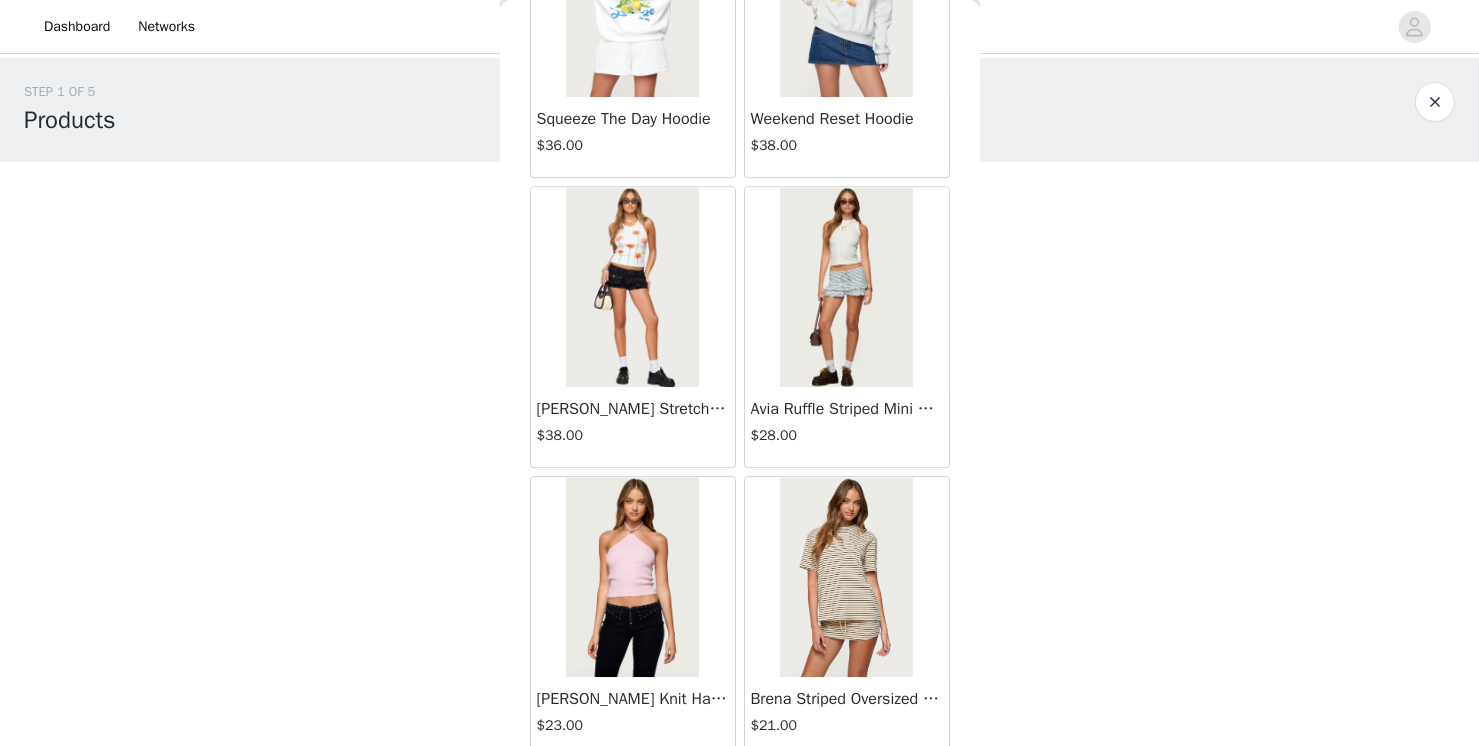 click on "Load More" at bounding box center [740, 792] 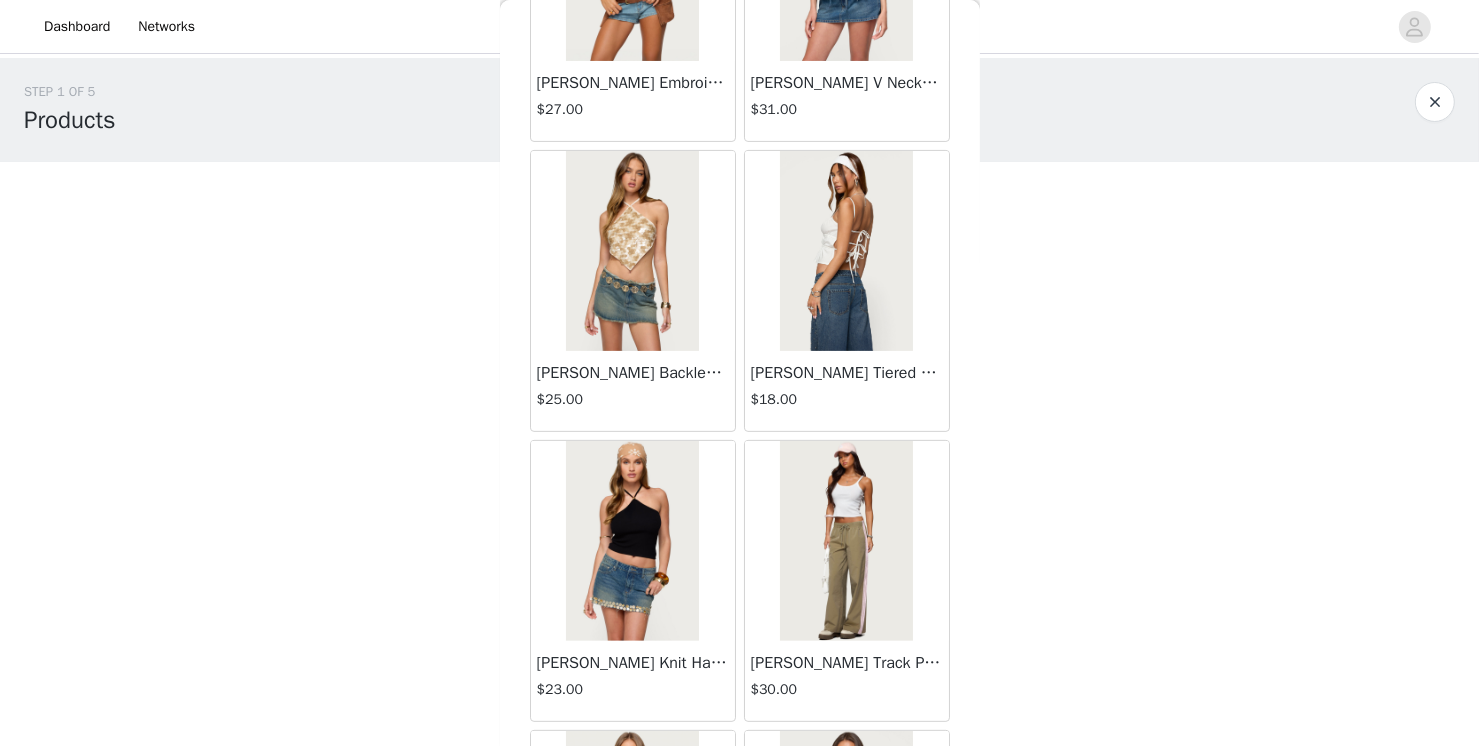 scroll, scrollTop: 60230, scrollLeft: 0, axis: vertical 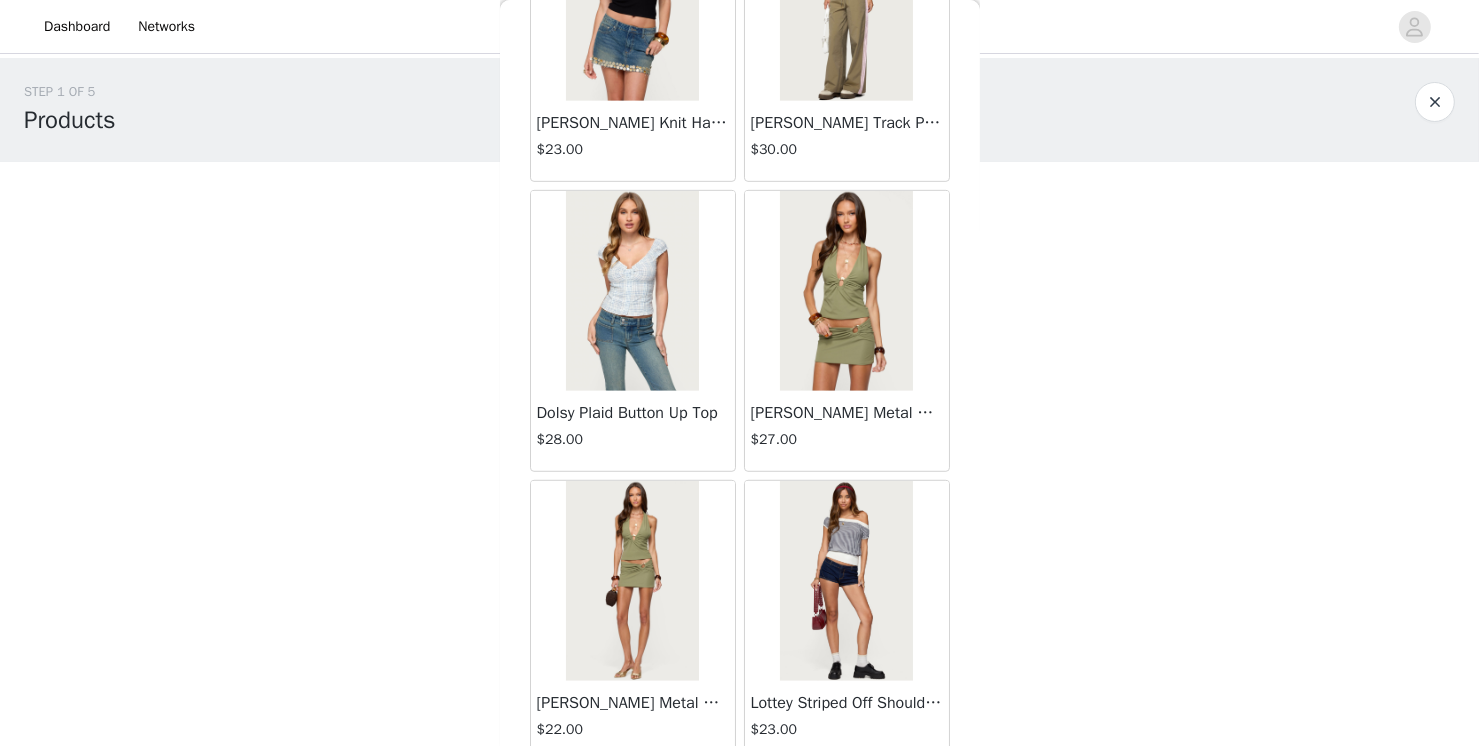 click on "Load More" at bounding box center (740, 796) 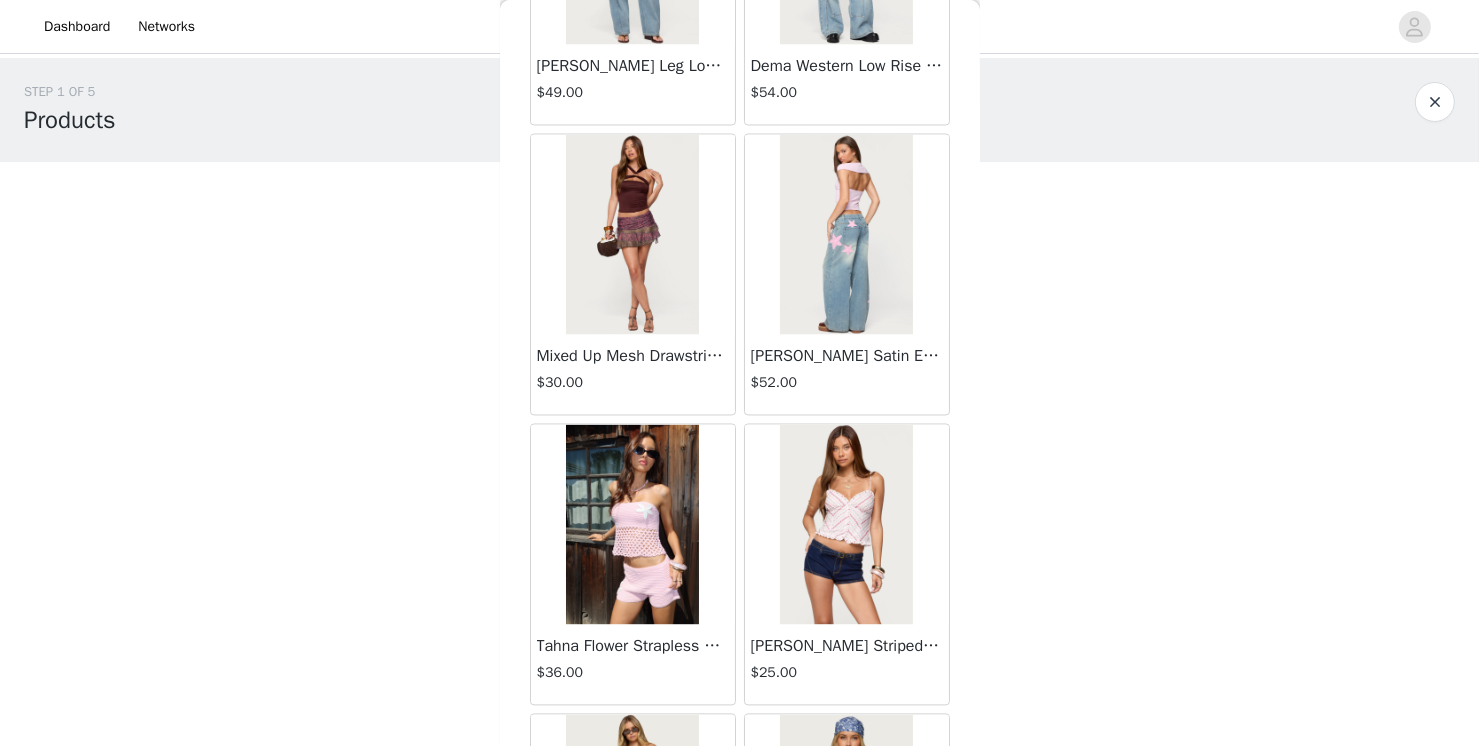 scroll, scrollTop: 63126, scrollLeft: 0, axis: vertical 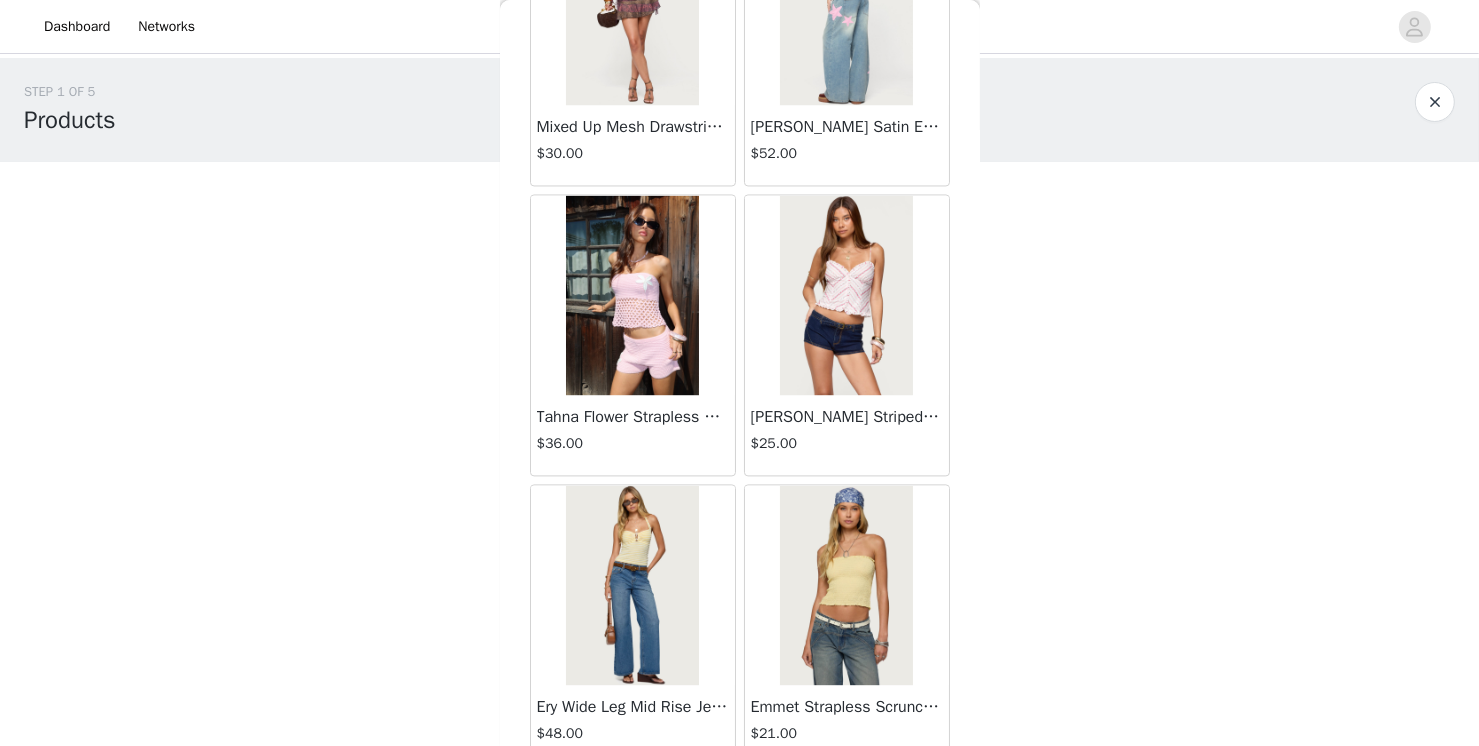 click on "Load More" at bounding box center [740, 800] 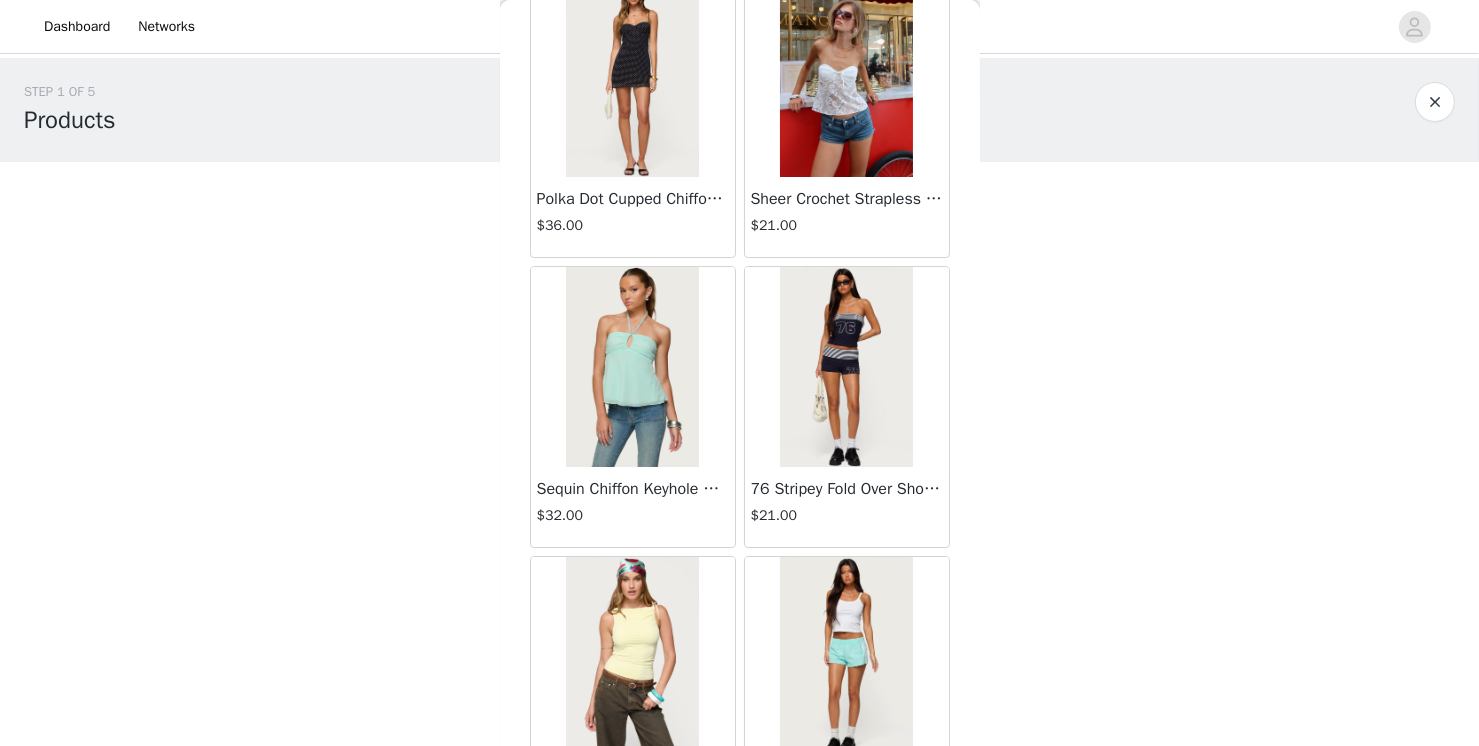 scroll, scrollTop: 66022, scrollLeft: 0, axis: vertical 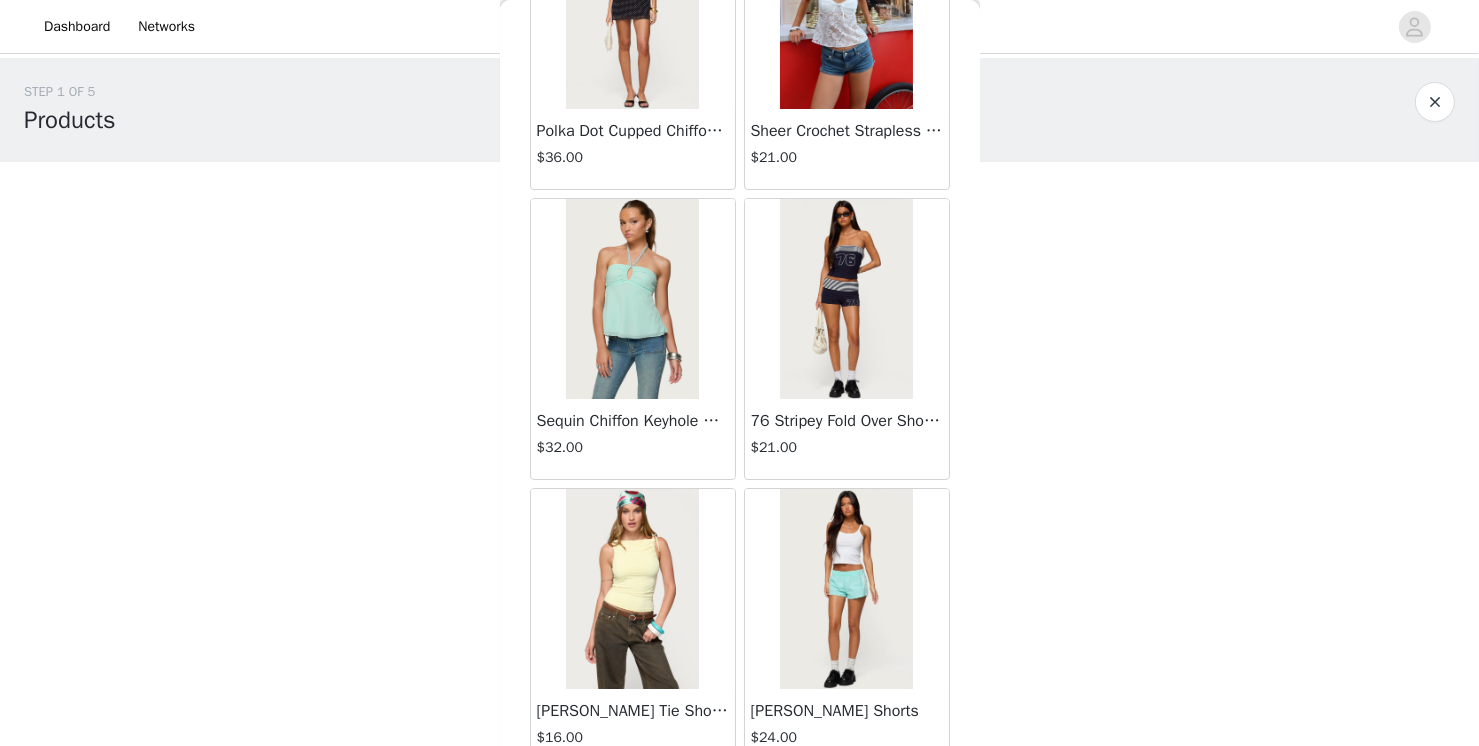 click on "Load More" at bounding box center [740, 804] 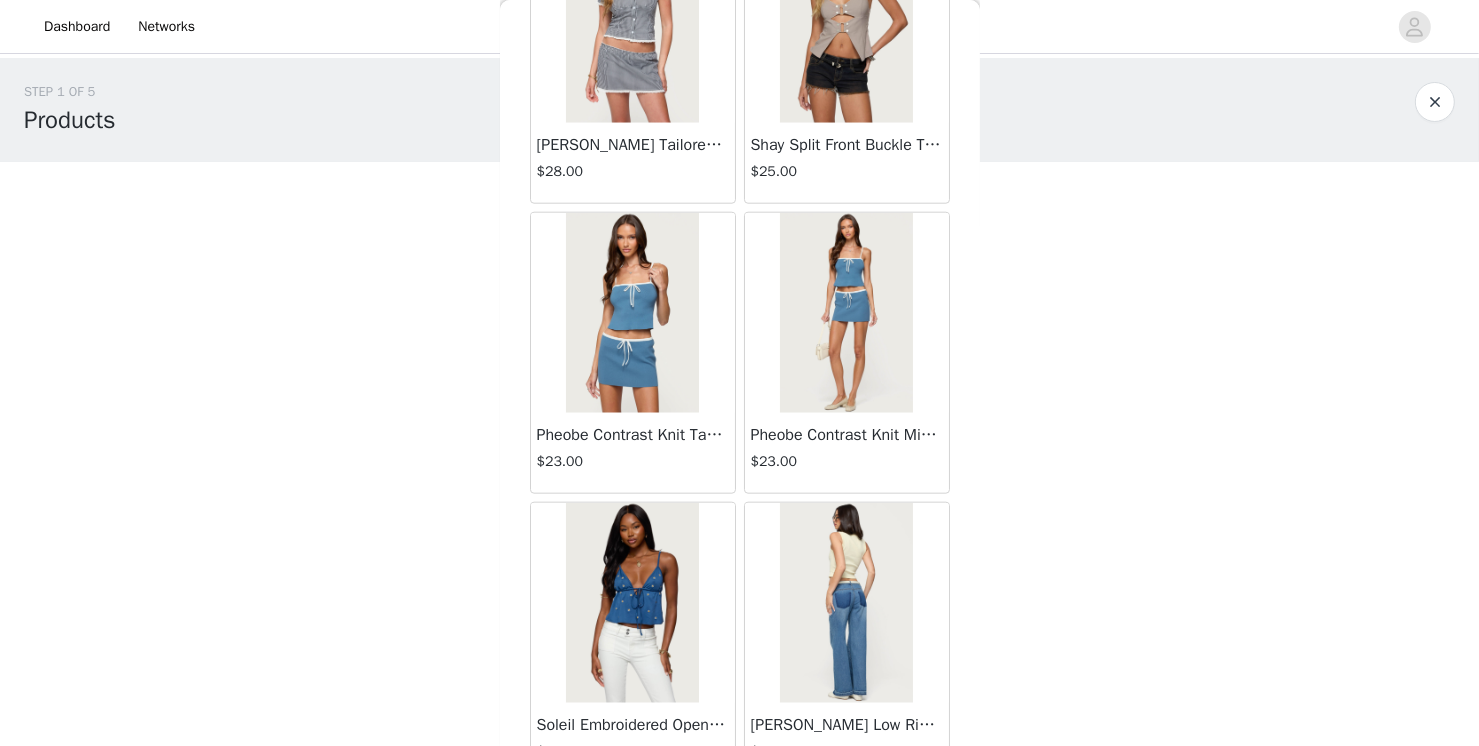 scroll, scrollTop: 68918, scrollLeft: 0, axis: vertical 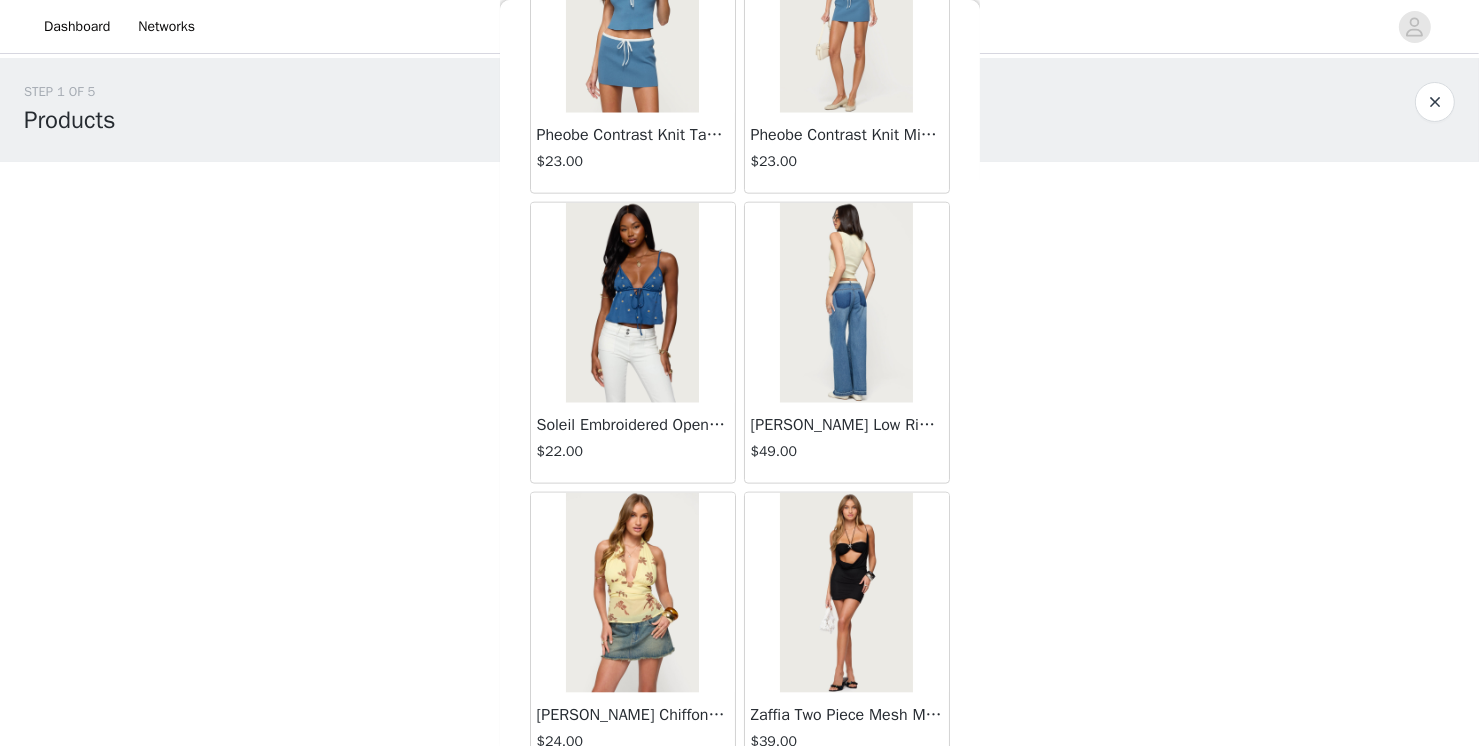 click on "Load More" at bounding box center [740, 808] 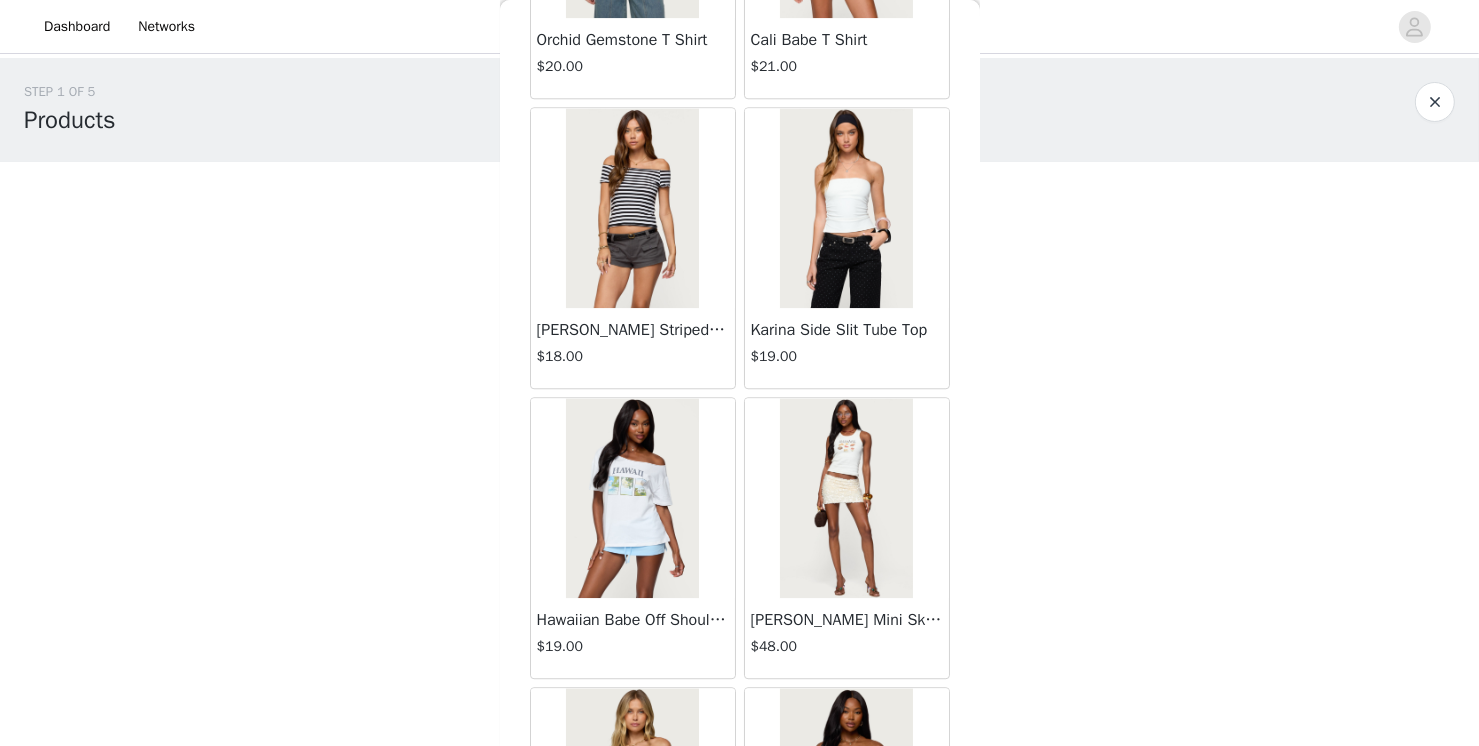 scroll, scrollTop: 71814, scrollLeft: 0, axis: vertical 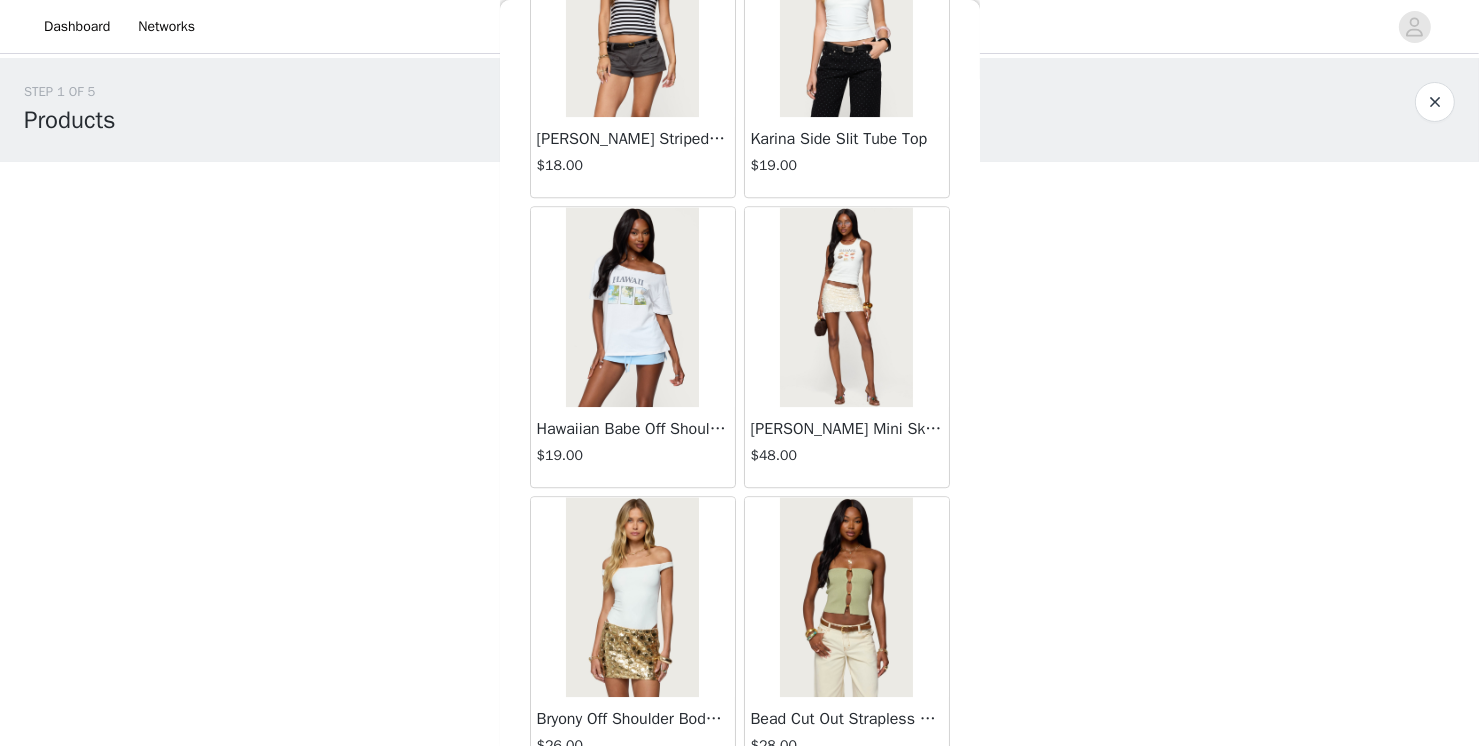 click on "Load More" at bounding box center [740, 812] 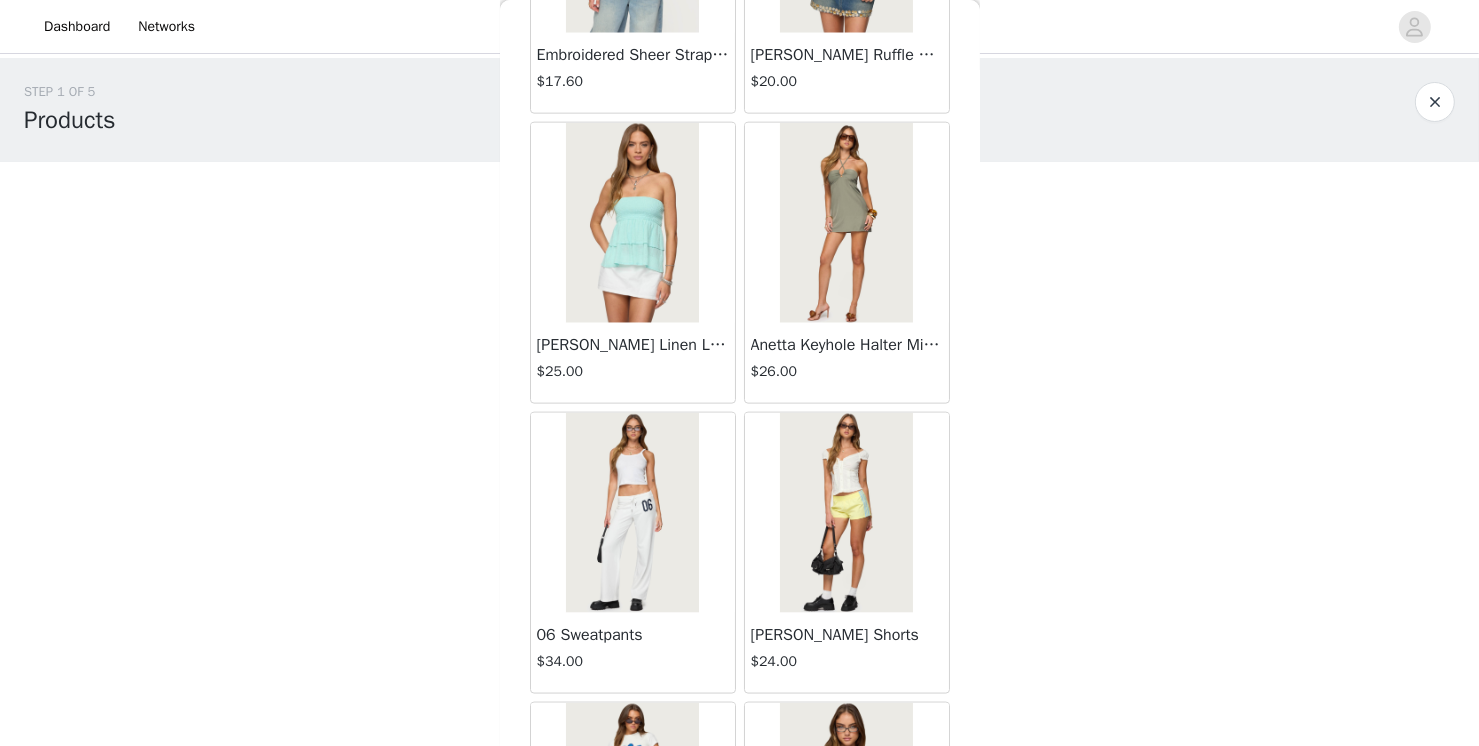 scroll, scrollTop: 9839, scrollLeft: 0, axis: vertical 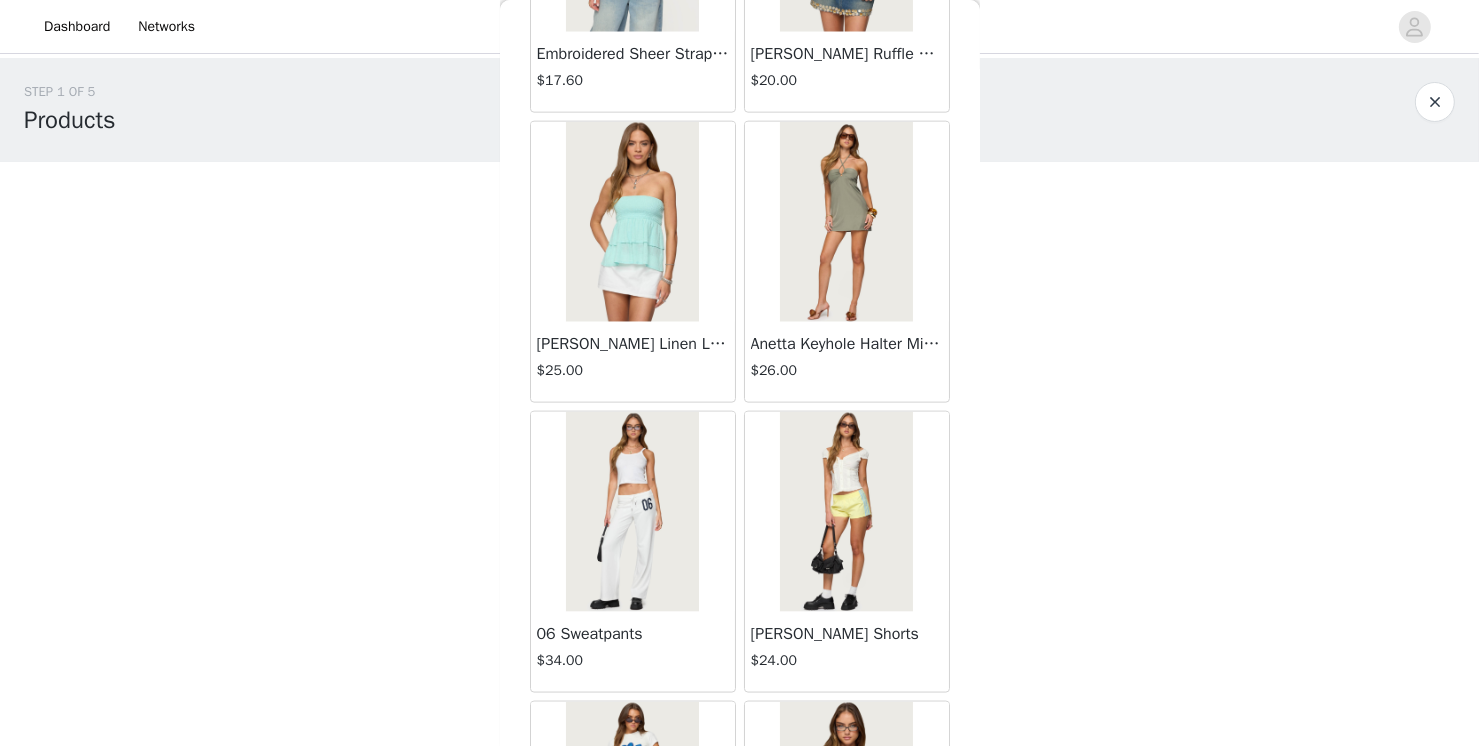 click at bounding box center [632, 512] 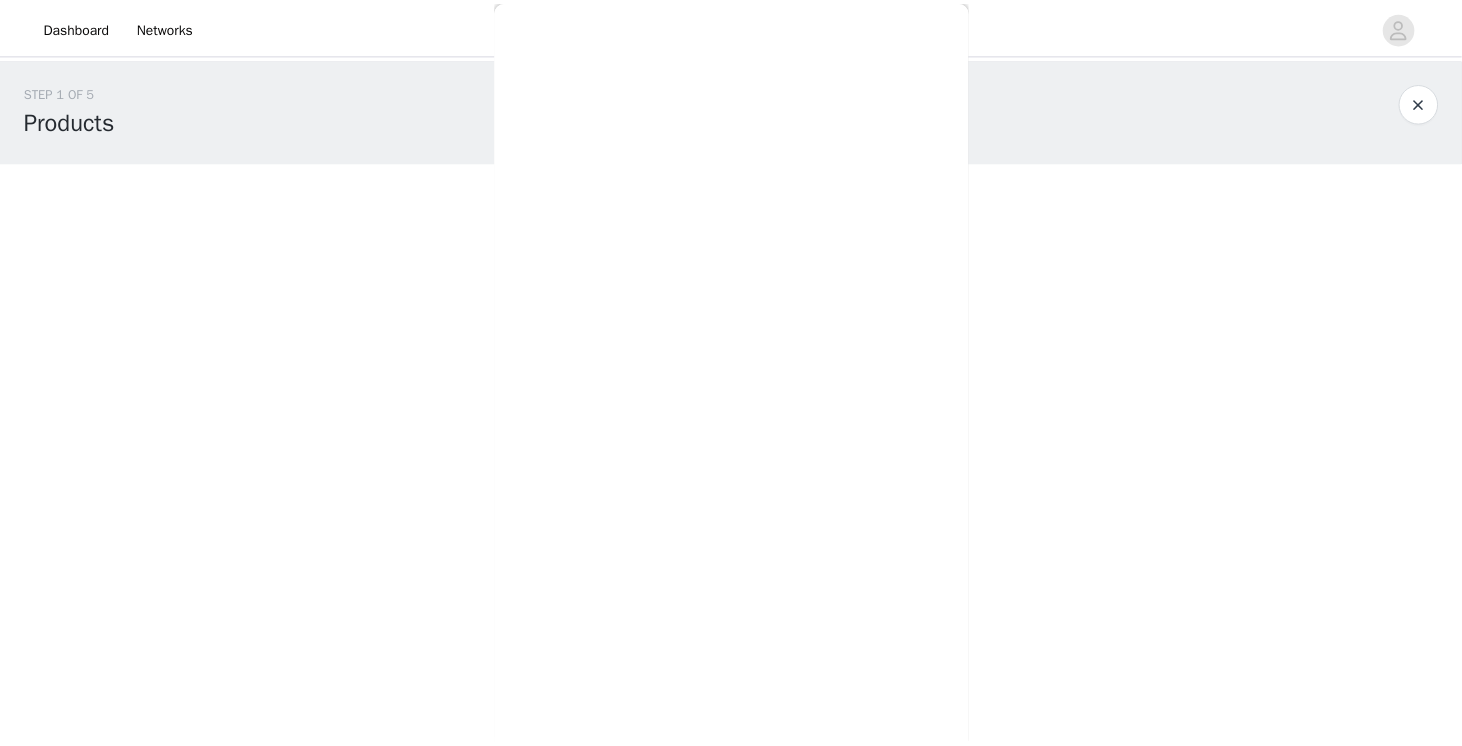 scroll, scrollTop: 0, scrollLeft: 0, axis: both 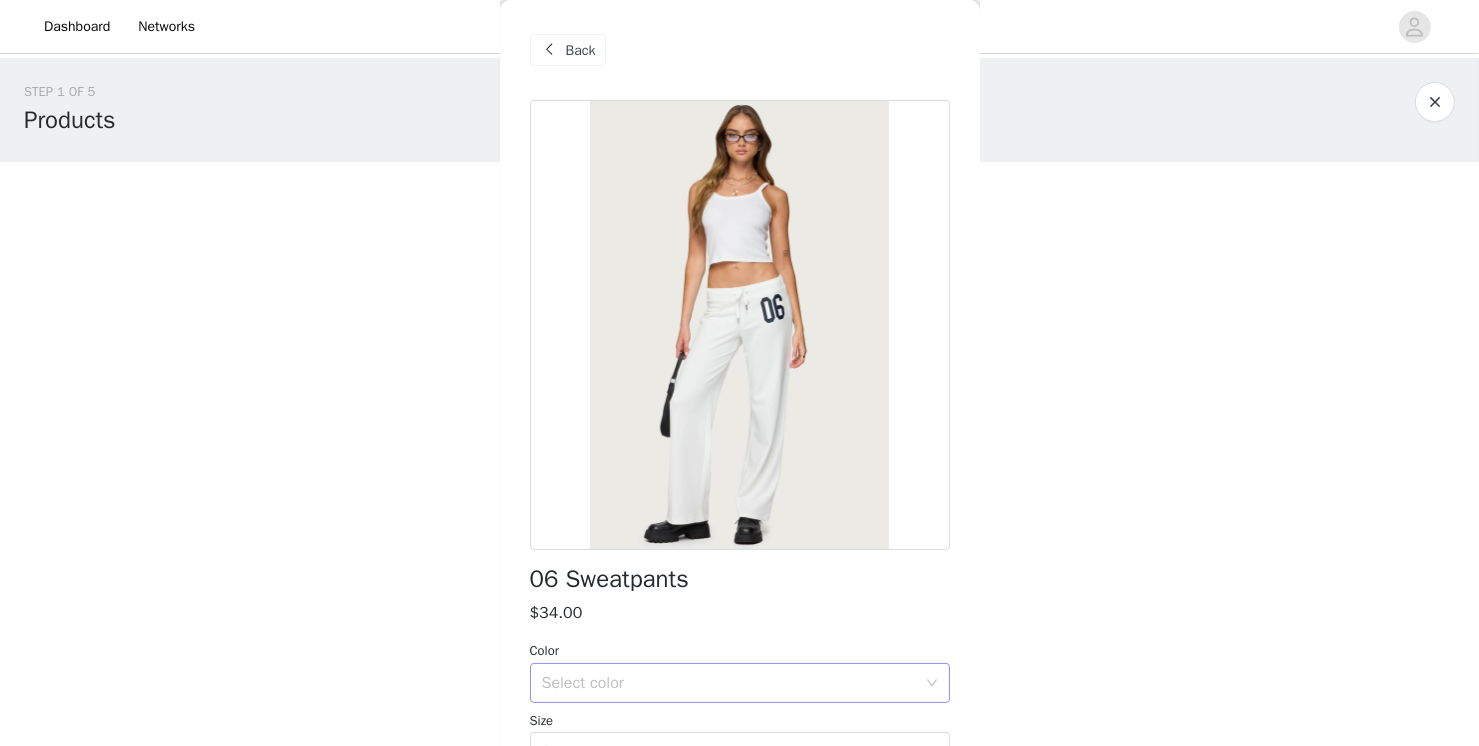 click on "Select color" at bounding box center [729, 683] 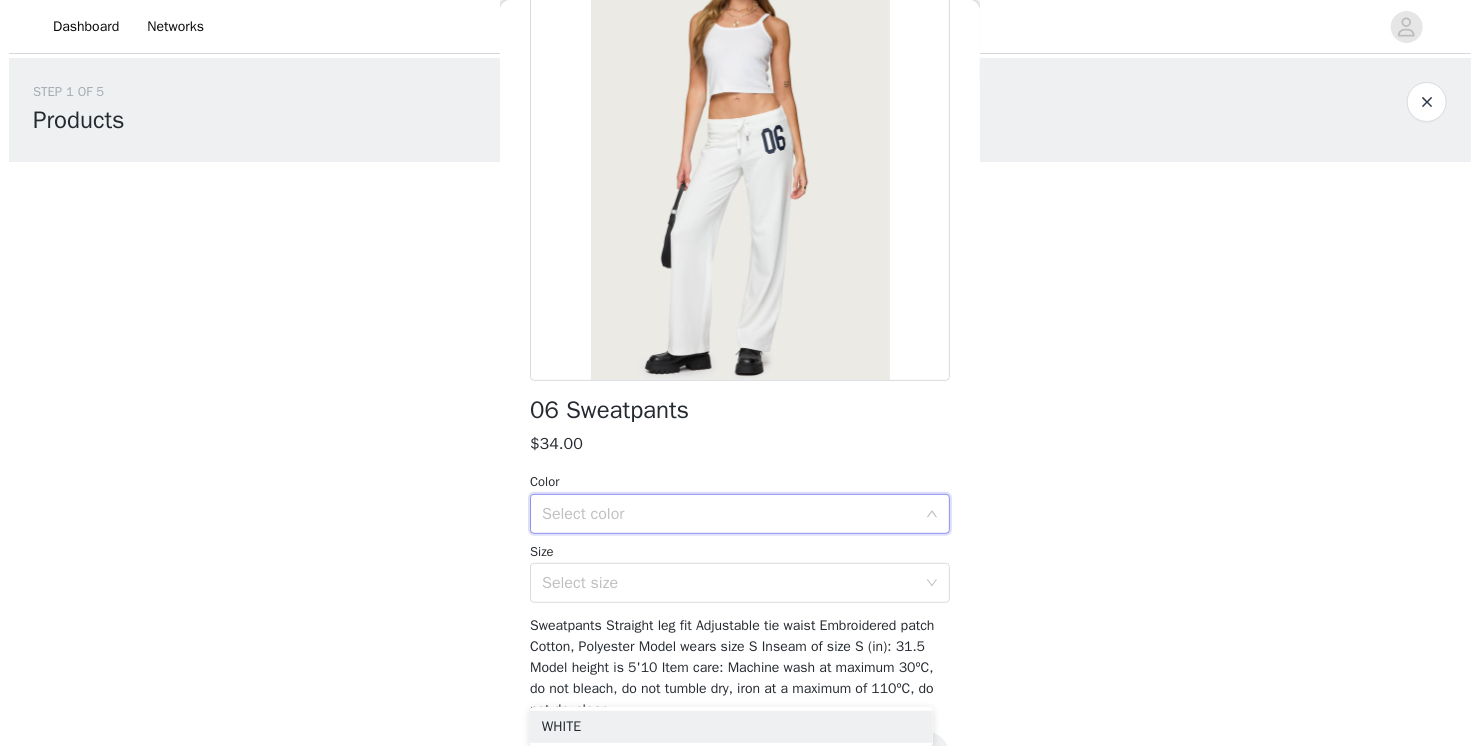 scroll, scrollTop: 0, scrollLeft: 0, axis: both 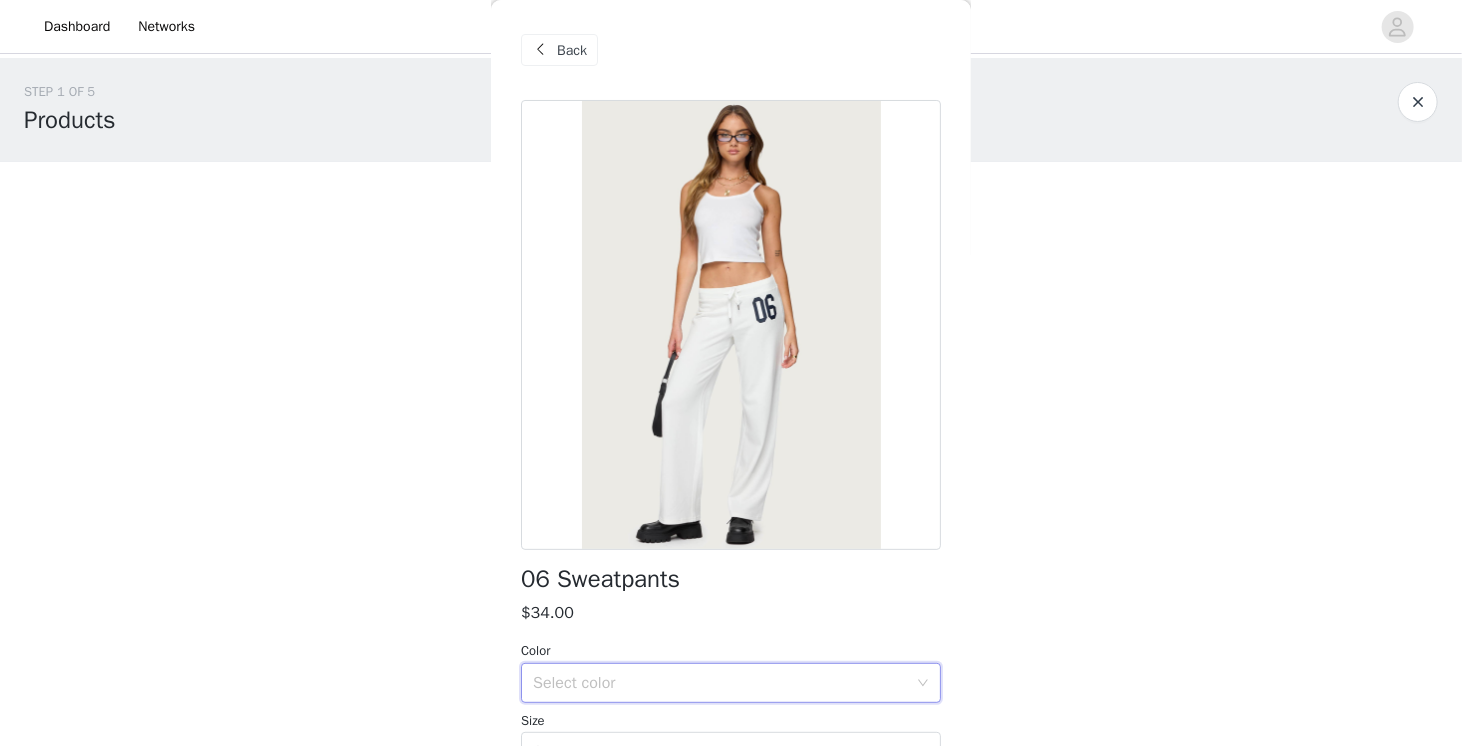 click on "Back" at bounding box center (572, 50) 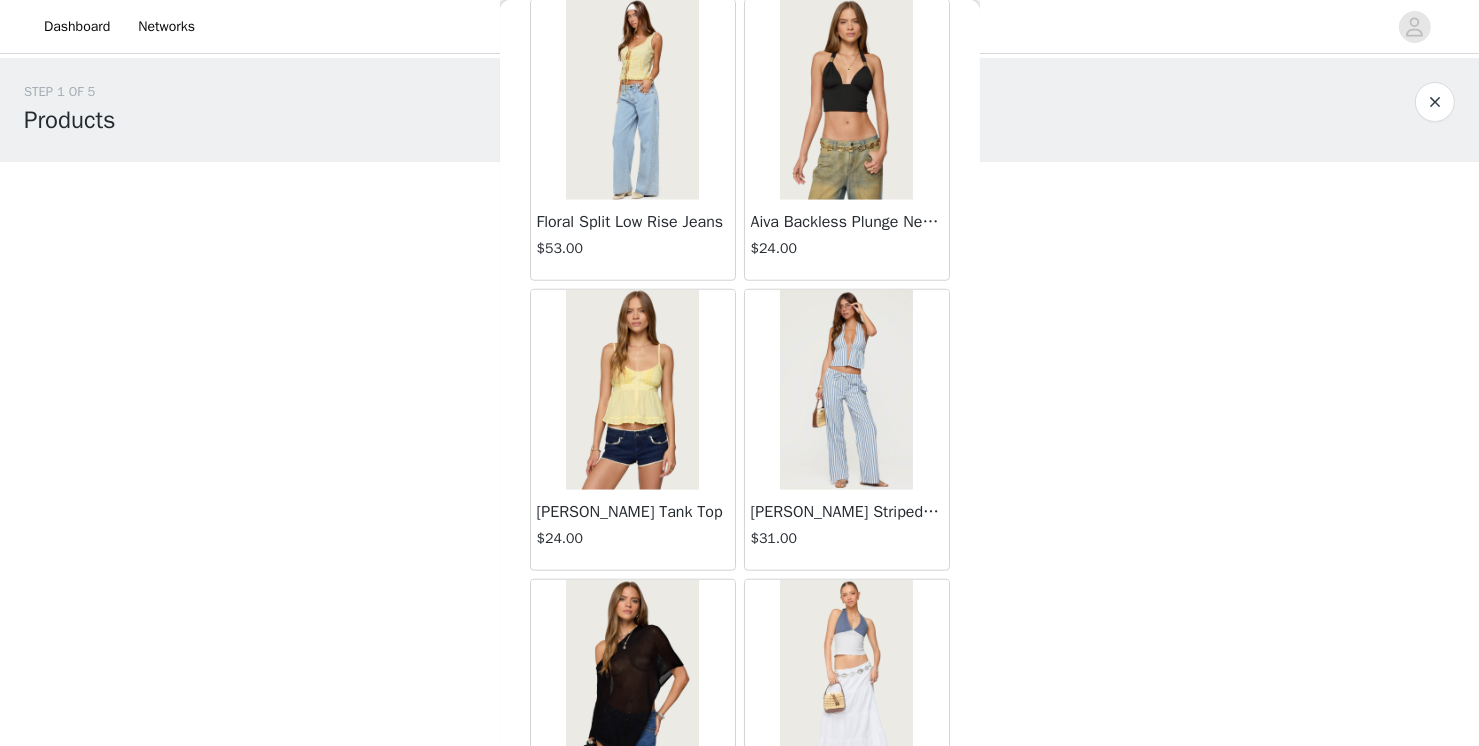 scroll, scrollTop: 23882, scrollLeft: 0, axis: vertical 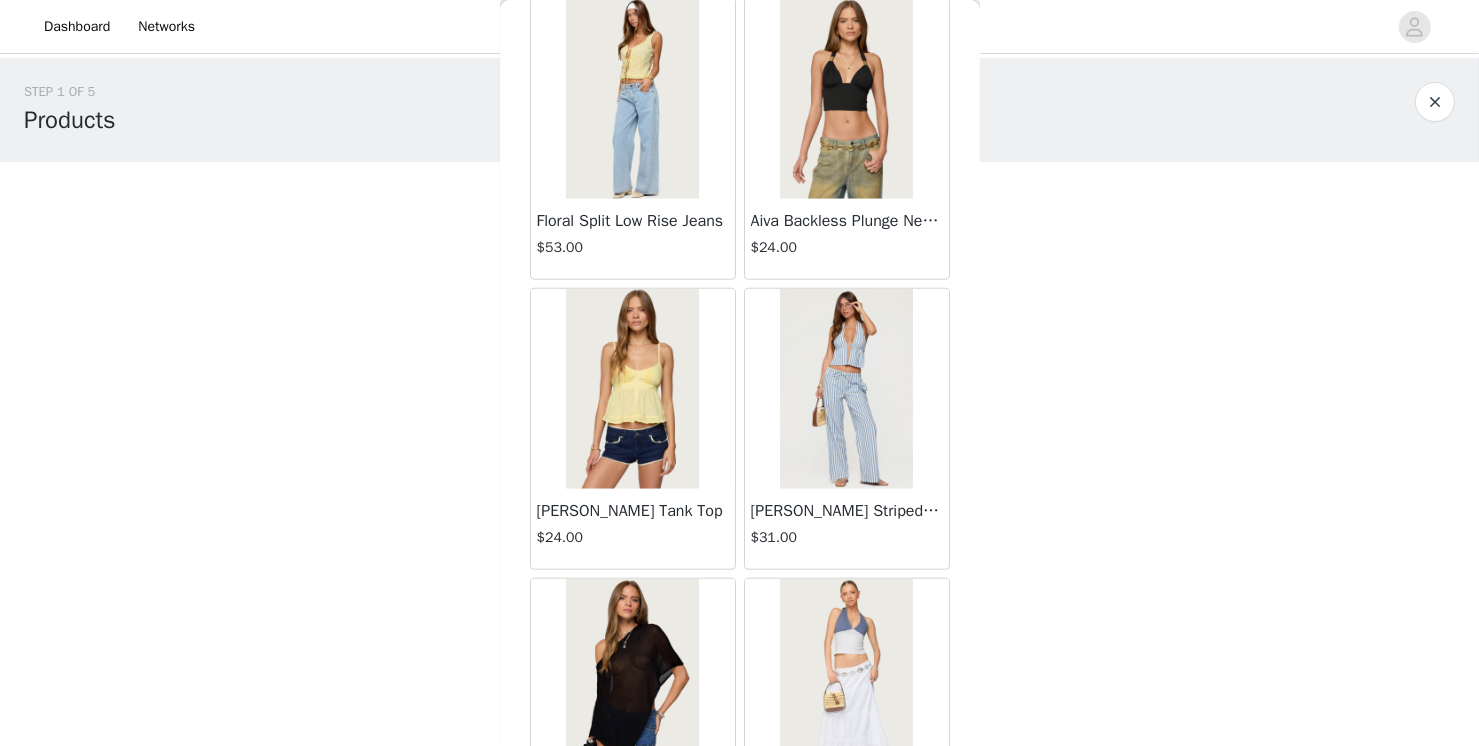 click at bounding box center [632, 389] 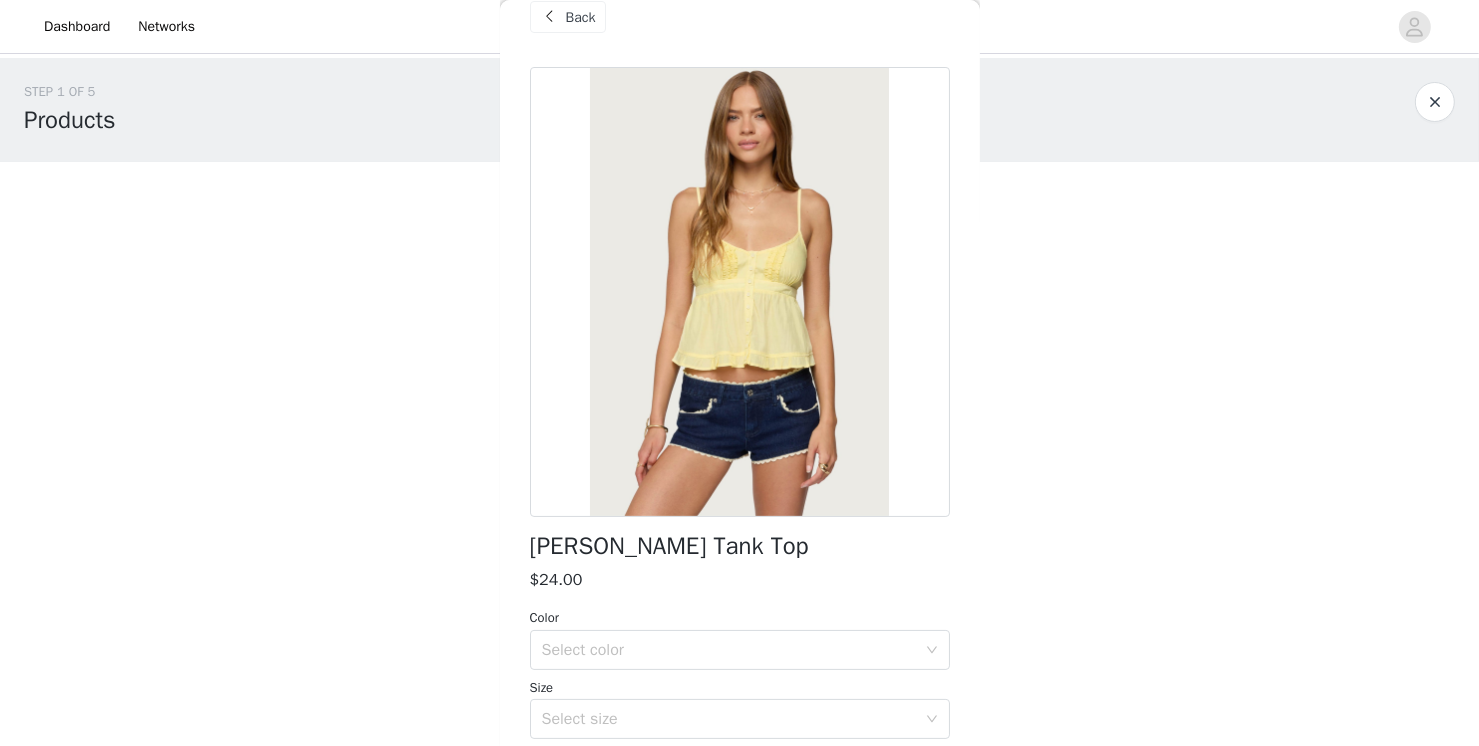 scroll, scrollTop: 32, scrollLeft: 0, axis: vertical 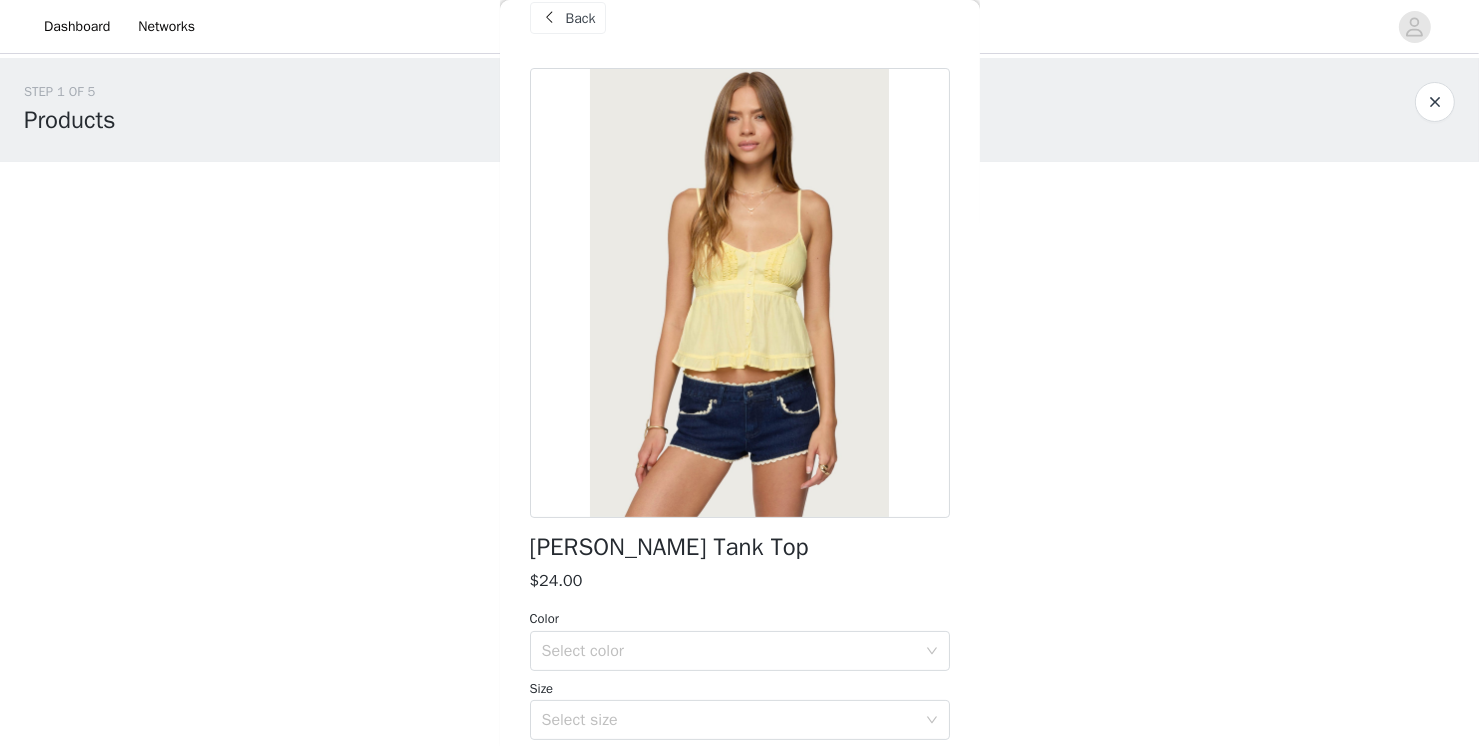 click on "Back" at bounding box center [581, 18] 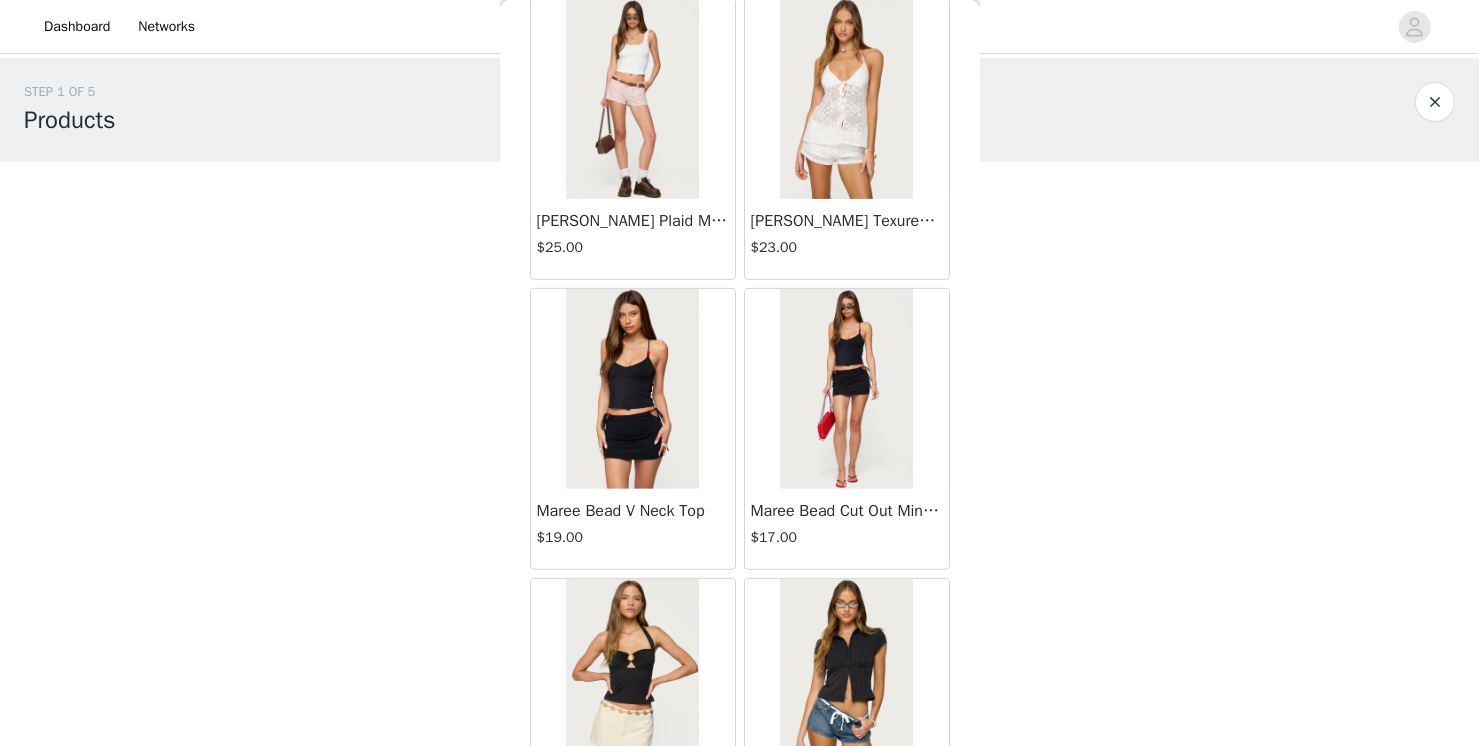 scroll, scrollTop: 684, scrollLeft: 0, axis: vertical 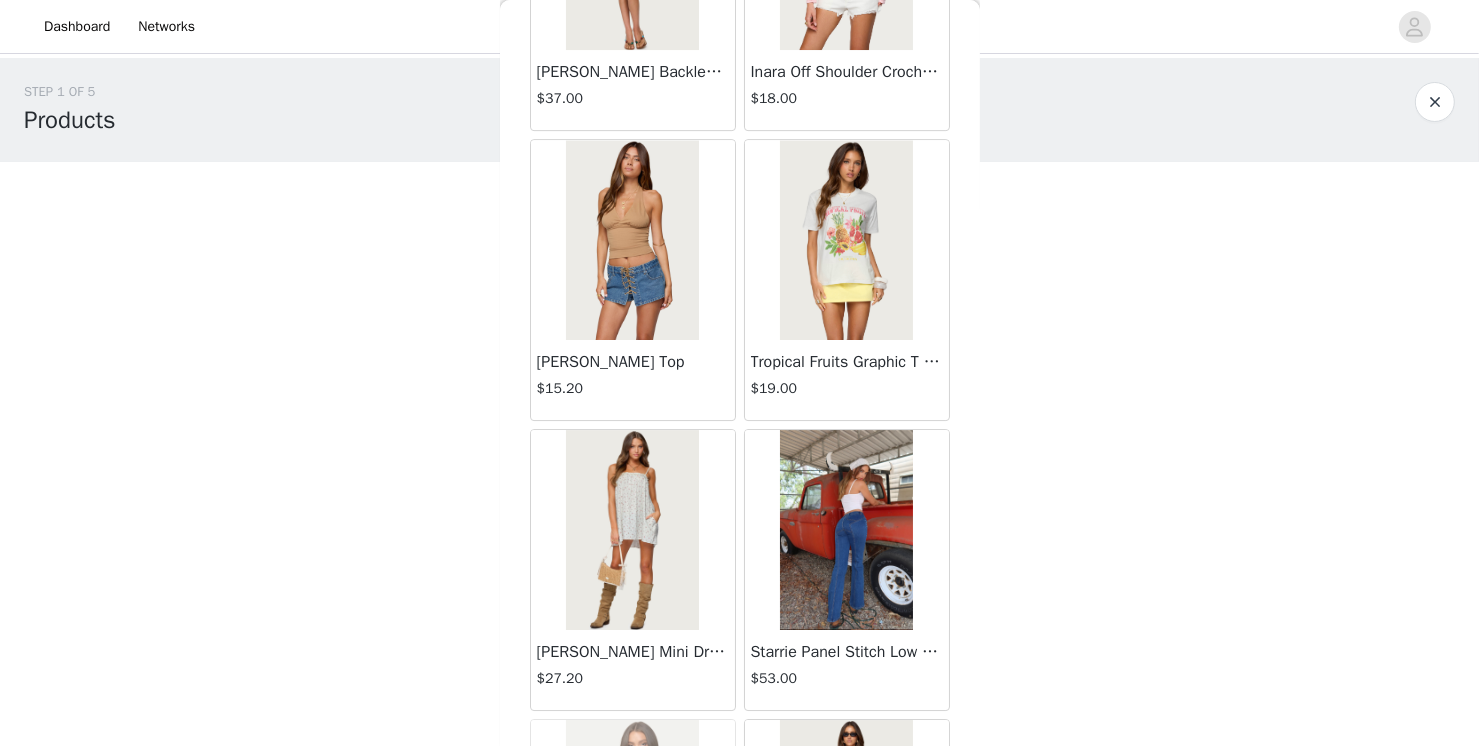 click on "Back       Lovina Grommet Pleated Mini Skort   $25.20       Metallic & Sequin Textured Tank Top   $23.00       Nelley Backless Beaded Sequin Chiffon Top   $30.00       Daley Asymmetric One Shoulder Crochet Top   $21.60       Monty Plaid Micro Shorts   $25.00       Arlie Floral Texured Sheer Halter Top   $23.00       Maree Bead V Neck Top   $19.00       Maree Bead Cut Out Mini Skirt   $17.00       Delcy Cut Out Halter Top   $24.00       Juney Pinstripe Tailored Button Up Shirt   $30.00       Avenly Striped Tie Front Babydoll Top   $23.00       Blanco Studded Grommet Tube Top   $25.00       Avalai Linen Look Mini Skort   $32.00       Beaded Deep Cowl Neck Backless Top   $31.00       Frayed Pleated Denim Mini Skort   $16.00       Klay Linen Look Pleated Mini Skort   $14.40       Contrast Lace Asymmetric Off Shoulder Top   $14.40       Reeve Split Front Sheer Mesh Top   $24.00       Zigzag Stripe Shorts   $19.00       Astra Beaded Sheer Strapless Top   $33.00       Beaded Floral Embroidered Tank Top   $32.00" at bounding box center (740, 373) 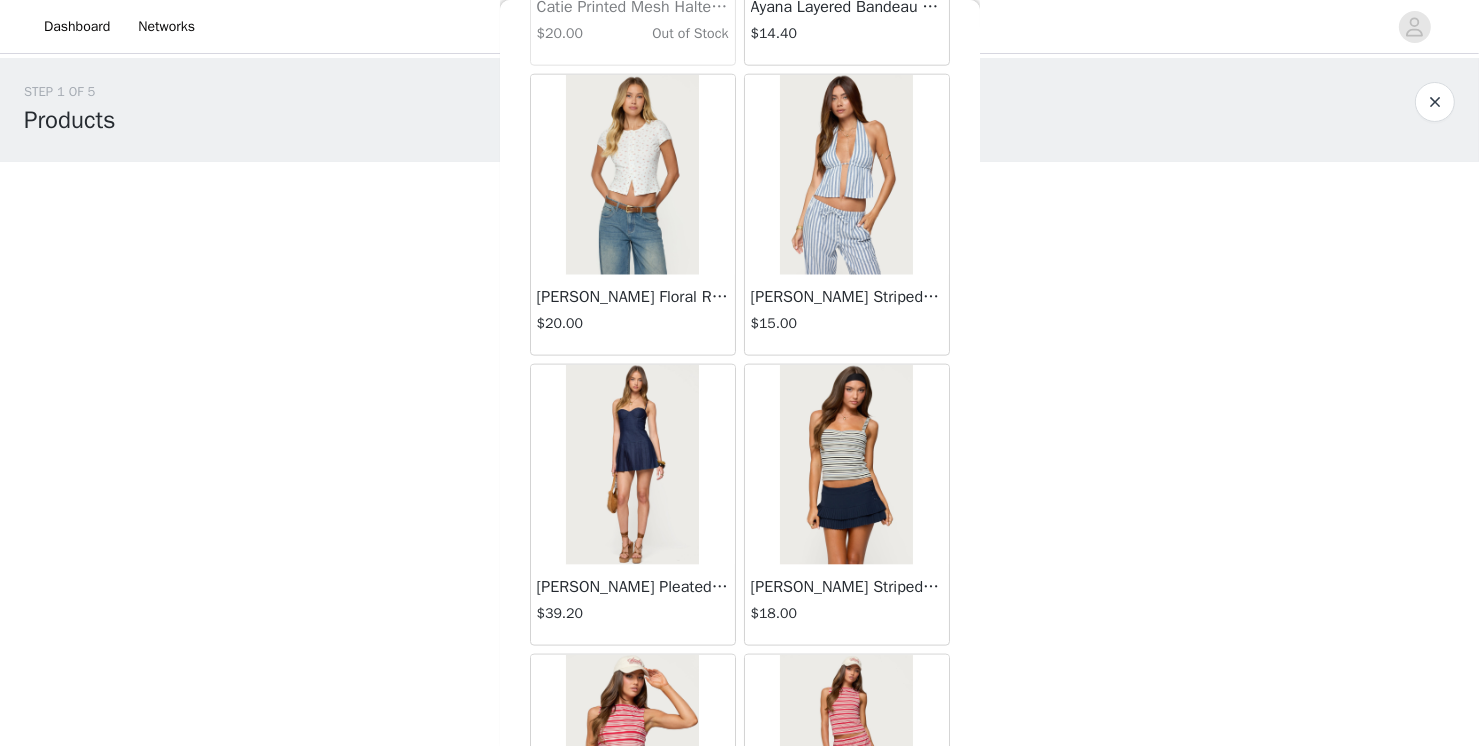 scroll, scrollTop: 46716, scrollLeft: 0, axis: vertical 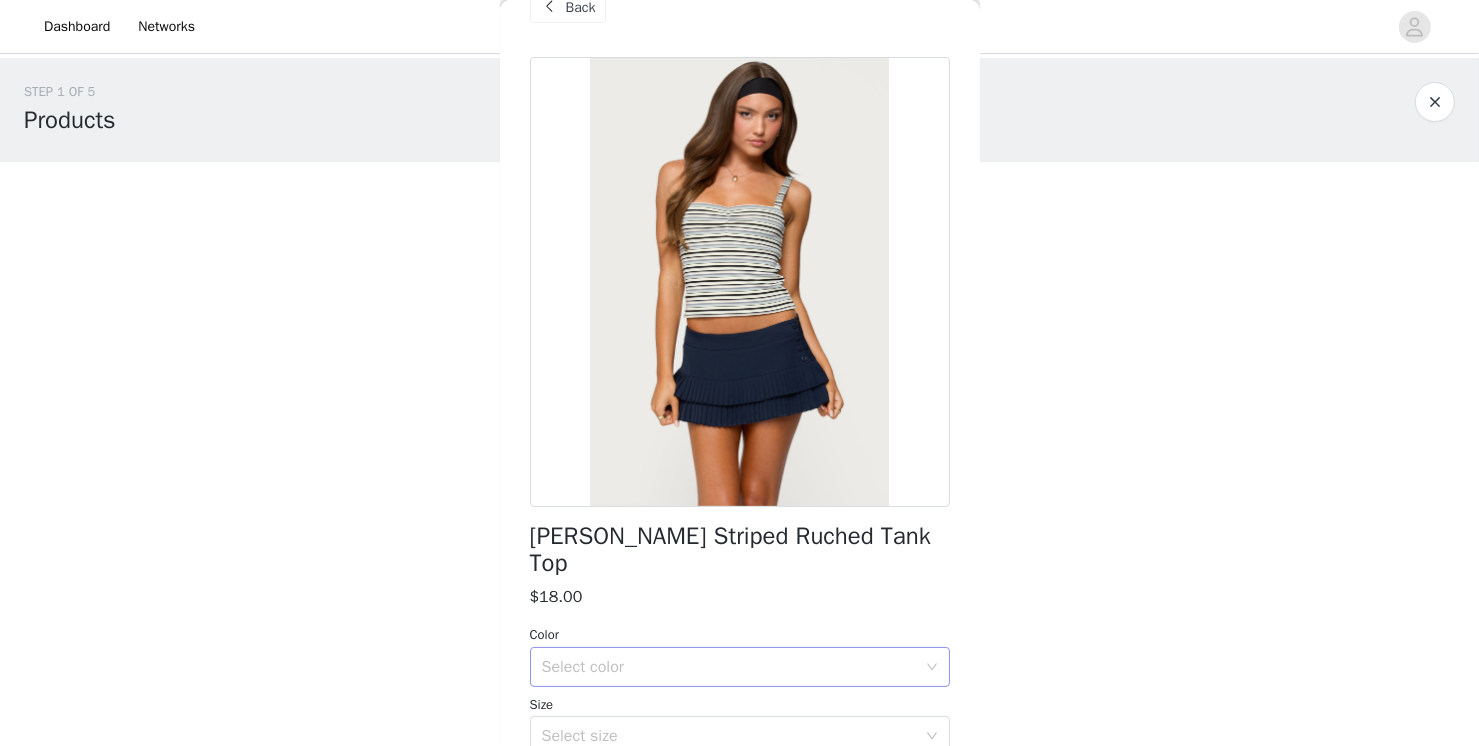 click on "Select color" at bounding box center [729, 667] 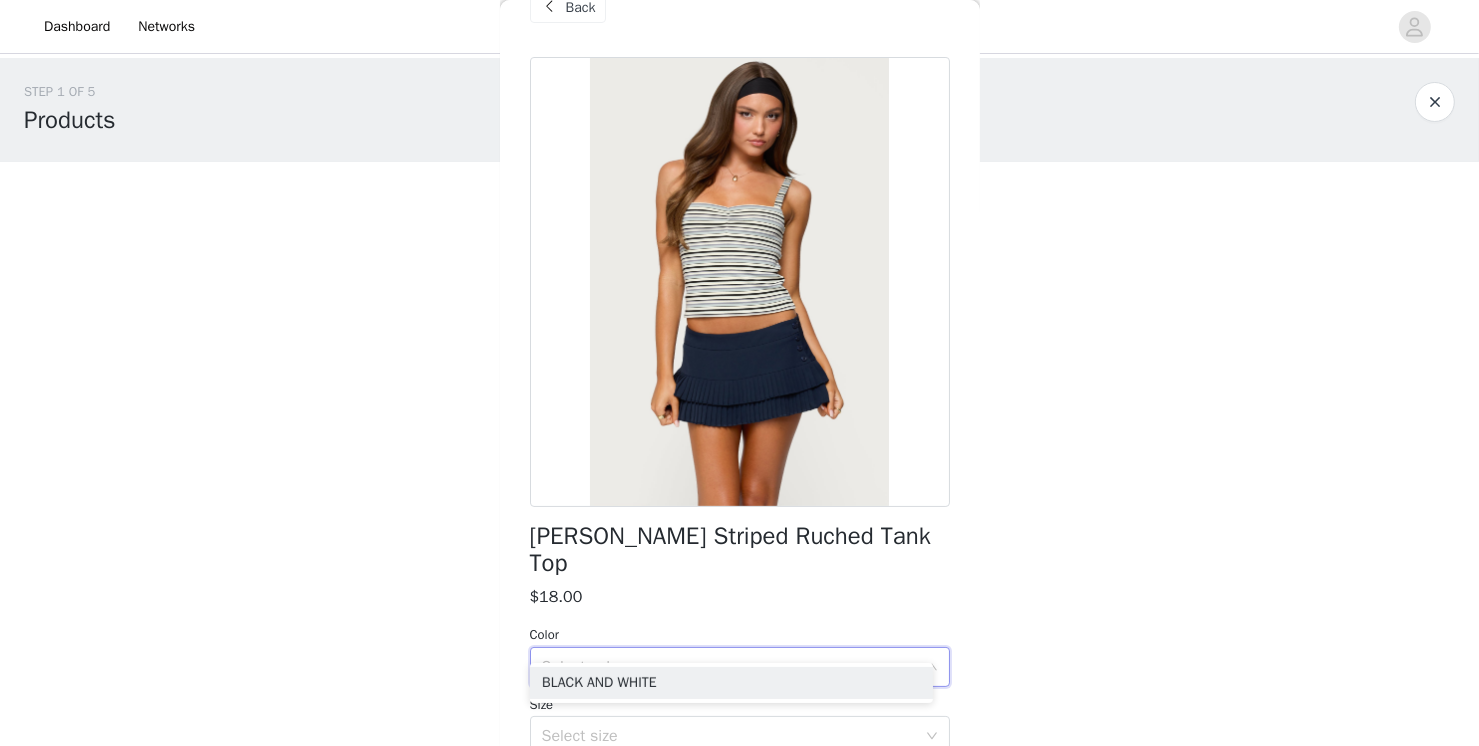 scroll, scrollTop: 43, scrollLeft: 0, axis: vertical 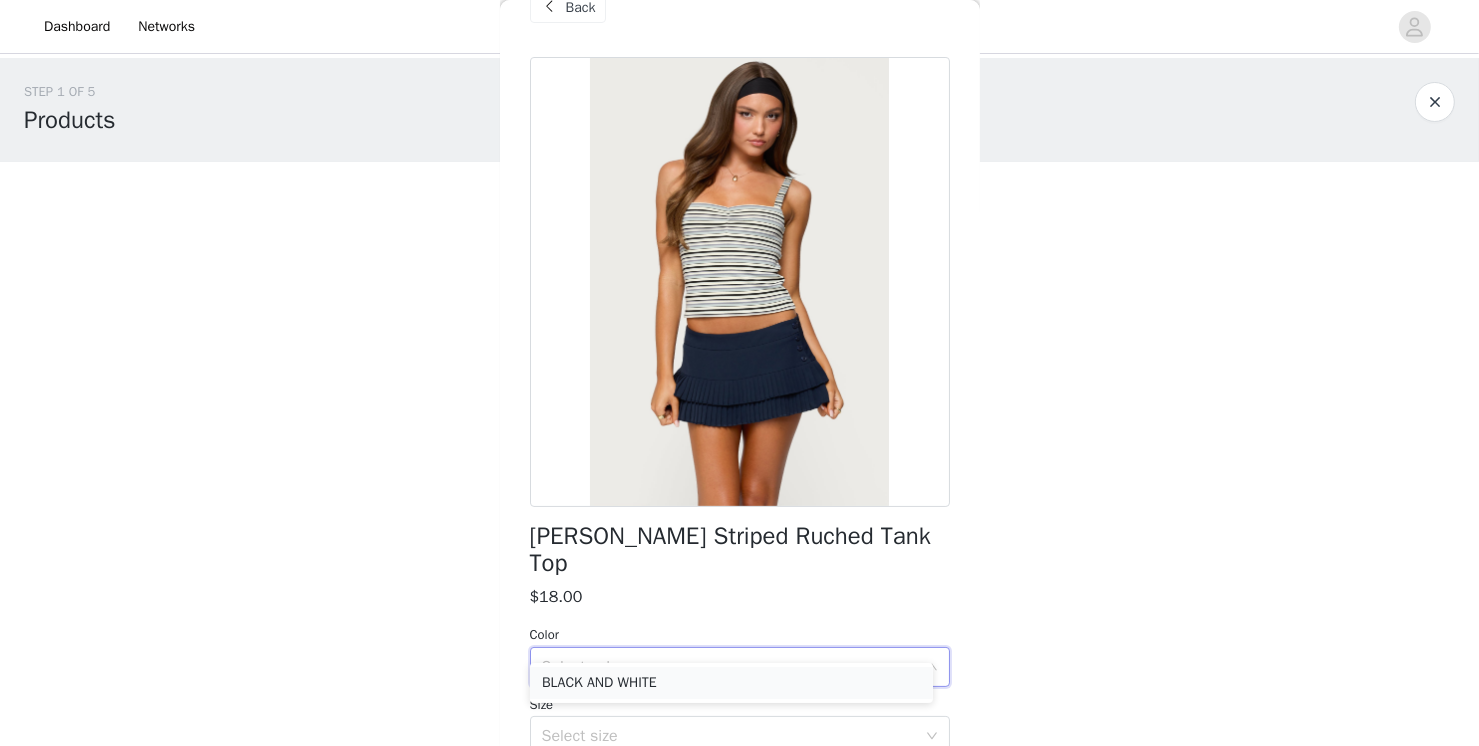 click on "BLACK AND WHITE" at bounding box center (731, 683) 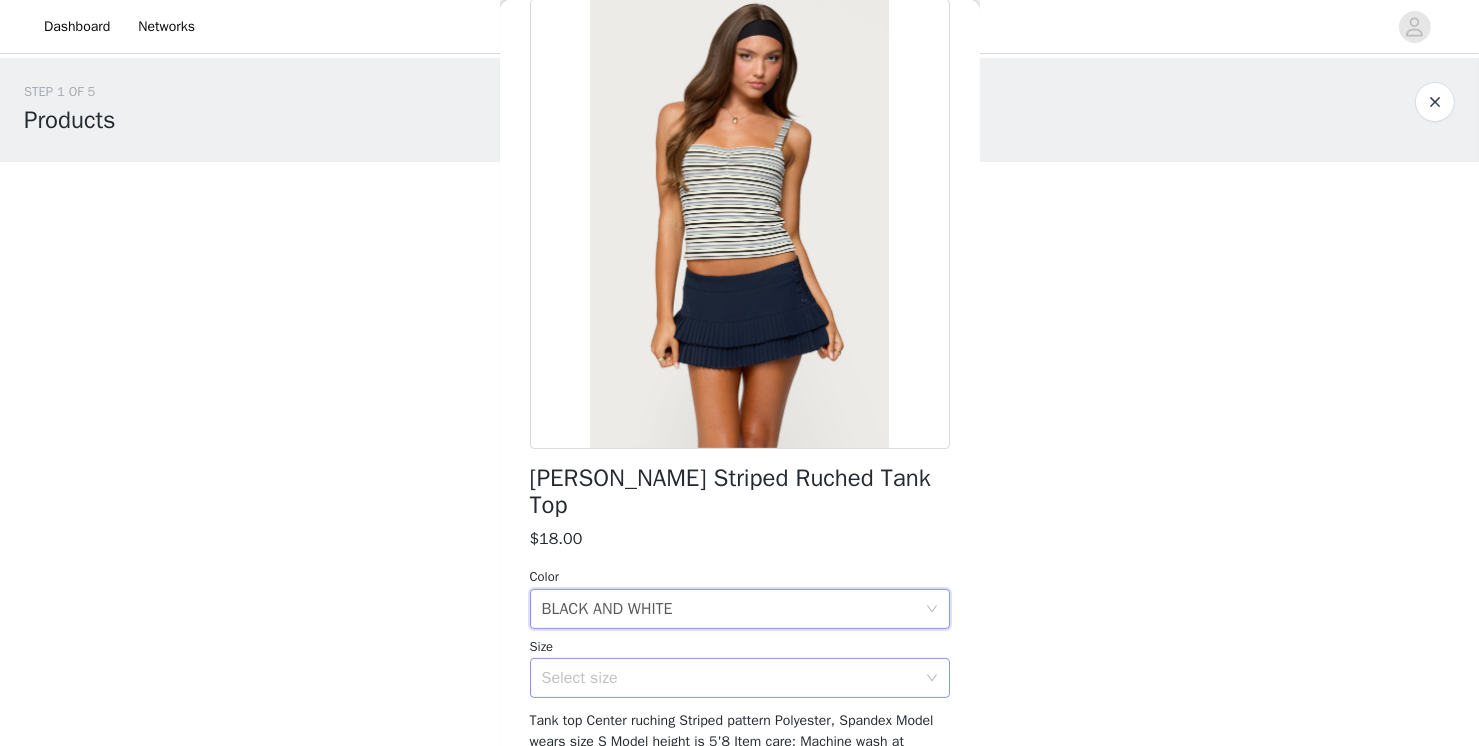 click on "Select size" at bounding box center [729, 678] 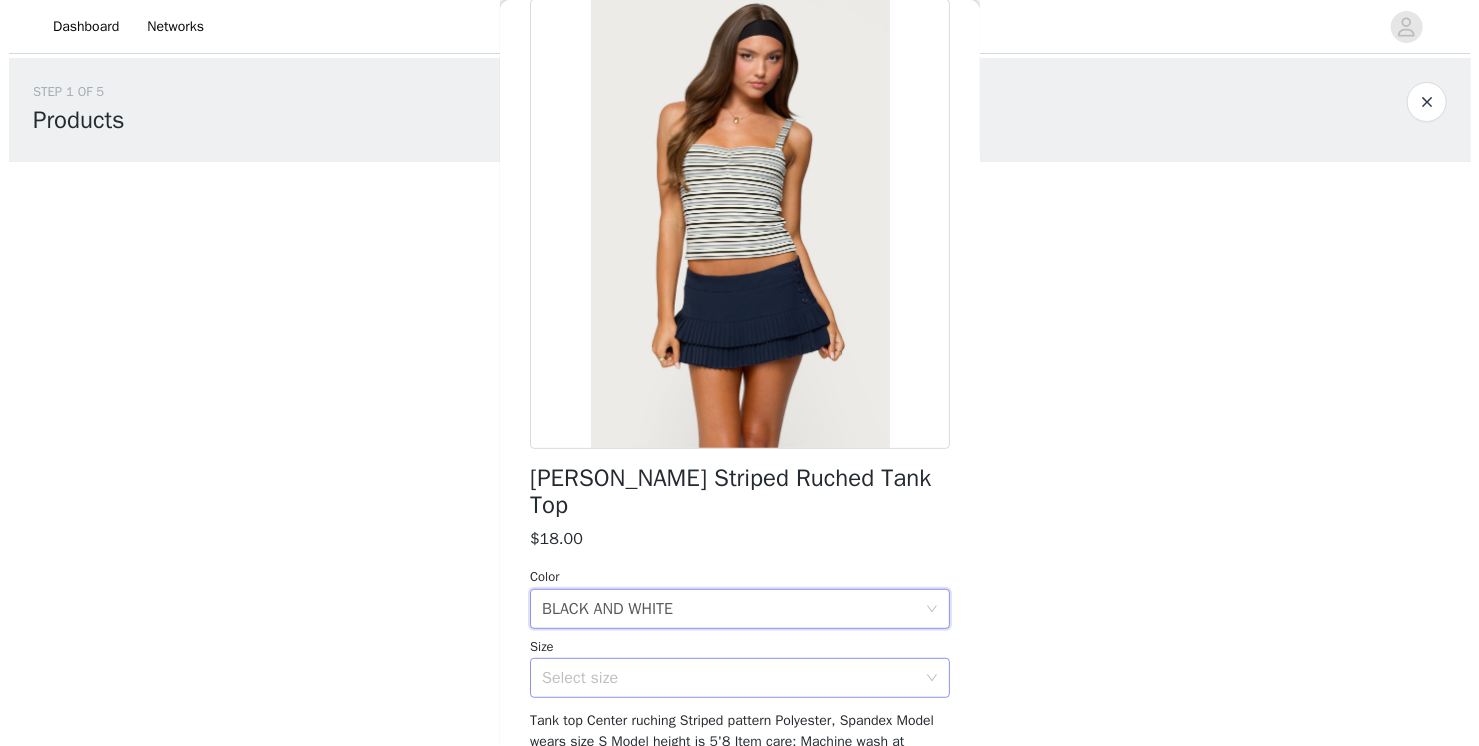 scroll, scrollTop: 101, scrollLeft: 0, axis: vertical 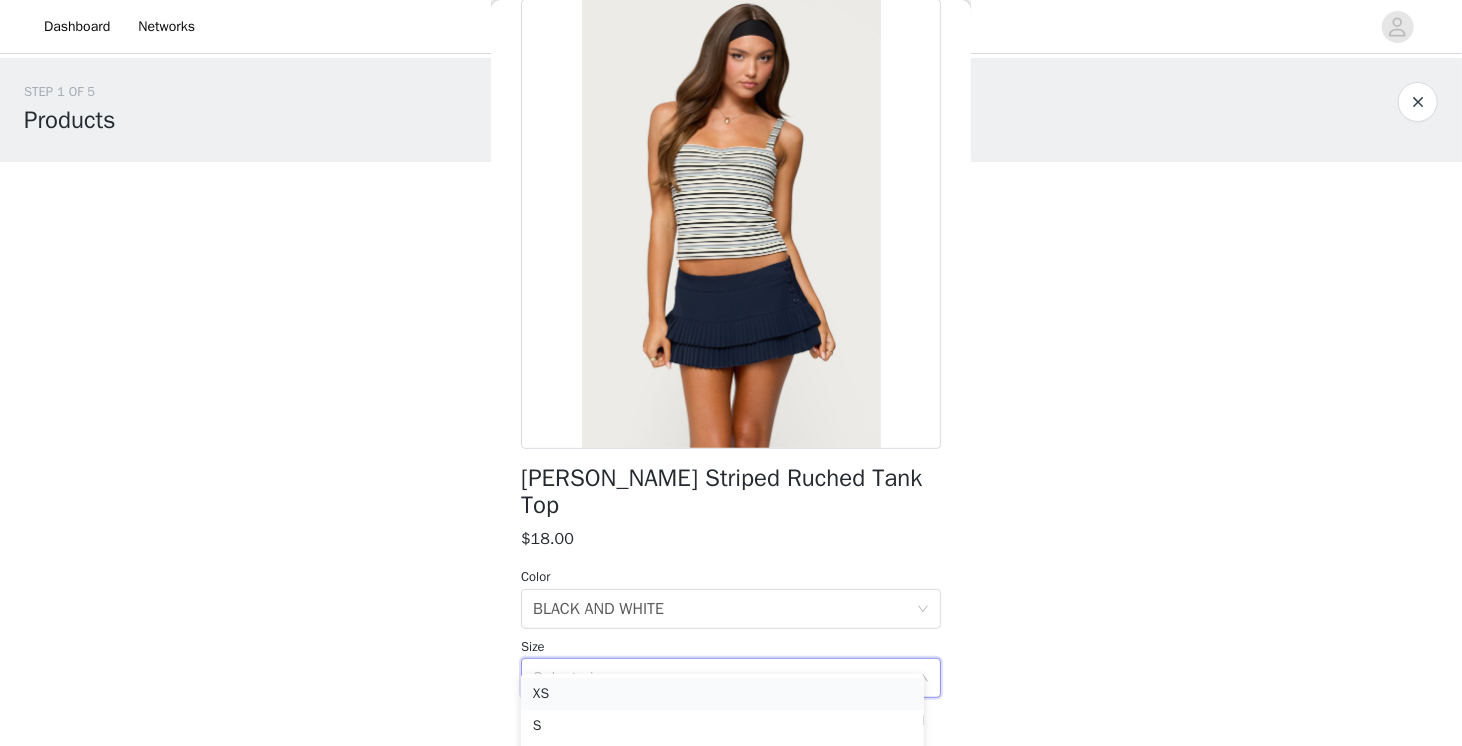 click on "XS" at bounding box center [722, 694] 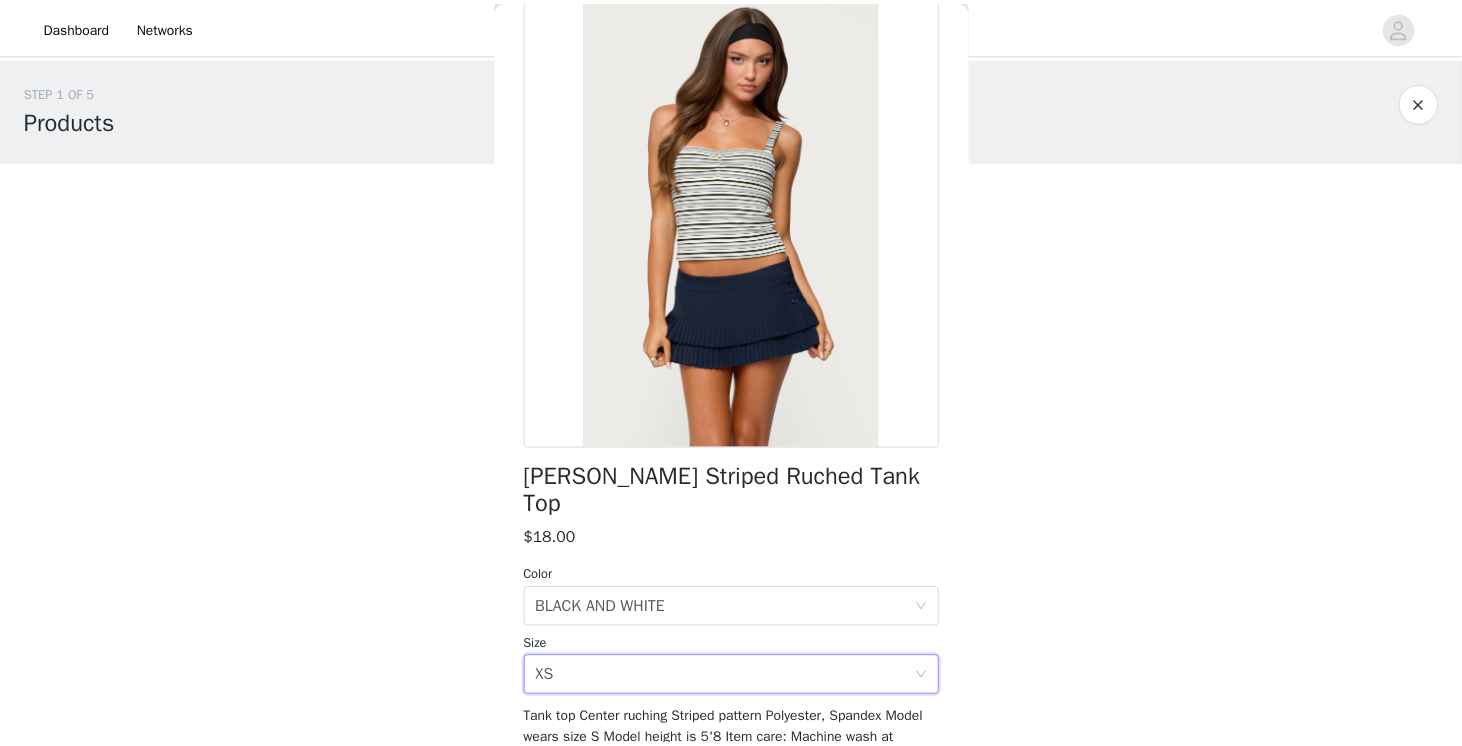 scroll, scrollTop: 206, scrollLeft: 0, axis: vertical 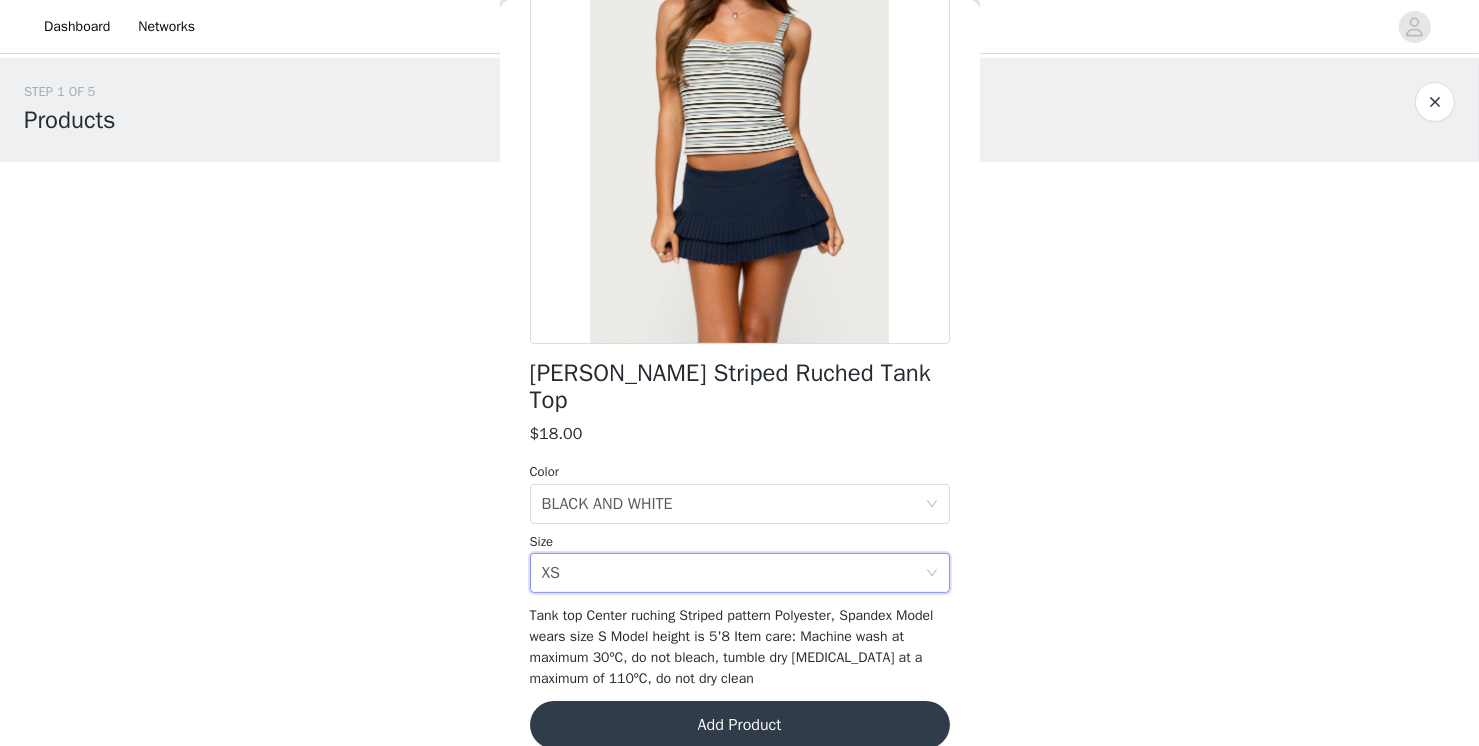 click on "Add Product" at bounding box center (740, 725) 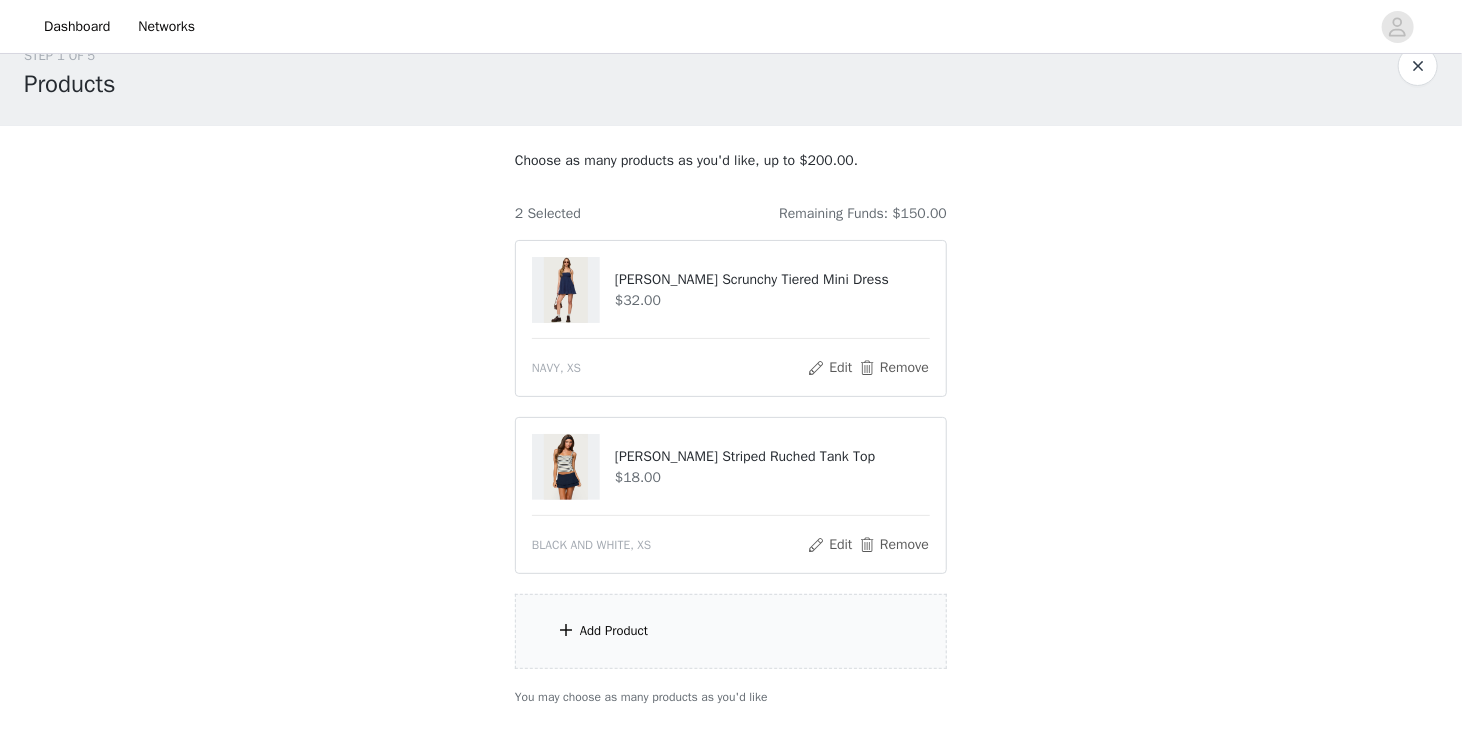 scroll, scrollTop: 37, scrollLeft: 0, axis: vertical 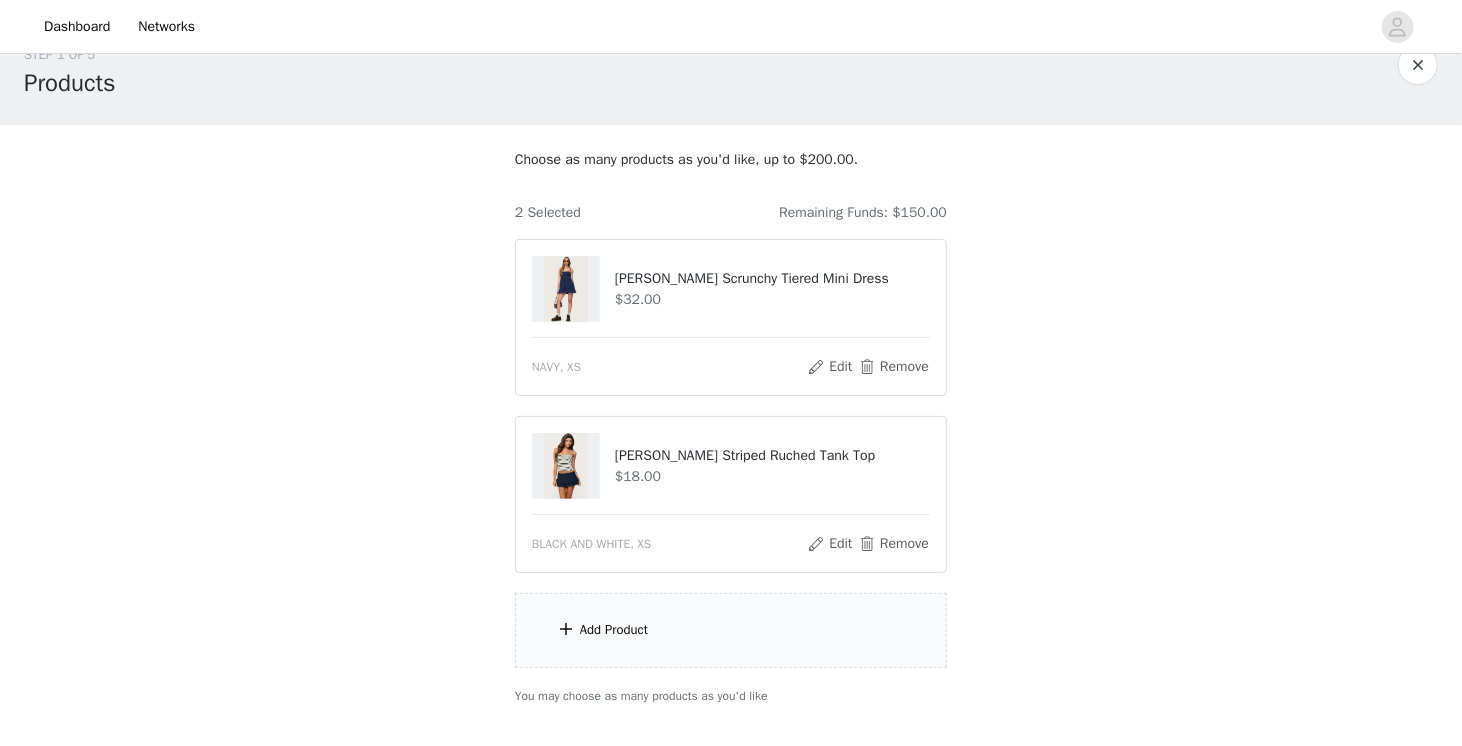 click on "Add Product" at bounding box center [614, 630] 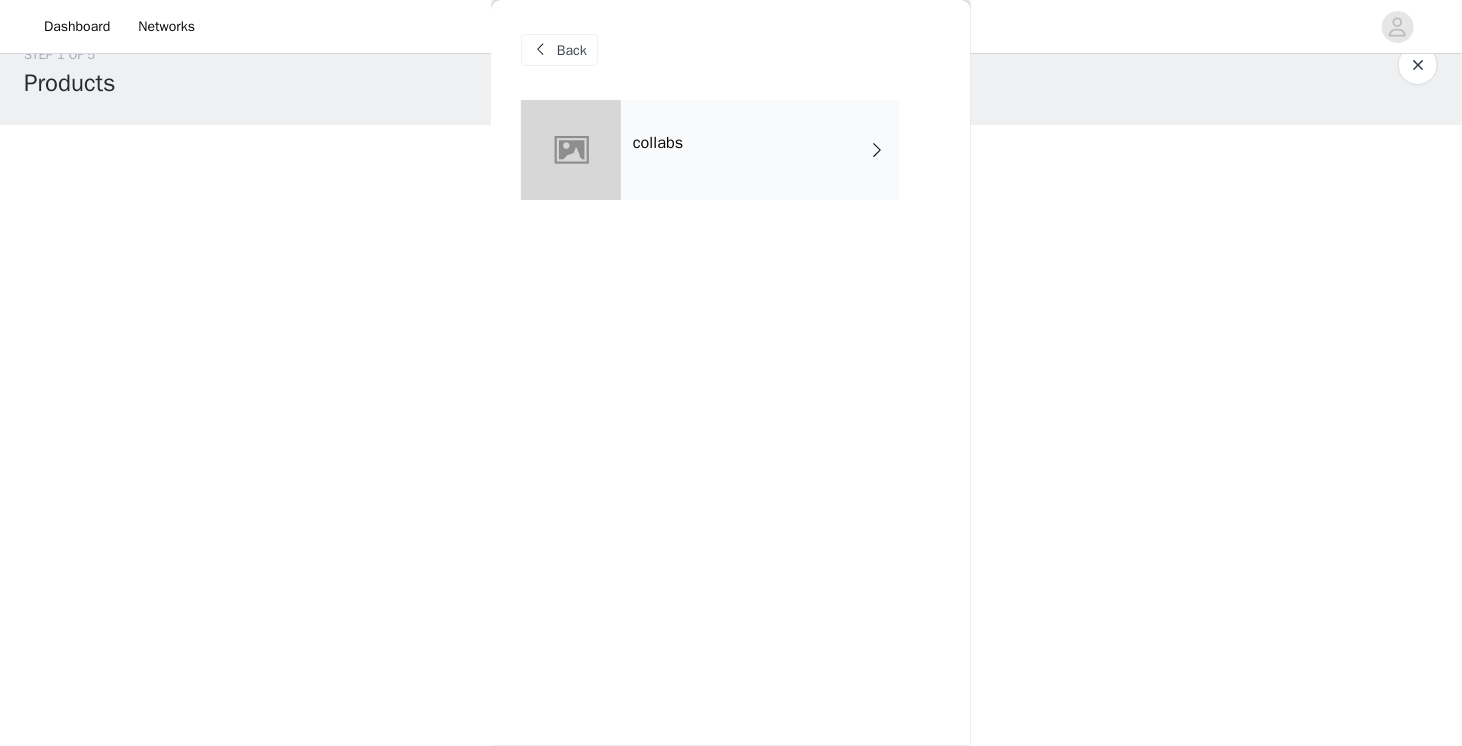 click on "collabs" at bounding box center [760, 150] 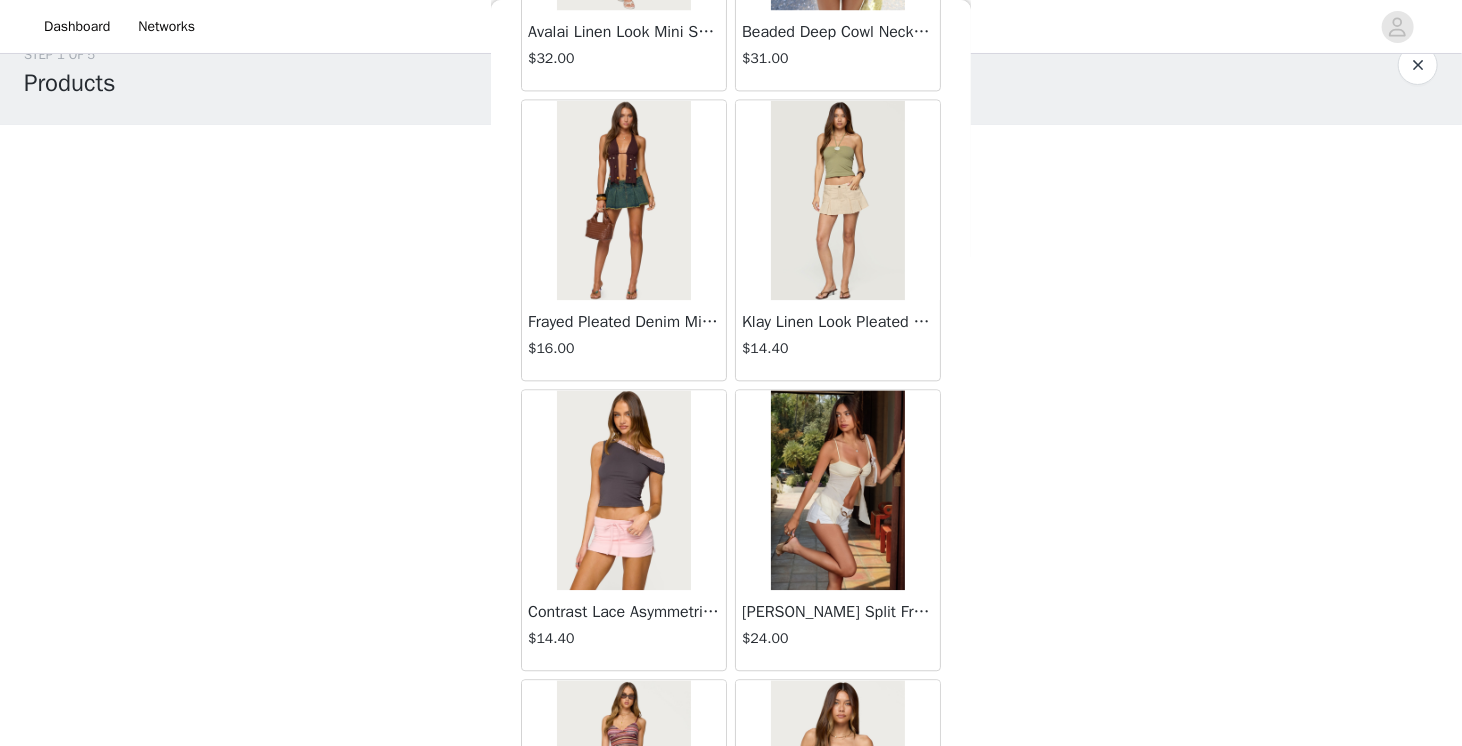 scroll, scrollTop: 2310, scrollLeft: 0, axis: vertical 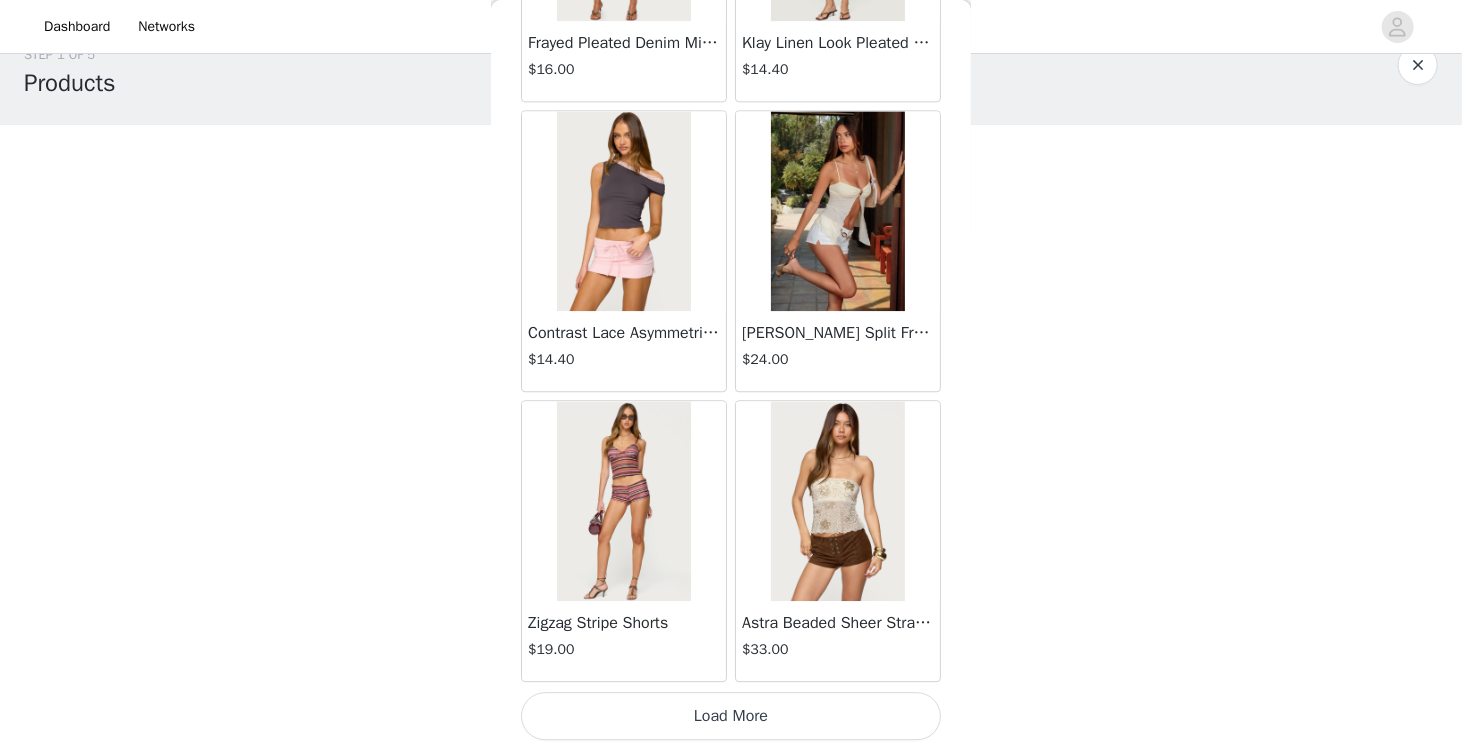 click on "Load More" at bounding box center [731, 716] 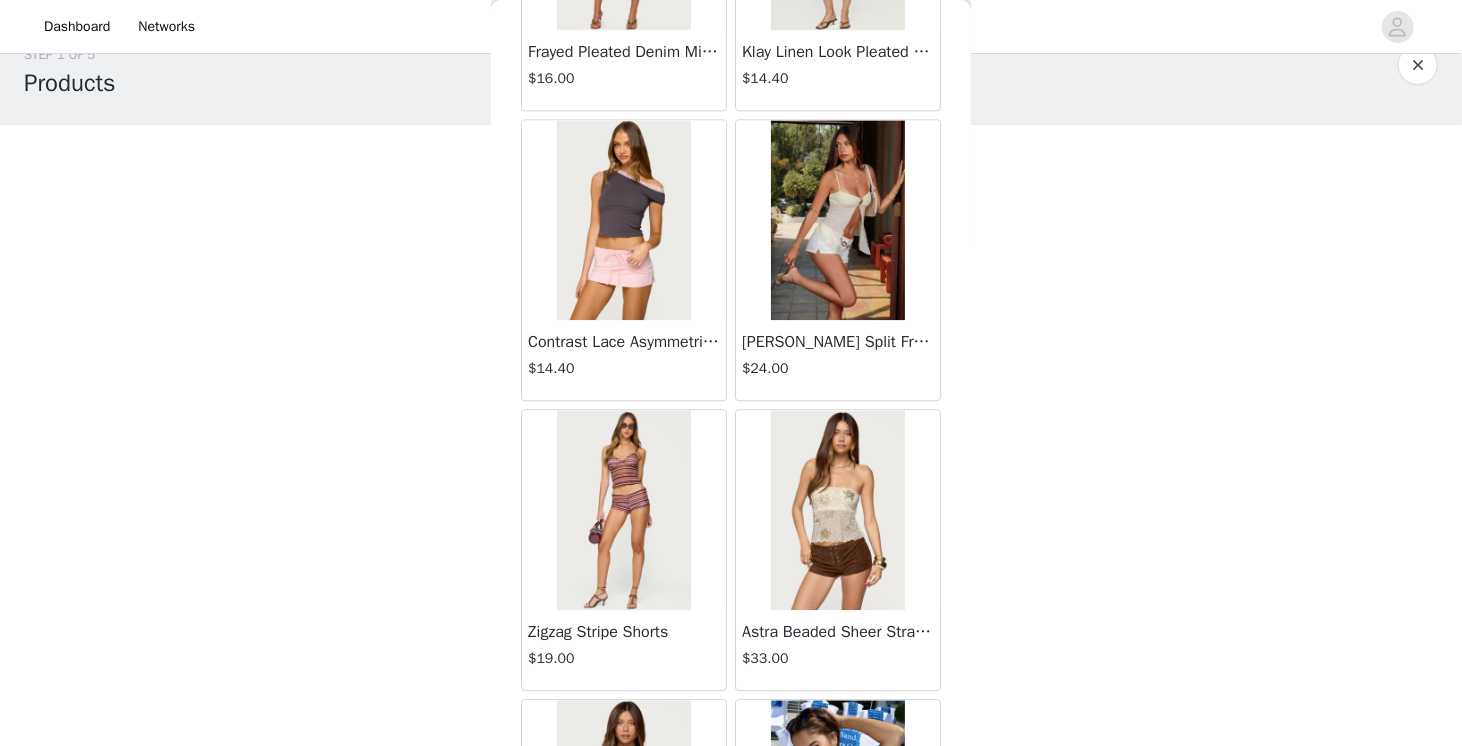 scroll, scrollTop: 2310, scrollLeft: 0, axis: vertical 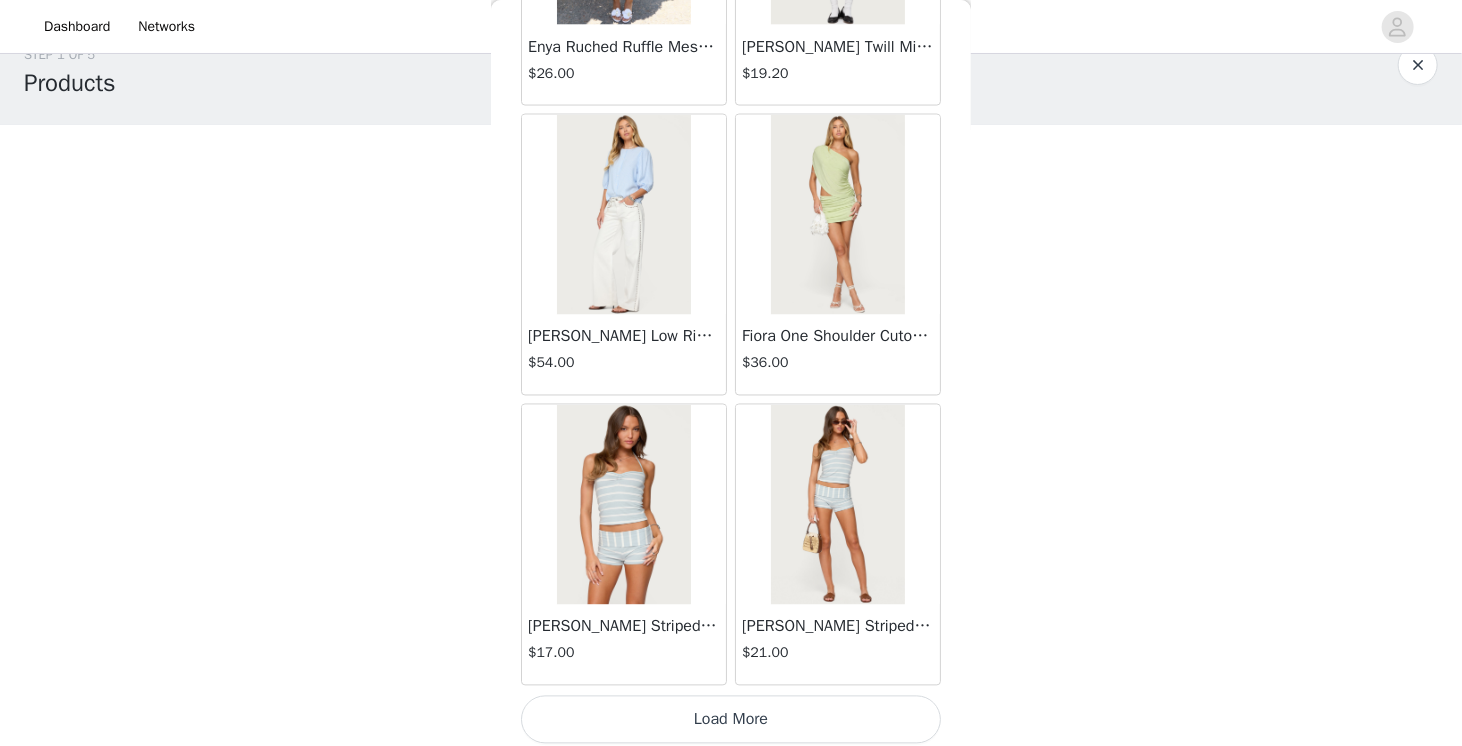 click on "Load More" at bounding box center (731, 720) 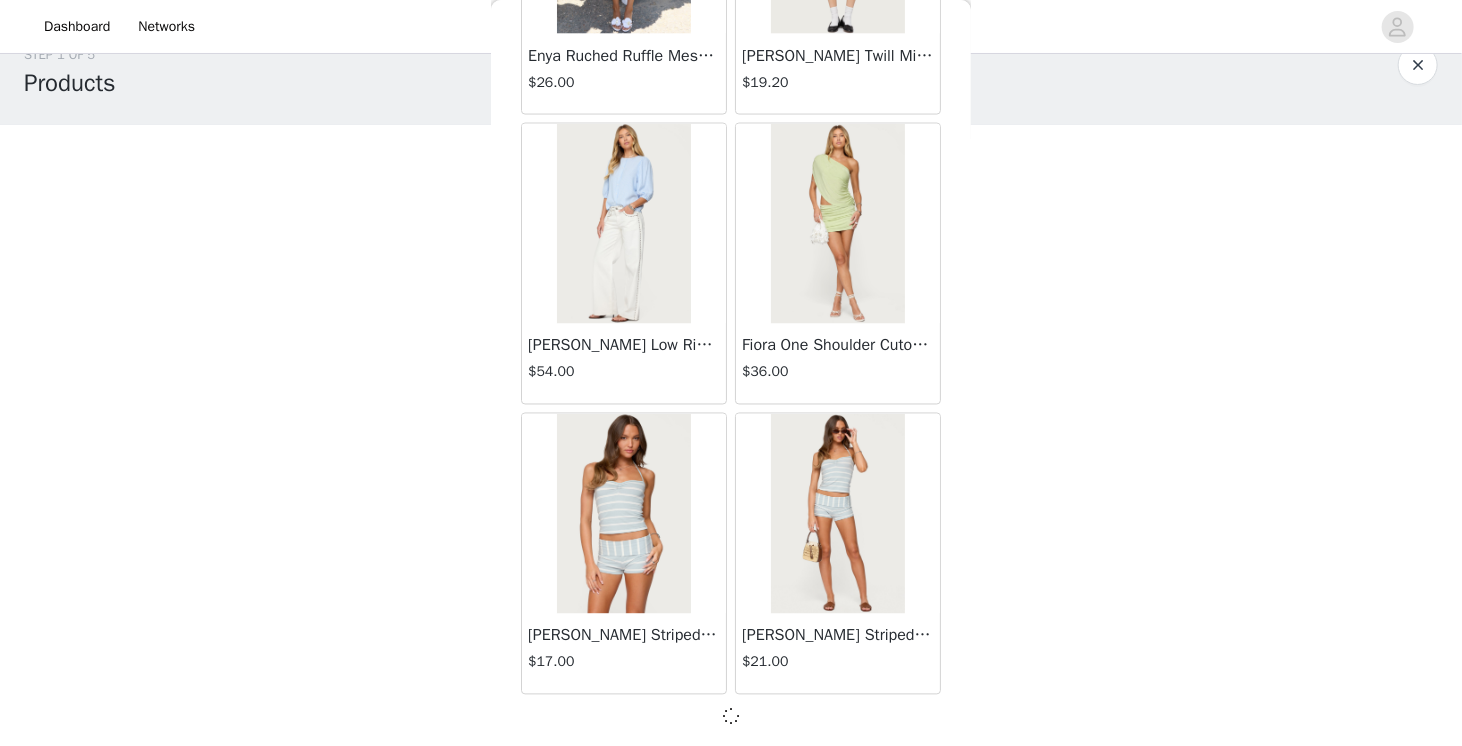 scroll, scrollTop: 5206, scrollLeft: 0, axis: vertical 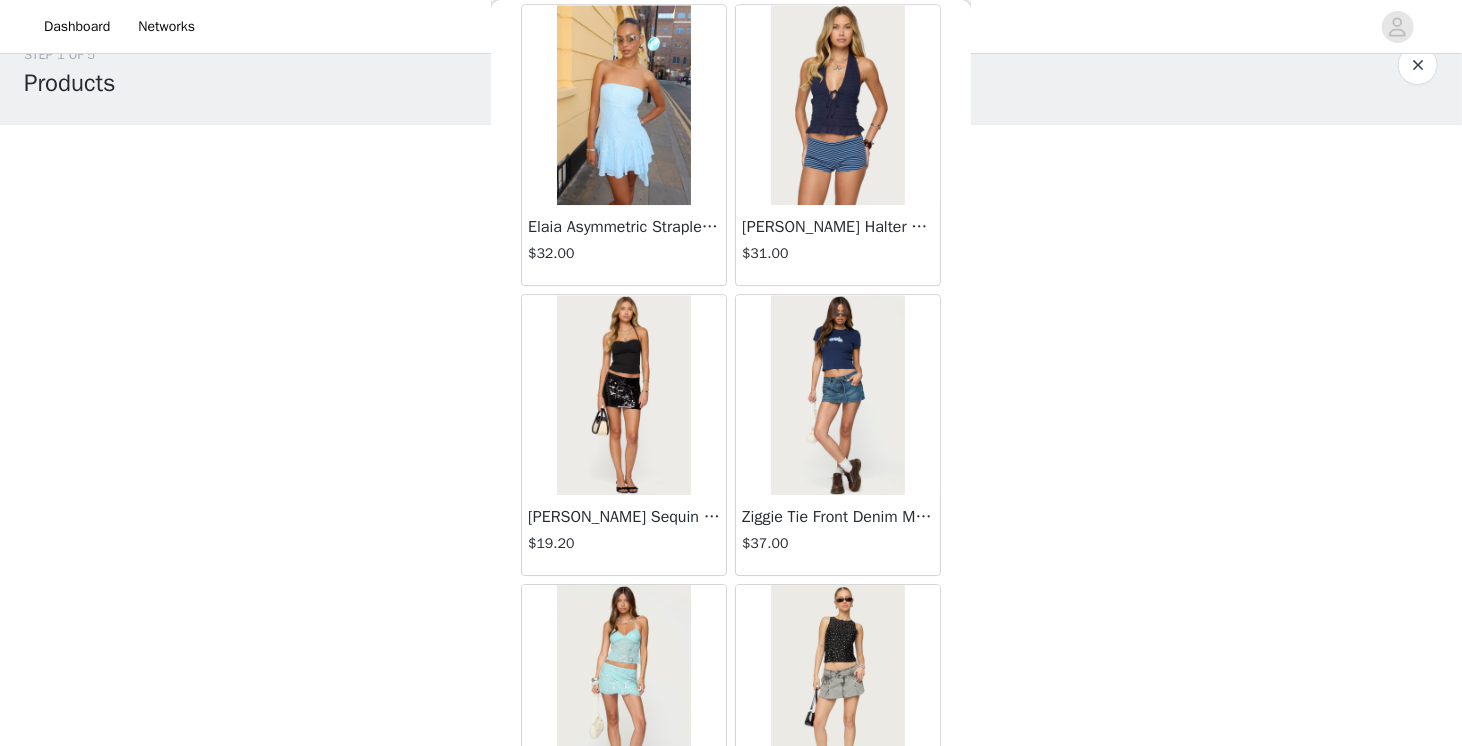 drag, startPoint x: 976, startPoint y: 635, endPoint x: 982, endPoint y: 717, distance: 82.219215 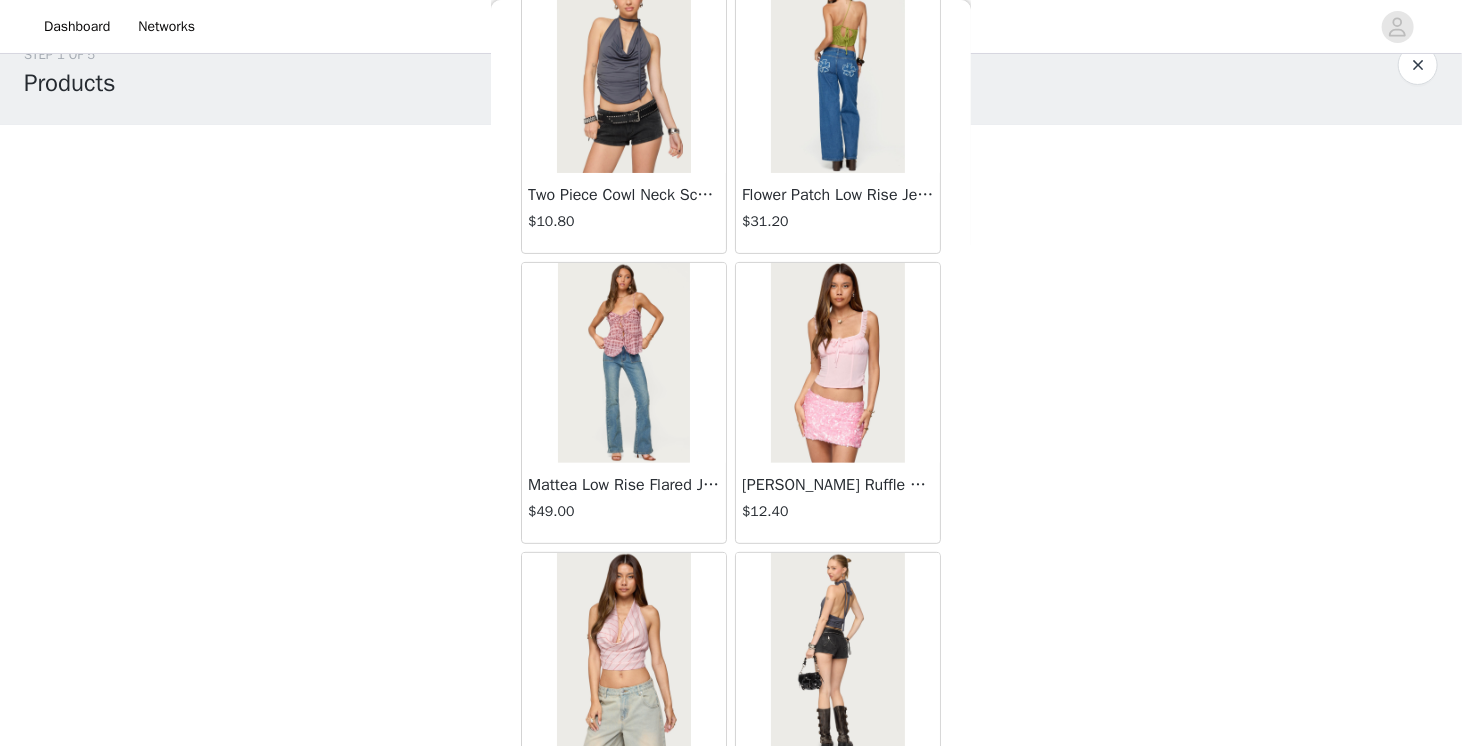 scroll, scrollTop: 8102, scrollLeft: 0, axis: vertical 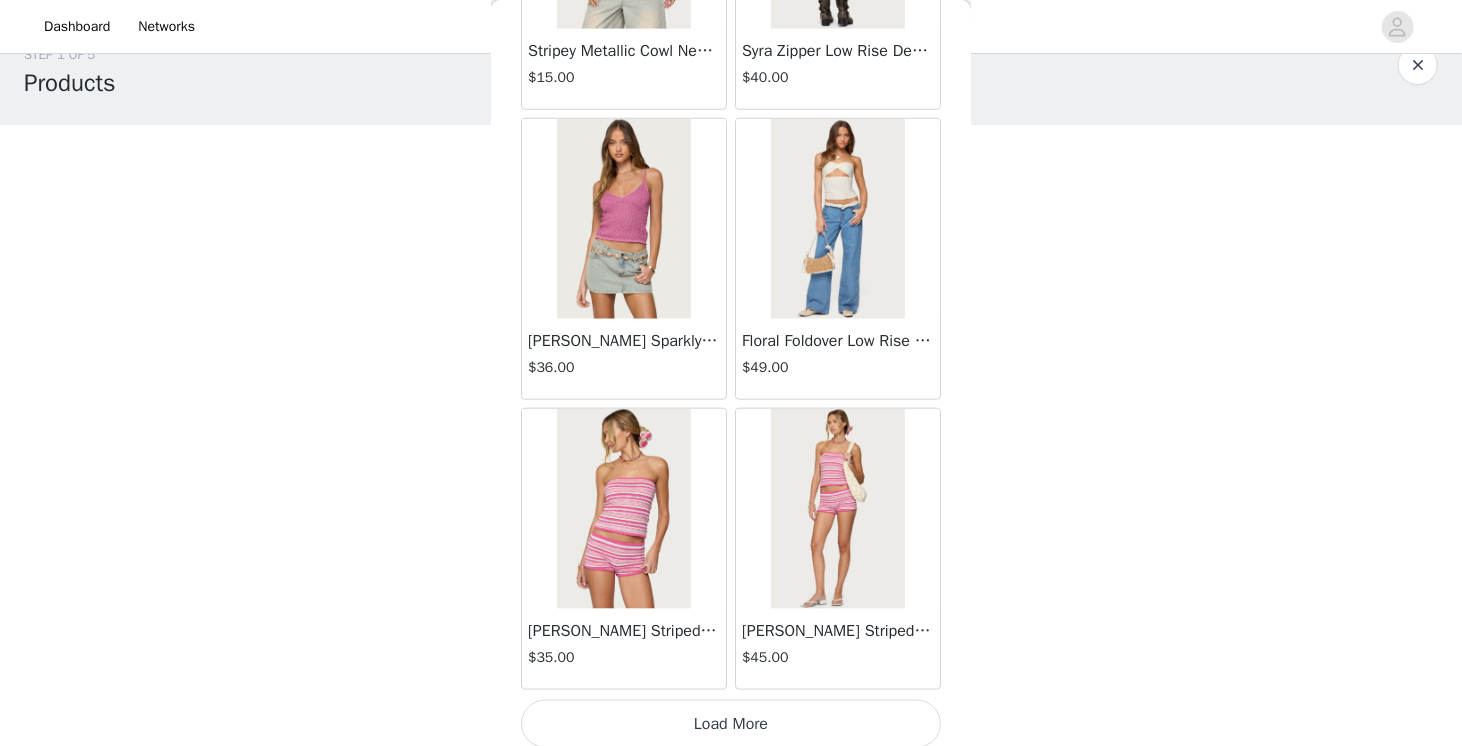 click on "Load More" at bounding box center [731, 724] 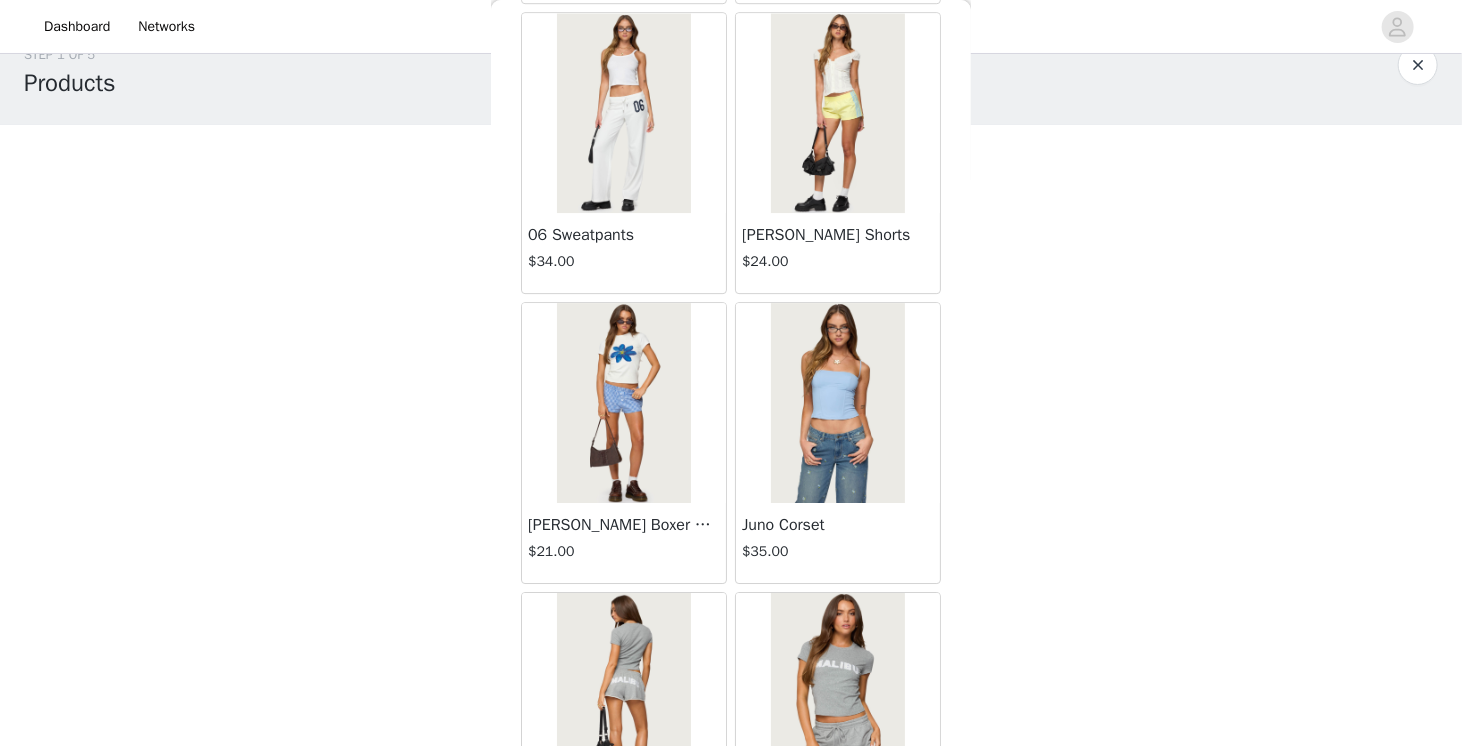 scroll, scrollTop: 10998, scrollLeft: 0, axis: vertical 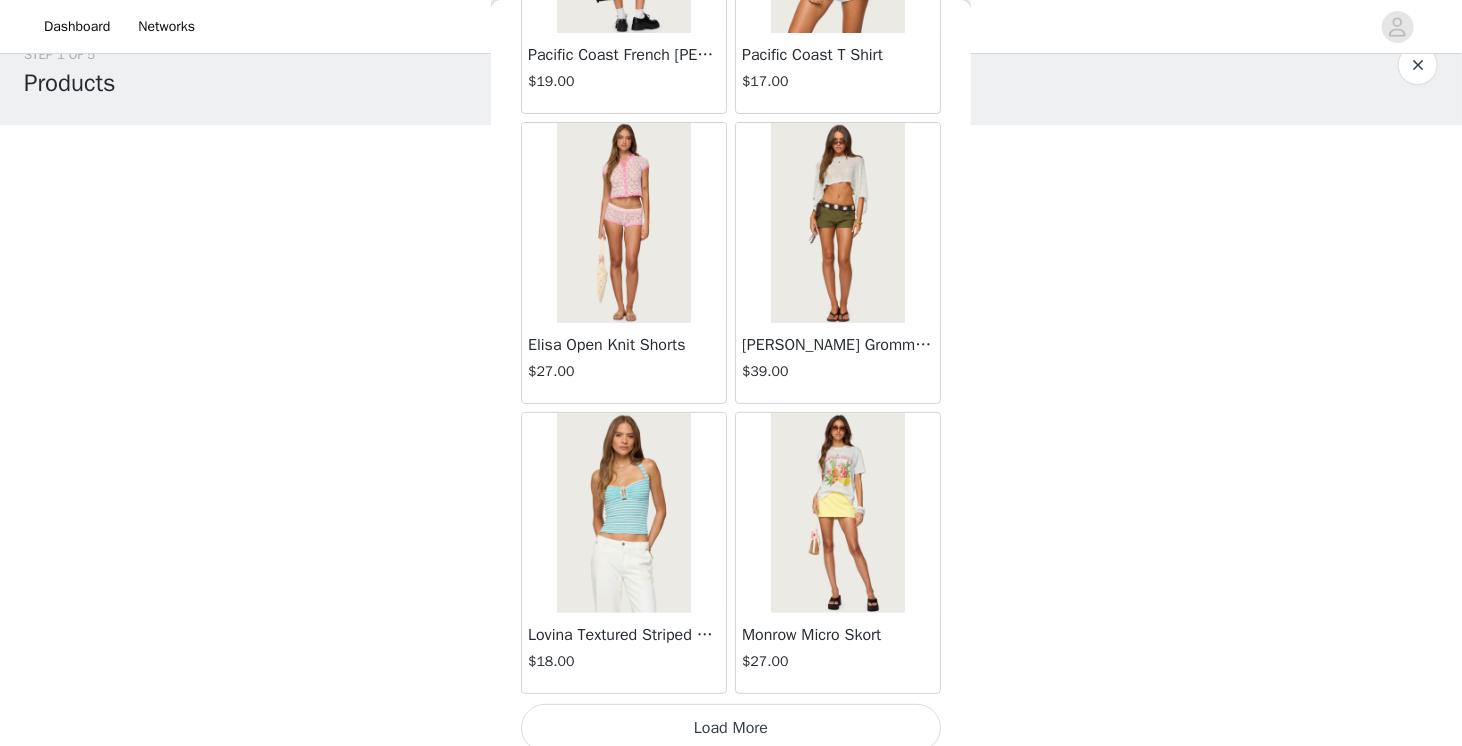 click on "Load More" at bounding box center [731, 728] 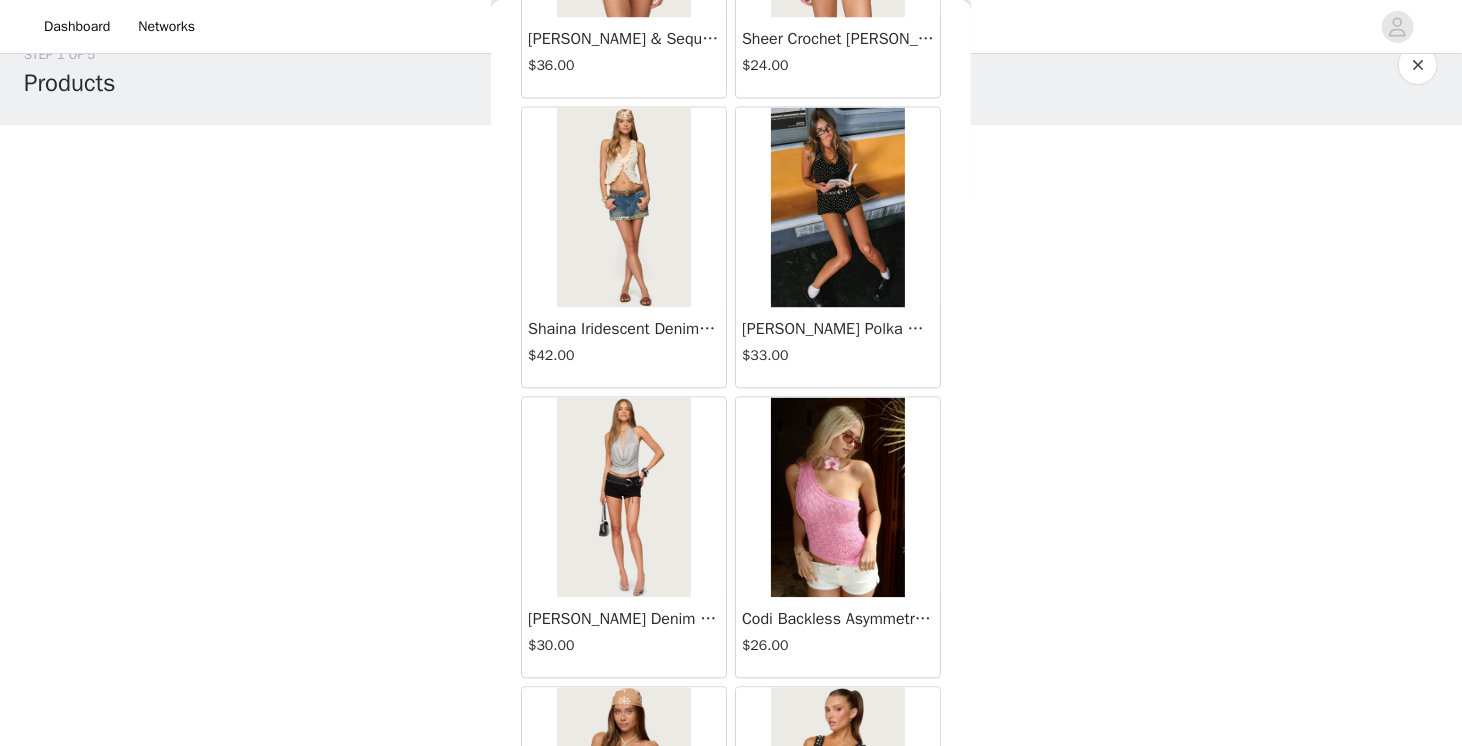 scroll, scrollTop: 13894, scrollLeft: 0, axis: vertical 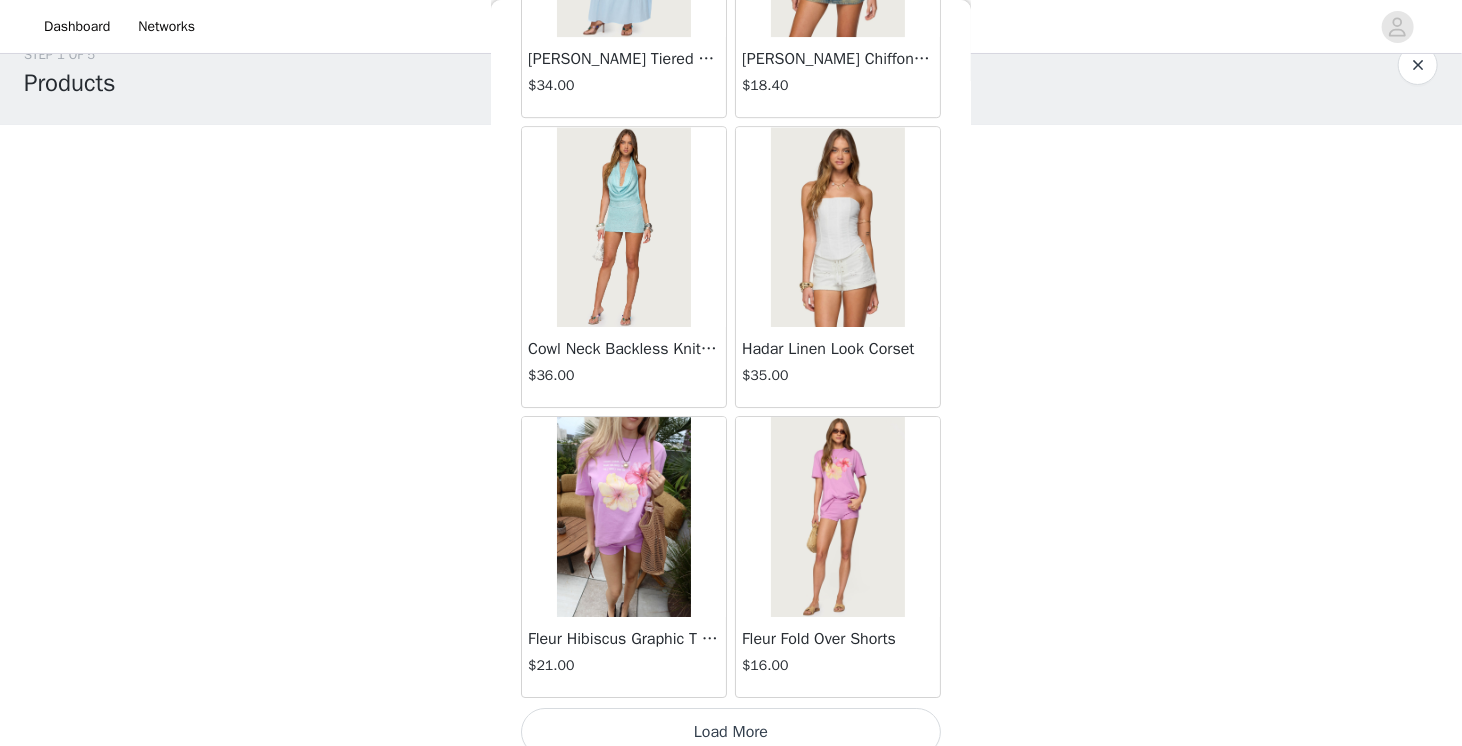 click on "Load More" at bounding box center [731, 732] 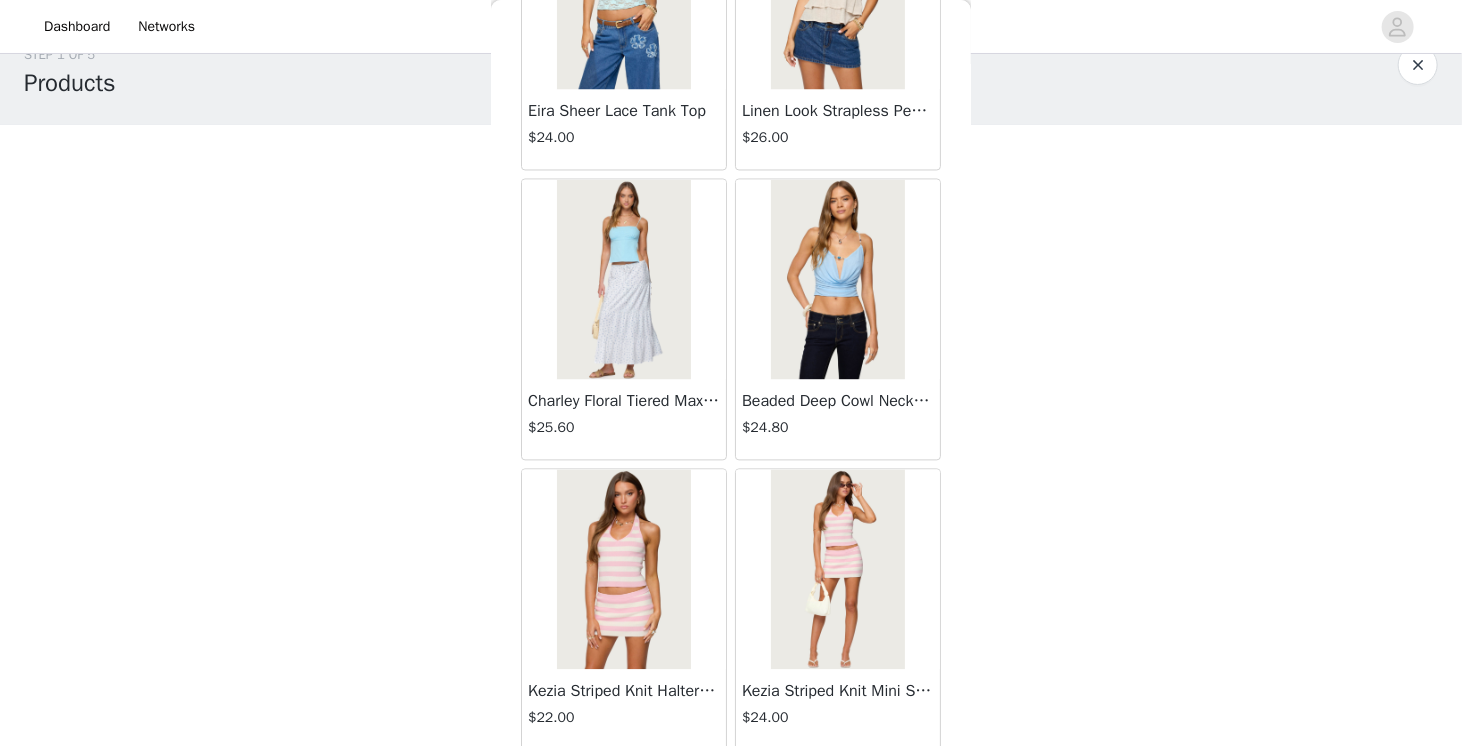 scroll, scrollTop: 16790, scrollLeft: 0, axis: vertical 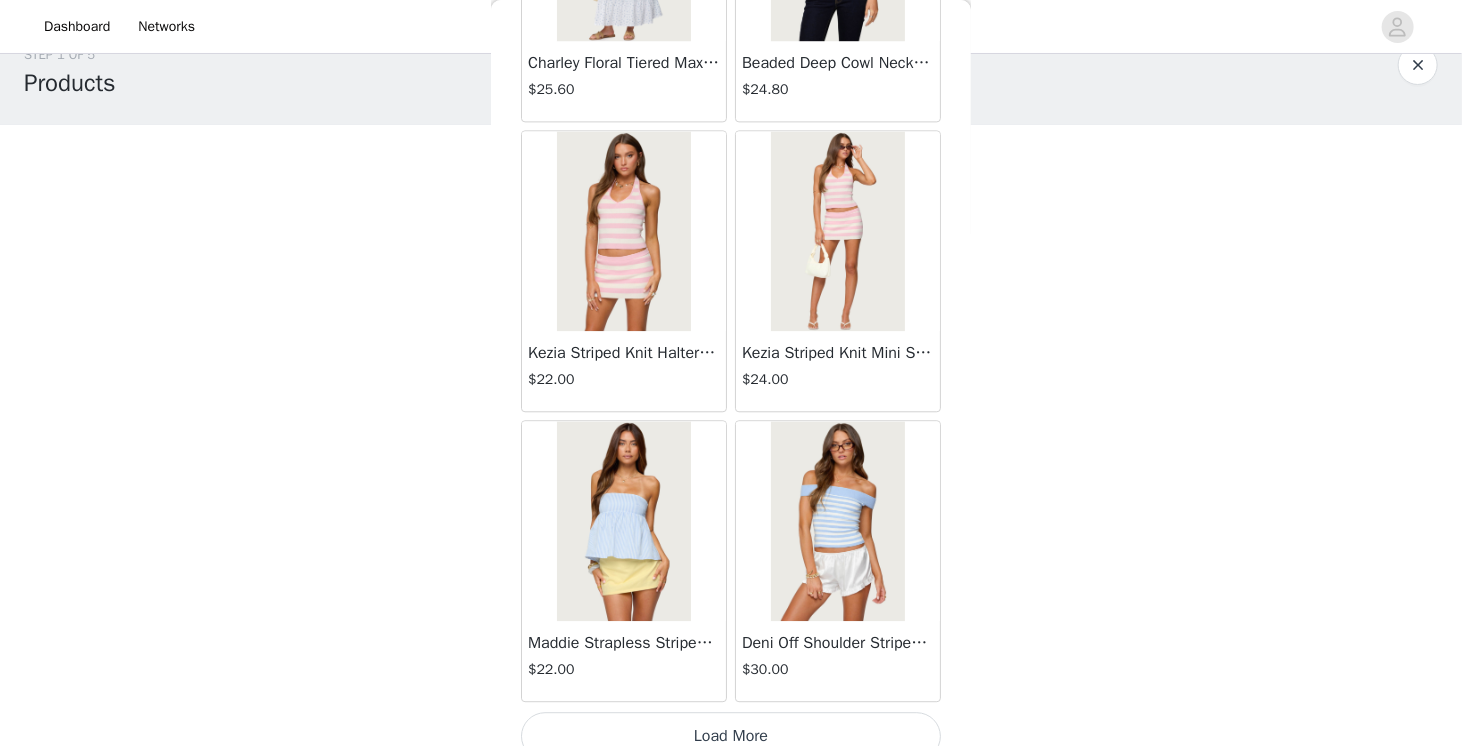 click on "Load More" at bounding box center (731, 736) 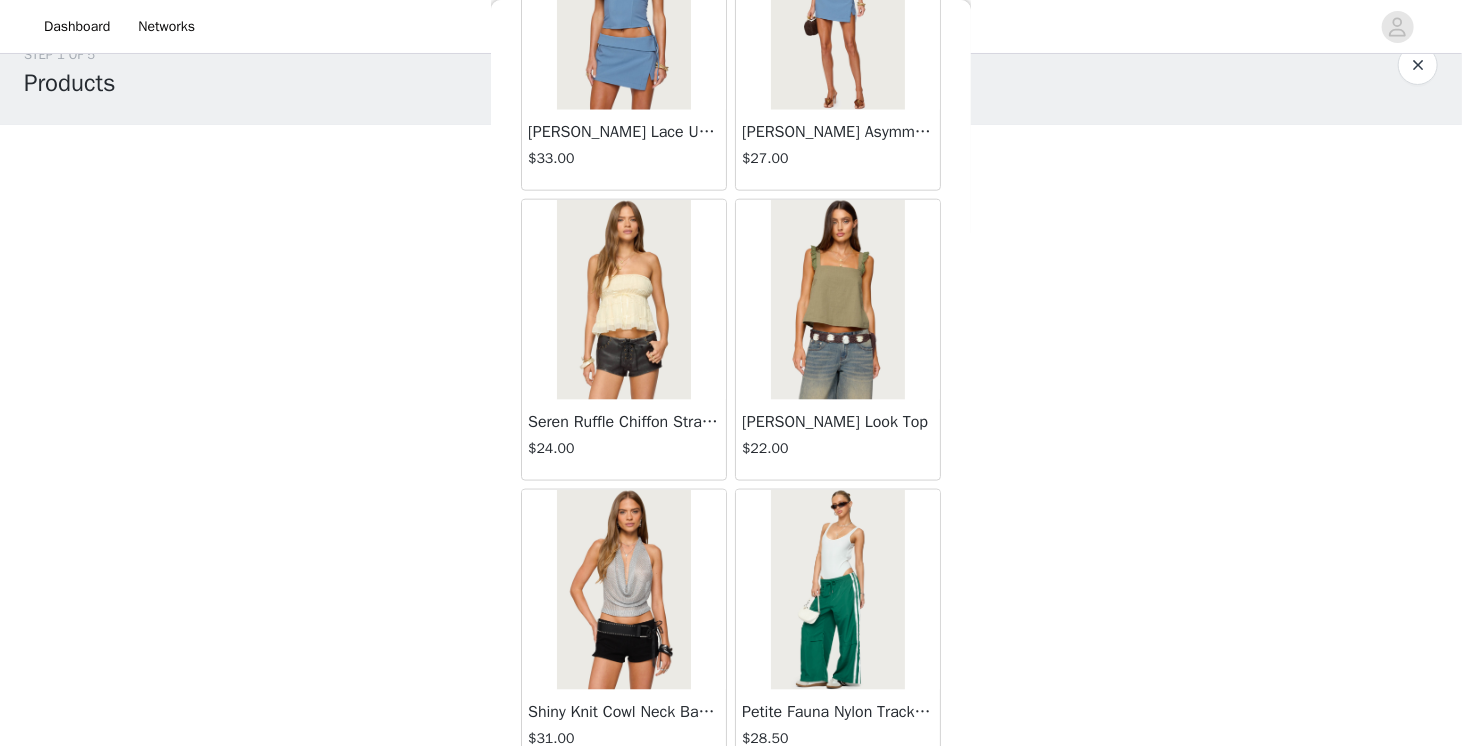 scroll, scrollTop: 19686, scrollLeft: 0, axis: vertical 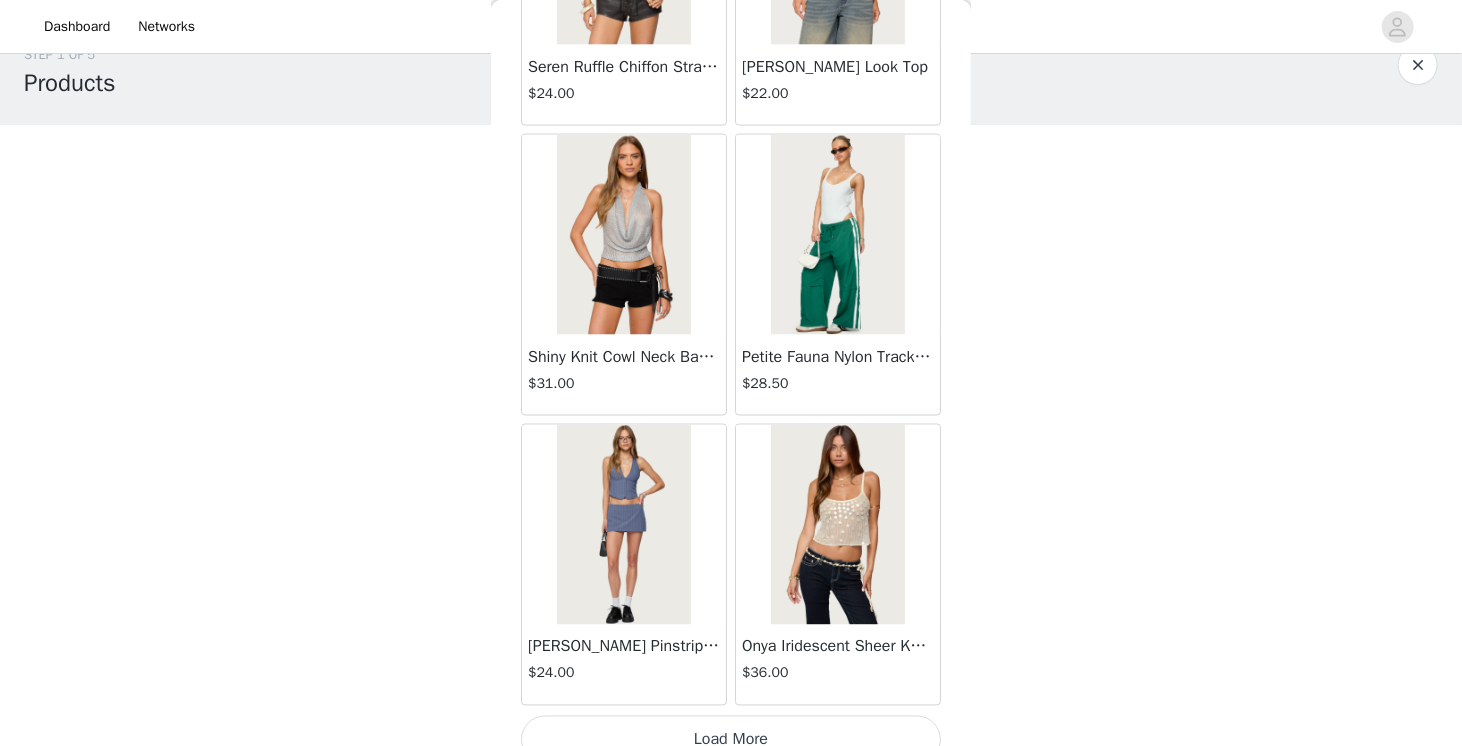 click on "Load More" at bounding box center [731, 740] 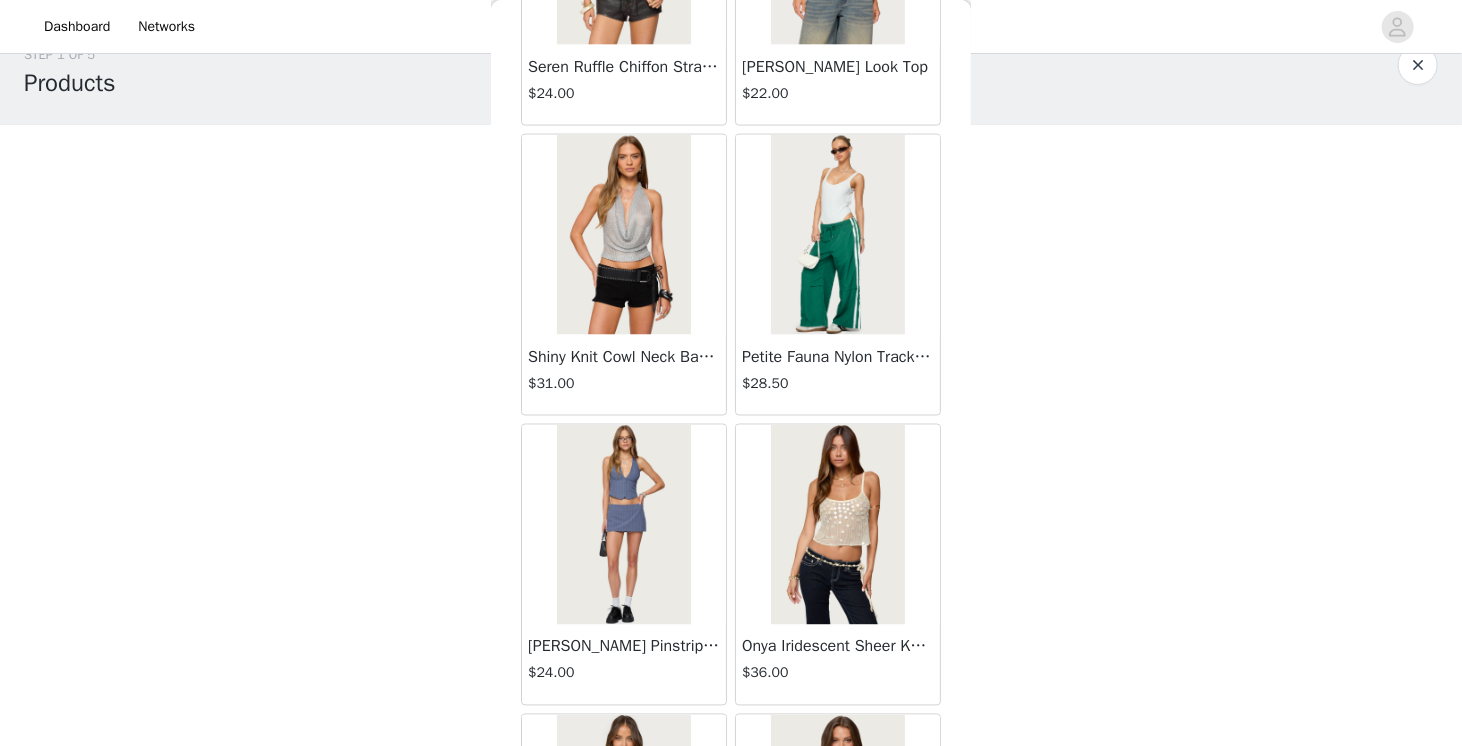 scroll, scrollTop: 22582, scrollLeft: 0, axis: vertical 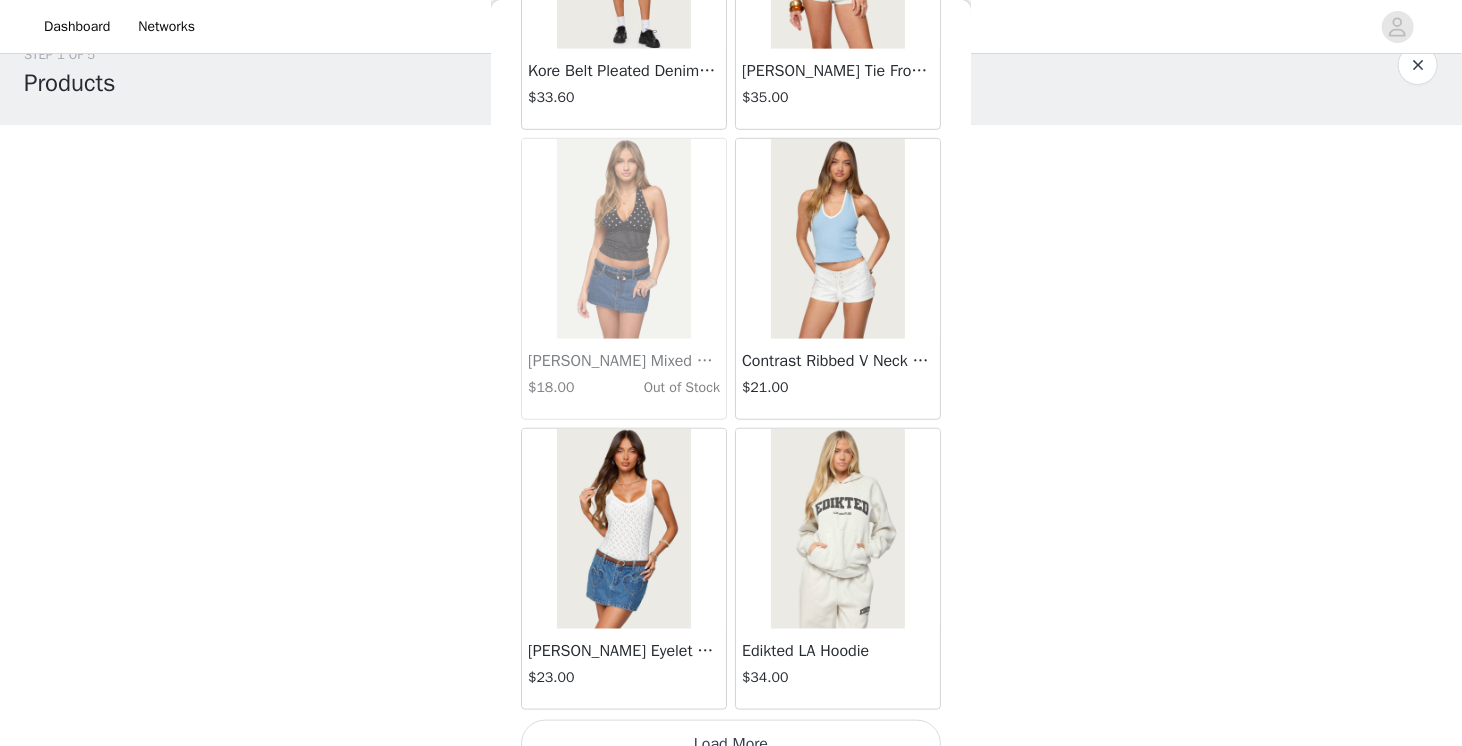 click on "Load More" at bounding box center (731, 744) 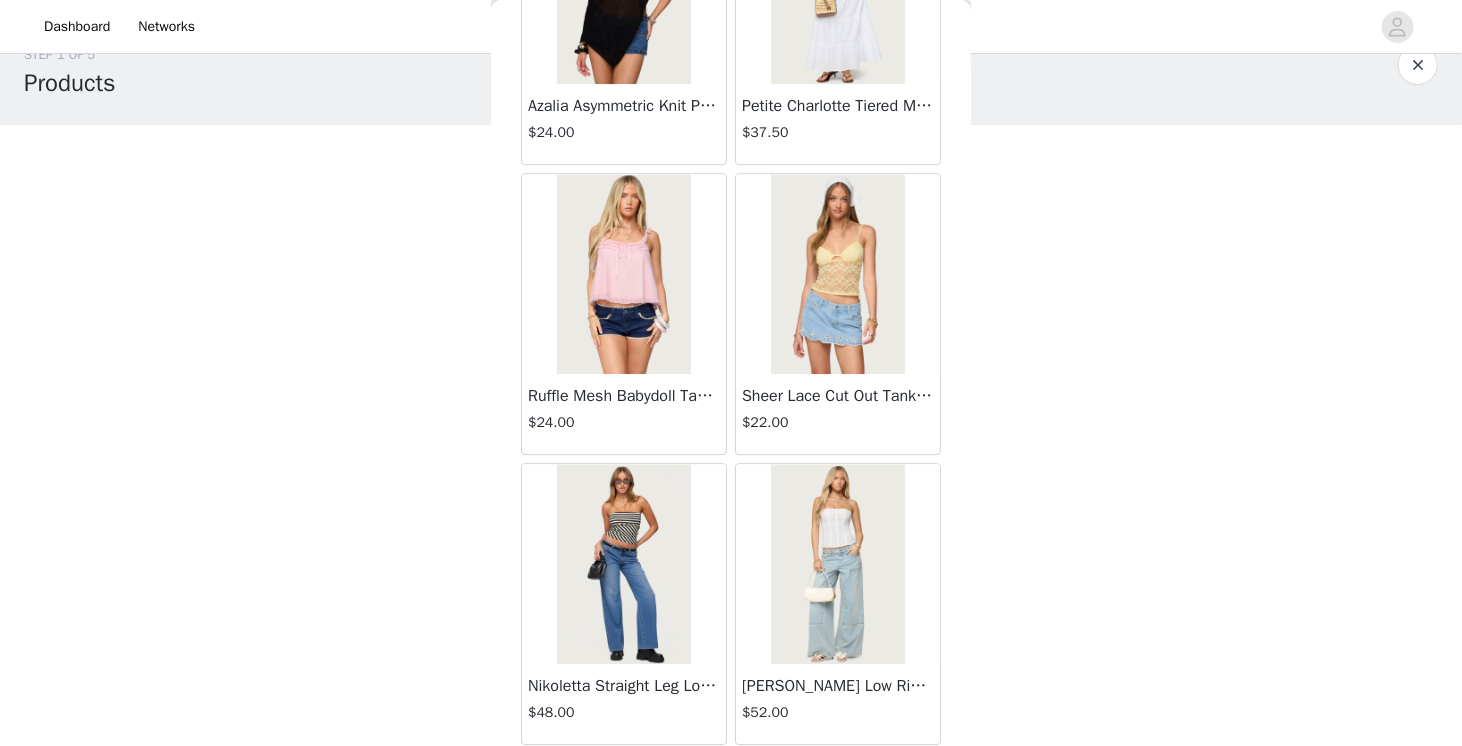 scroll, scrollTop: 25478, scrollLeft: 0, axis: vertical 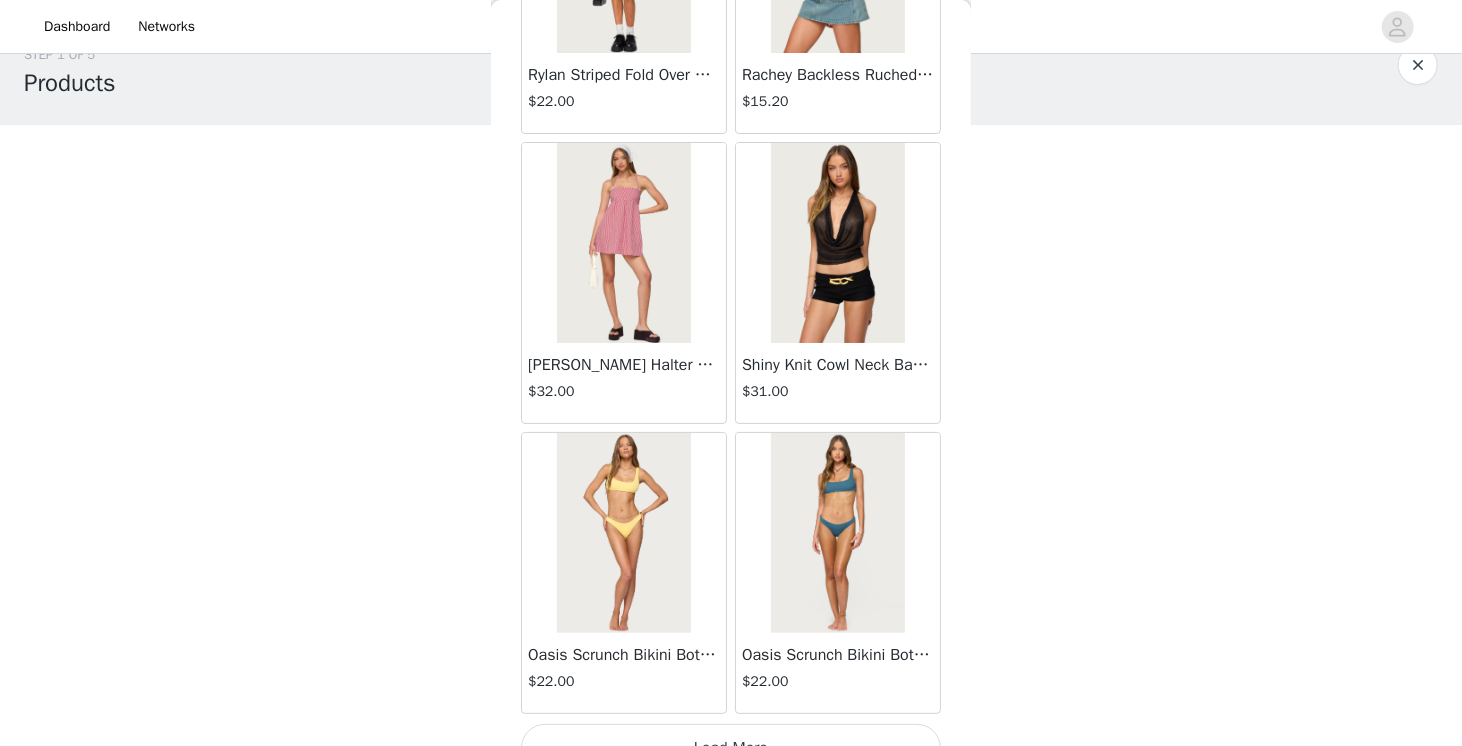 click on "Load More" at bounding box center [731, 748] 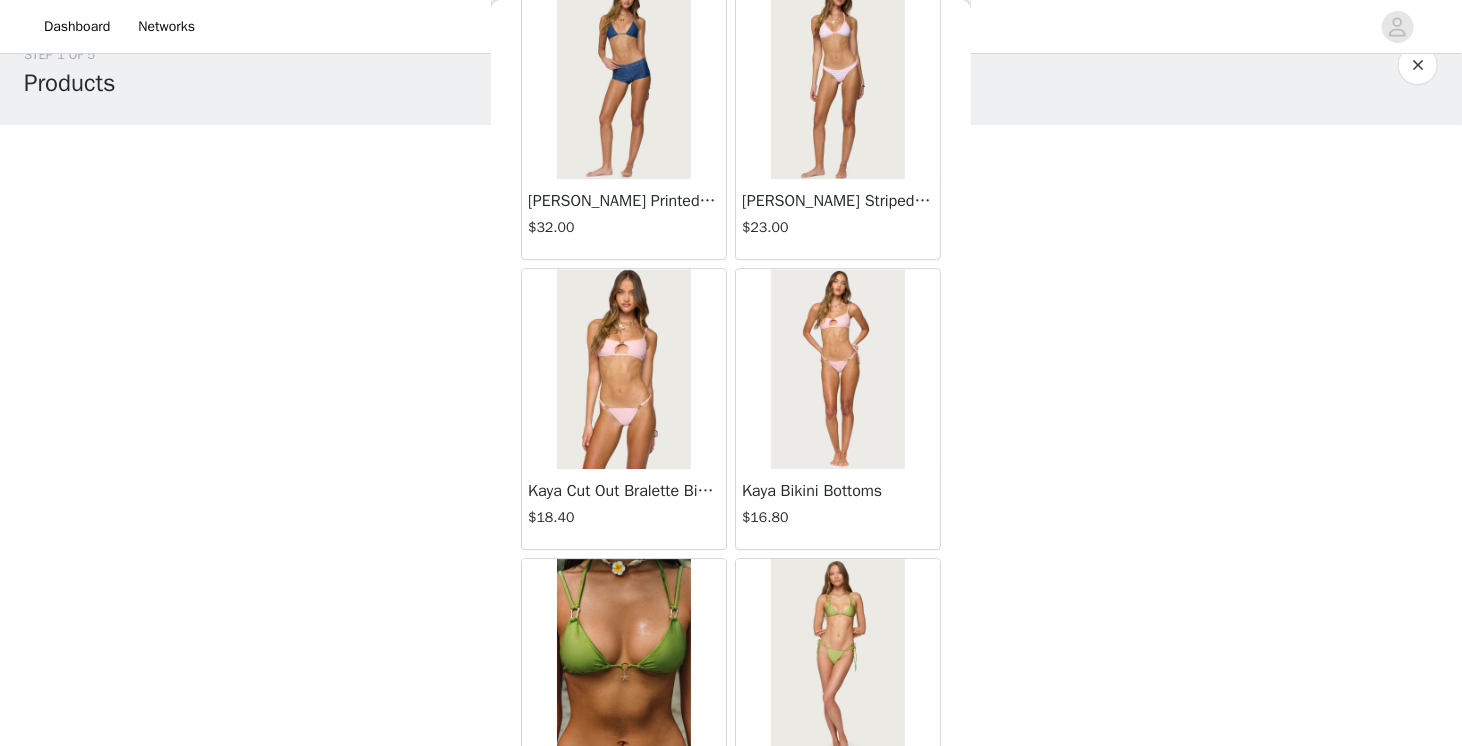 scroll, scrollTop: 28374, scrollLeft: 0, axis: vertical 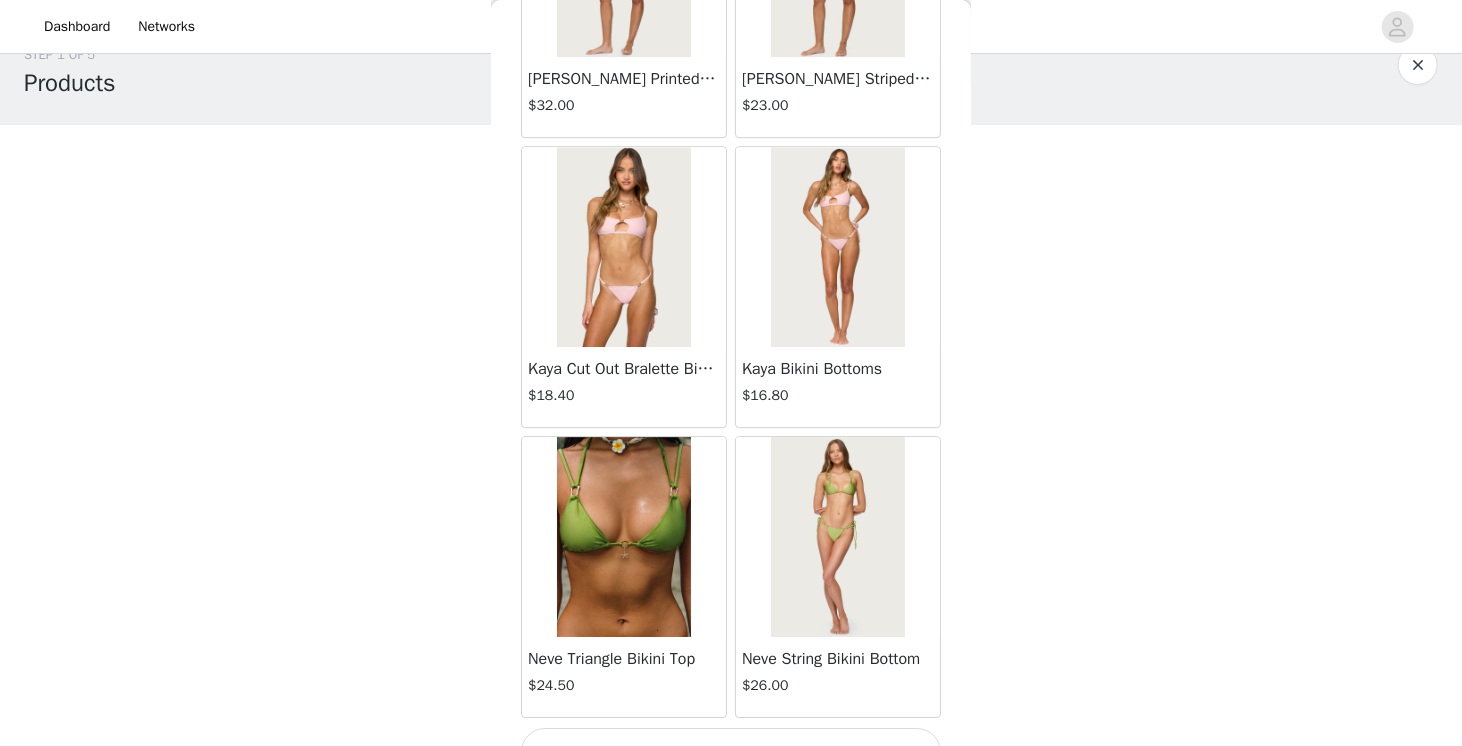 click on "Load More" at bounding box center [731, 752] 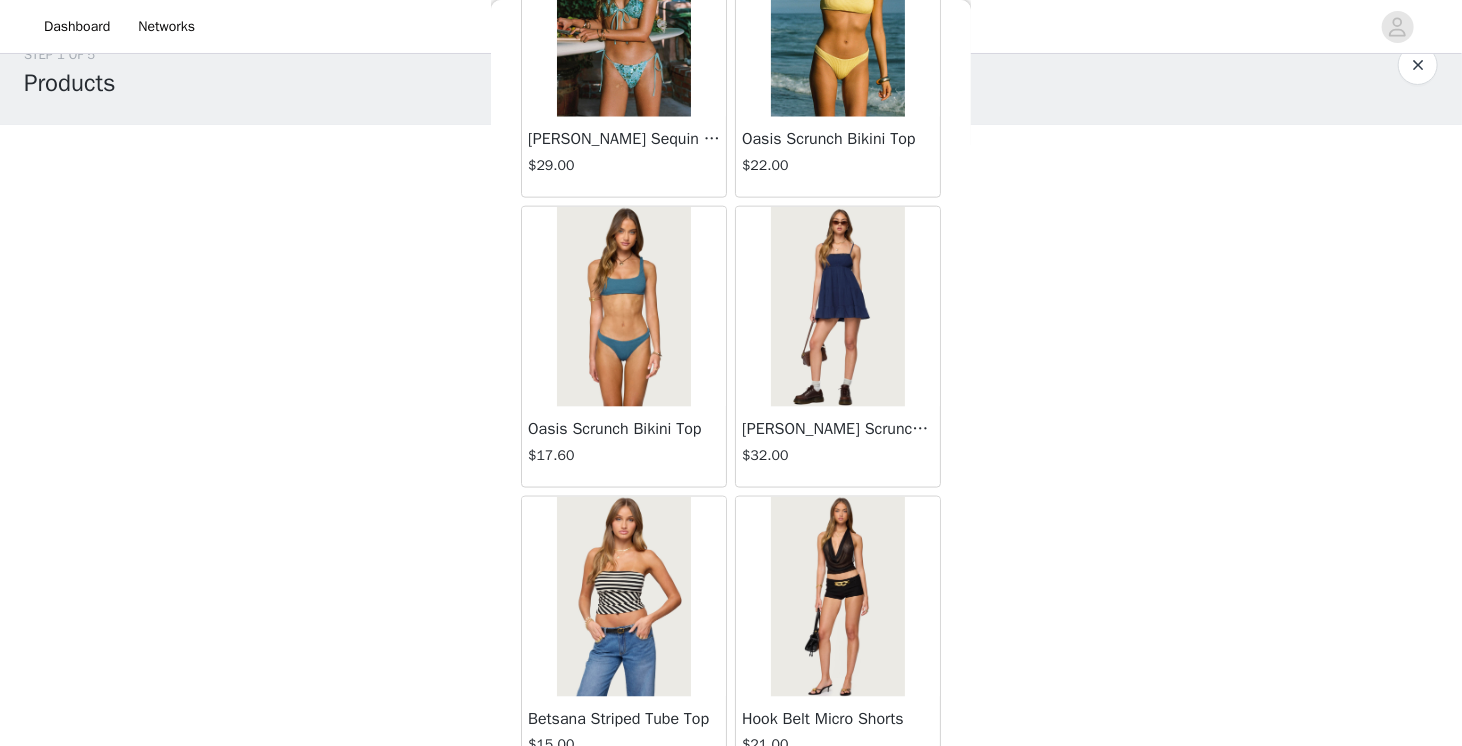 scroll, scrollTop: 31270, scrollLeft: 0, axis: vertical 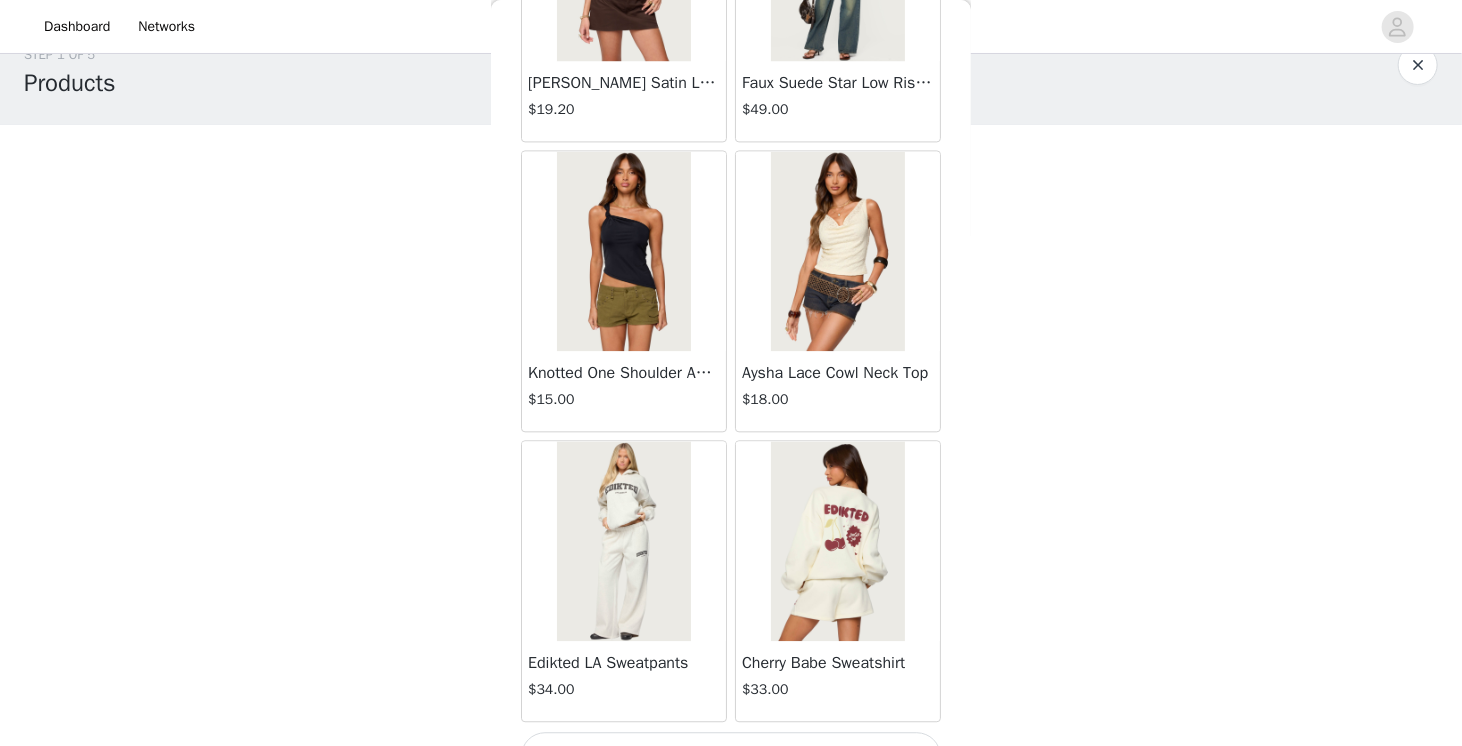 click on "Load More" at bounding box center (731, 756) 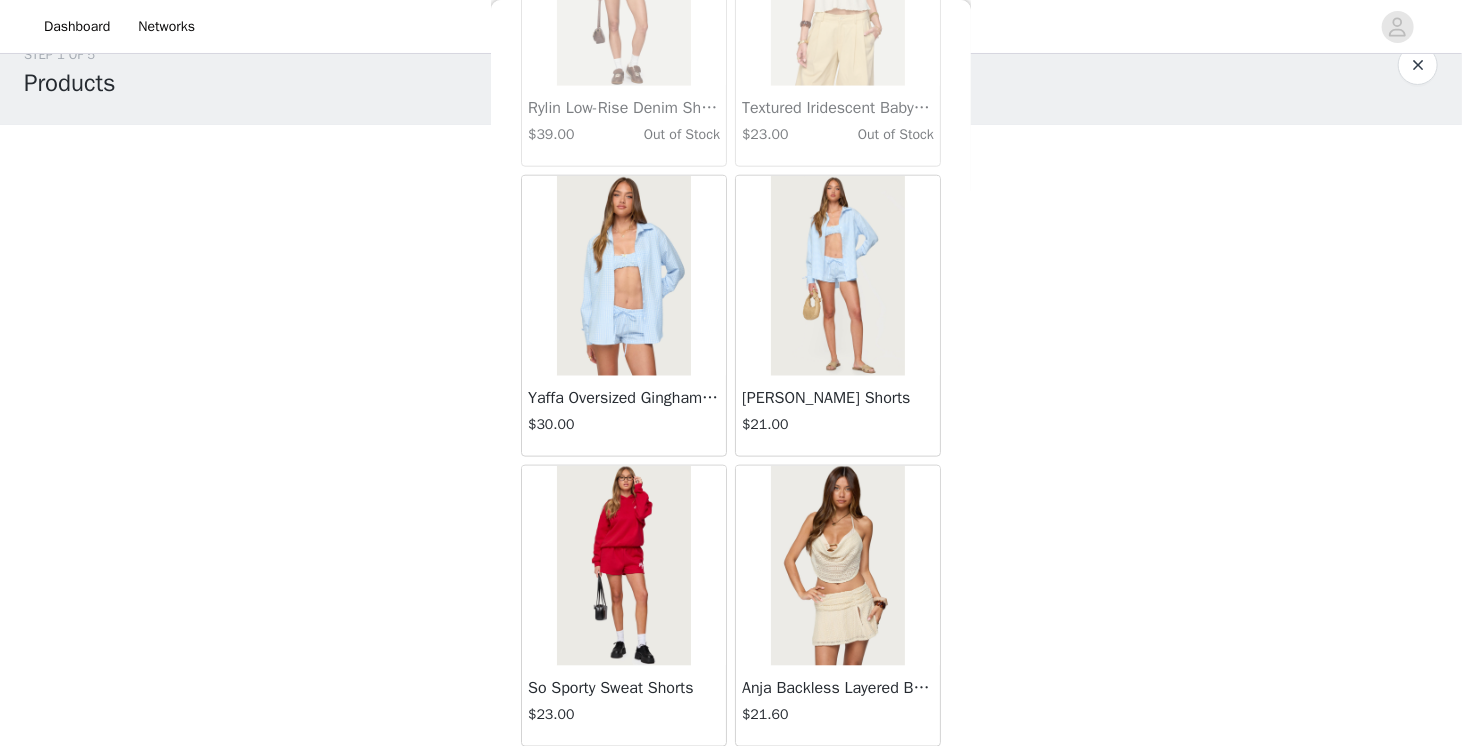scroll, scrollTop: 34166, scrollLeft: 0, axis: vertical 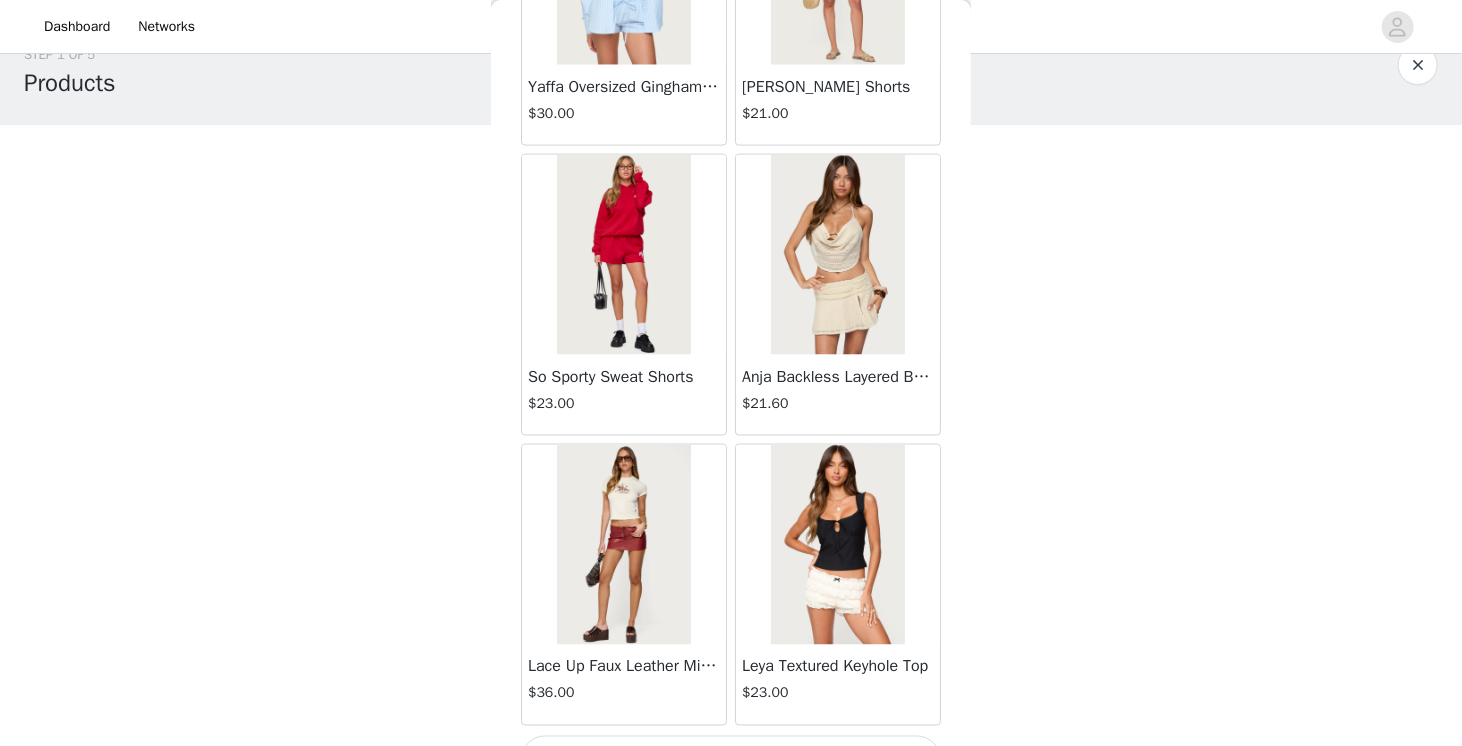 click on "Load More" at bounding box center (731, 760) 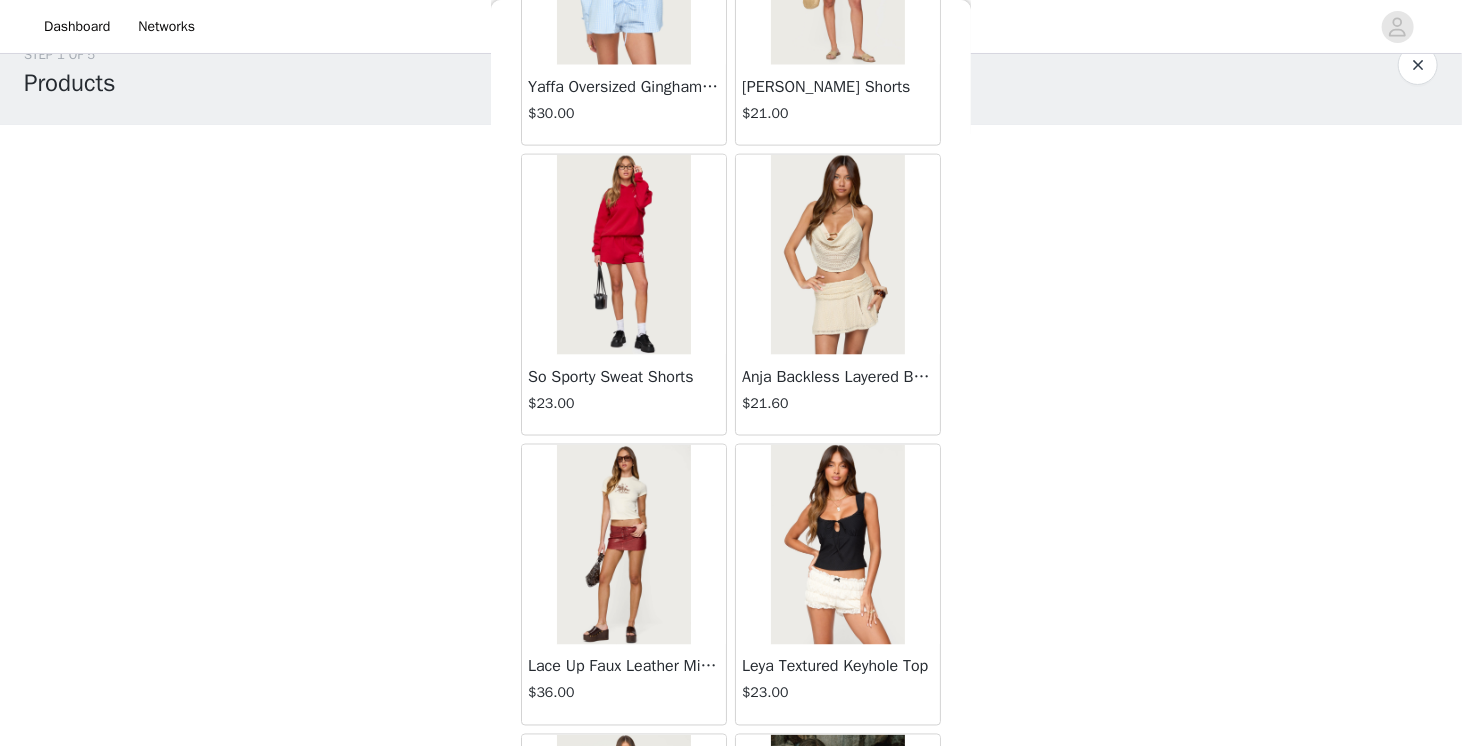 scroll, scrollTop: 37062, scrollLeft: 0, axis: vertical 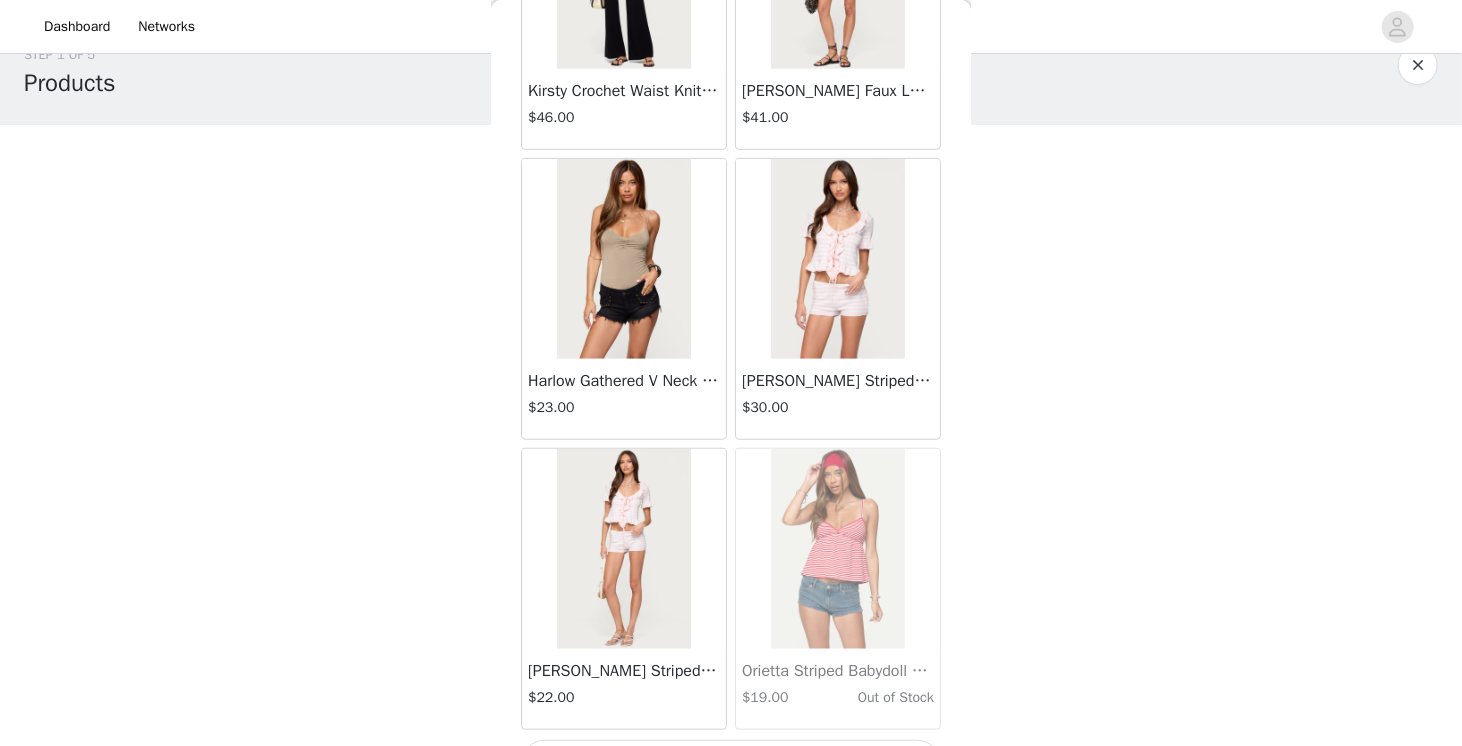 click on "Load More" at bounding box center [731, 764] 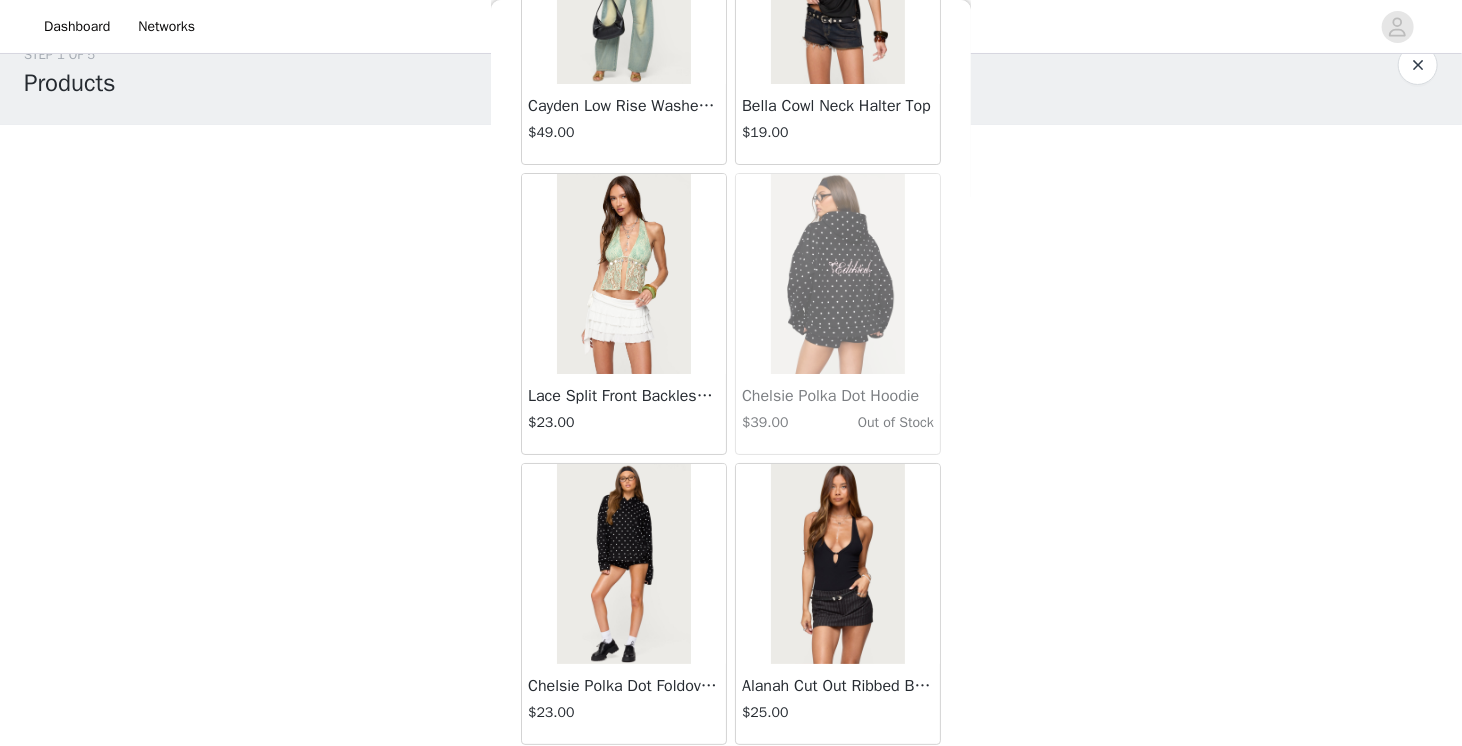 scroll, scrollTop: 39958, scrollLeft: 0, axis: vertical 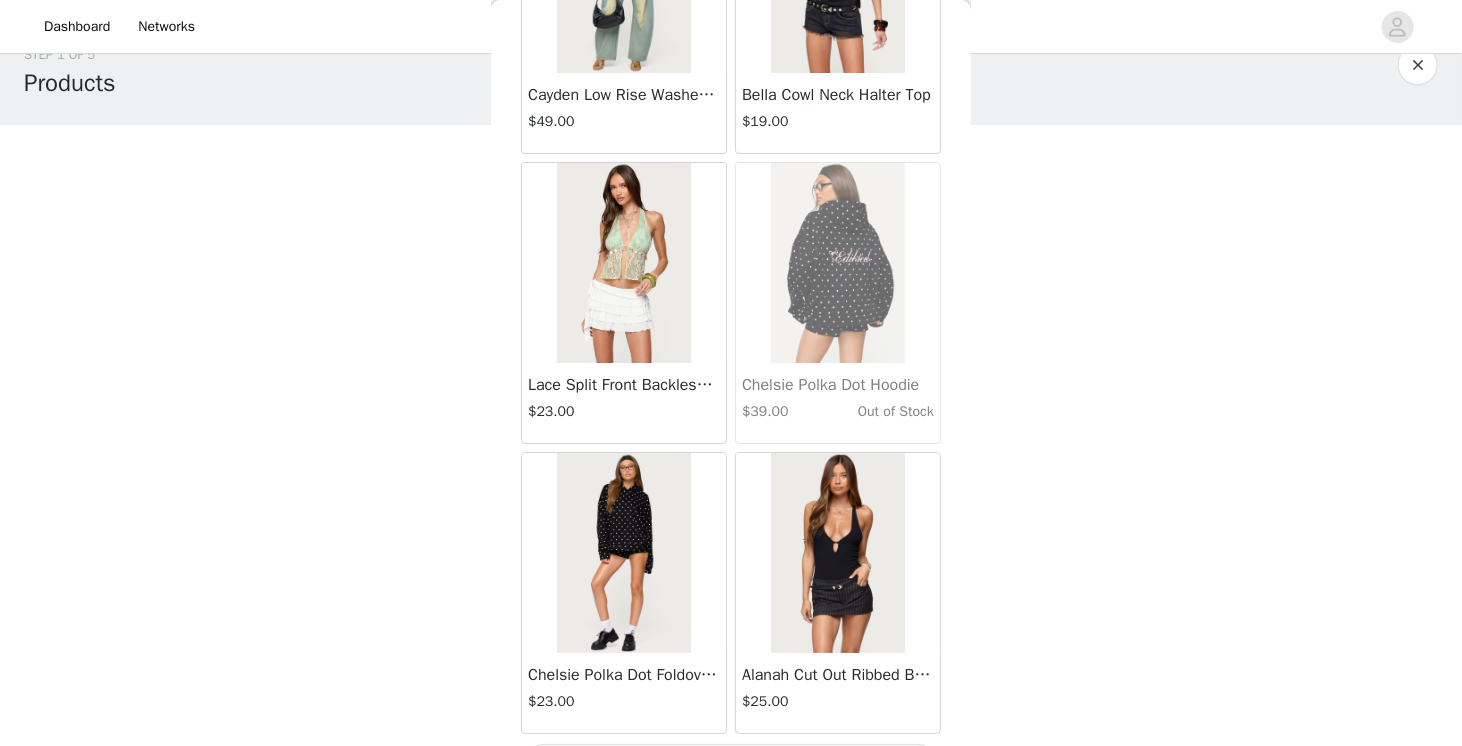 click on "Load More" at bounding box center (731, 768) 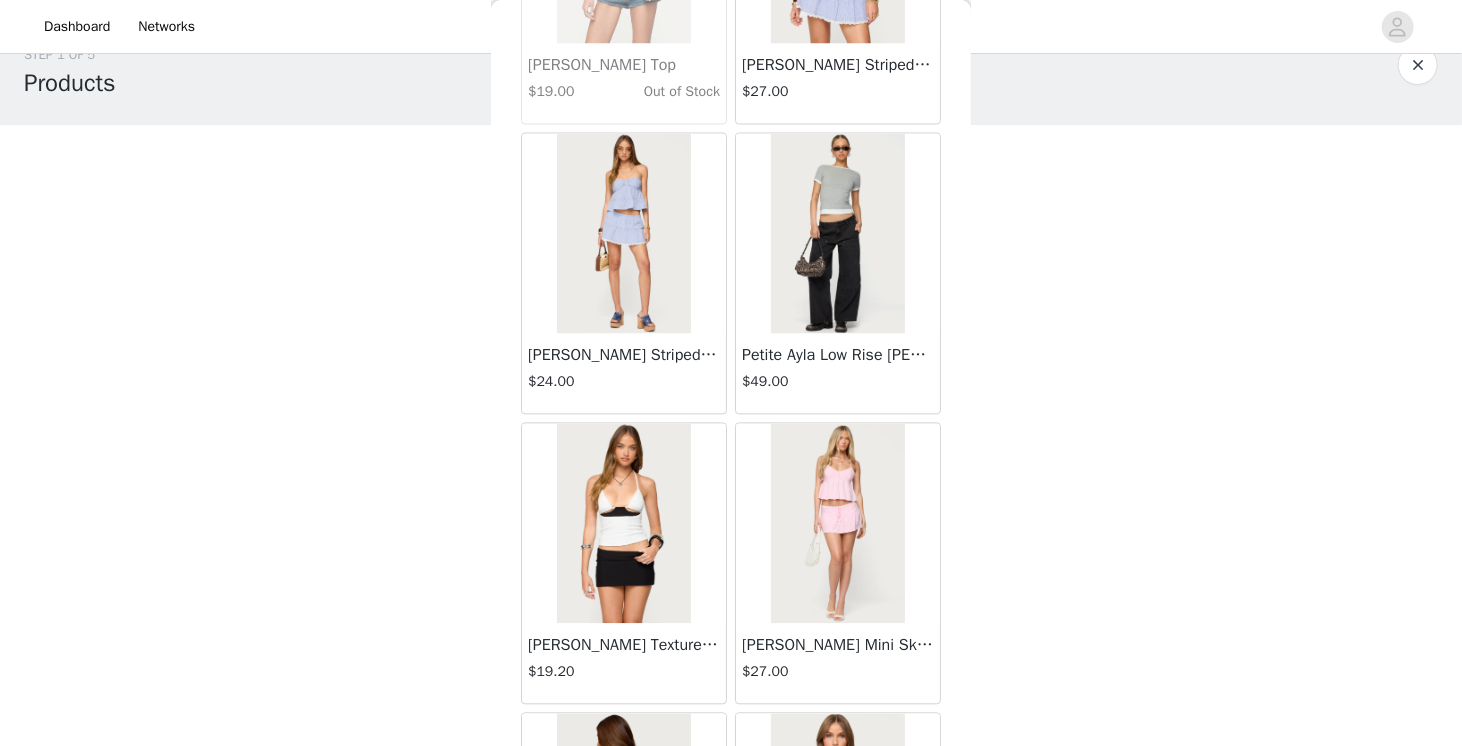 scroll, scrollTop: 42854, scrollLeft: 0, axis: vertical 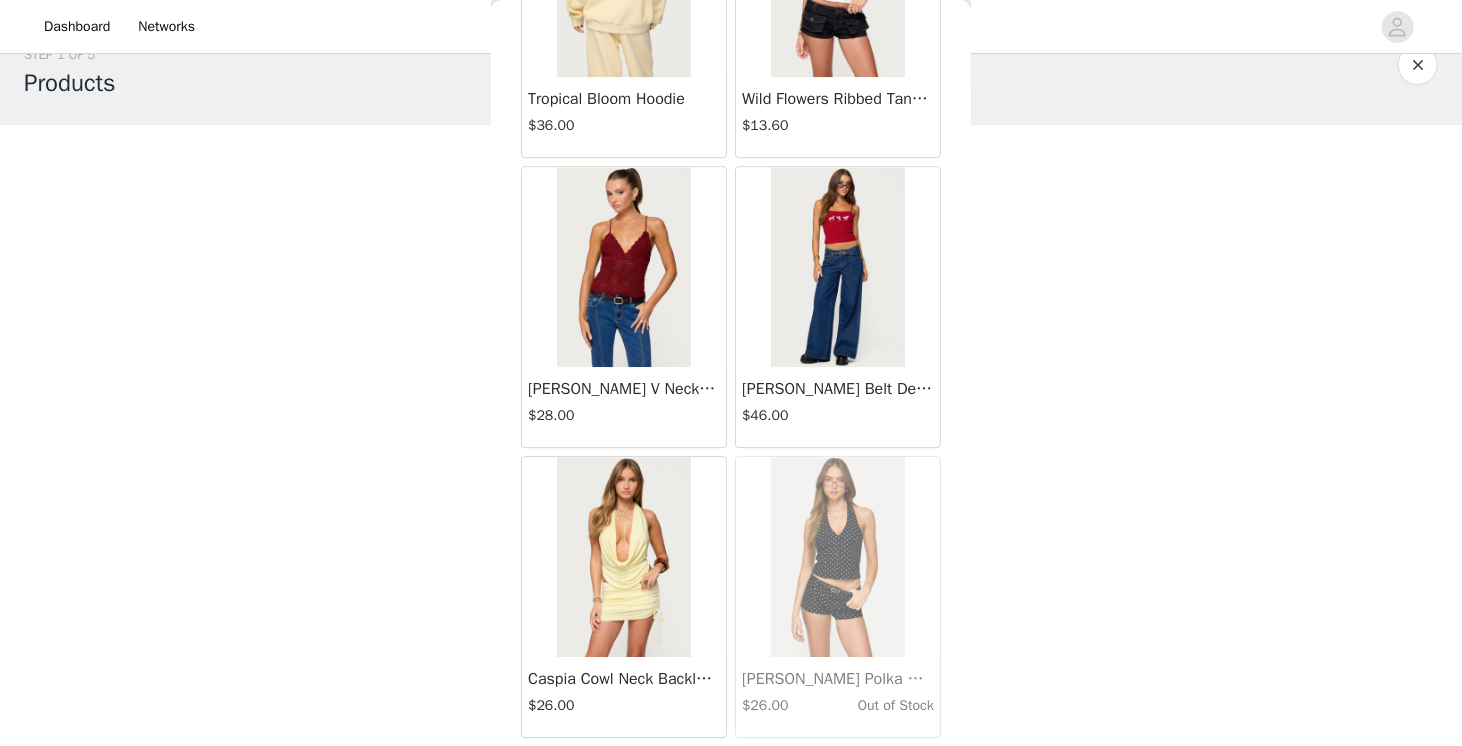 click on "Load More" at bounding box center (731, 772) 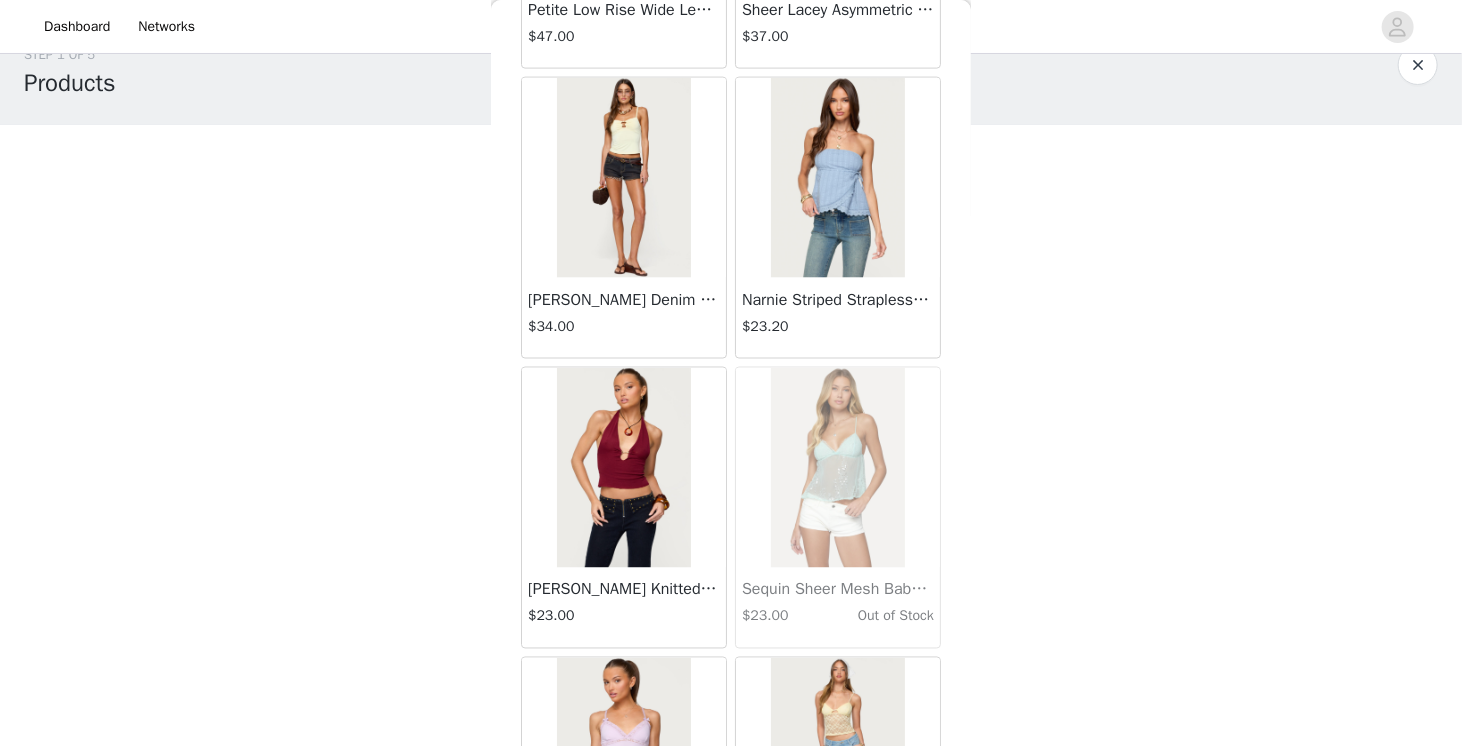 scroll, scrollTop: 45750, scrollLeft: 0, axis: vertical 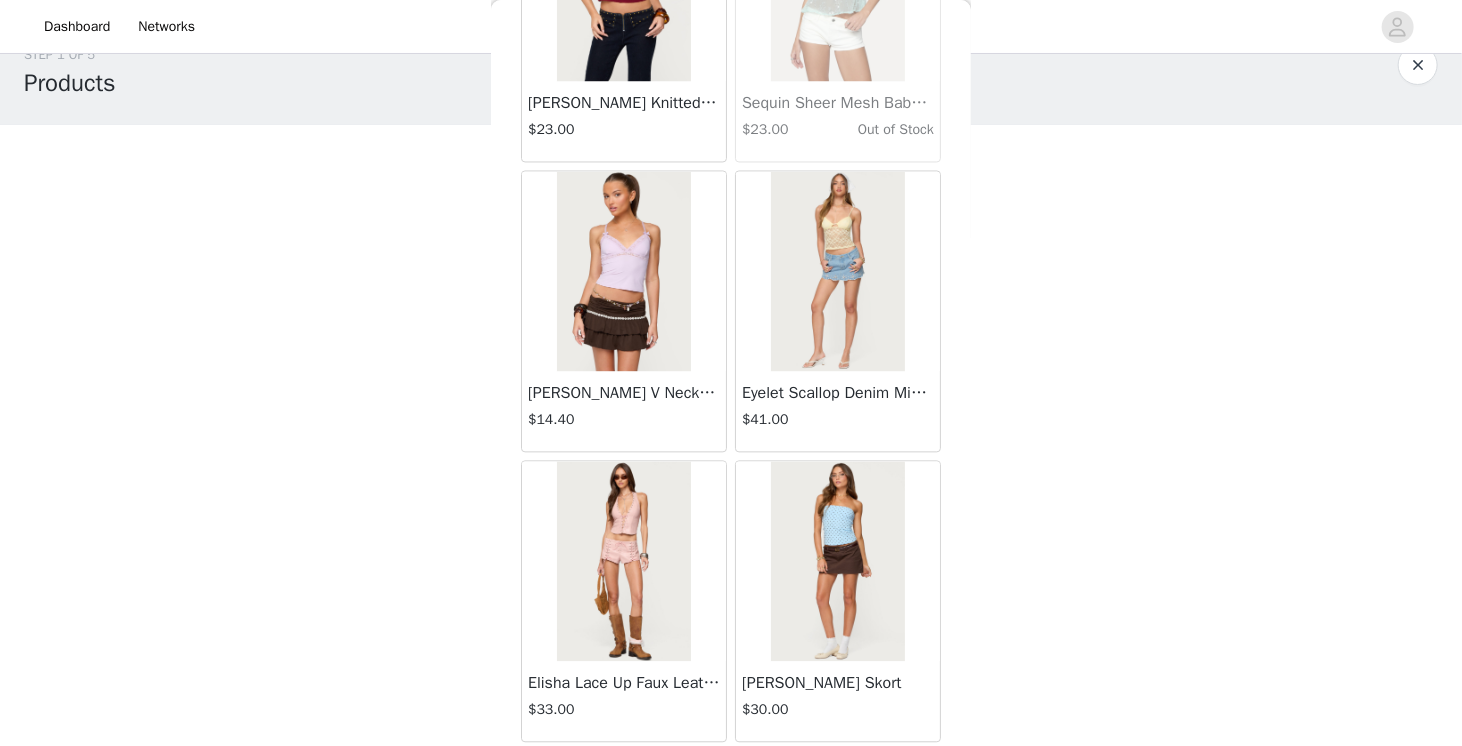 click on "Load More" at bounding box center (731, 776) 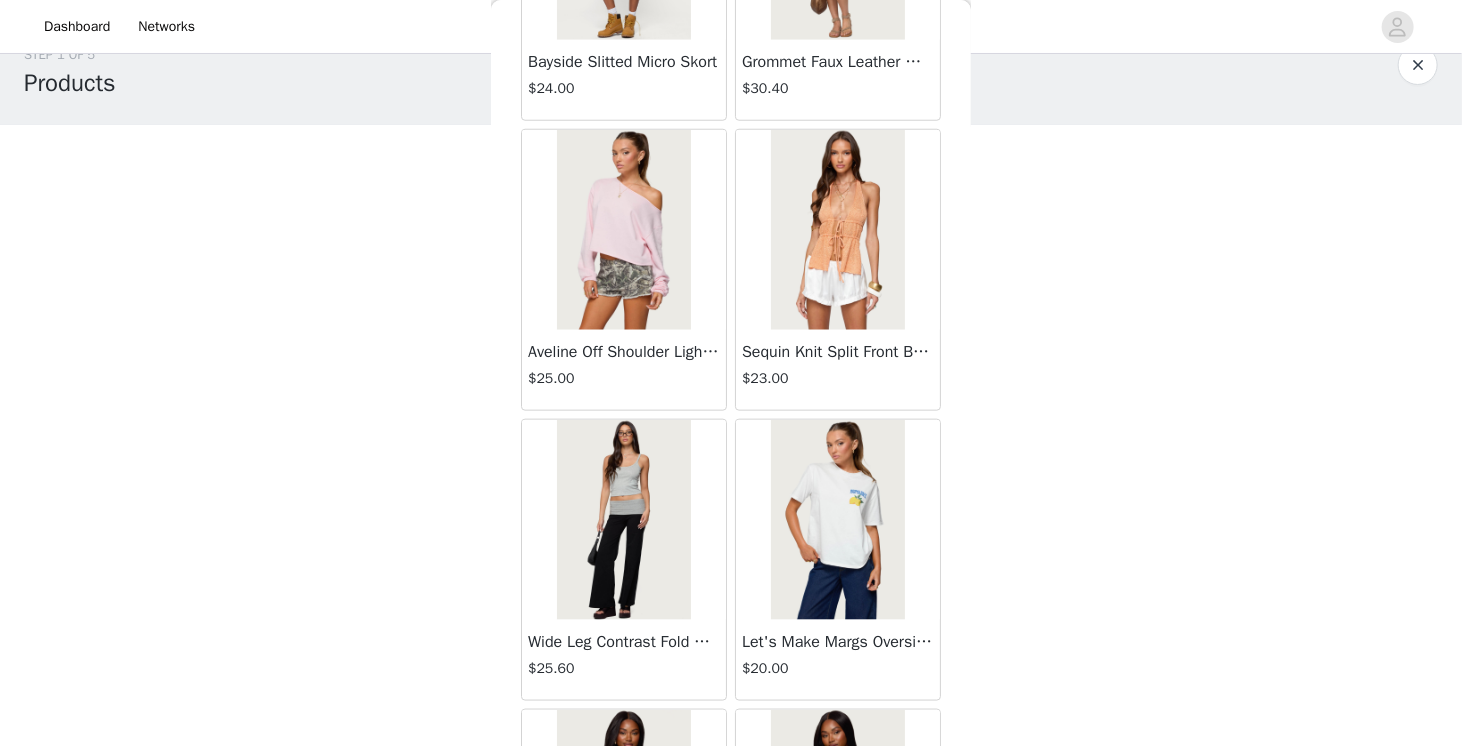 scroll, scrollTop: 48646, scrollLeft: 0, axis: vertical 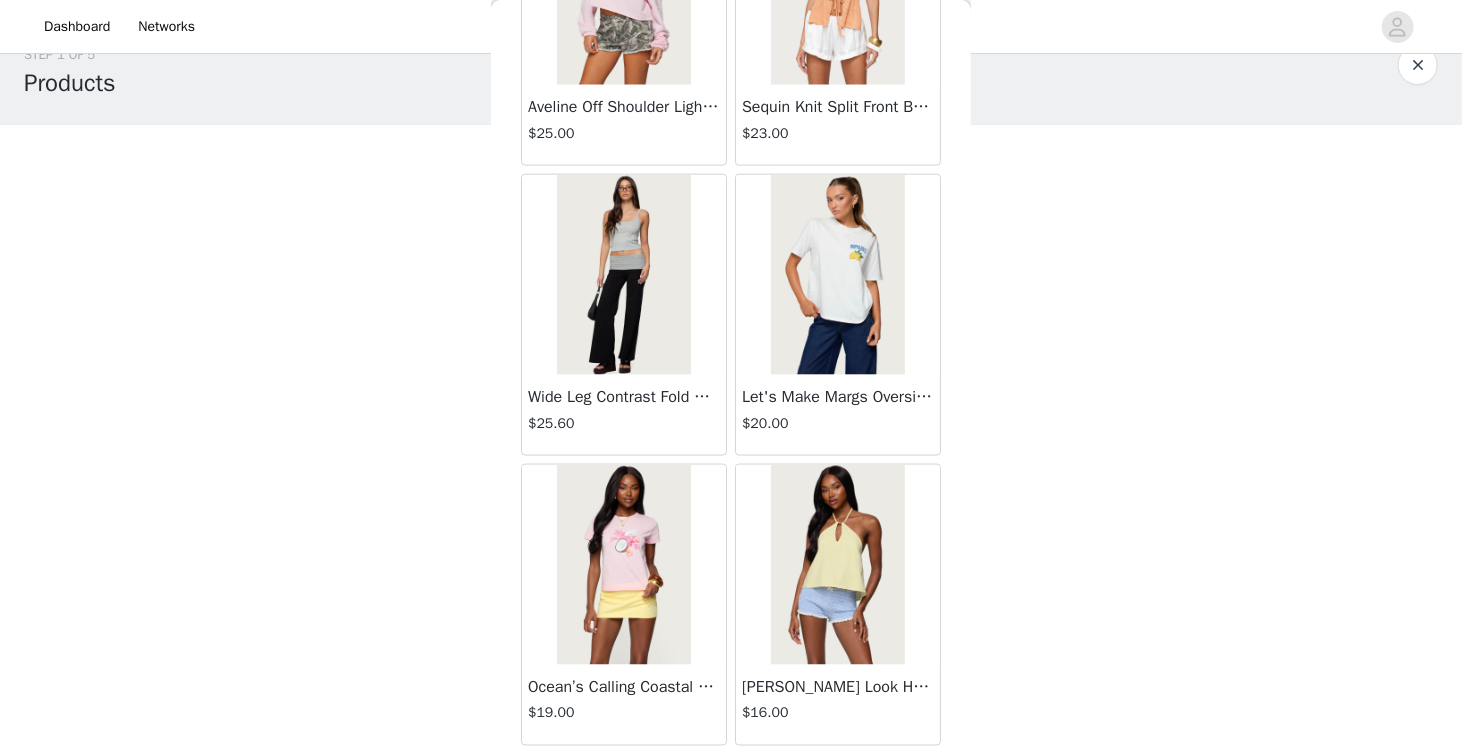 click on "Load More" at bounding box center [731, 780] 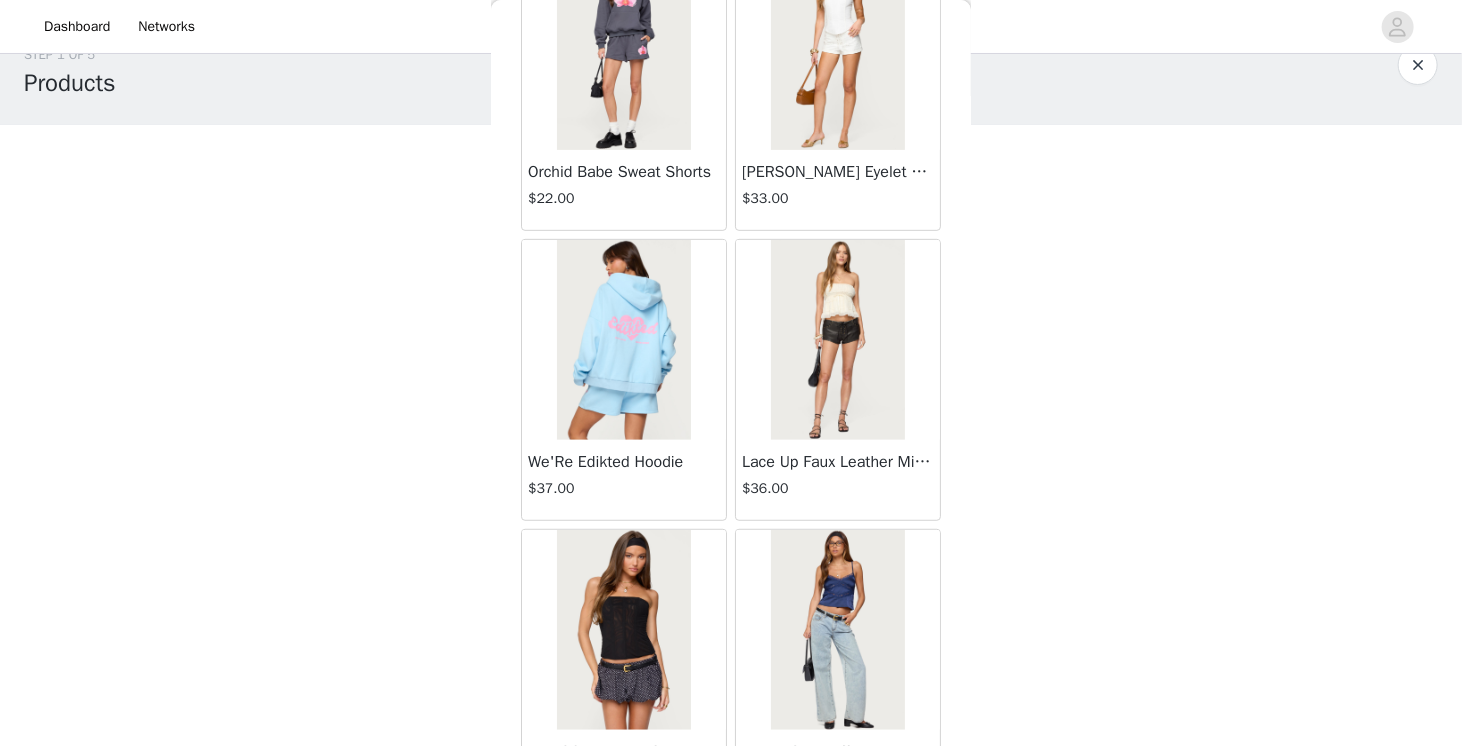 scroll, scrollTop: 51542, scrollLeft: 0, axis: vertical 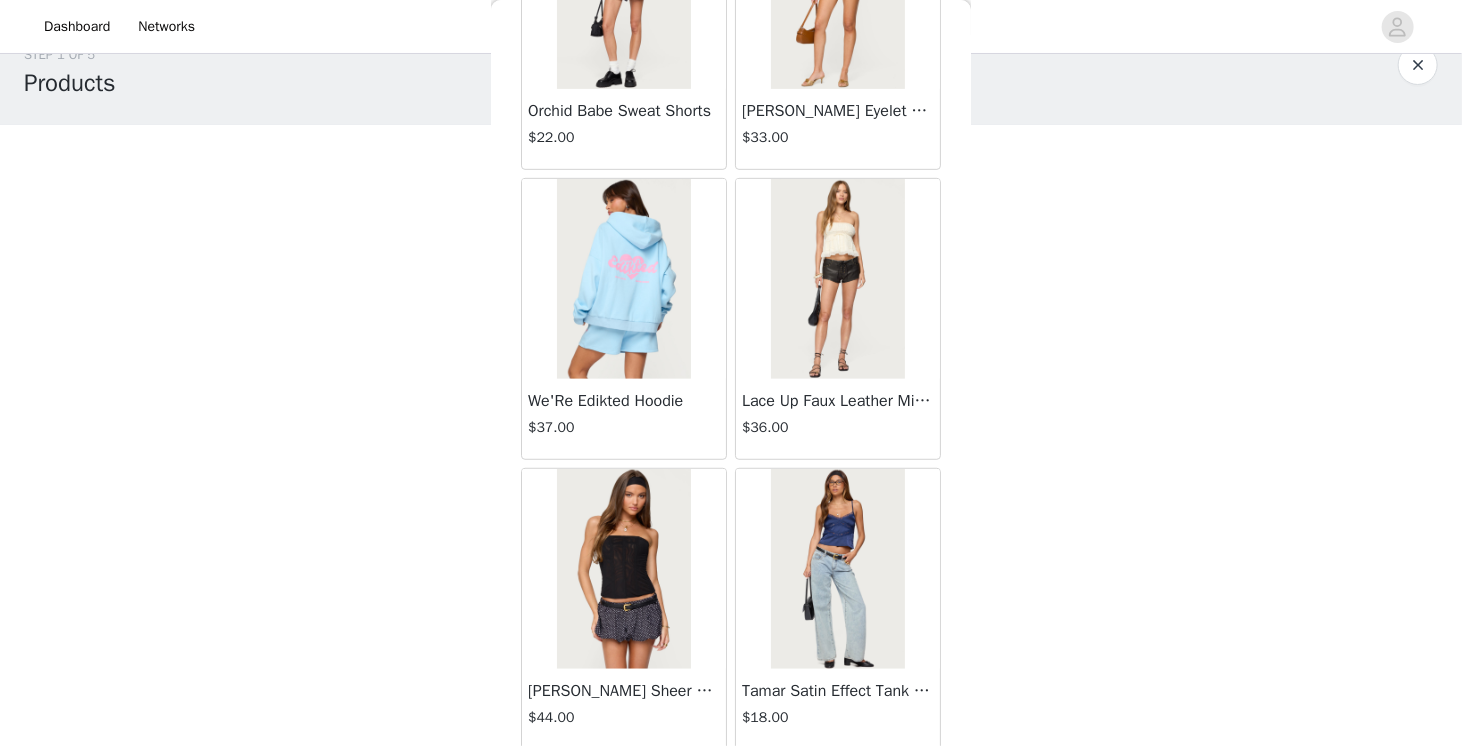 click on "Load More" at bounding box center [731, 784] 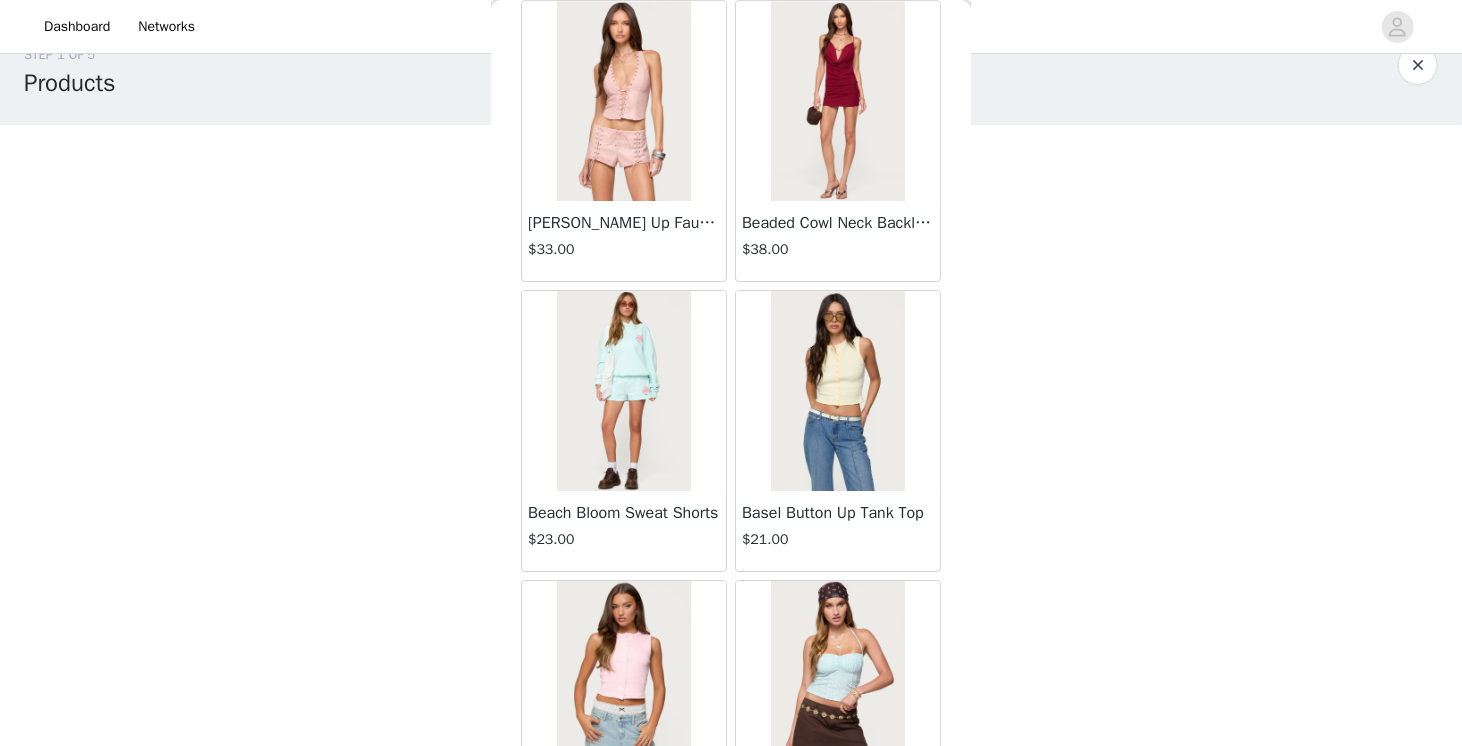 scroll, scrollTop: 54438, scrollLeft: 0, axis: vertical 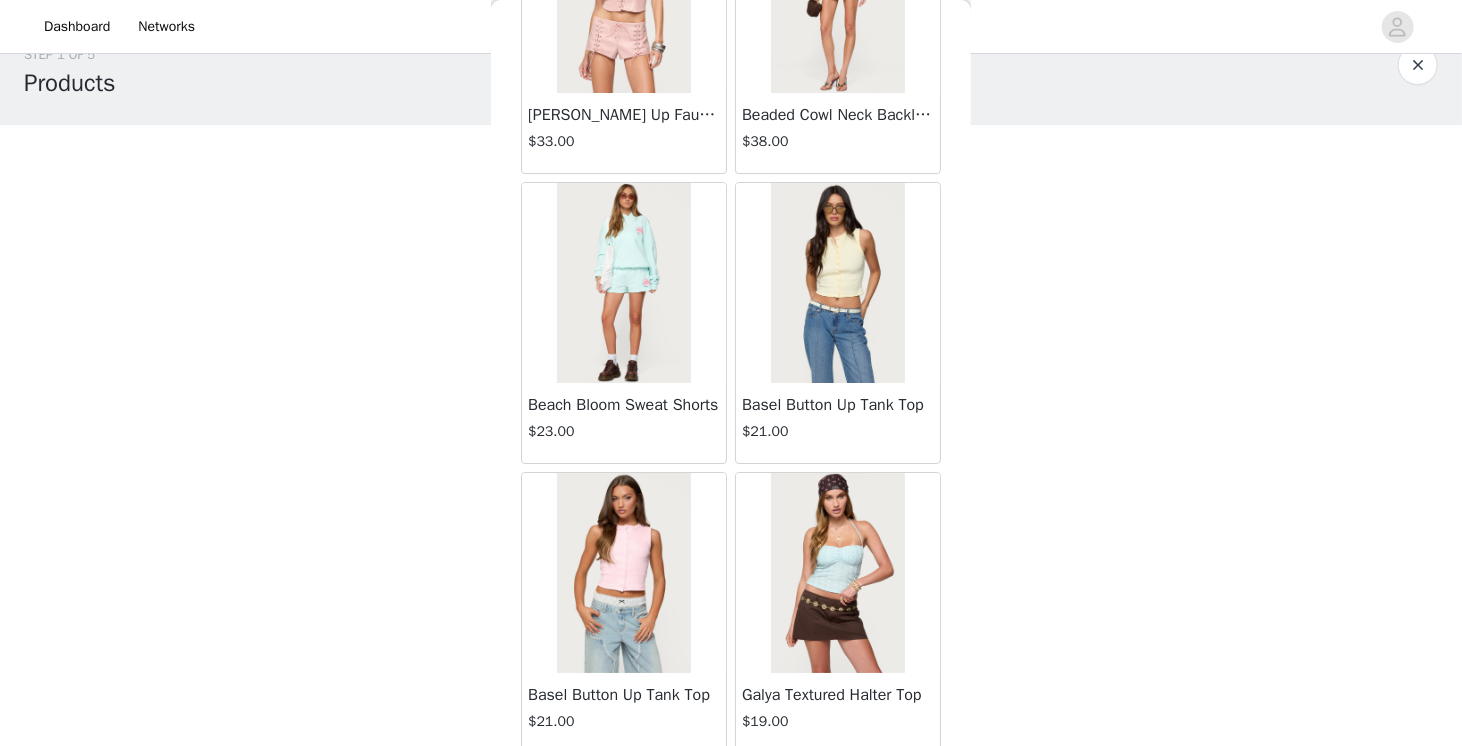 click on "Load More" at bounding box center [731, 788] 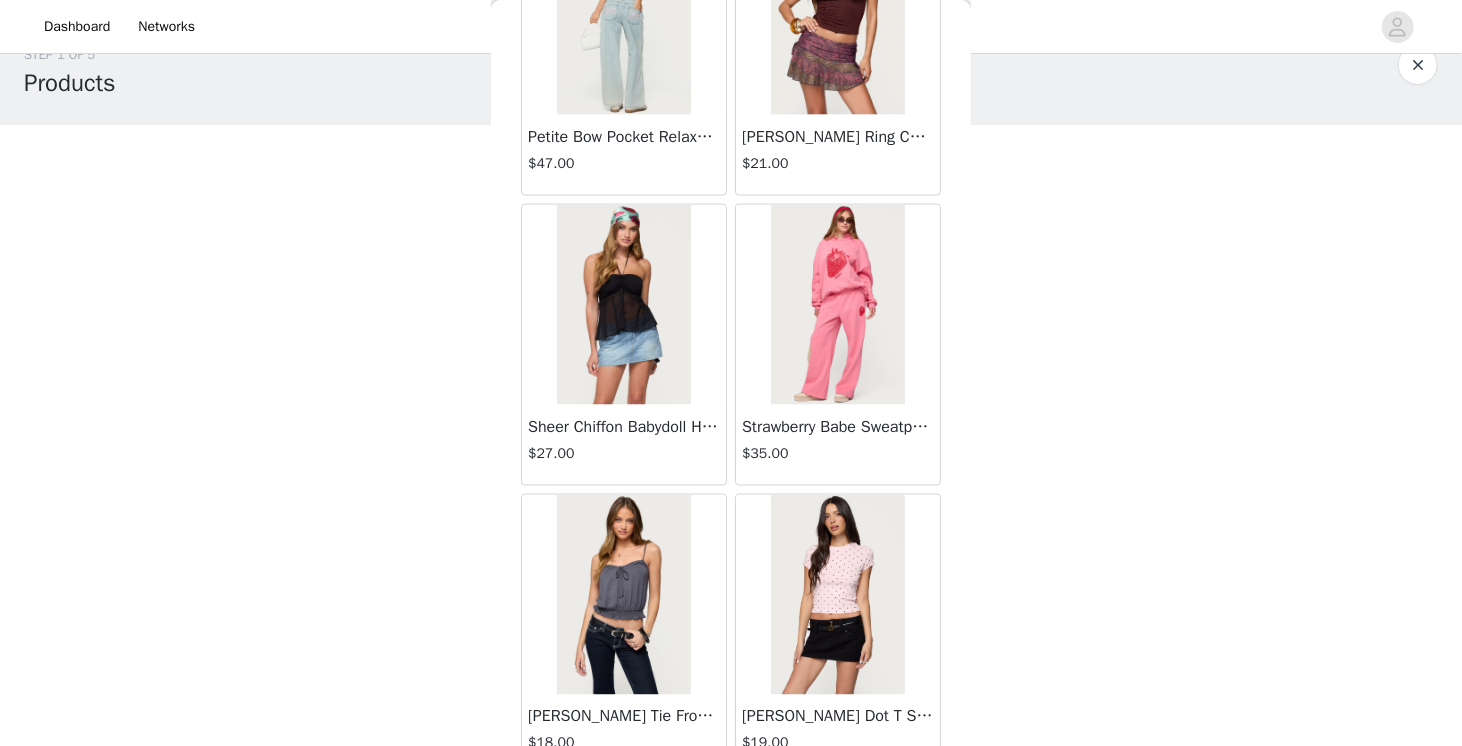 scroll, scrollTop: 56146, scrollLeft: 0, axis: vertical 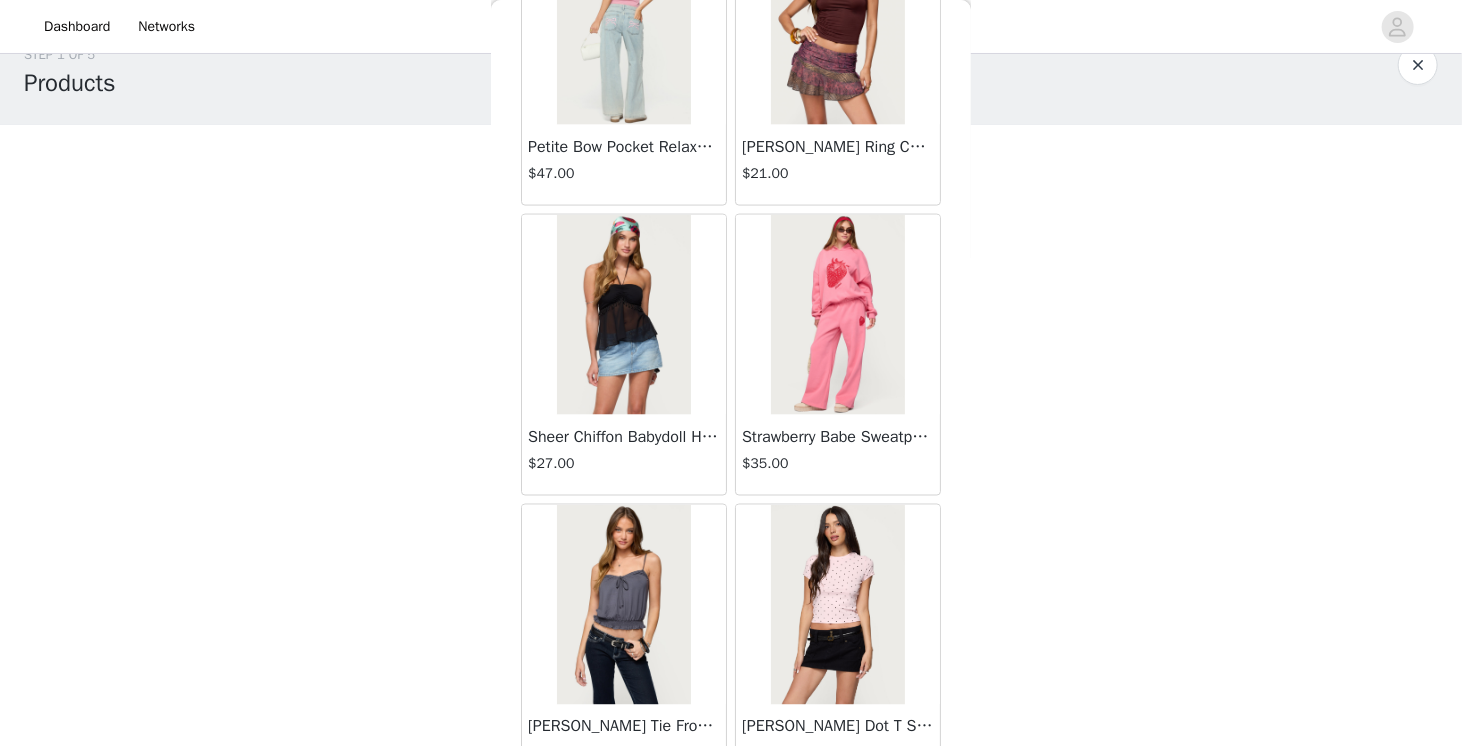 click at bounding box center [623, 315] 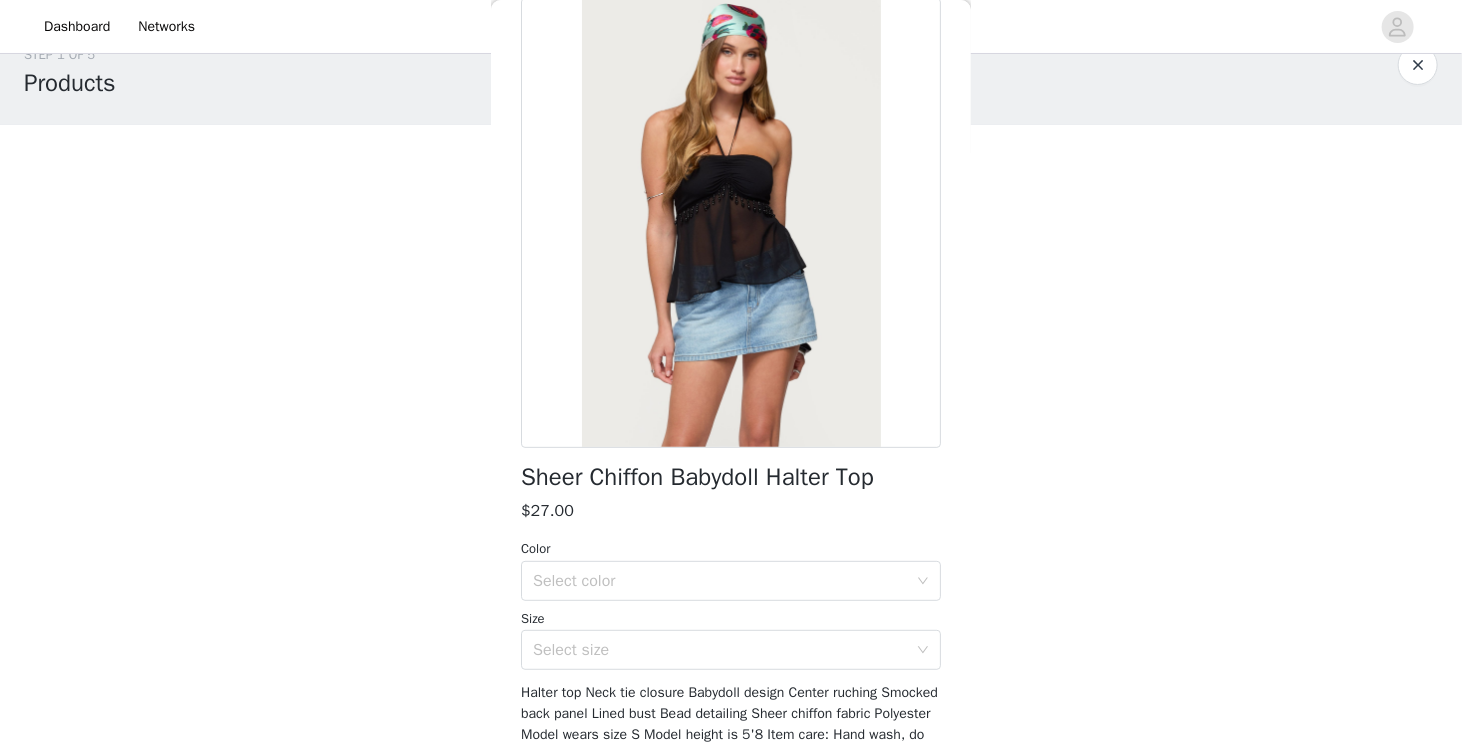 scroll, scrollTop: 109, scrollLeft: 0, axis: vertical 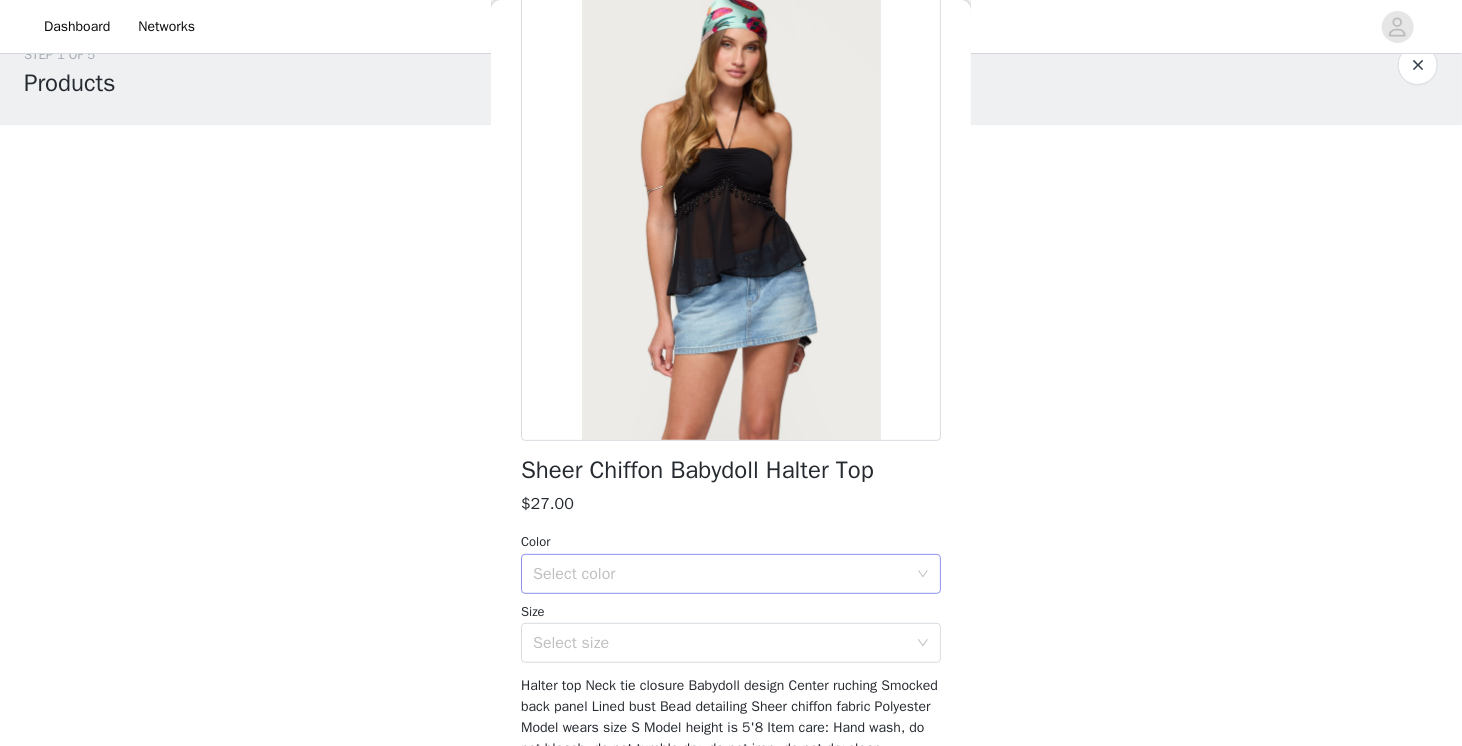 click on "Select color" at bounding box center [724, 574] 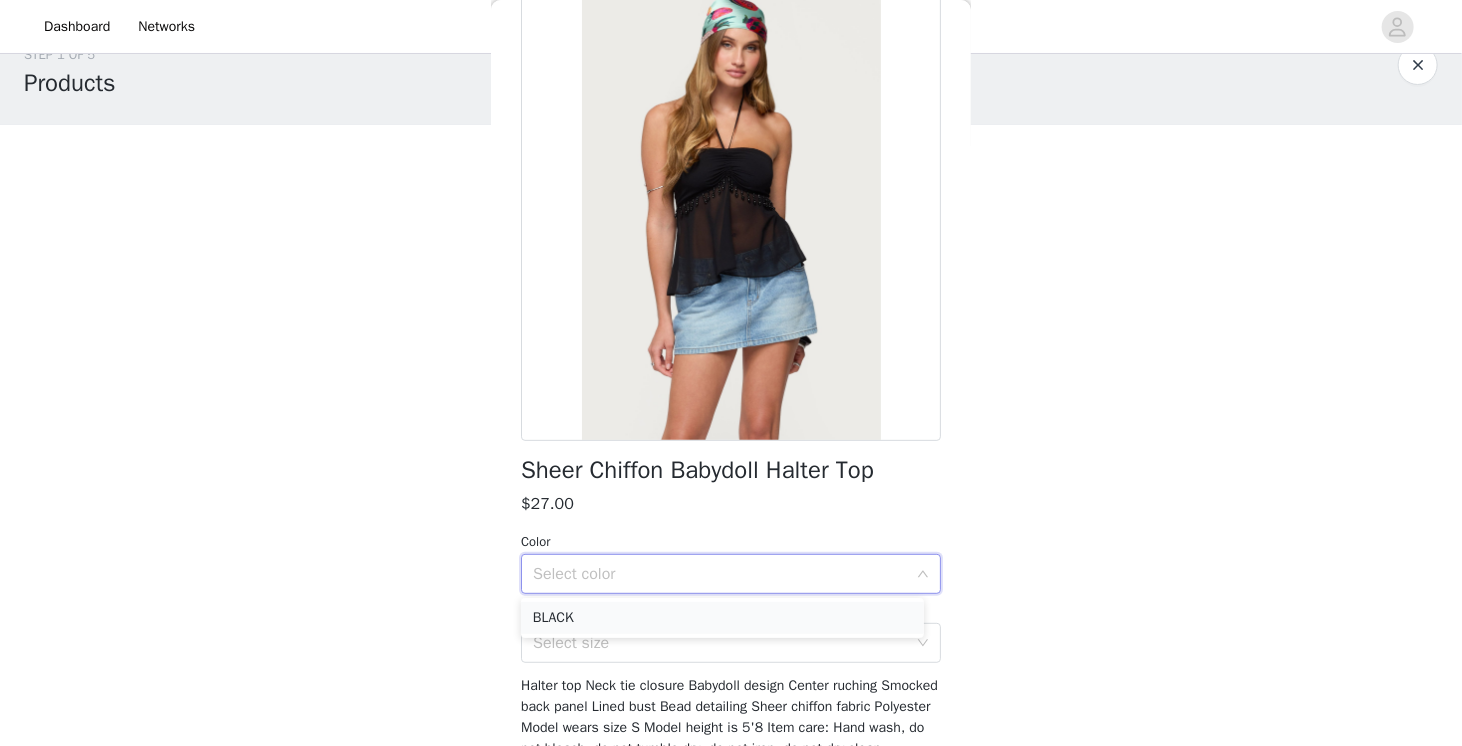 click on "BLACK" at bounding box center [722, 618] 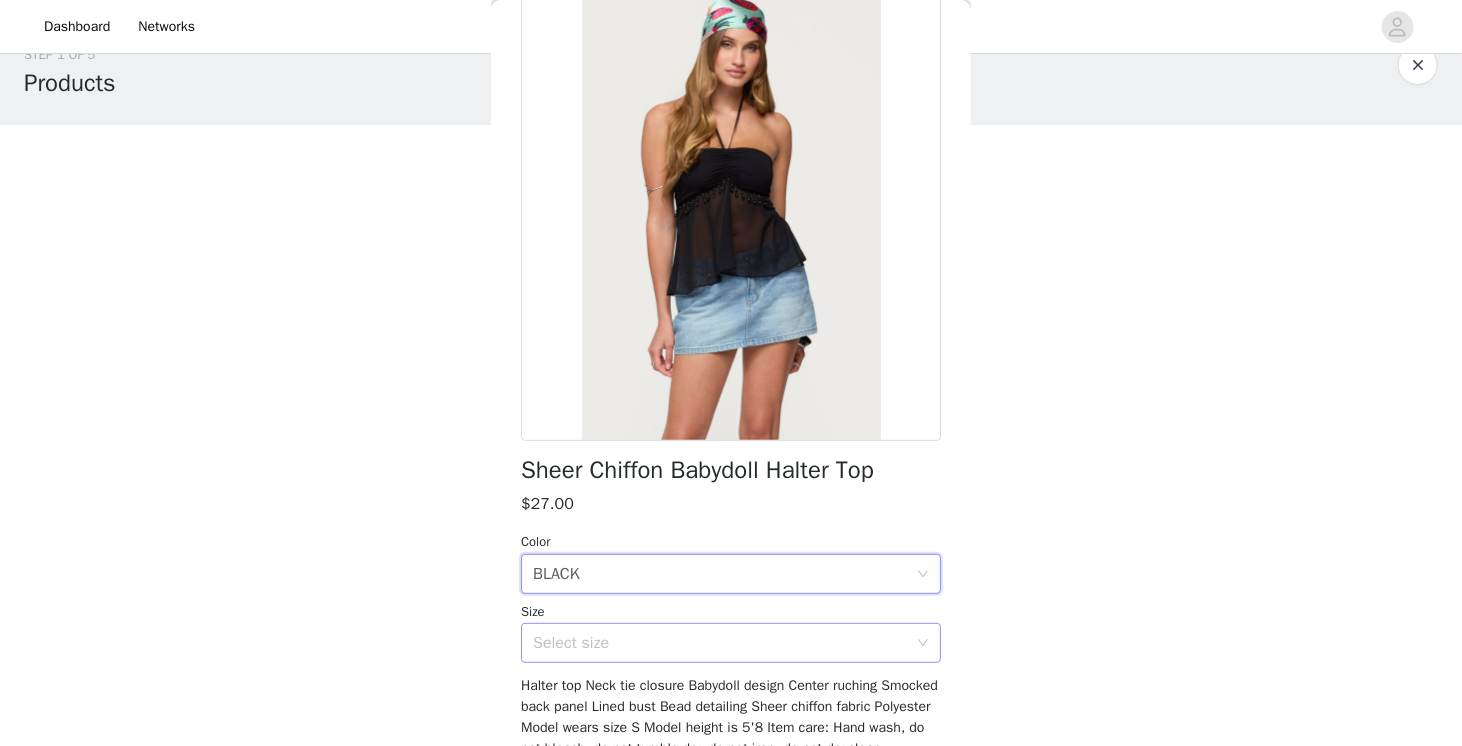 click on "Select size" at bounding box center (720, 643) 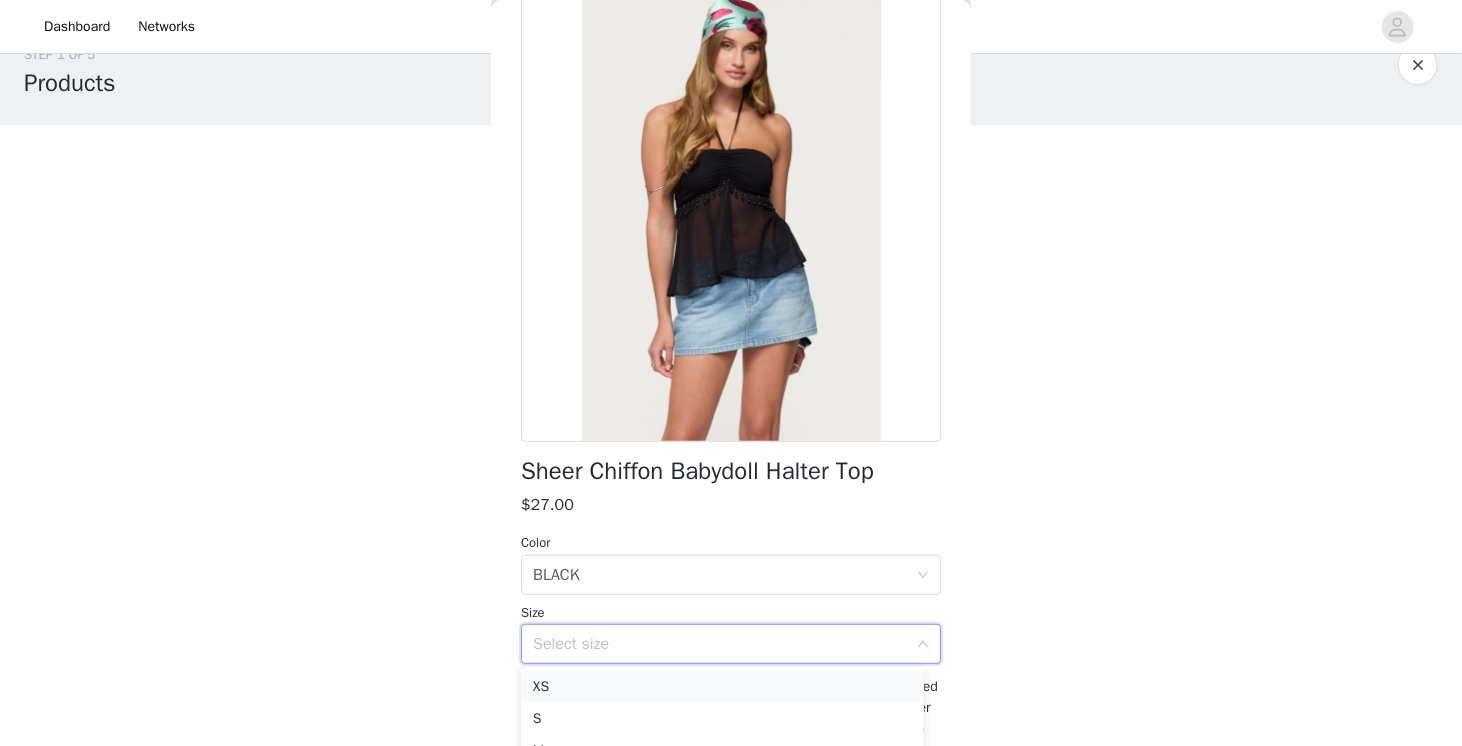click on "XS" at bounding box center (722, 687) 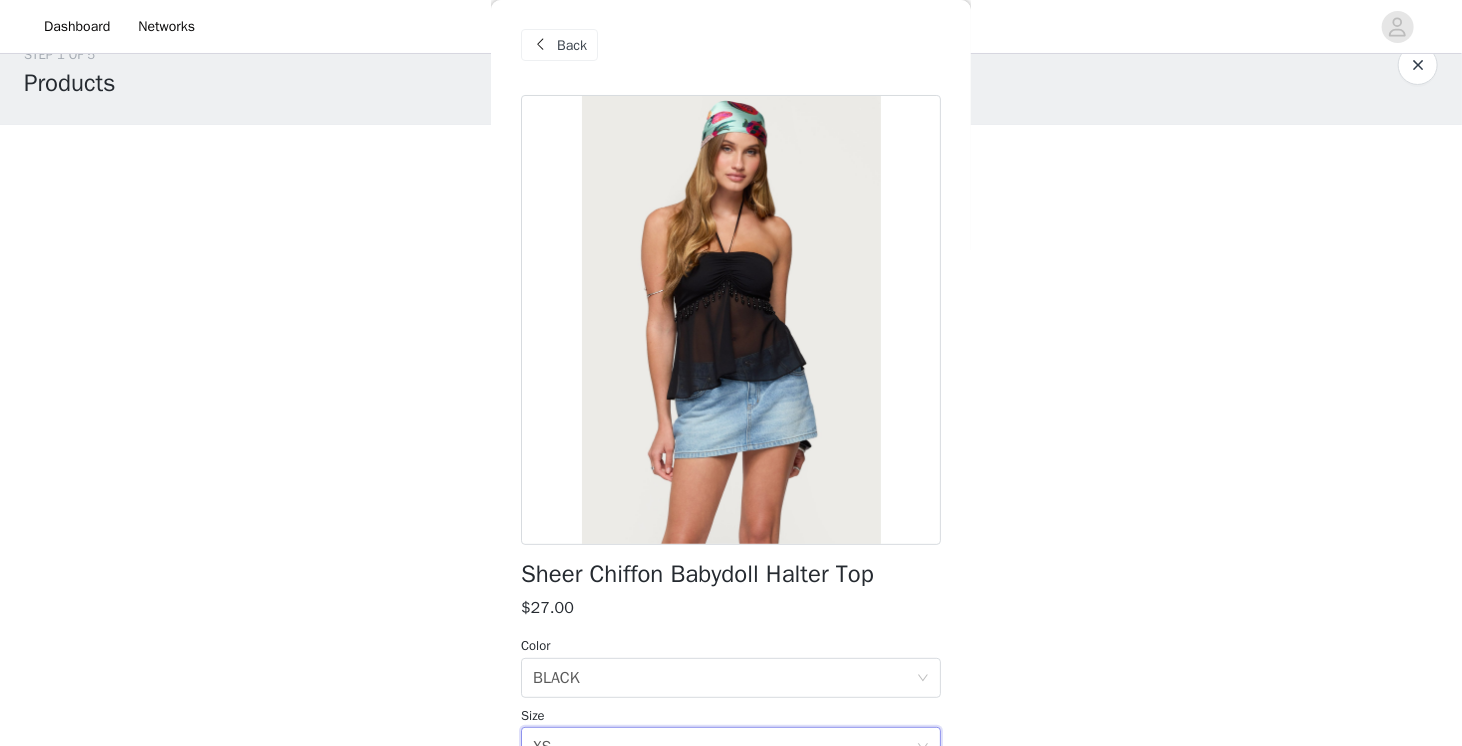 scroll, scrollTop: 227, scrollLeft: 0, axis: vertical 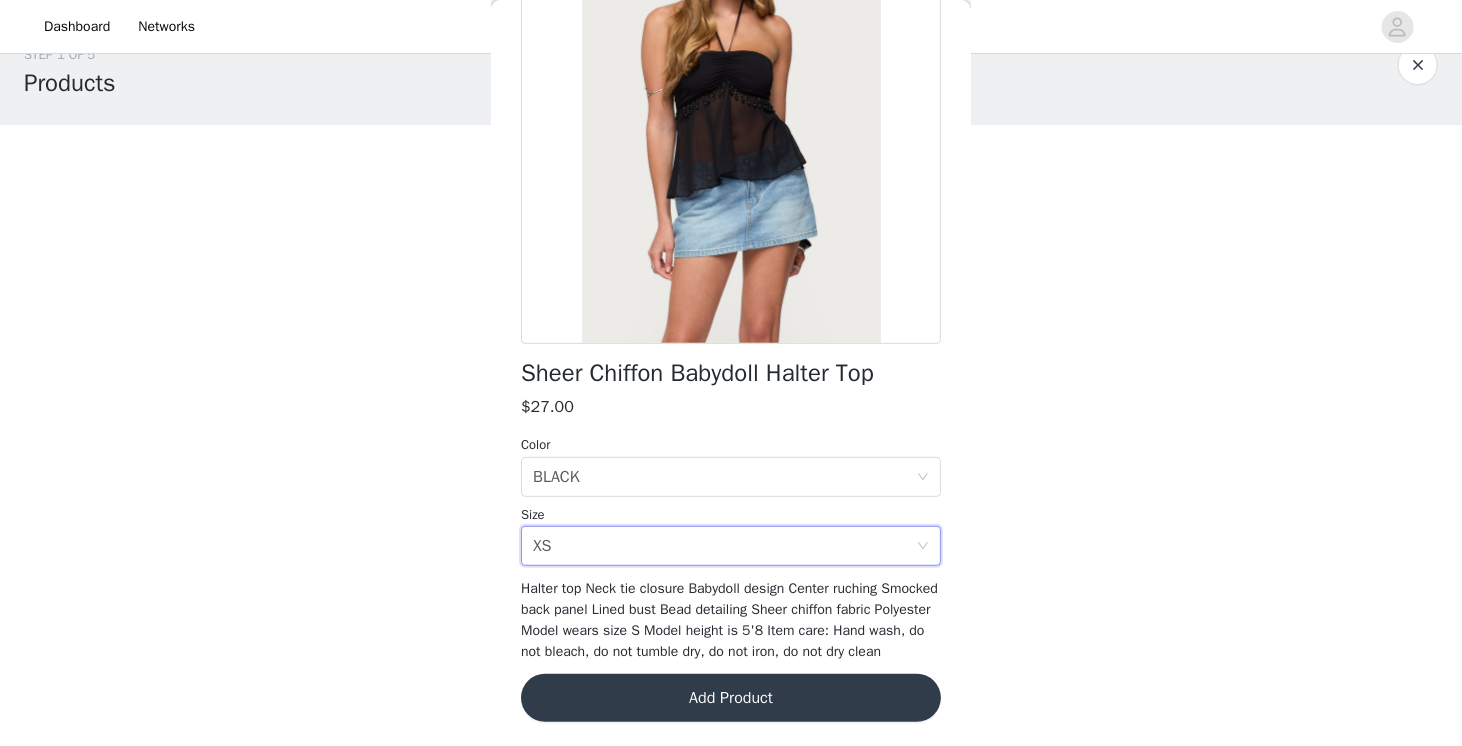 click on "Add Product" at bounding box center (731, 698) 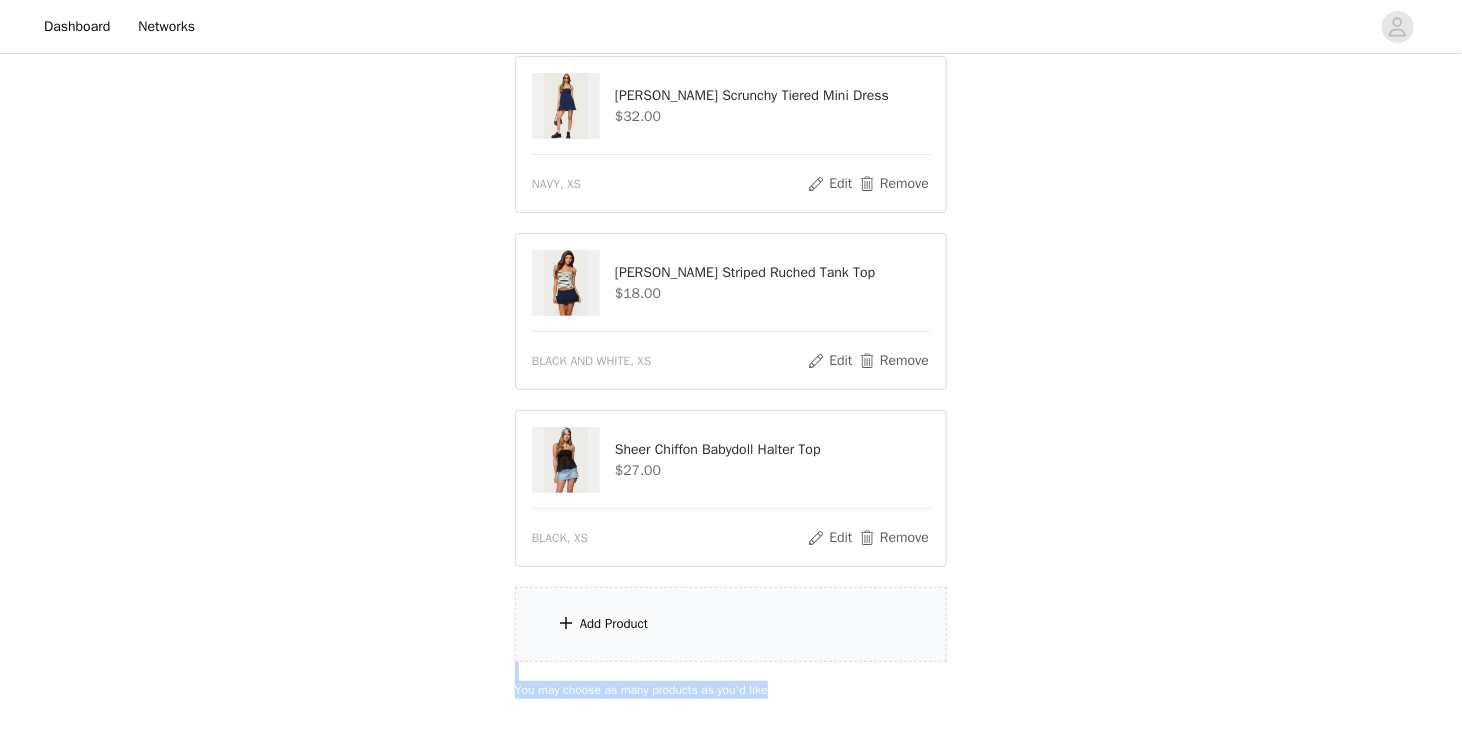 scroll, scrollTop: 222, scrollLeft: 0, axis: vertical 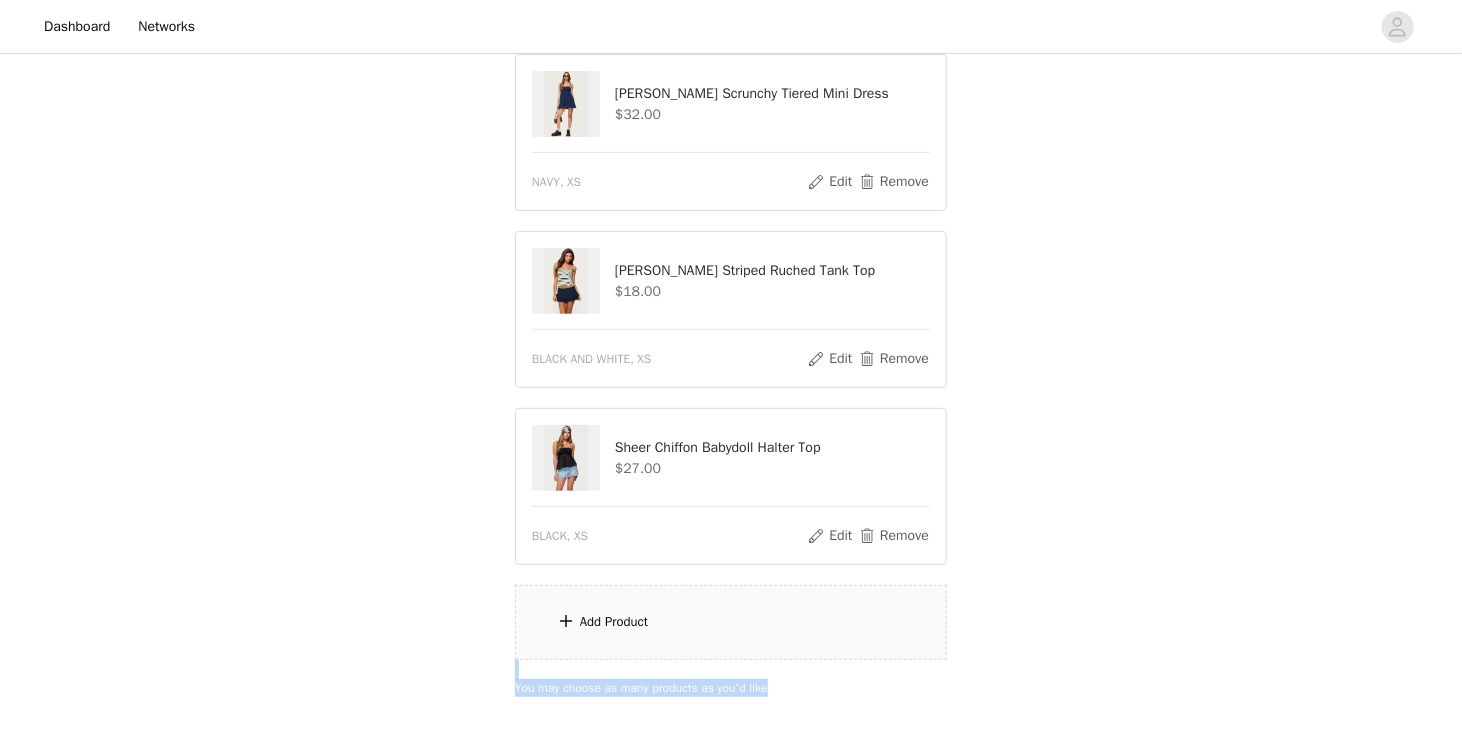 click on "Add Product" at bounding box center [731, 622] 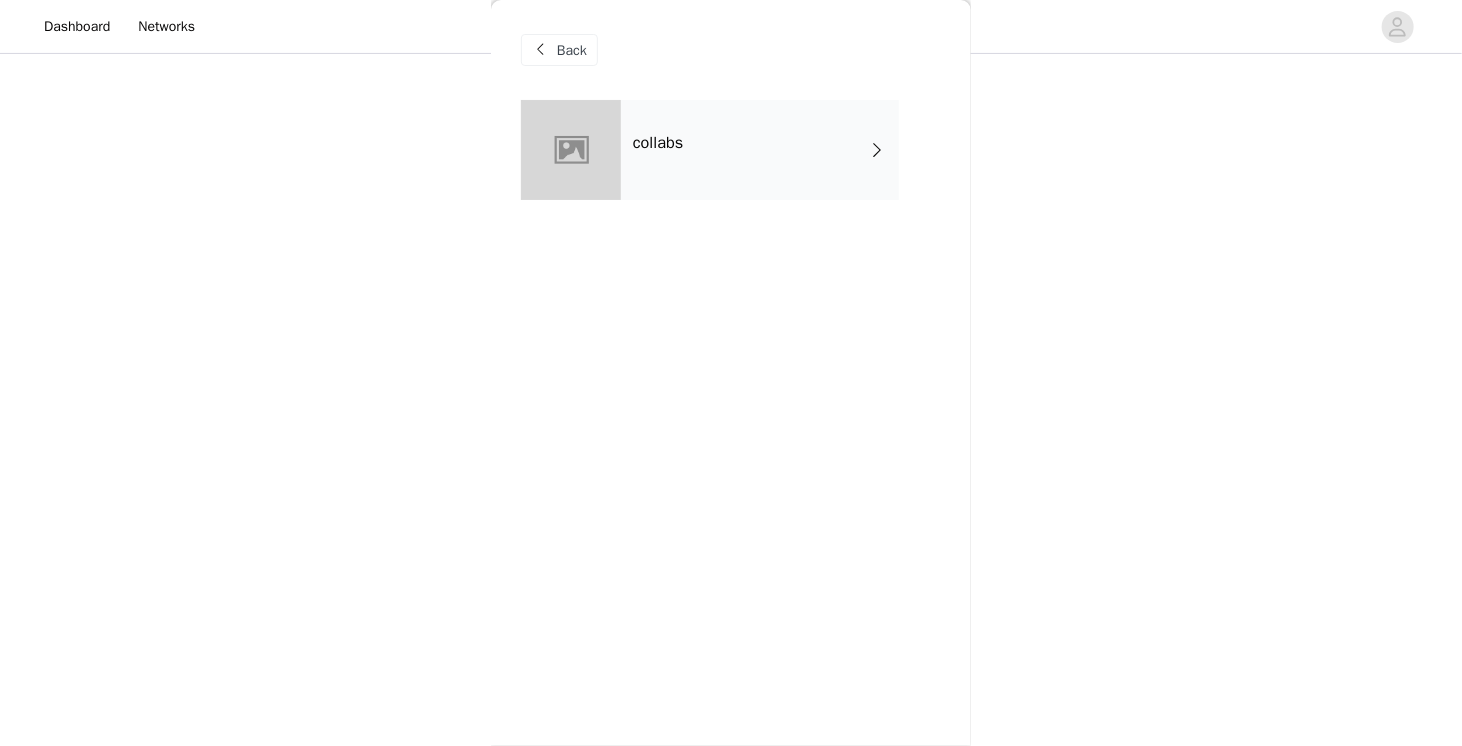 click on "collabs" at bounding box center (760, 150) 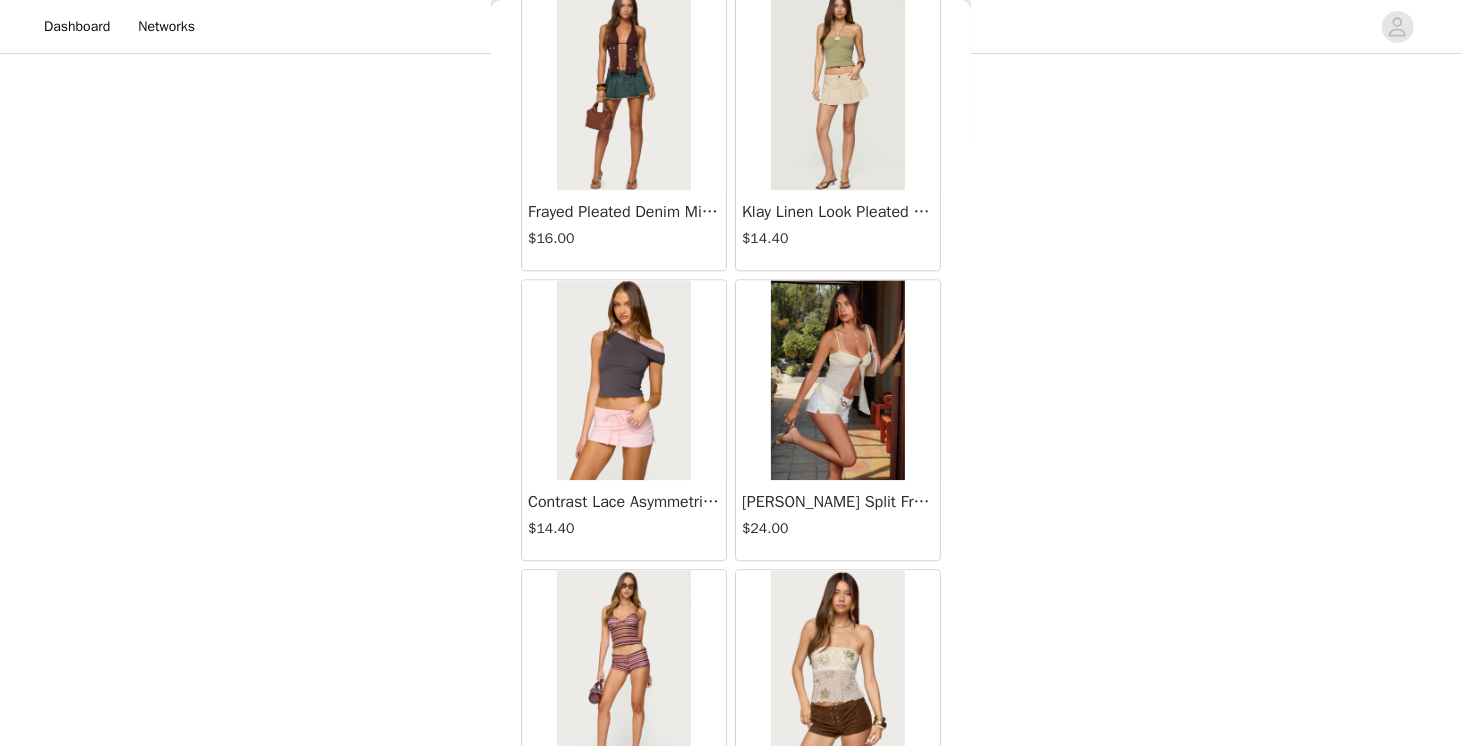 scroll, scrollTop: 2310, scrollLeft: 0, axis: vertical 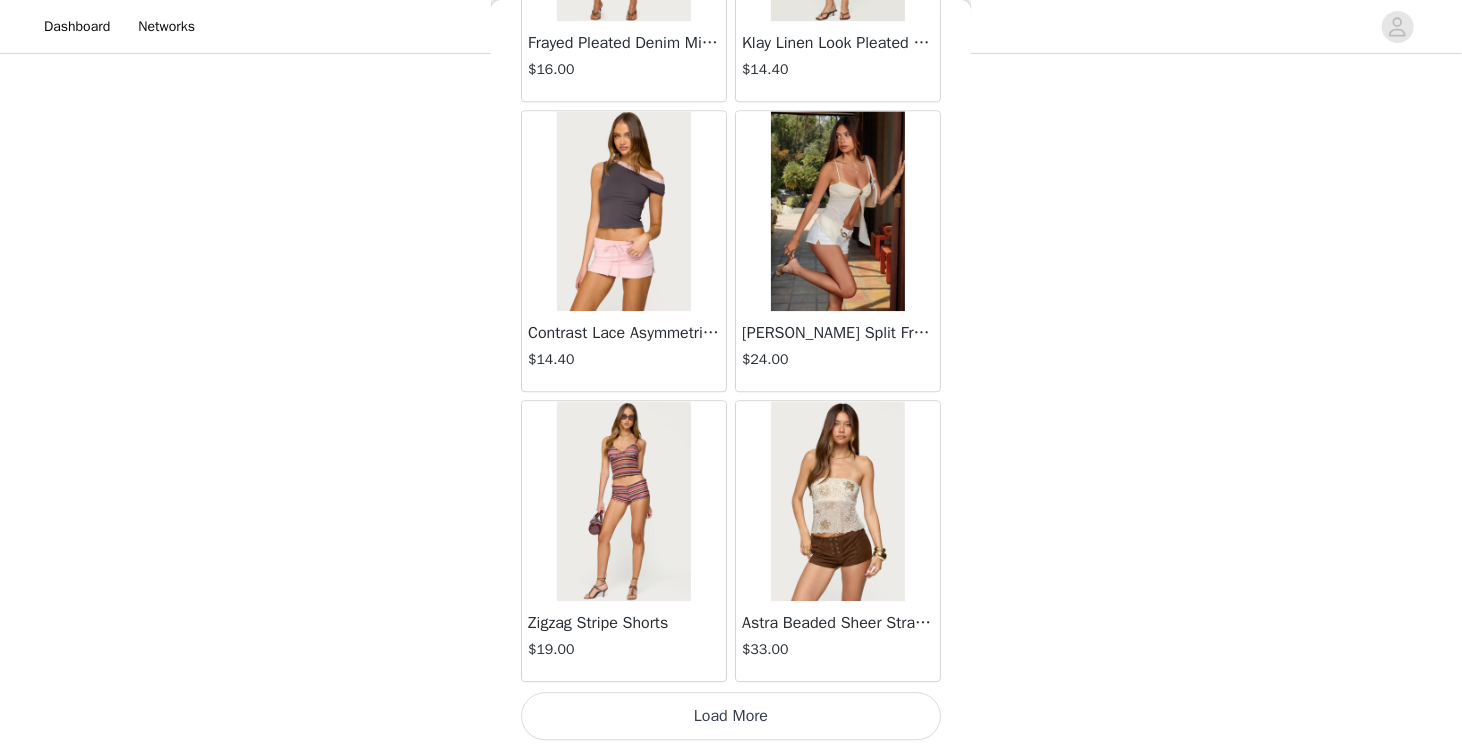 click on "Load More" at bounding box center (731, 716) 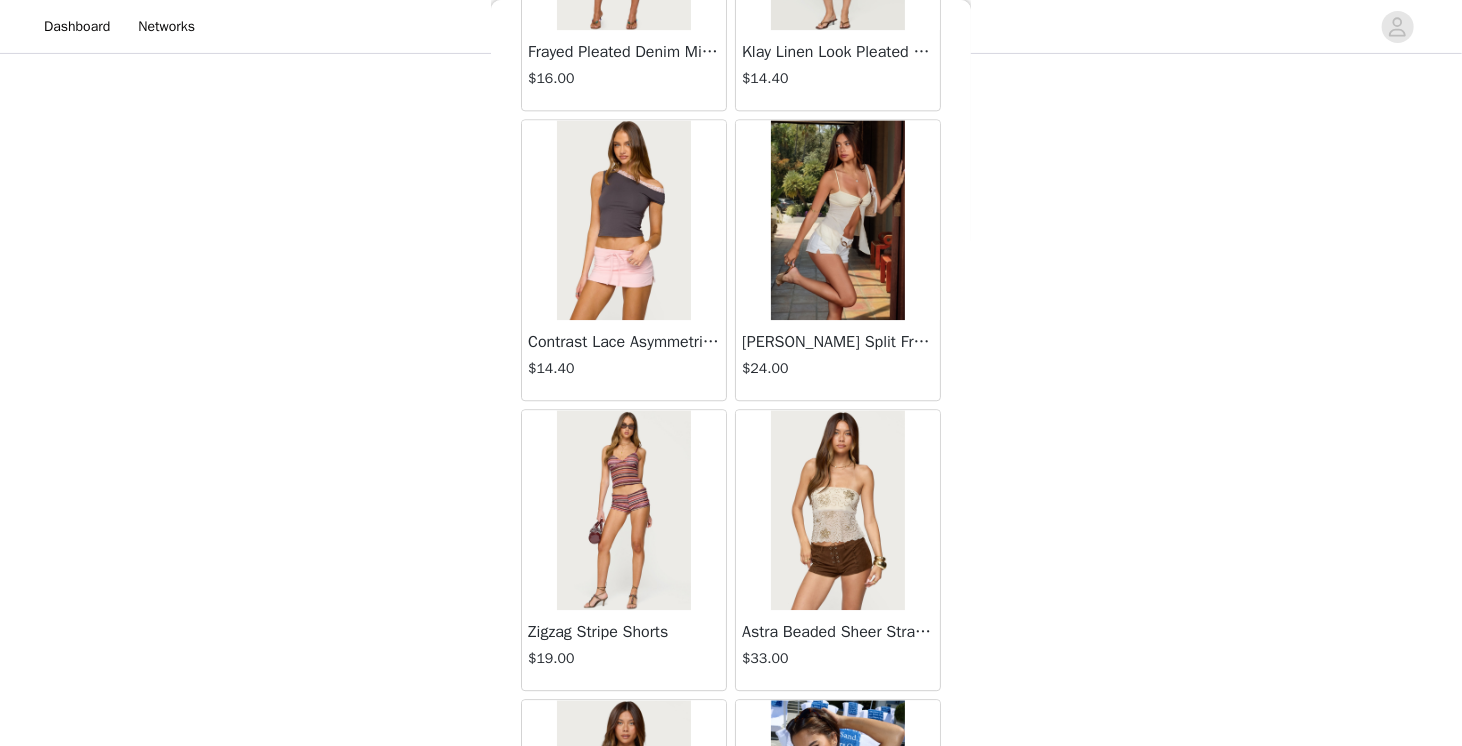 scroll, scrollTop: 2310, scrollLeft: 0, axis: vertical 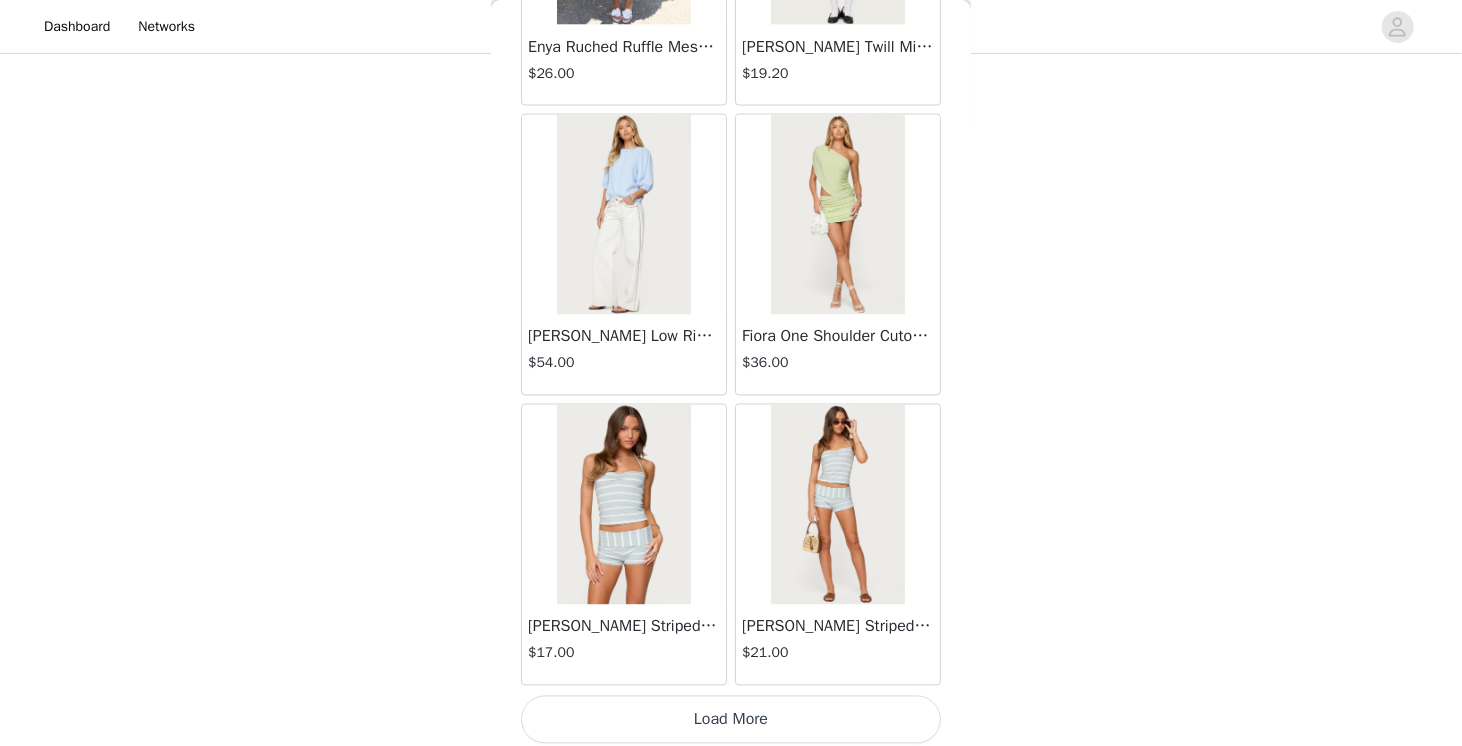 click on "Load More" at bounding box center [731, 720] 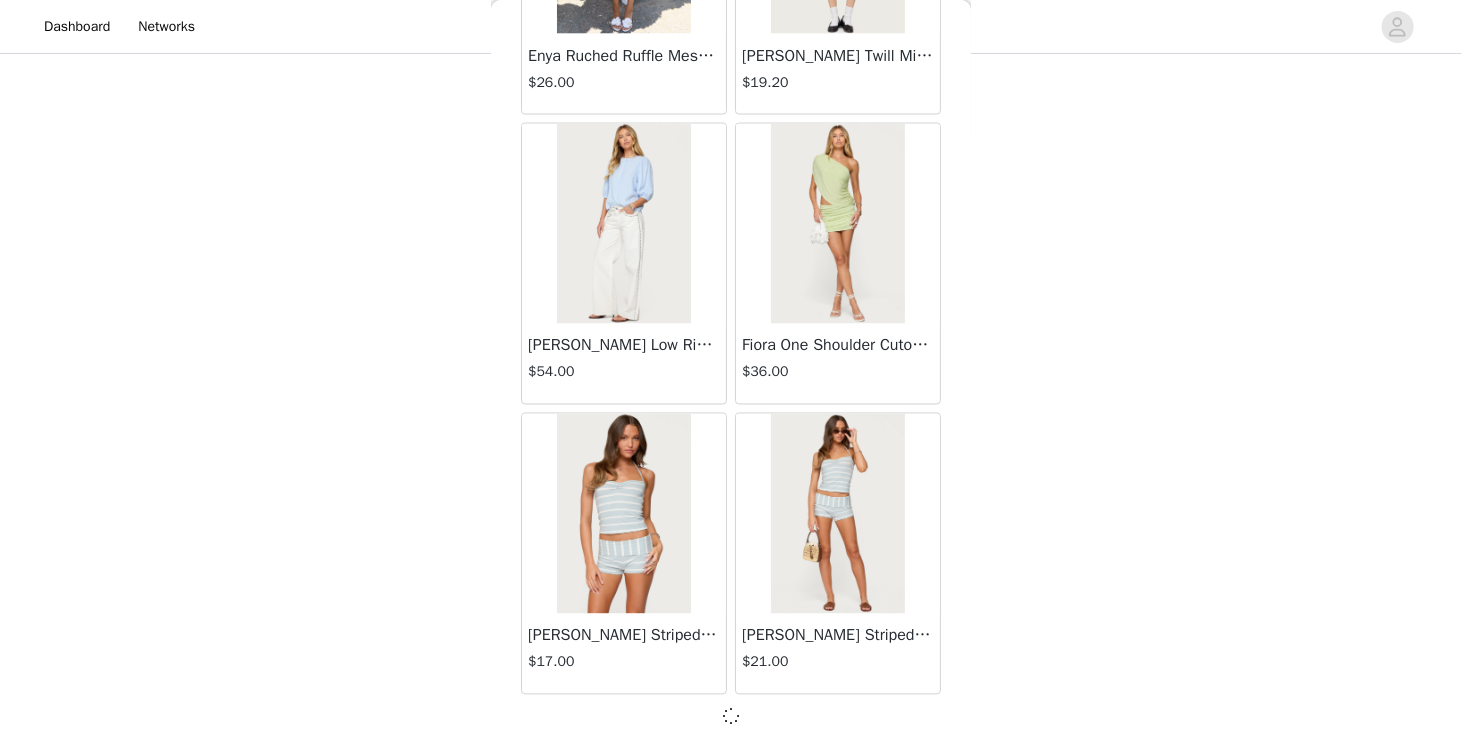 scroll, scrollTop: 5206, scrollLeft: 0, axis: vertical 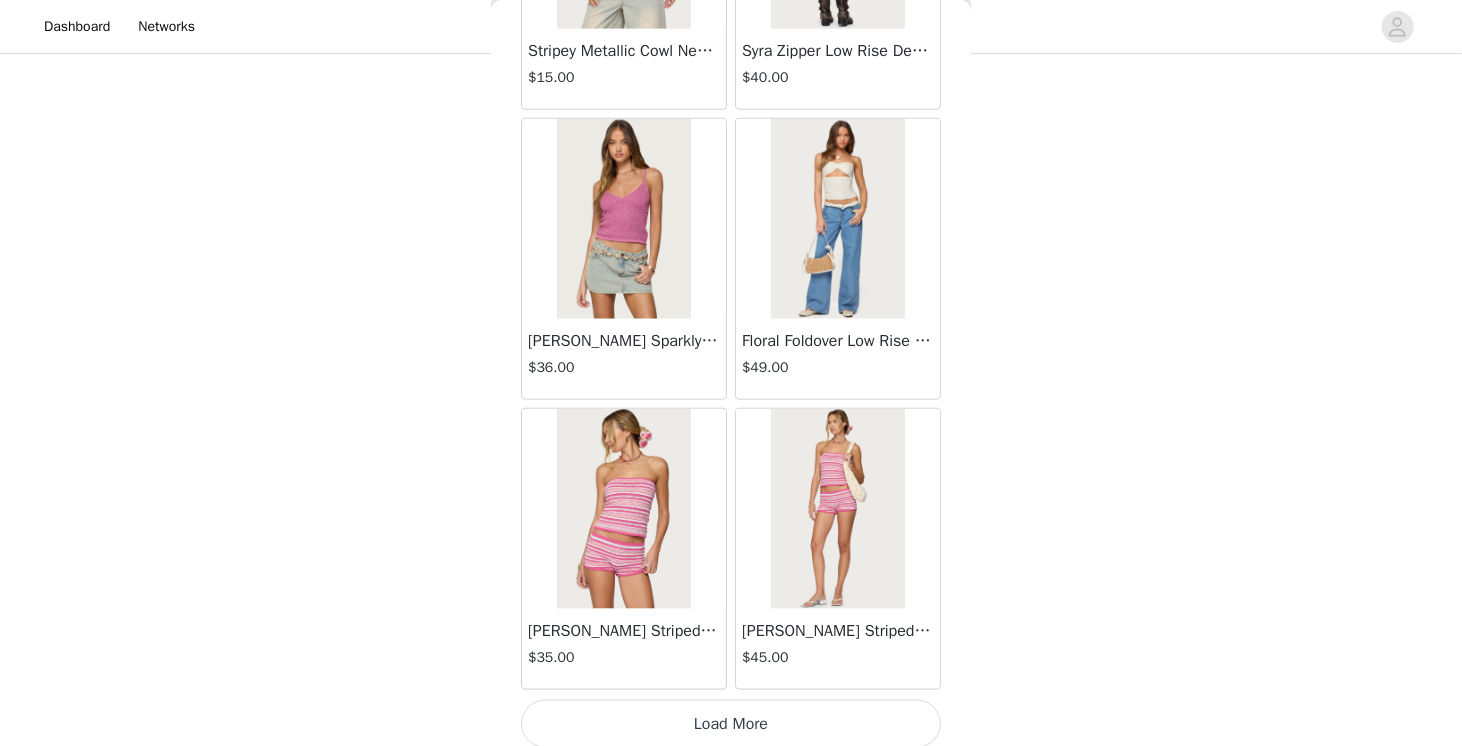 click on "Load More" at bounding box center (731, 724) 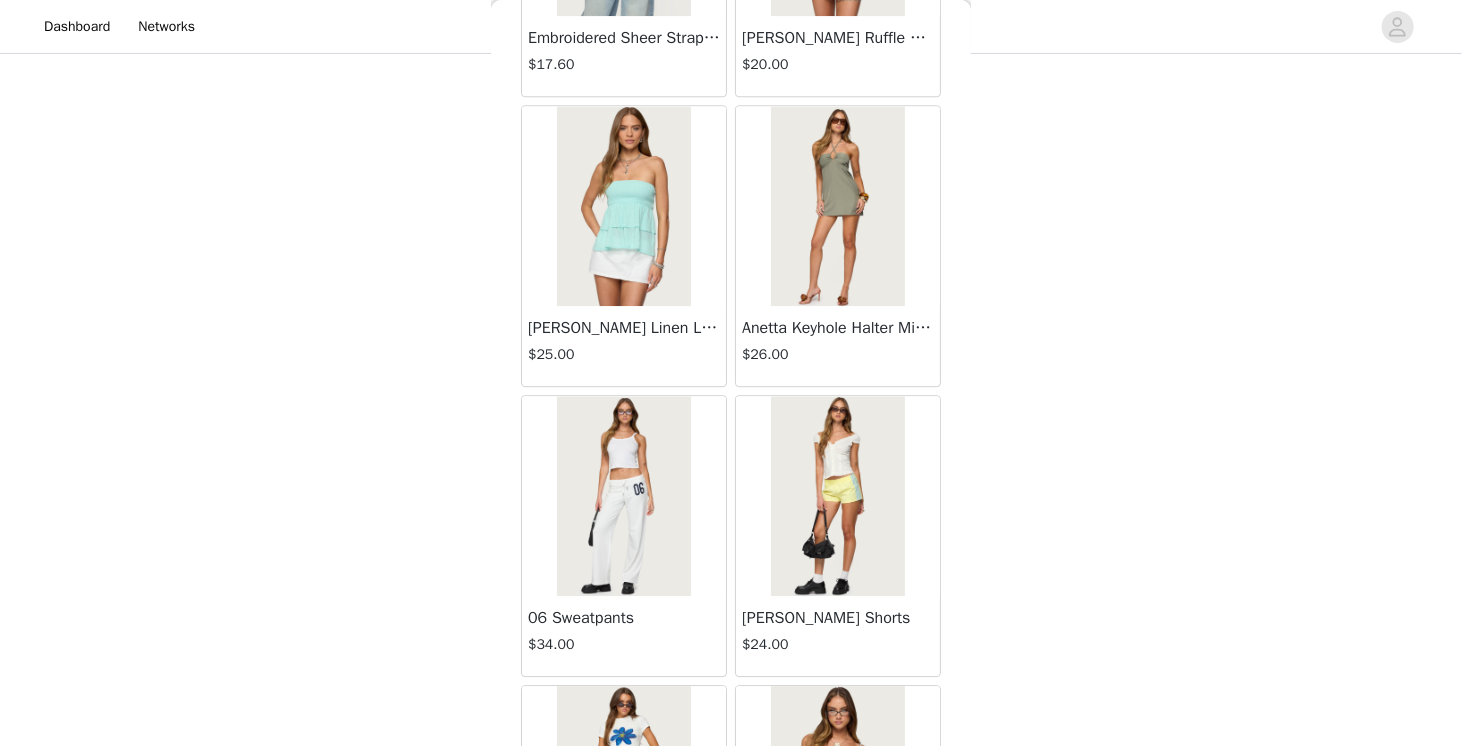 scroll, scrollTop: 10998, scrollLeft: 0, axis: vertical 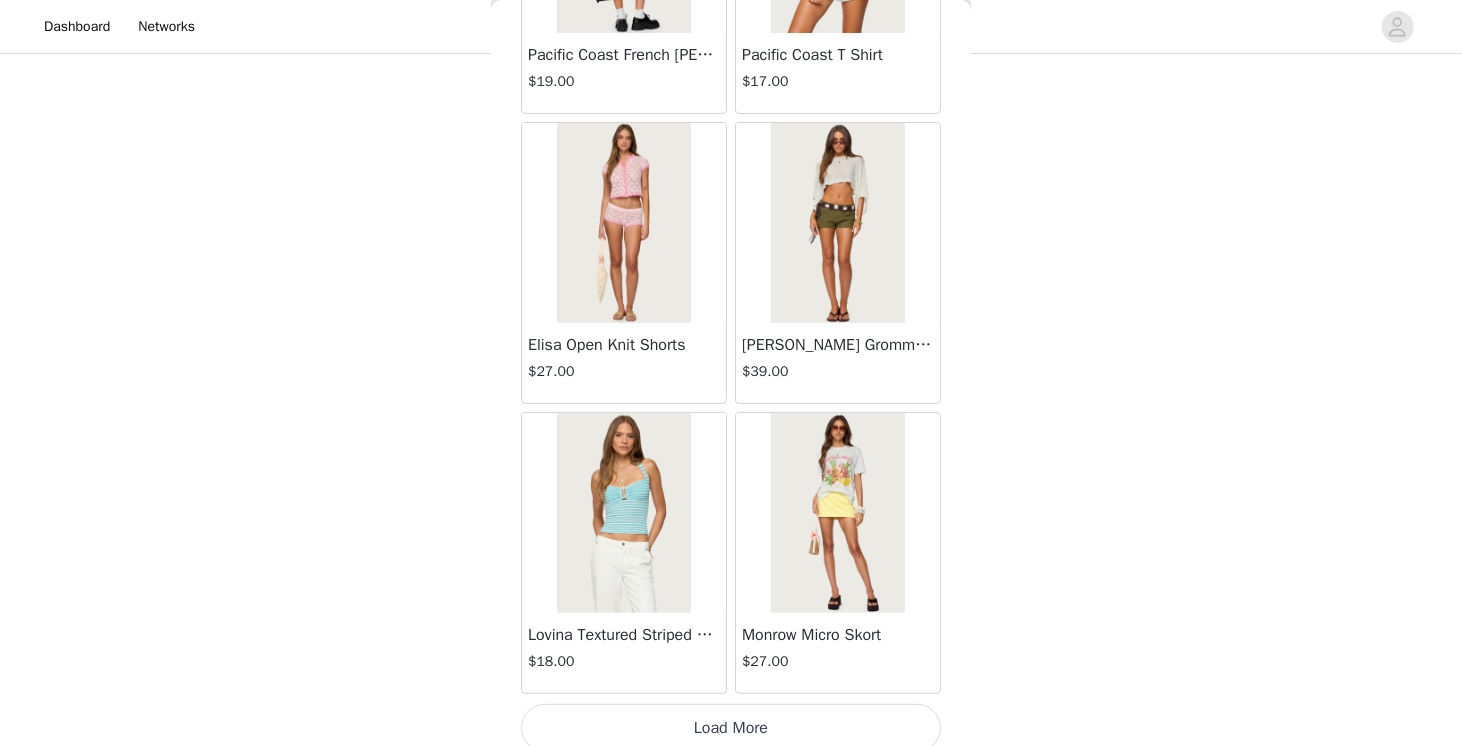 click on "Load More" at bounding box center (731, 728) 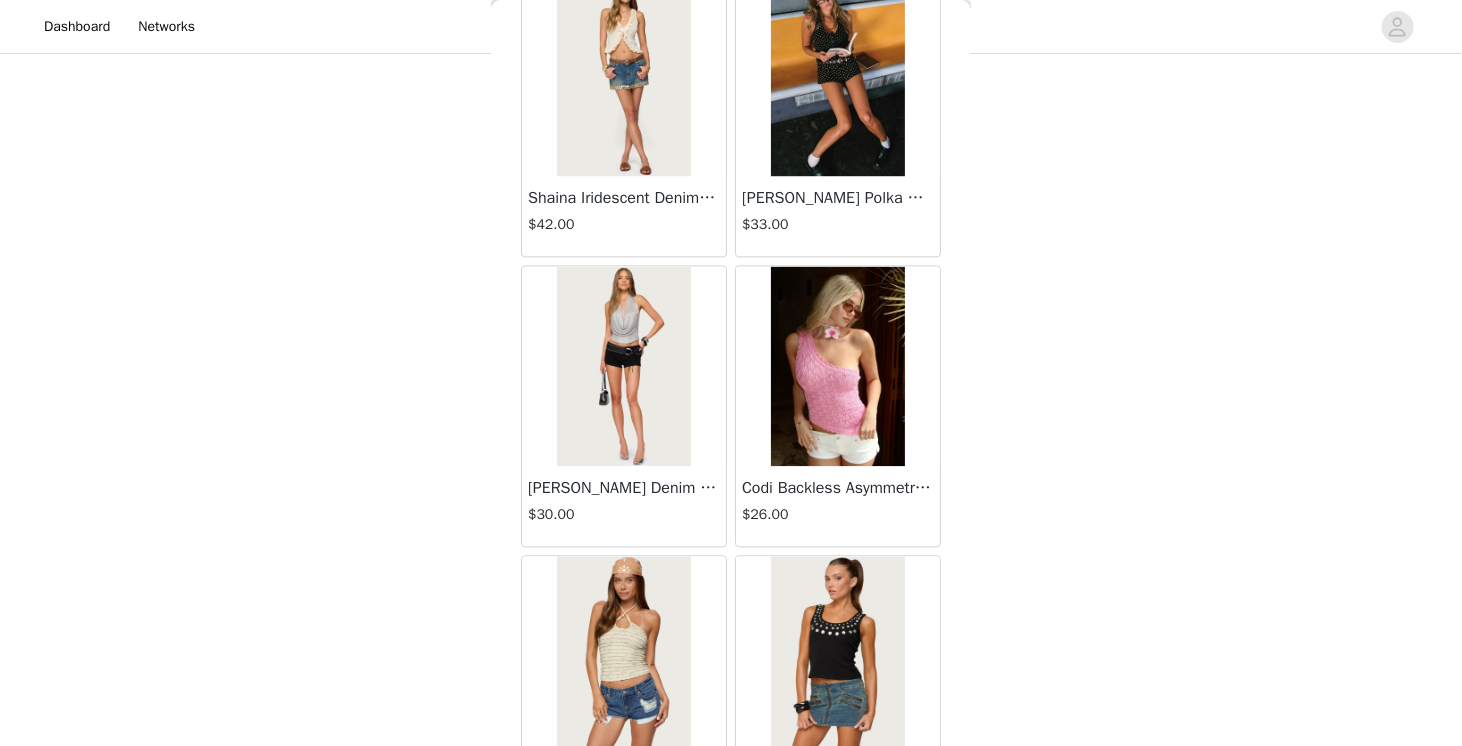 scroll, scrollTop: 13894, scrollLeft: 0, axis: vertical 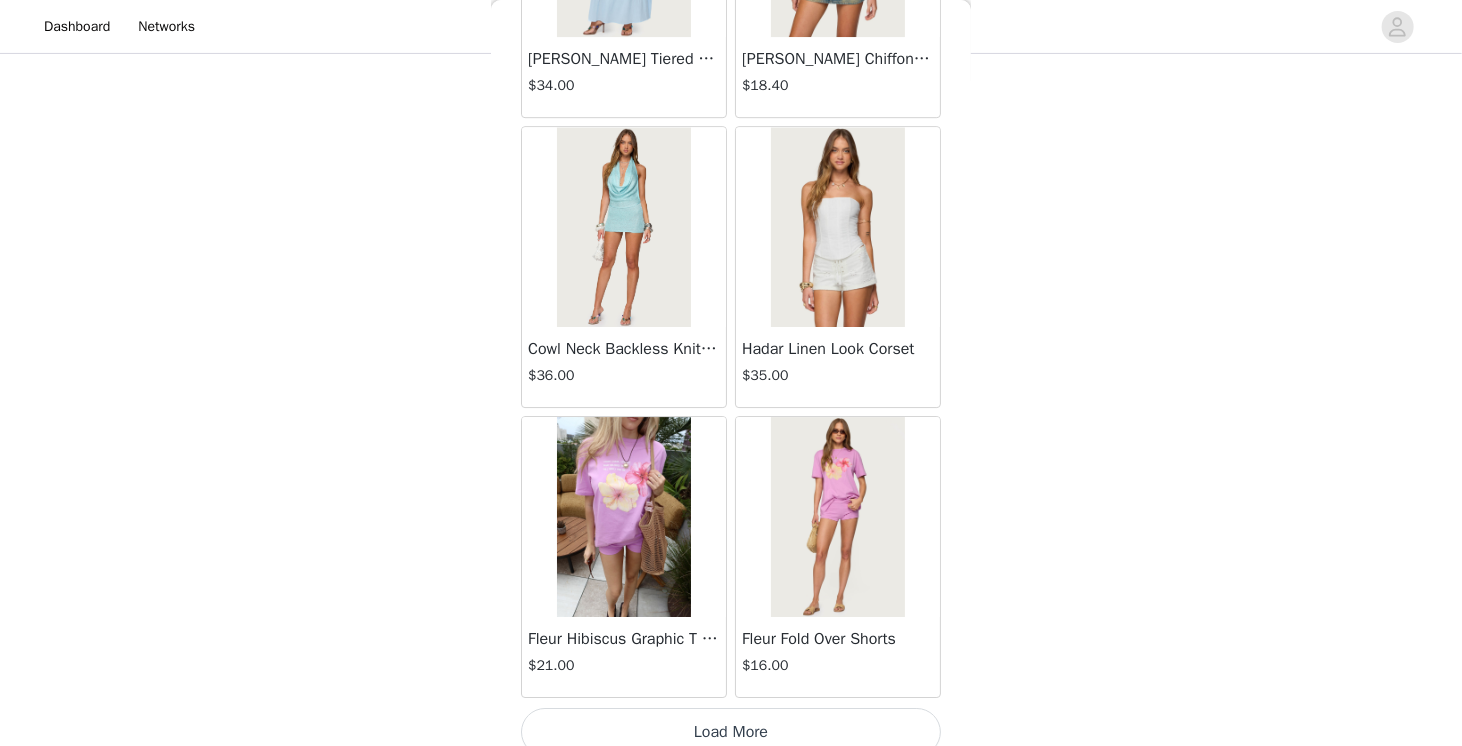 click on "Load More" at bounding box center [731, 732] 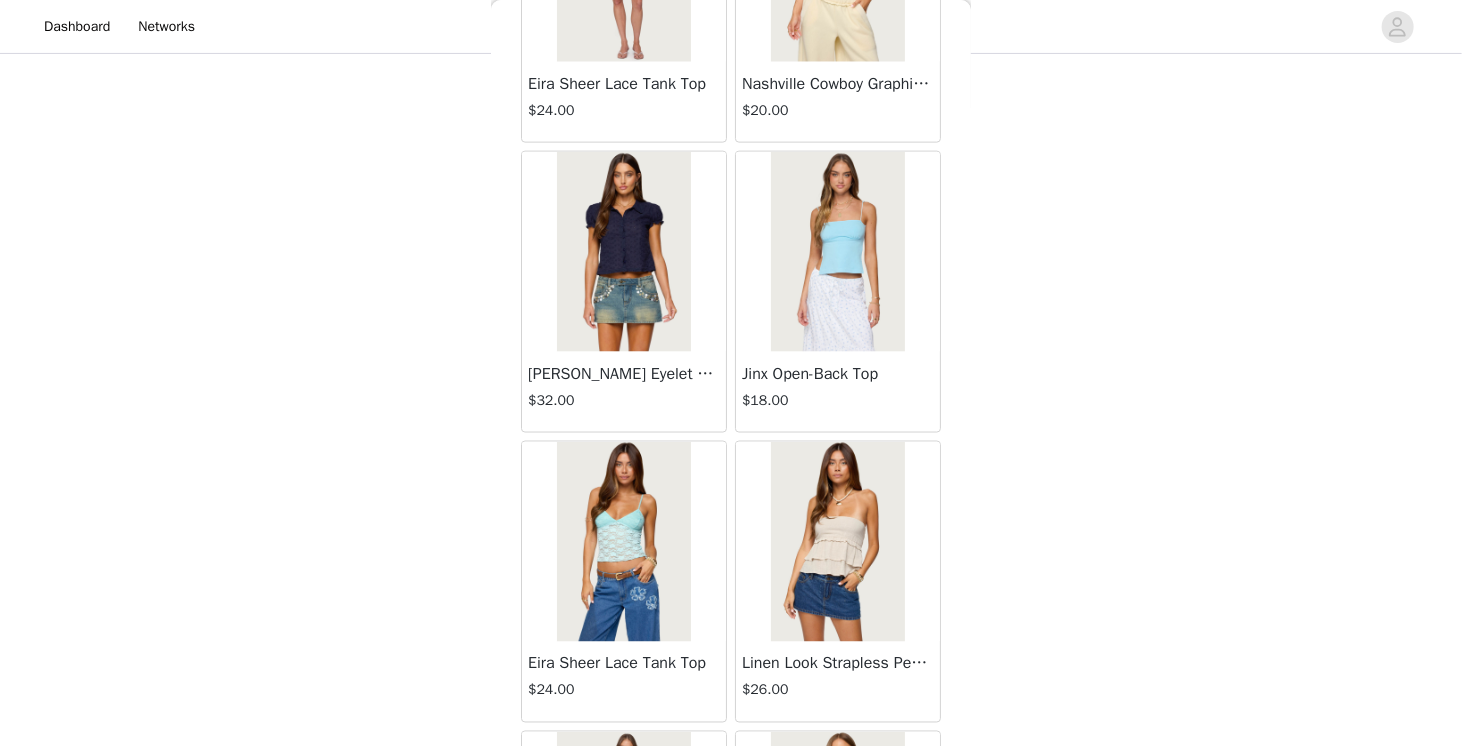 scroll, scrollTop: 16790, scrollLeft: 0, axis: vertical 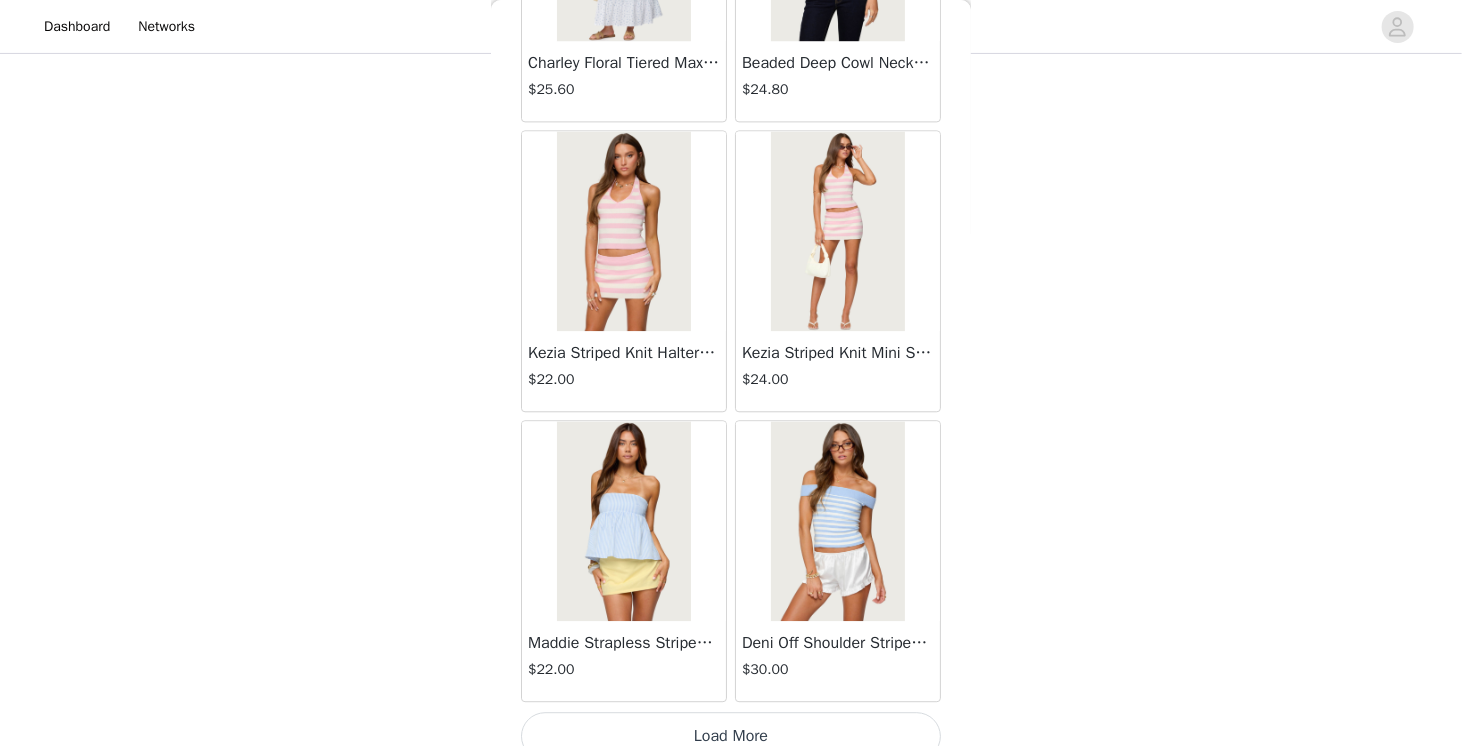 click on "Load More" at bounding box center (731, 736) 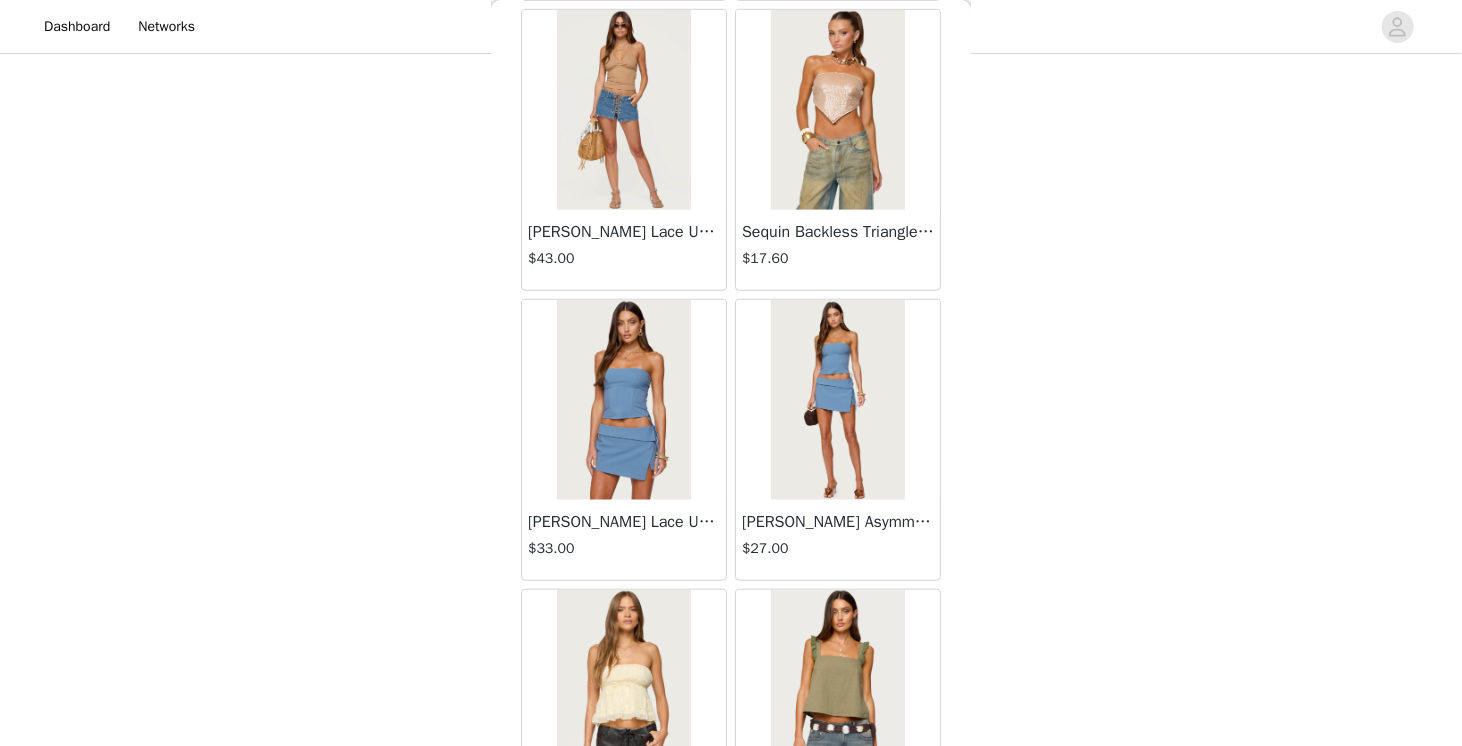 scroll, scrollTop: 19686, scrollLeft: 0, axis: vertical 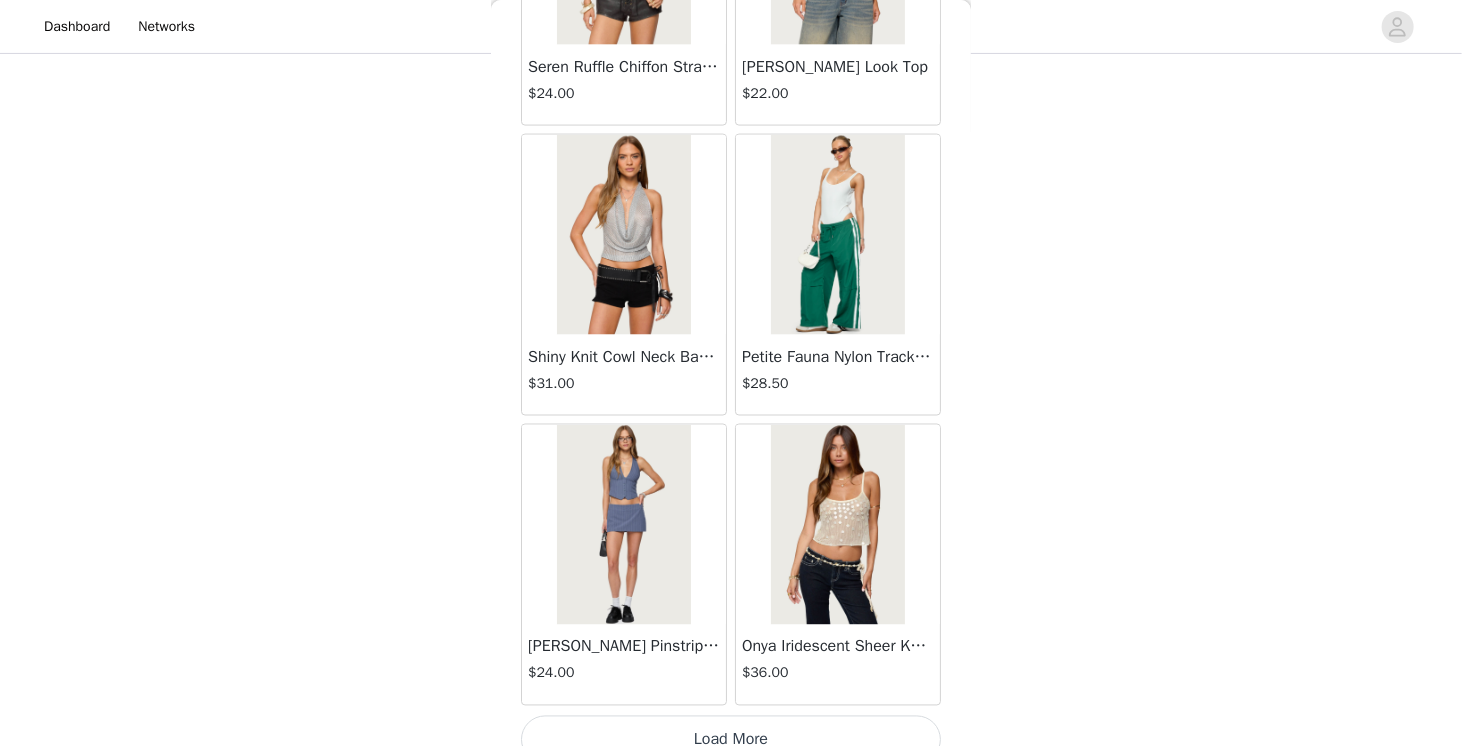 click on "Load More" at bounding box center (731, 740) 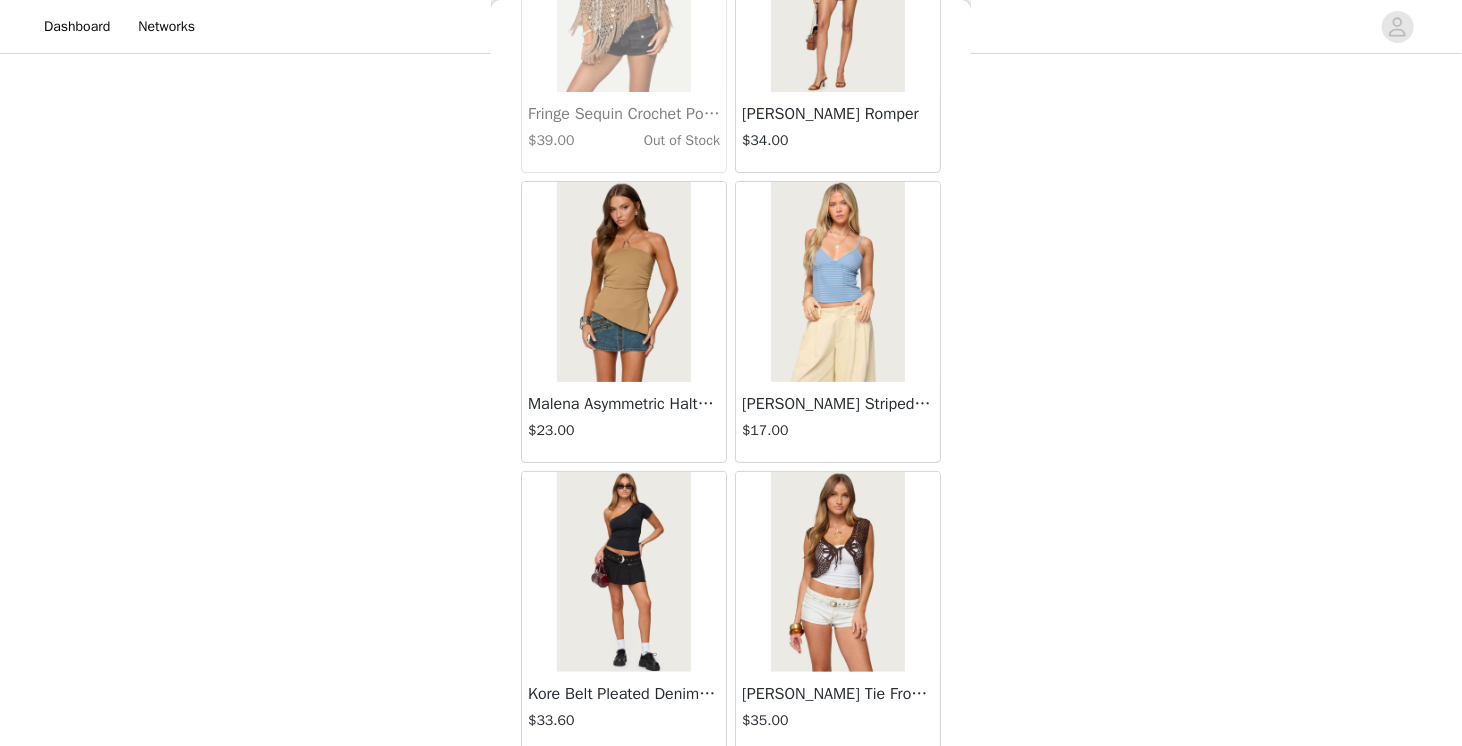 scroll, scrollTop: 22582, scrollLeft: 0, axis: vertical 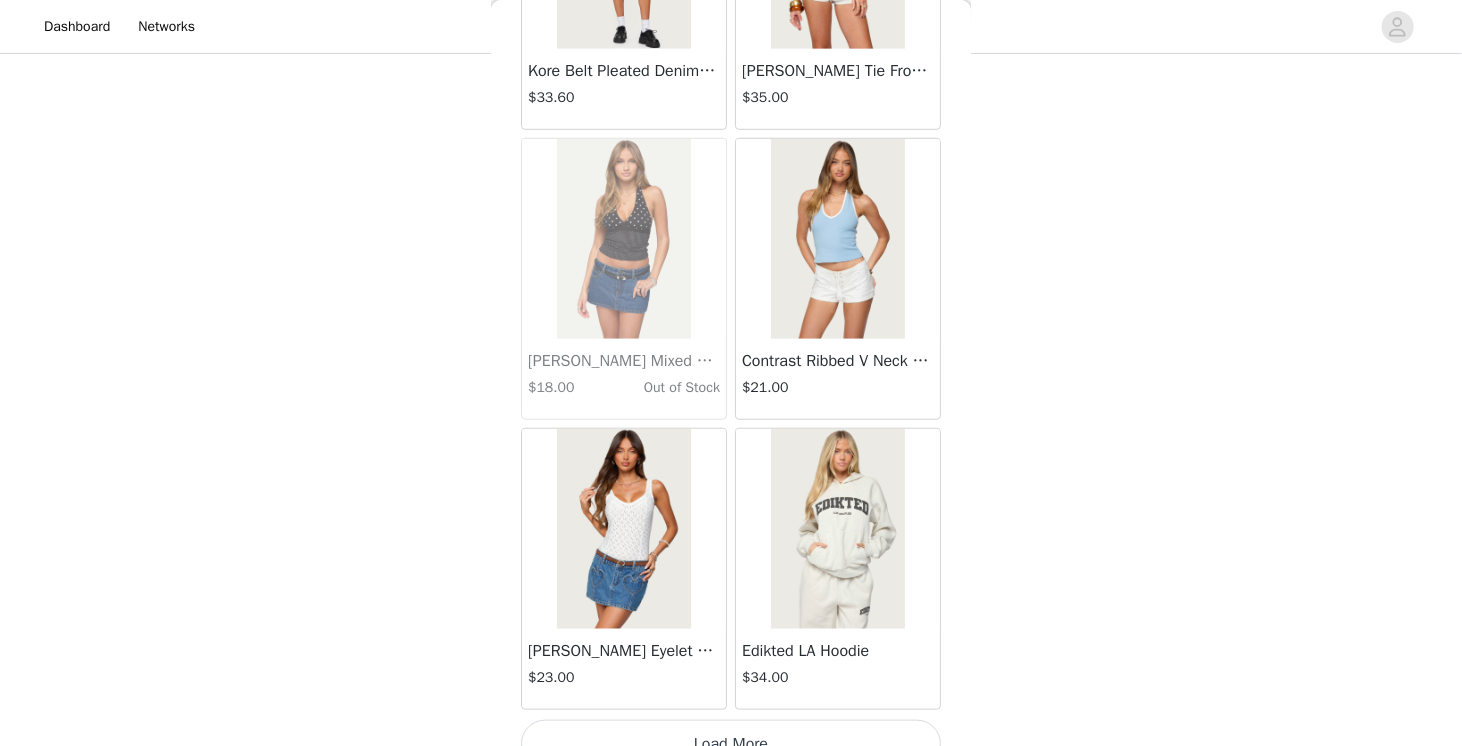 click on "Load More" at bounding box center (731, 744) 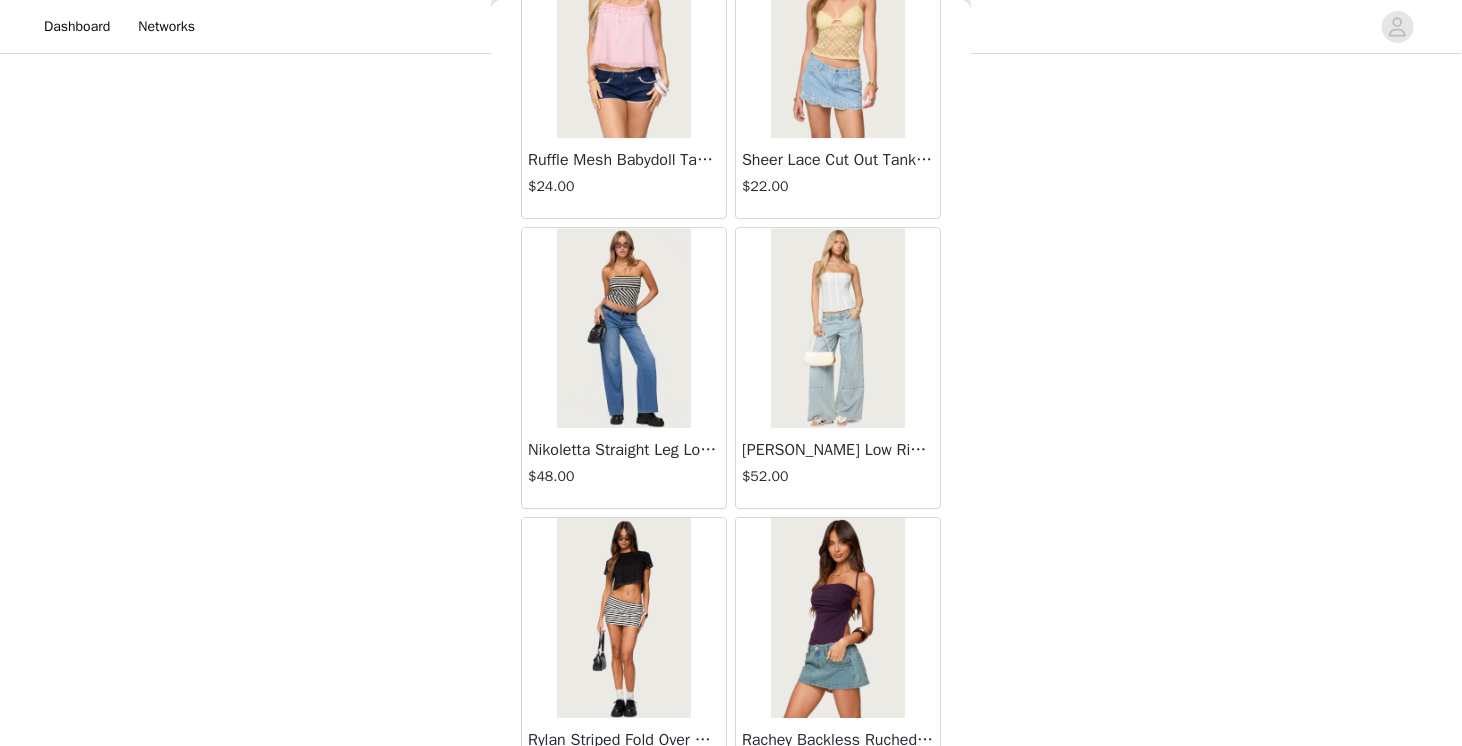scroll, scrollTop: 25478, scrollLeft: 0, axis: vertical 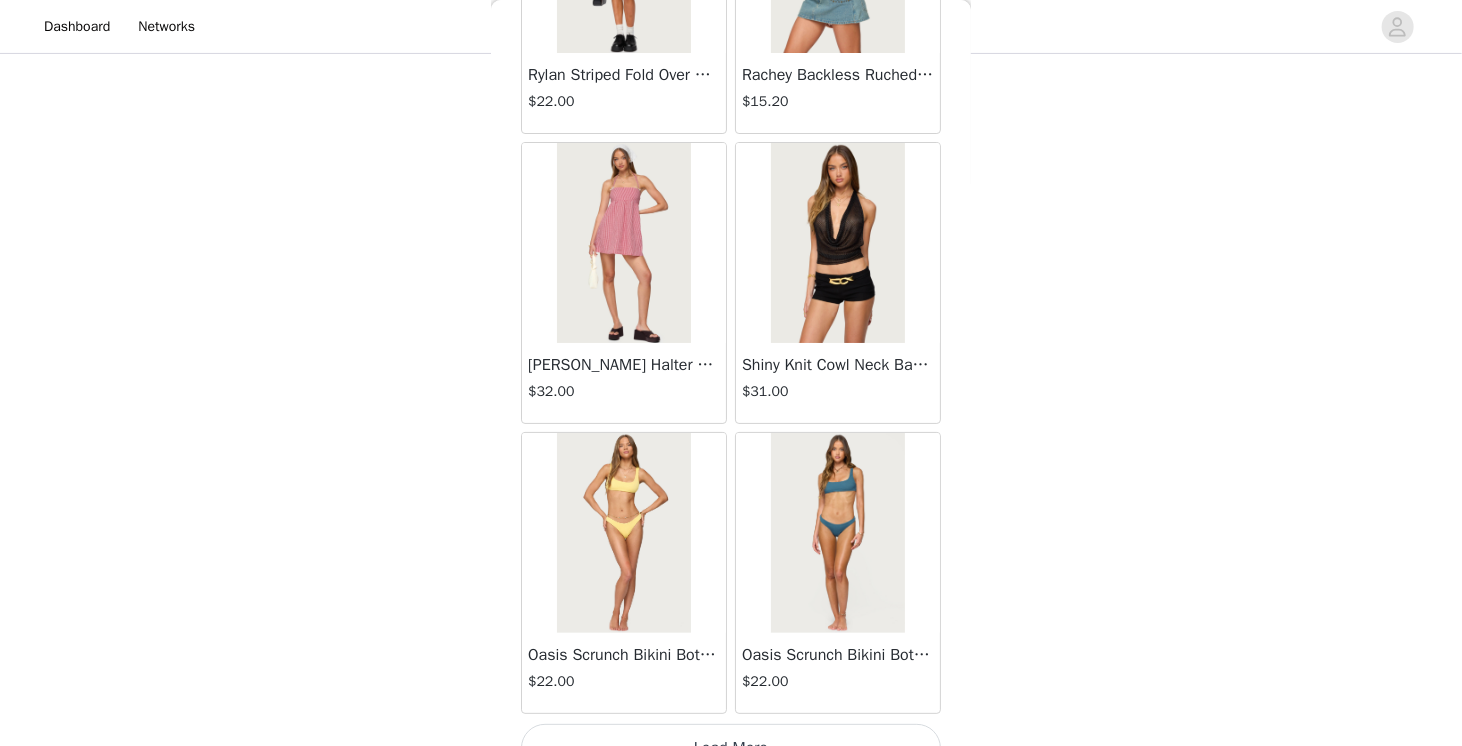 click on "Load More" at bounding box center (731, 748) 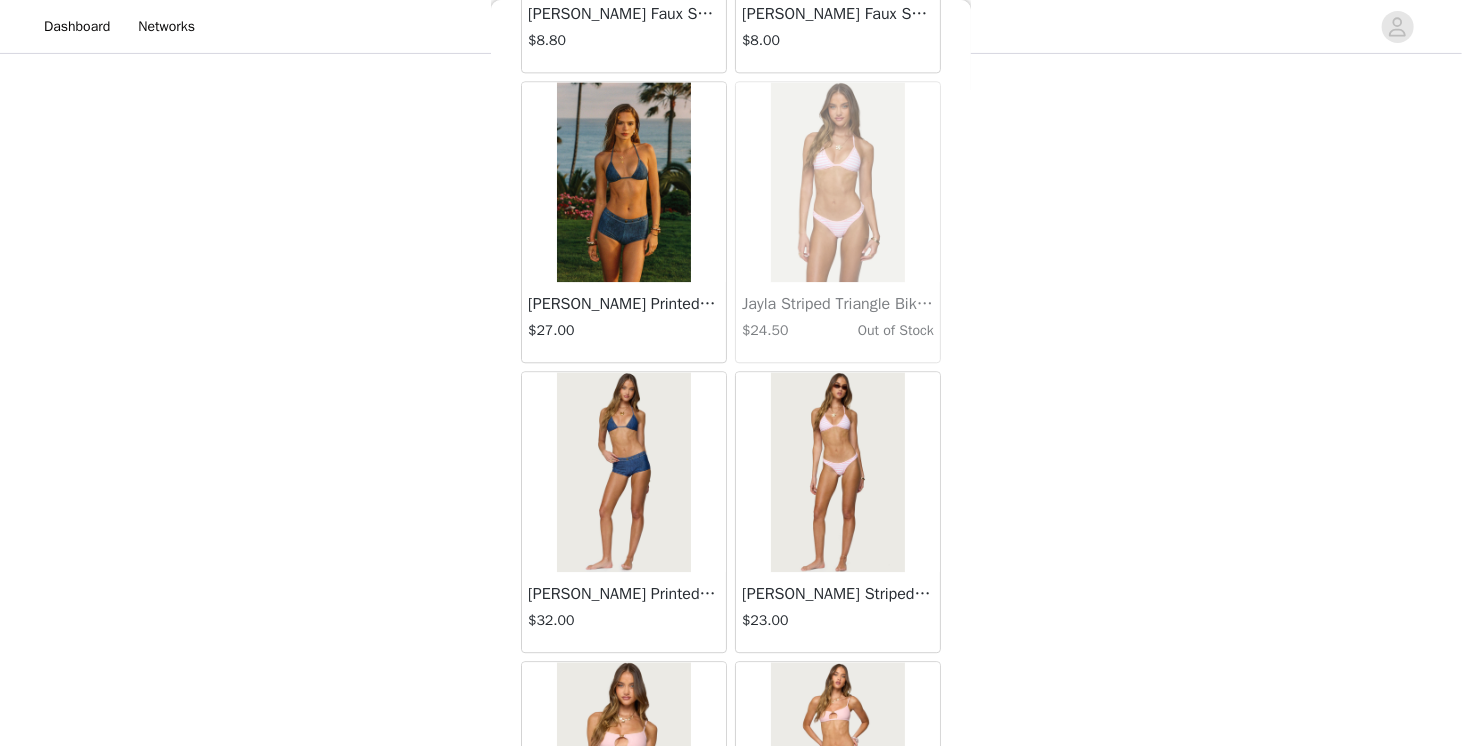 scroll, scrollTop: 28374, scrollLeft: 0, axis: vertical 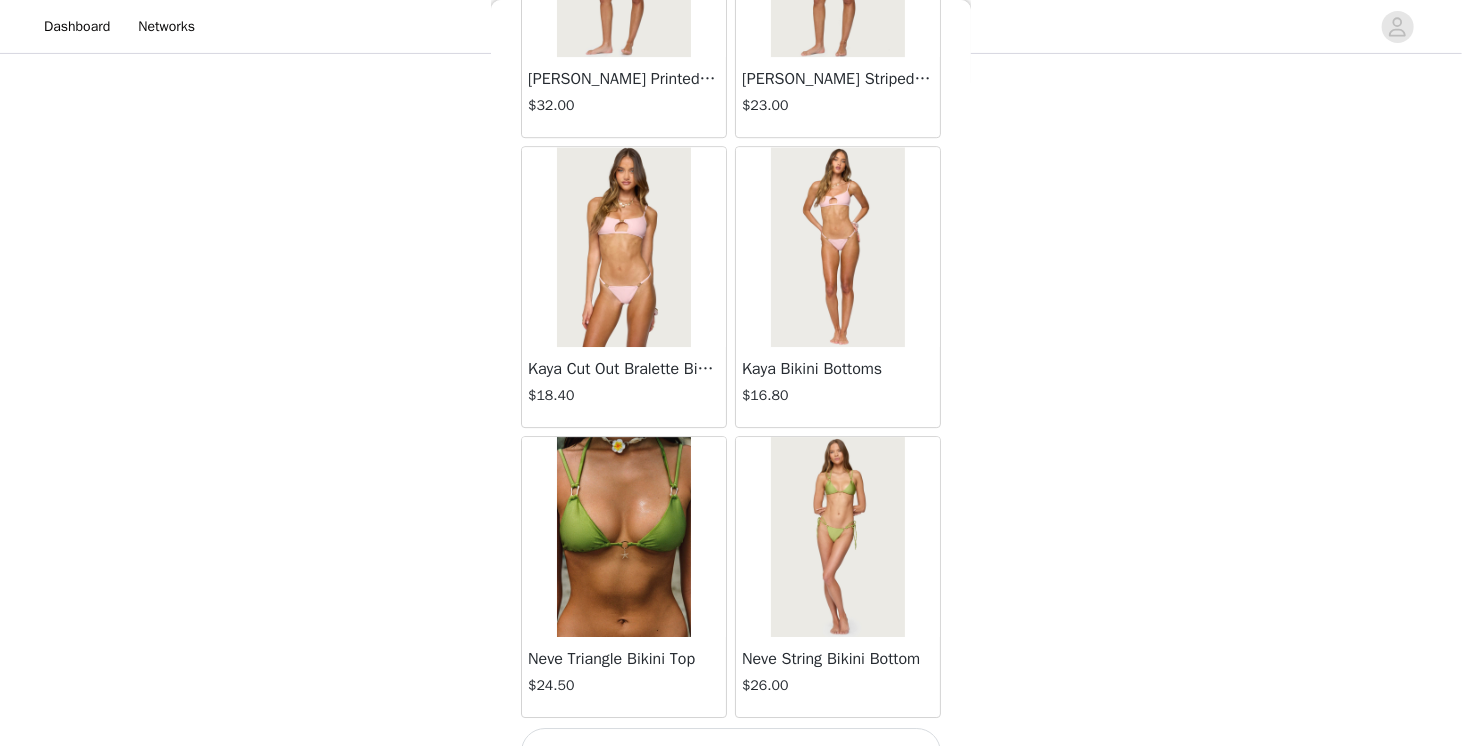 click on "Load More" at bounding box center (731, 752) 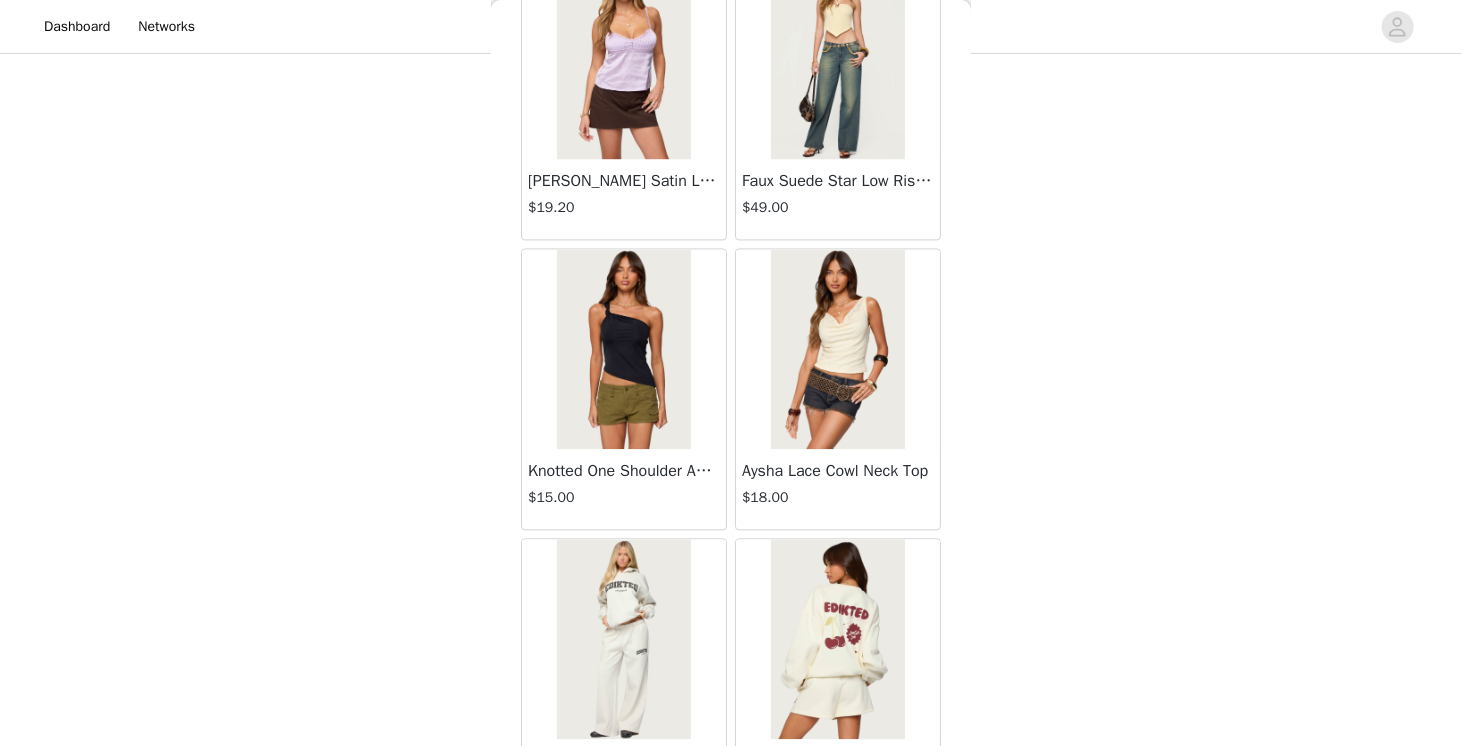 scroll, scrollTop: 31270, scrollLeft: 0, axis: vertical 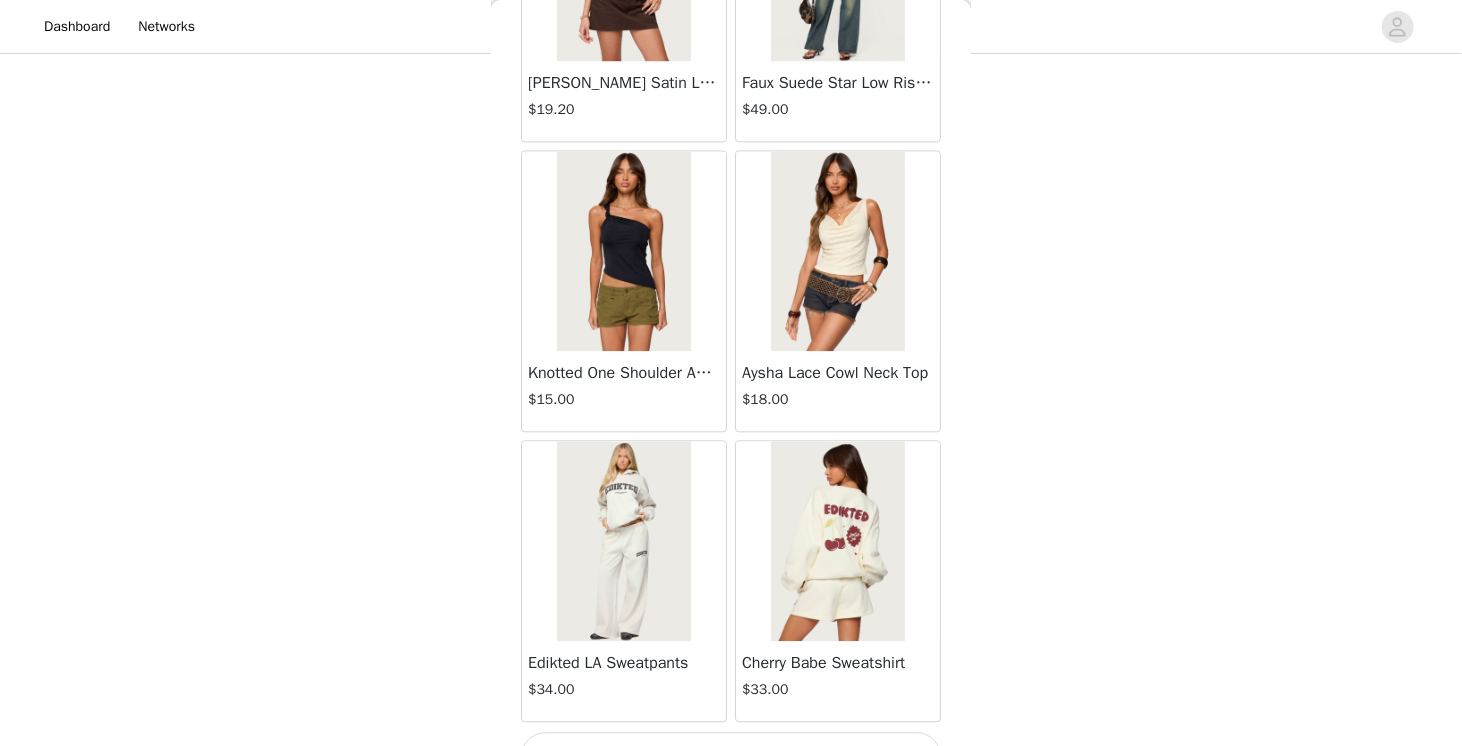 click on "Load More" at bounding box center [731, 756] 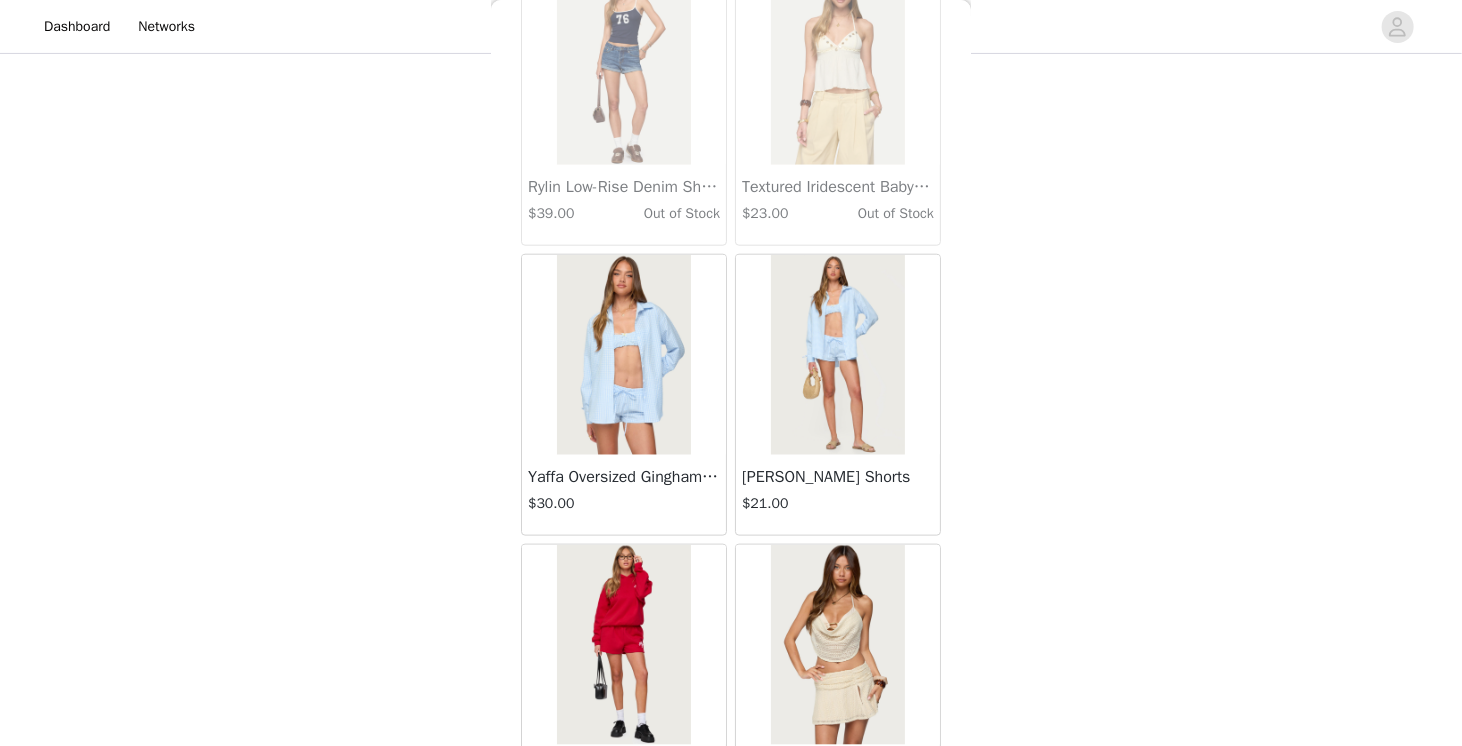 scroll, scrollTop: 34166, scrollLeft: 0, axis: vertical 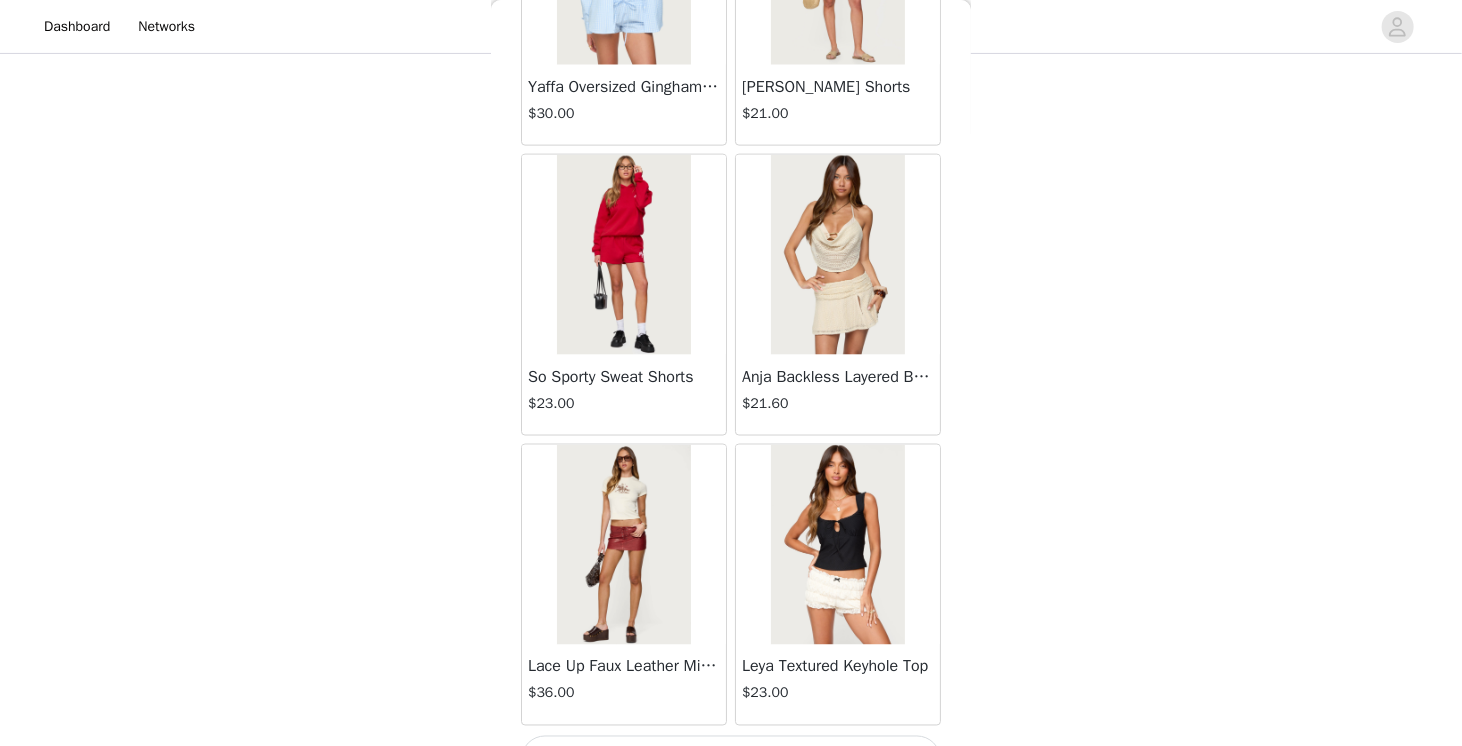 click on "Load More" at bounding box center [731, 760] 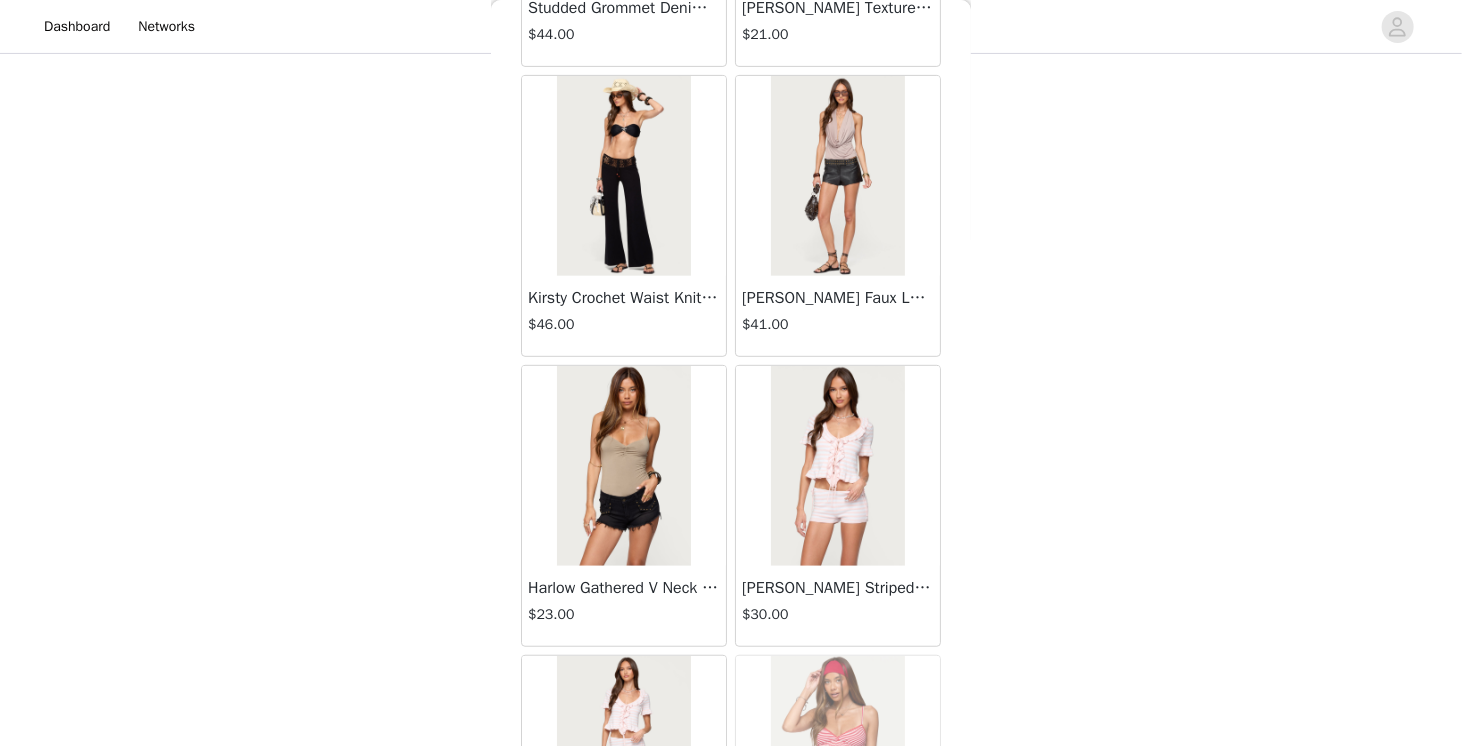 scroll, scrollTop: 37062, scrollLeft: 0, axis: vertical 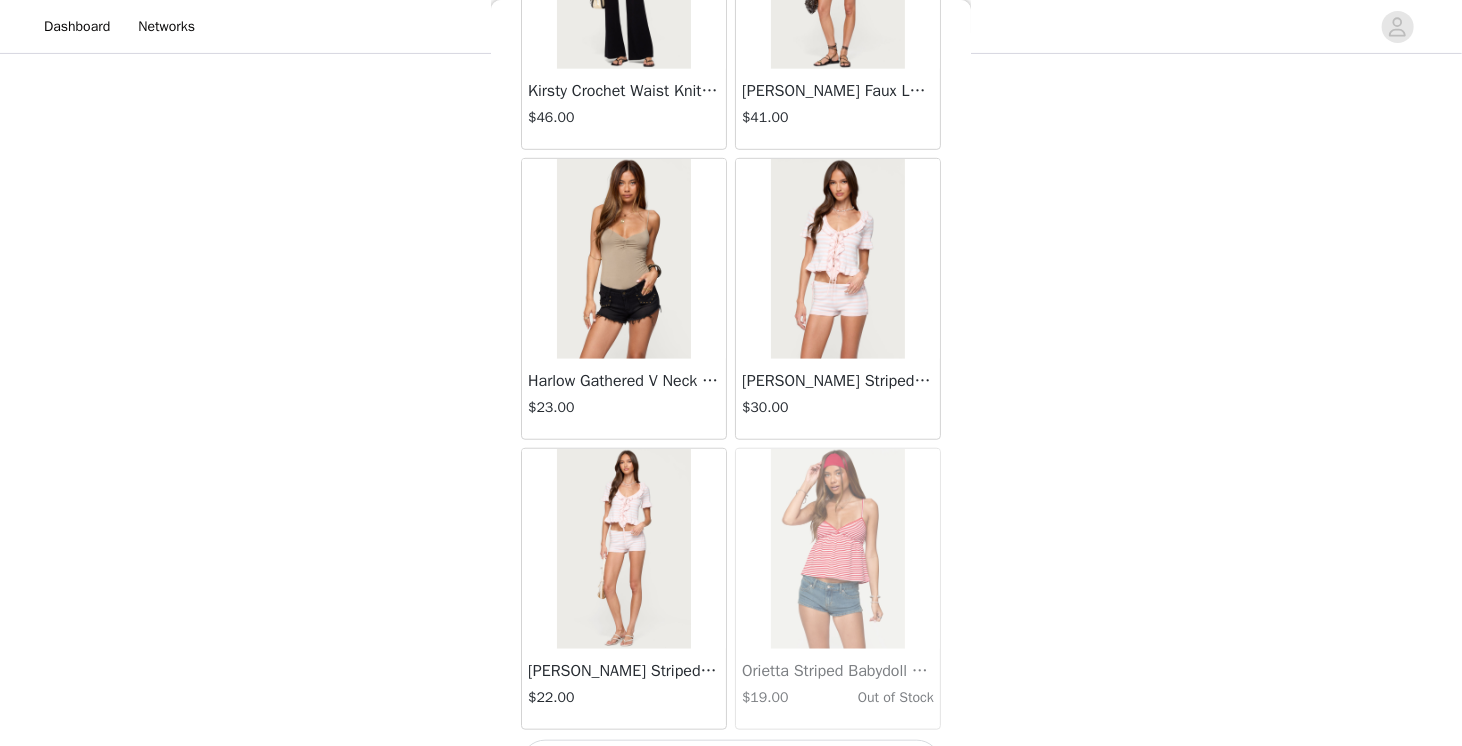 click on "Load More" at bounding box center (731, 764) 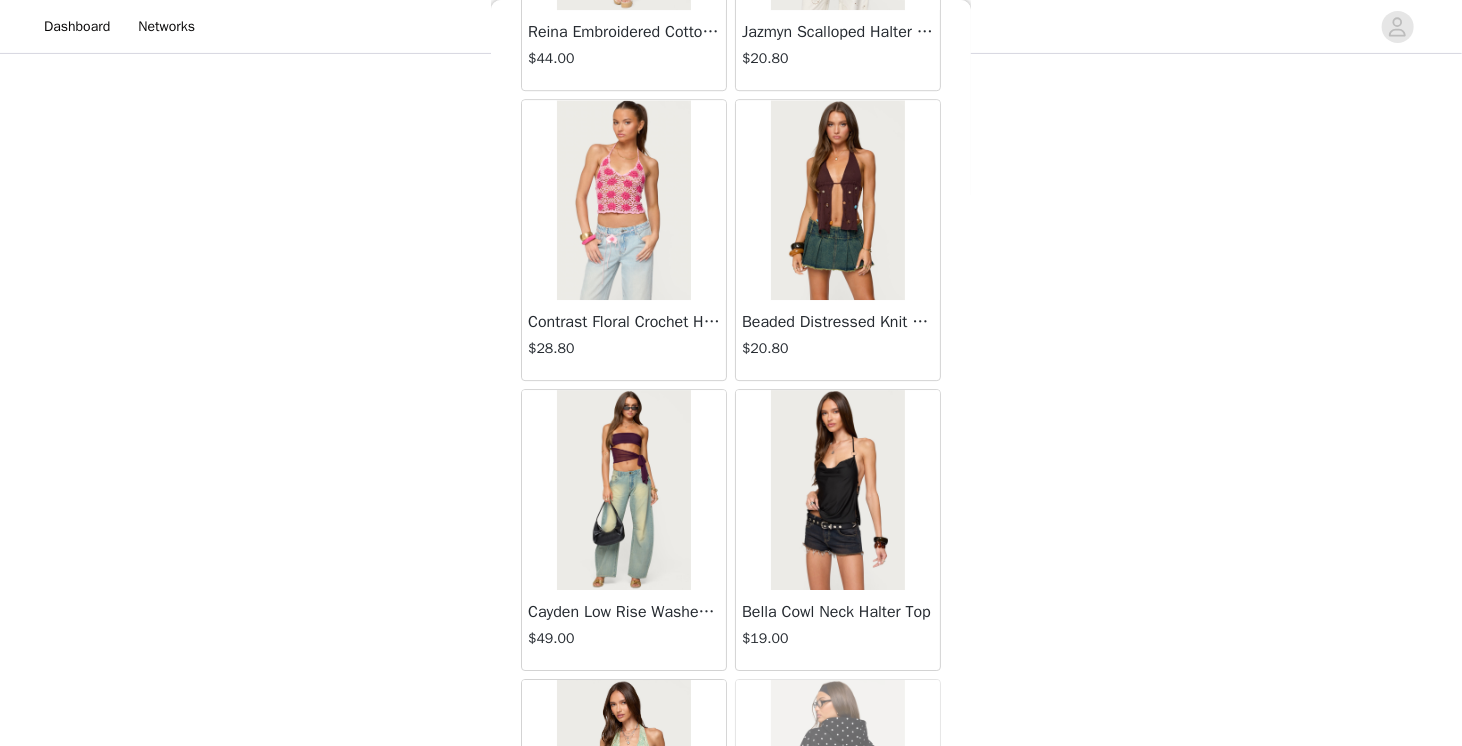 scroll, scrollTop: 39958, scrollLeft: 0, axis: vertical 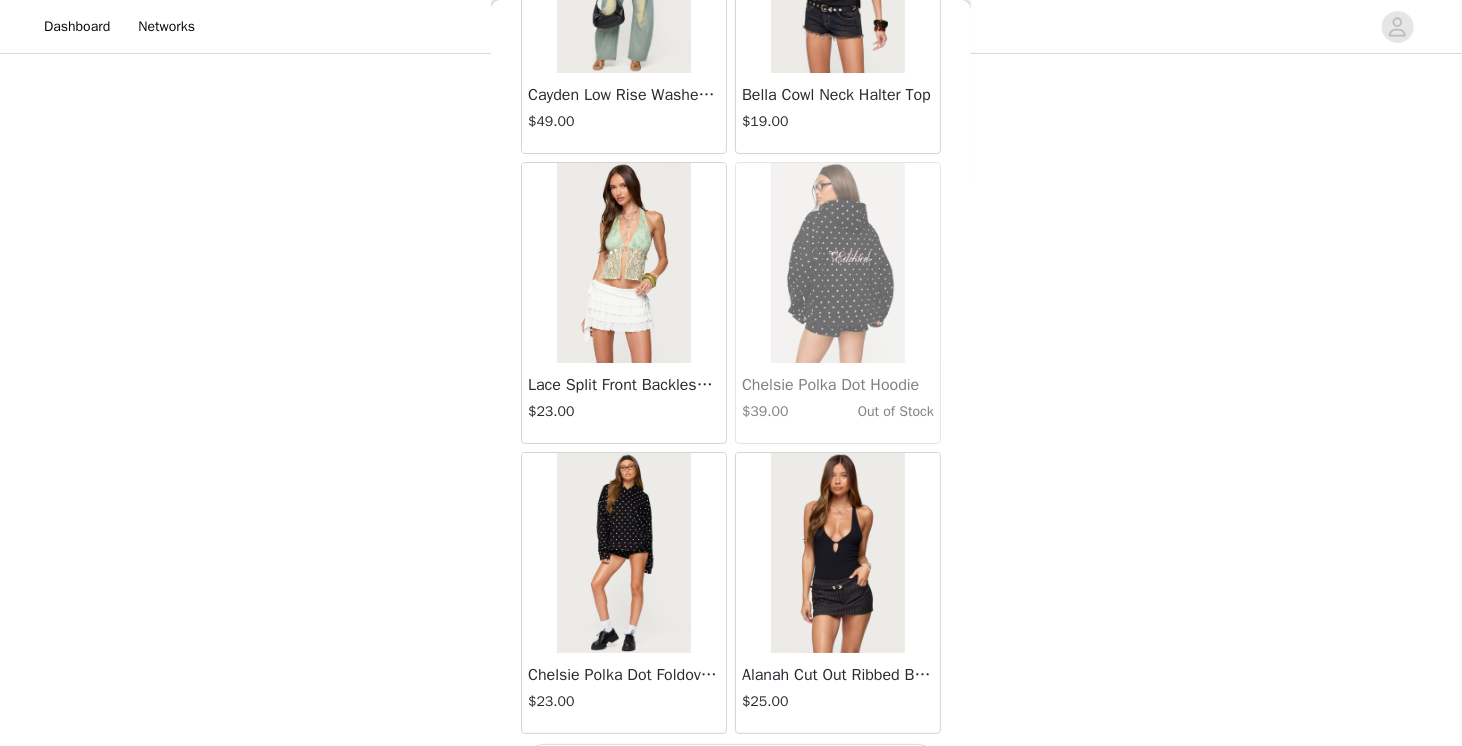 click on "Load More" at bounding box center [731, 768] 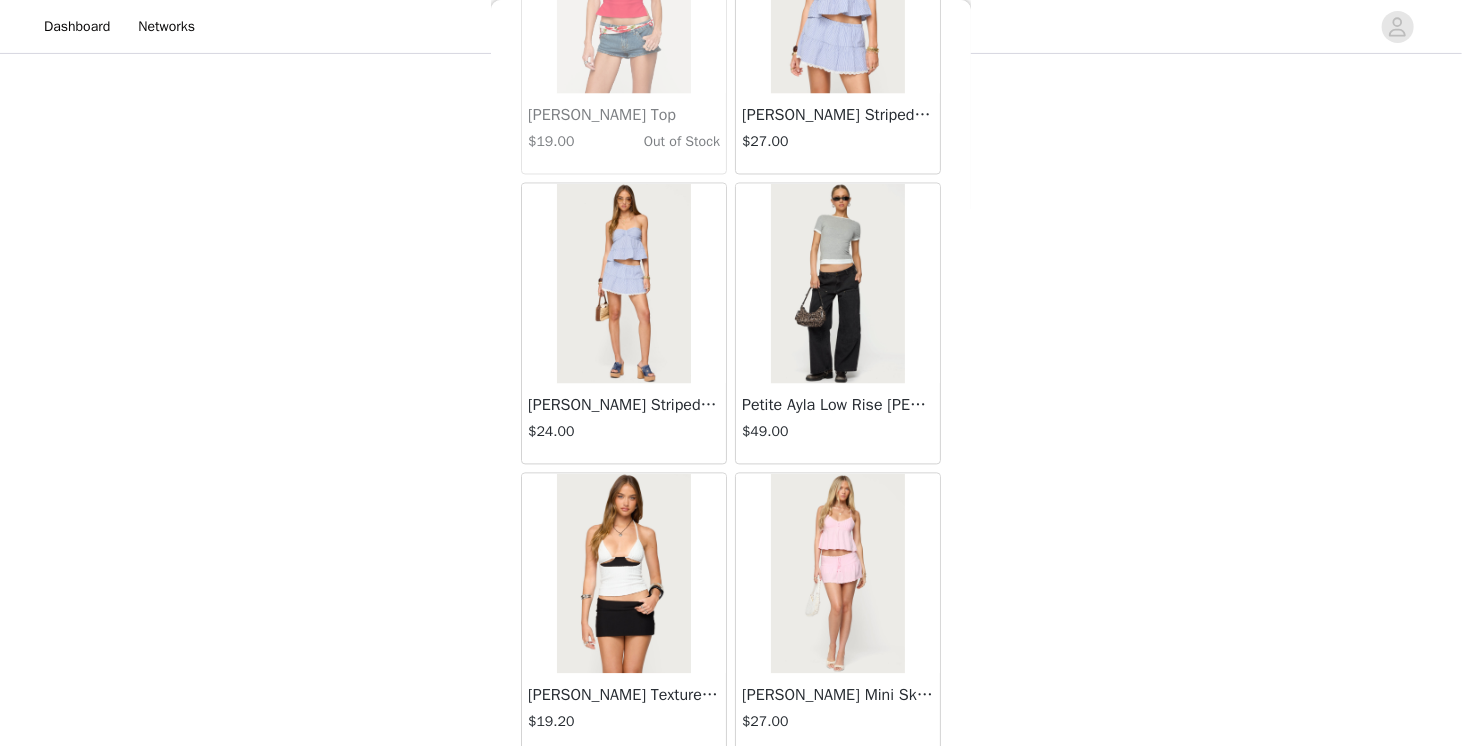 scroll, scrollTop: 42854, scrollLeft: 0, axis: vertical 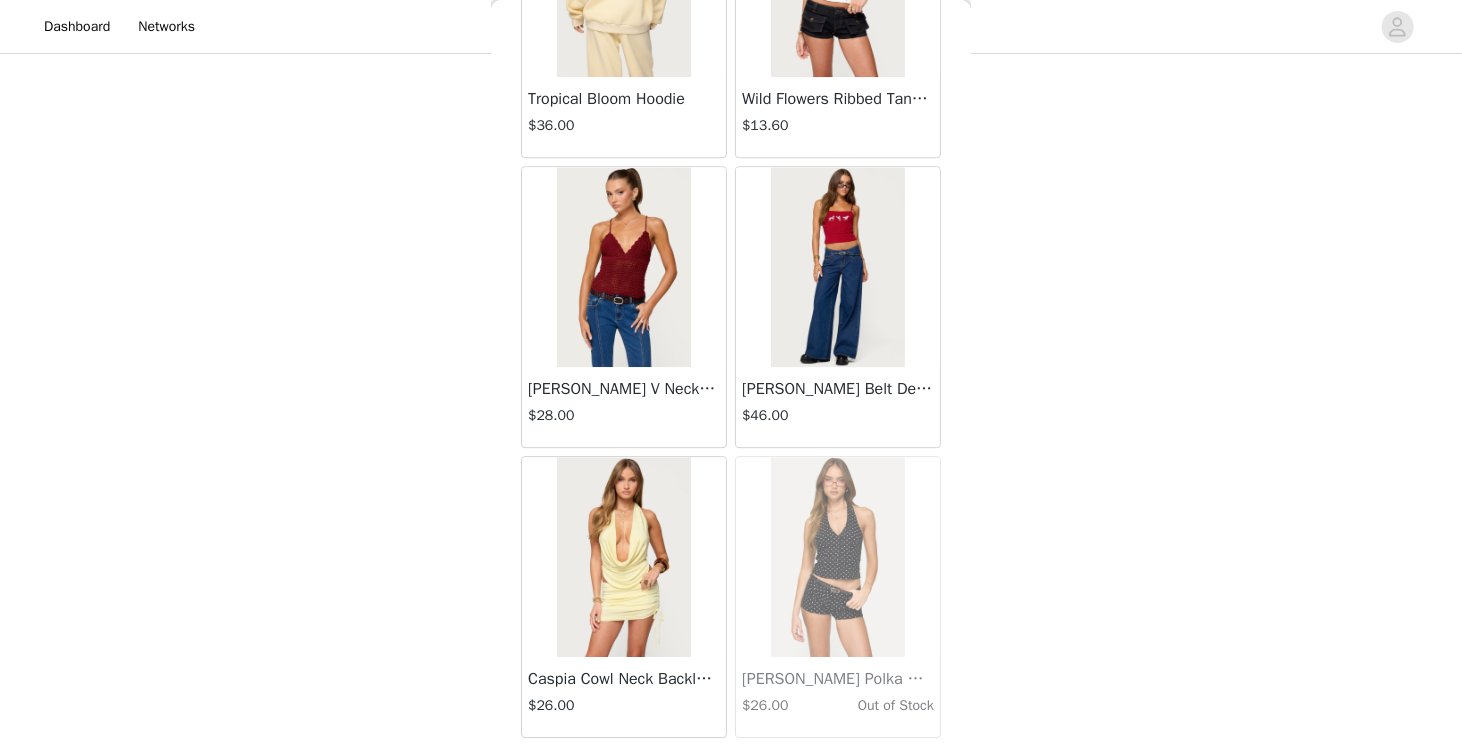 click on "Load More" at bounding box center [731, 772] 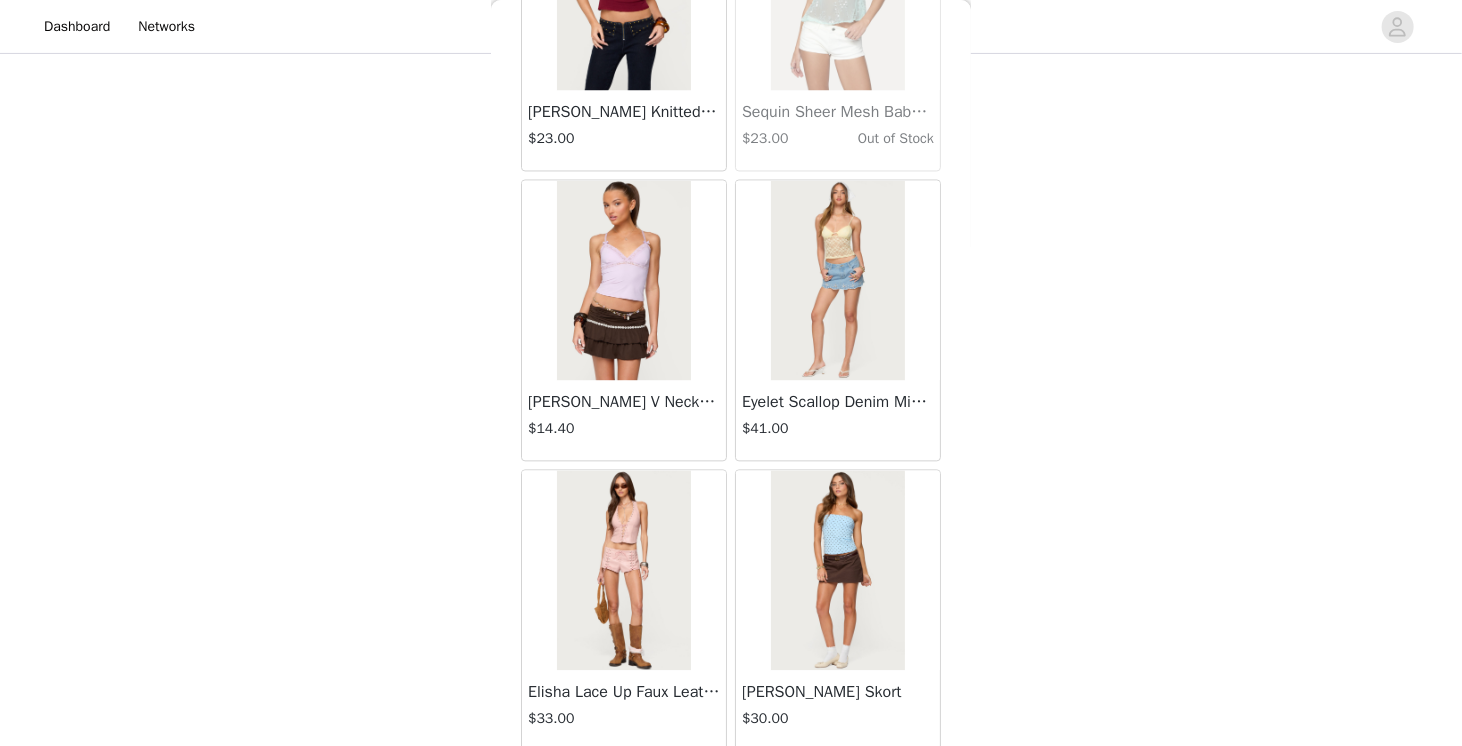 scroll, scrollTop: 45750, scrollLeft: 0, axis: vertical 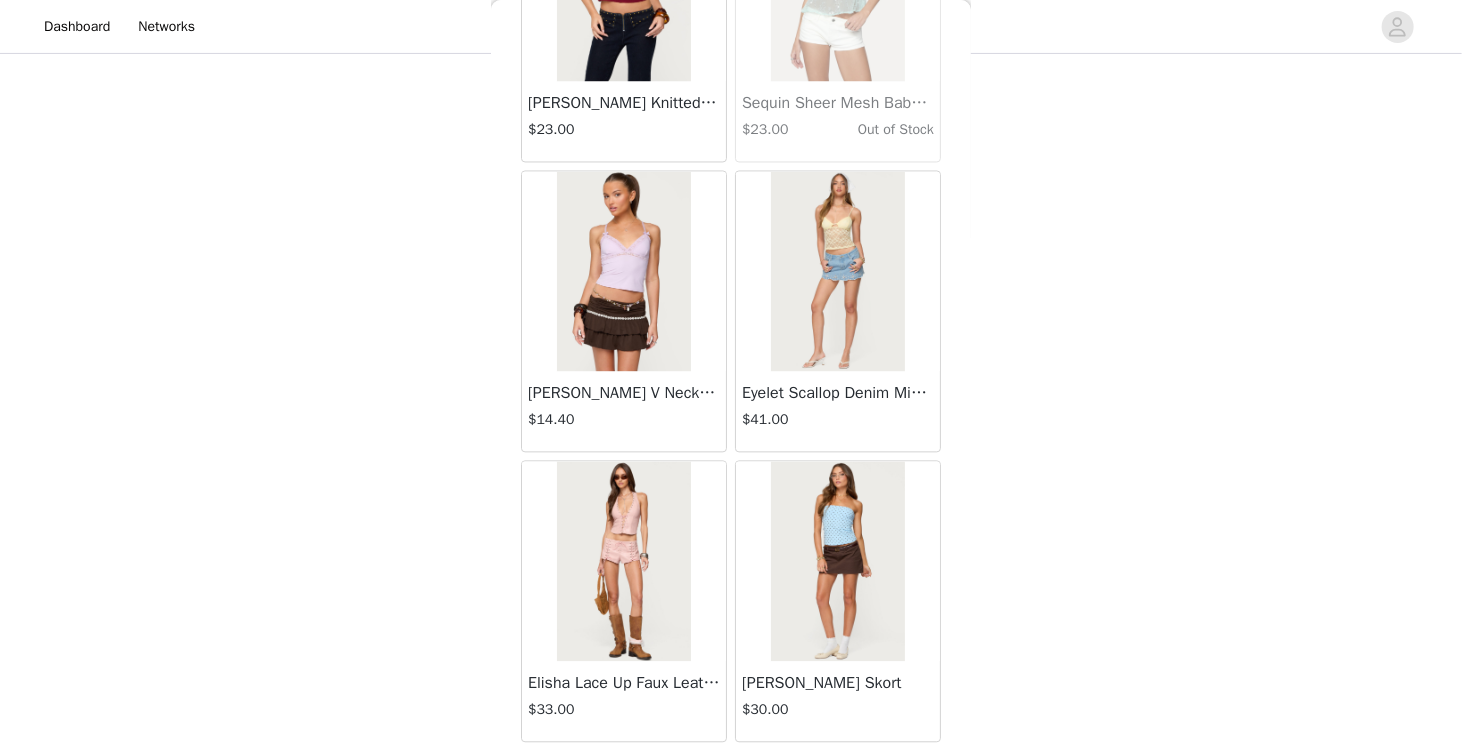 click on "Load More" at bounding box center (731, 776) 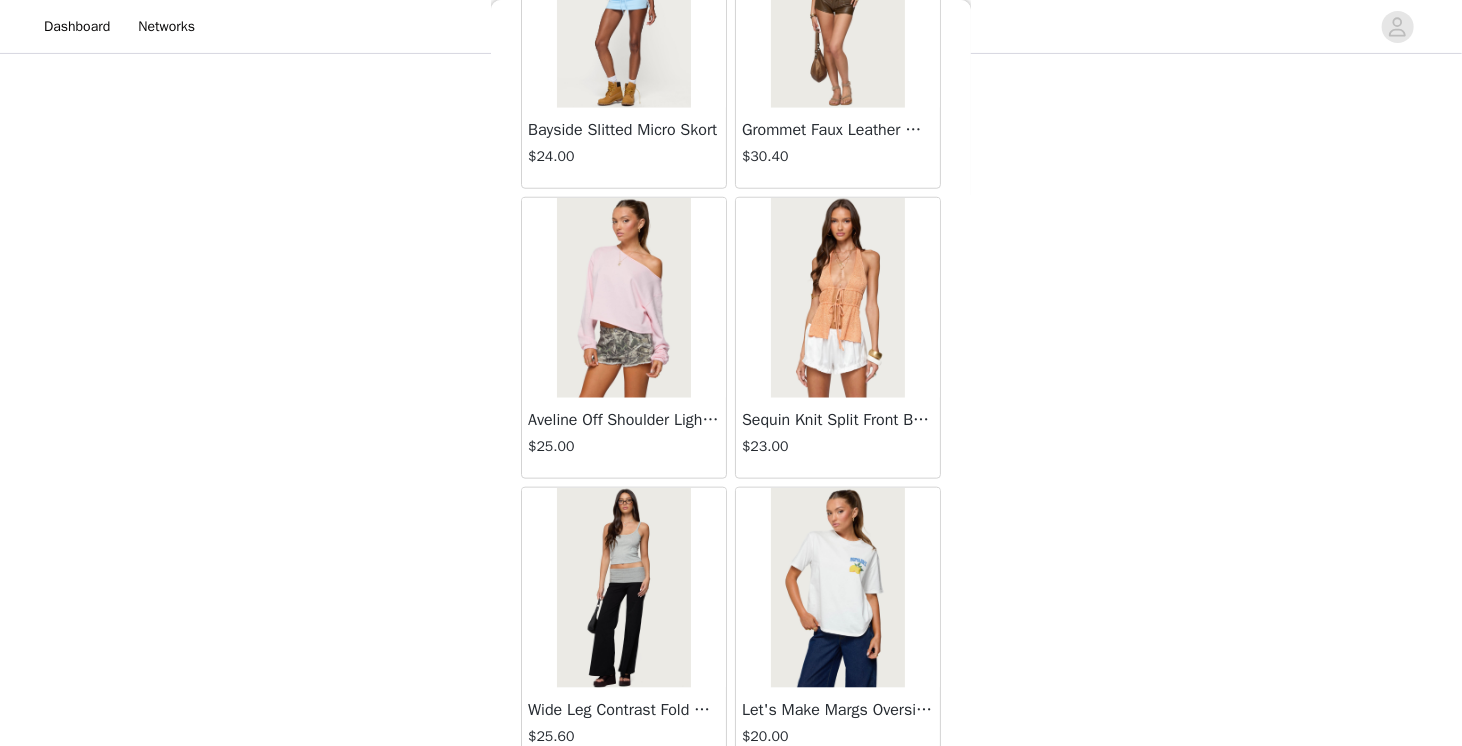 scroll, scrollTop: 48646, scrollLeft: 0, axis: vertical 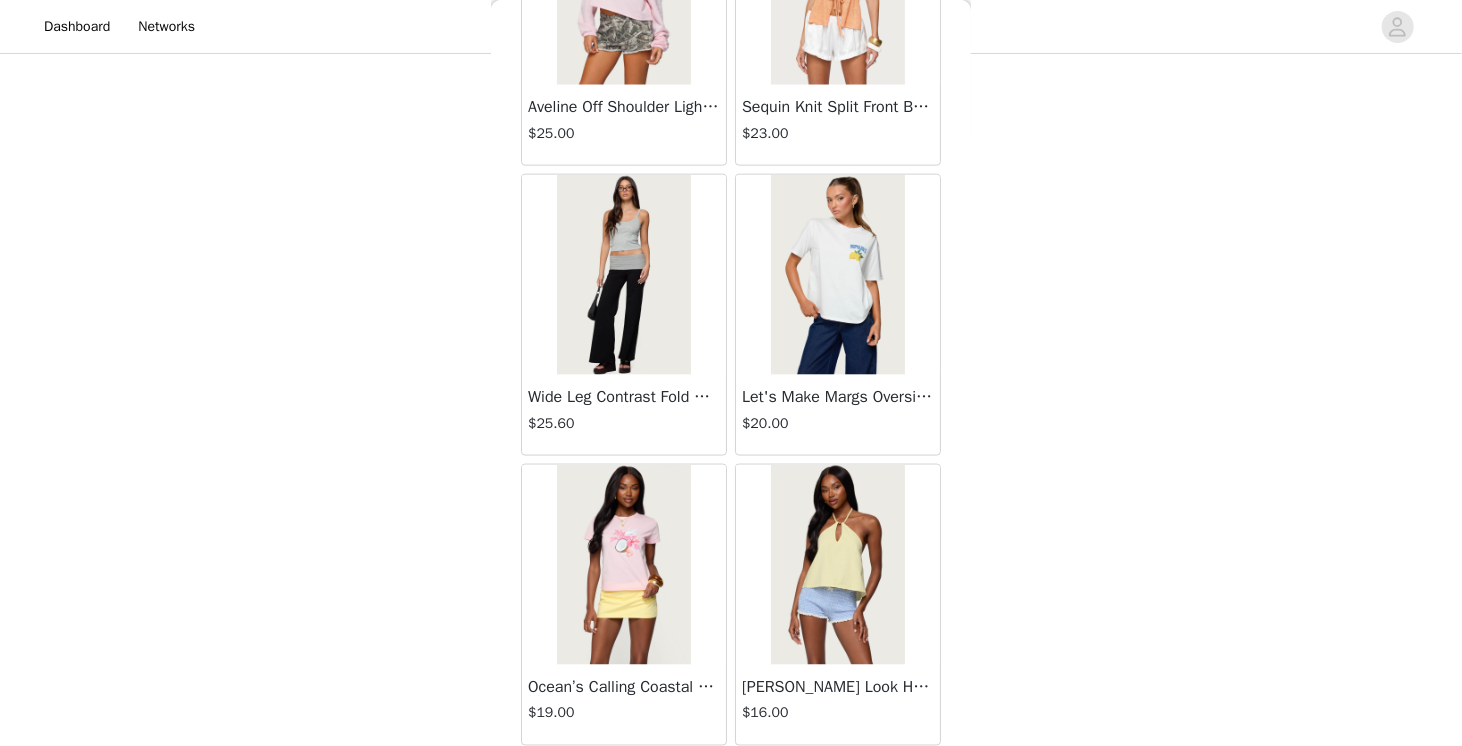 click on "Load More" at bounding box center (731, 780) 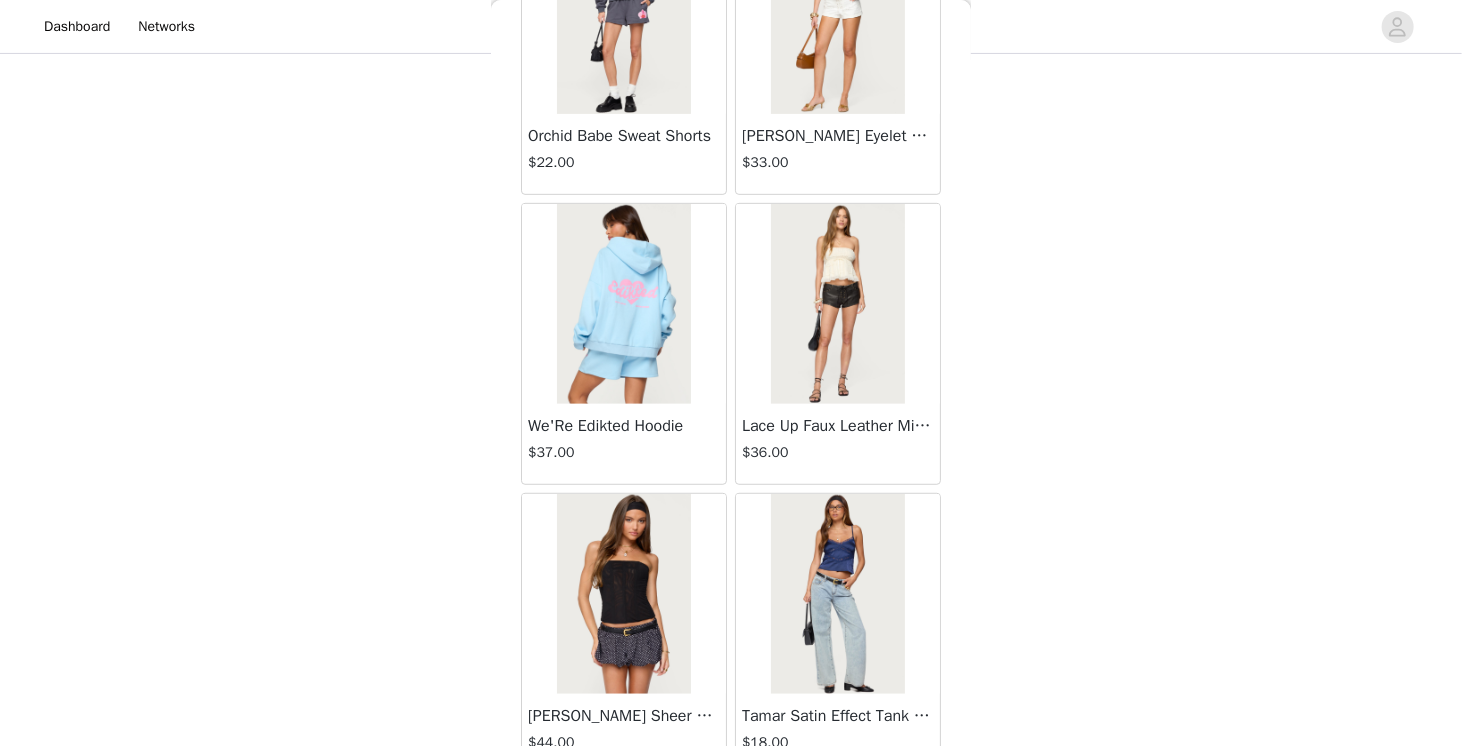 scroll, scrollTop: 51542, scrollLeft: 0, axis: vertical 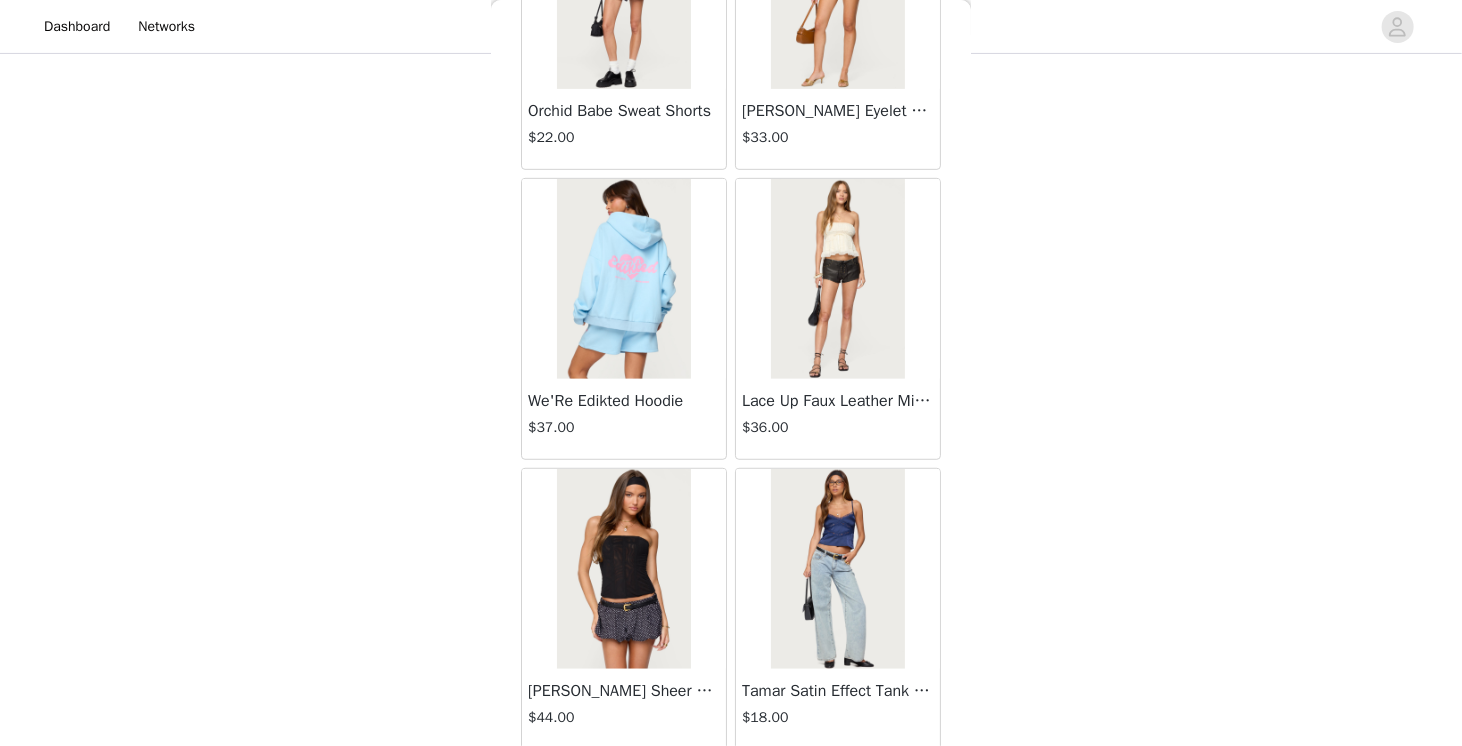 click on "Load More" at bounding box center (731, 784) 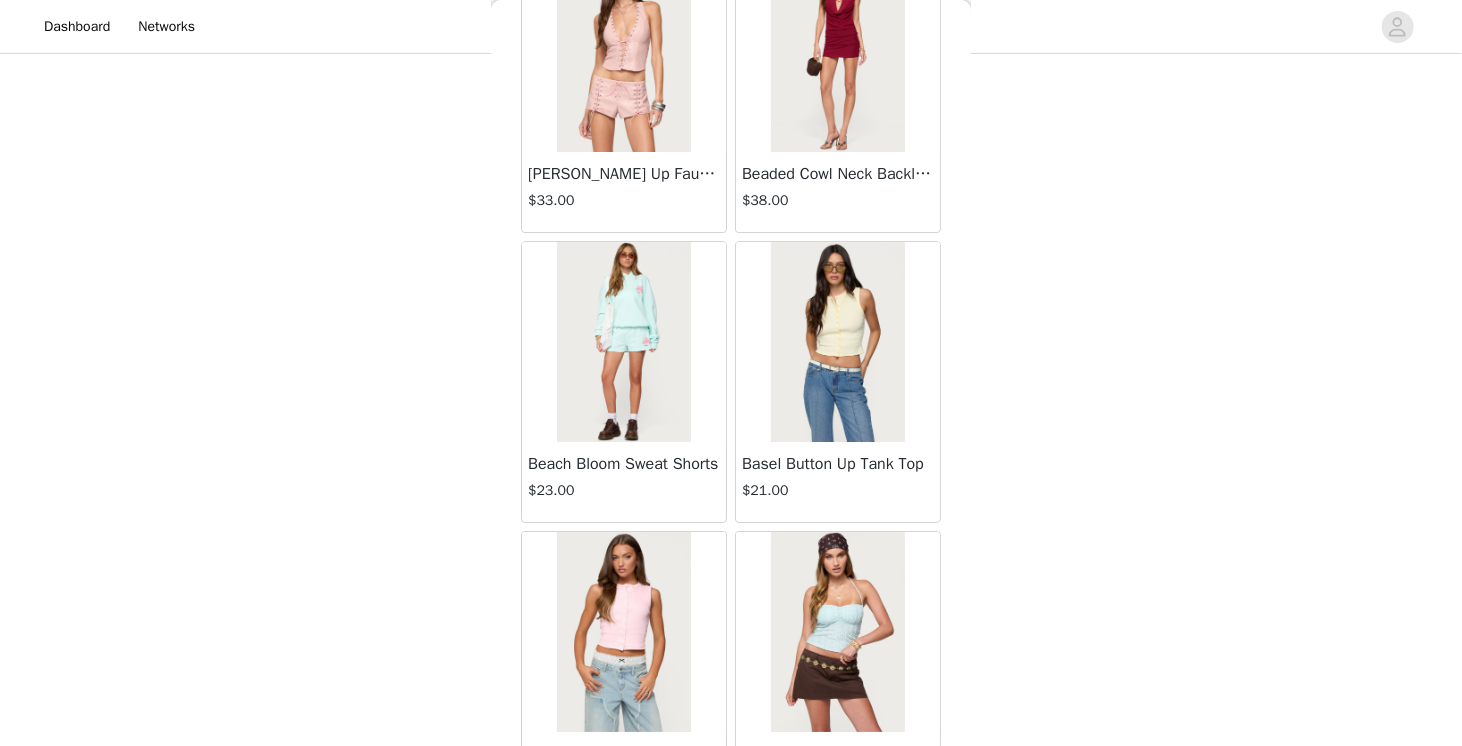 scroll, scrollTop: 54438, scrollLeft: 0, axis: vertical 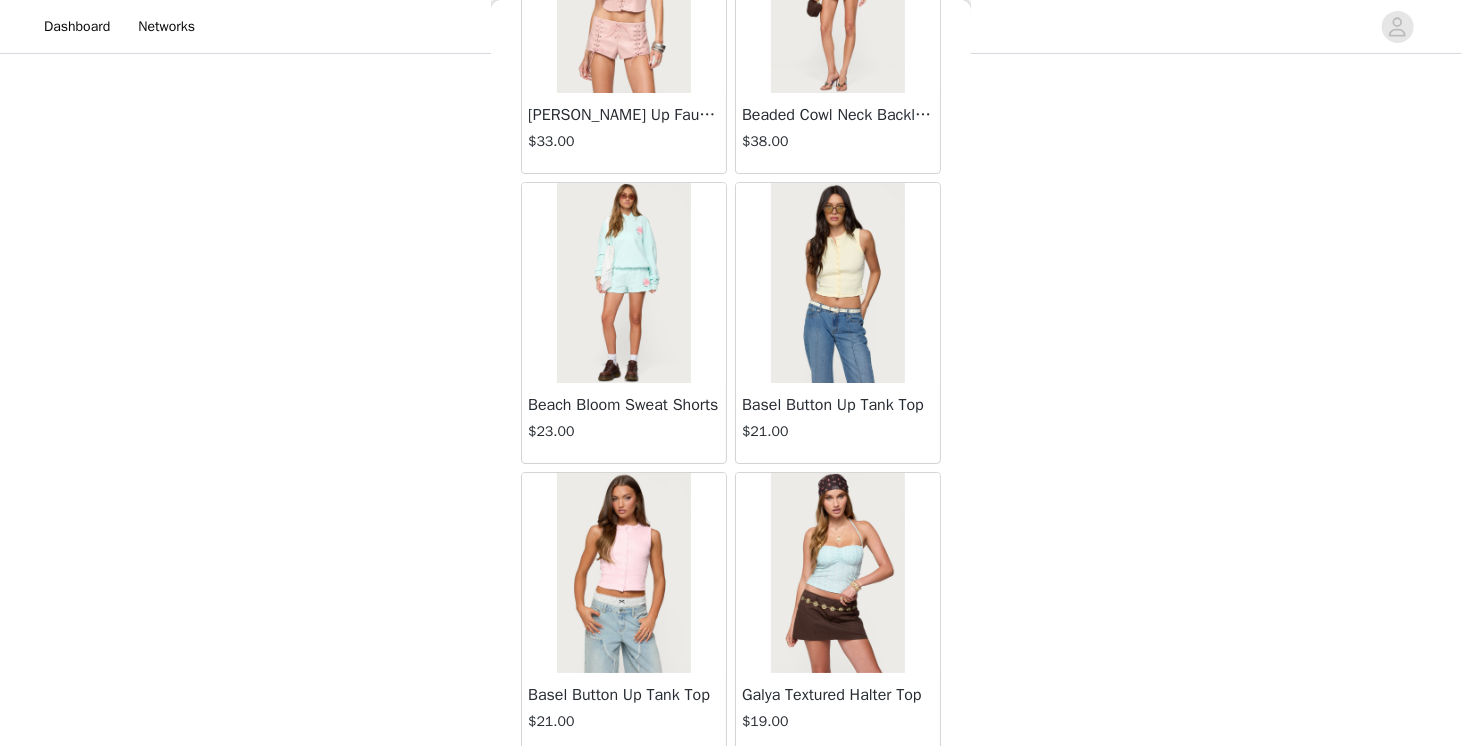 click on "Load More" at bounding box center (731, 788) 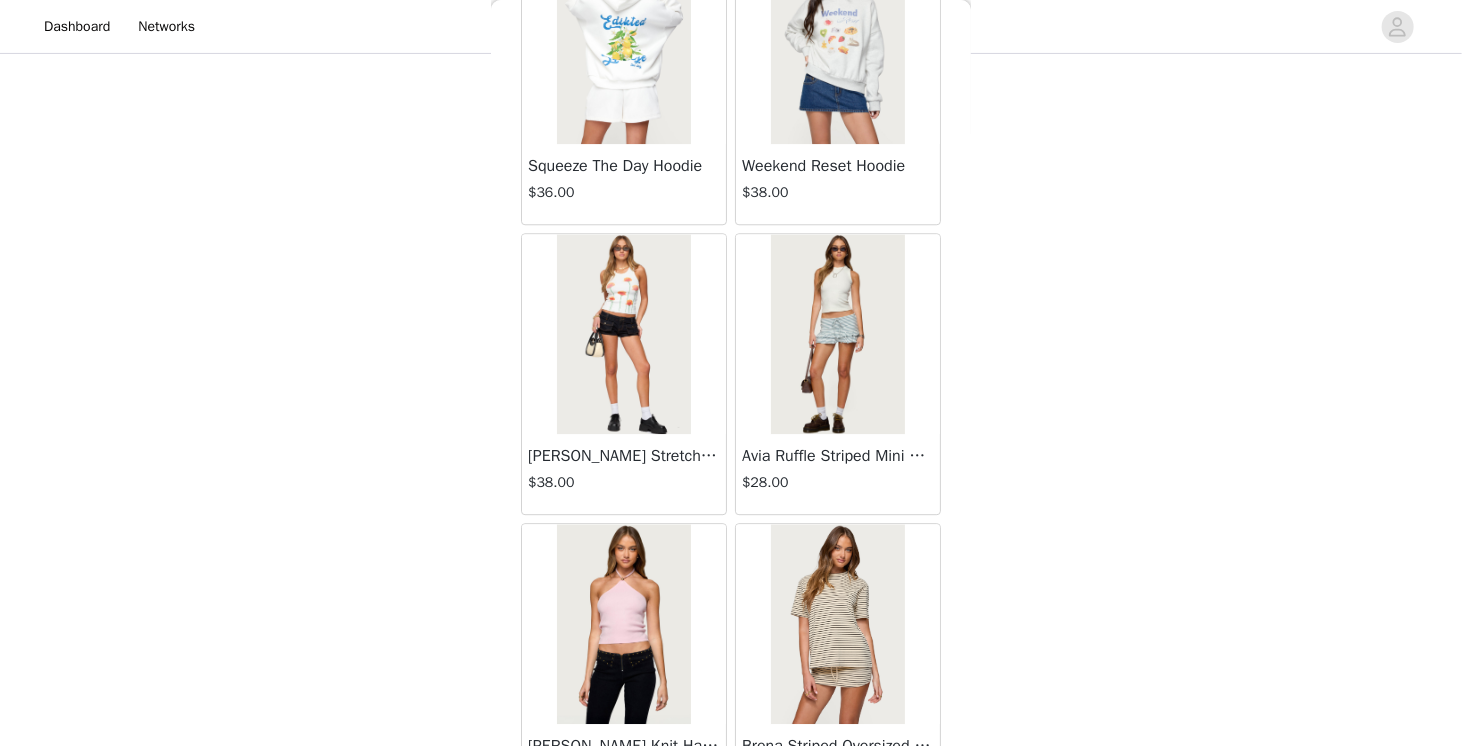 scroll, scrollTop: 57289, scrollLeft: 0, axis: vertical 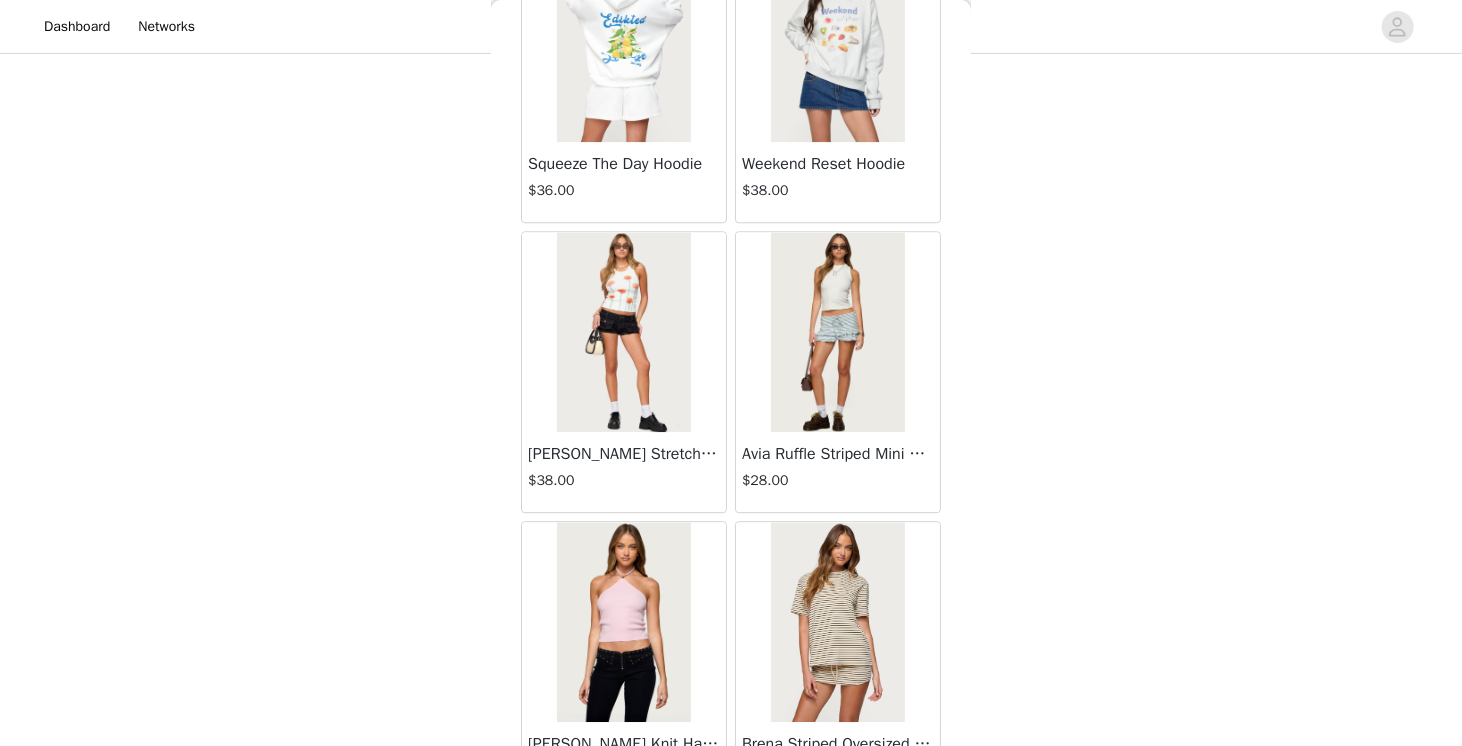 click at bounding box center [837, 332] 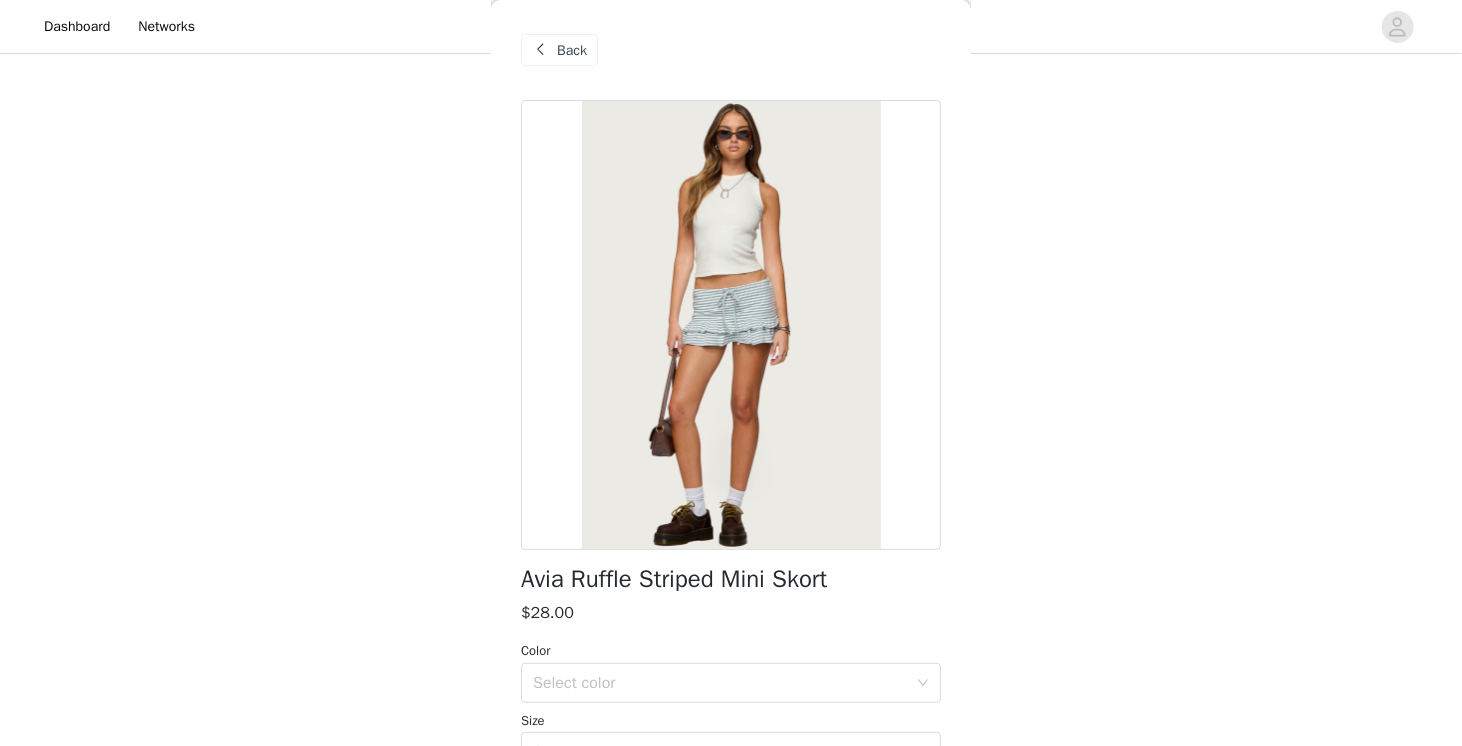 scroll, scrollTop: 172, scrollLeft: 0, axis: vertical 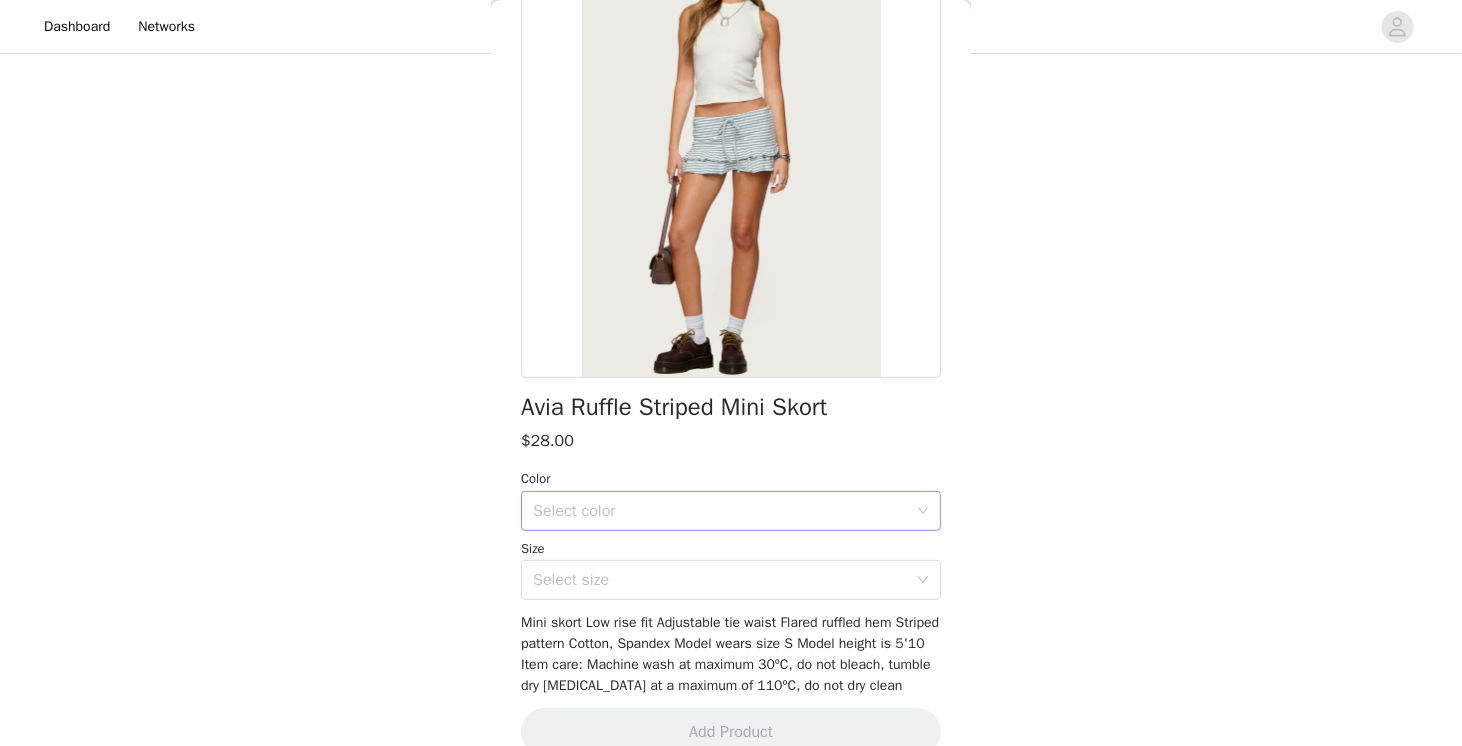 click on "Select color" at bounding box center (720, 511) 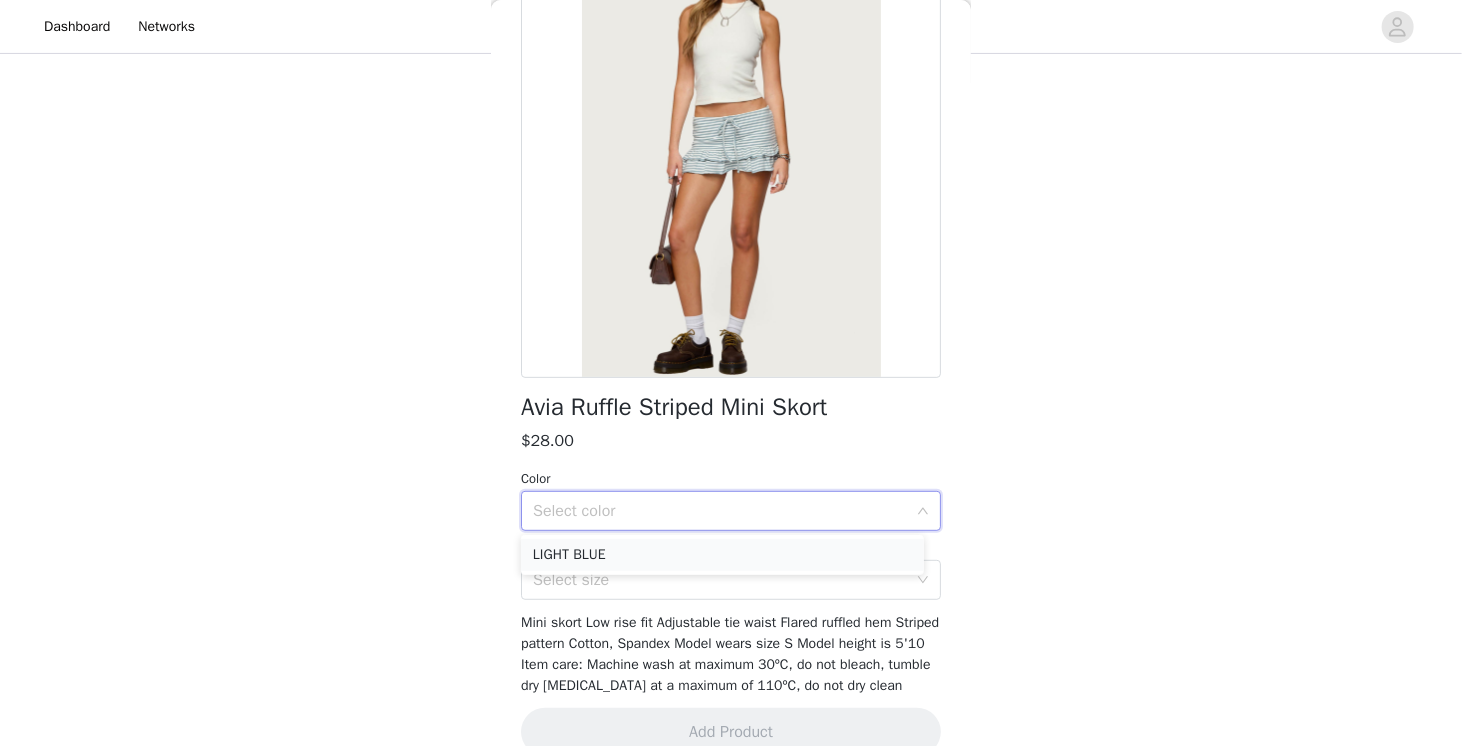 click on "LIGHT BLUE" at bounding box center [722, 555] 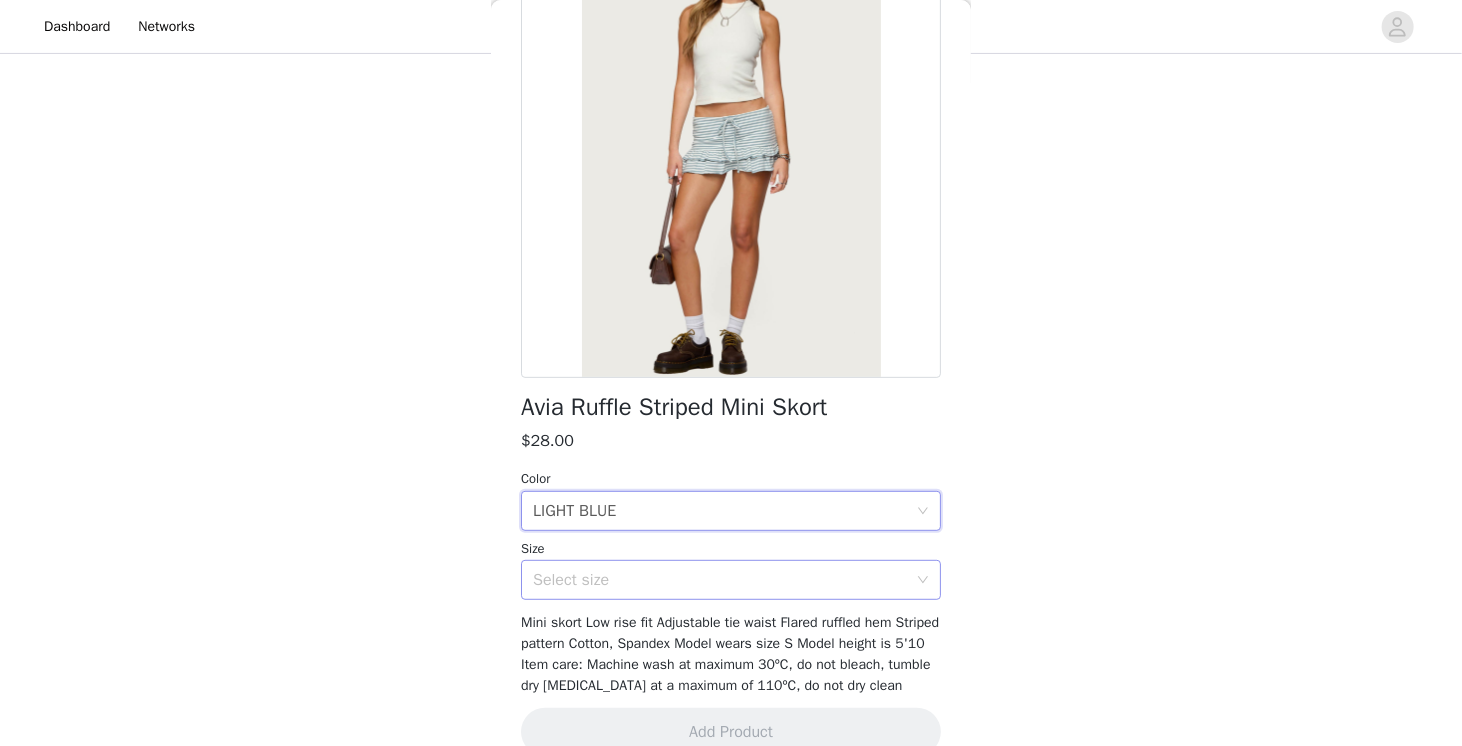 click on "Select size" at bounding box center (720, 580) 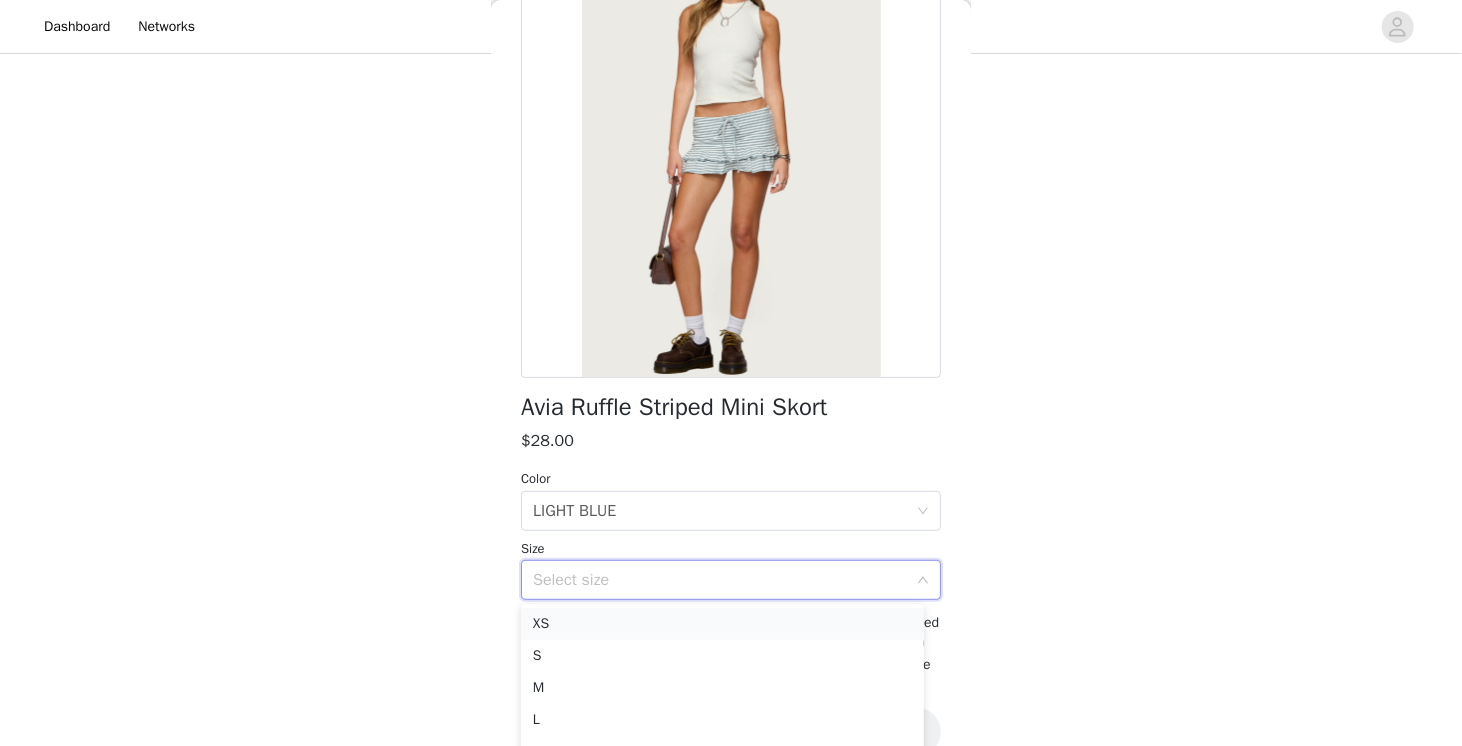 click on "XS" at bounding box center [722, 624] 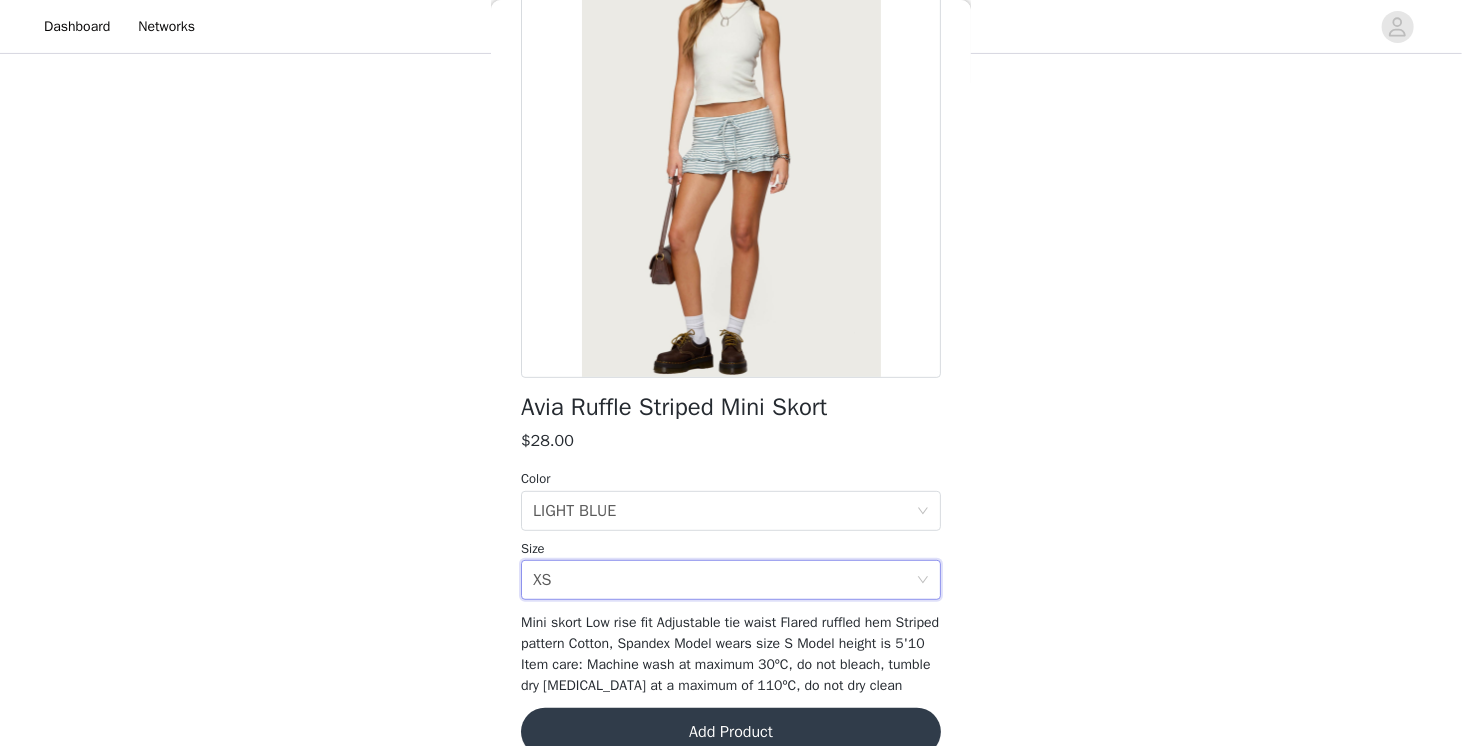 scroll, scrollTop: 227, scrollLeft: 0, axis: vertical 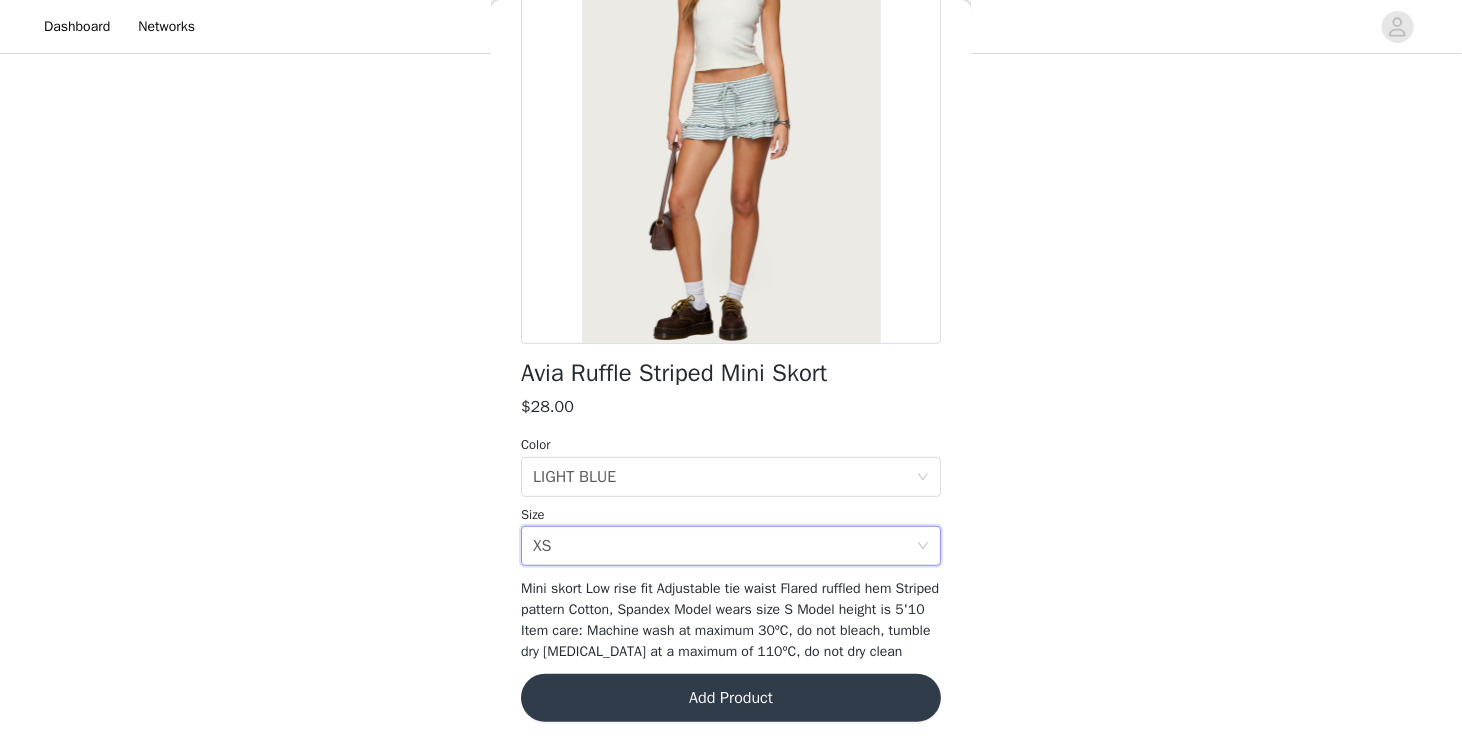 click on "Add Product" at bounding box center [731, 698] 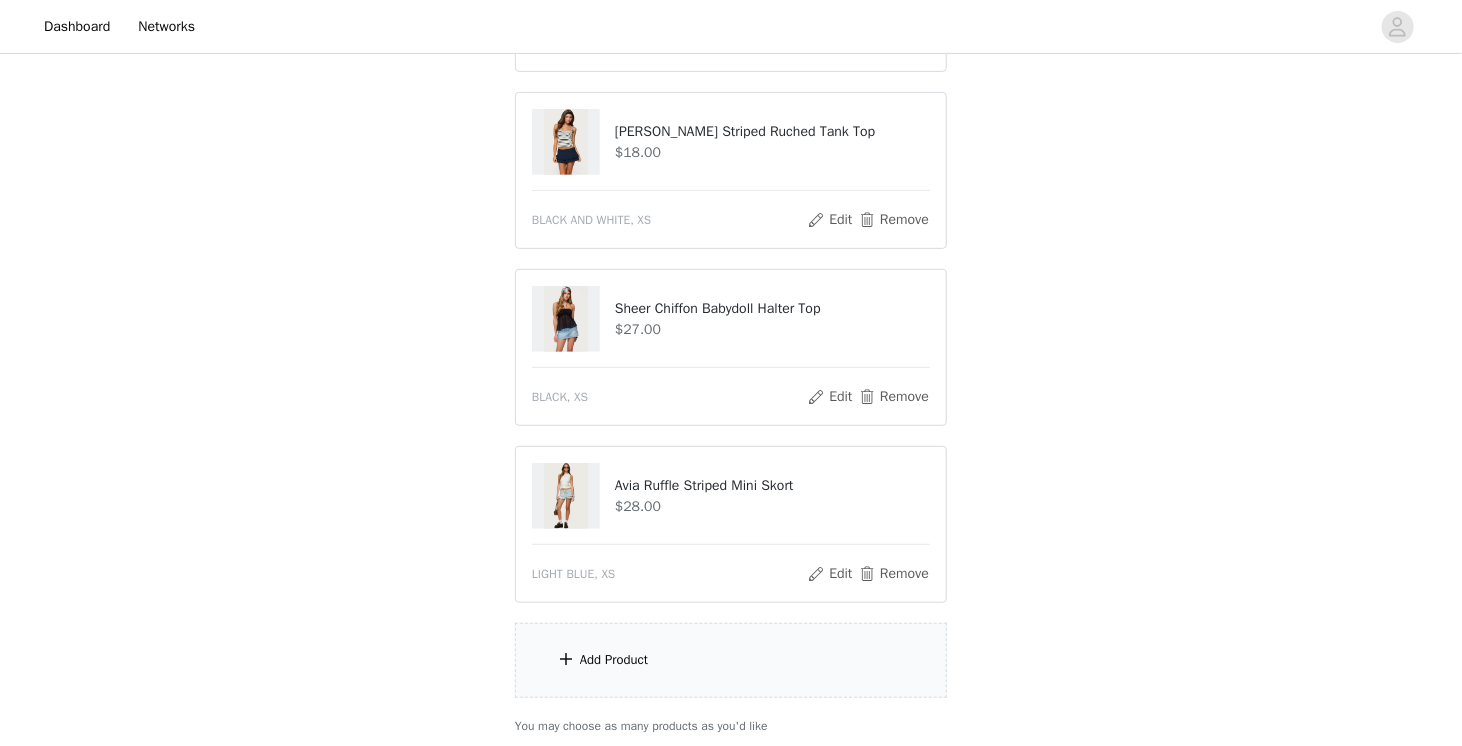 scroll, scrollTop: 360, scrollLeft: 0, axis: vertical 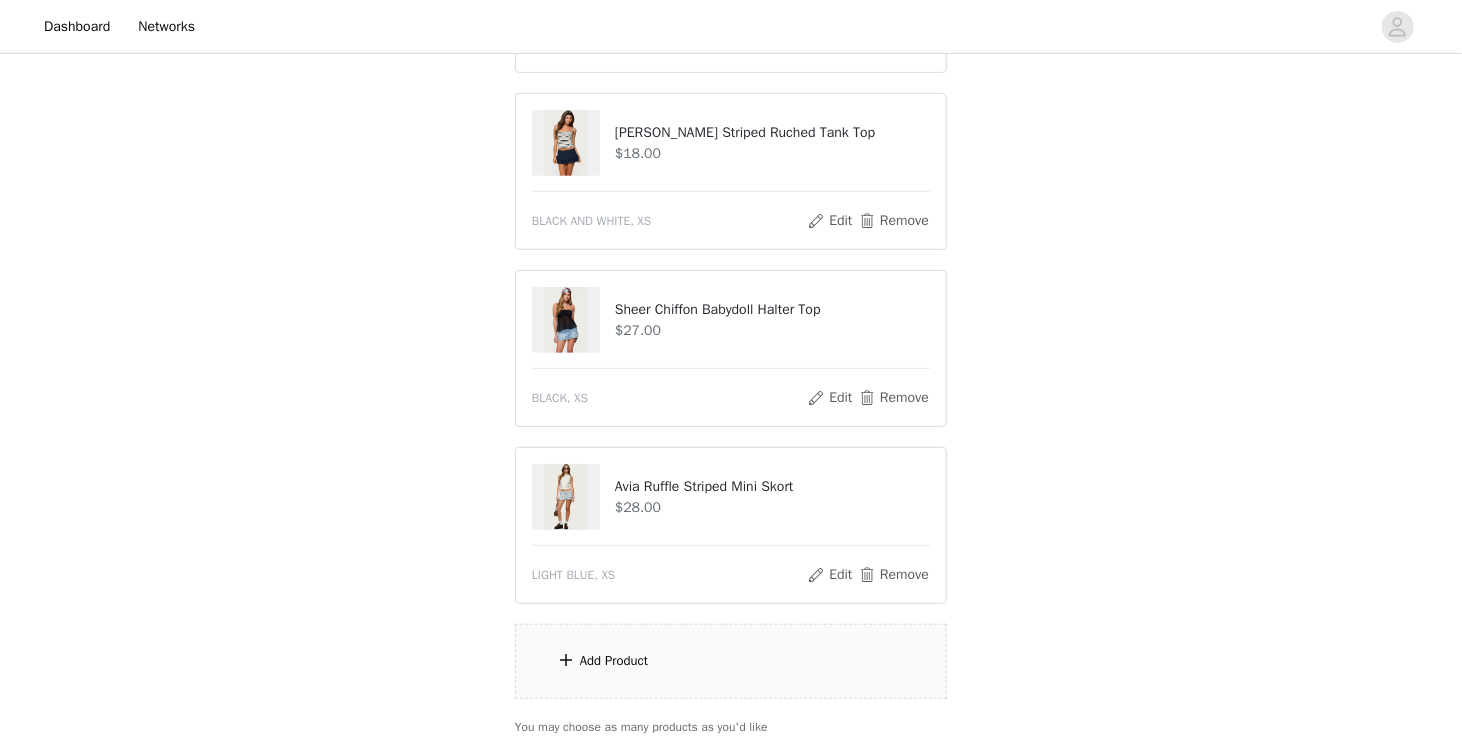 click on "Add Product" at bounding box center [614, 661] 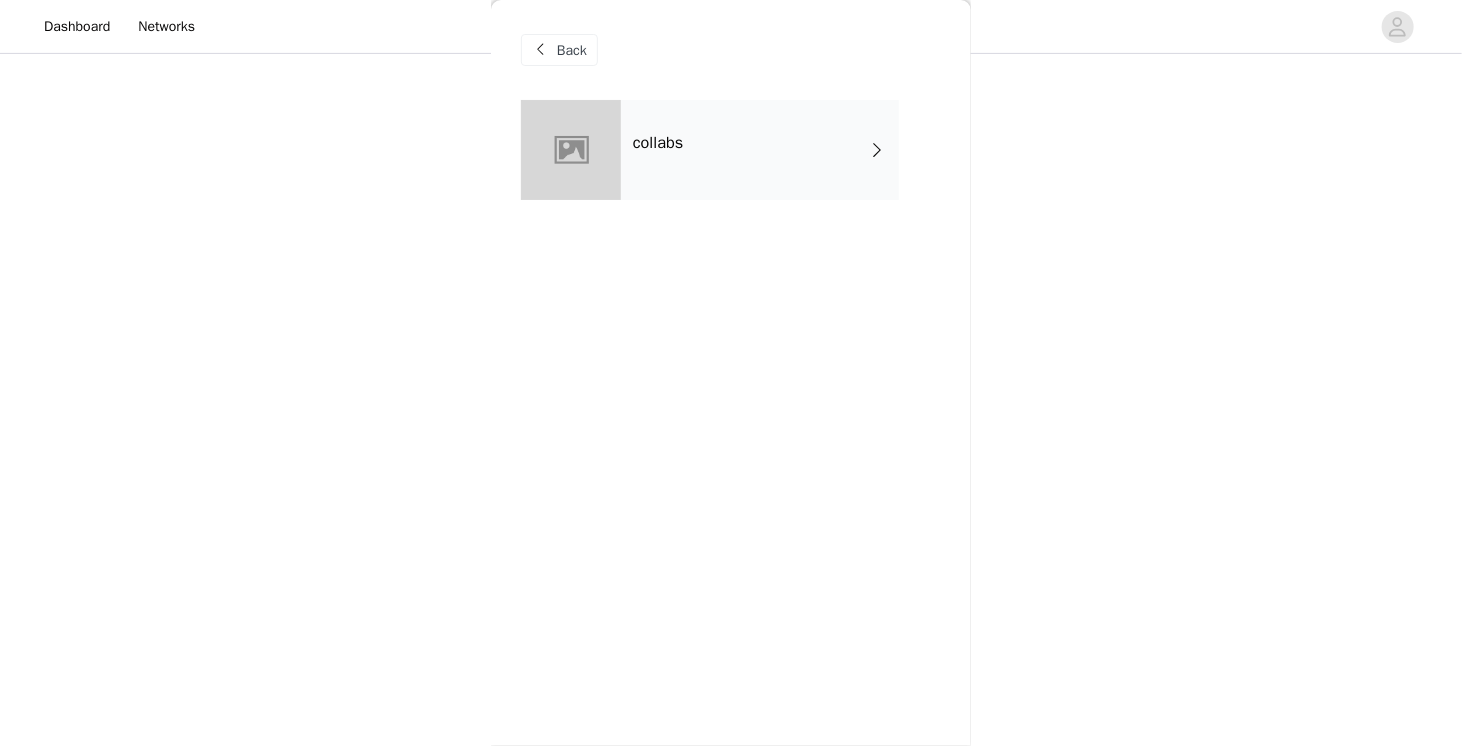 click on "collabs" at bounding box center [760, 150] 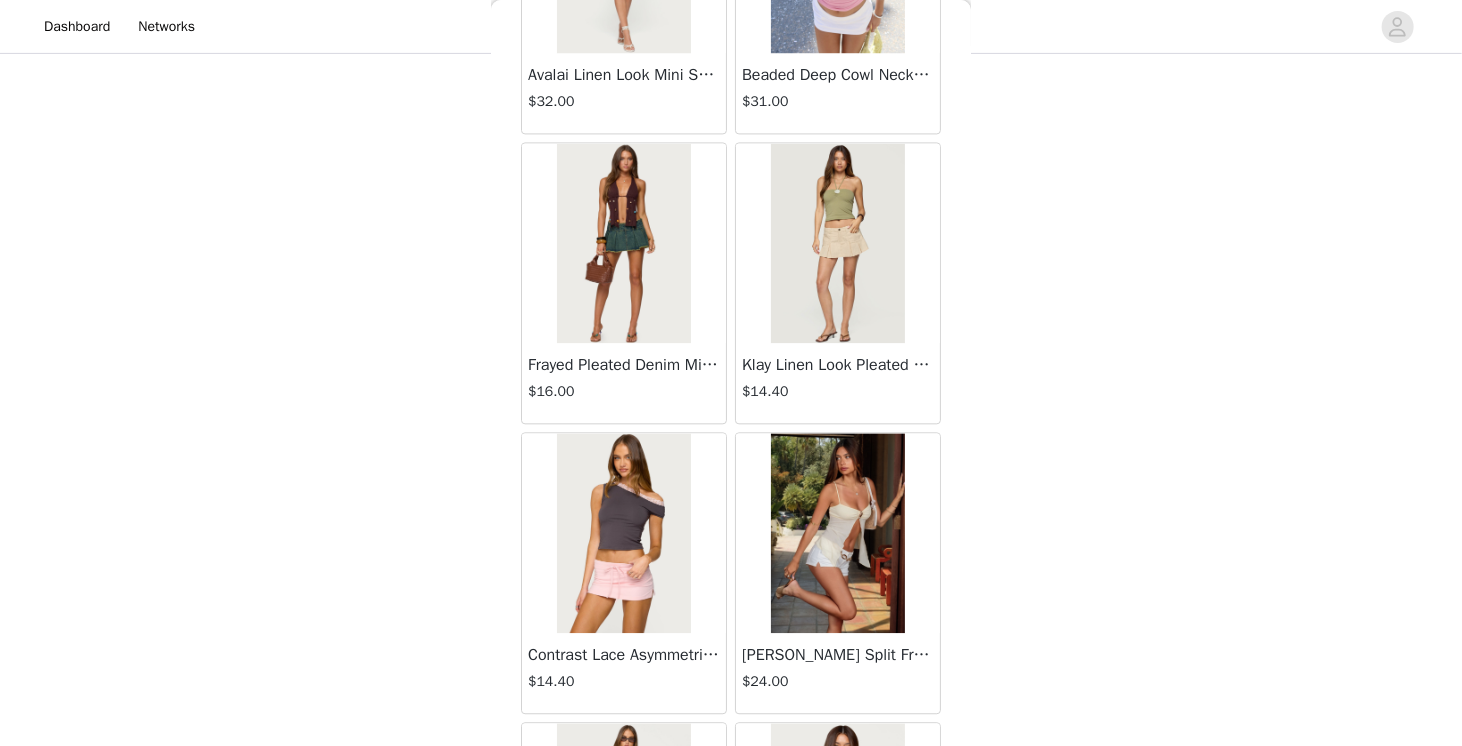 scroll, scrollTop: 2310, scrollLeft: 0, axis: vertical 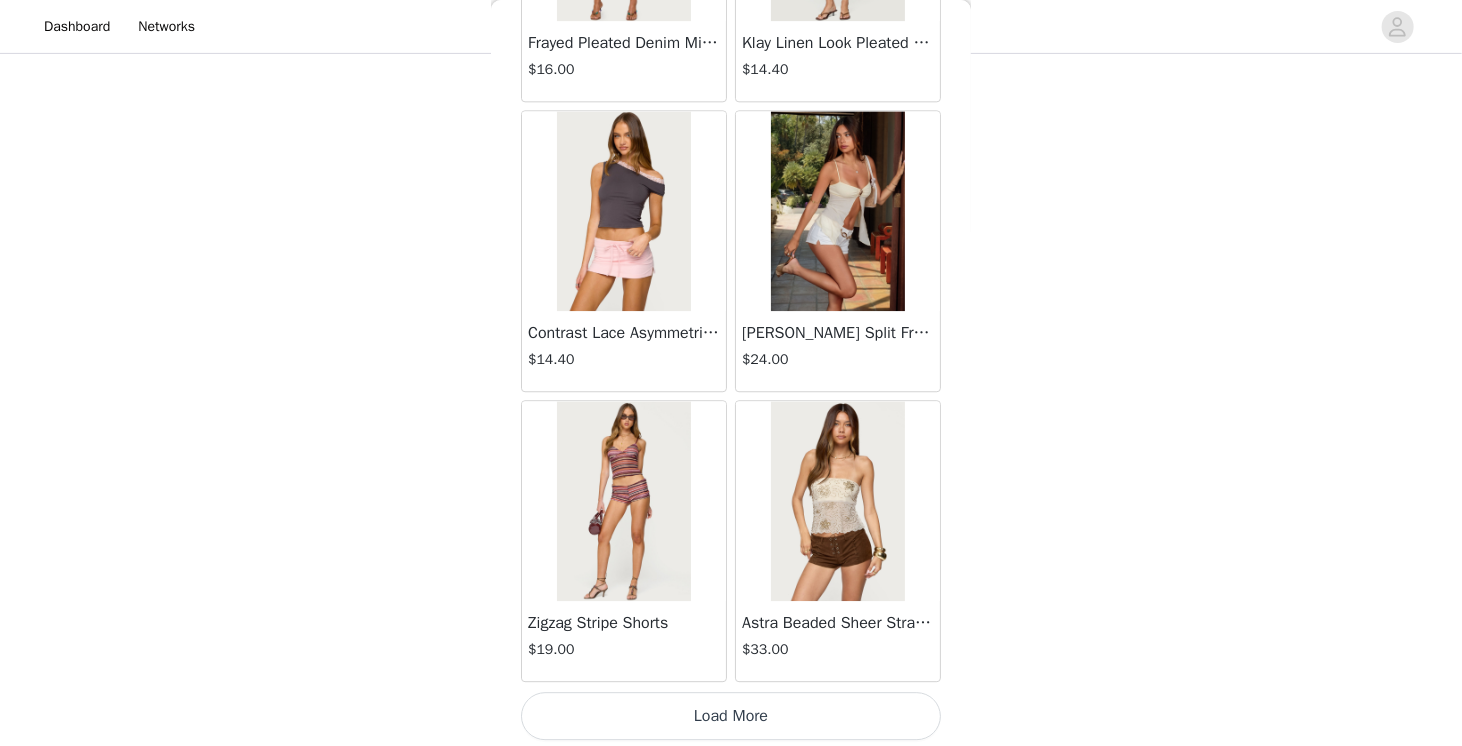 click on "Load More" at bounding box center [731, 716] 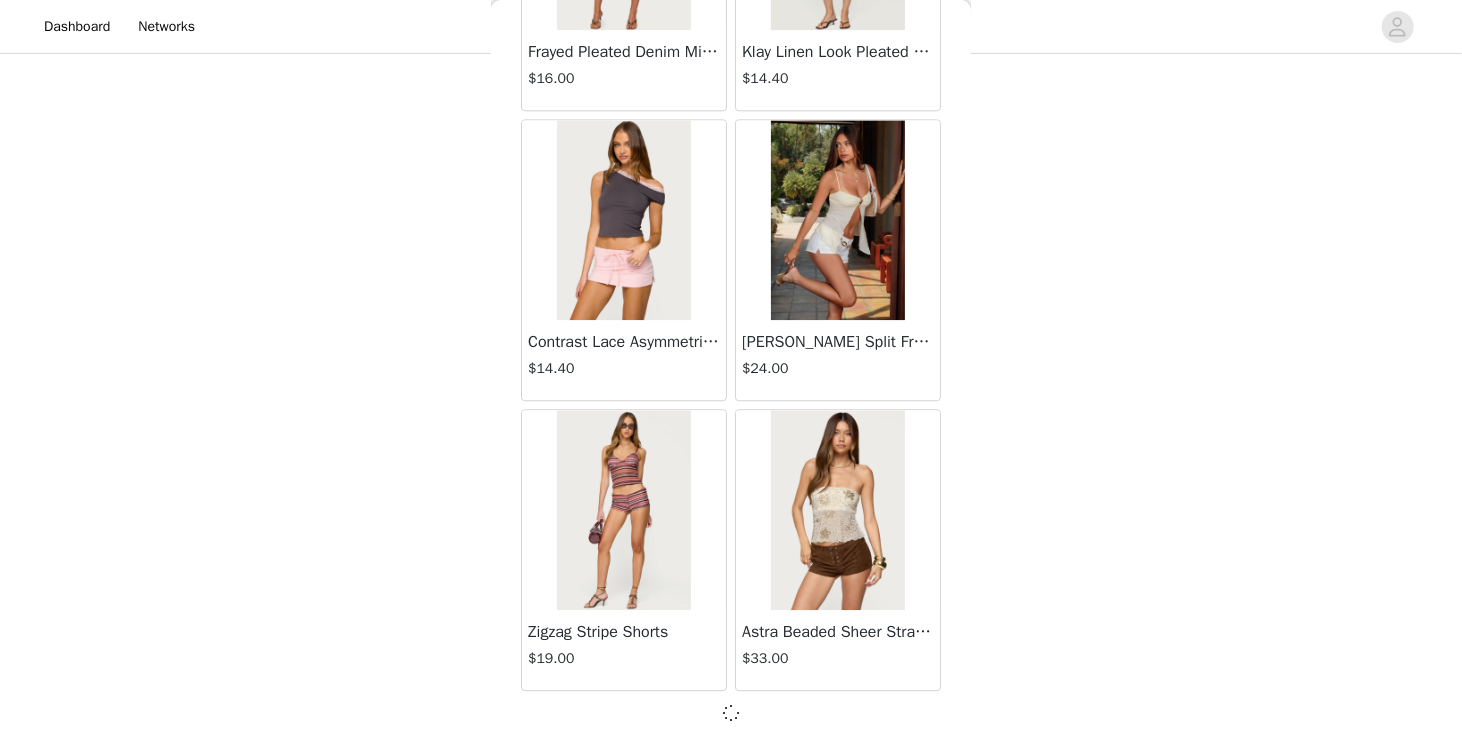 scroll, scrollTop: 2310, scrollLeft: 0, axis: vertical 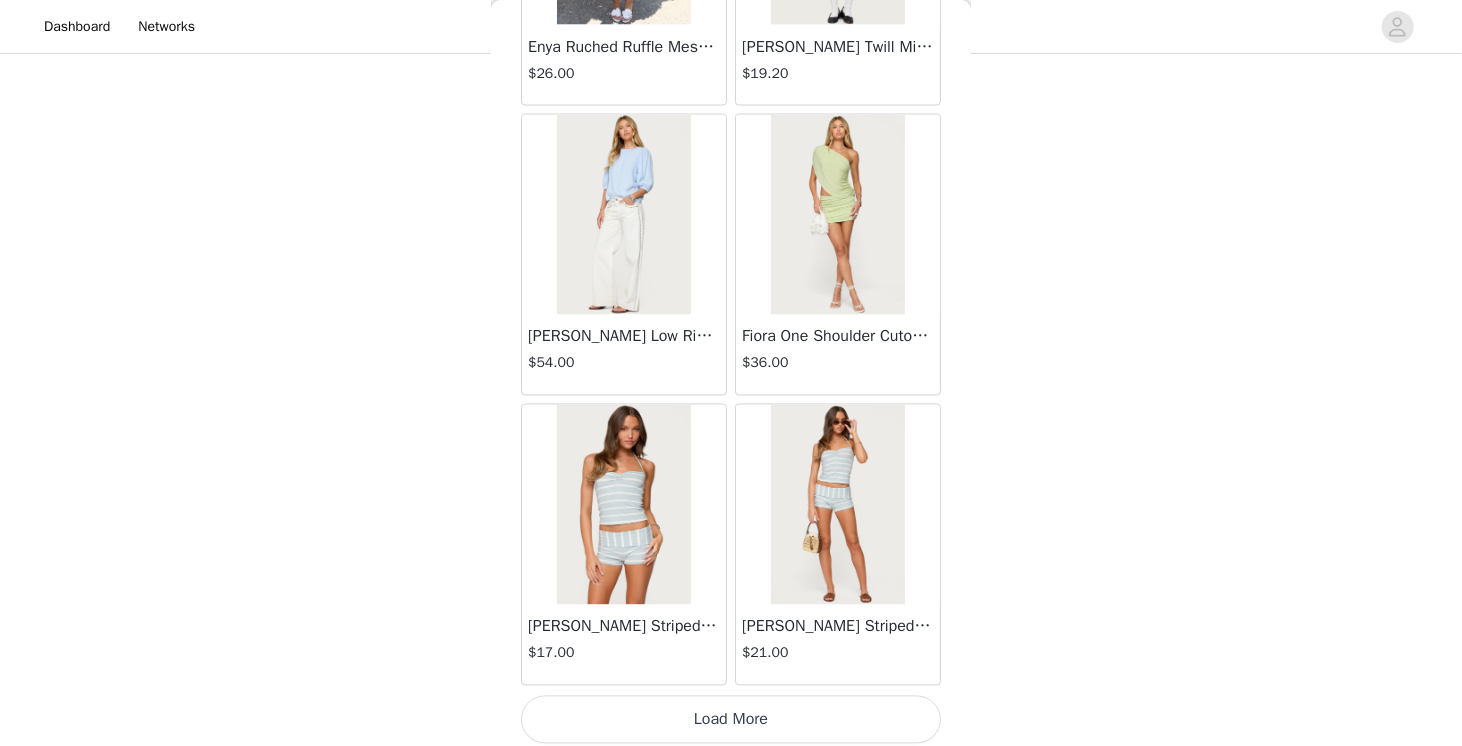click on "Load More" at bounding box center [731, 720] 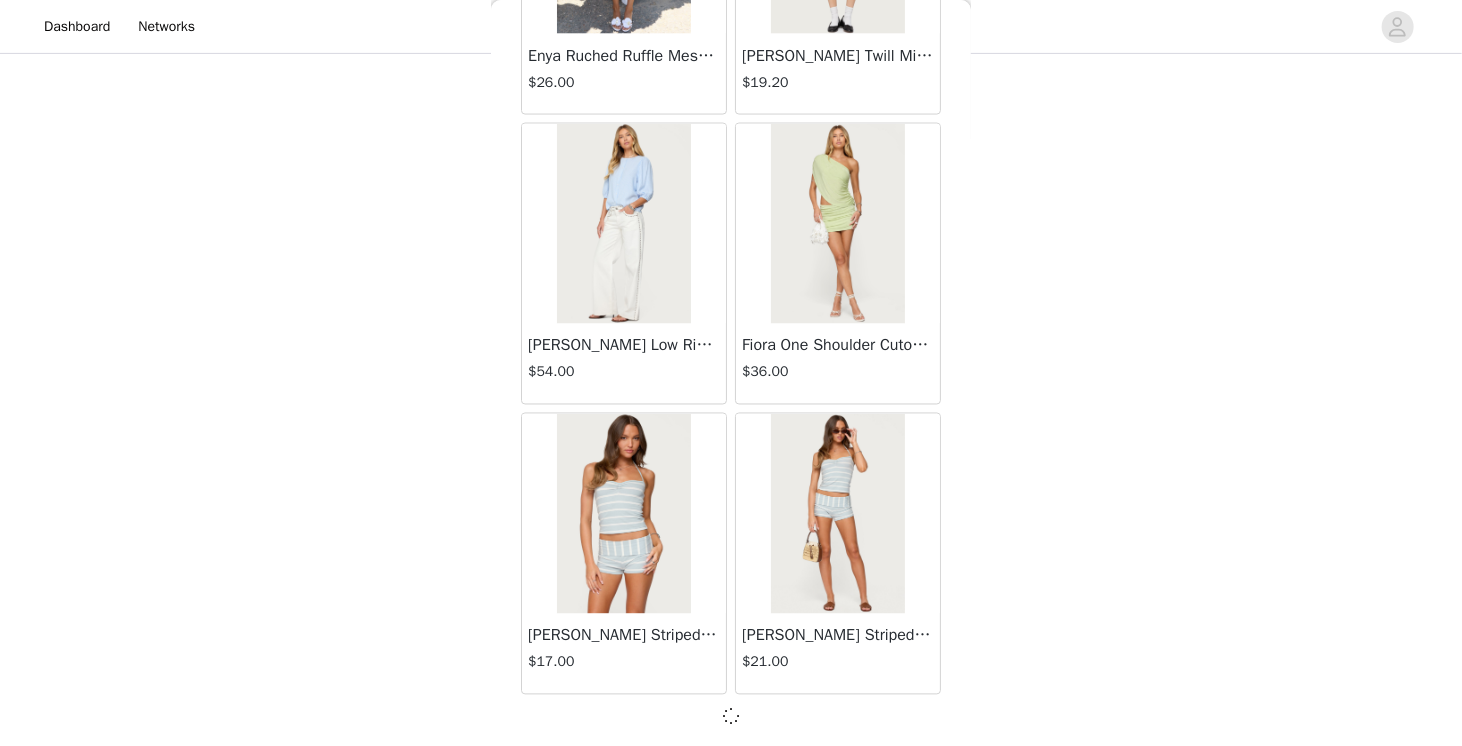 scroll, scrollTop: 5206, scrollLeft: 0, axis: vertical 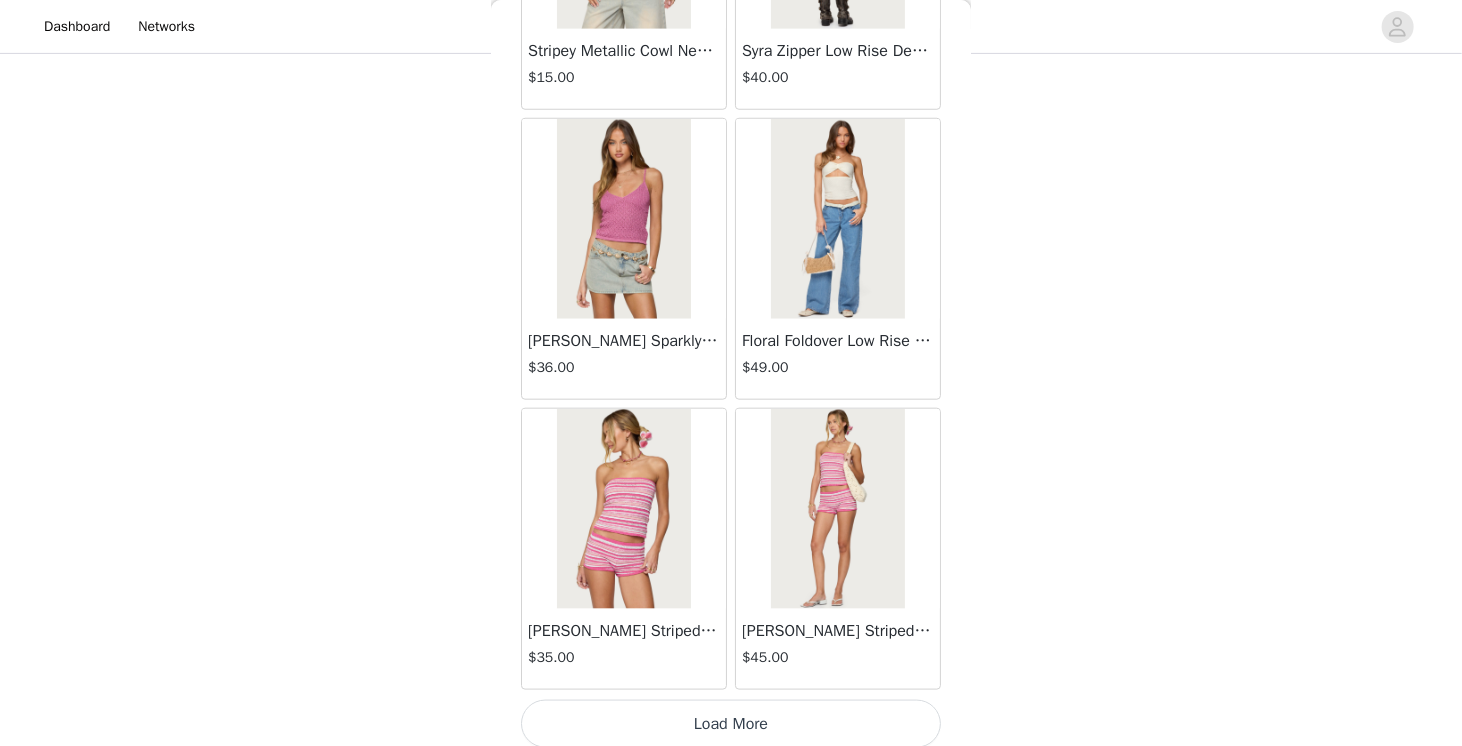 click on "Load More" at bounding box center [731, 724] 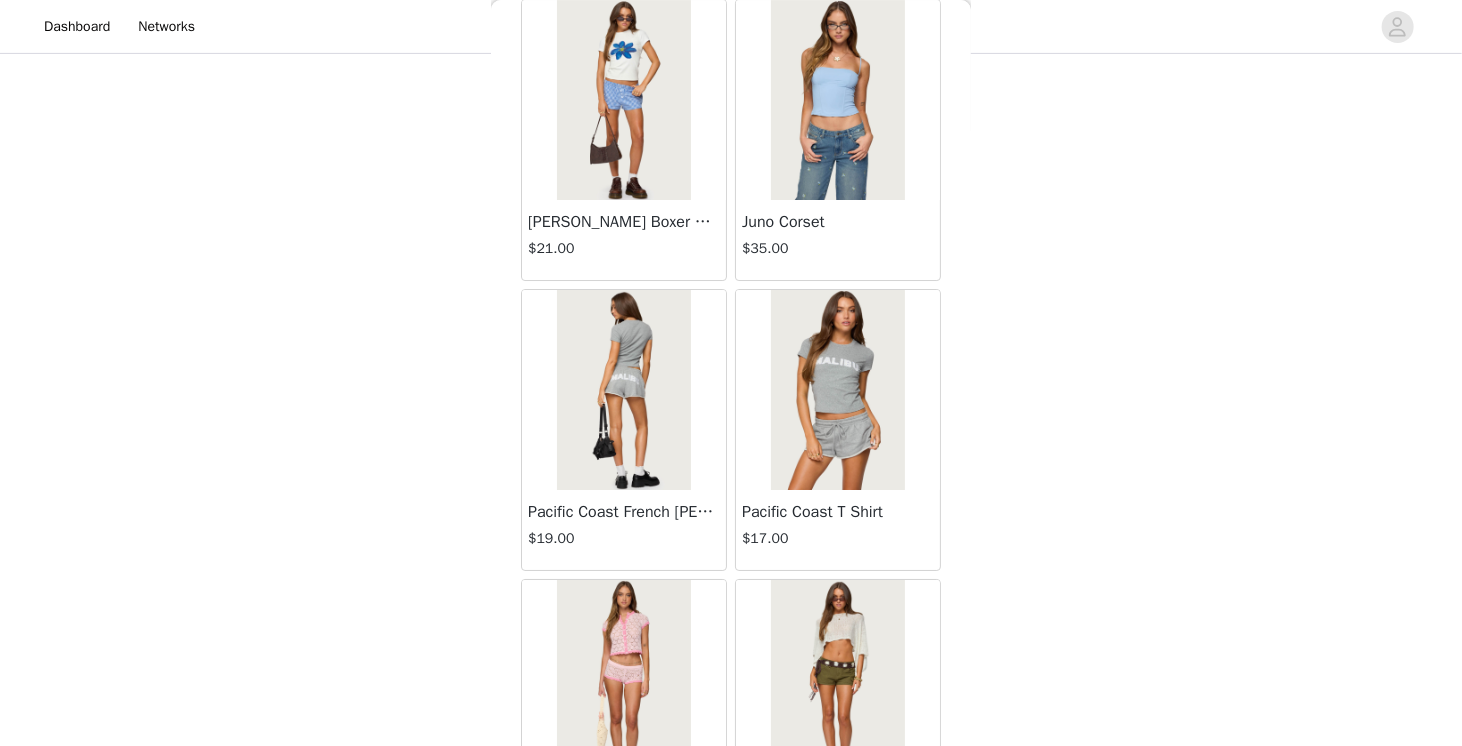 scroll, scrollTop: 10998, scrollLeft: 0, axis: vertical 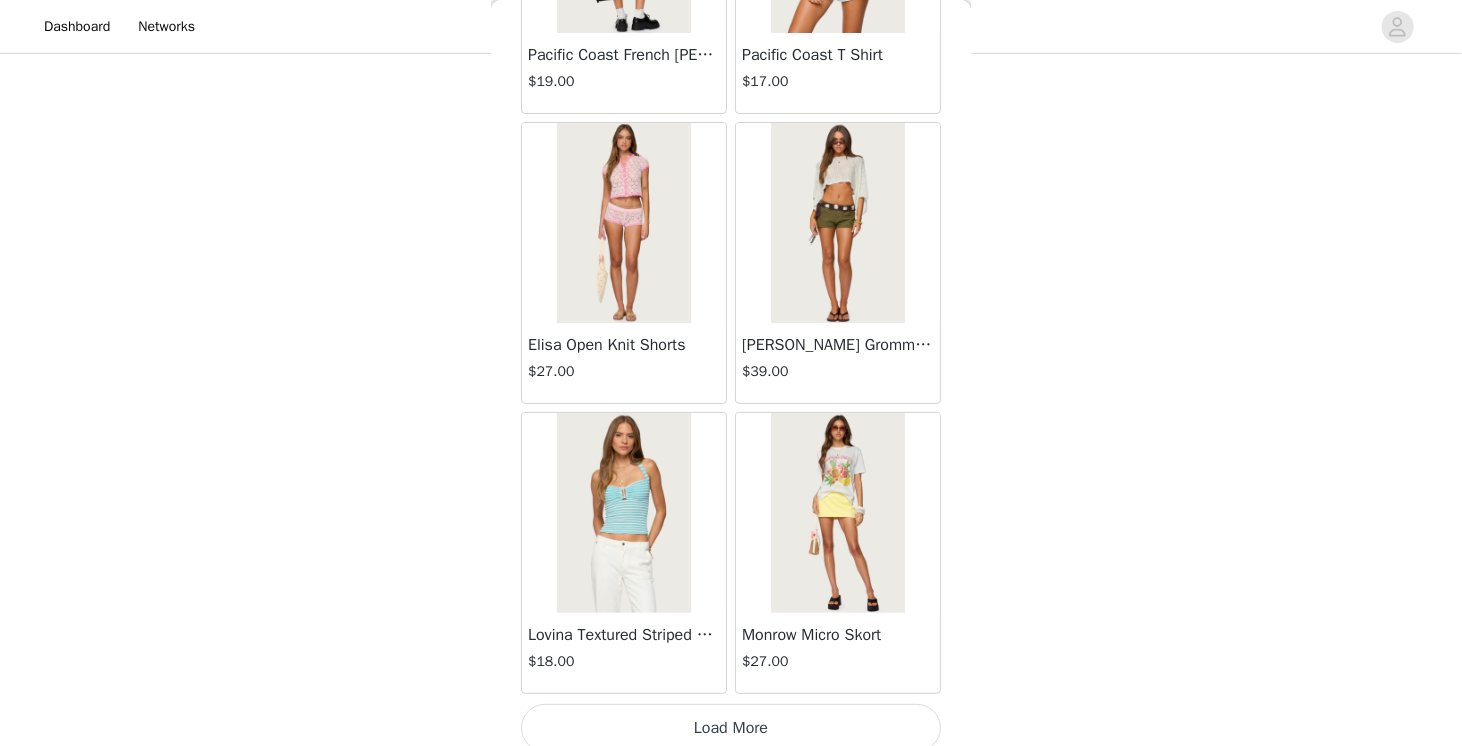 click on "Load More" at bounding box center [731, 728] 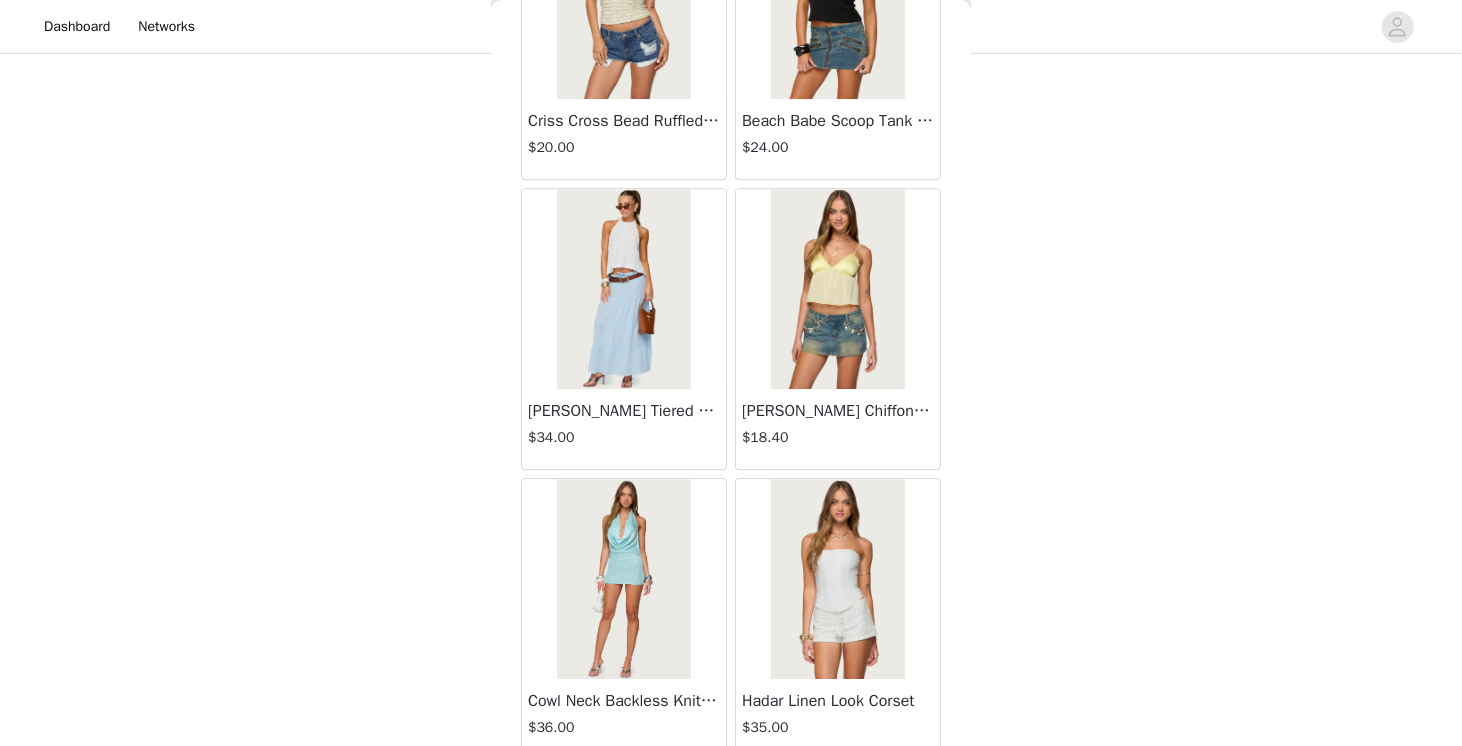 scroll, scrollTop: 13894, scrollLeft: 0, axis: vertical 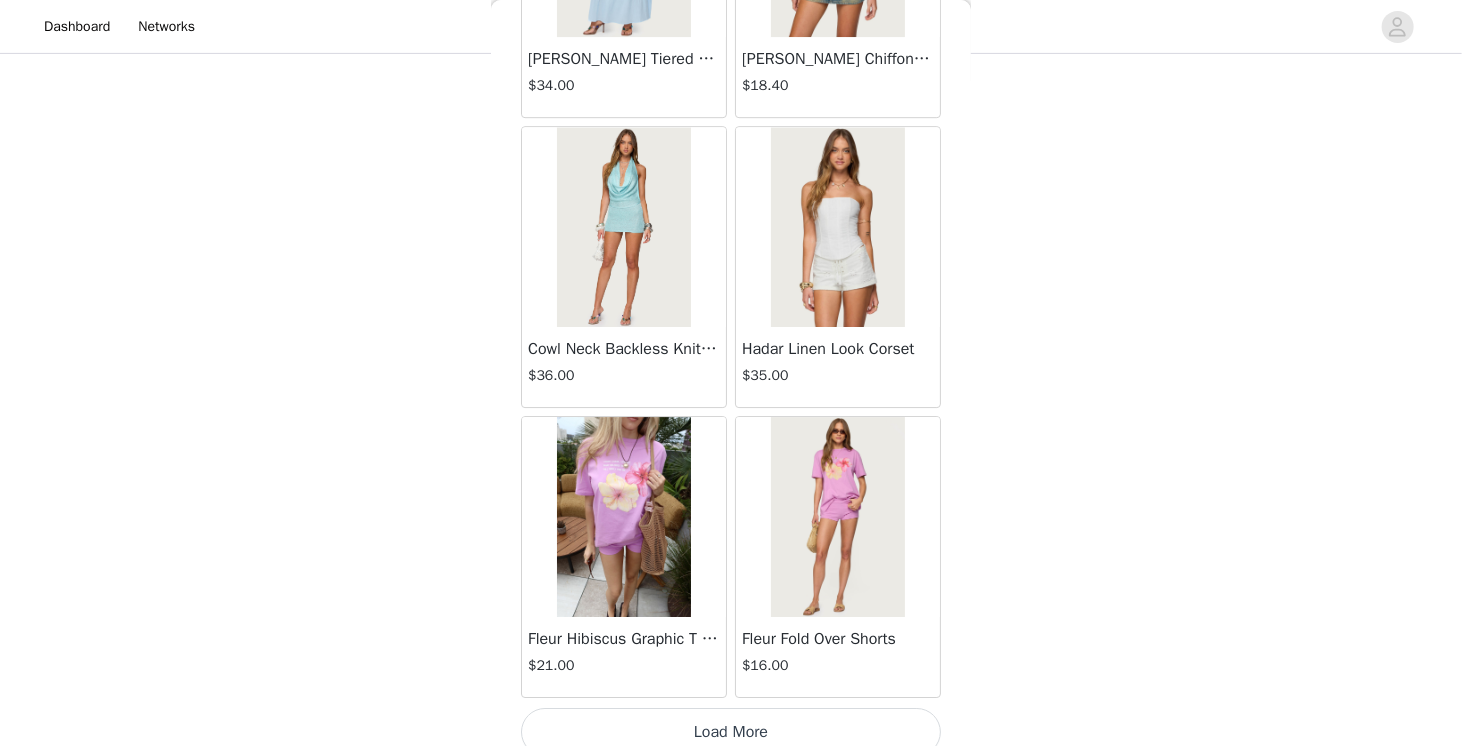 click on "Load More" at bounding box center (731, 732) 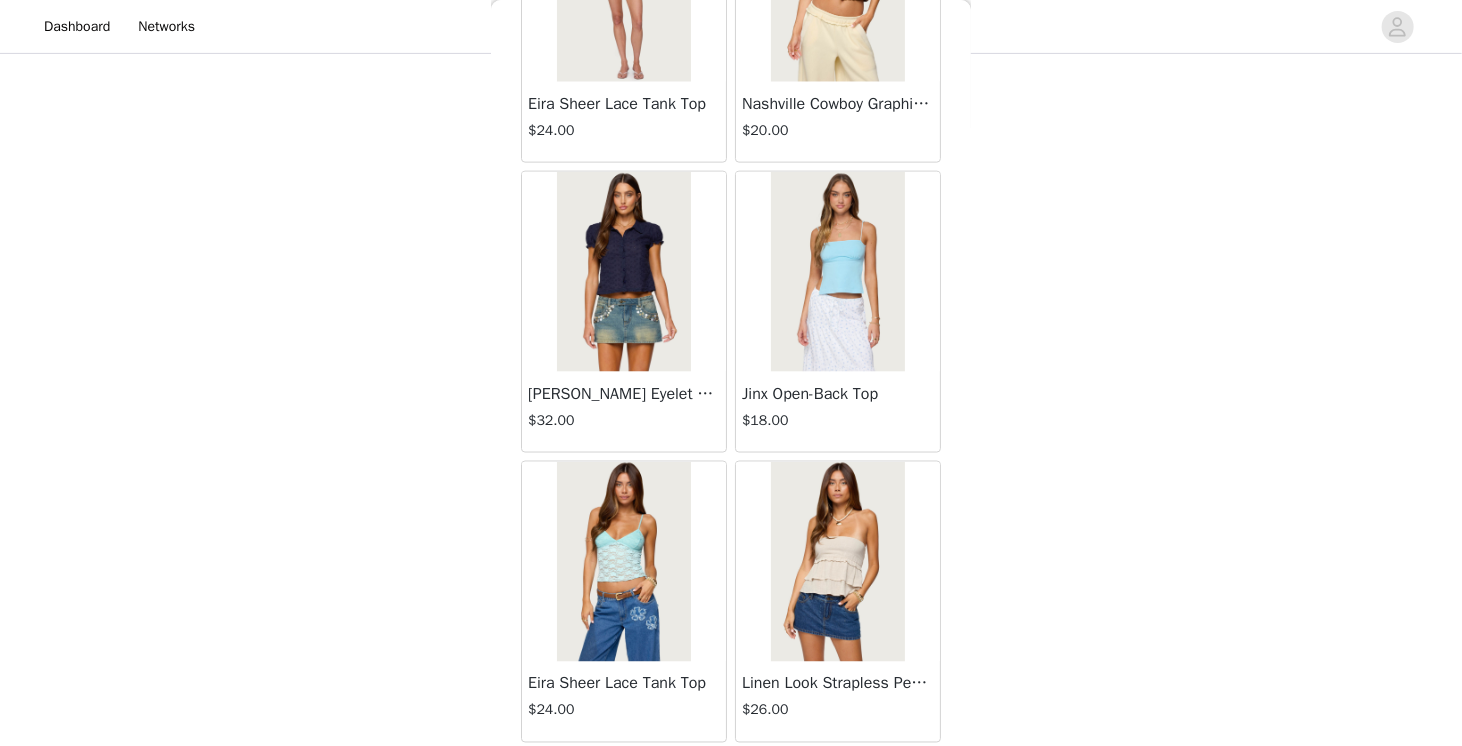 scroll, scrollTop: 16790, scrollLeft: 0, axis: vertical 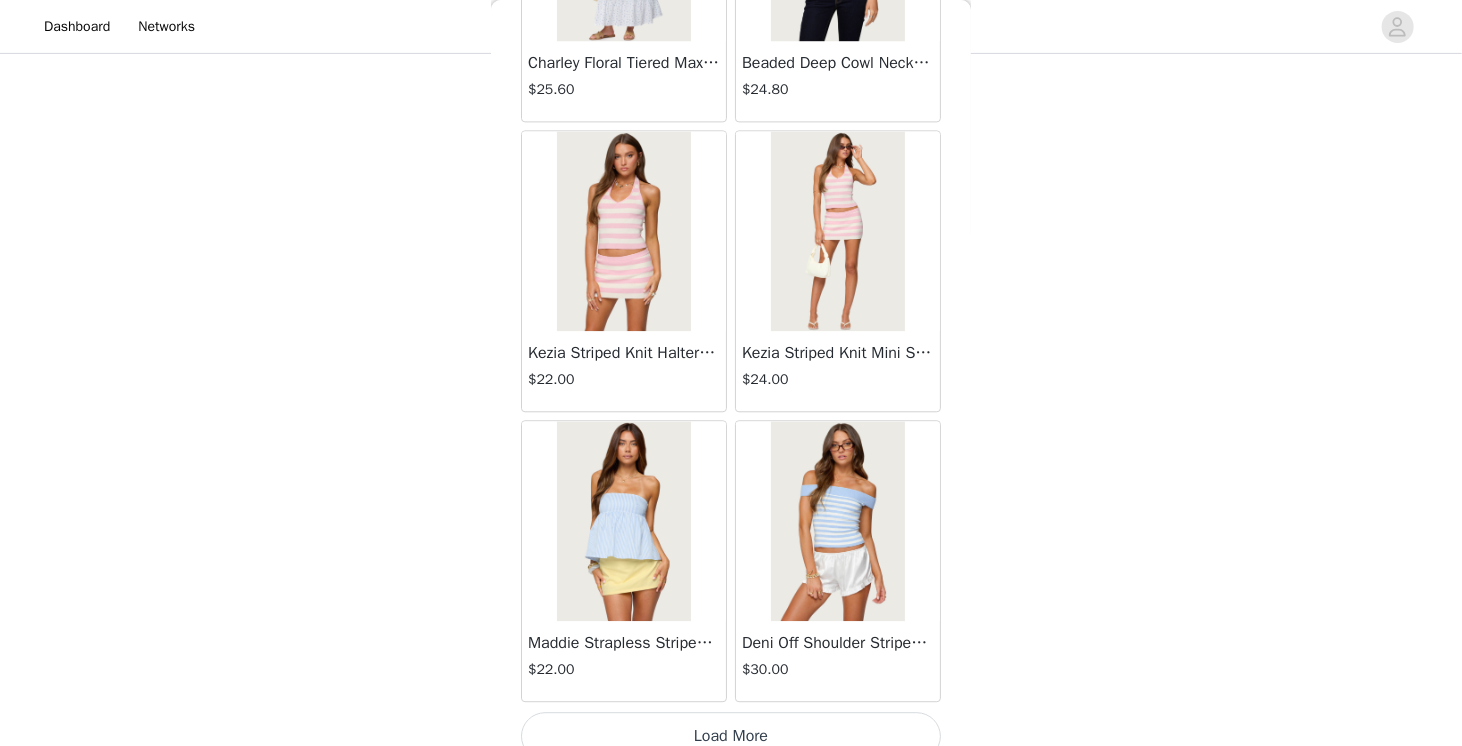 click on "Load More" at bounding box center (731, 736) 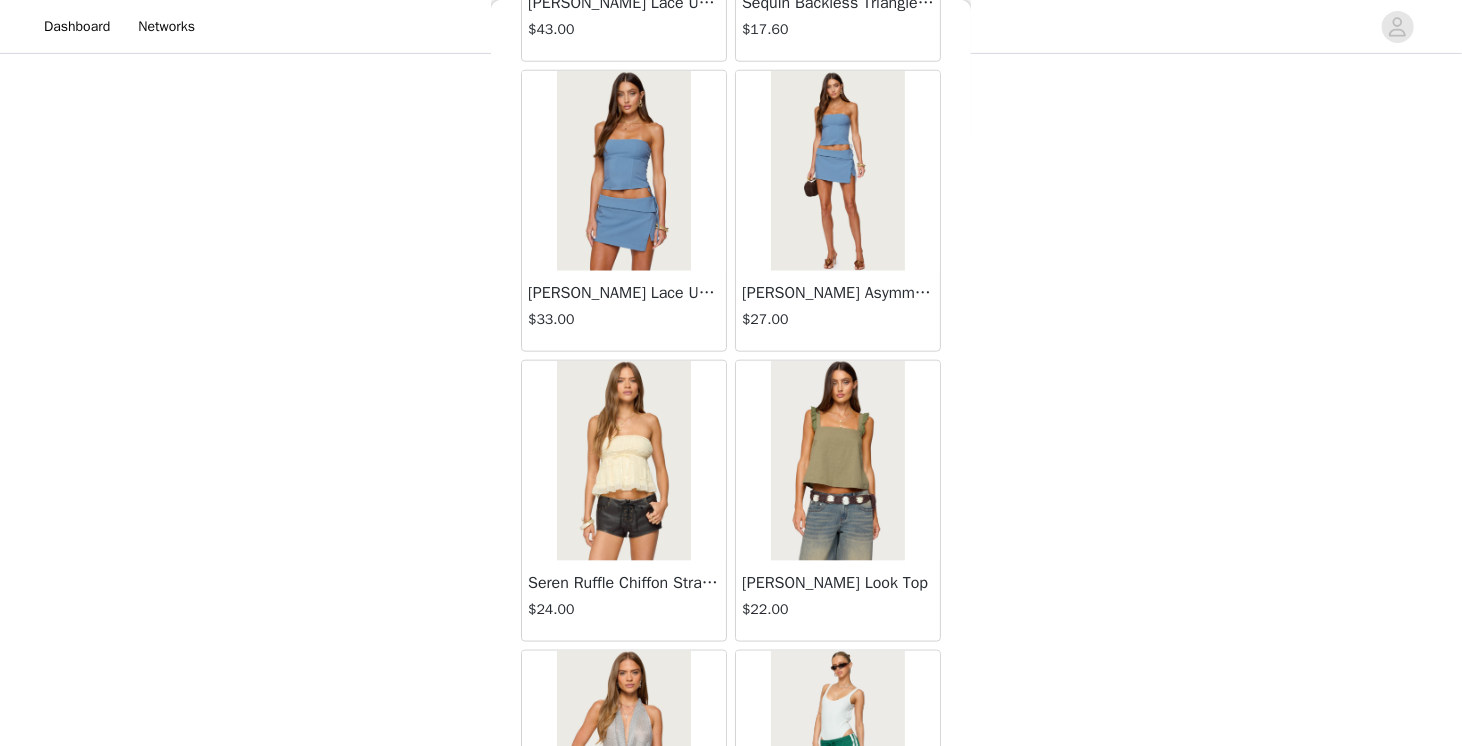 scroll, scrollTop: 19686, scrollLeft: 0, axis: vertical 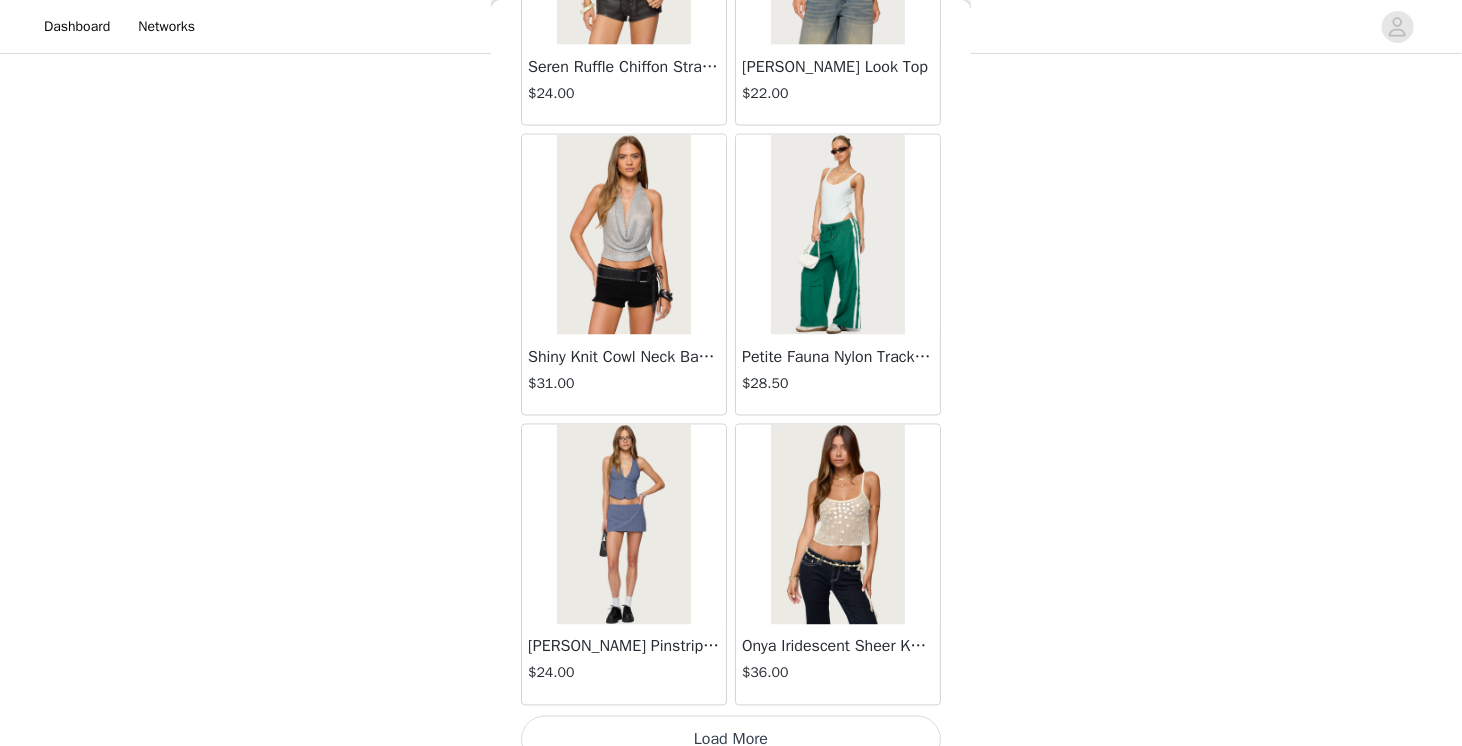 click on "Load More" at bounding box center [731, 740] 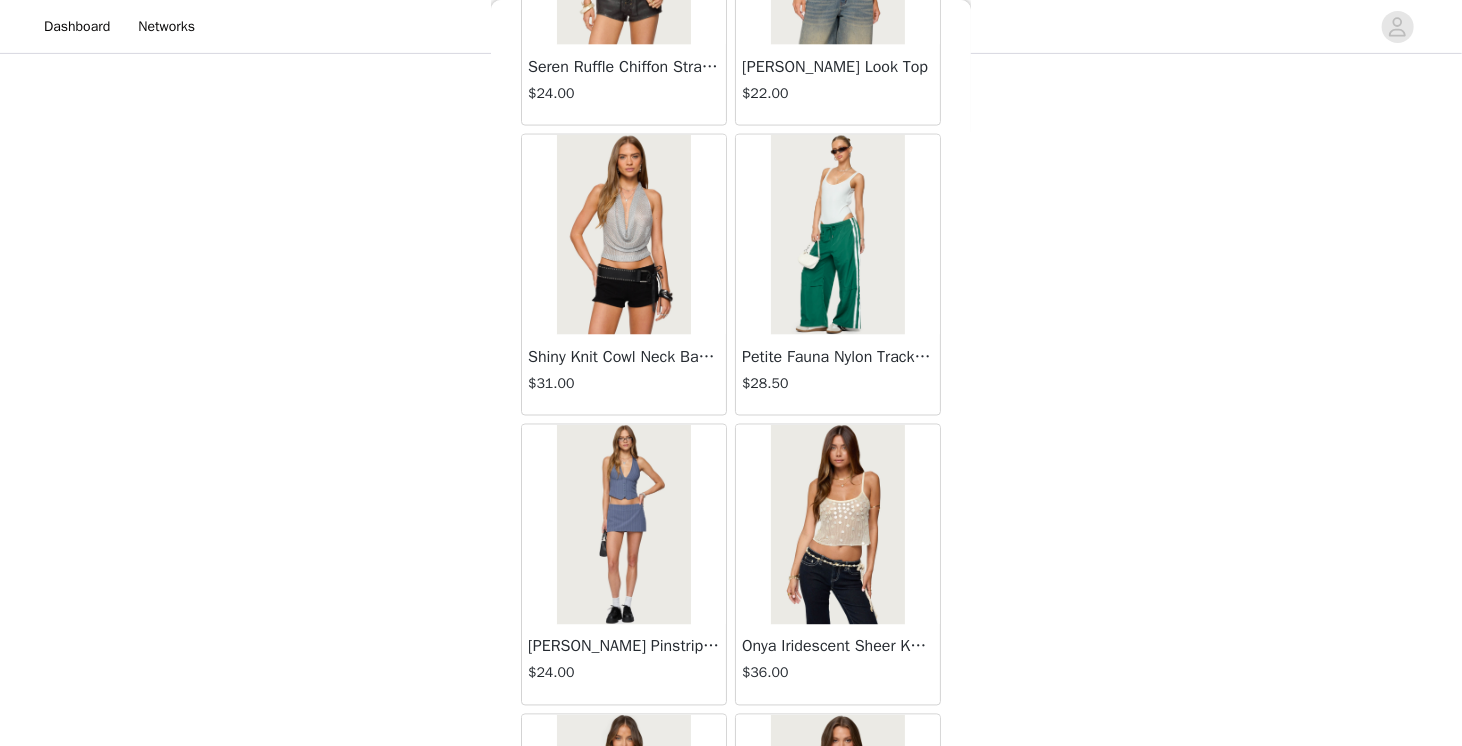 scroll, scrollTop: 22582, scrollLeft: 0, axis: vertical 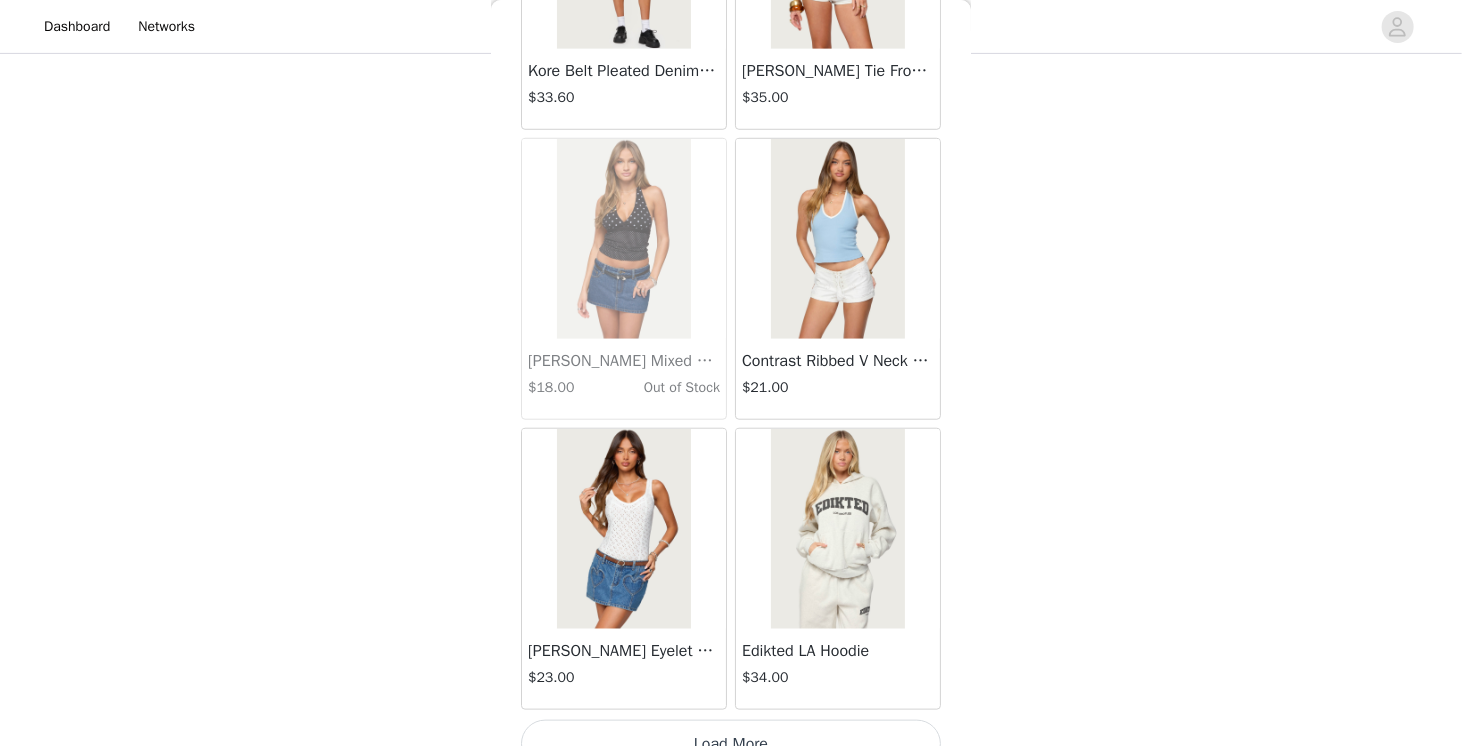 click on "Load More" at bounding box center [731, 744] 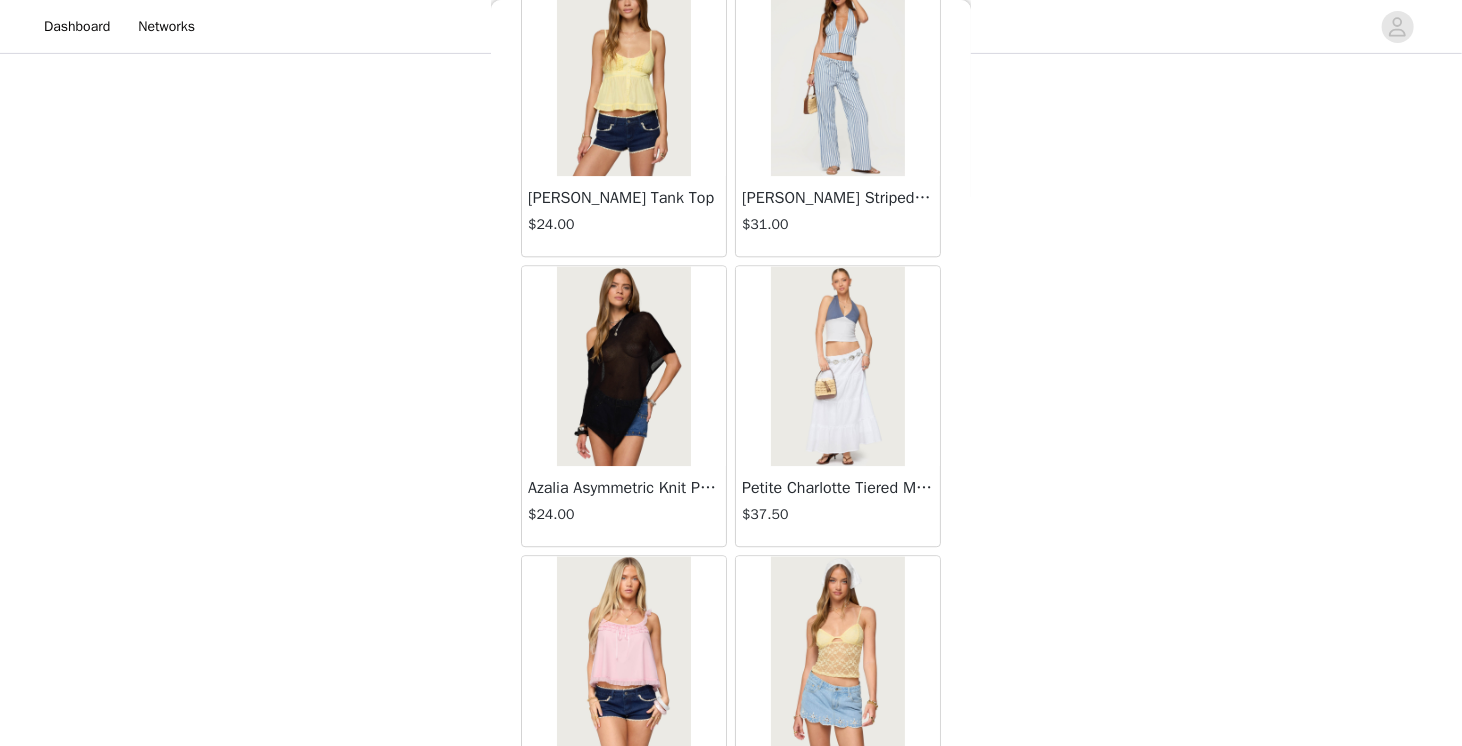 scroll, scrollTop: 25478, scrollLeft: 0, axis: vertical 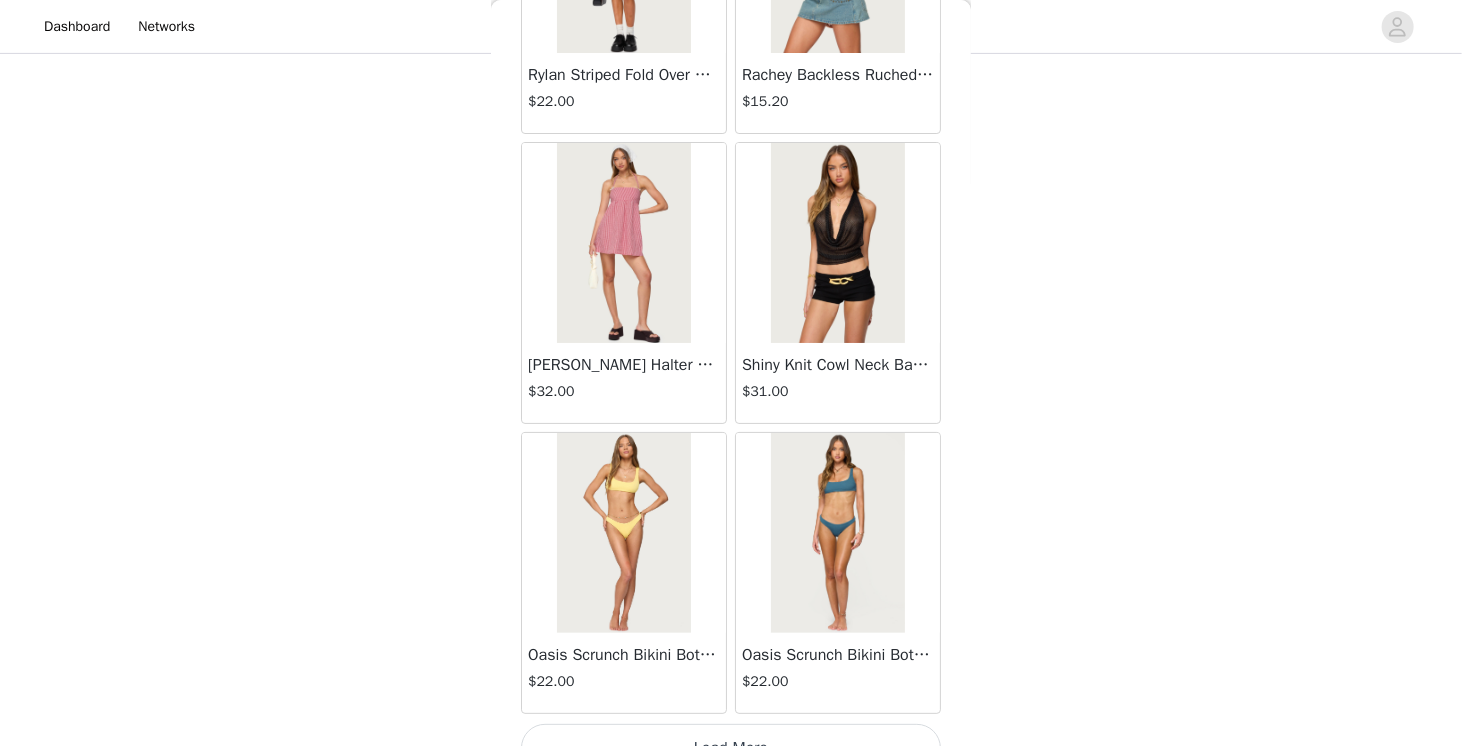 click on "Load More" at bounding box center [731, 748] 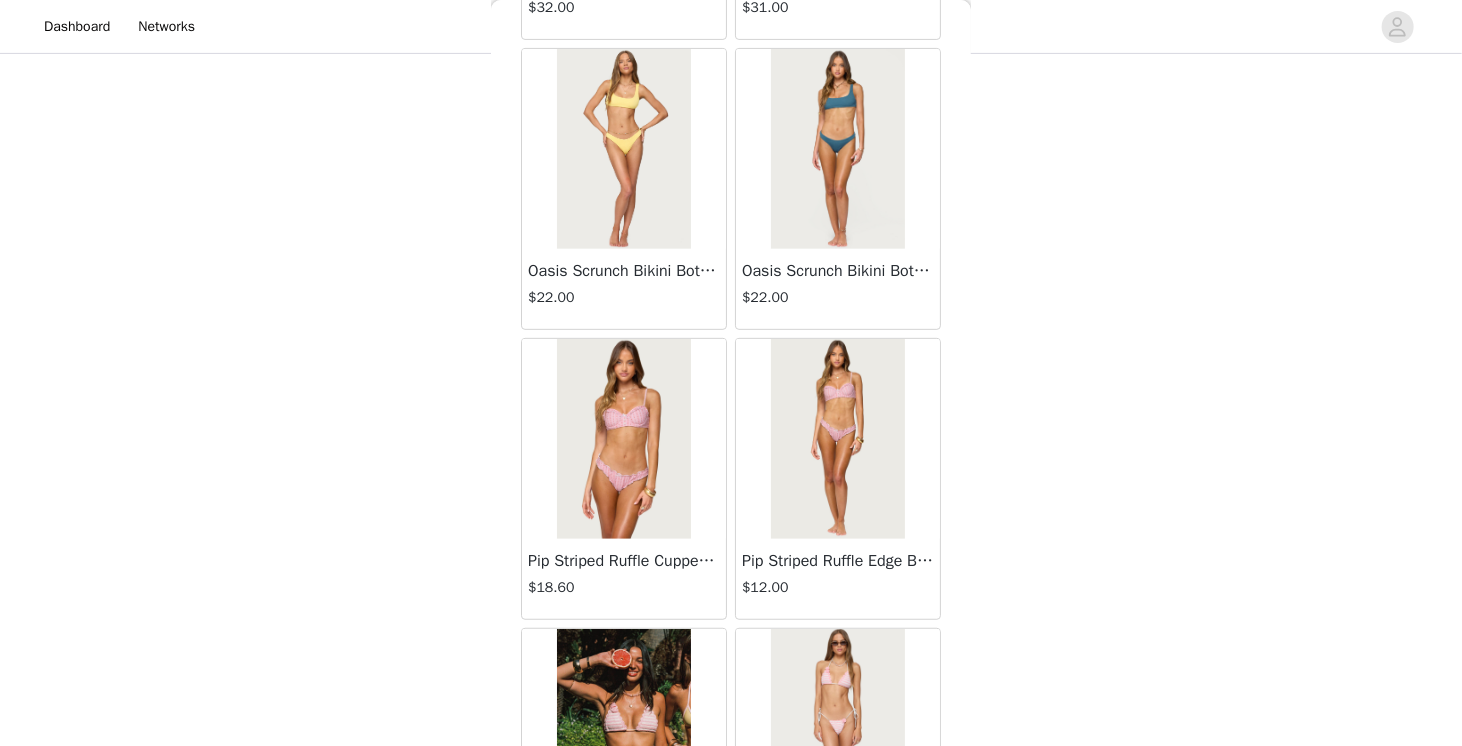 scroll, scrollTop: 28374, scrollLeft: 0, axis: vertical 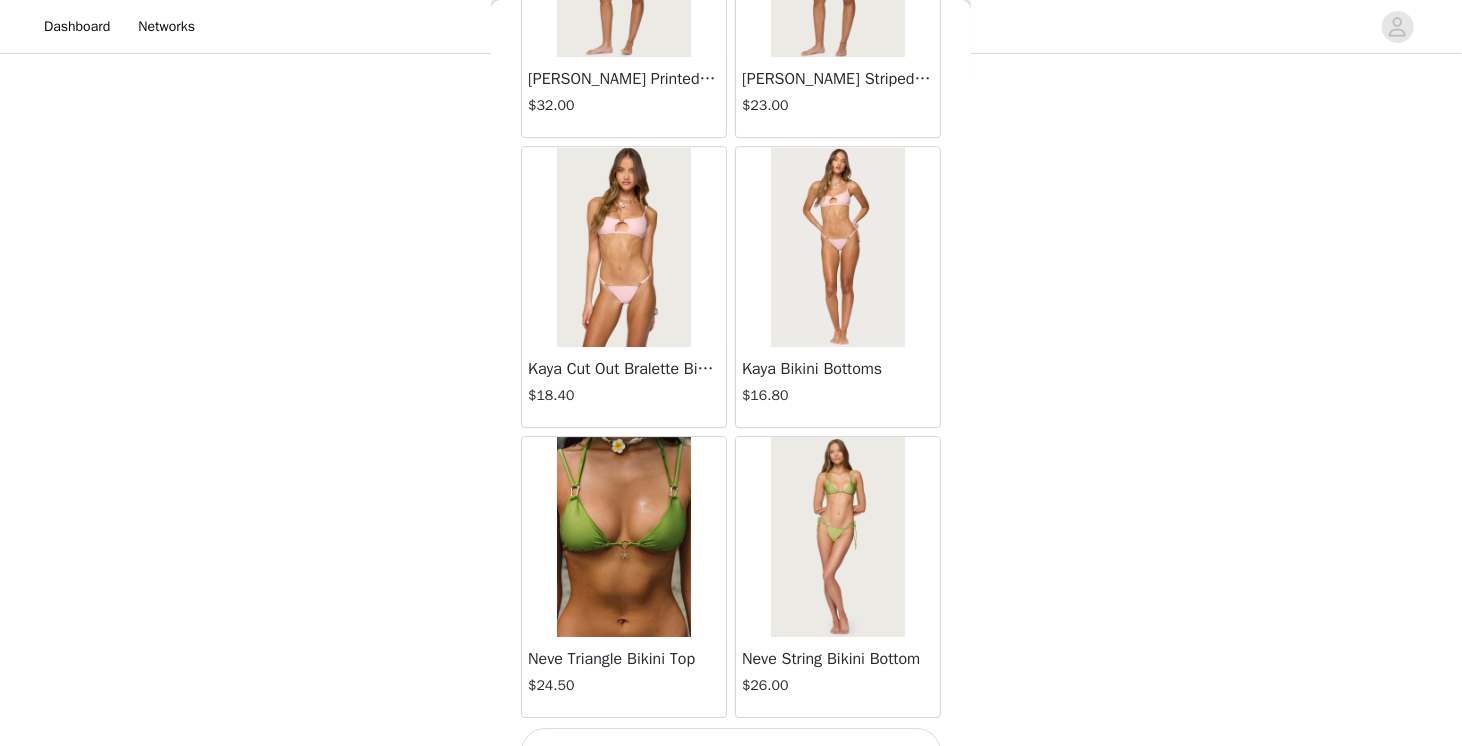 click on "Load More" at bounding box center [731, 752] 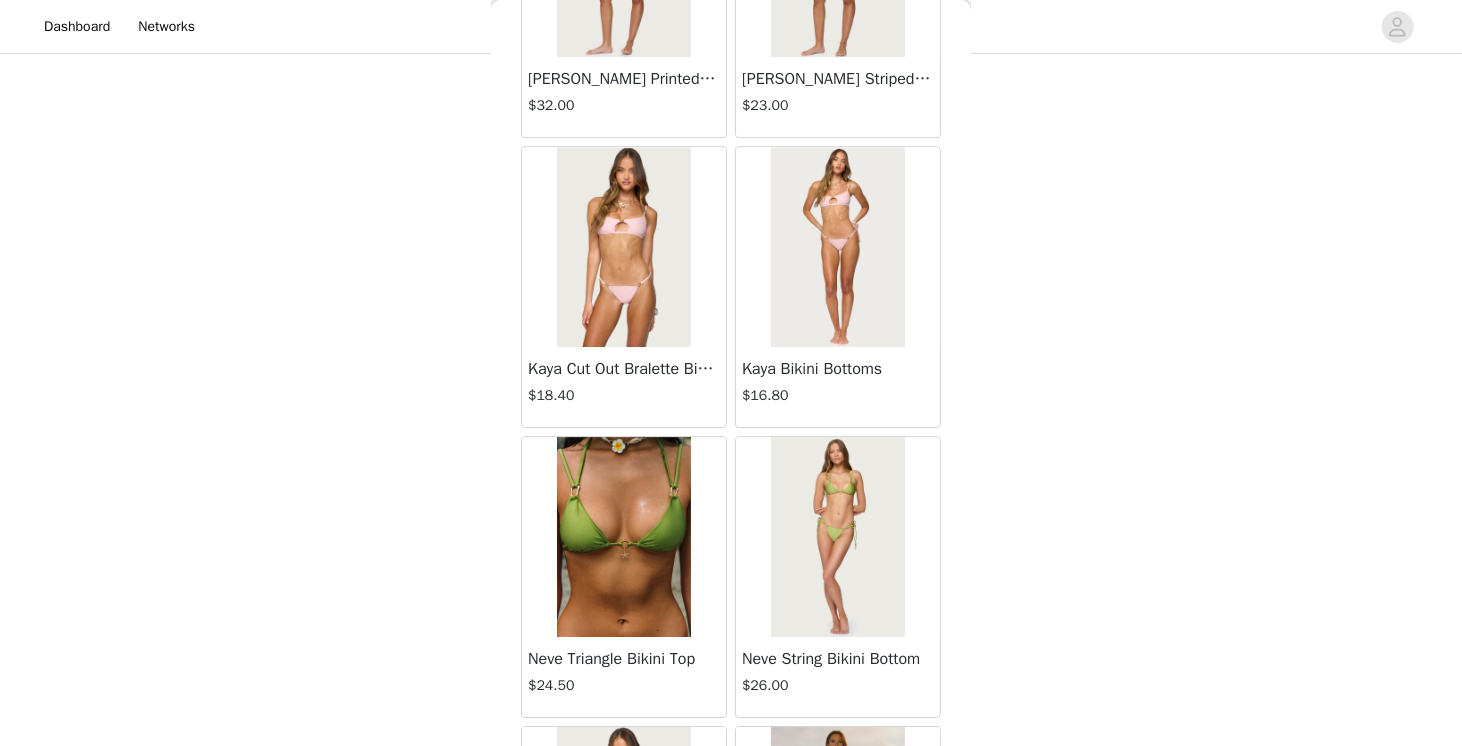 scroll, scrollTop: 31270, scrollLeft: 0, axis: vertical 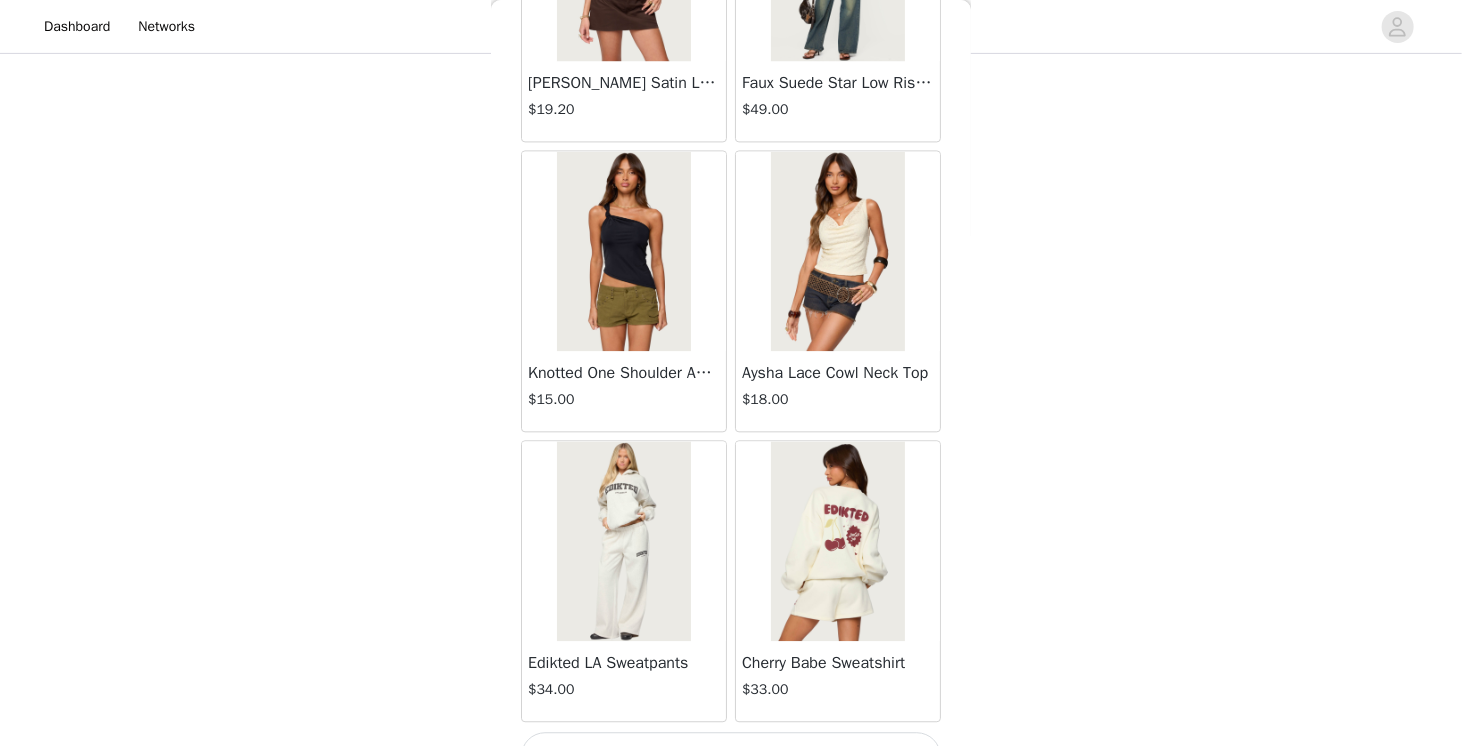 click on "Load More" at bounding box center [731, 756] 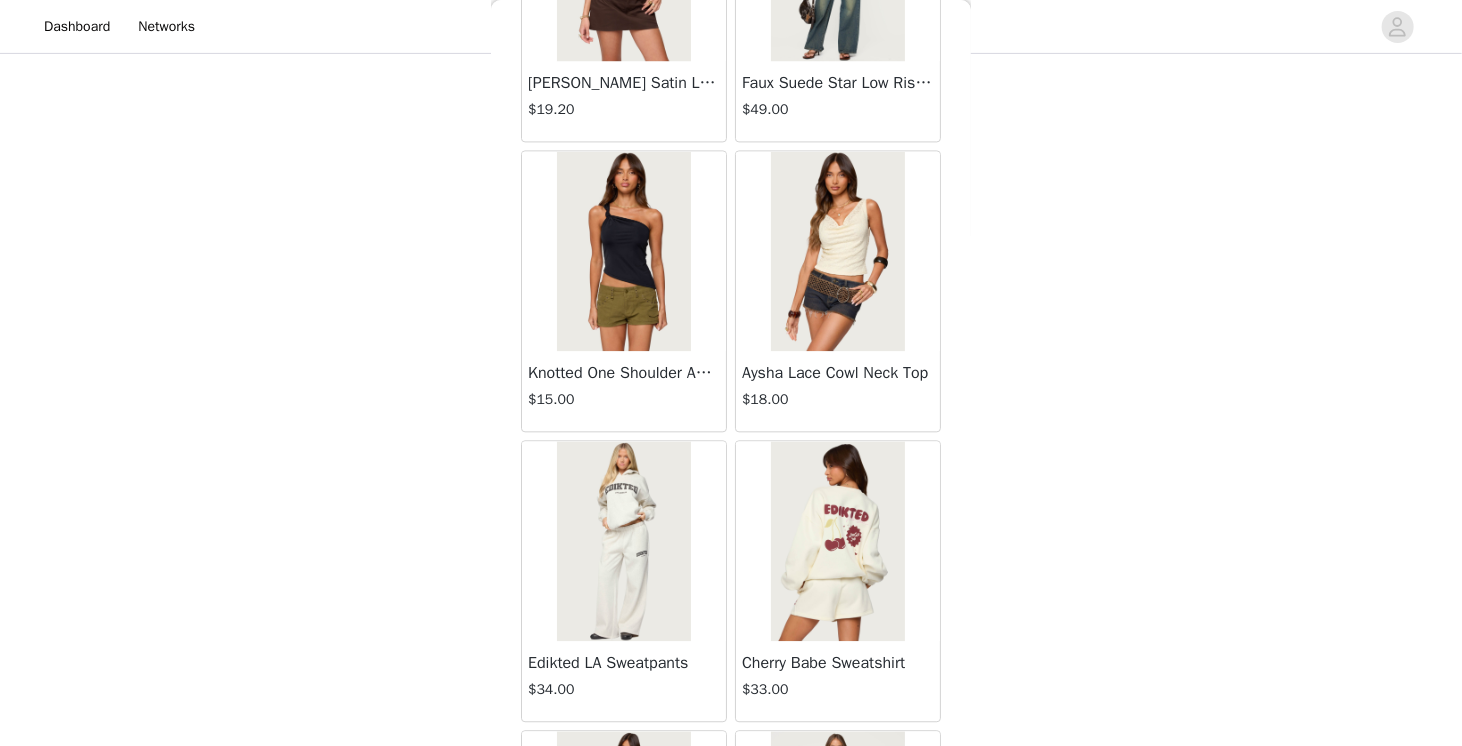 scroll, scrollTop: 34166, scrollLeft: 0, axis: vertical 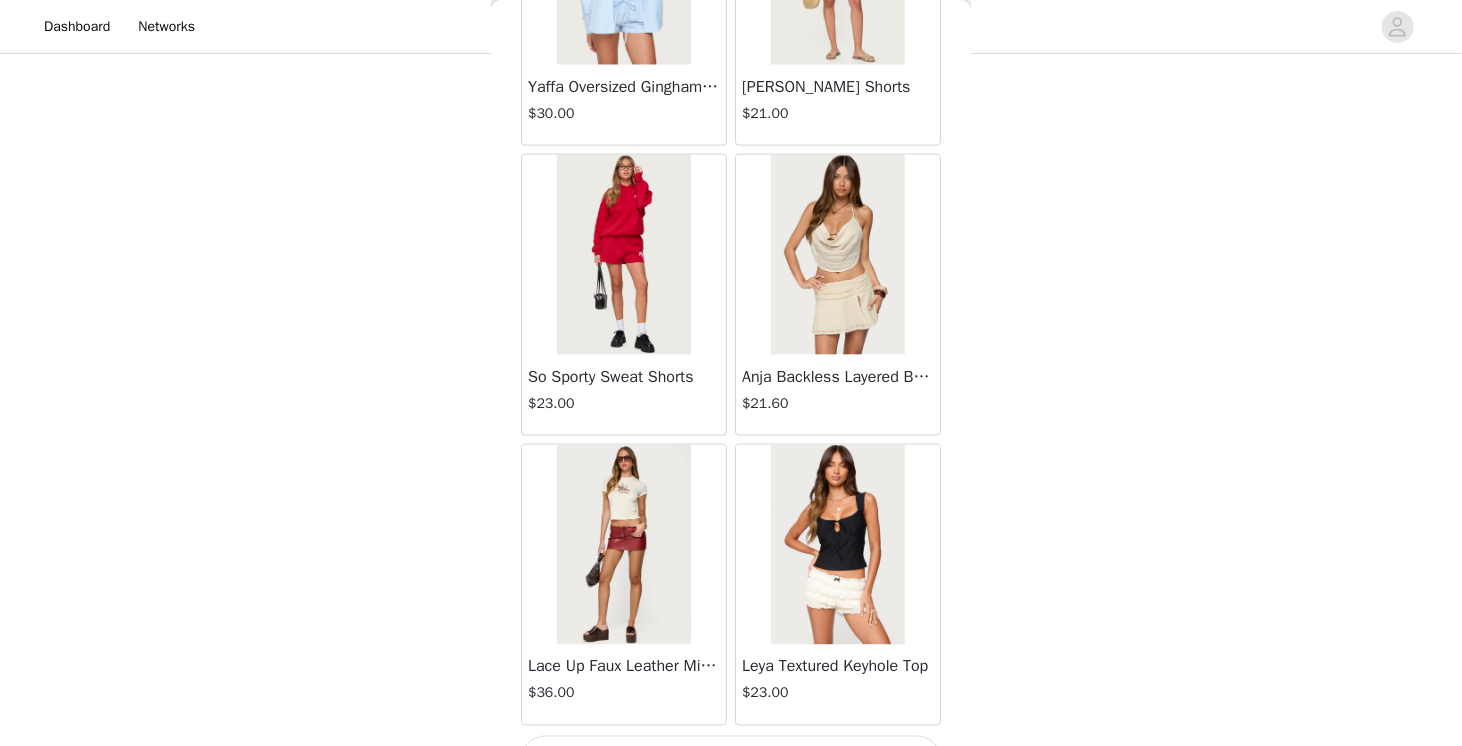 click on "Load More" at bounding box center (731, 760) 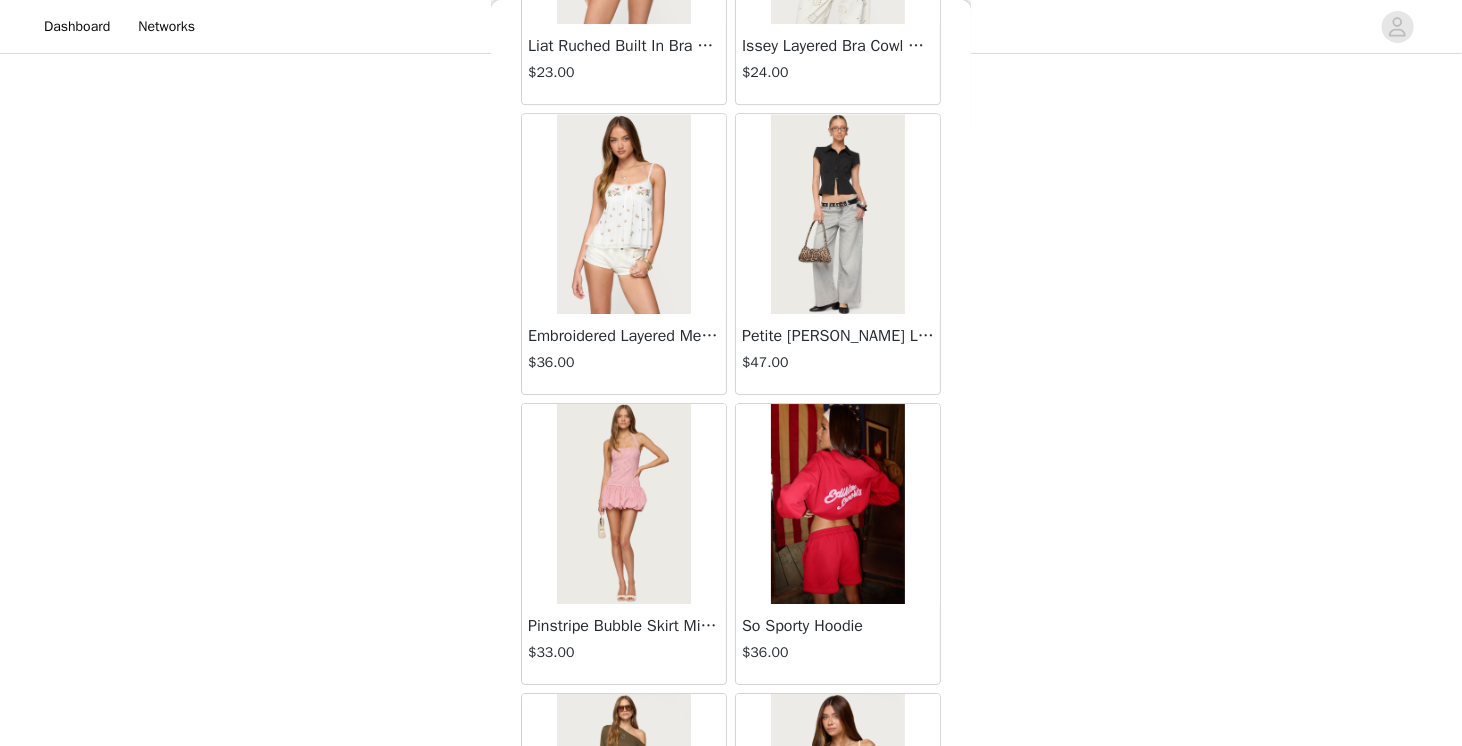 scroll, scrollTop: 37062, scrollLeft: 0, axis: vertical 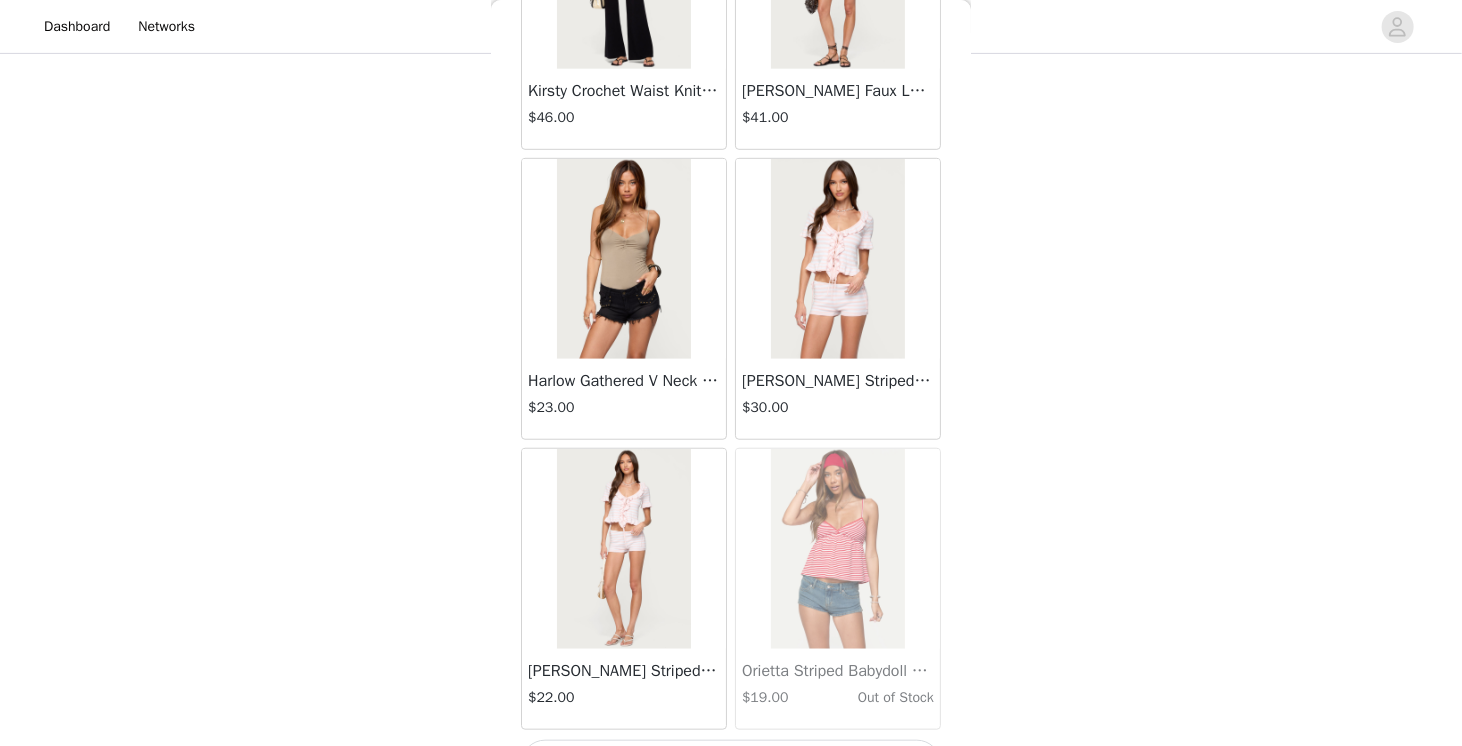 click on "Load More" at bounding box center (731, 764) 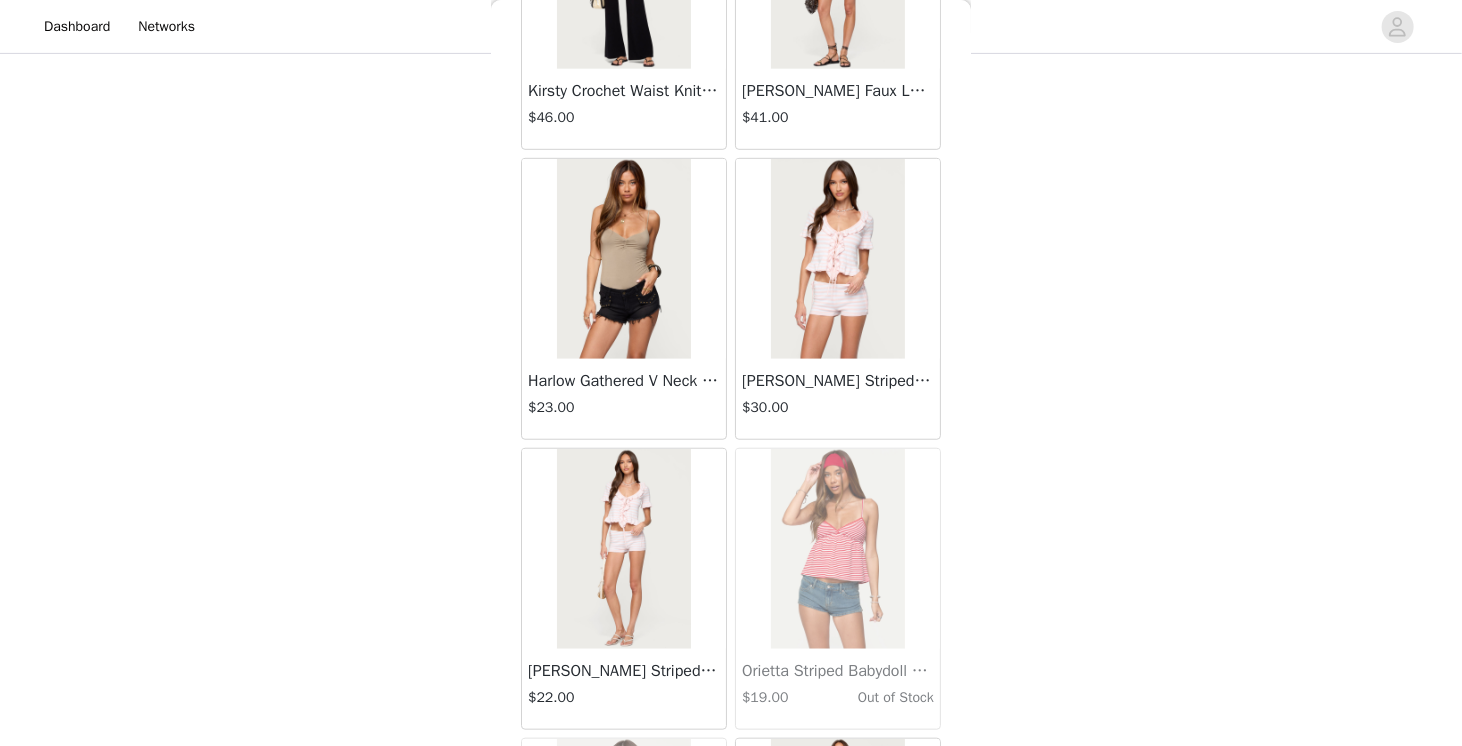 scroll, scrollTop: 39958, scrollLeft: 0, axis: vertical 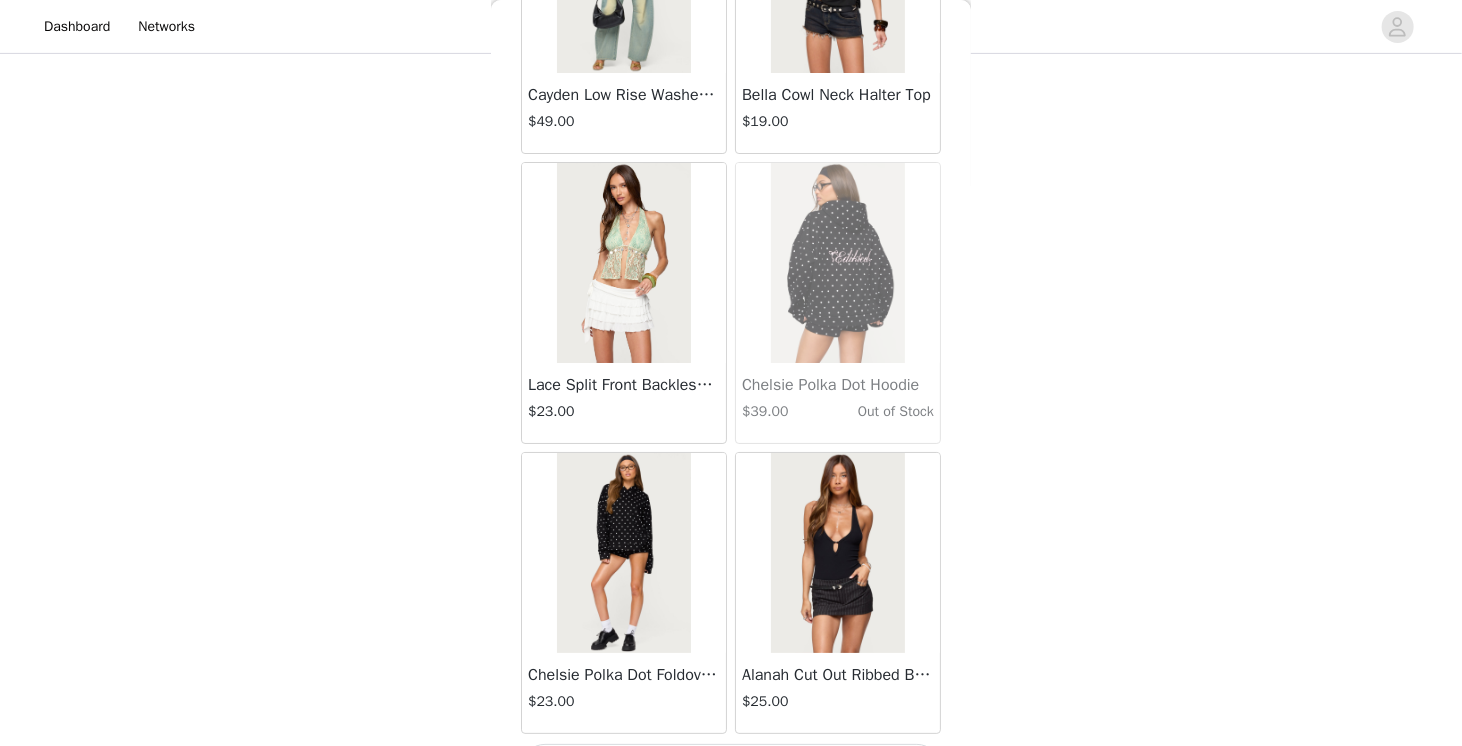 click on "Load More" at bounding box center (731, 768) 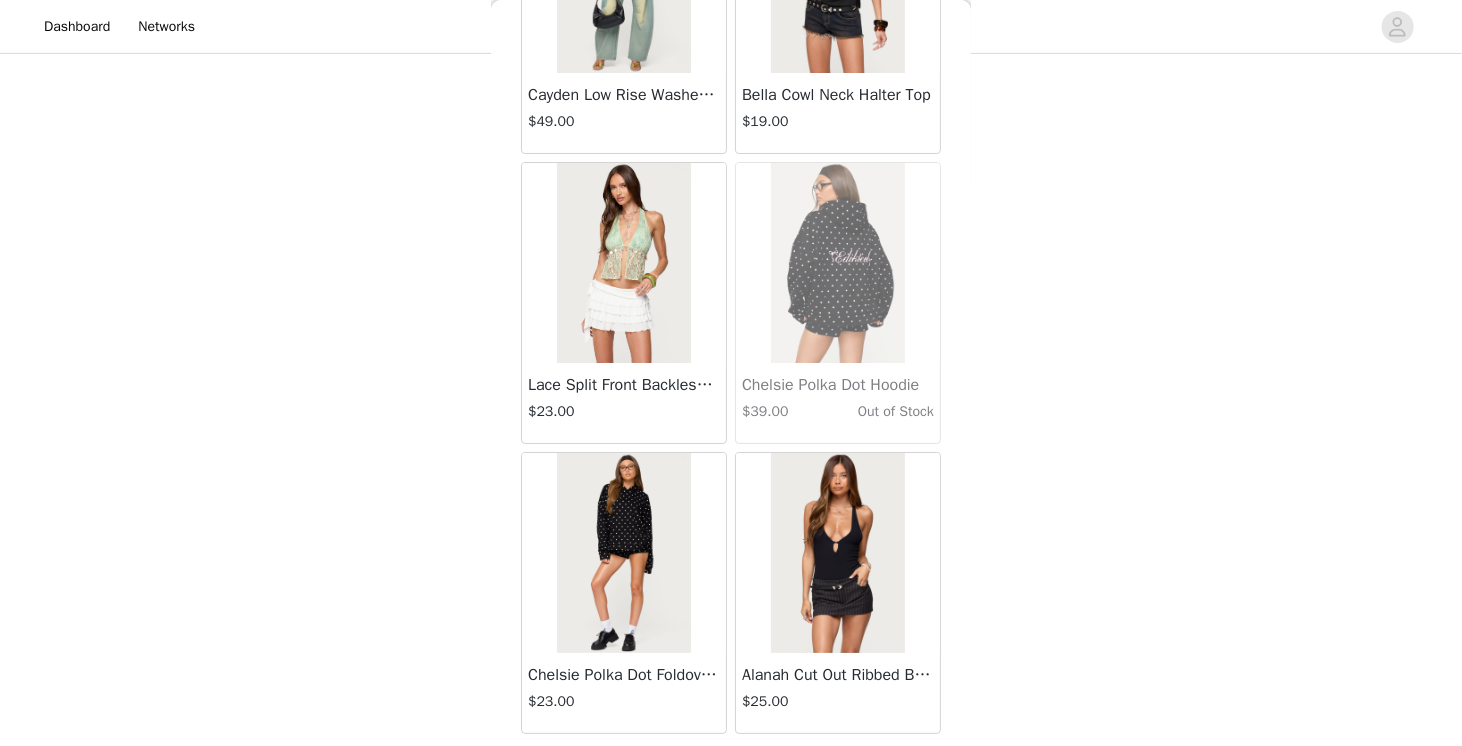 scroll, scrollTop: 39949, scrollLeft: 0, axis: vertical 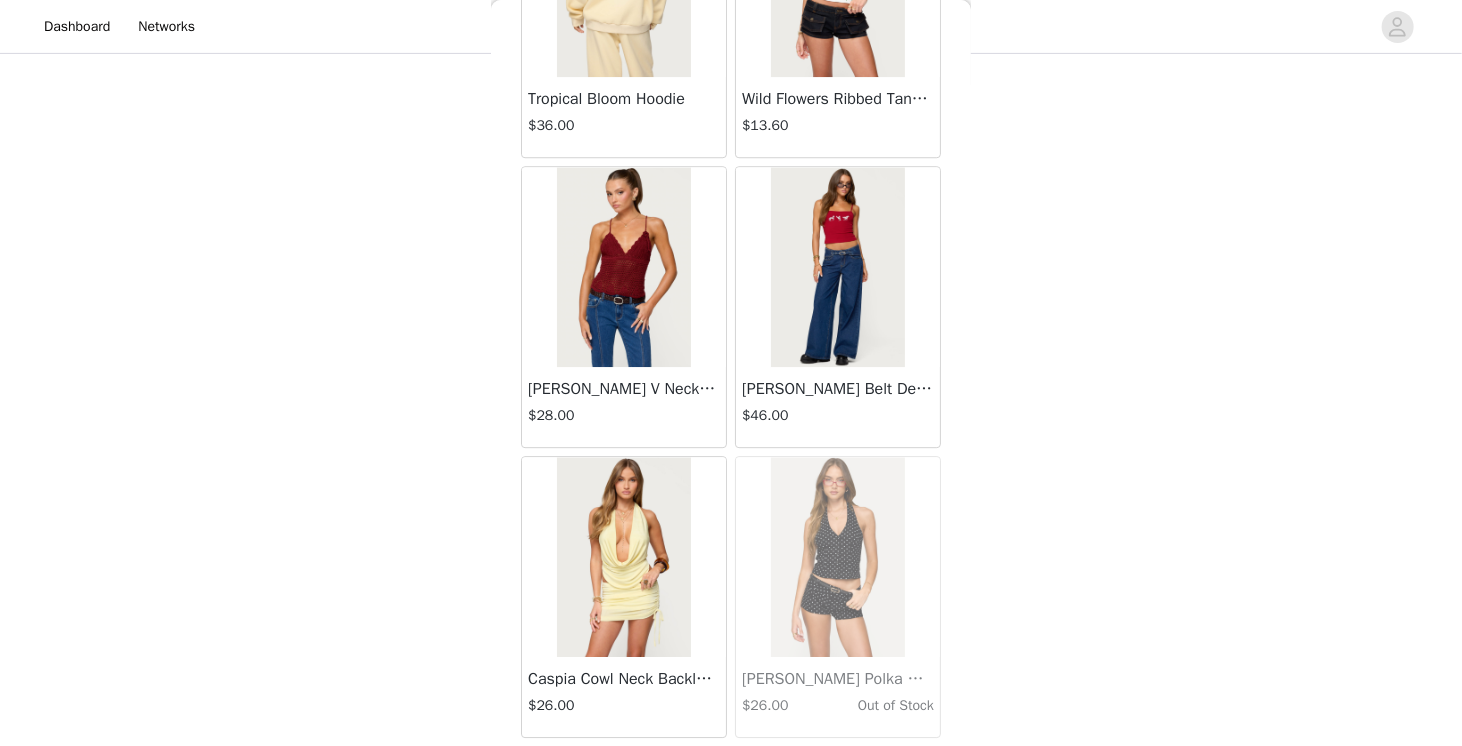 click on "Load More" at bounding box center (731, 772) 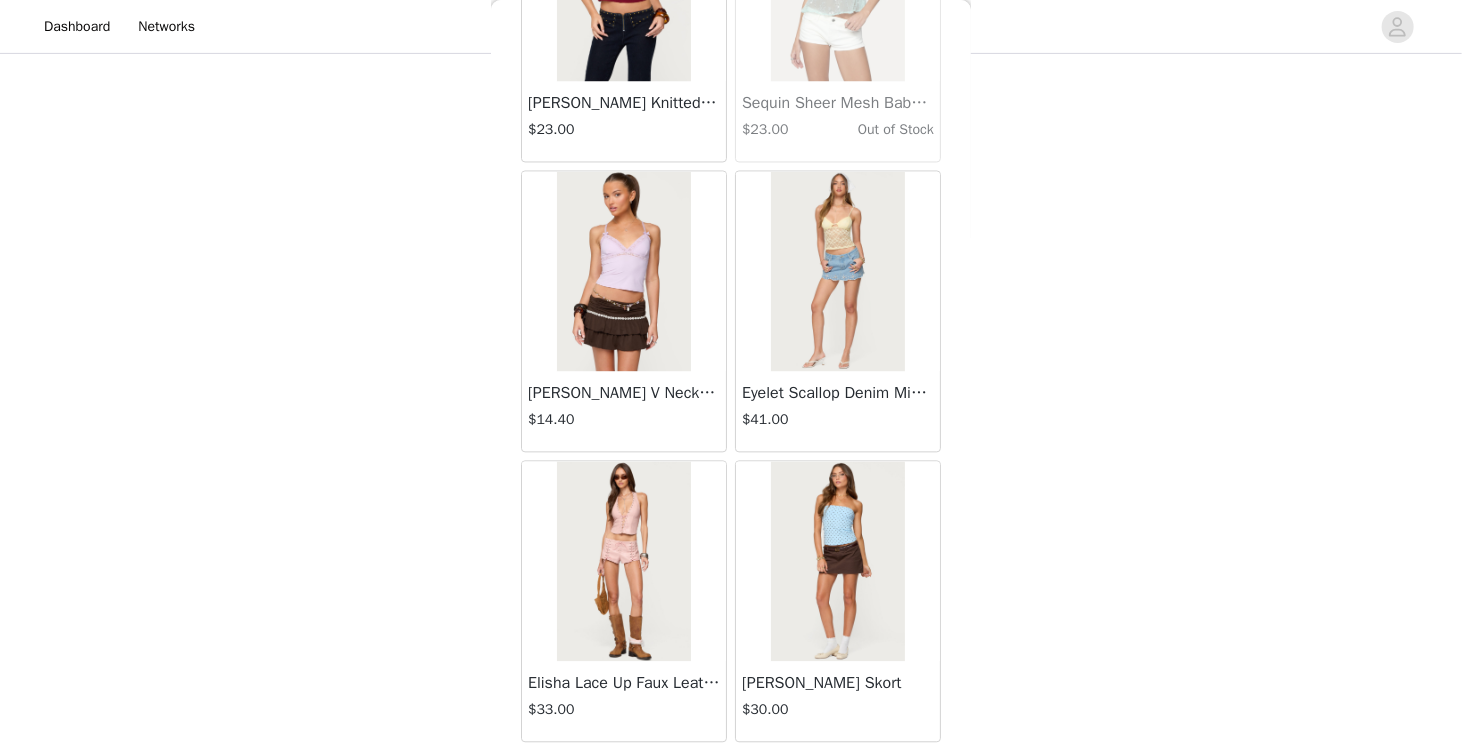click on "Load More" at bounding box center [731, 776] 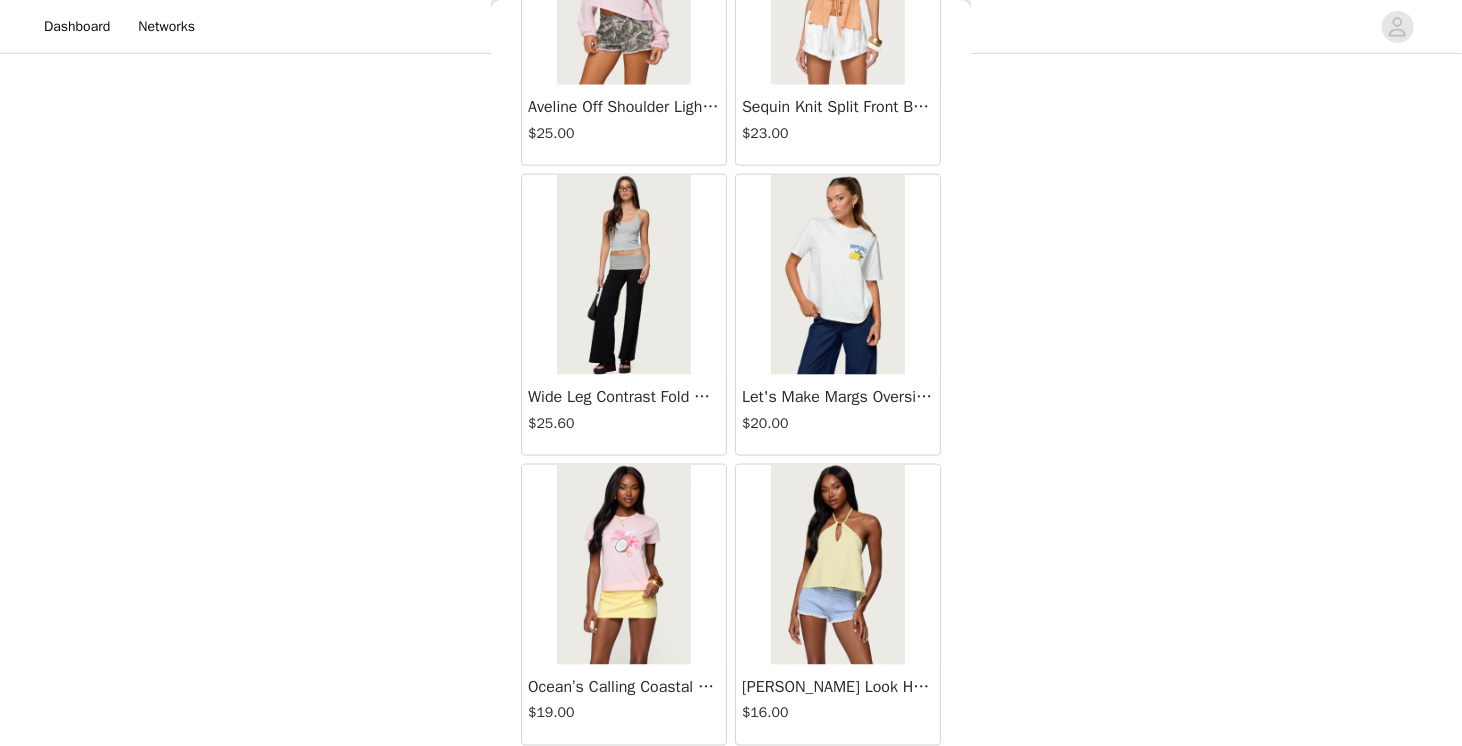 click on "Load More" at bounding box center [731, 780] 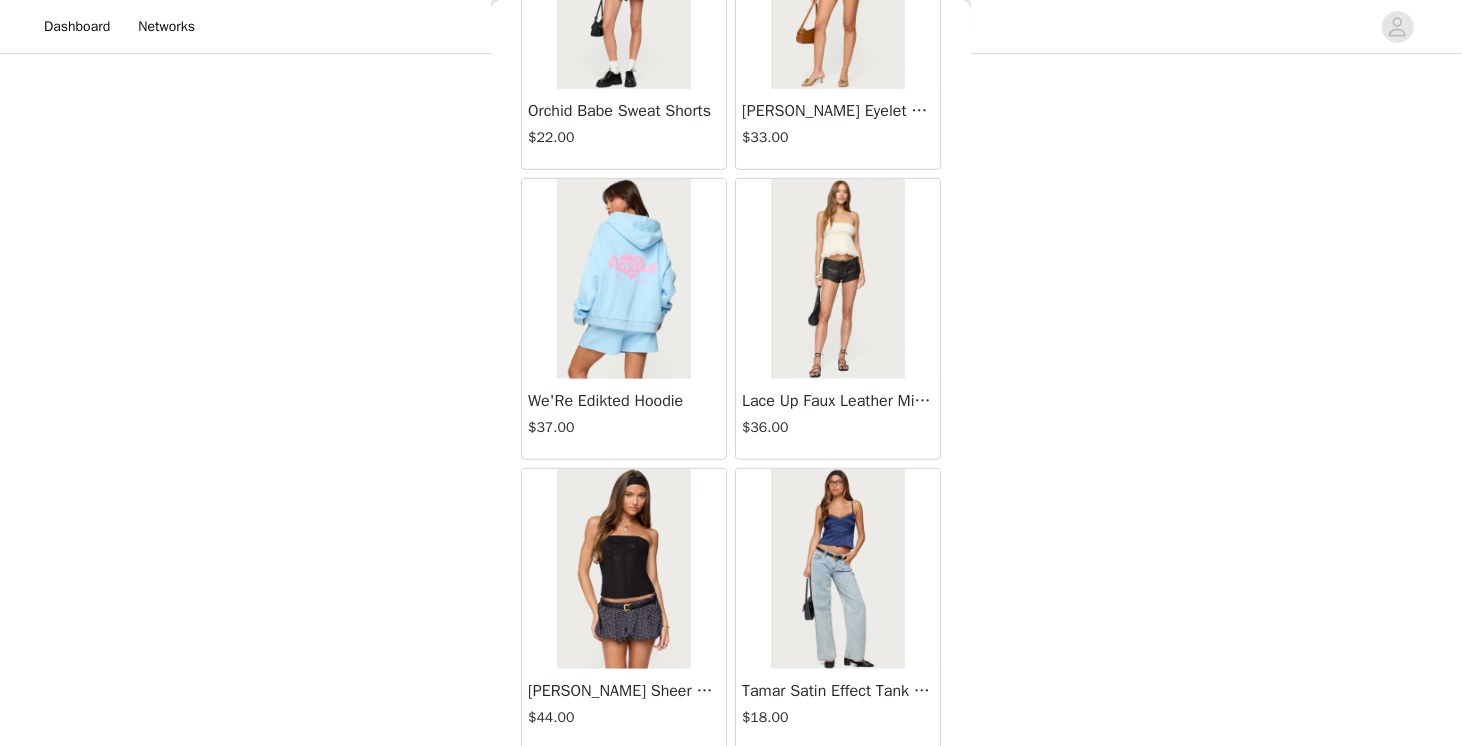 click on "Load More" at bounding box center (731, 784) 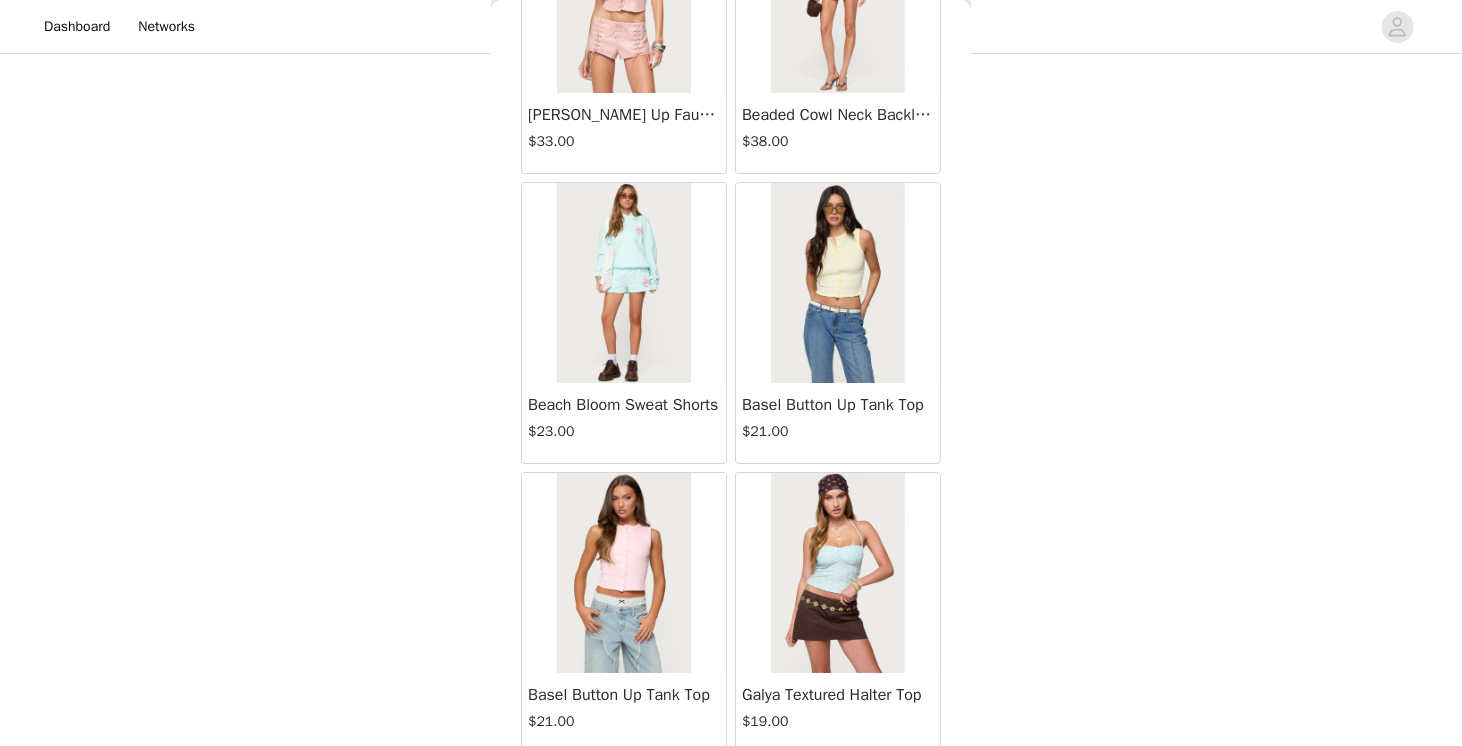 click on "Load More" at bounding box center [731, 788] 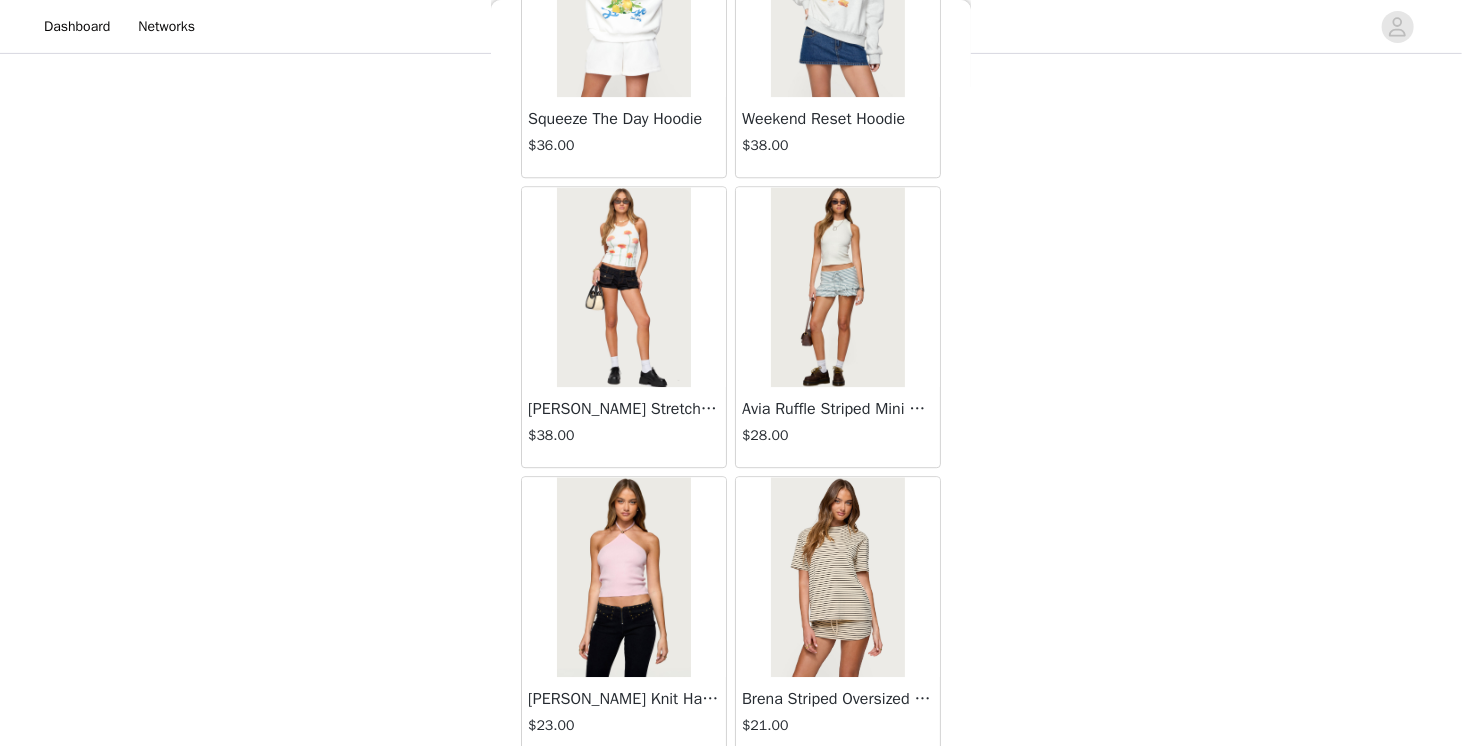click on "Load More" at bounding box center [731, 792] 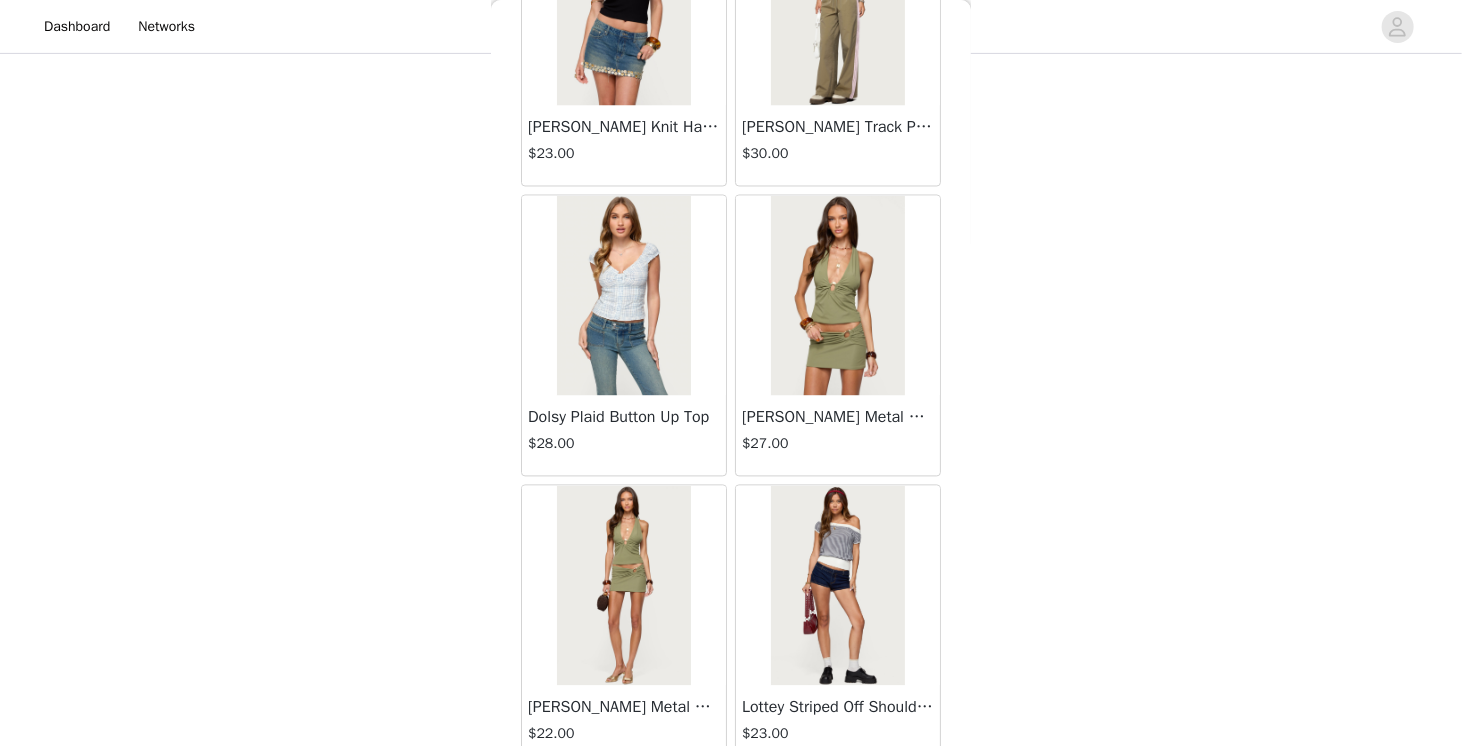 scroll, scrollTop: 60230, scrollLeft: 0, axis: vertical 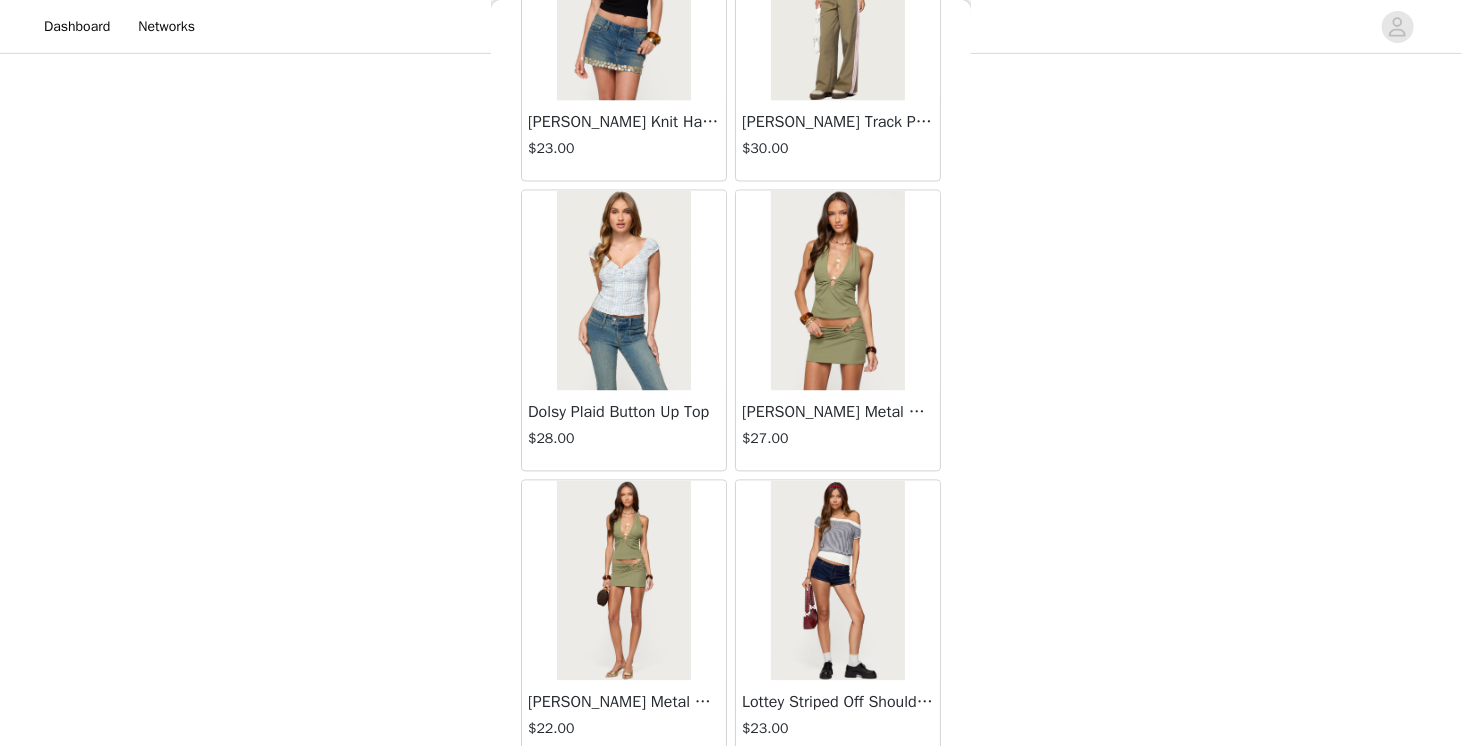 click on "Load More" at bounding box center (731, 796) 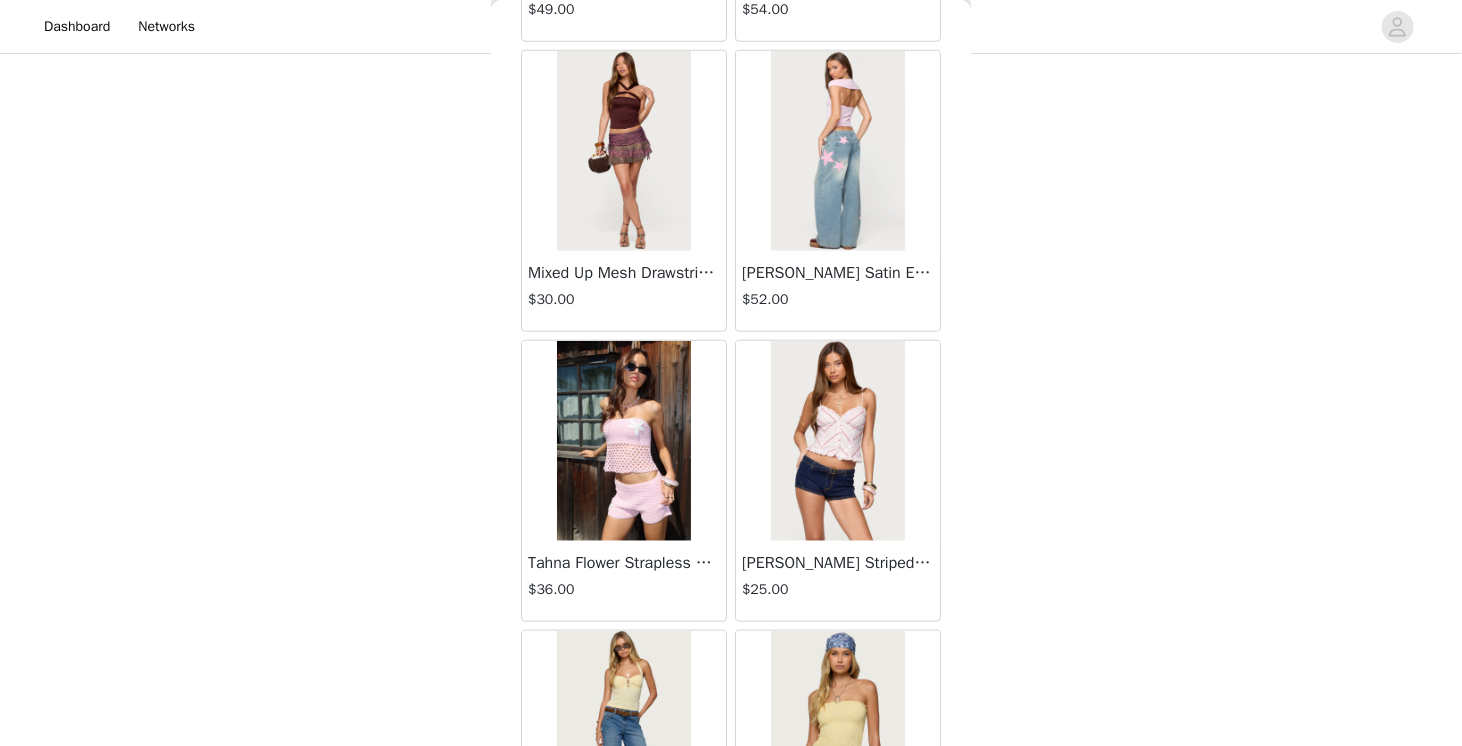 scroll, scrollTop: 63126, scrollLeft: 0, axis: vertical 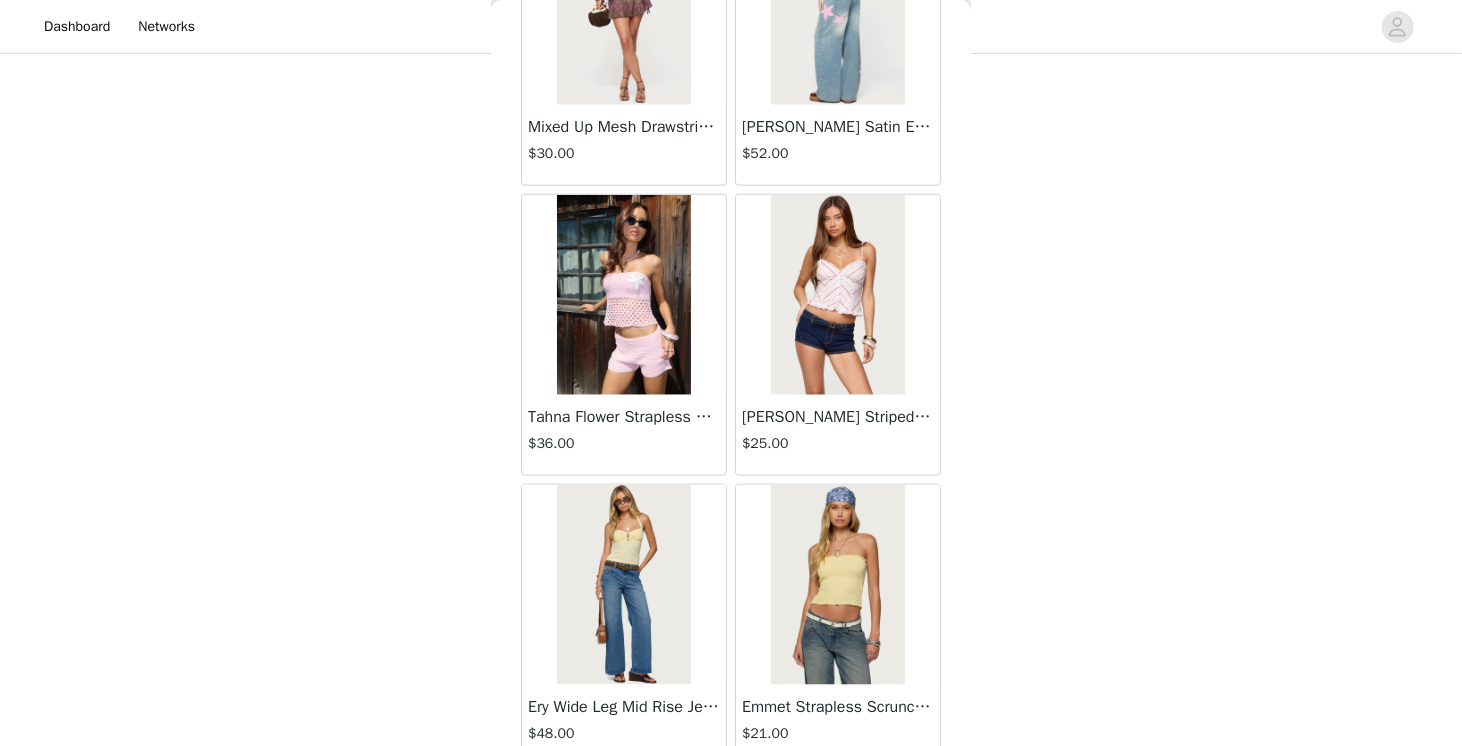 click on "Load More" at bounding box center [731, 800] 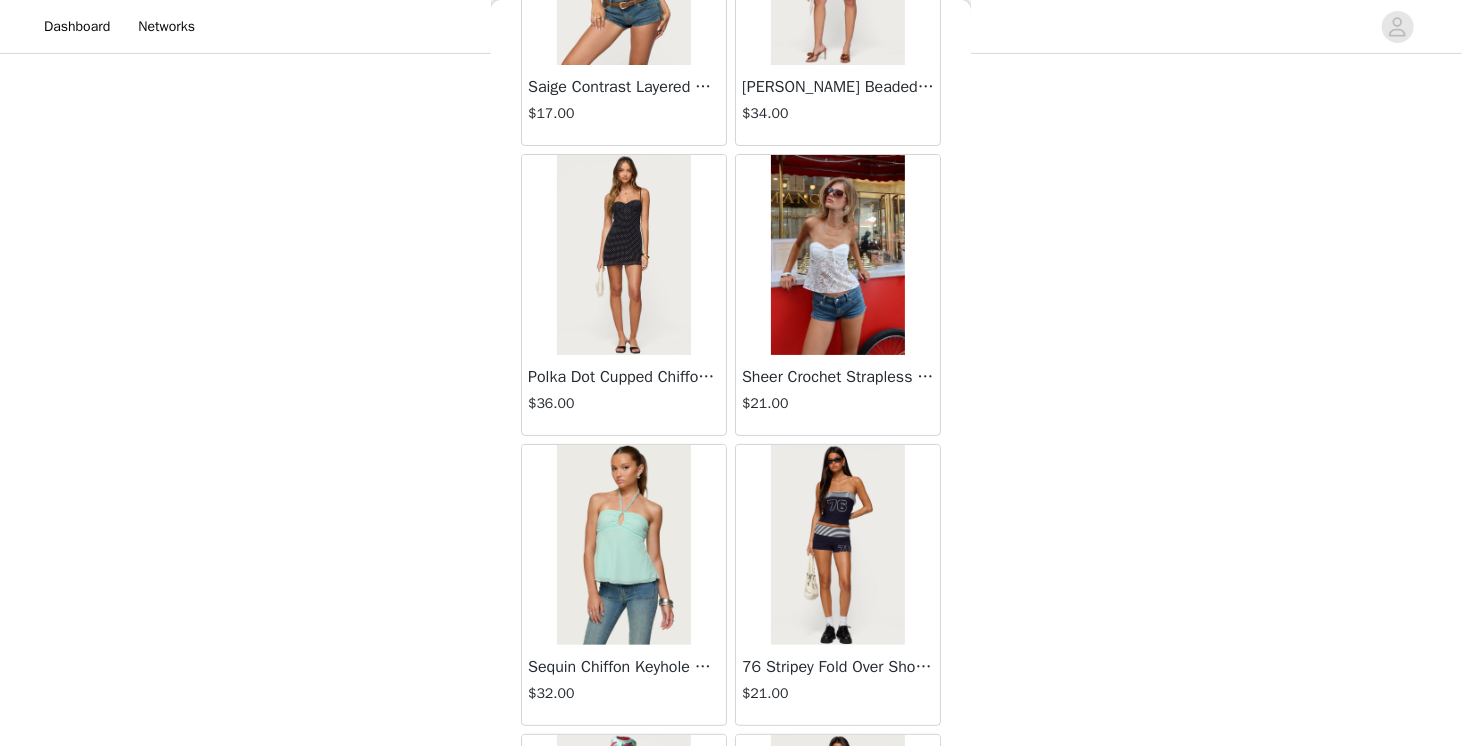 scroll, scrollTop: 66022, scrollLeft: 0, axis: vertical 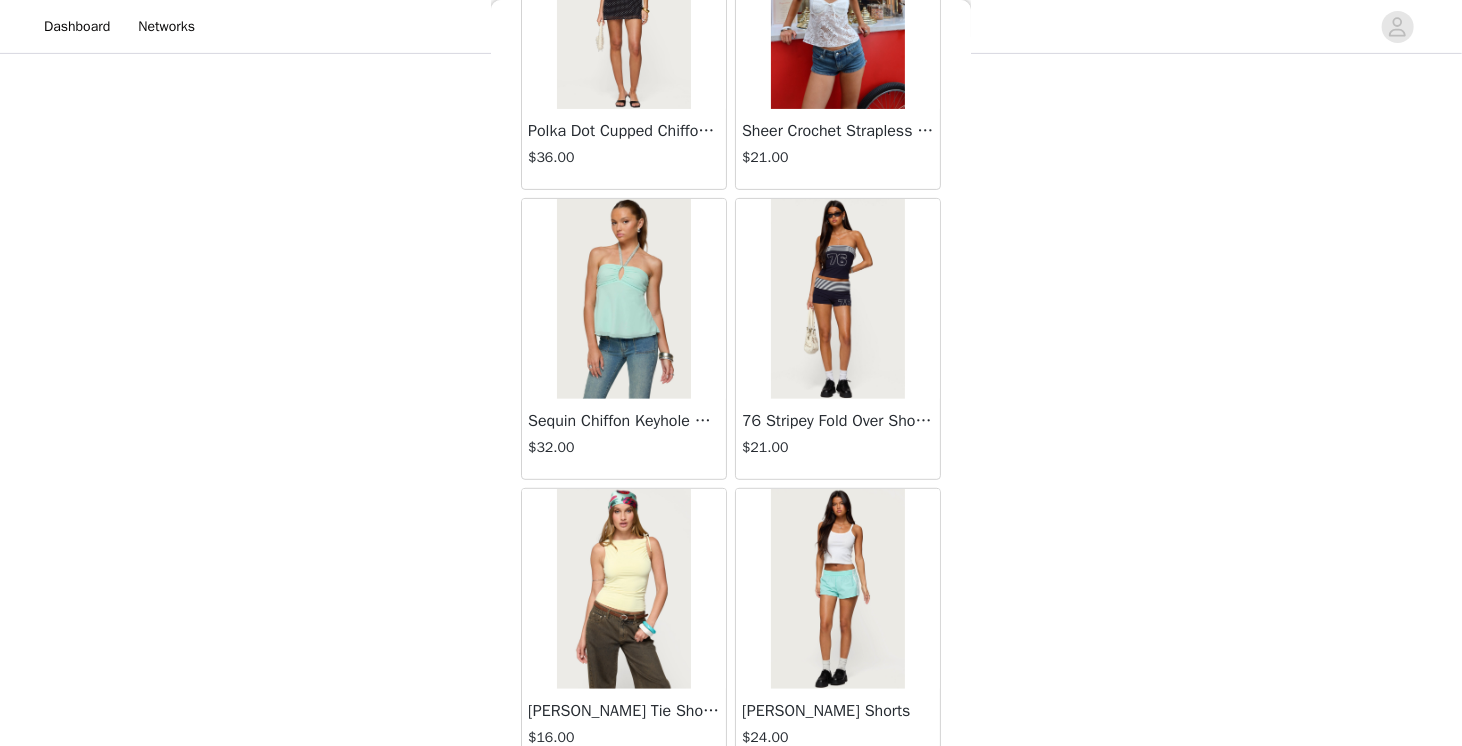 click on "Load More" at bounding box center (731, 804) 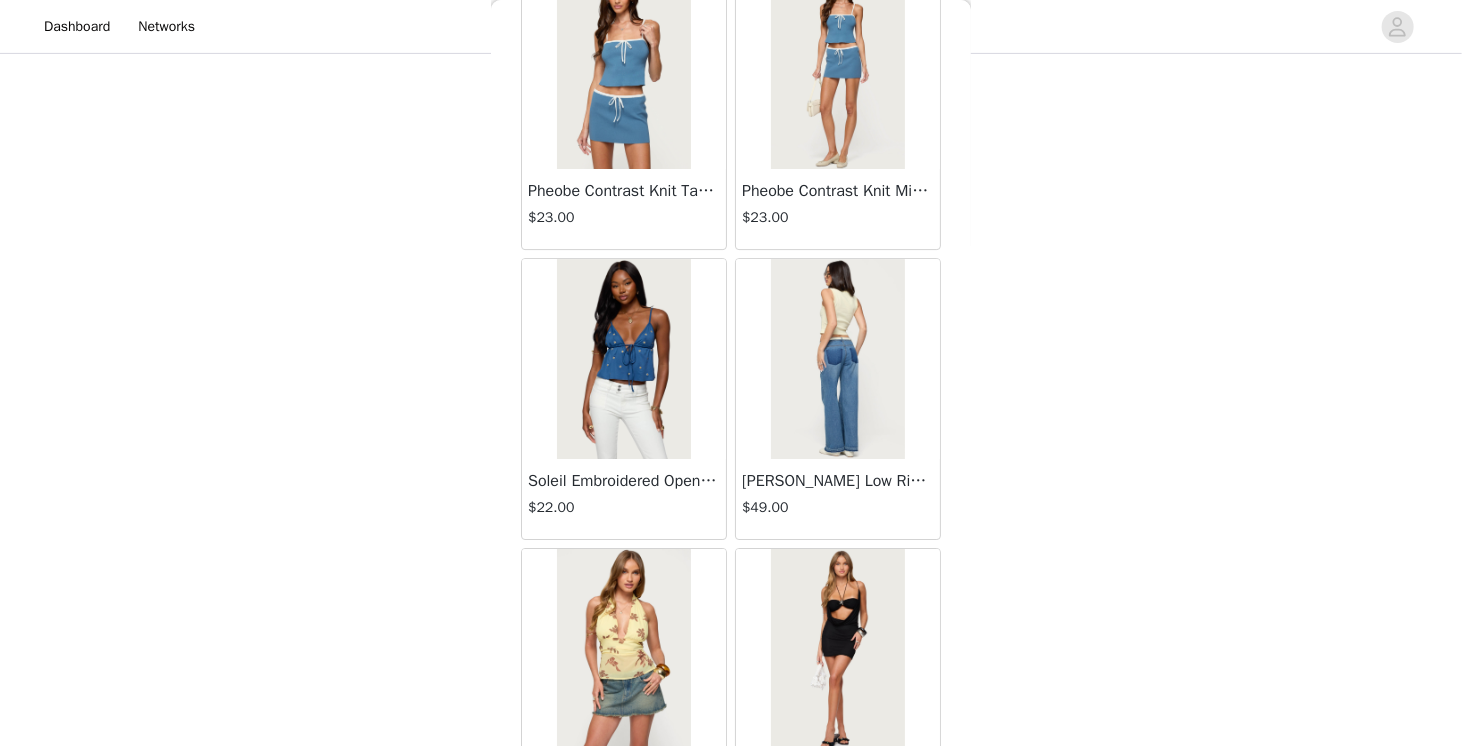 scroll, scrollTop: 68918, scrollLeft: 0, axis: vertical 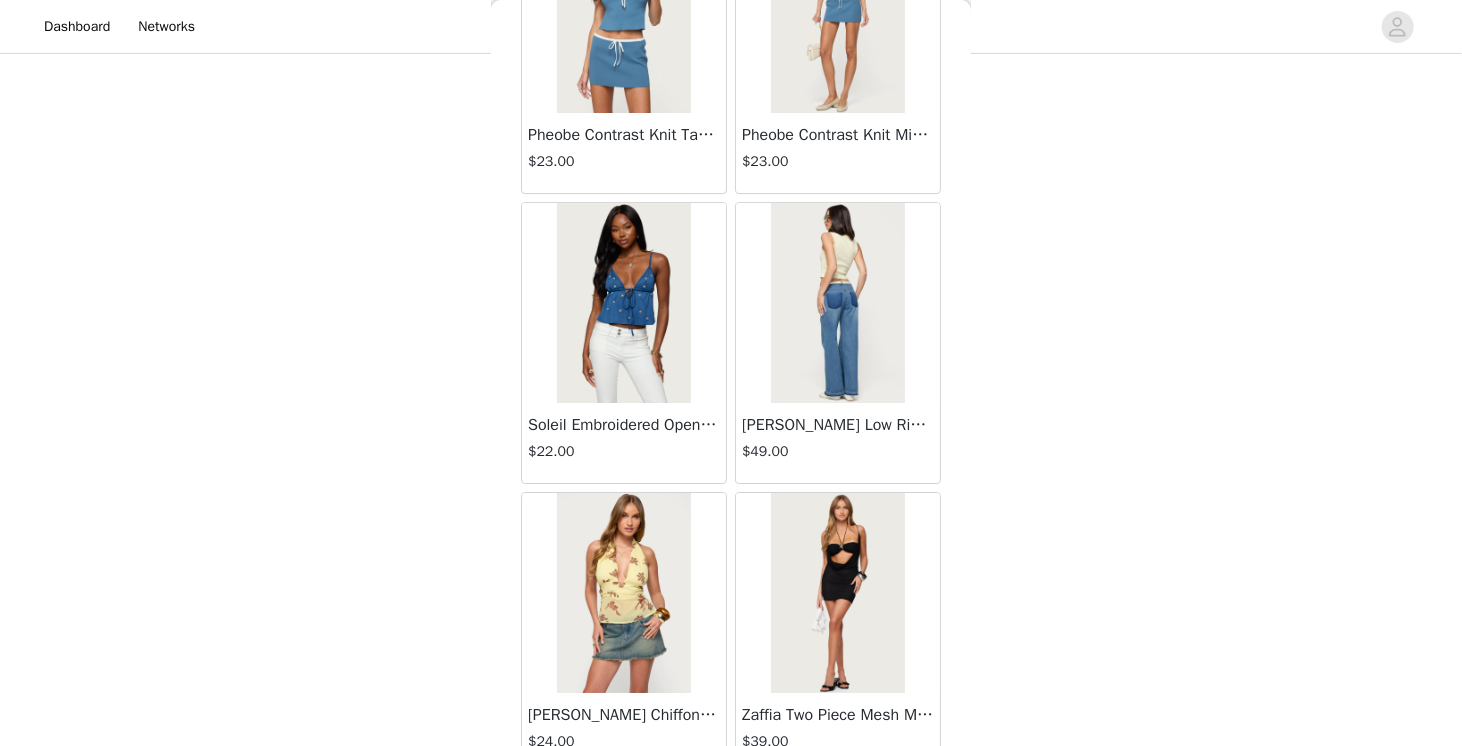 click on "Load More" at bounding box center [731, 808] 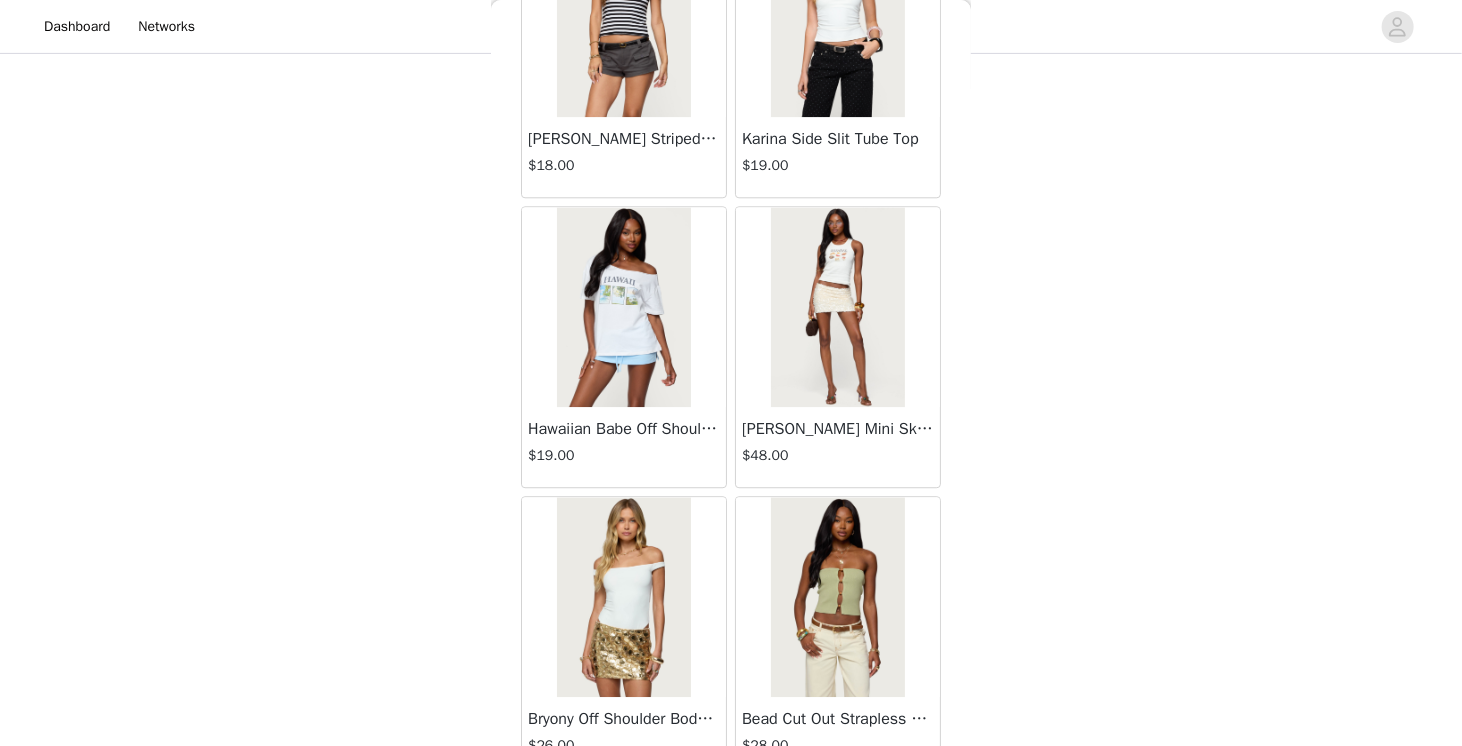 scroll, scrollTop: 71813, scrollLeft: 0, axis: vertical 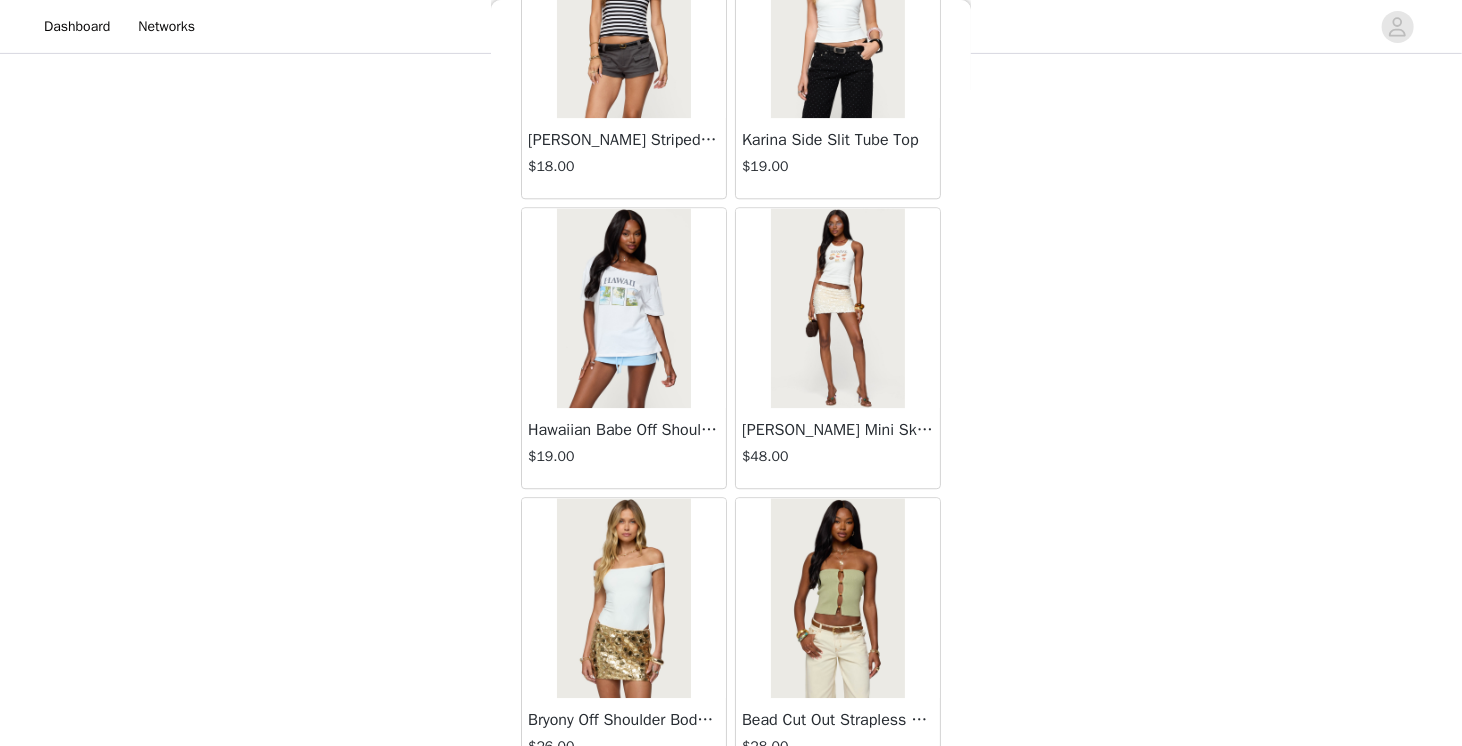 click on "Load More" at bounding box center [731, 813] 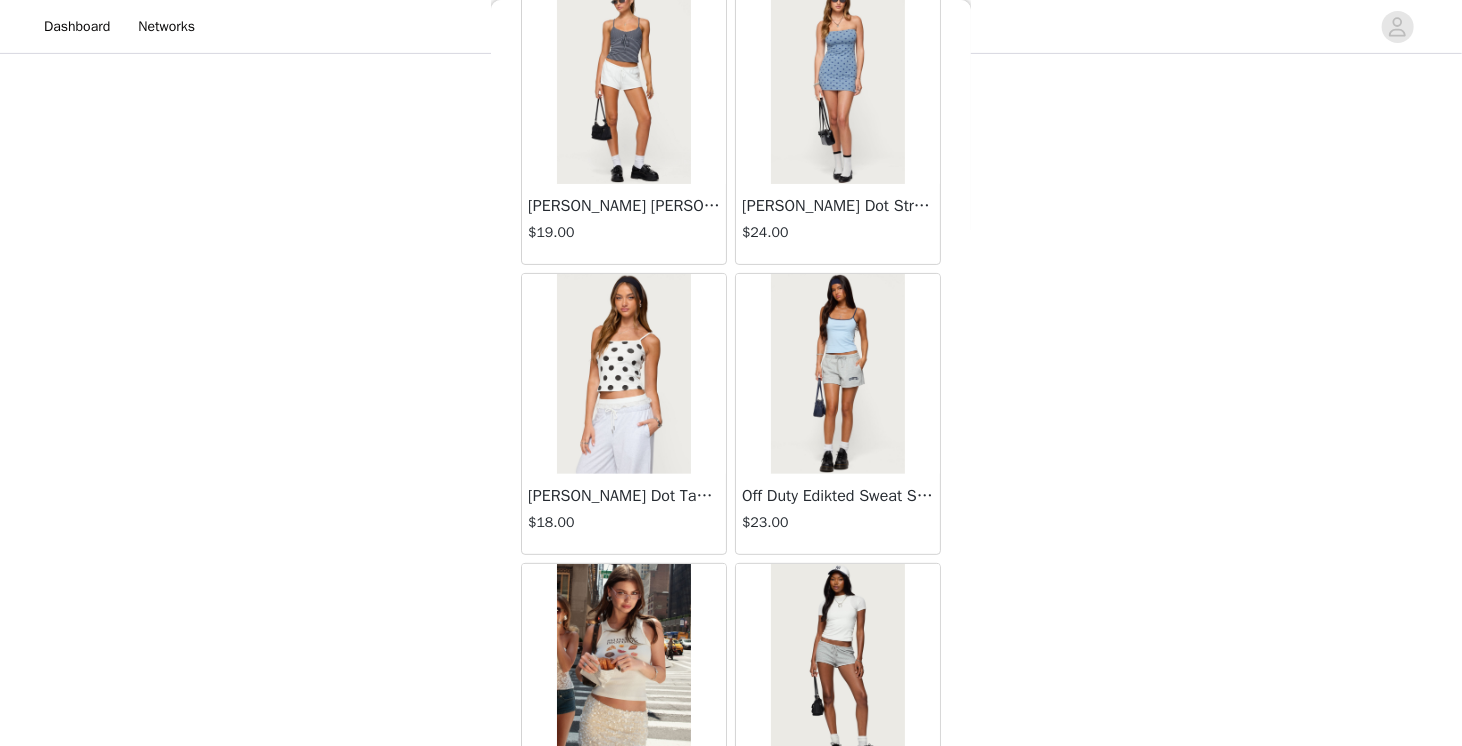 scroll, scrollTop: 73198, scrollLeft: 0, axis: vertical 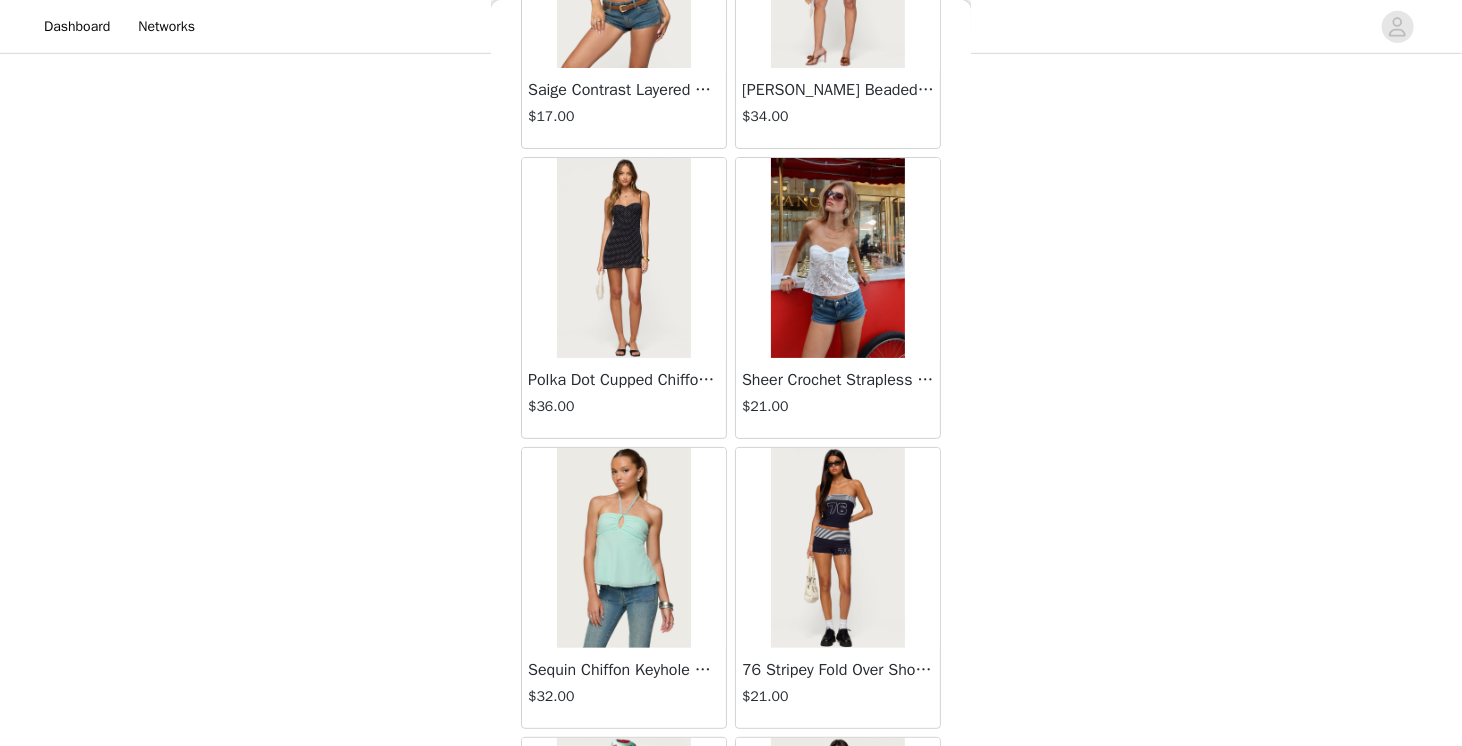 click at bounding box center (623, 548) 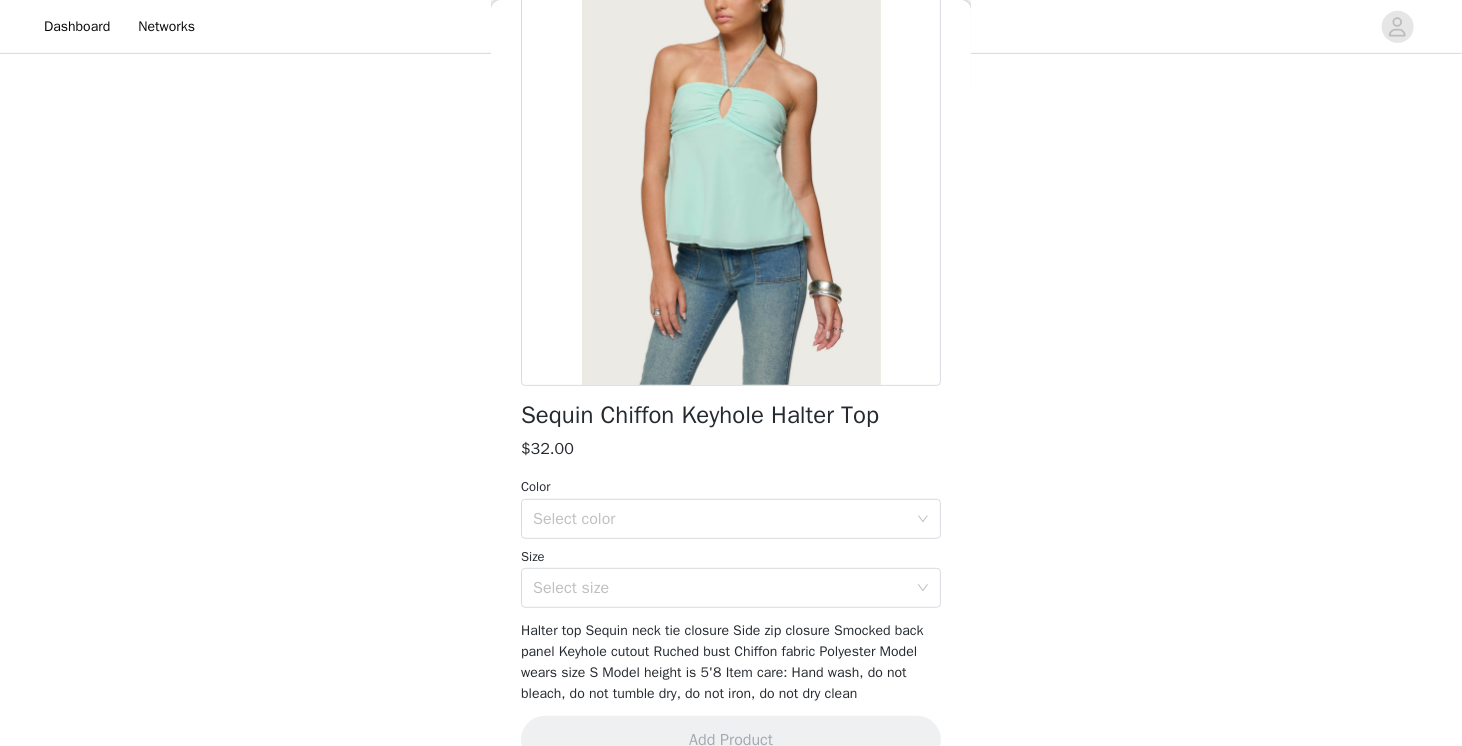 scroll, scrollTop: 180, scrollLeft: 0, axis: vertical 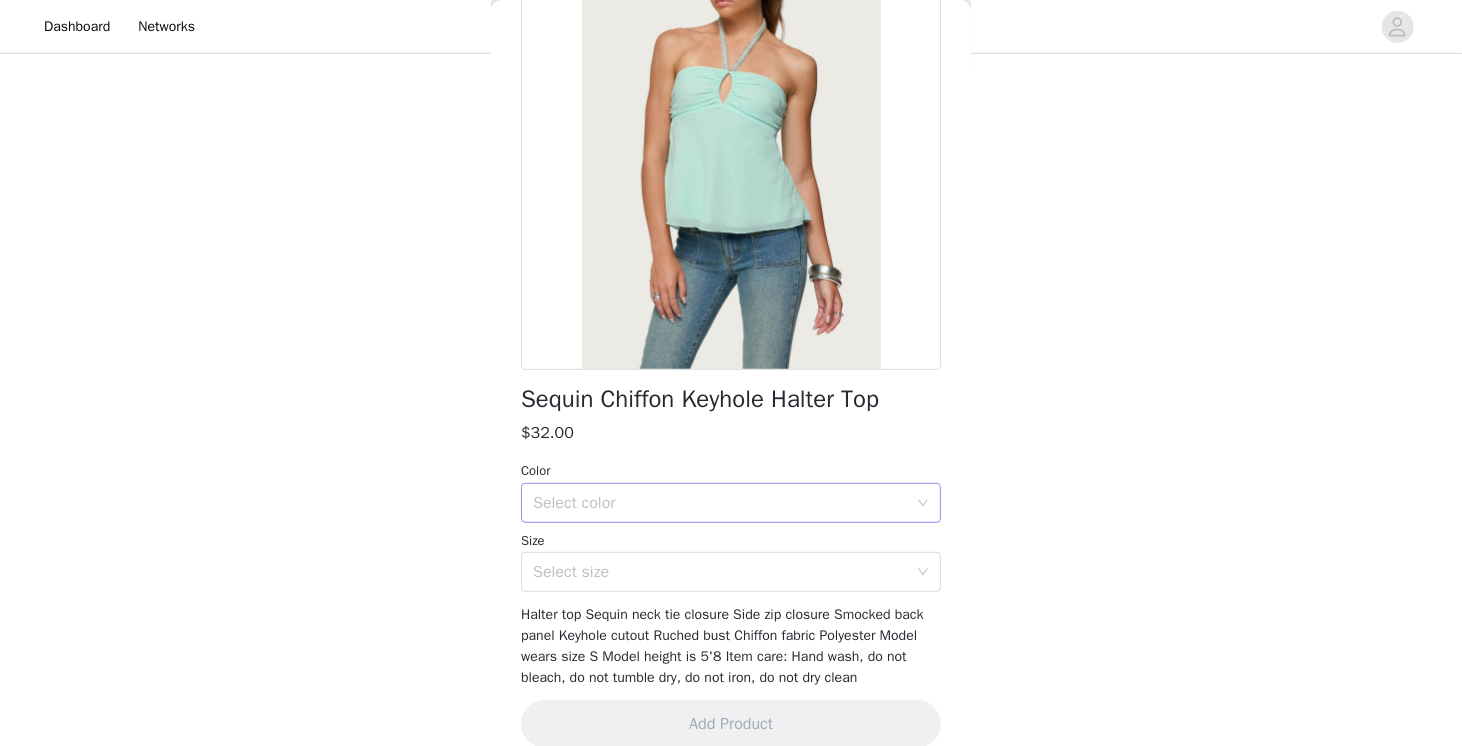 click on "Select color" at bounding box center [720, 503] 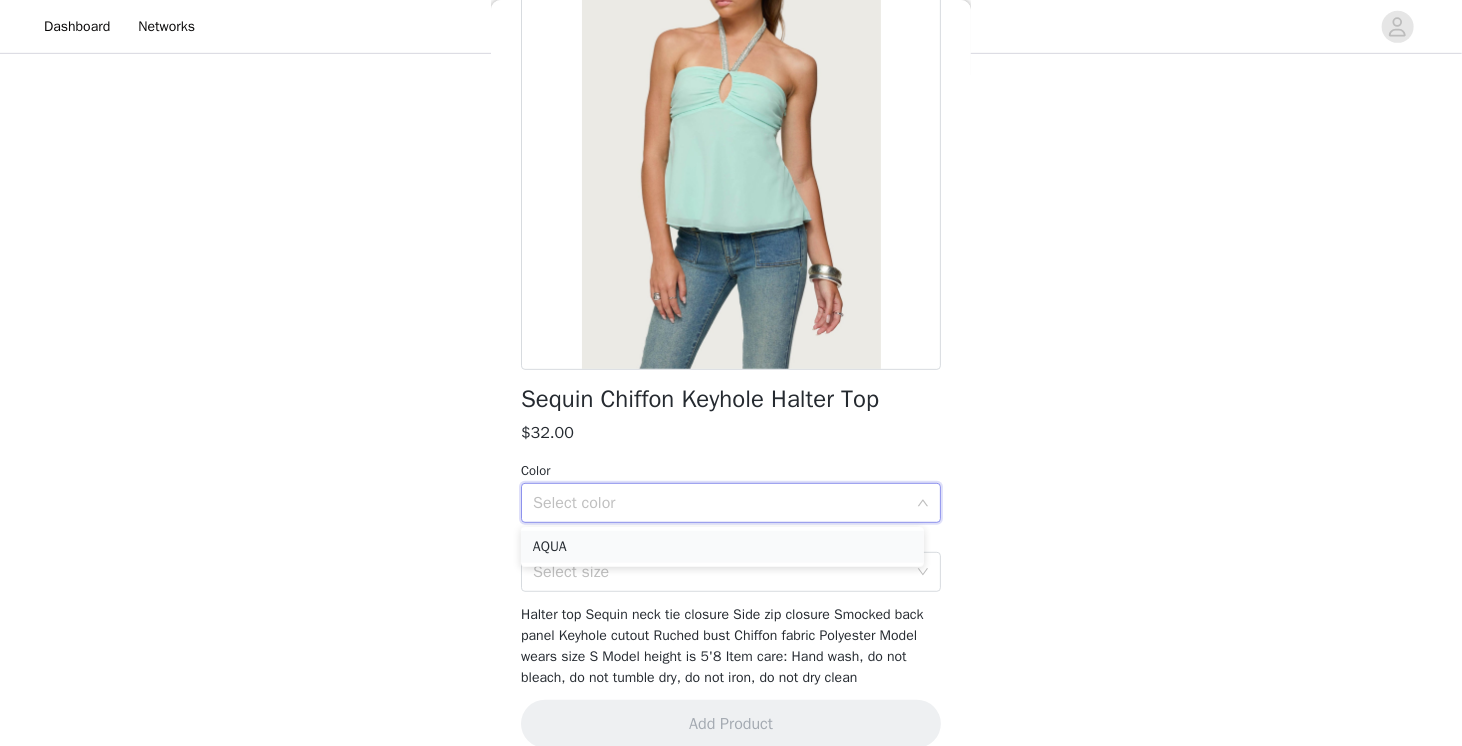 click on "AQUA" at bounding box center (722, 547) 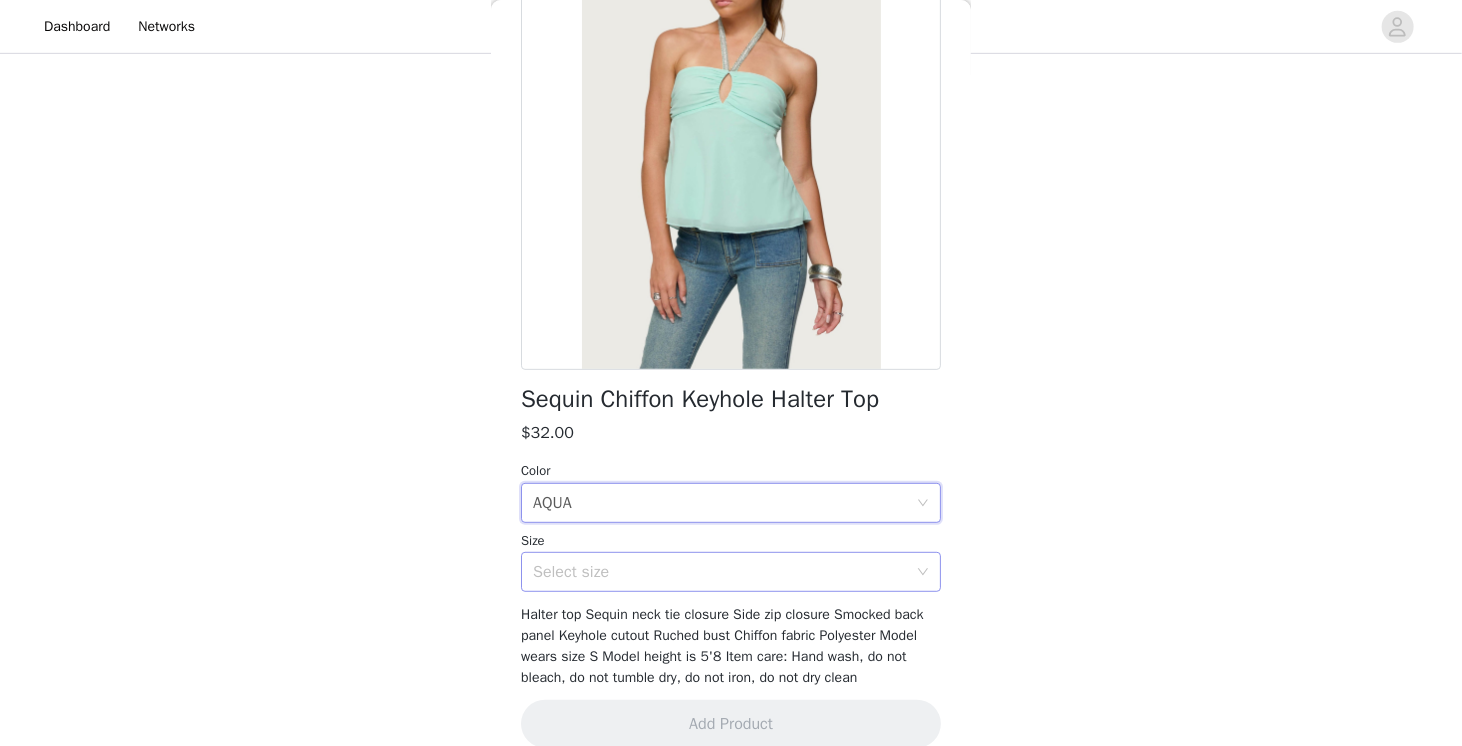 click on "Select size" at bounding box center [720, 572] 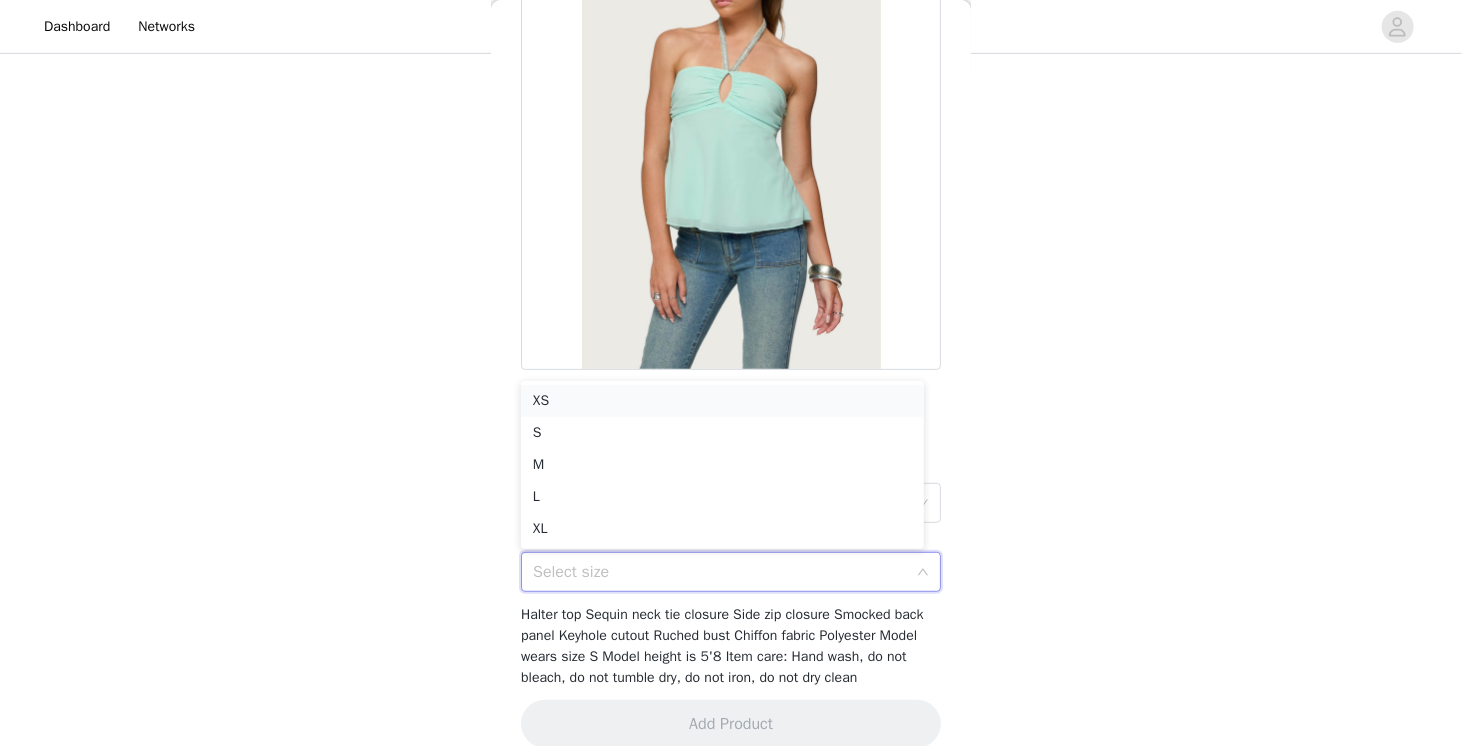 click on "XS" at bounding box center [722, 401] 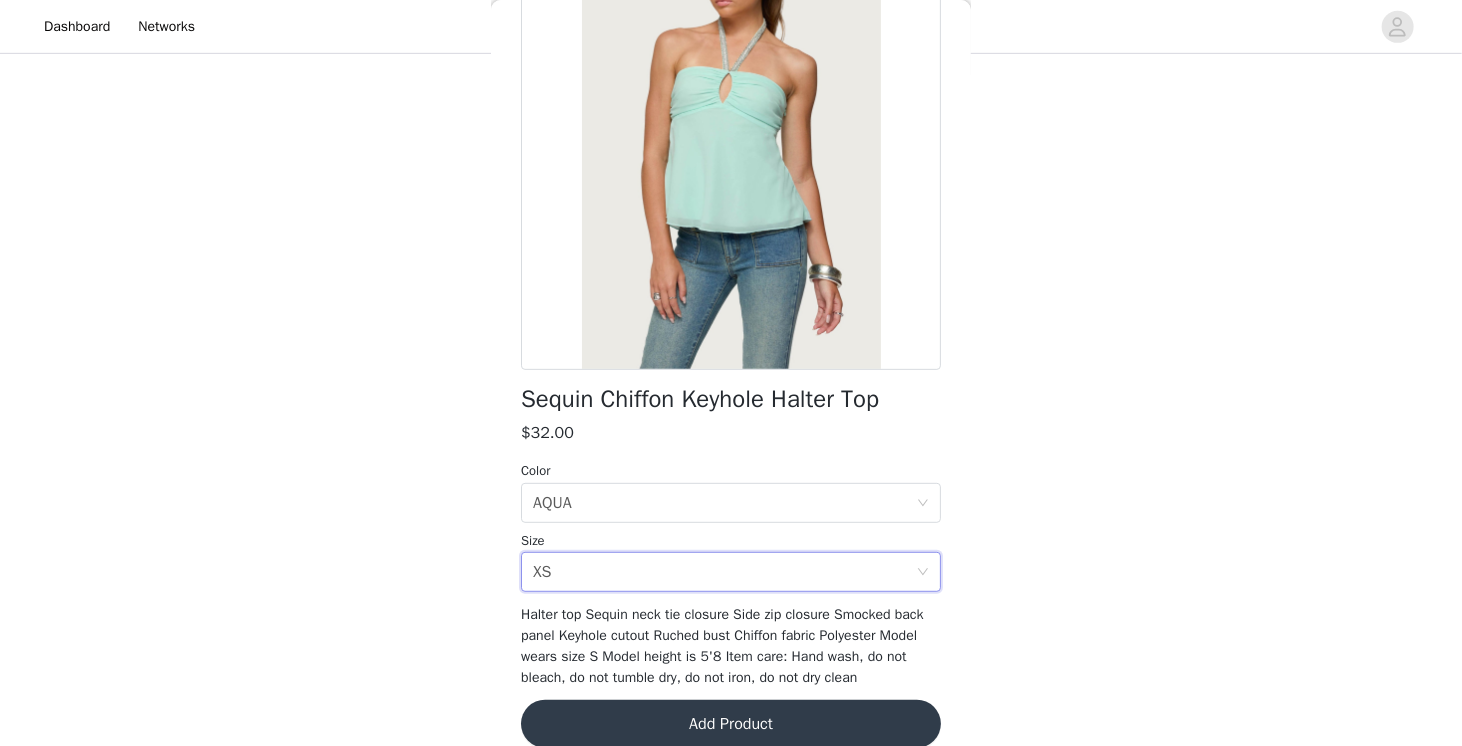 scroll, scrollTop: 0, scrollLeft: 0, axis: both 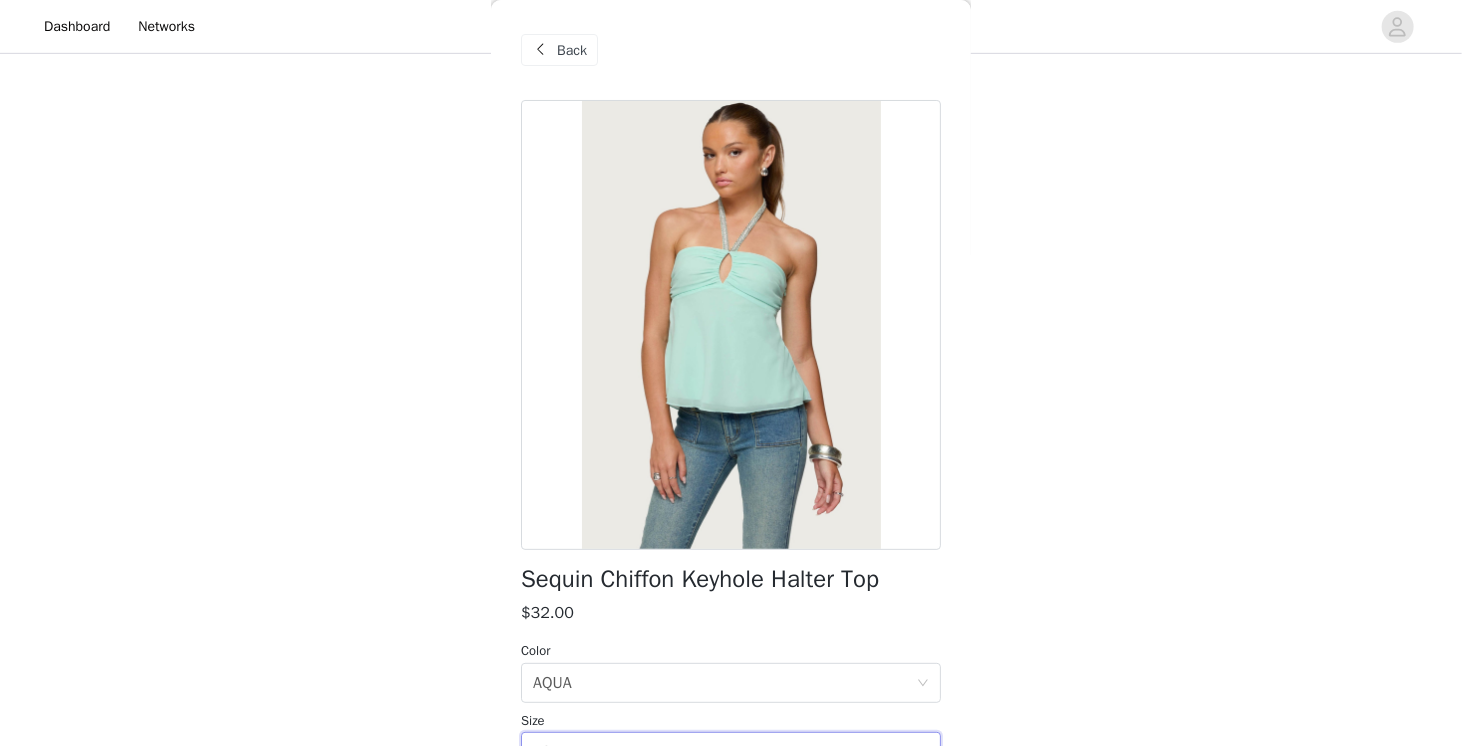 click on "Back" at bounding box center (572, 50) 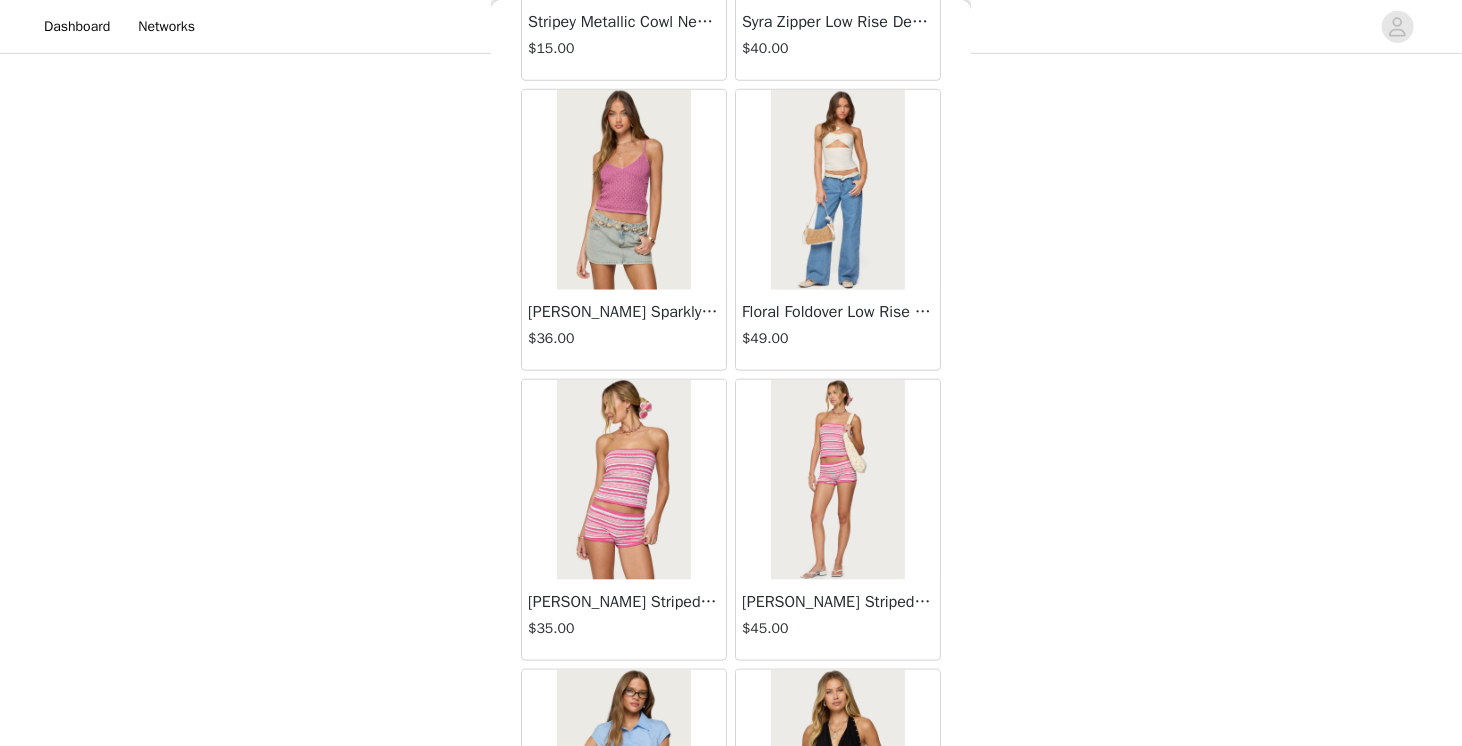 scroll, scrollTop: 8126, scrollLeft: 0, axis: vertical 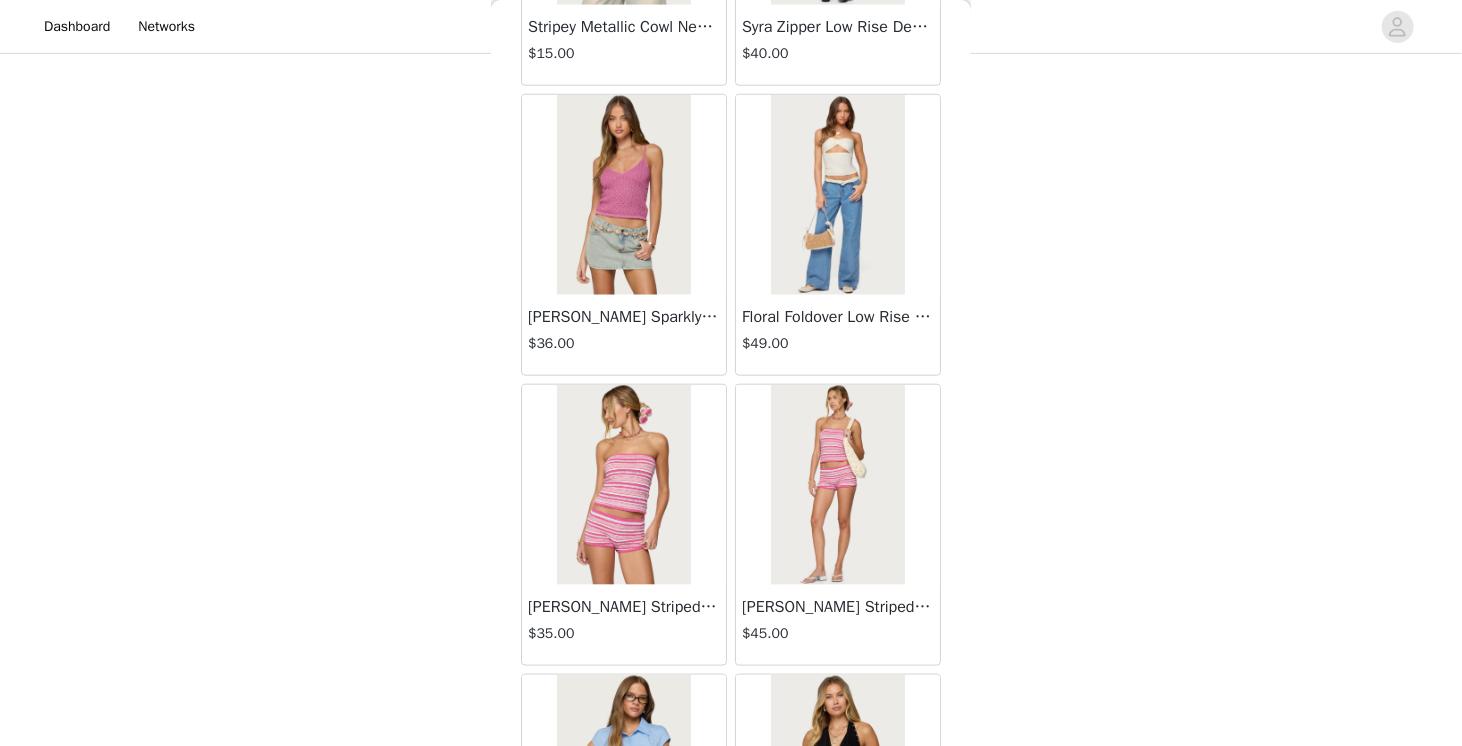 click at bounding box center [623, 195] 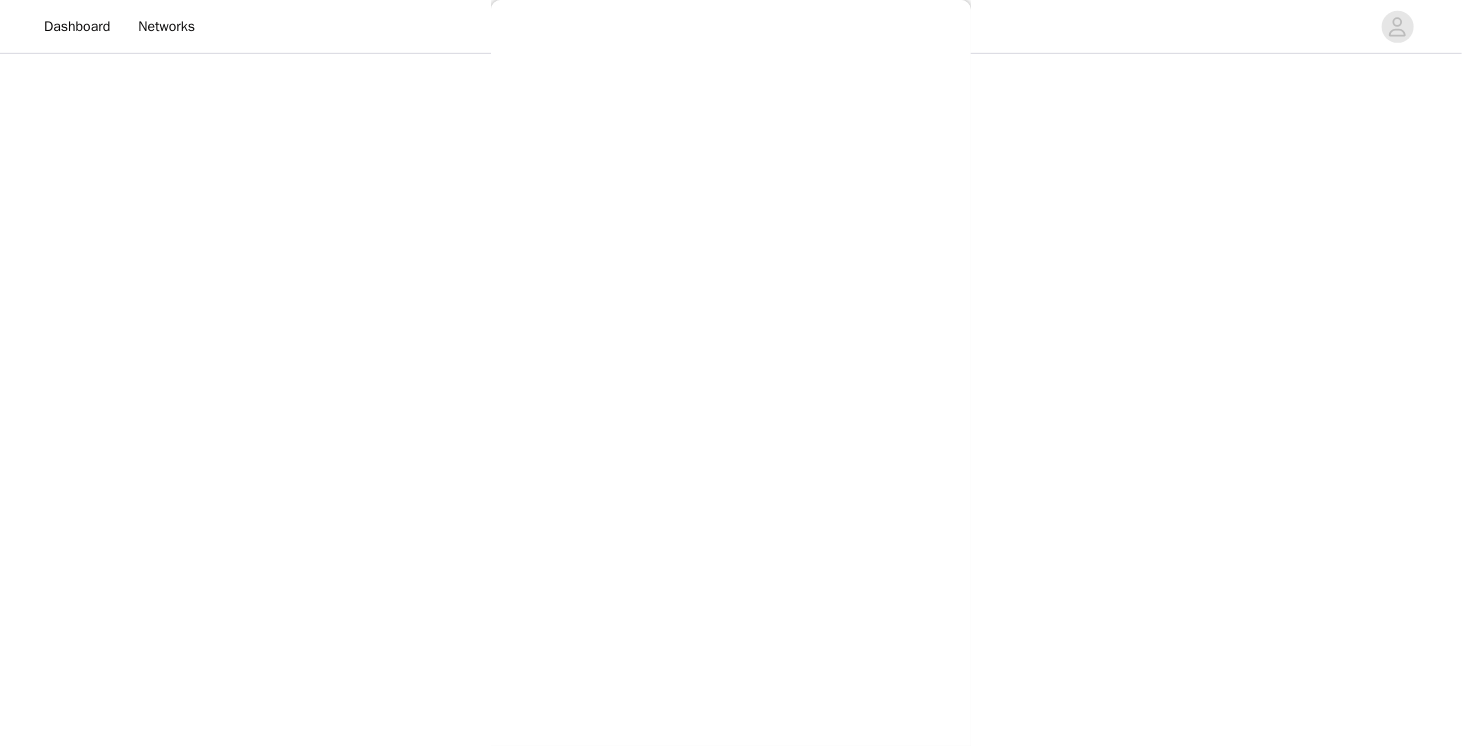 scroll, scrollTop: 0, scrollLeft: 0, axis: both 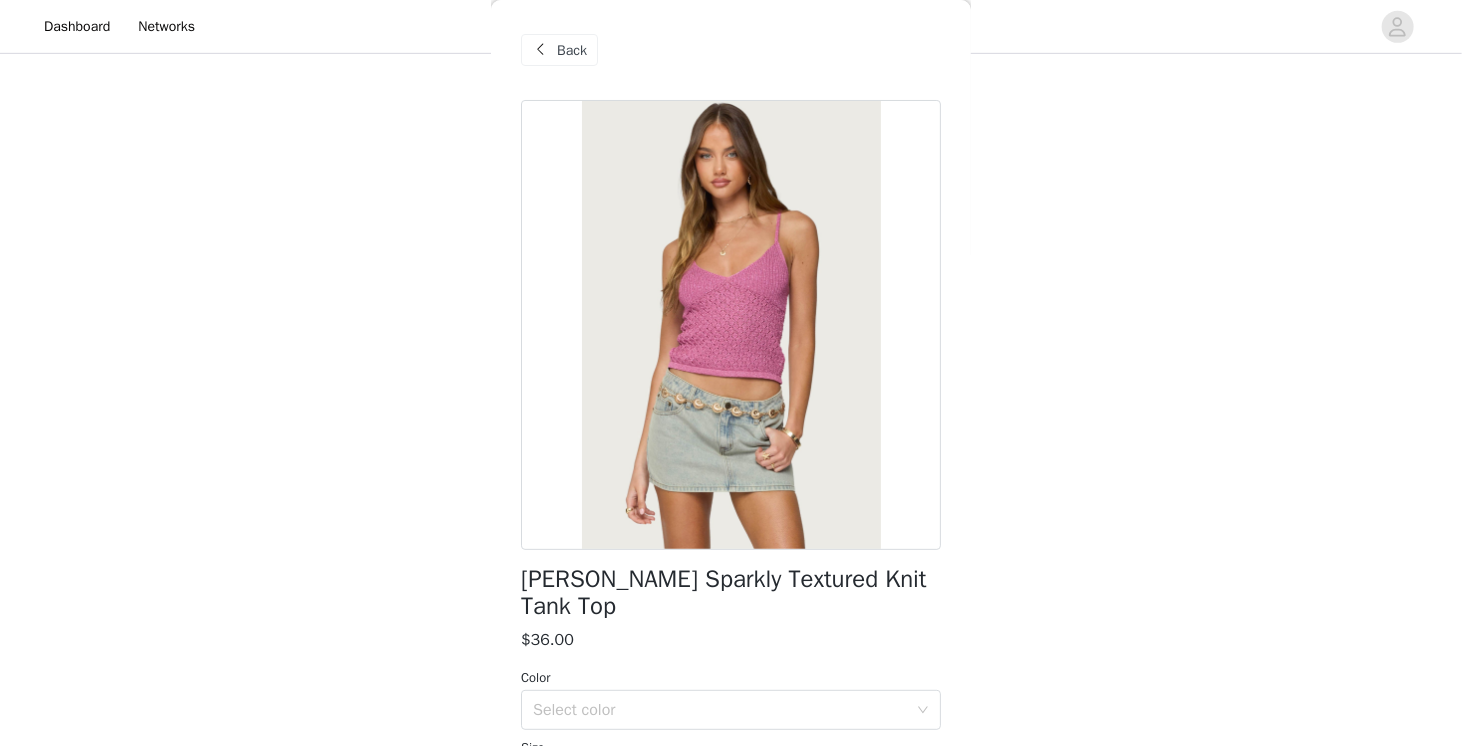 click on "Back" at bounding box center [572, 50] 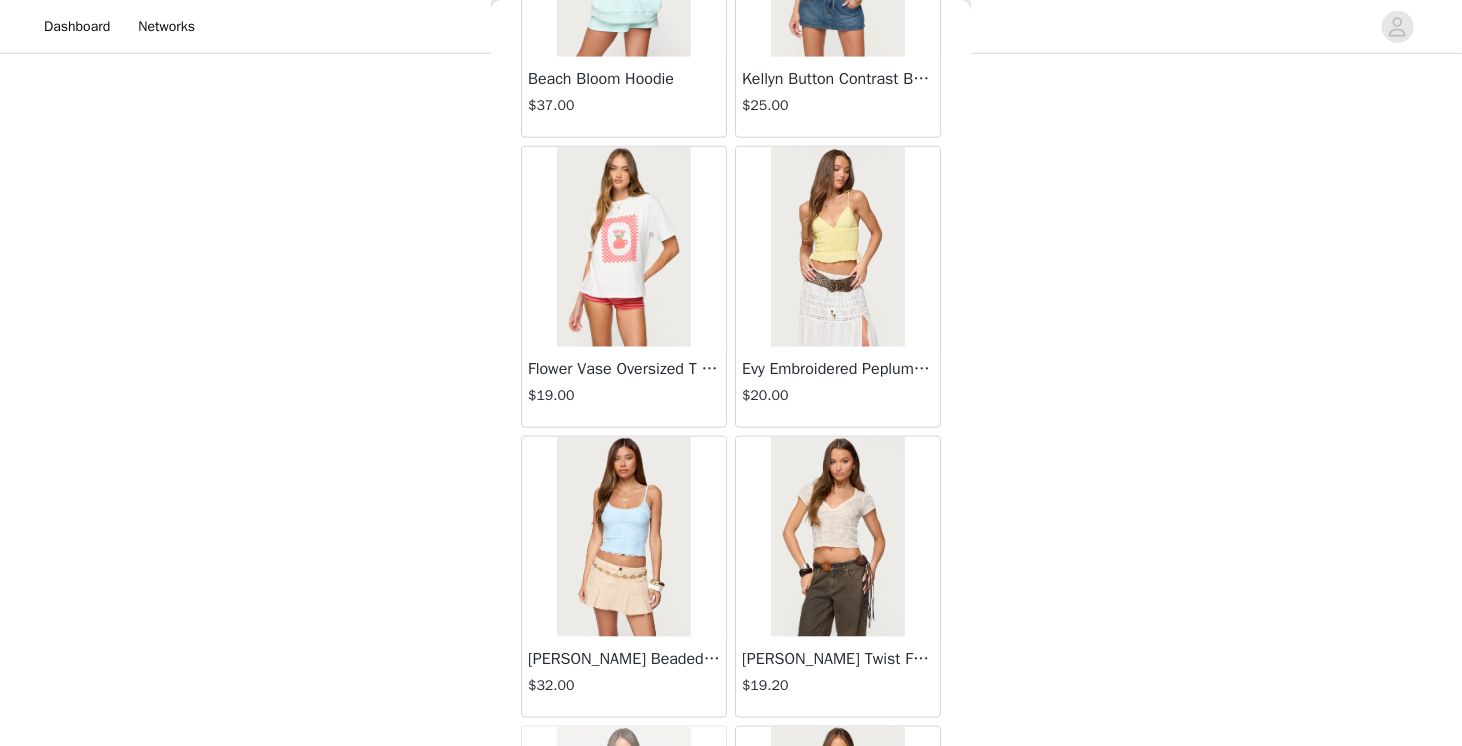 scroll, scrollTop: 41138, scrollLeft: 0, axis: vertical 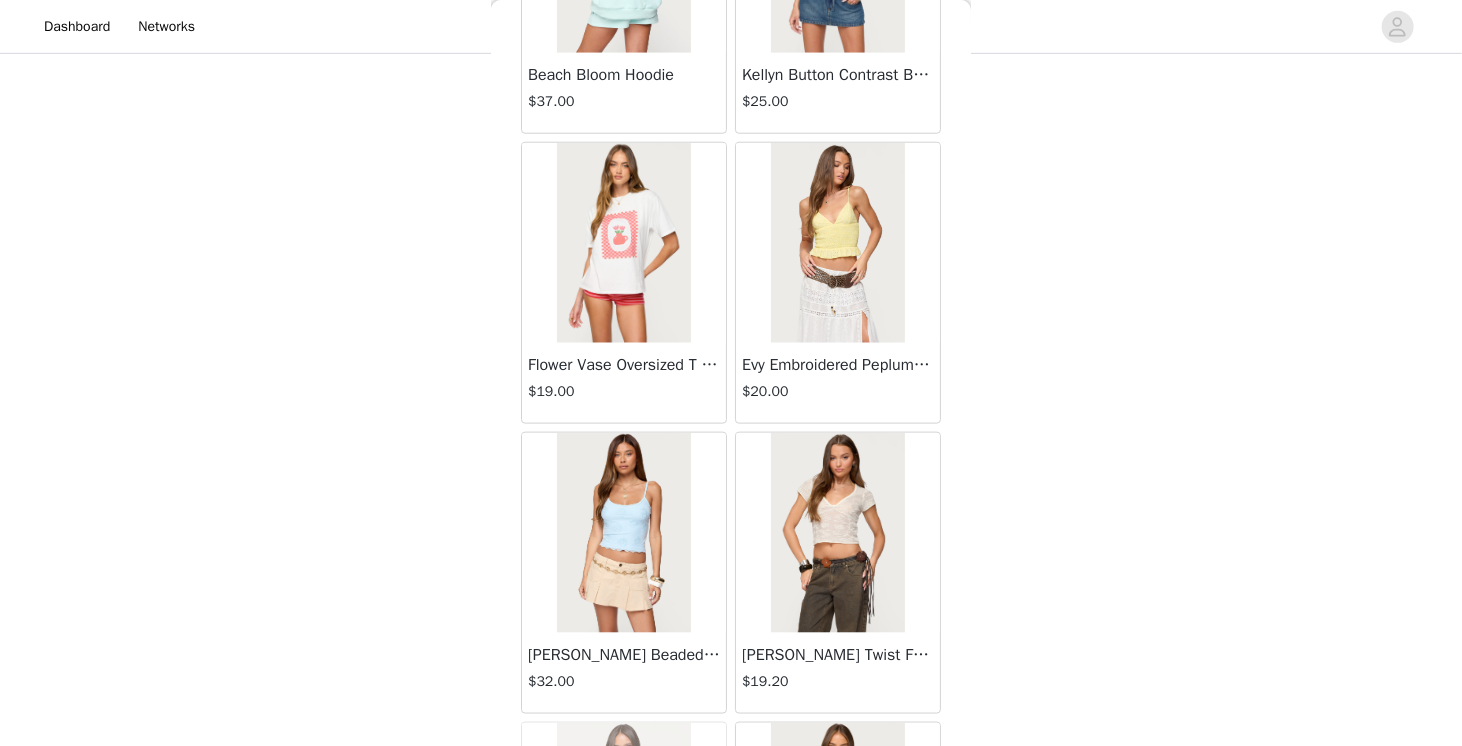 click at bounding box center (837, 243) 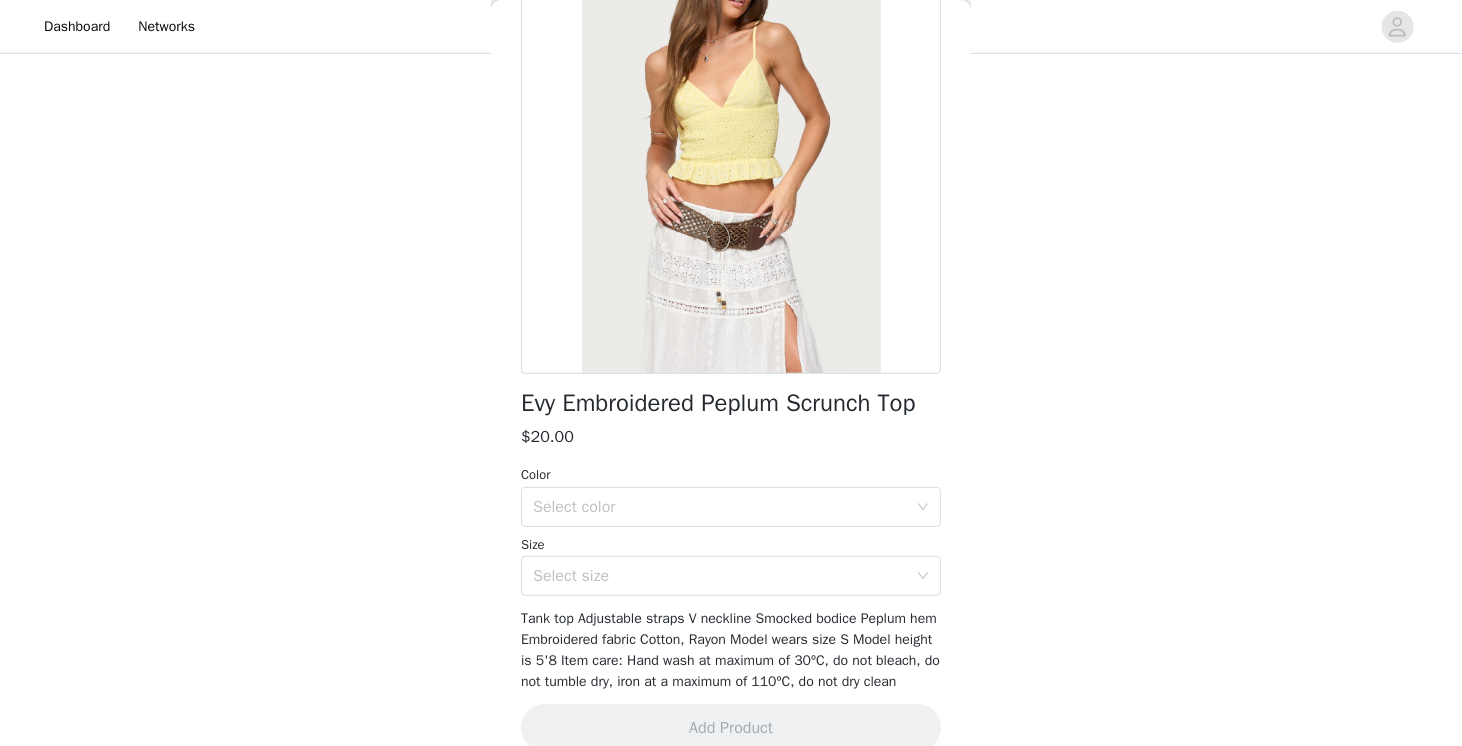 scroll, scrollTop: 180, scrollLeft: 0, axis: vertical 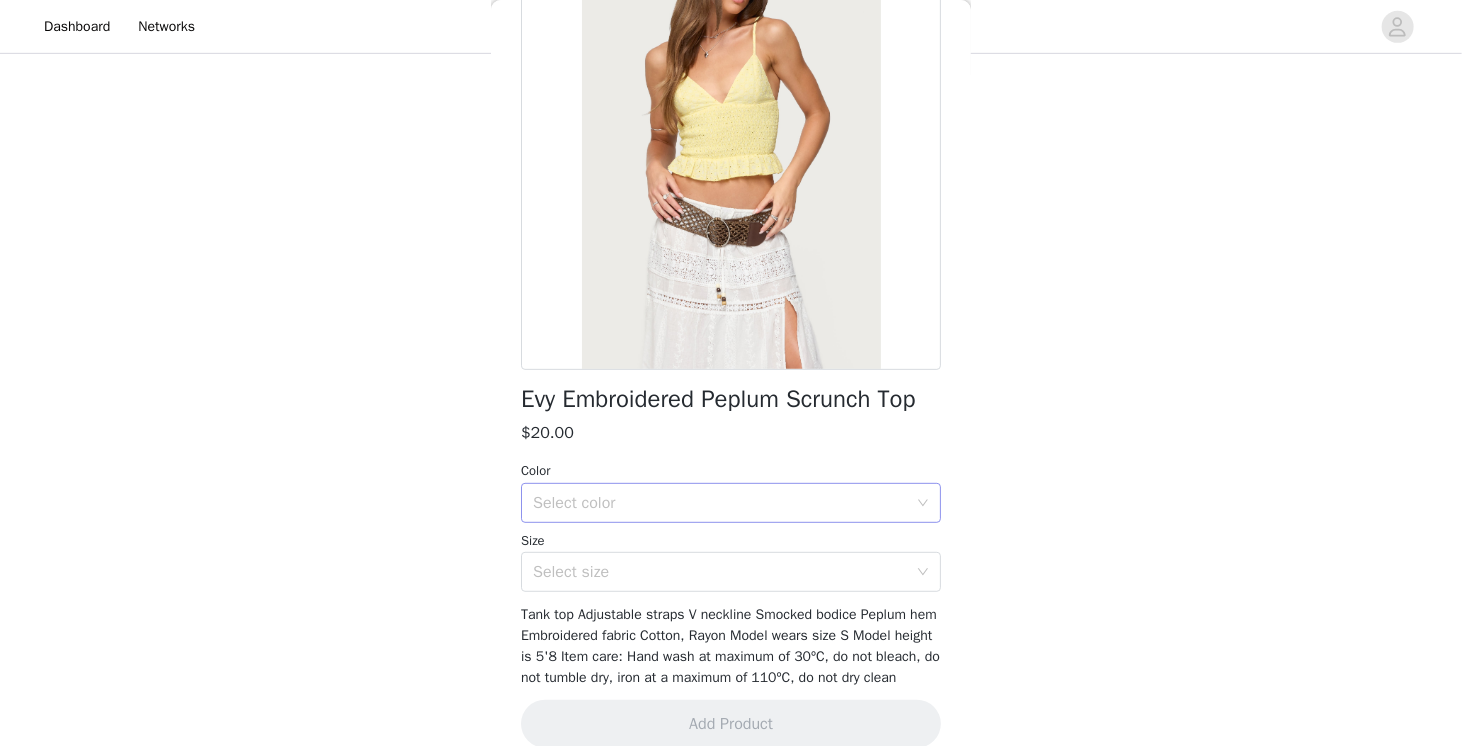 click on "Select color" at bounding box center [720, 503] 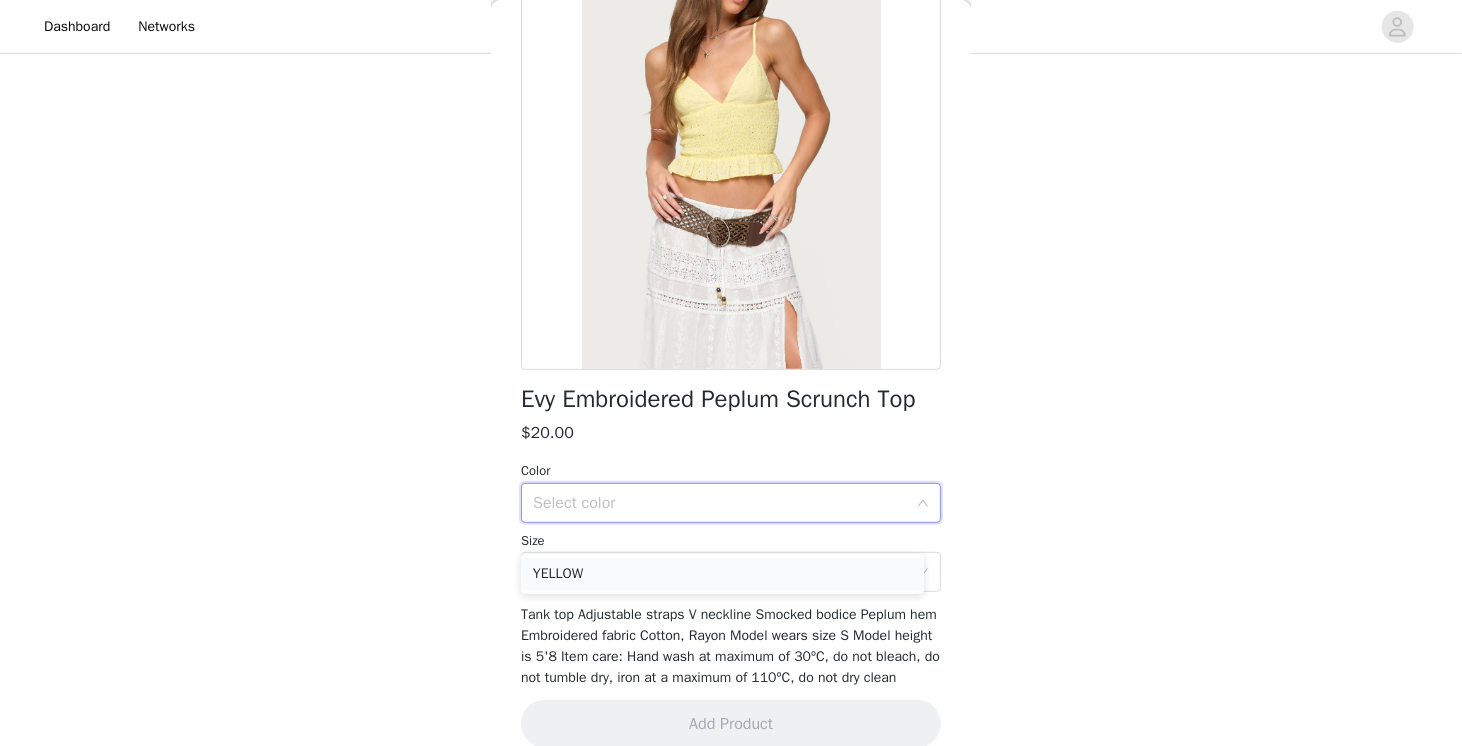 click on "YELLOW" at bounding box center (722, 574) 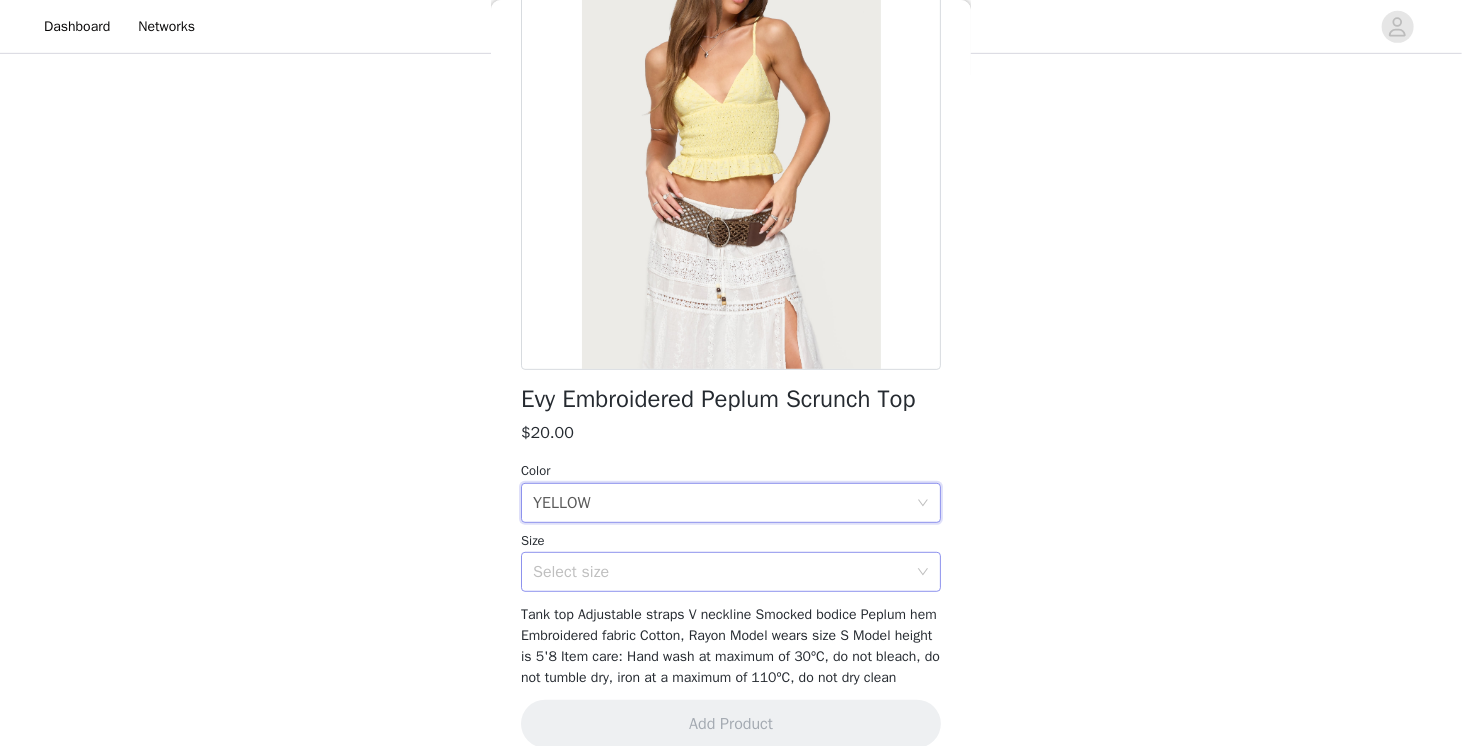 click on "Select size" at bounding box center (720, 572) 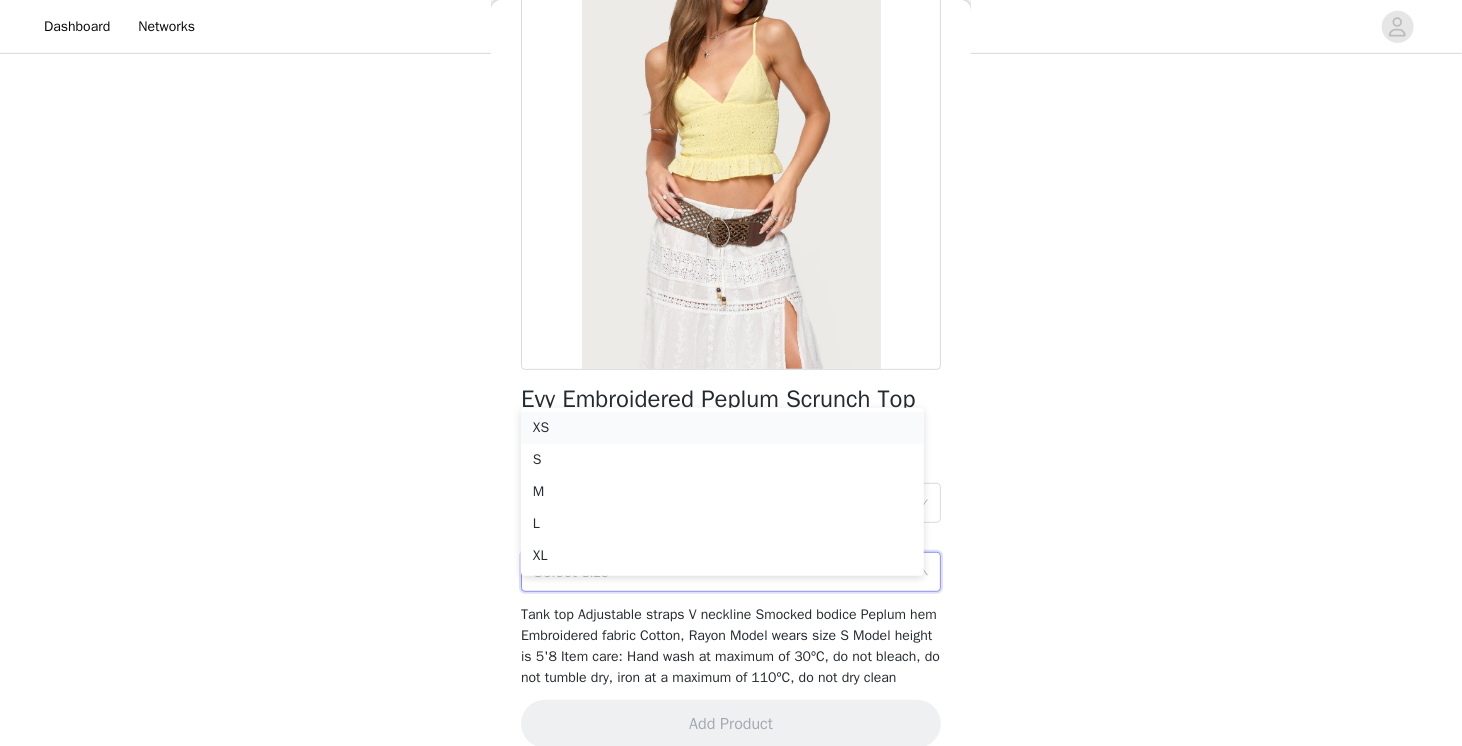 click on "XS" at bounding box center [722, 428] 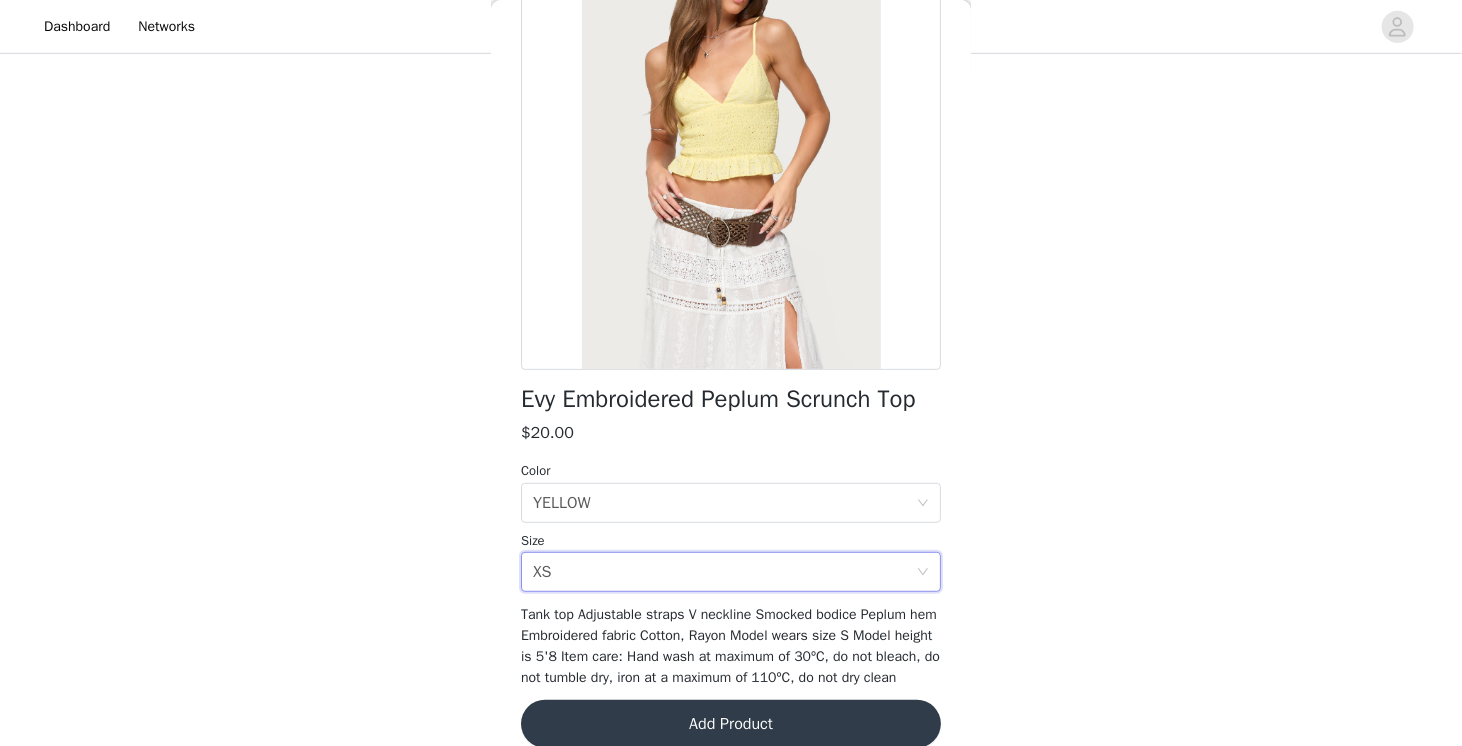 scroll, scrollTop: 254, scrollLeft: 0, axis: vertical 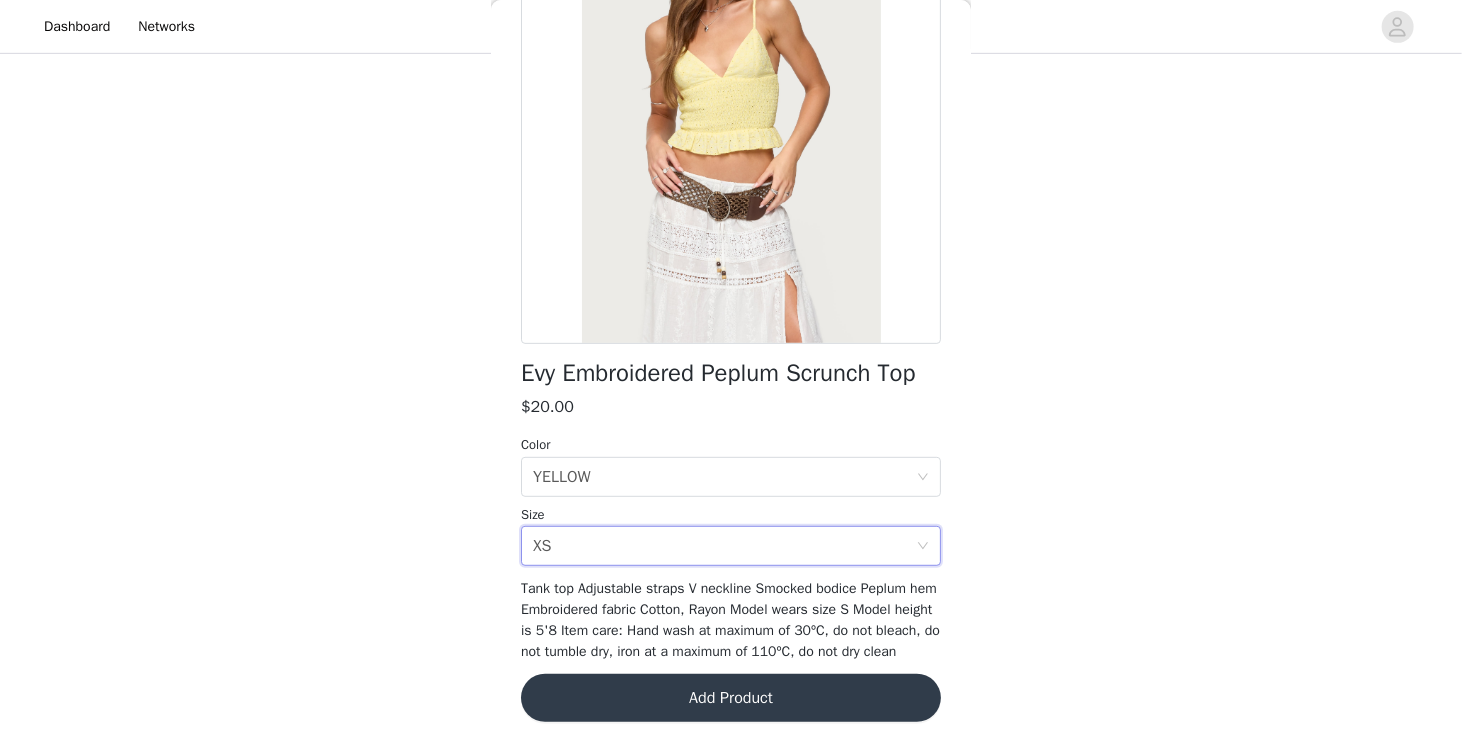 click on "Add Product" at bounding box center (731, 698) 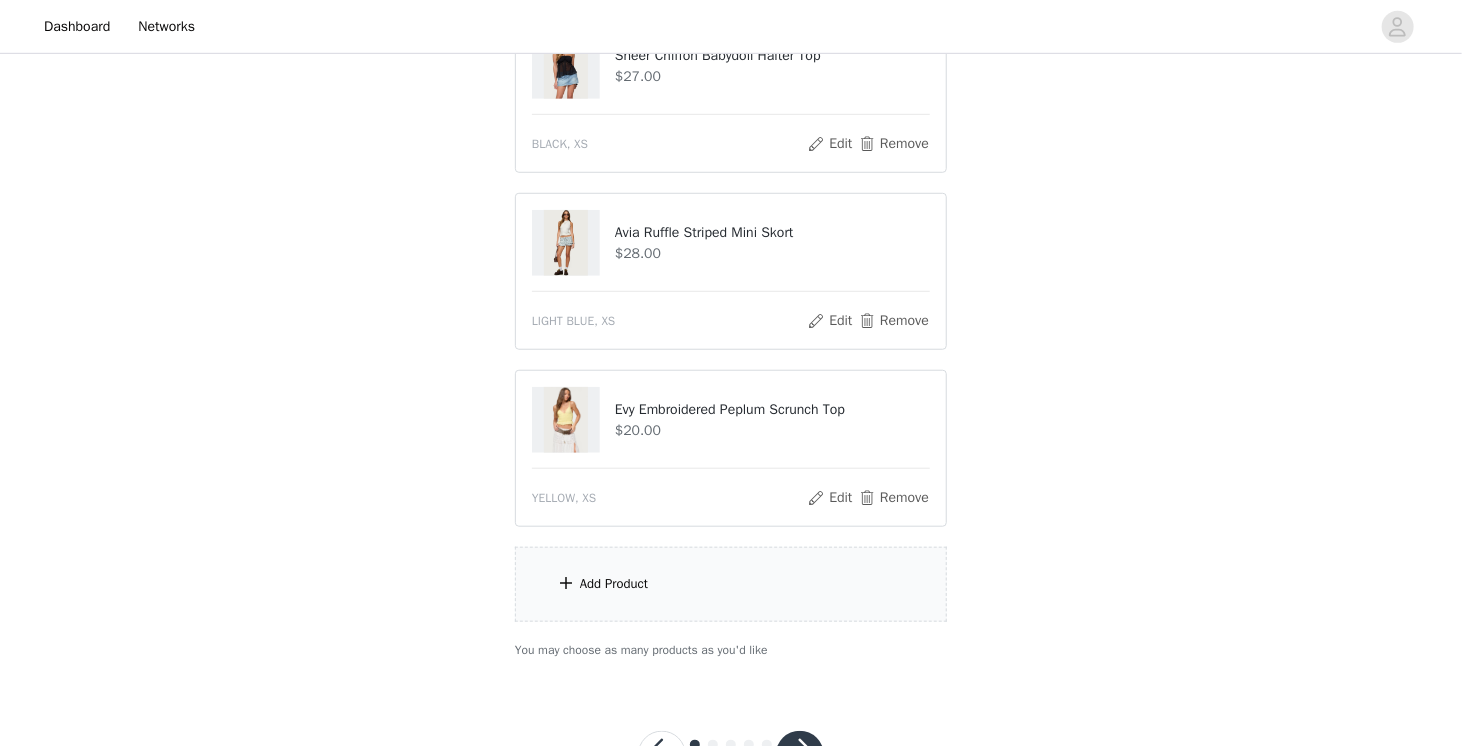 scroll, scrollTop: 615, scrollLeft: 0, axis: vertical 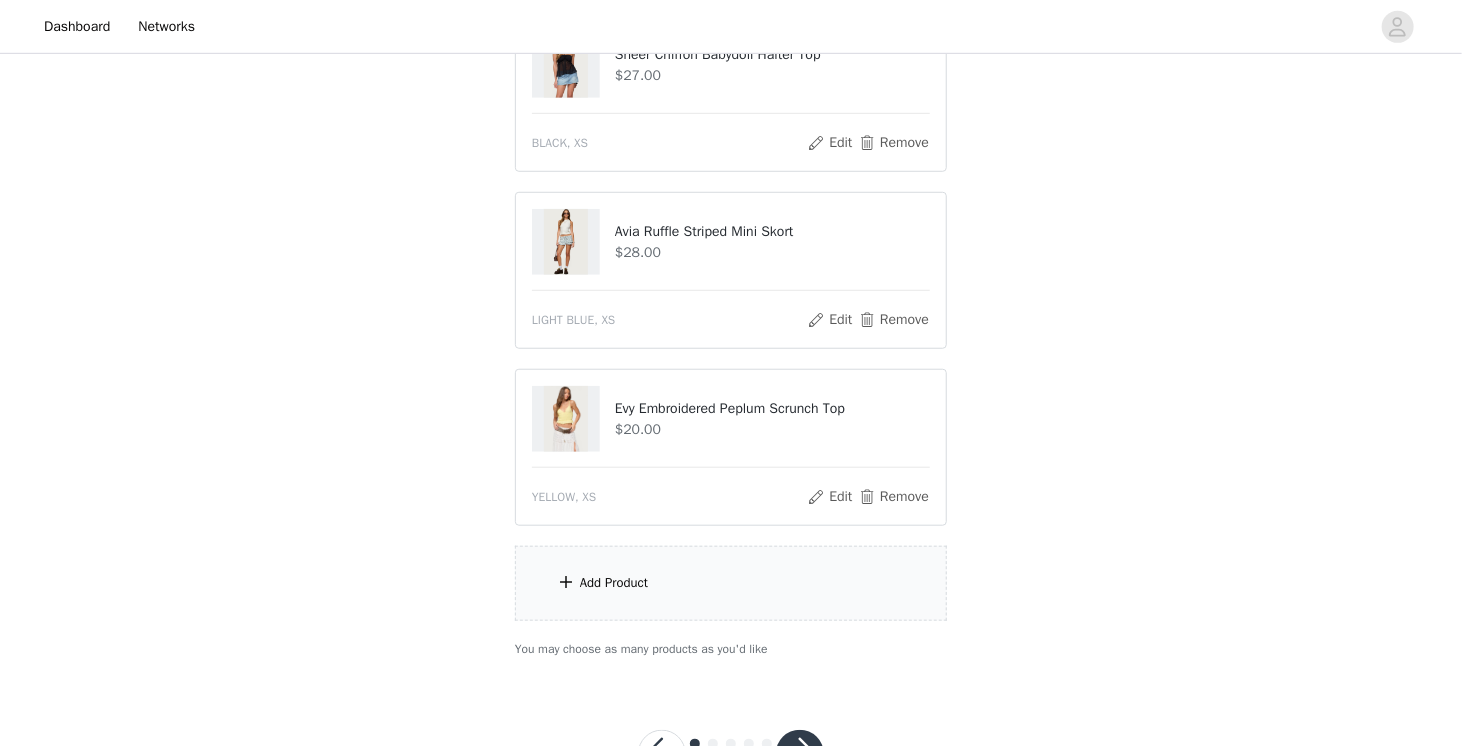 click on "Add Product" at bounding box center [614, 583] 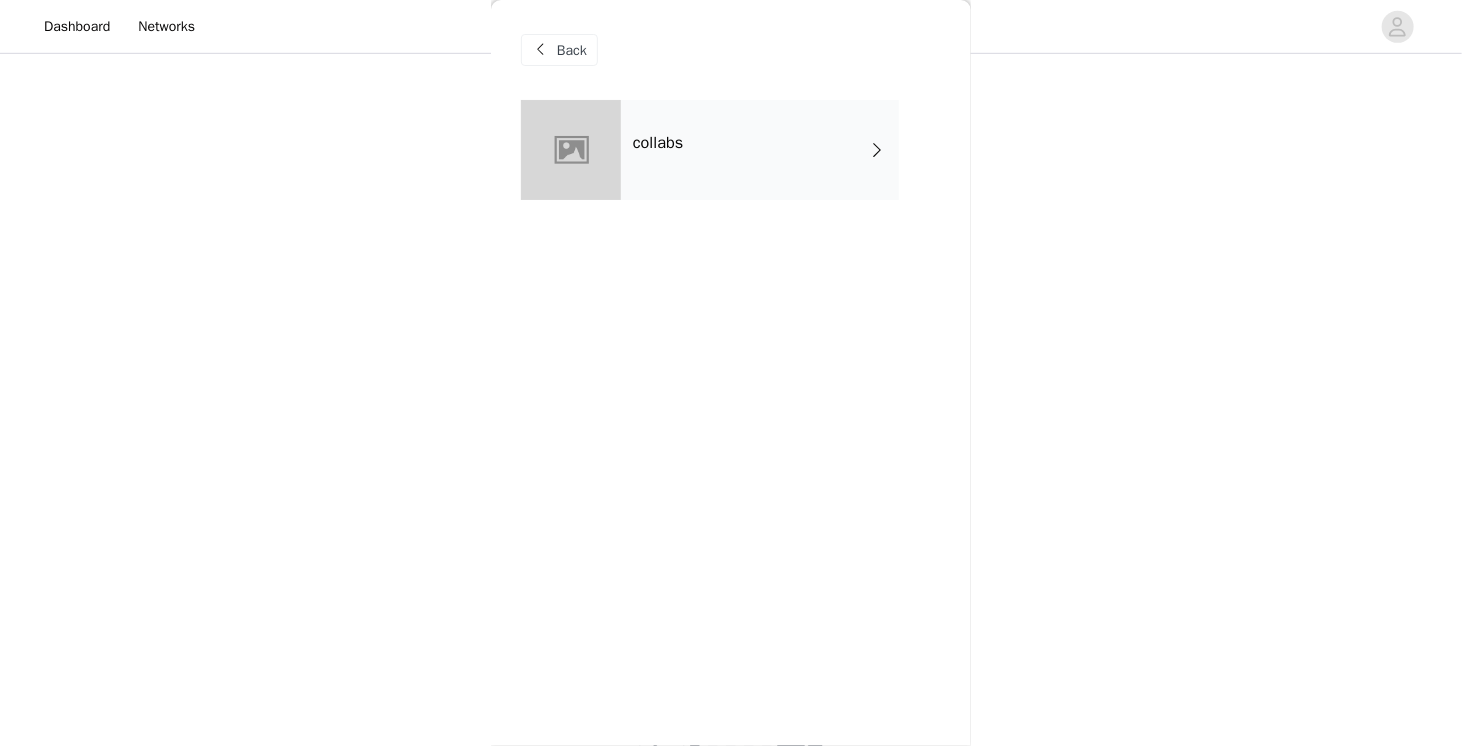 click on "collabs" at bounding box center [760, 150] 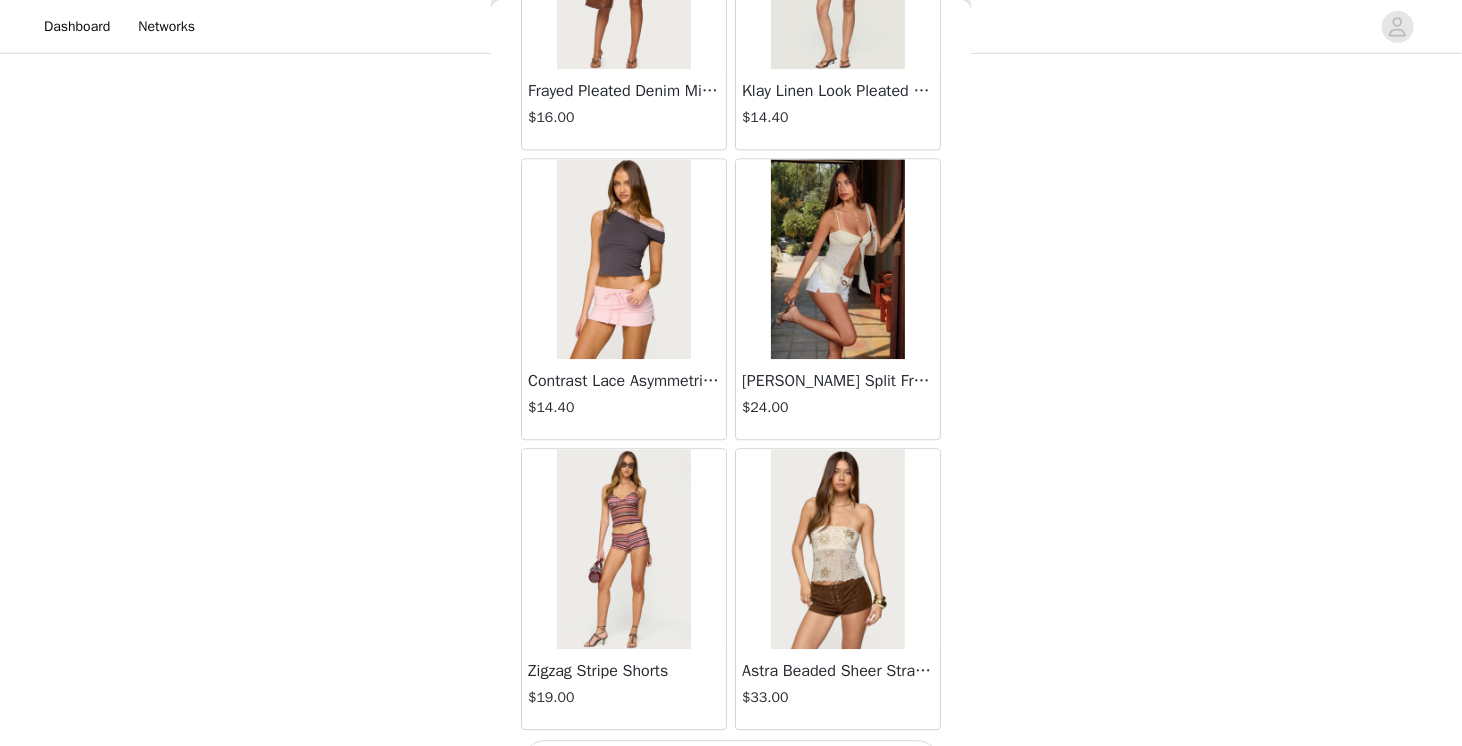 scroll, scrollTop: 2310, scrollLeft: 0, axis: vertical 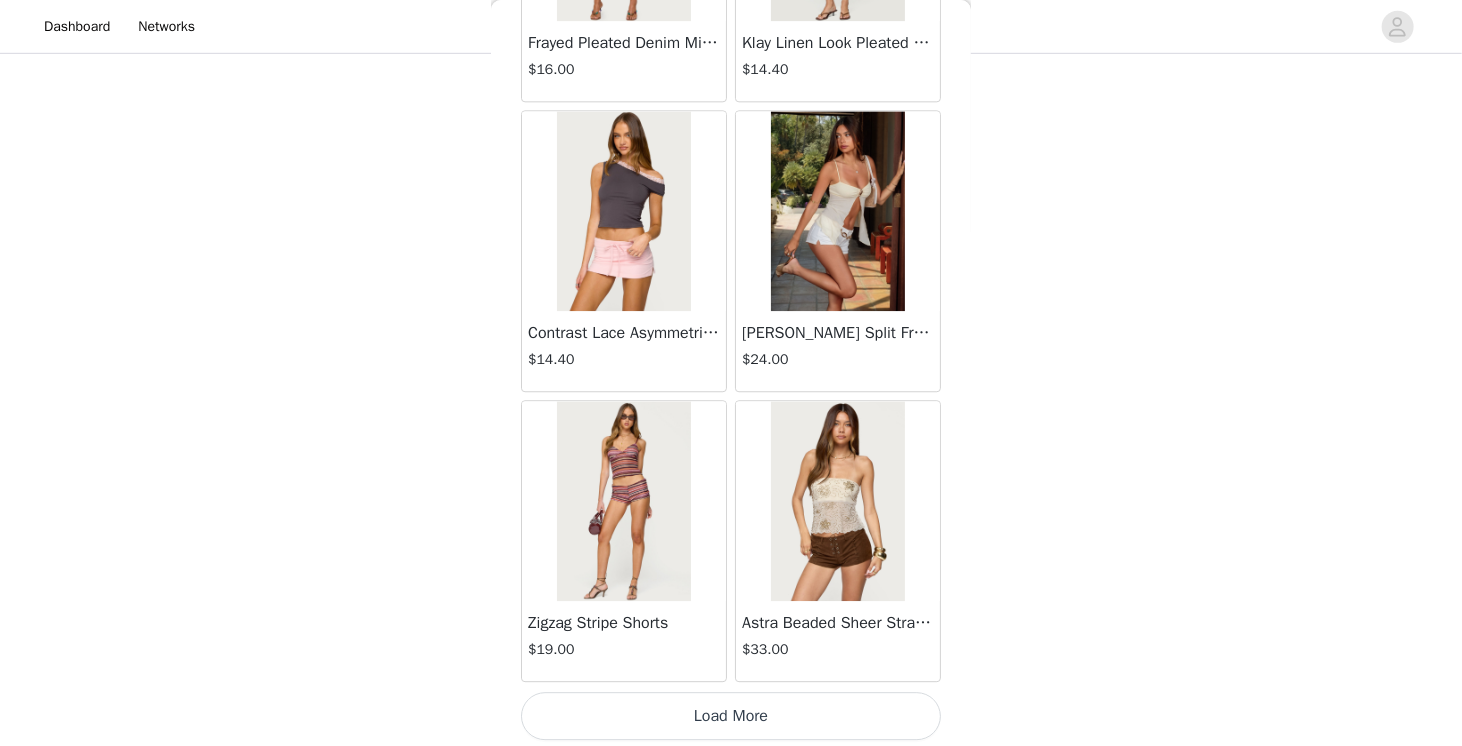 click on "Load More" at bounding box center (731, 716) 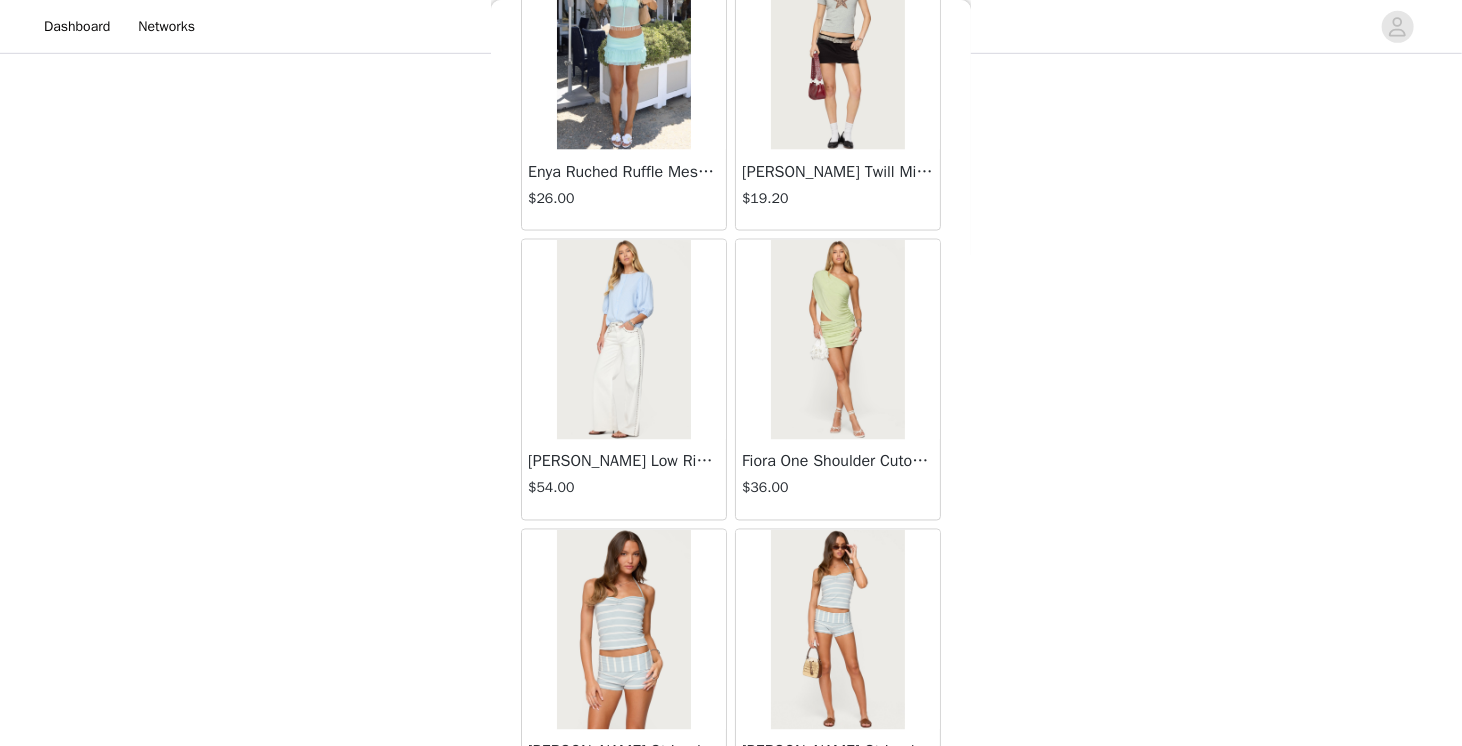 scroll, scrollTop: 5206, scrollLeft: 0, axis: vertical 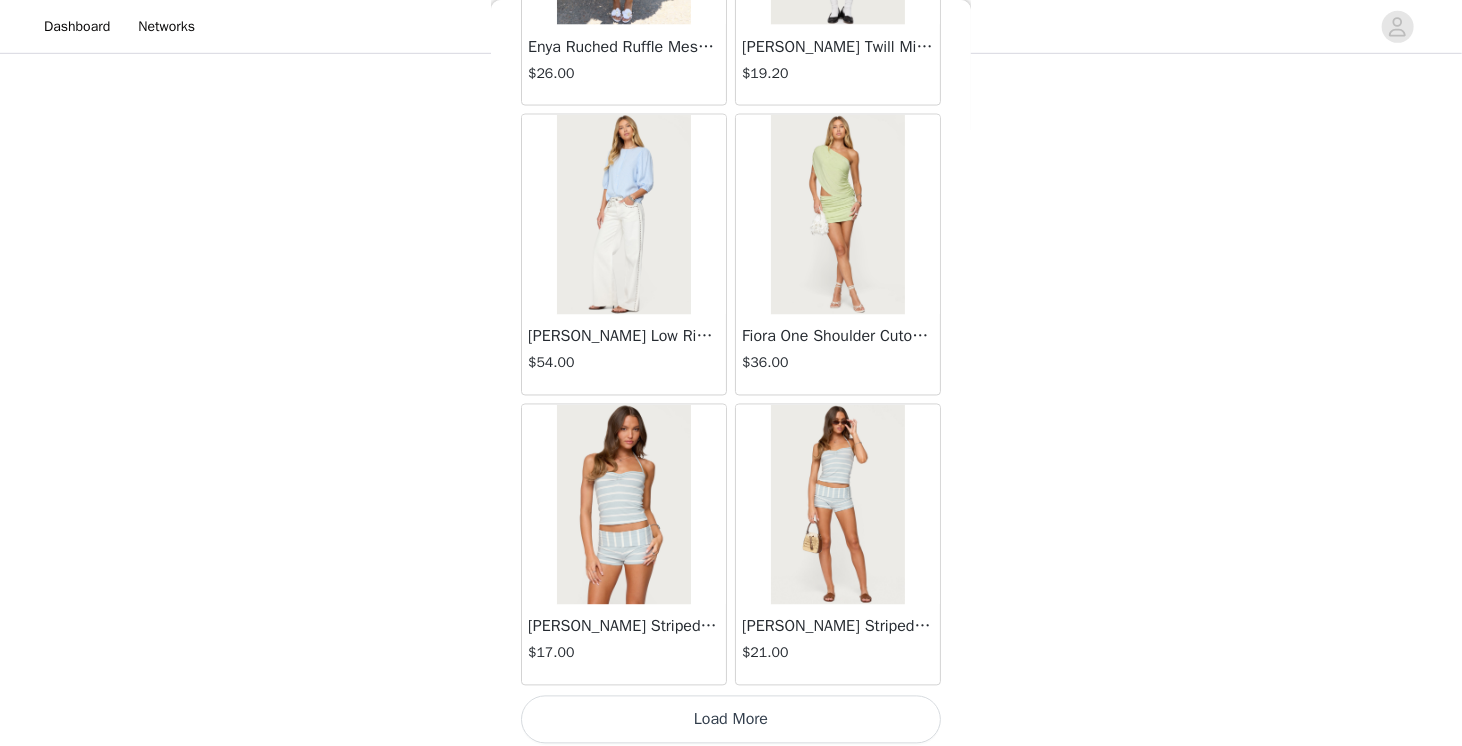 click at bounding box center [623, 505] 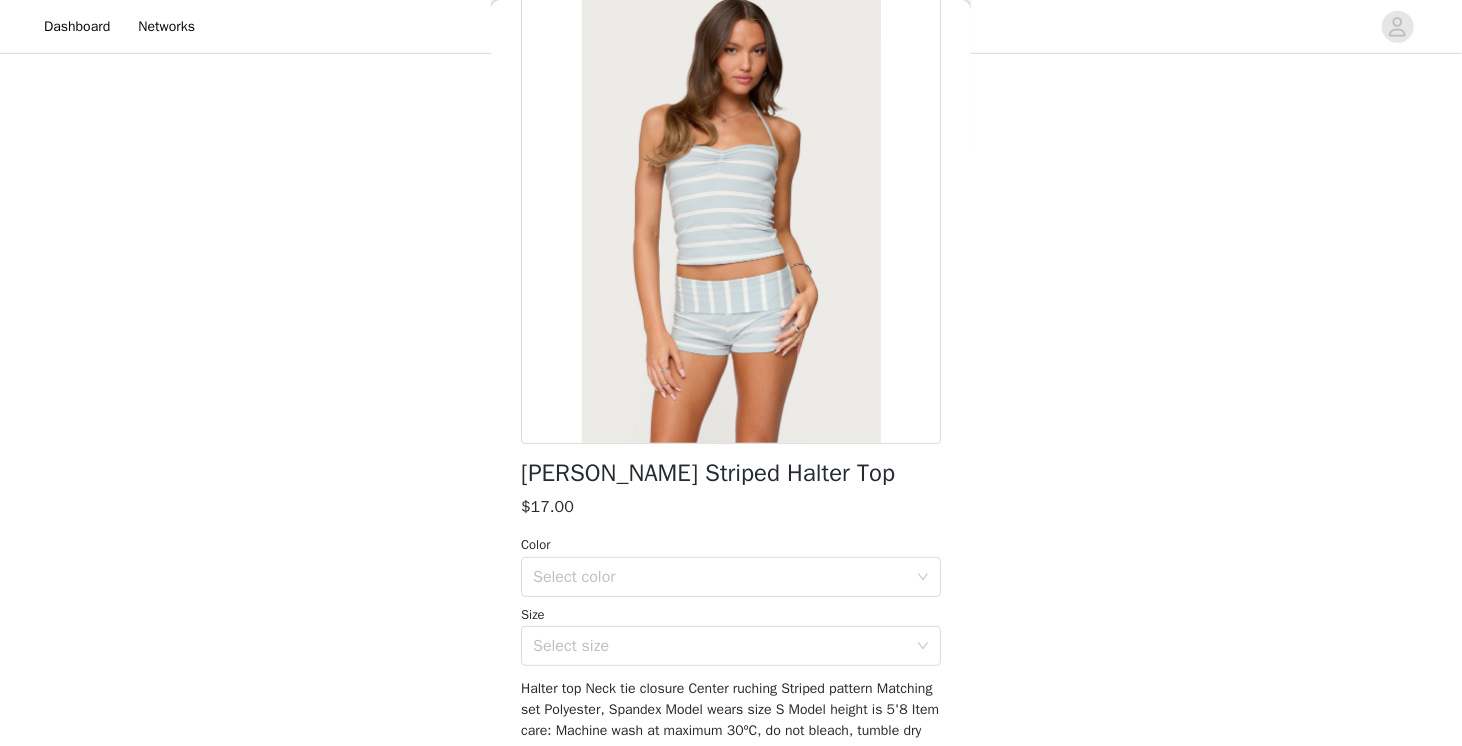 scroll, scrollTop: 108, scrollLeft: 0, axis: vertical 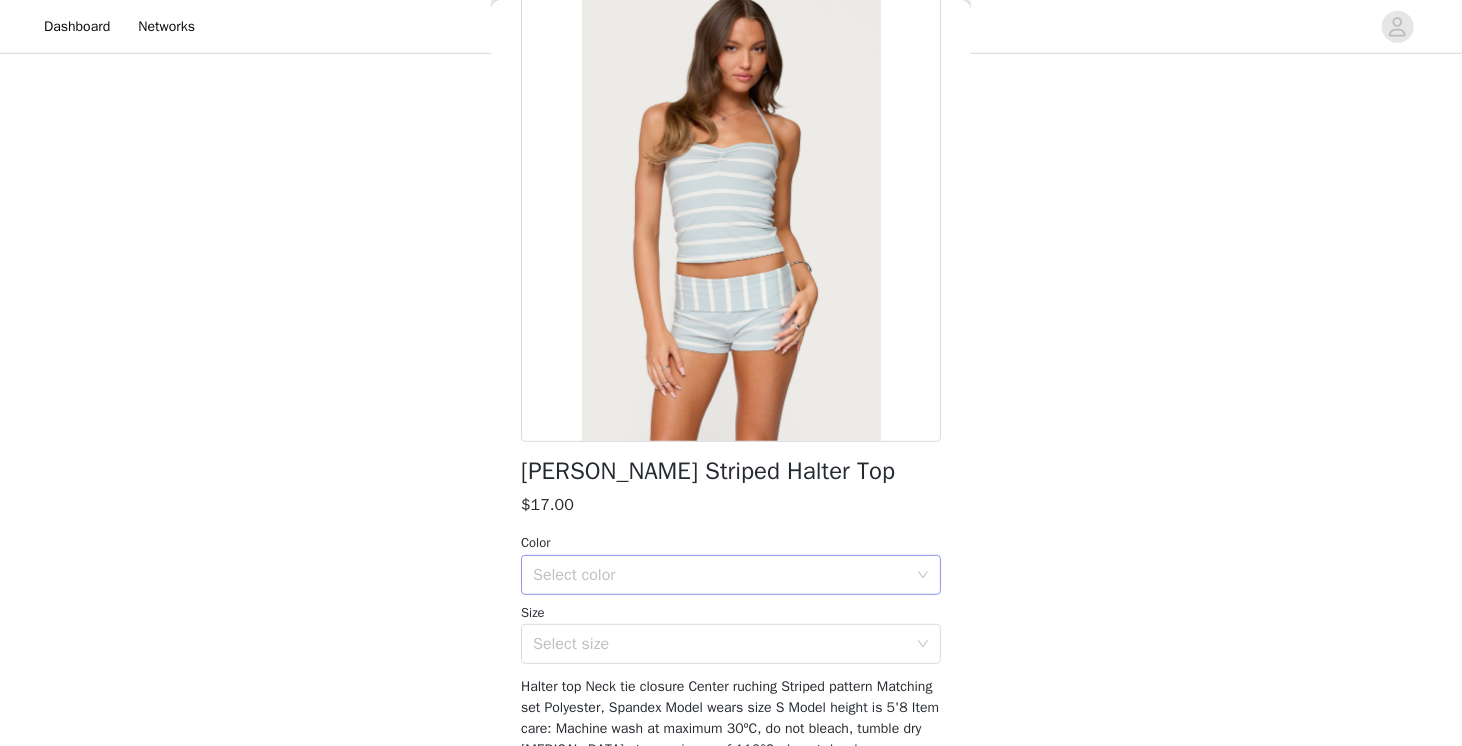 click on "Select color" at bounding box center (720, 575) 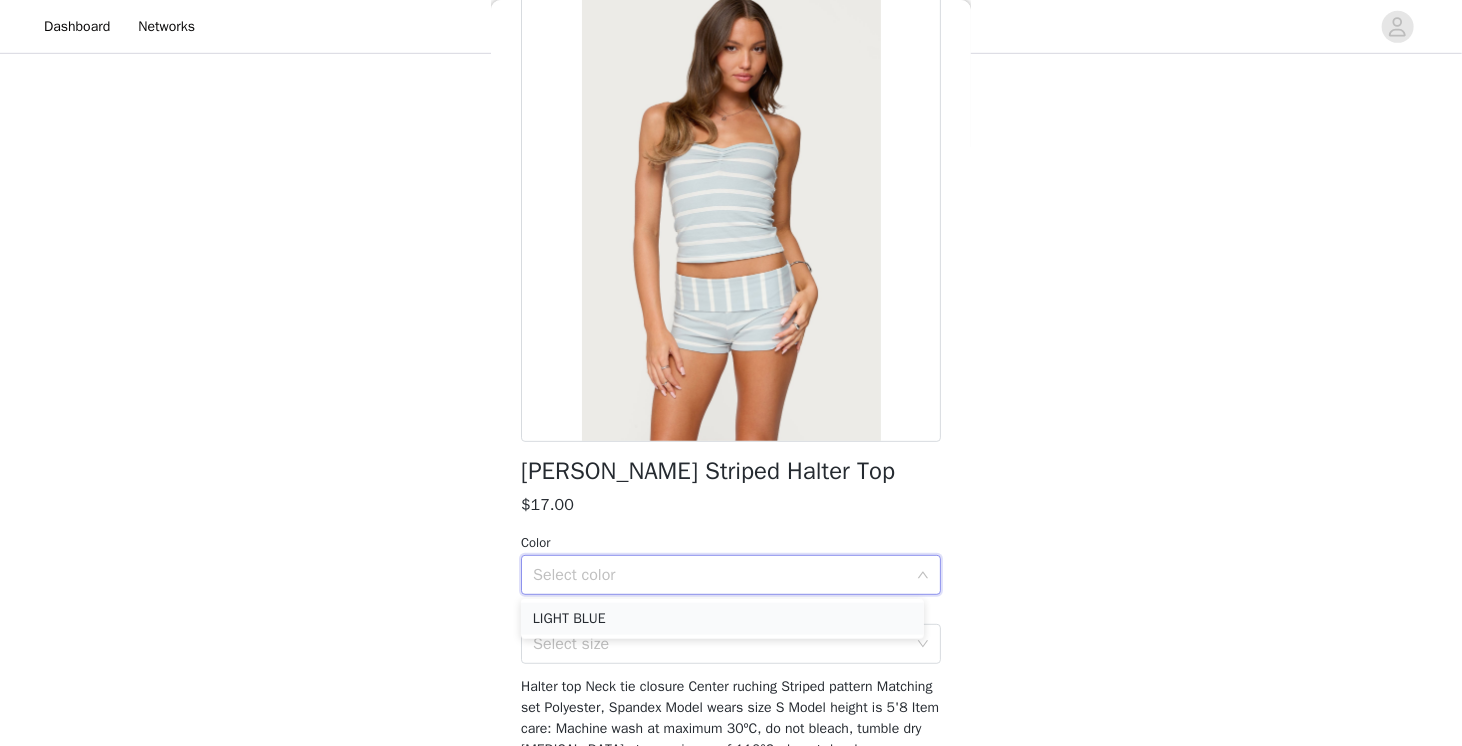 click on "LIGHT BLUE" at bounding box center (722, 619) 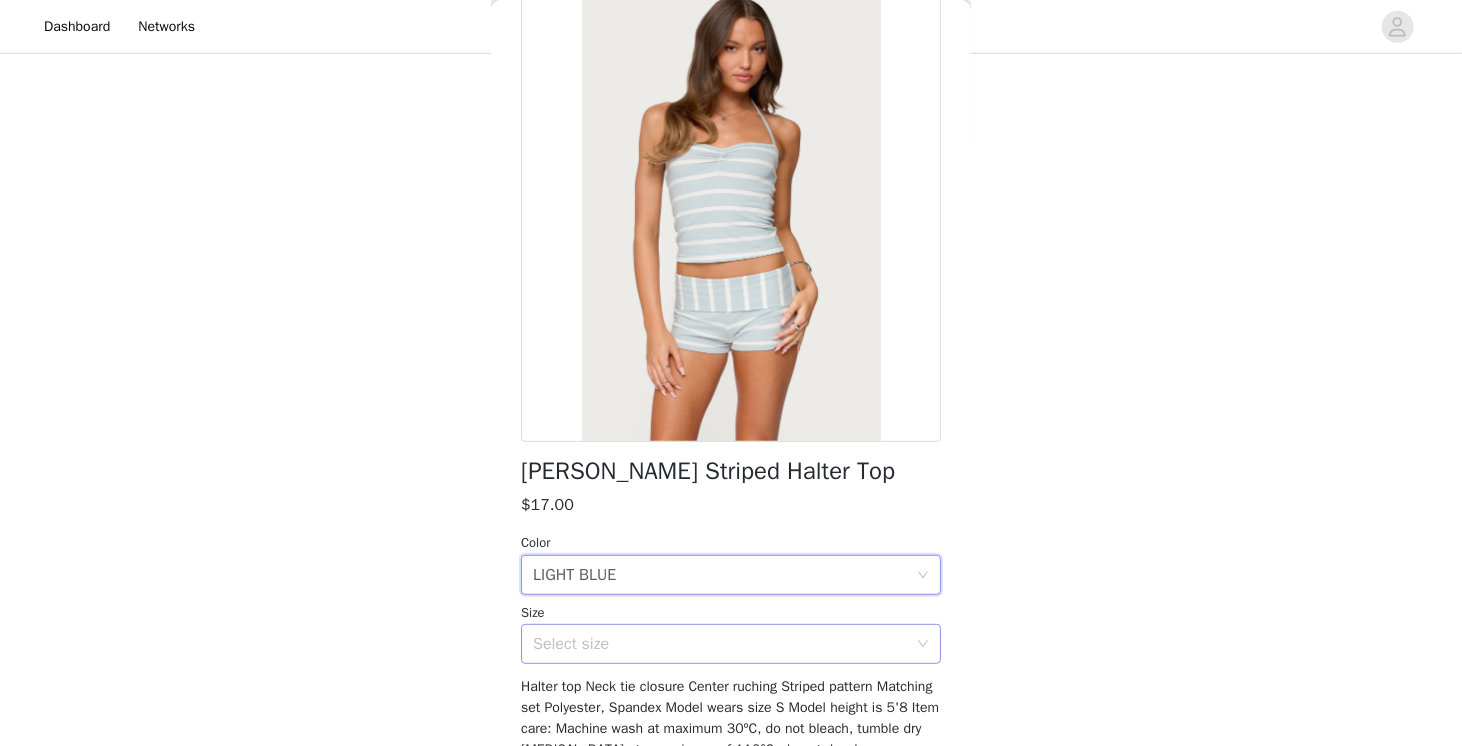 click on "Select size" at bounding box center [720, 644] 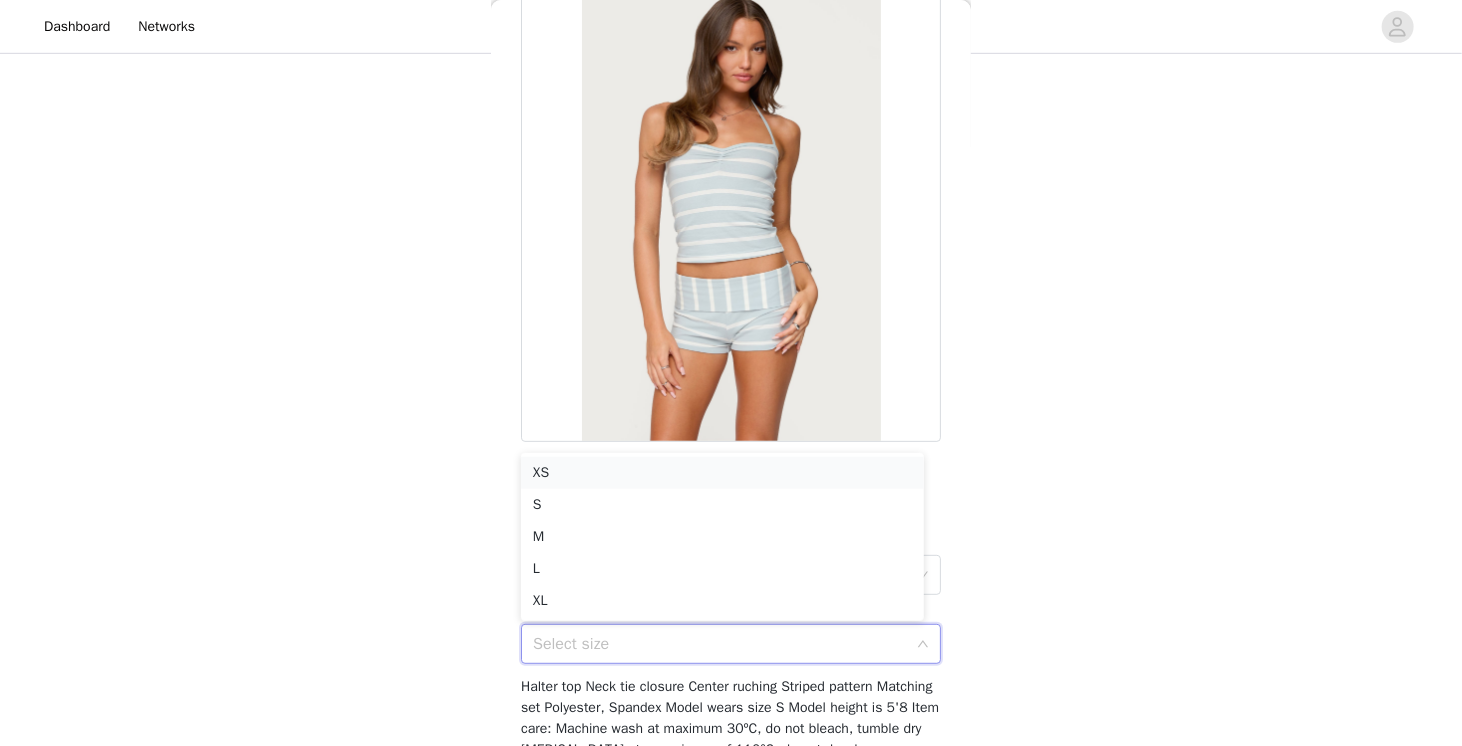 click on "XS" at bounding box center [722, 473] 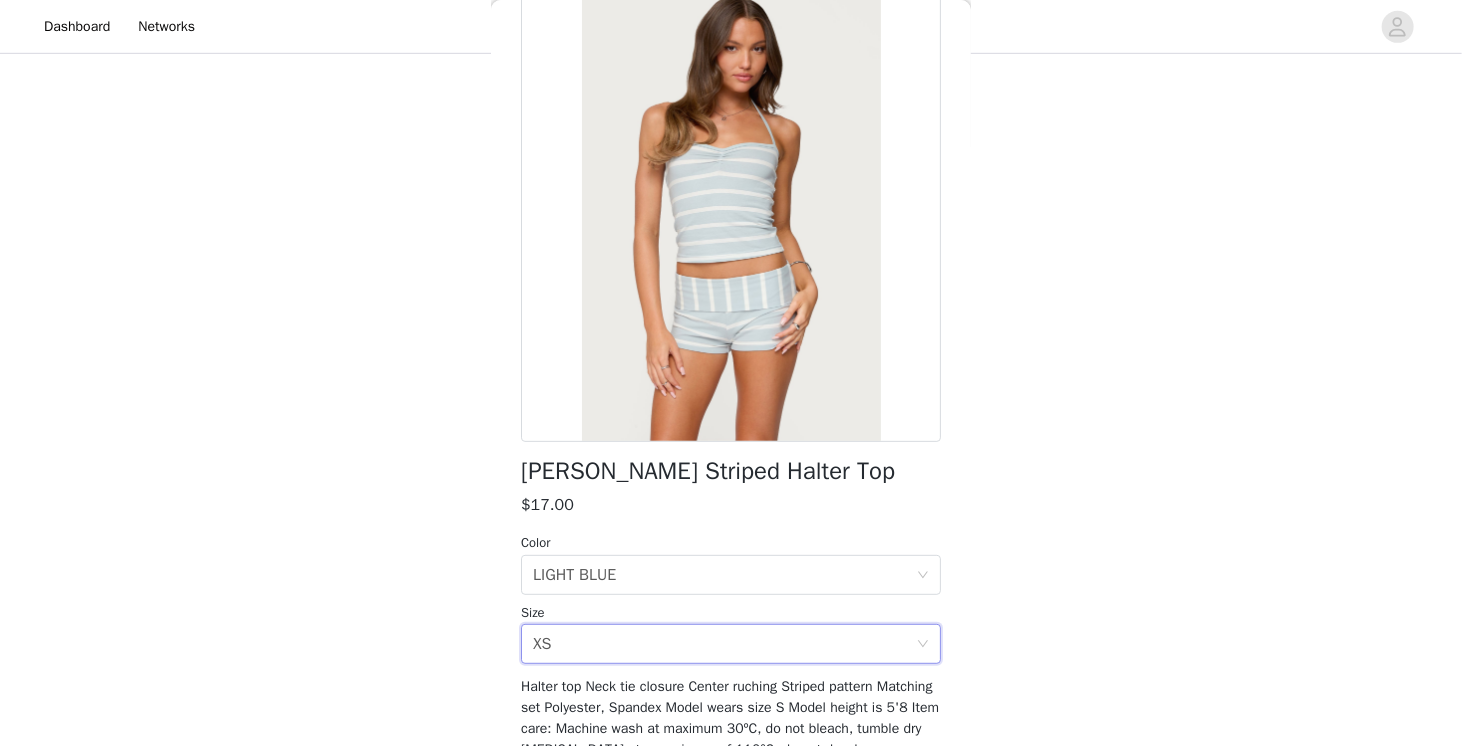 scroll, scrollTop: 227, scrollLeft: 0, axis: vertical 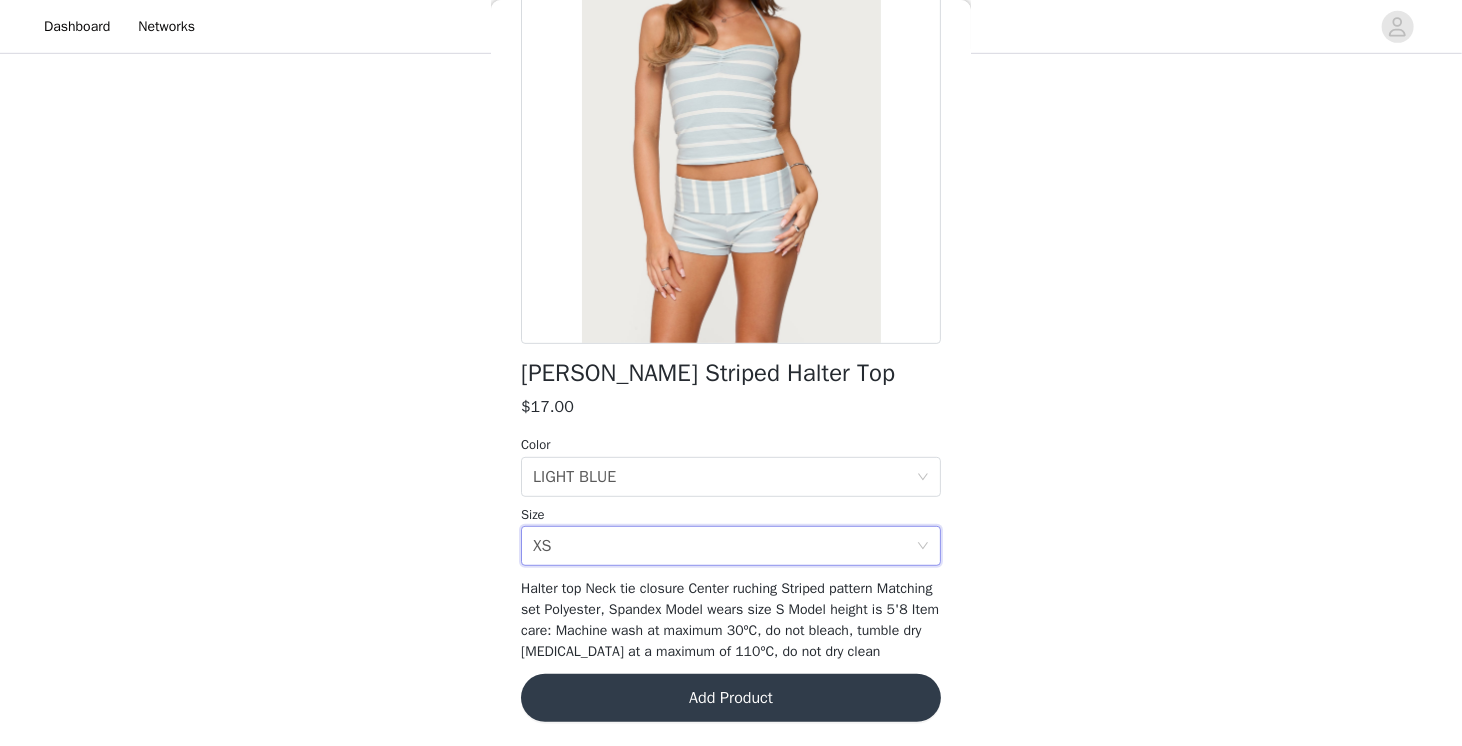 click on "Add Product" at bounding box center [731, 698] 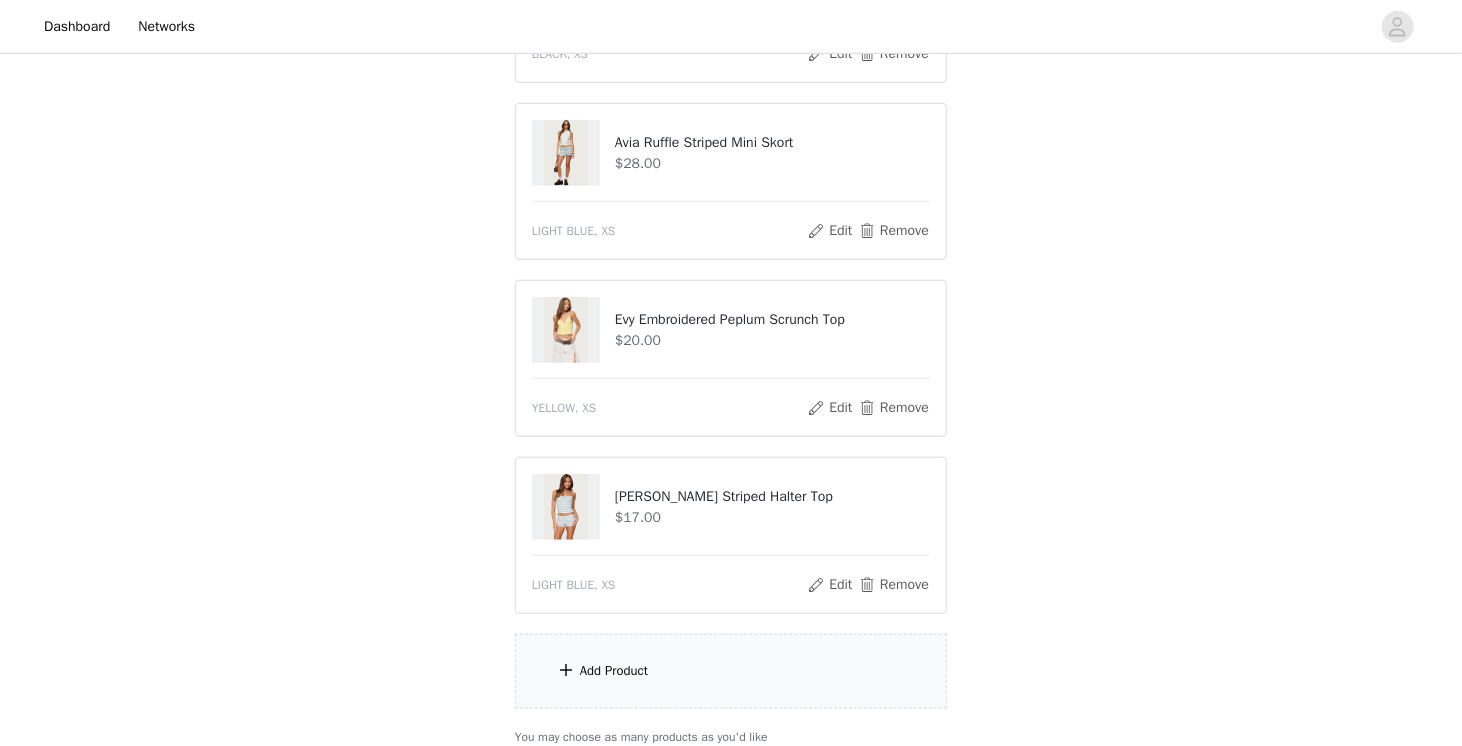 scroll, scrollTop: 709, scrollLeft: 0, axis: vertical 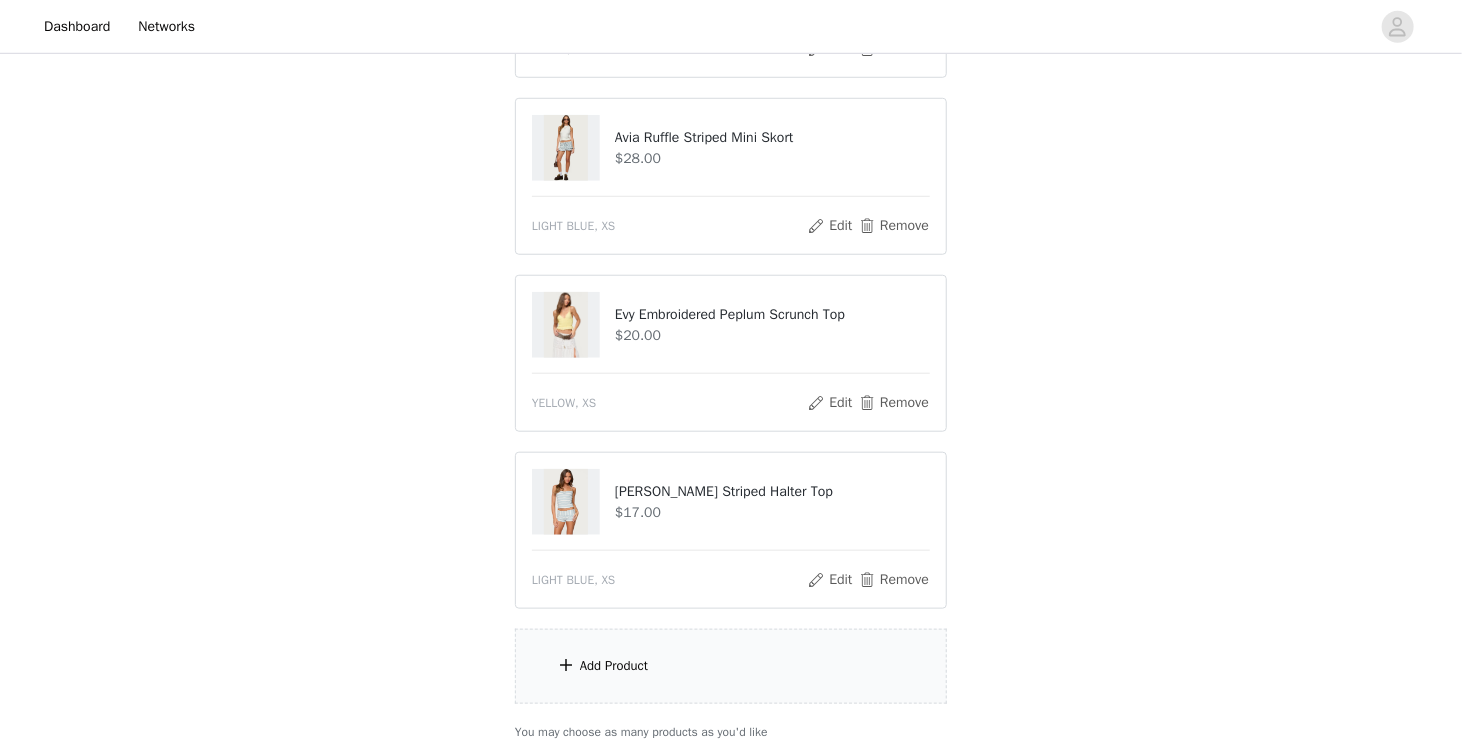 click on "Add Product" at bounding box center [731, 666] 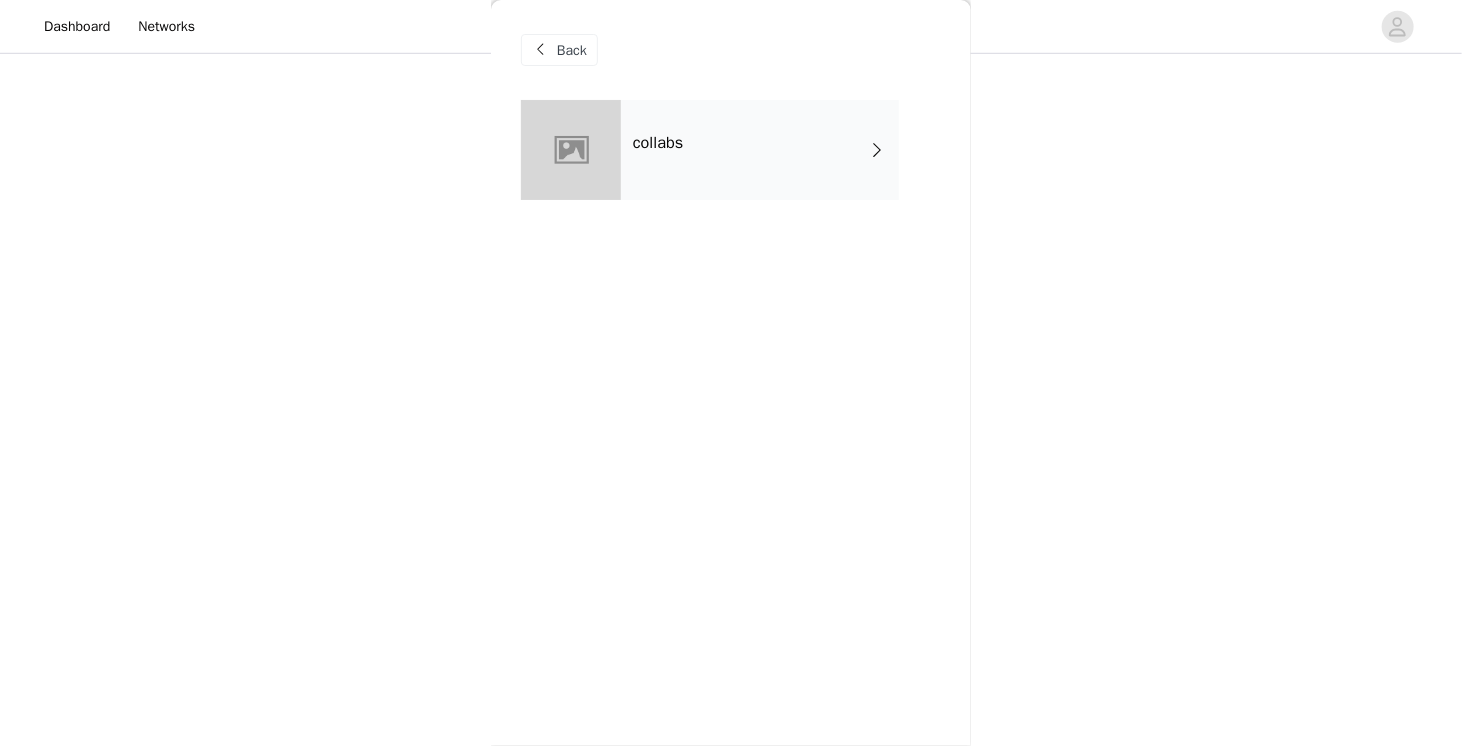 click on "collabs" at bounding box center [760, 150] 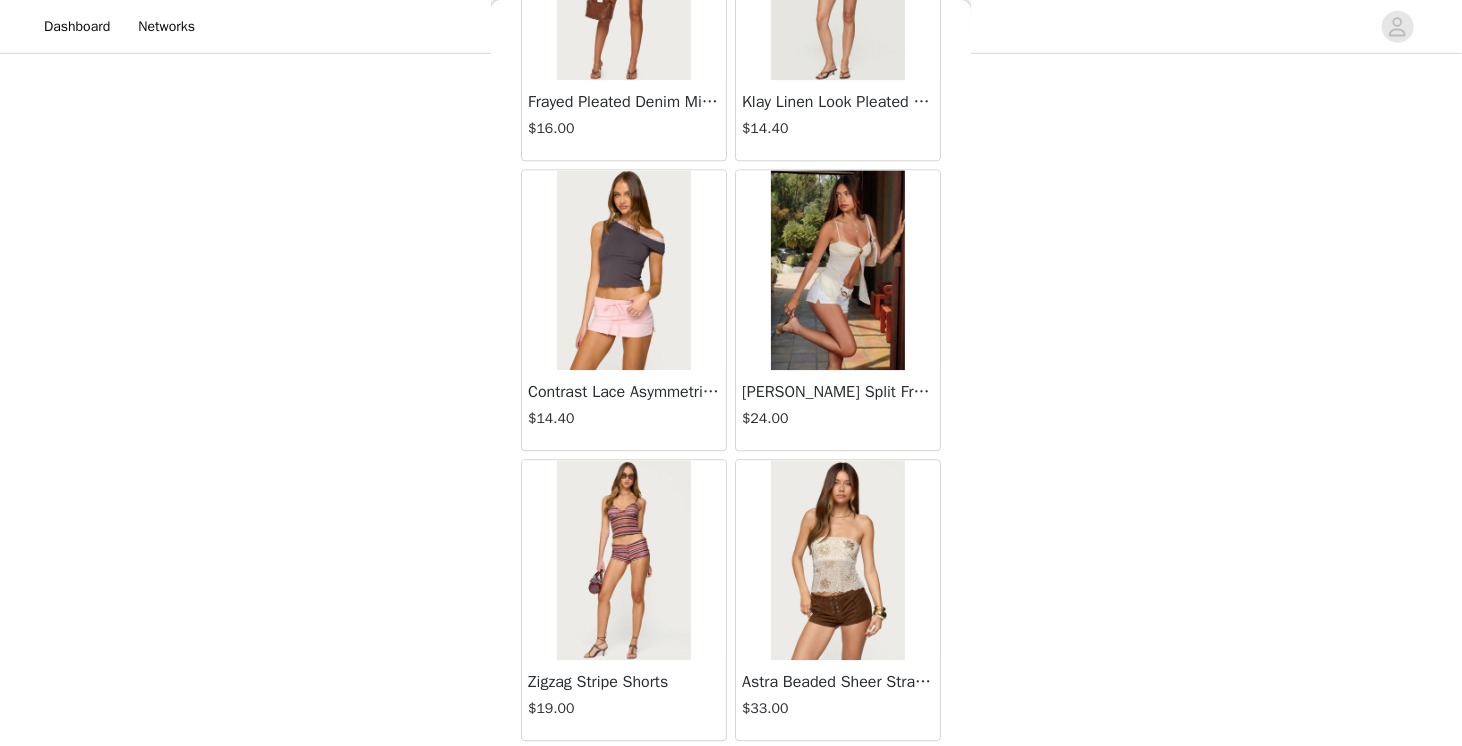 scroll, scrollTop: 2310, scrollLeft: 0, axis: vertical 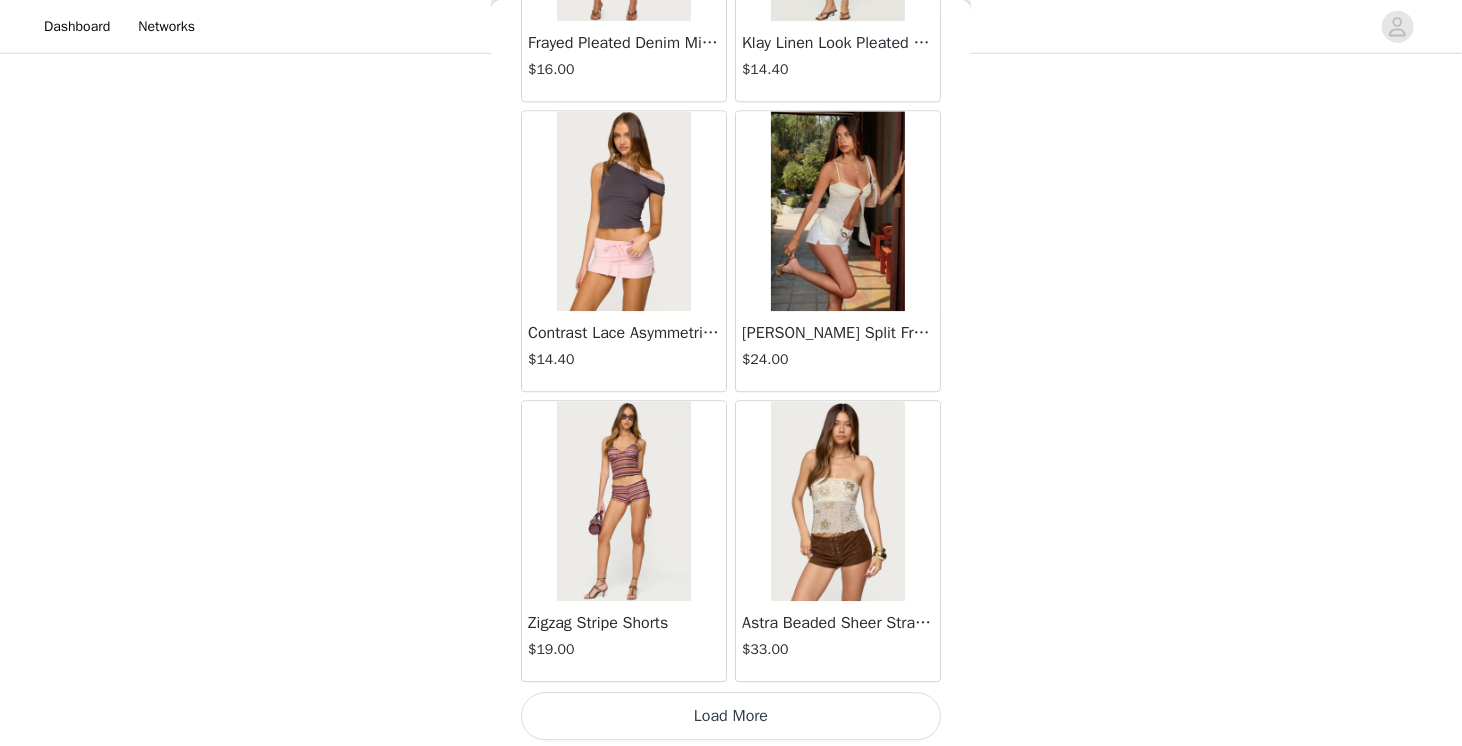 click on "Load More" at bounding box center (731, 716) 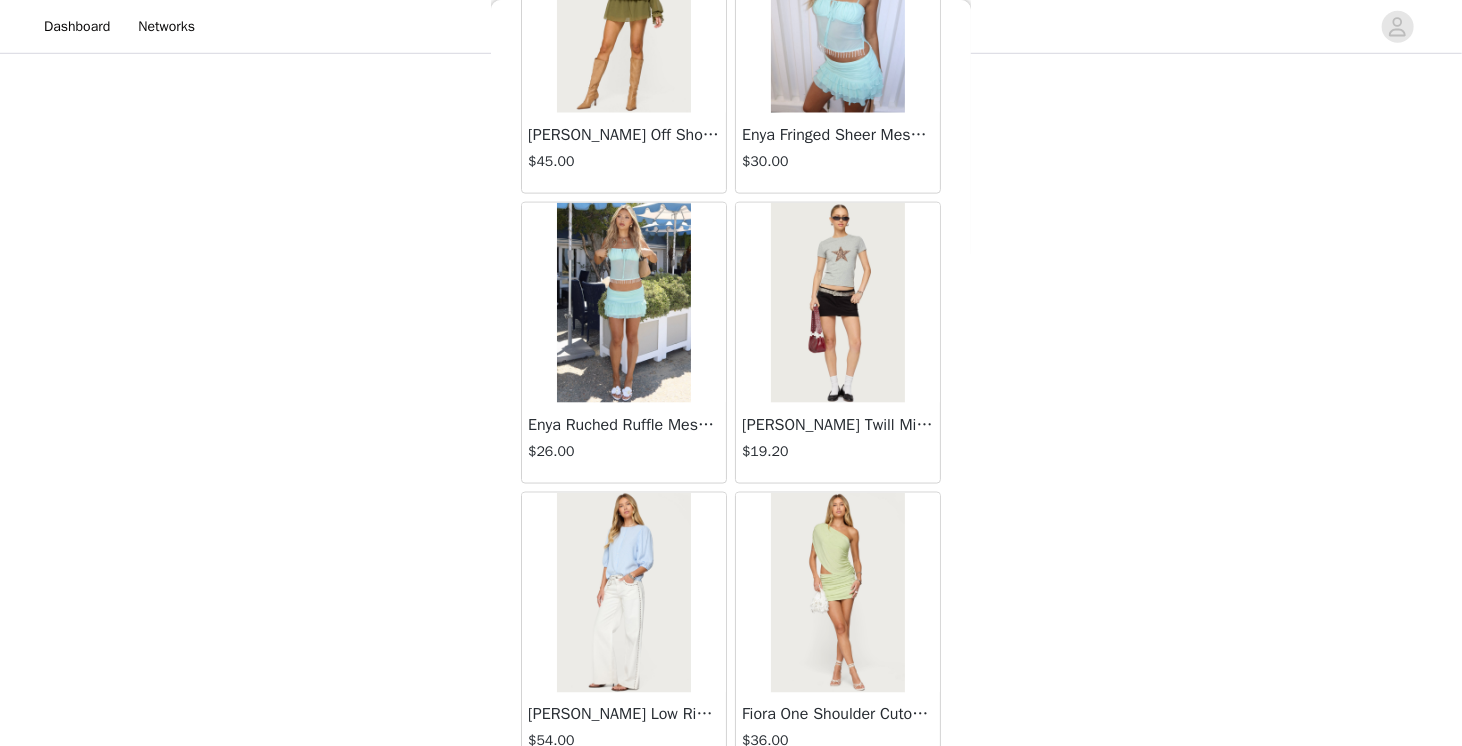 scroll, scrollTop: 5206, scrollLeft: 0, axis: vertical 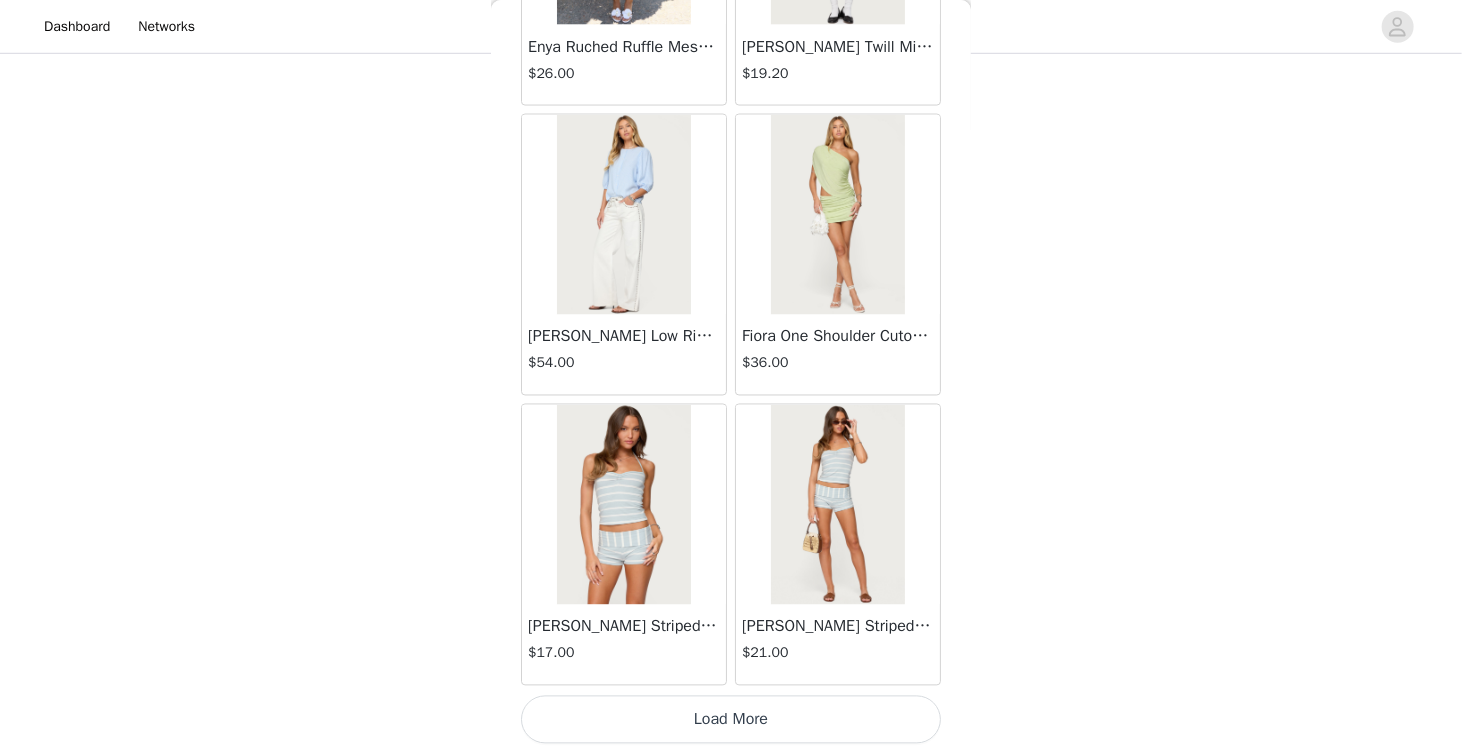 click on "Load More" at bounding box center [731, 720] 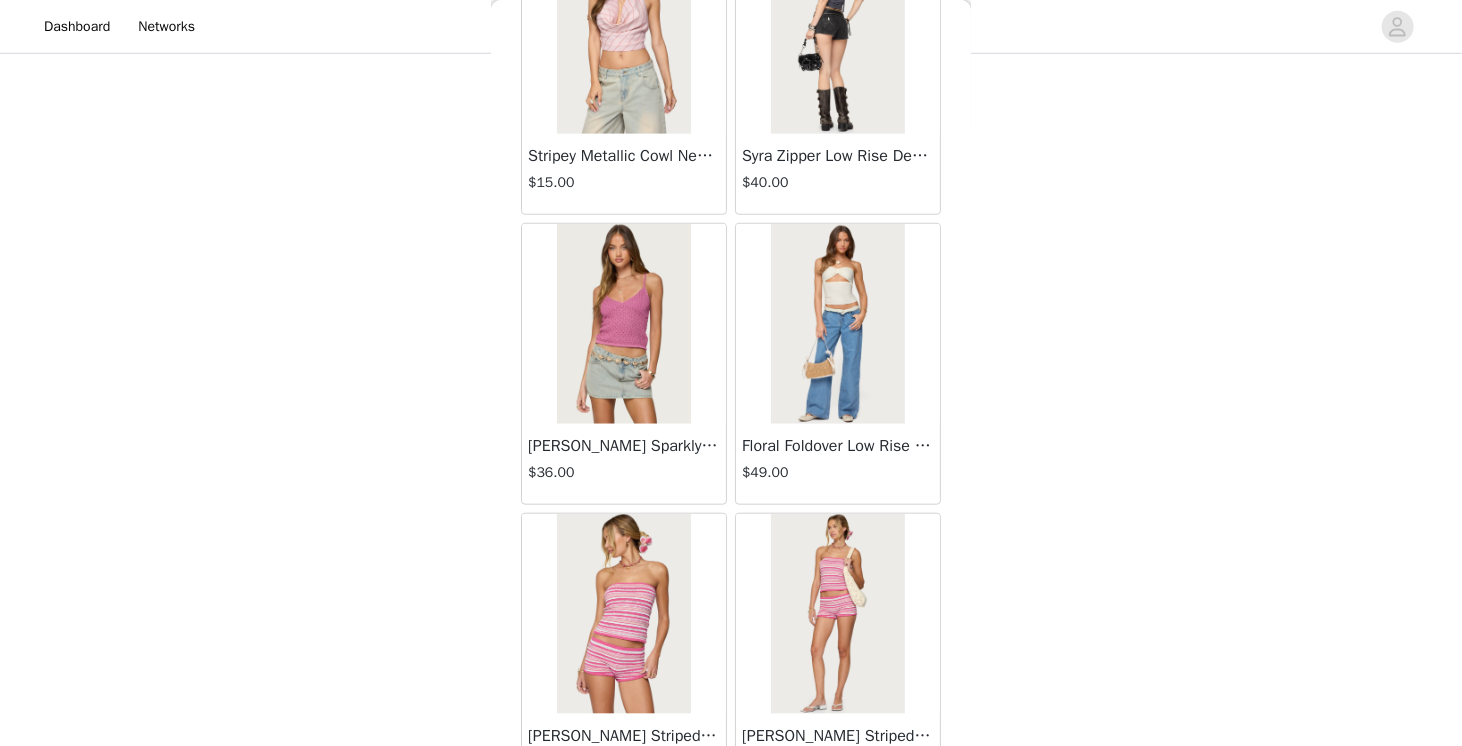 scroll, scrollTop: 8102, scrollLeft: 0, axis: vertical 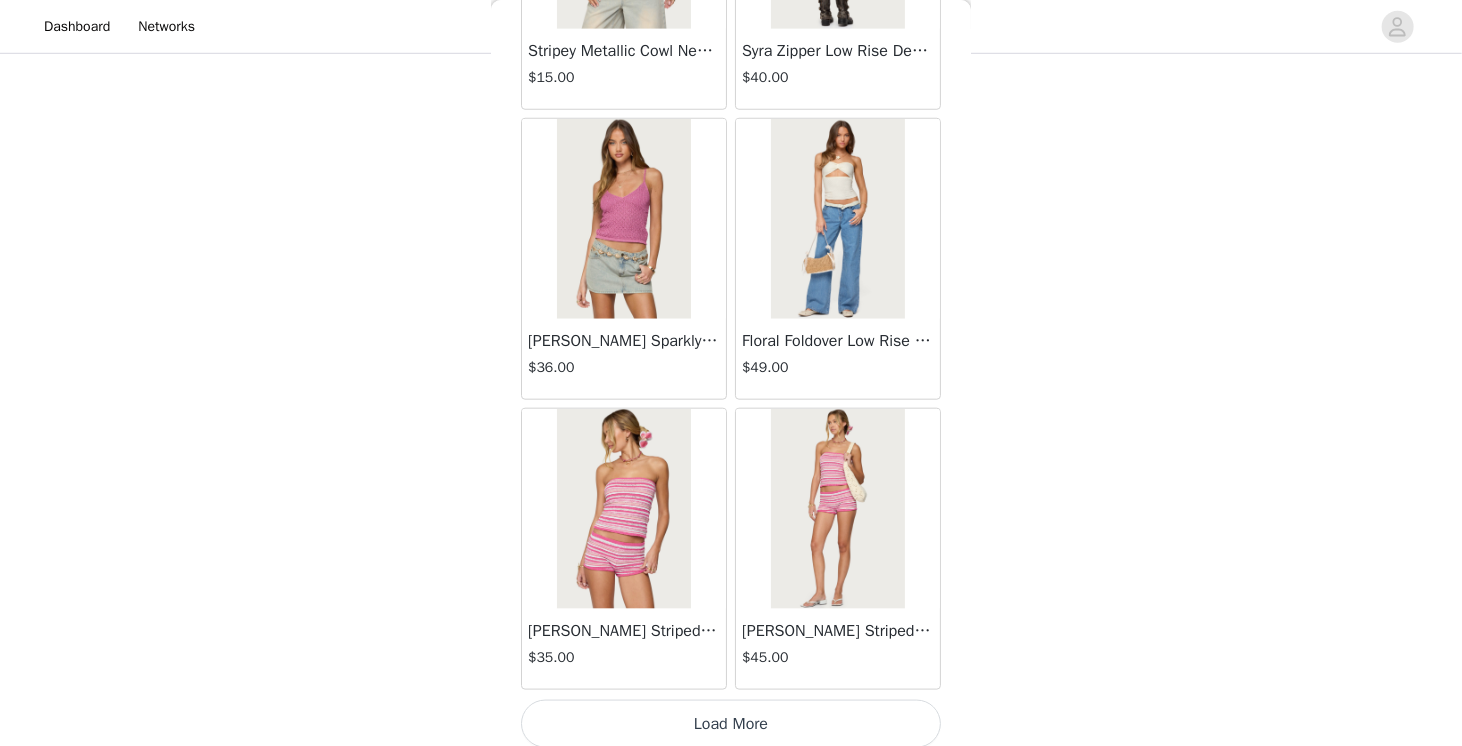 click on "Load More" at bounding box center (731, 724) 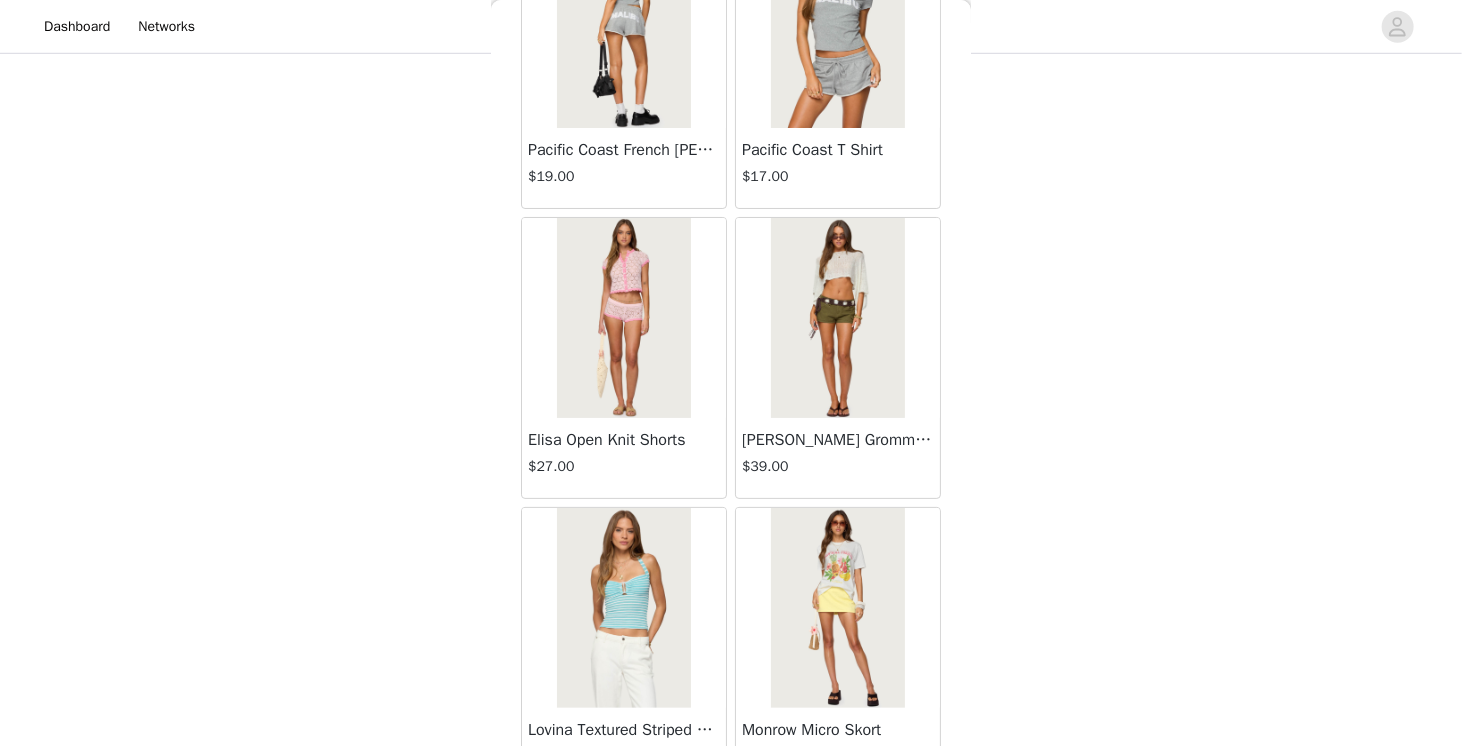 scroll, scrollTop: 10998, scrollLeft: 0, axis: vertical 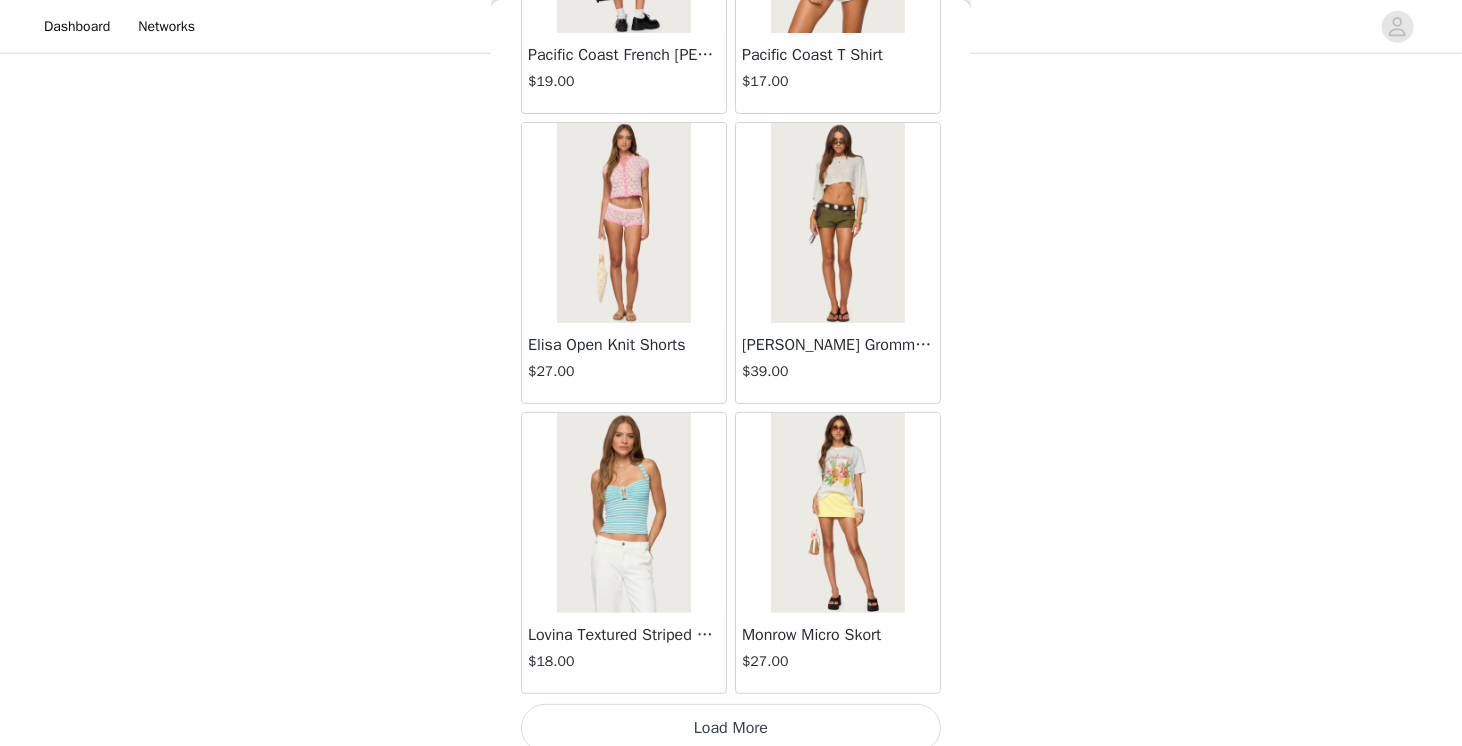 click on "Load More" at bounding box center (731, 728) 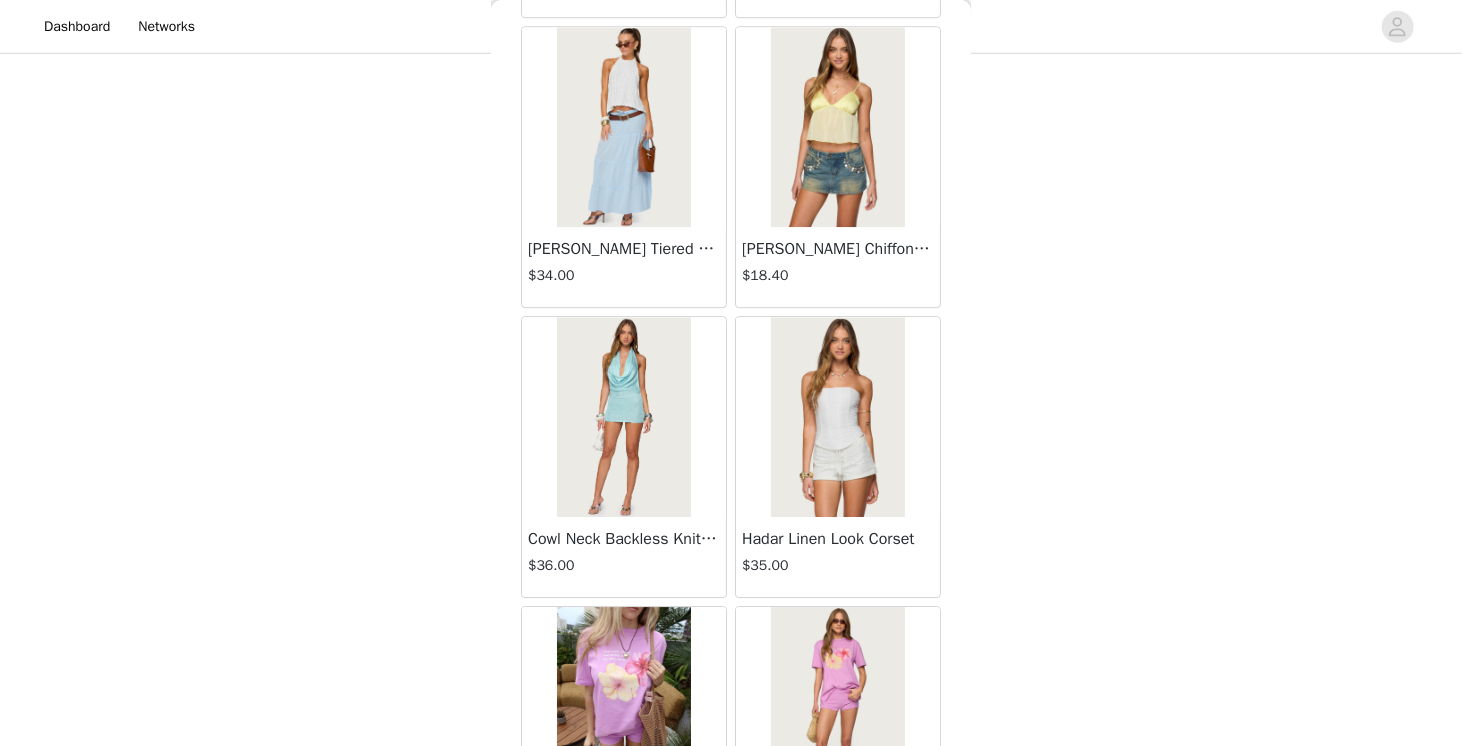 scroll, scrollTop: 13894, scrollLeft: 0, axis: vertical 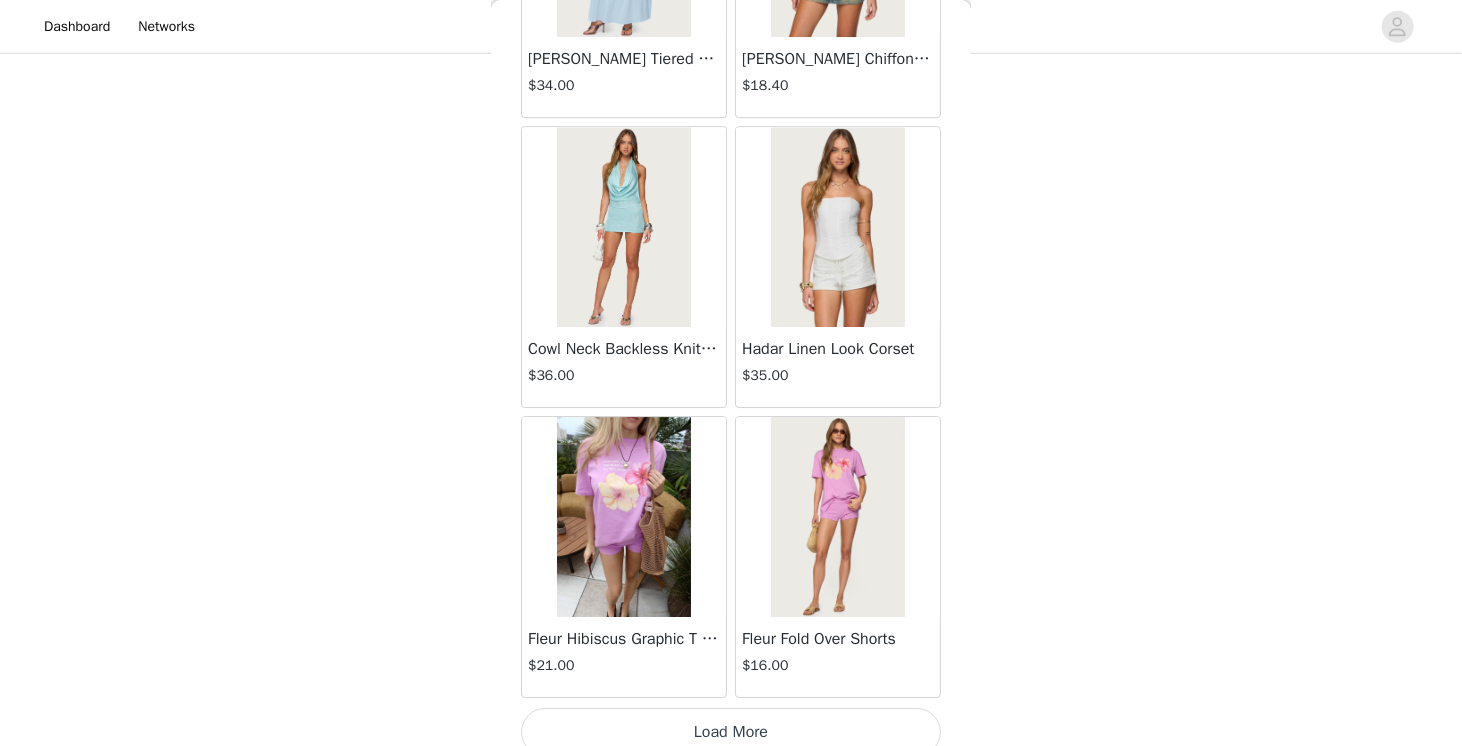 click on "Load More" at bounding box center [731, 732] 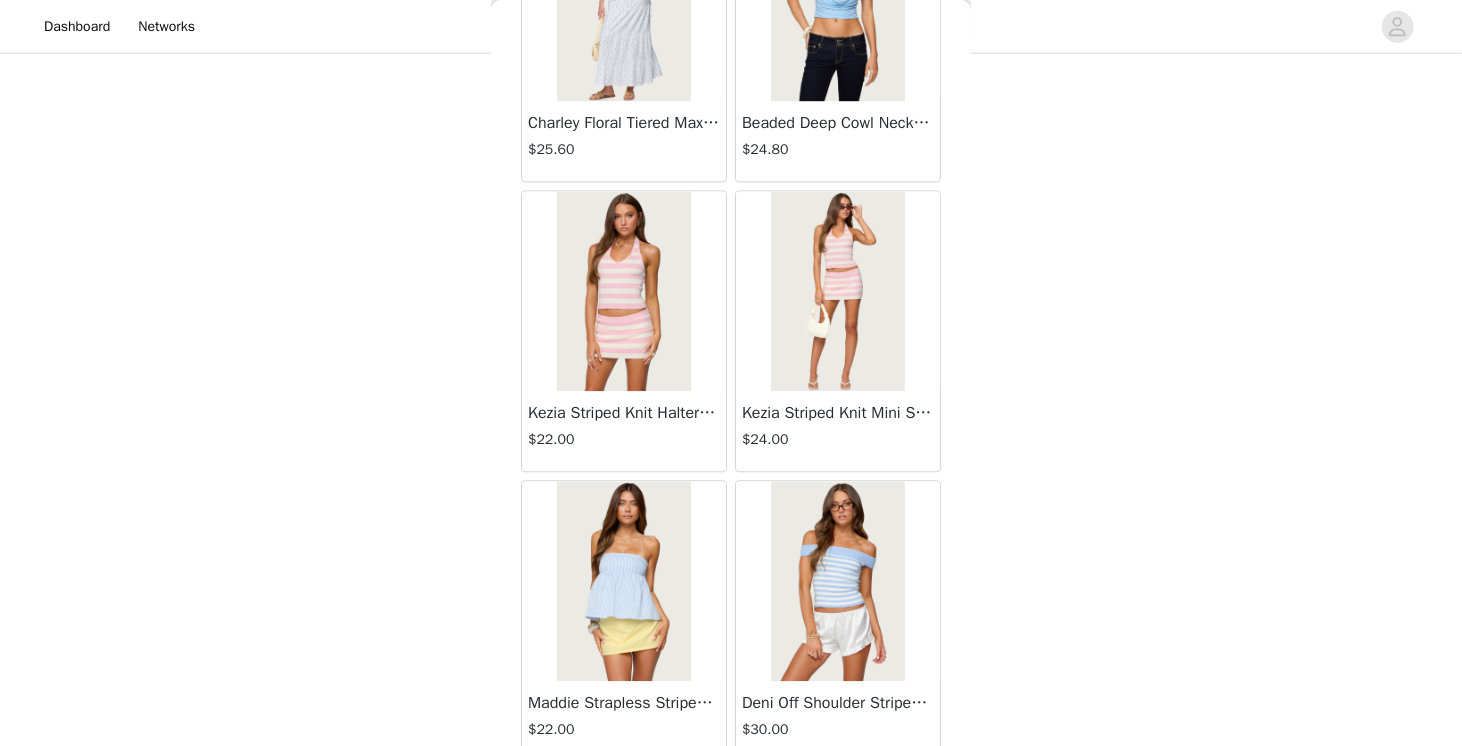 scroll, scrollTop: 16790, scrollLeft: 0, axis: vertical 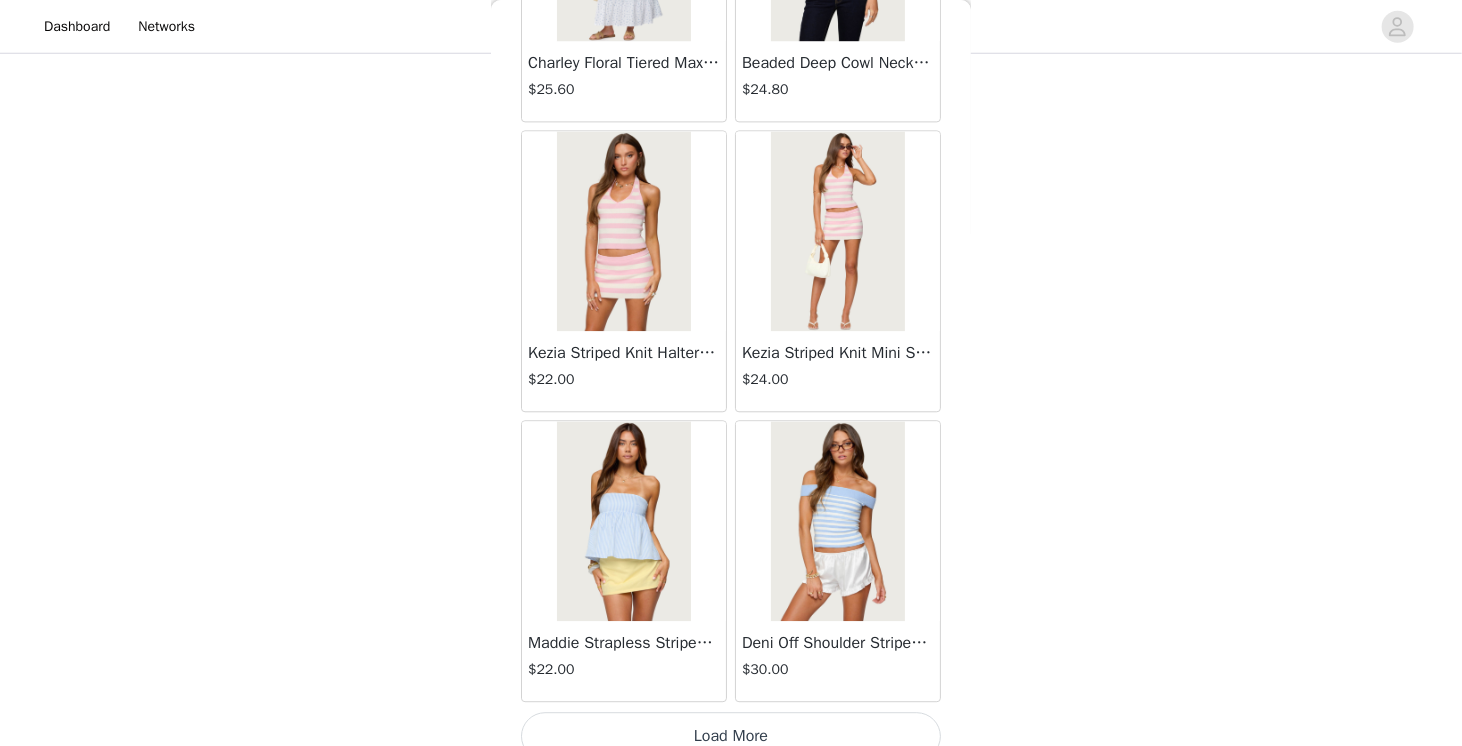 click on "Load More" at bounding box center (731, 736) 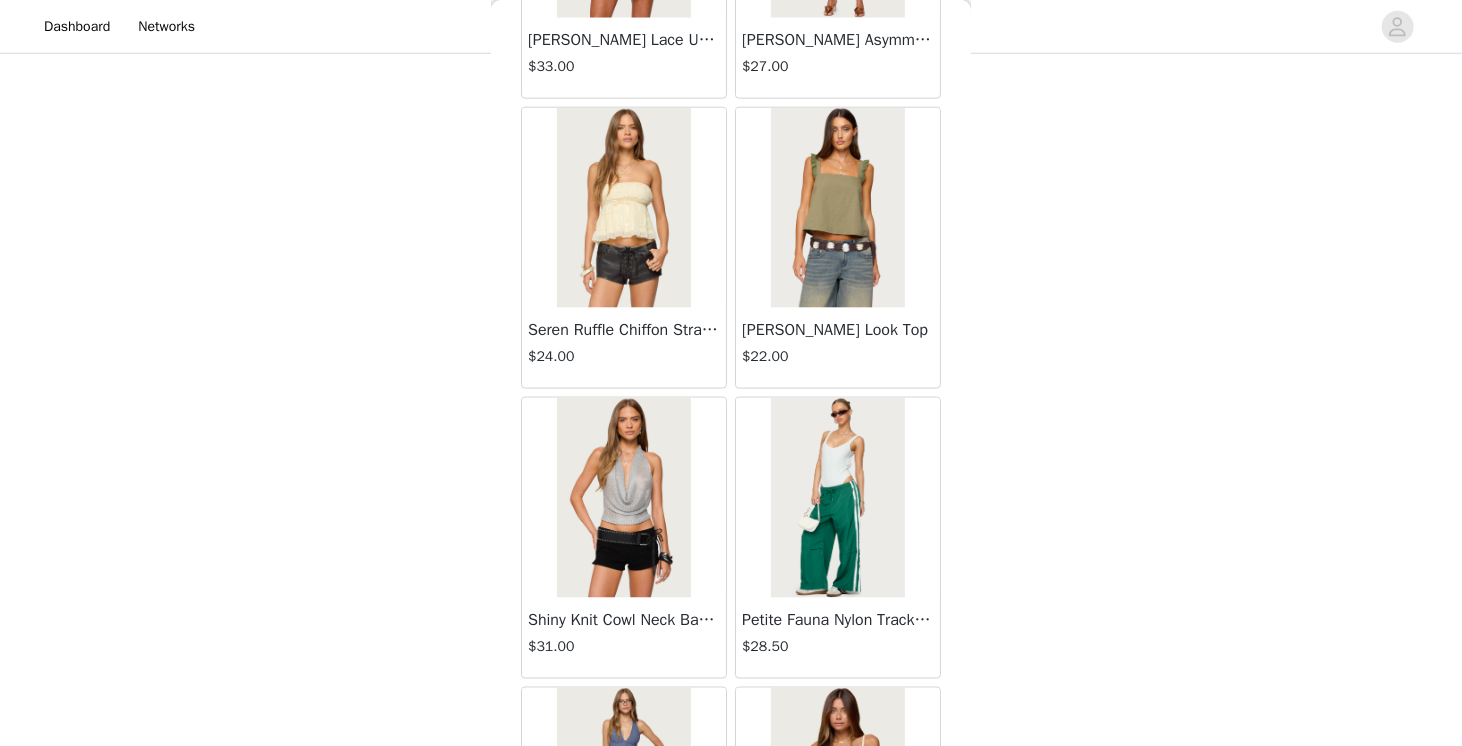 scroll, scrollTop: 19686, scrollLeft: 0, axis: vertical 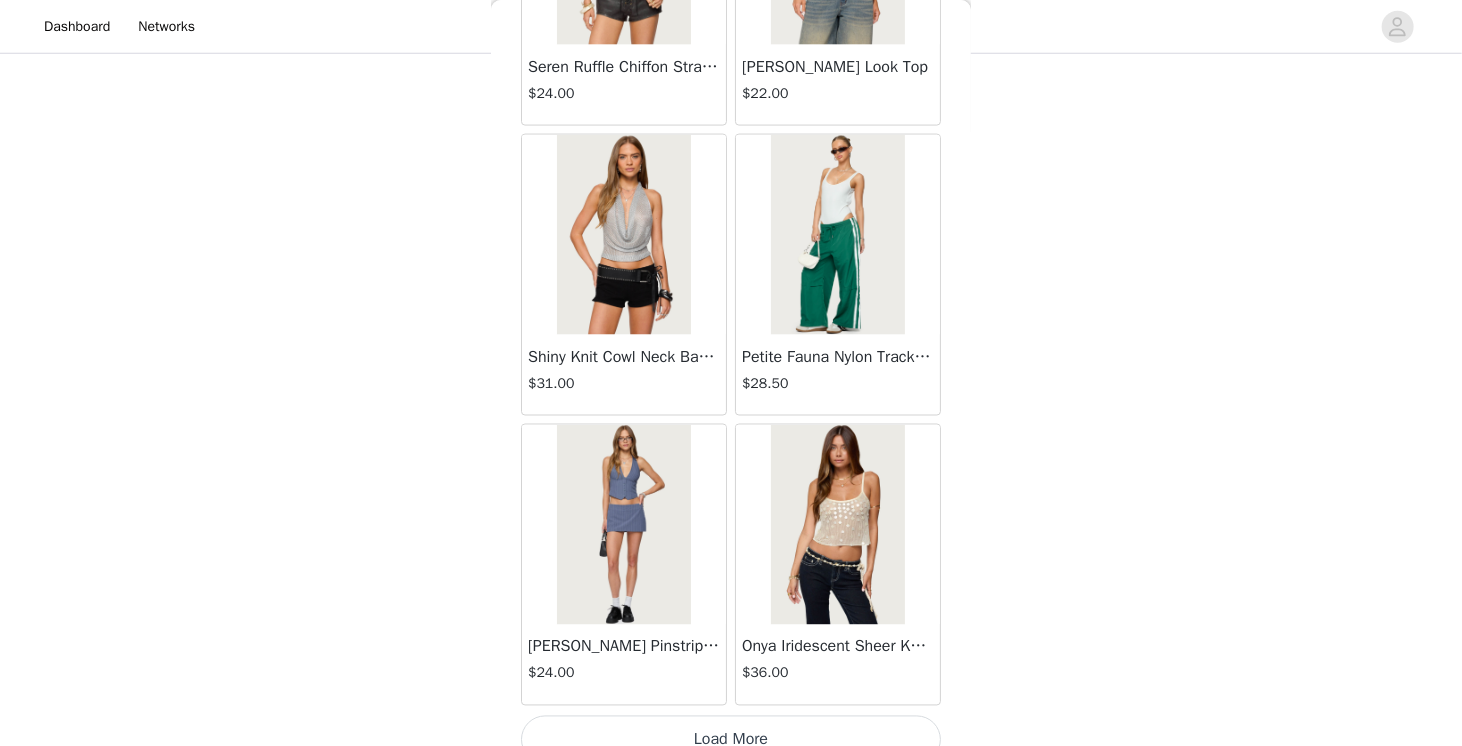 click on "Load More" at bounding box center (731, 740) 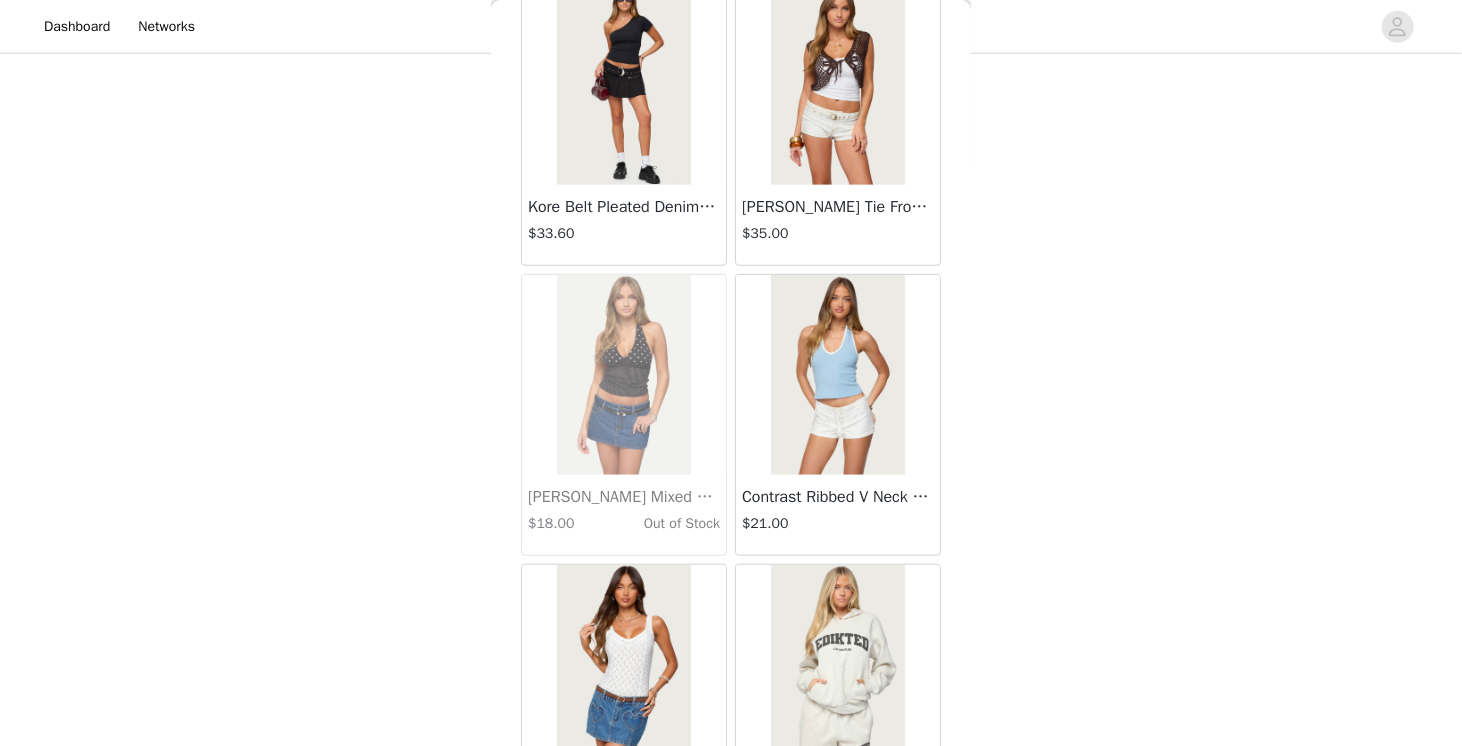 scroll, scrollTop: 22582, scrollLeft: 0, axis: vertical 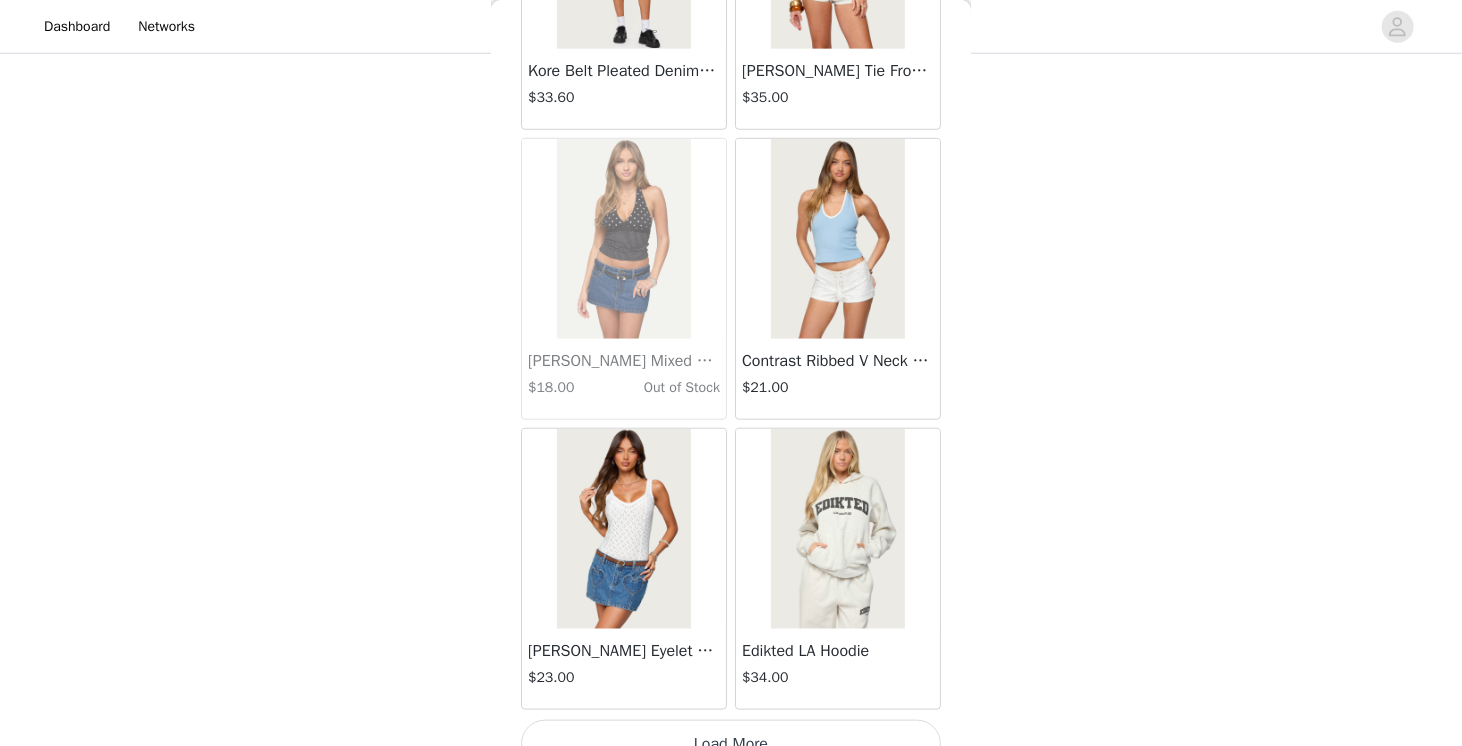 click on "Load More" at bounding box center (731, 744) 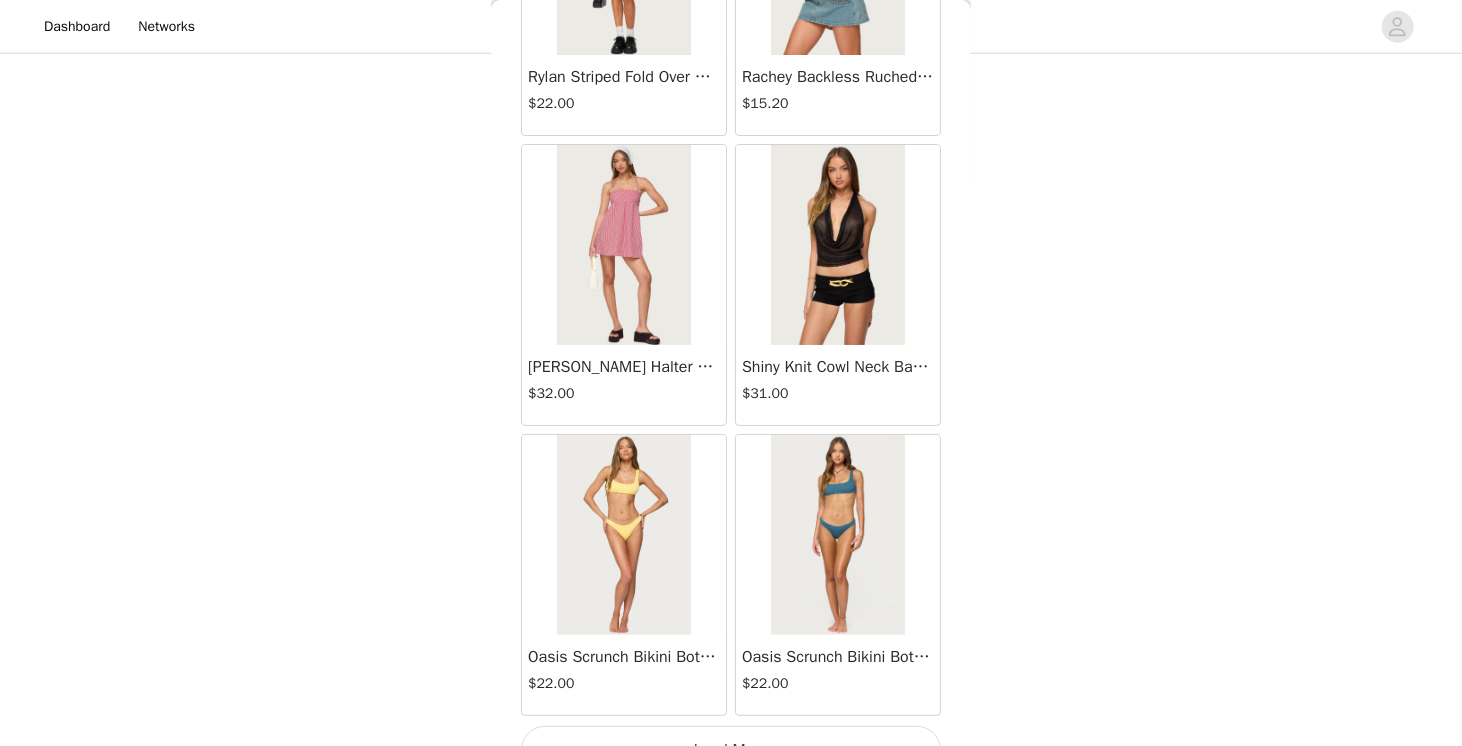 scroll, scrollTop: 25478, scrollLeft: 0, axis: vertical 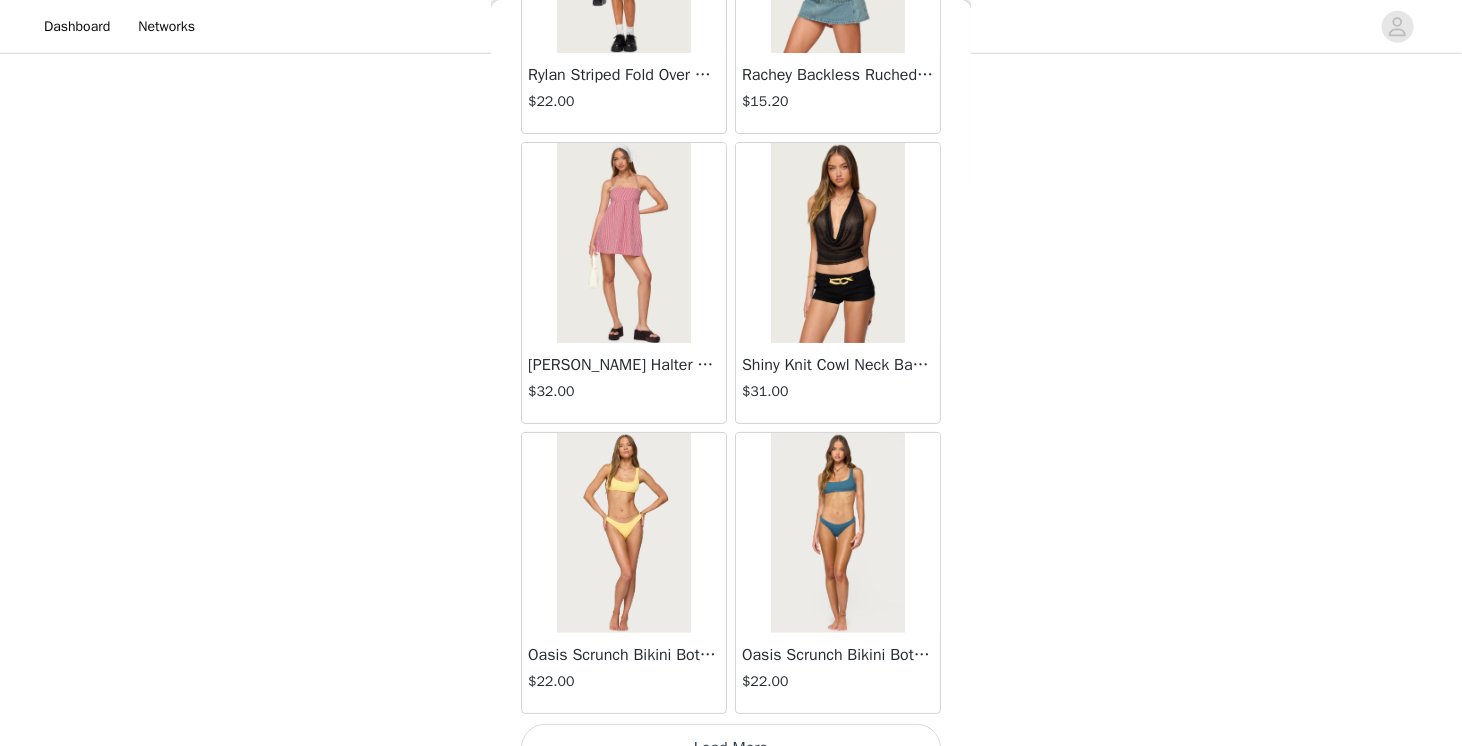 click on "Load More" at bounding box center [731, 748] 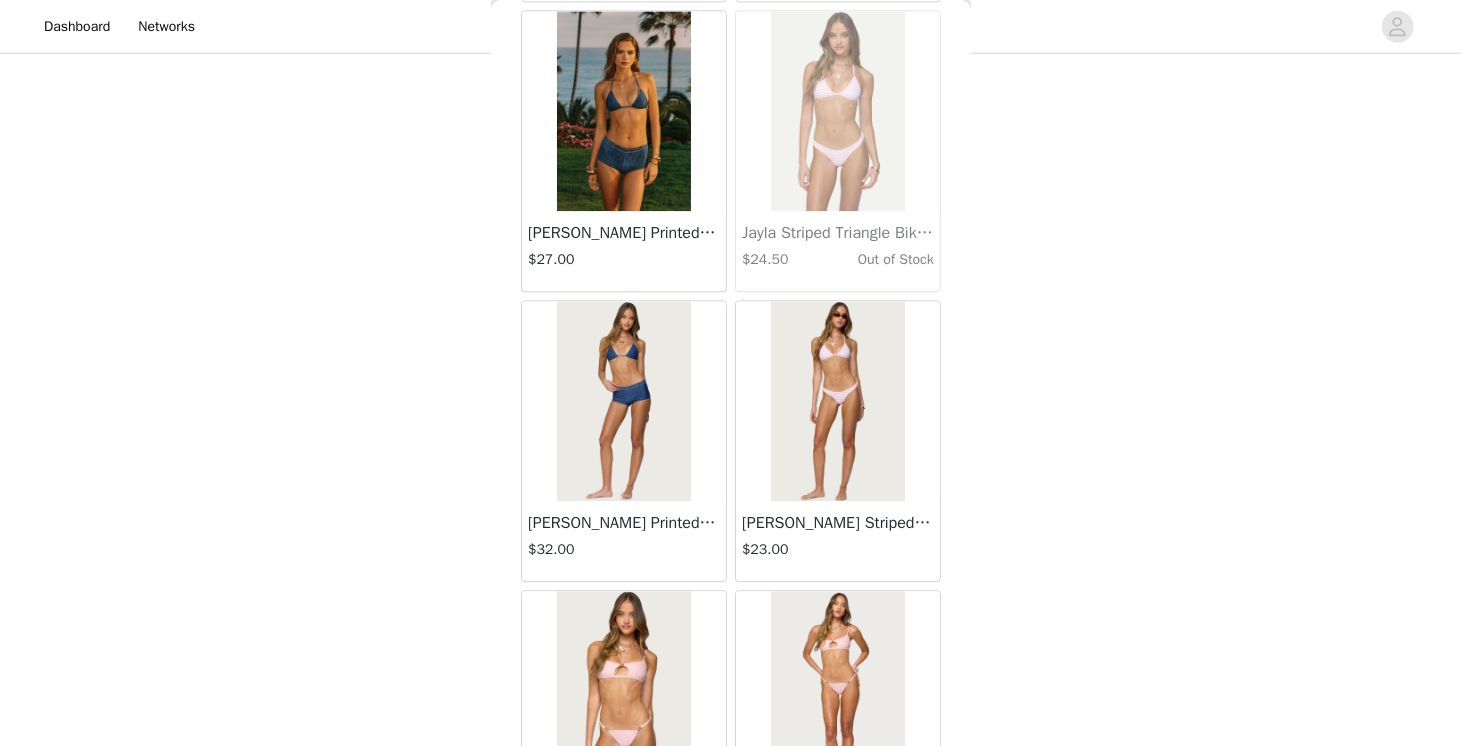 scroll, scrollTop: 28374, scrollLeft: 0, axis: vertical 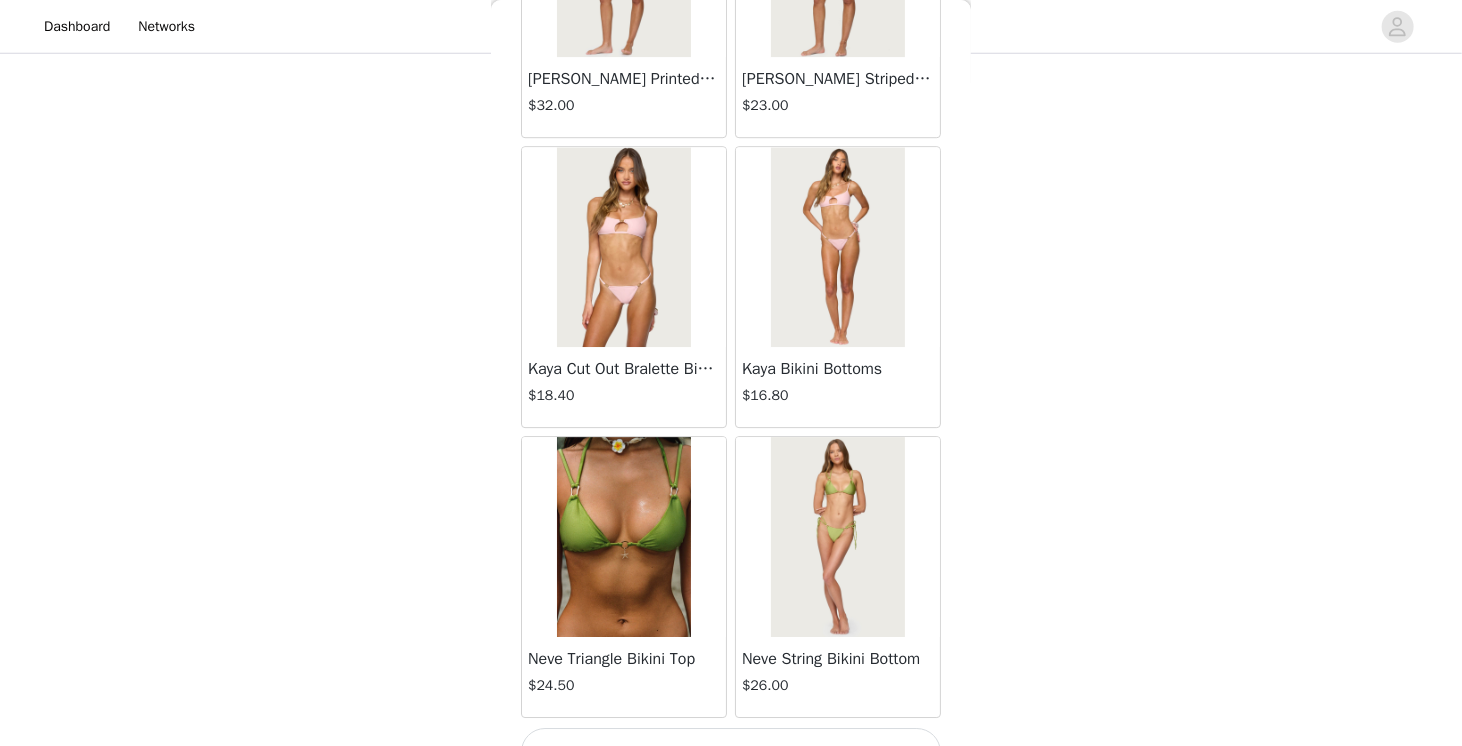click on "Load More" at bounding box center [731, 752] 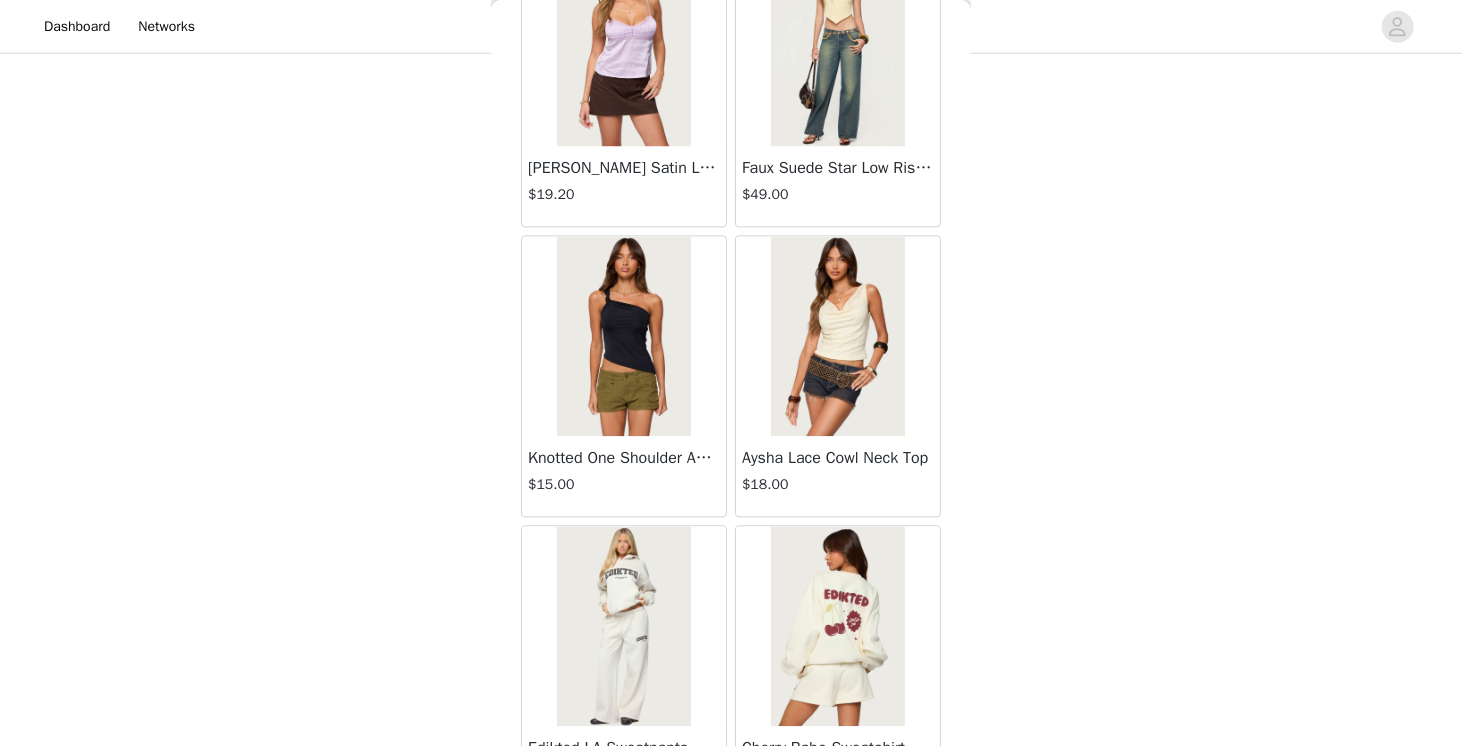 scroll, scrollTop: 31270, scrollLeft: 0, axis: vertical 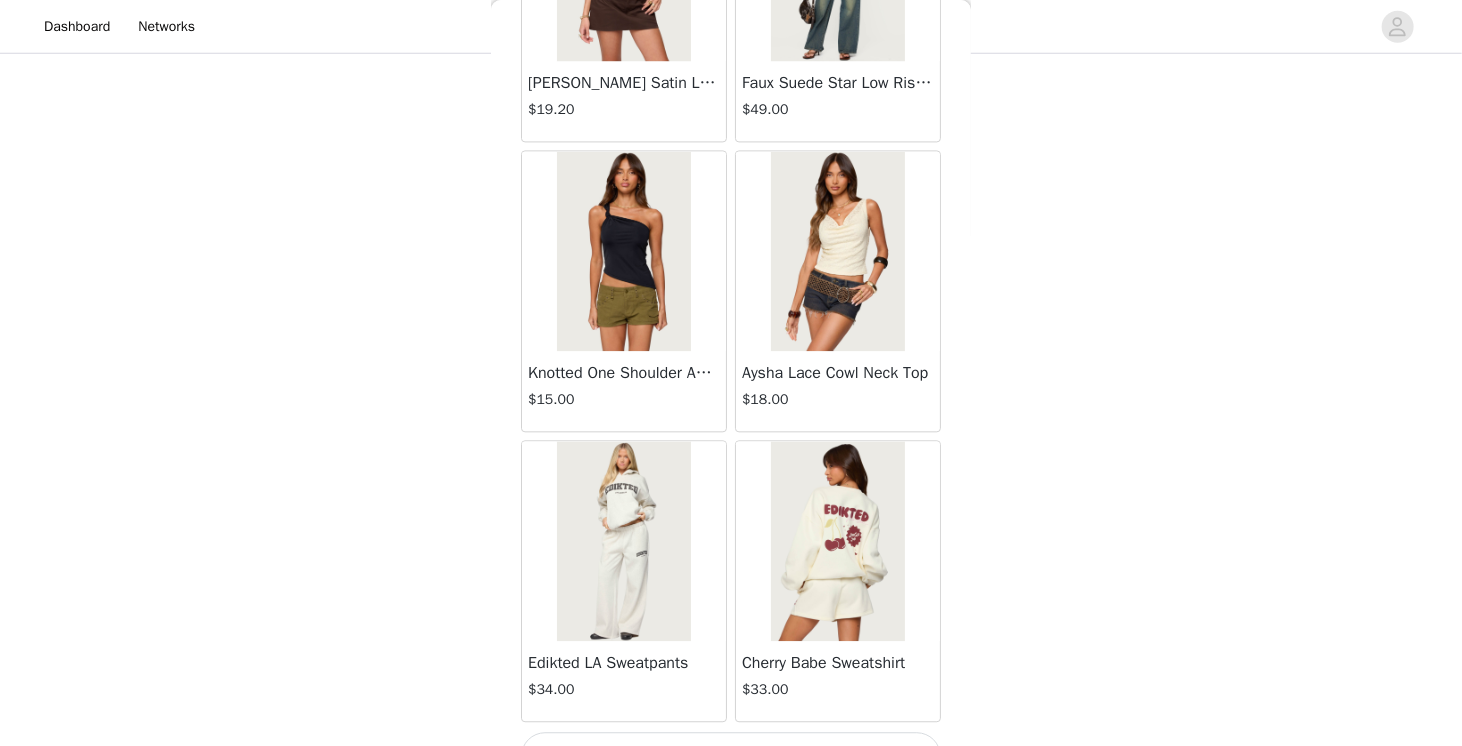 click on "Load More" at bounding box center (731, 756) 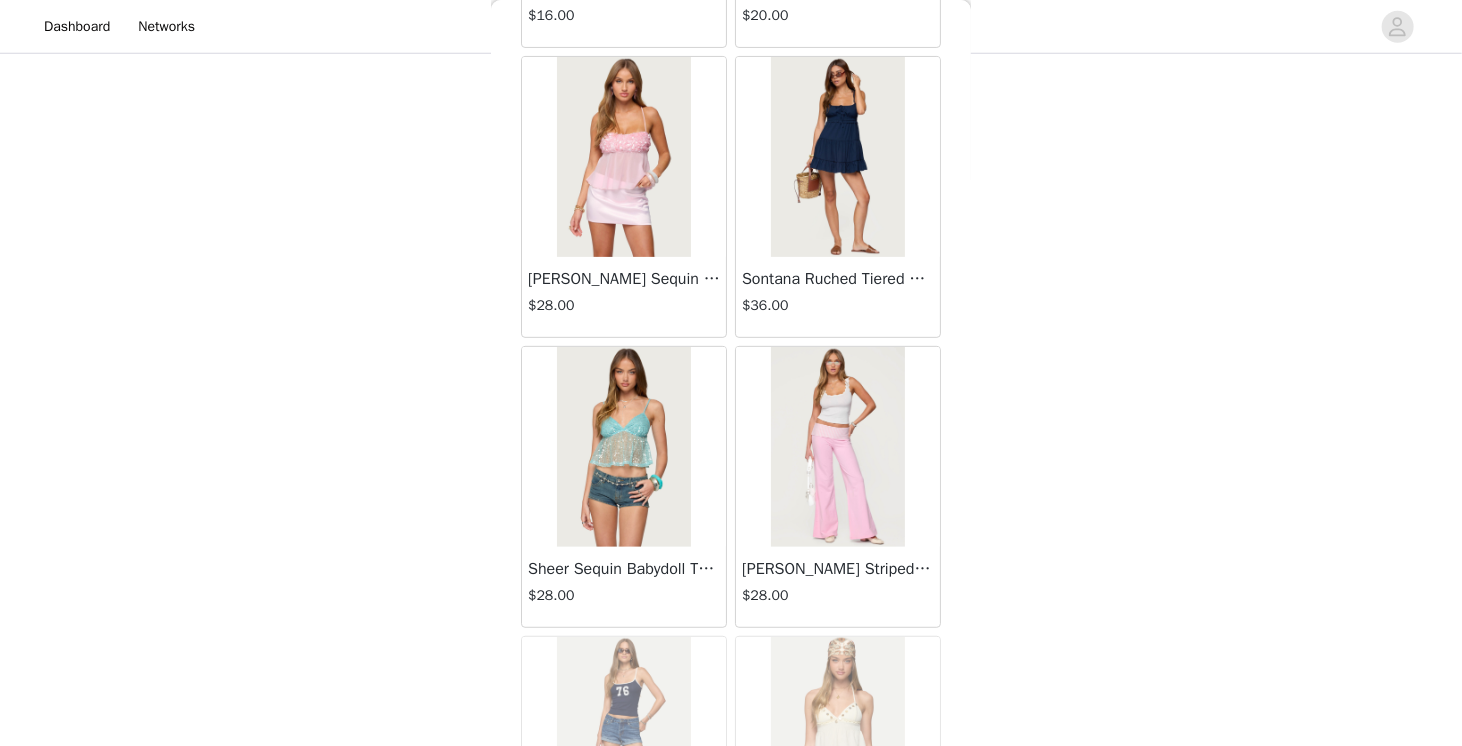 scroll, scrollTop: 33209, scrollLeft: 0, axis: vertical 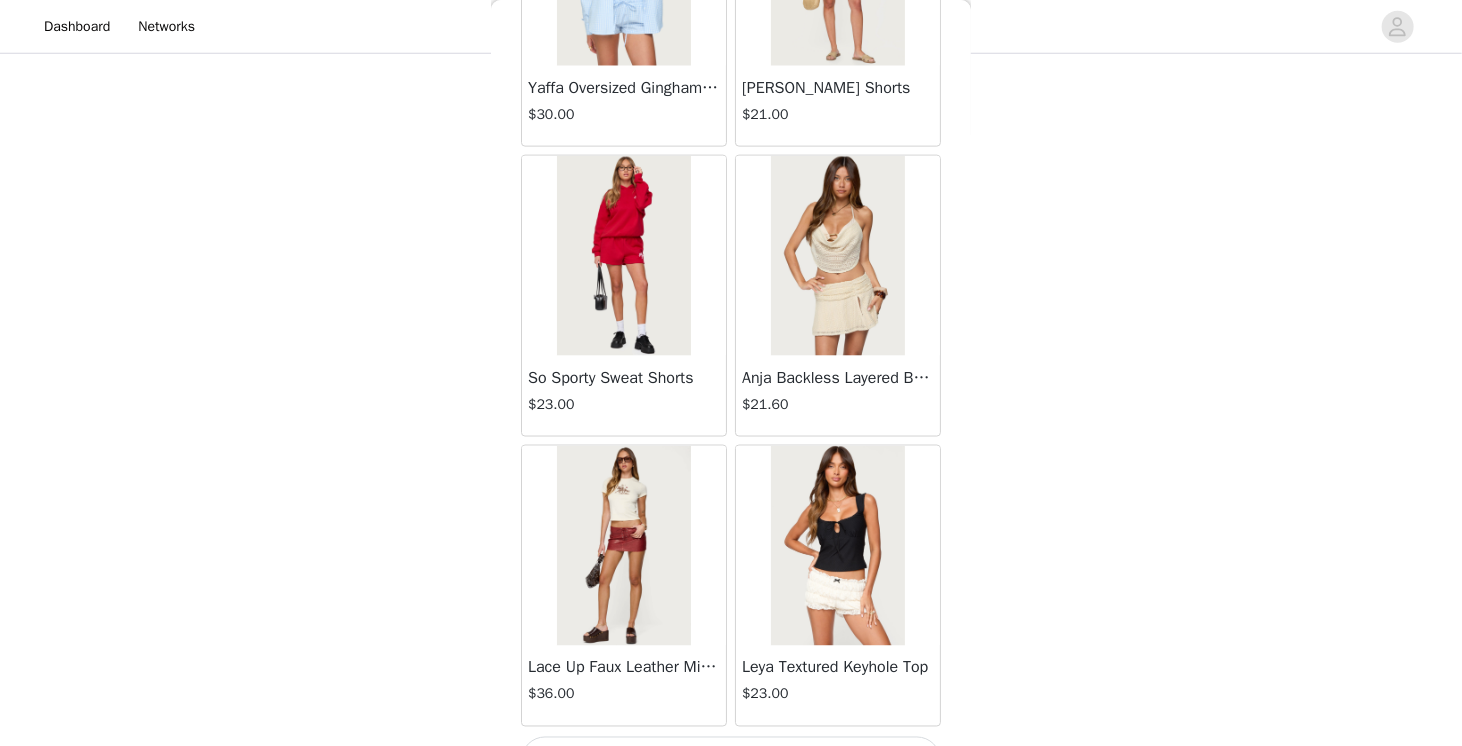 click on "Load More" at bounding box center [731, 761] 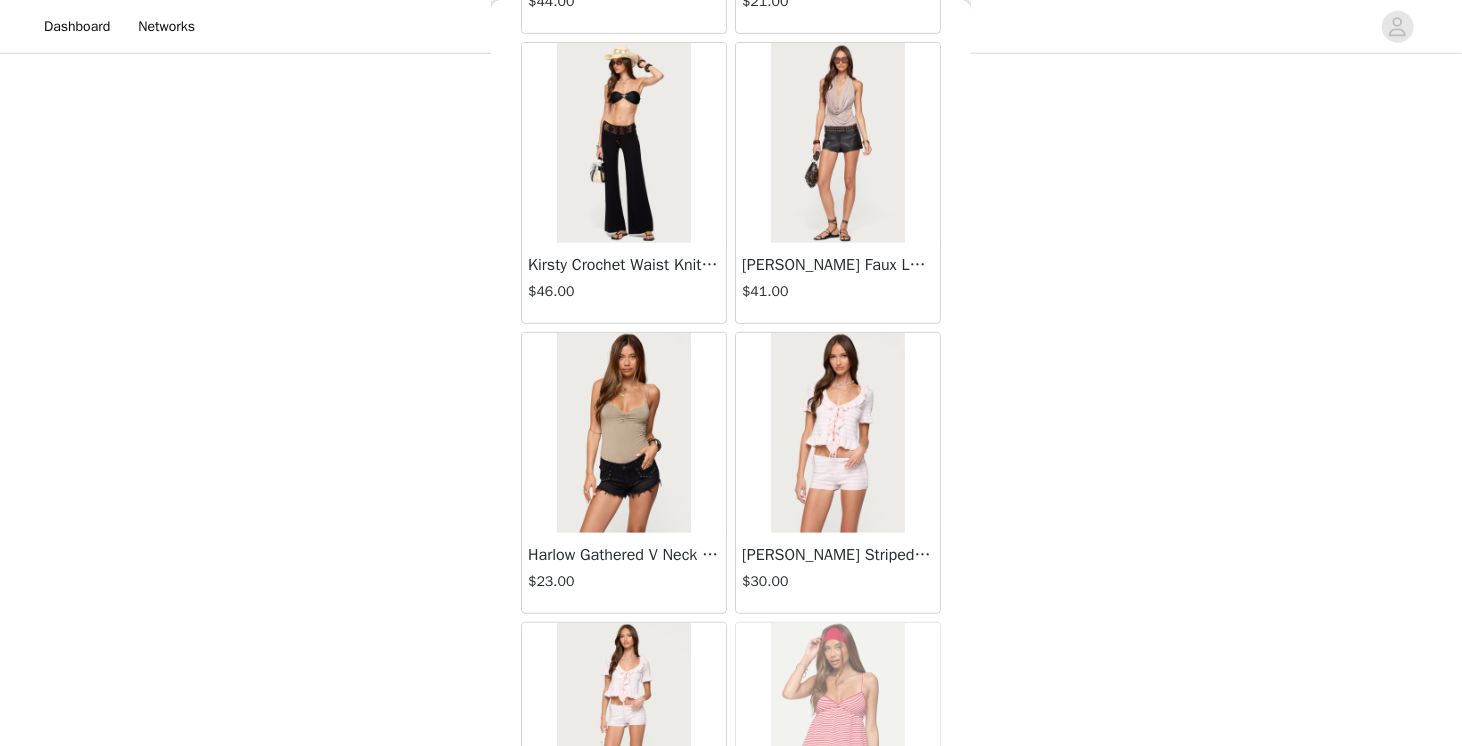 scroll, scrollTop: 37062, scrollLeft: 0, axis: vertical 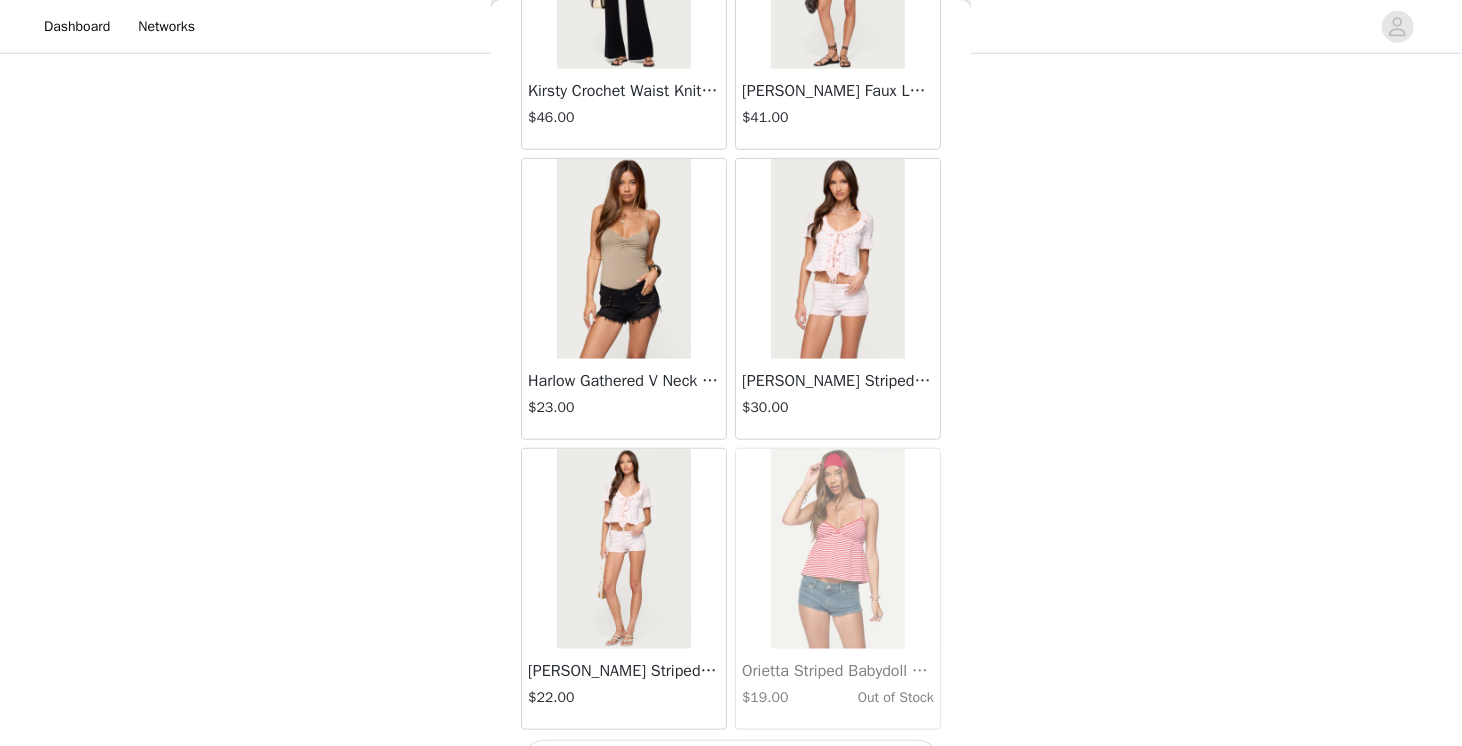 click on "Load More" at bounding box center [731, 764] 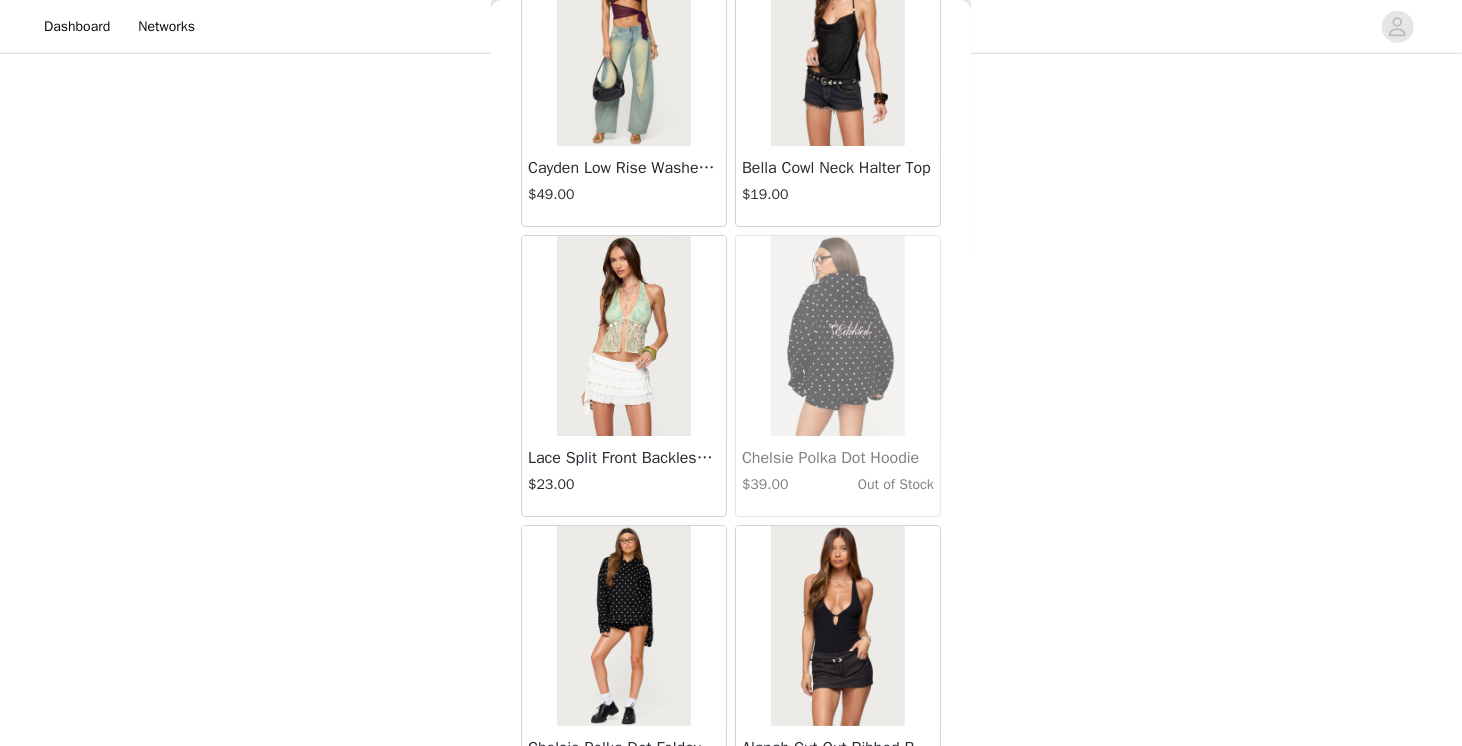 scroll, scrollTop: 39886, scrollLeft: 0, axis: vertical 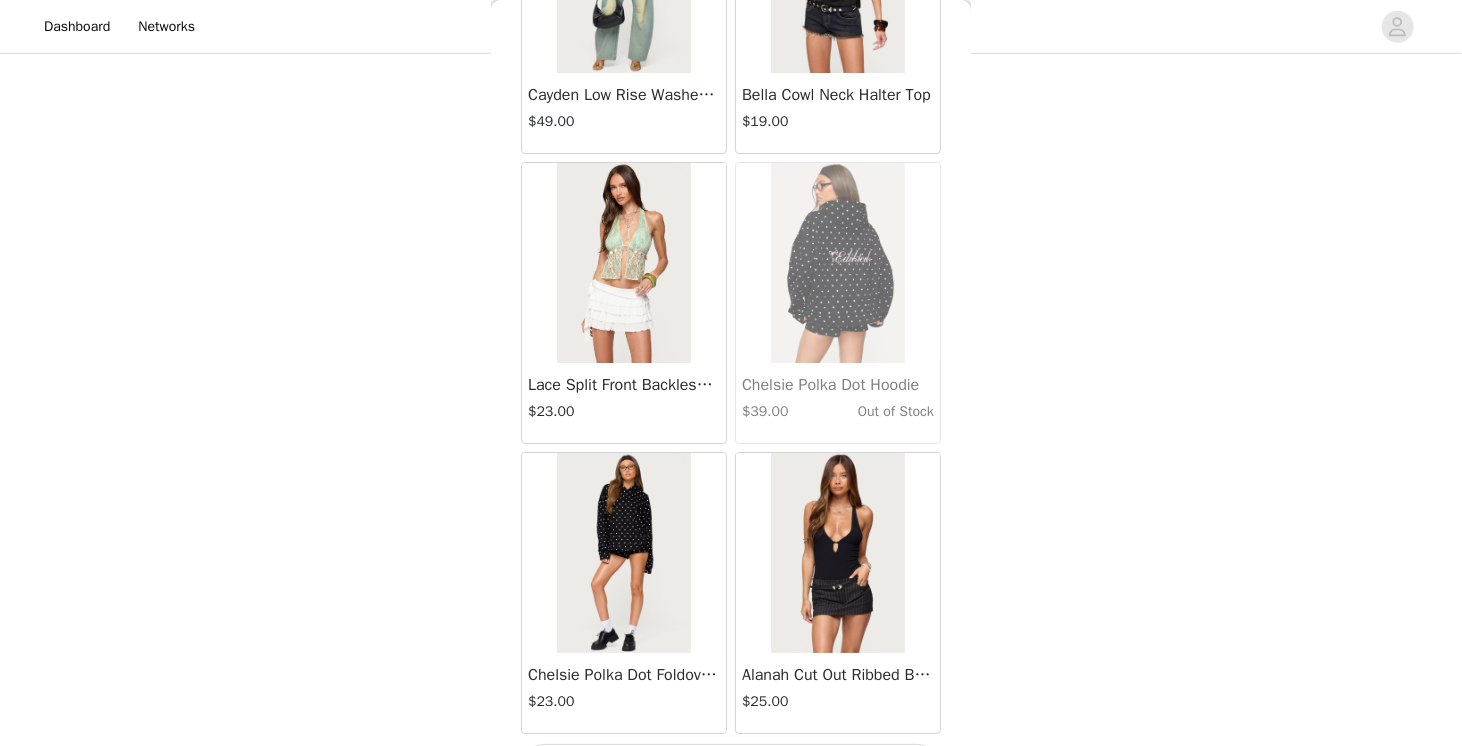 click on "Load More" at bounding box center [731, 768] 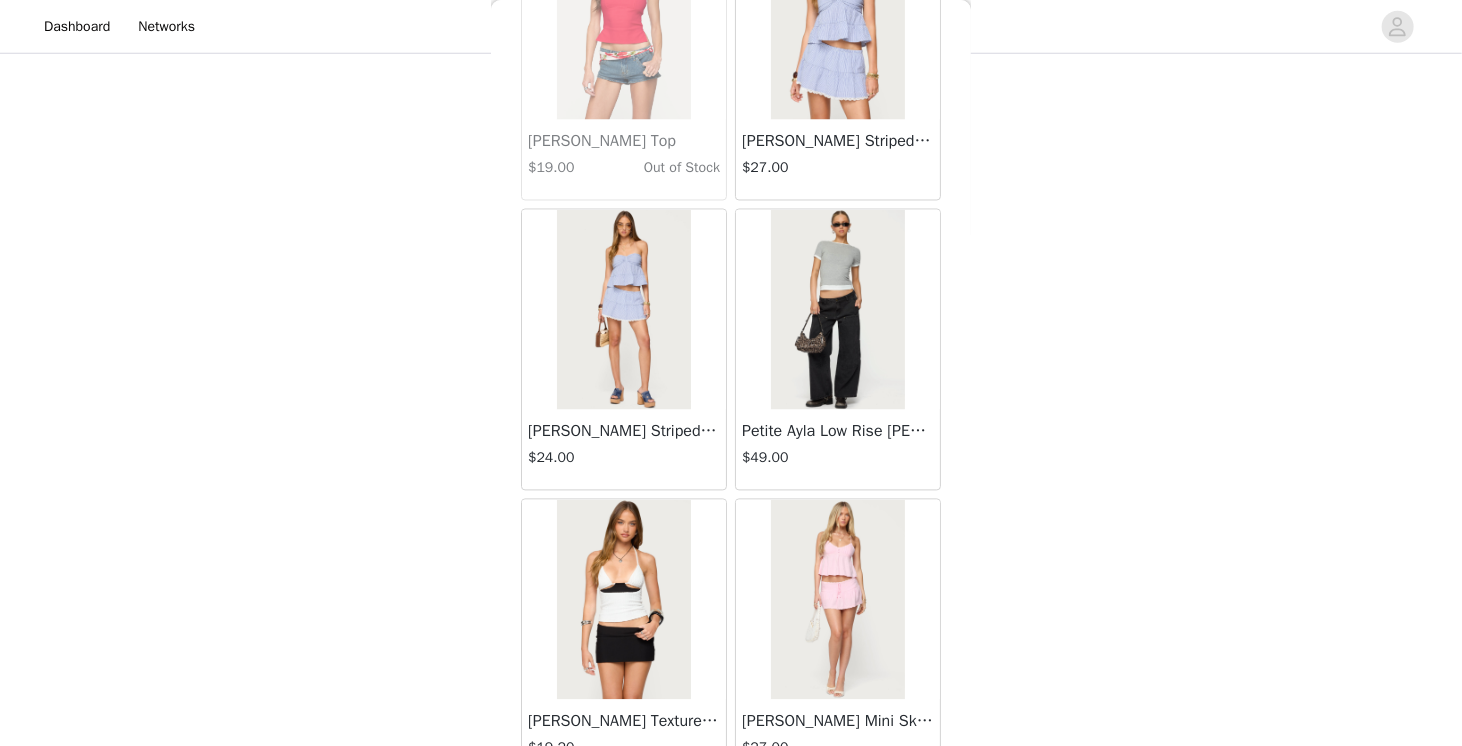 scroll, scrollTop: 41942, scrollLeft: 0, axis: vertical 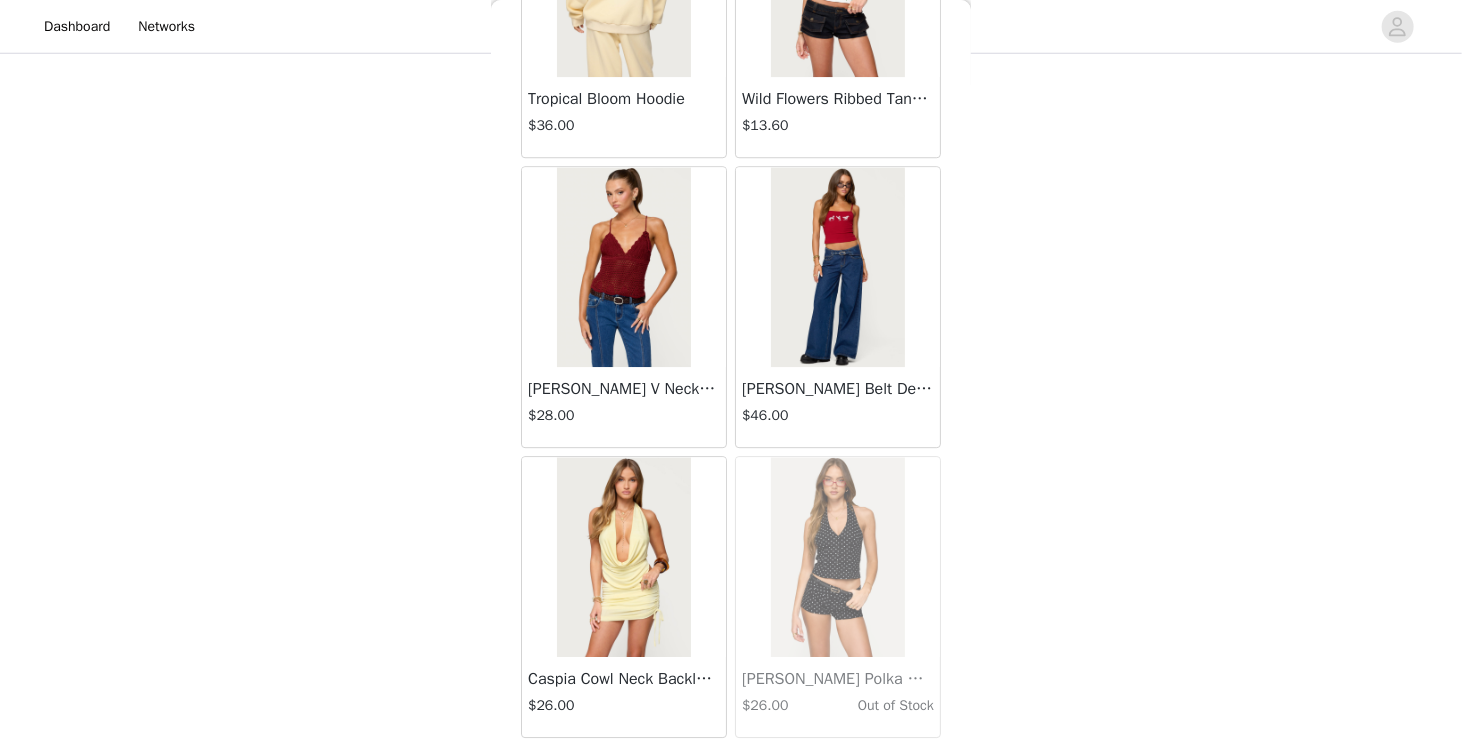 click on "Load More" at bounding box center (731, 772) 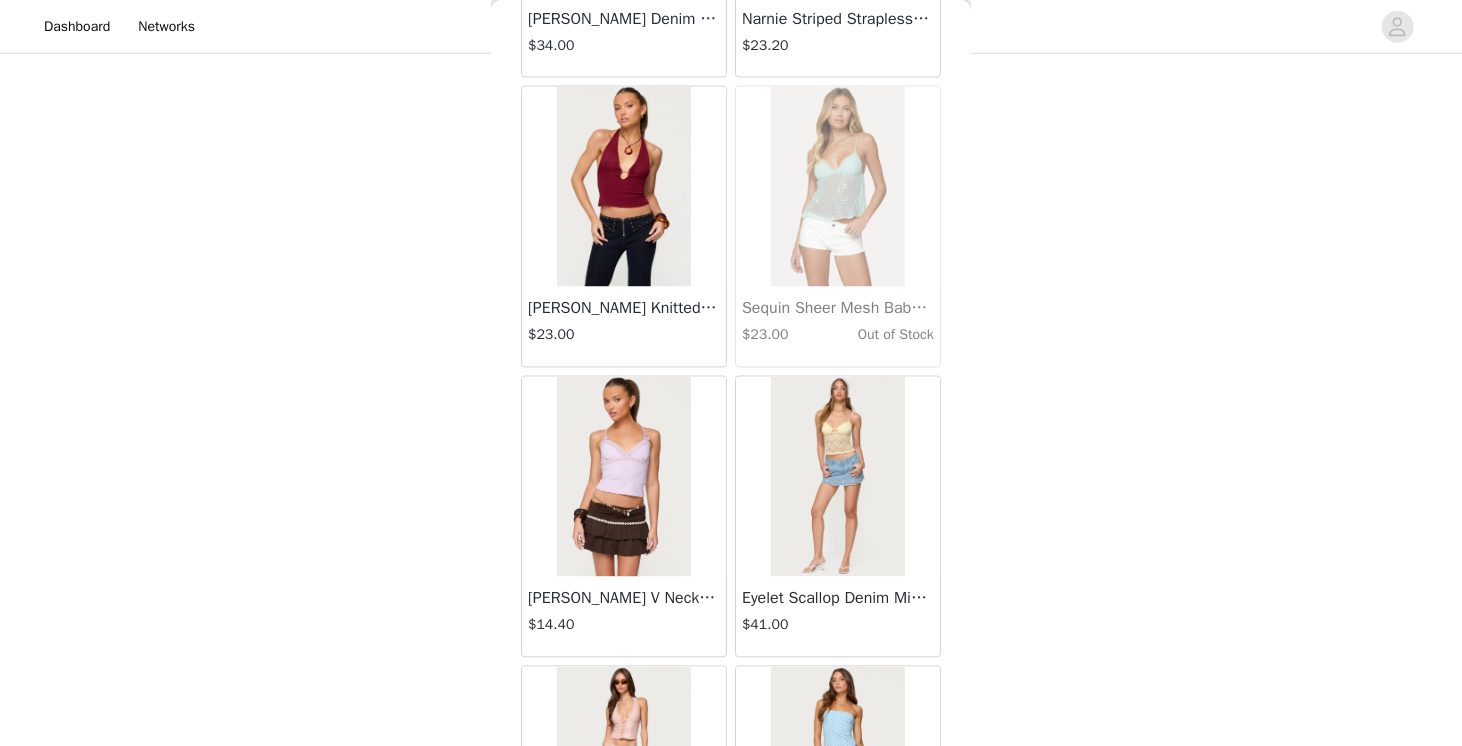 scroll, scrollTop: 45750, scrollLeft: 0, axis: vertical 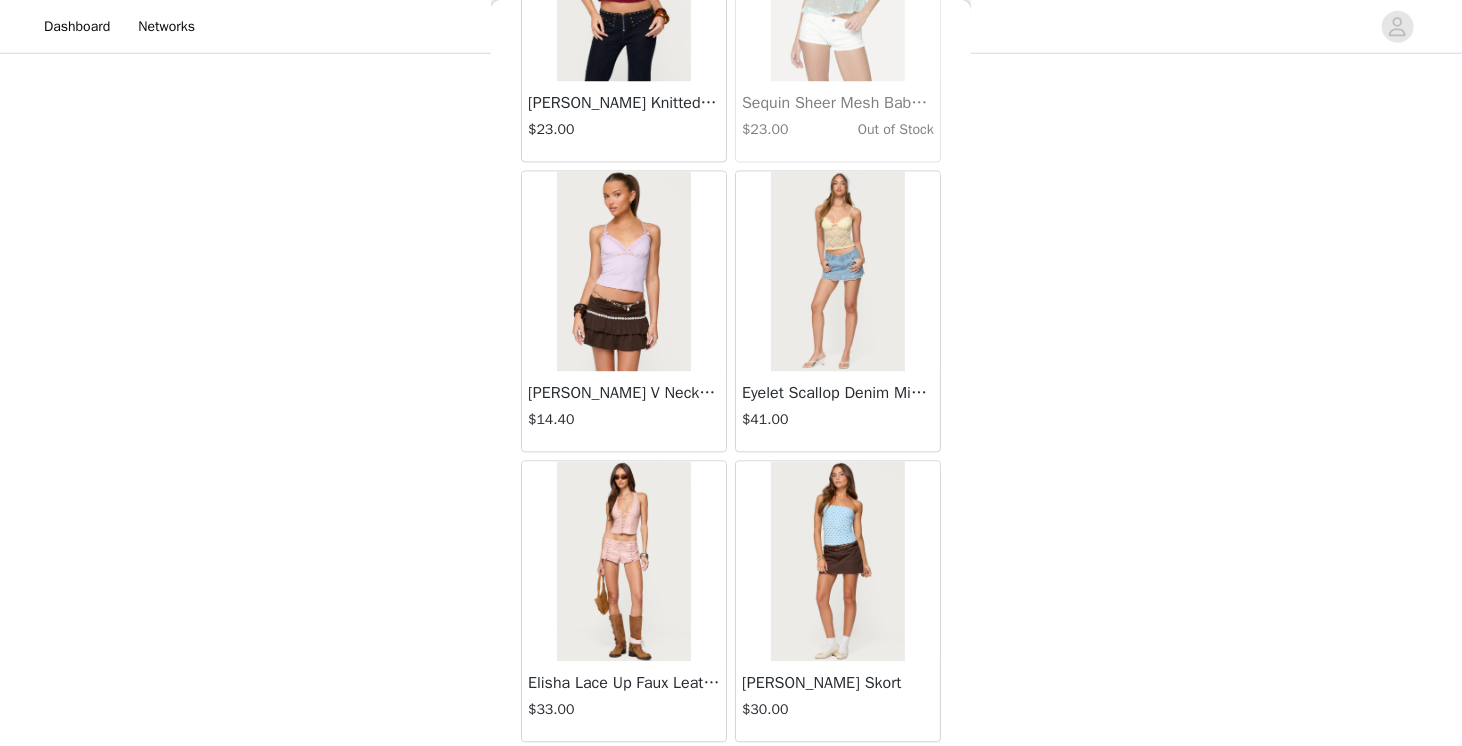 click on "Load More" at bounding box center (731, 776) 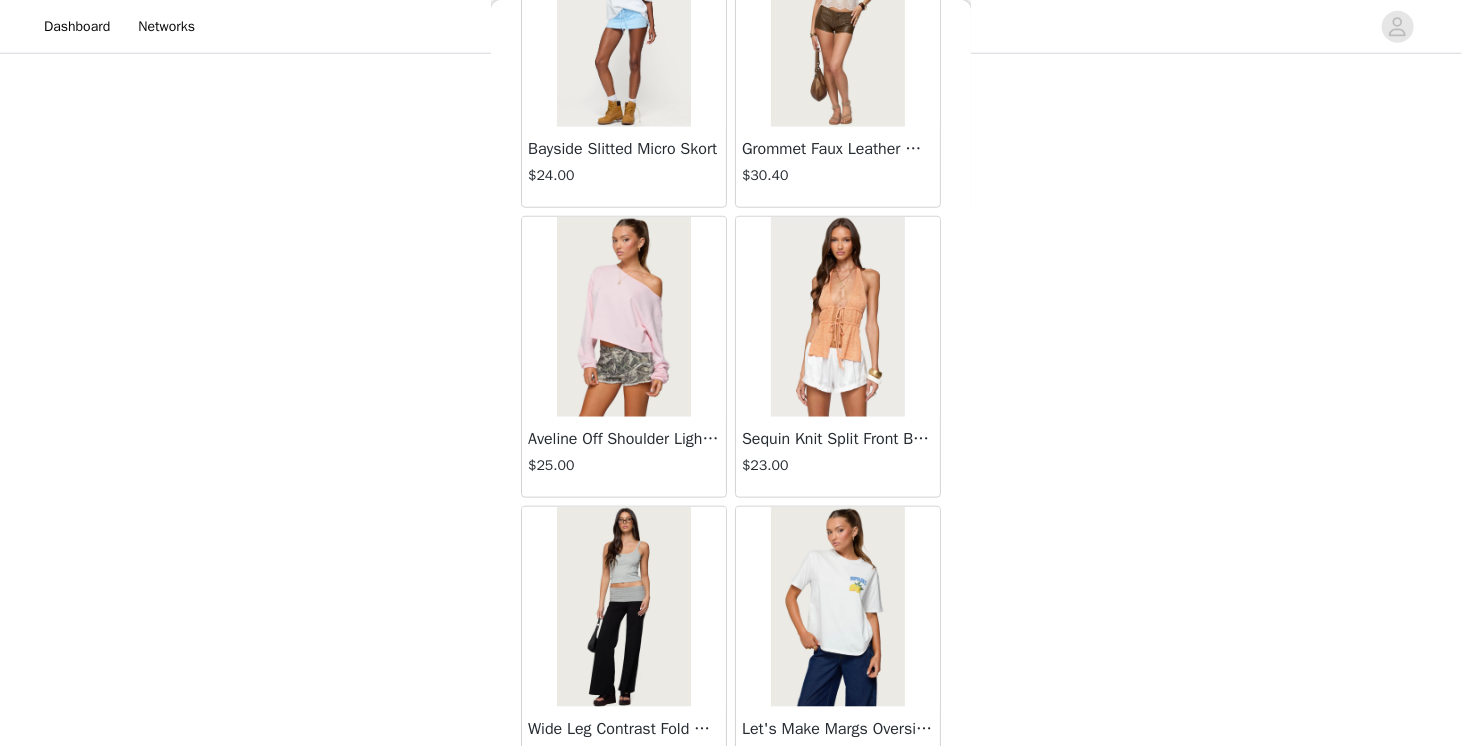 scroll, scrollTop: 48646, scrollLeft: 0, axis: vertical 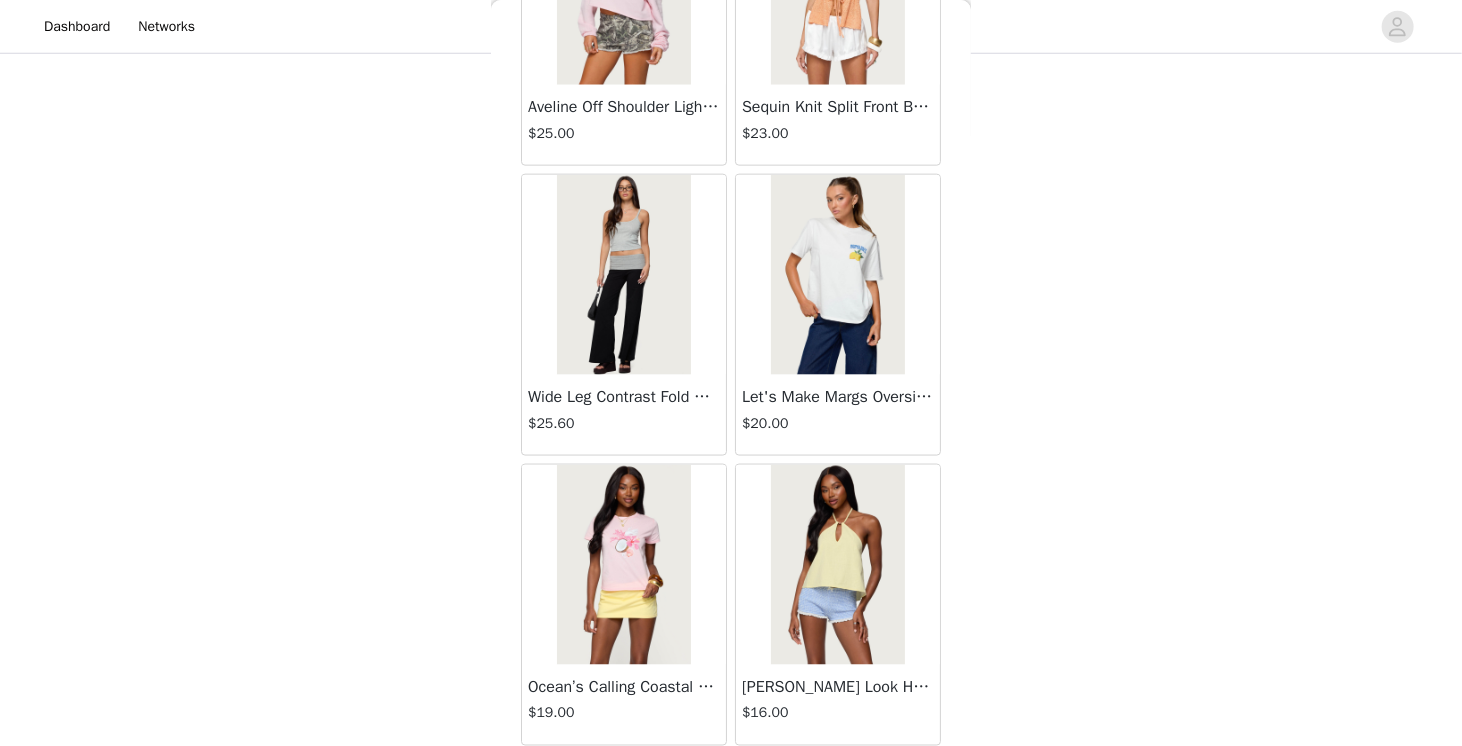 click on "Load More" at bounding box center [731, 780] 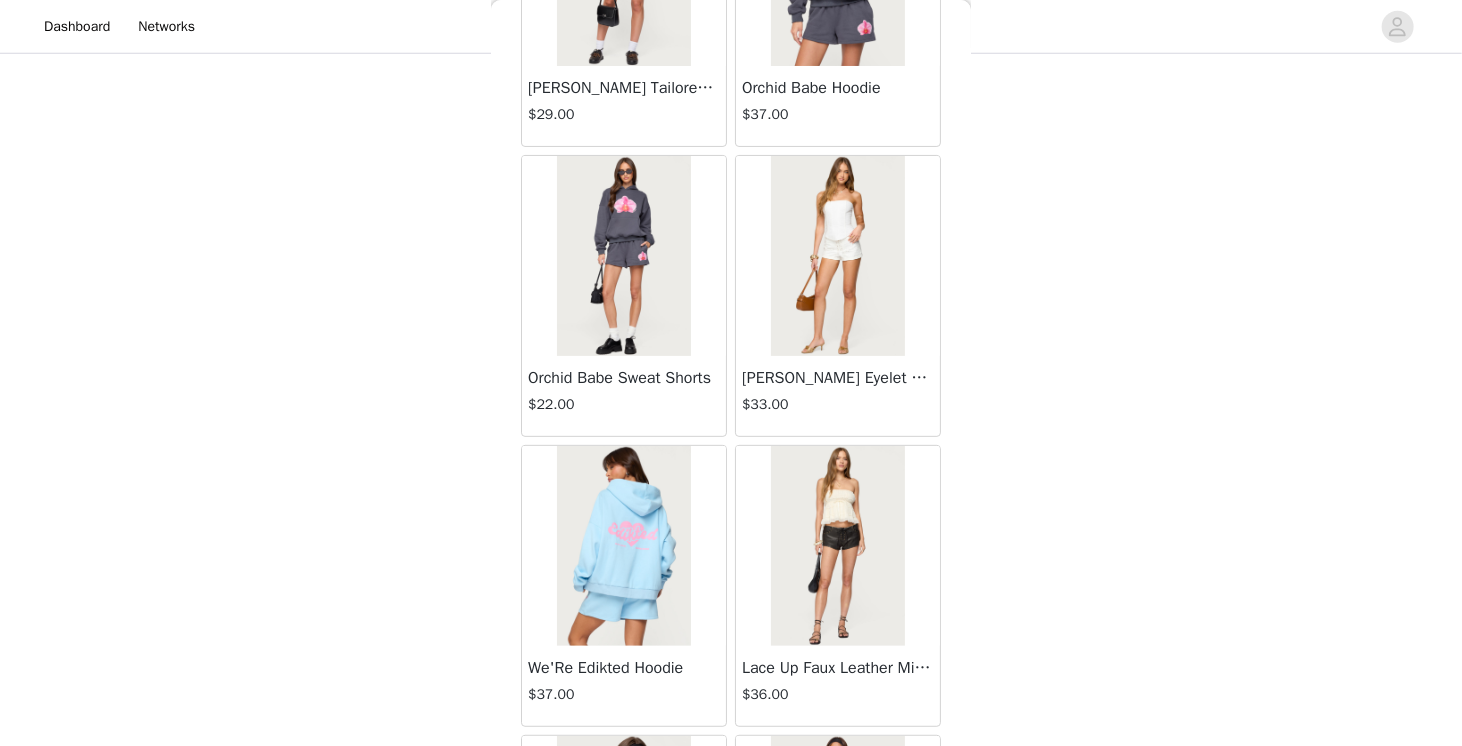 scroll, scrollTop: 51542, scrollLeft: 0, axis: vertical 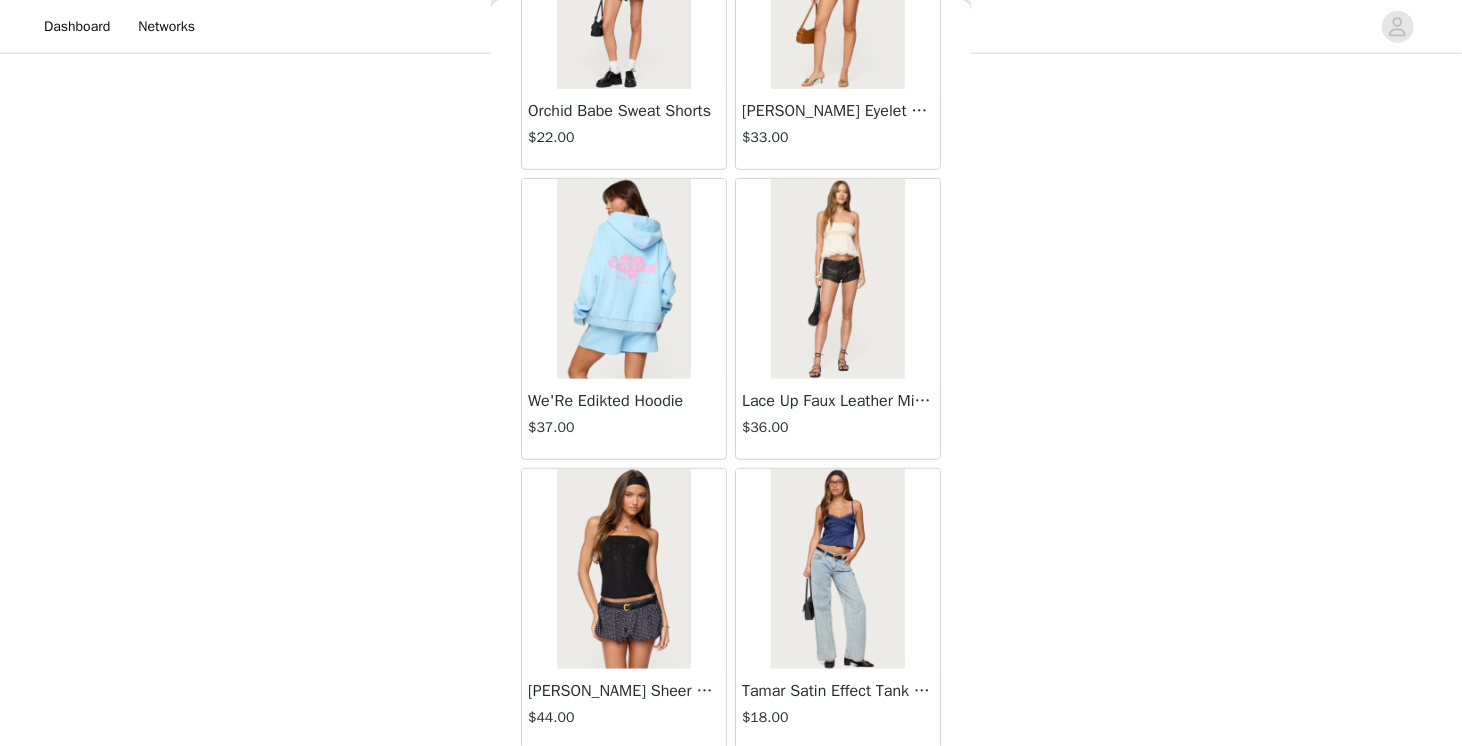 click on "Load More" at bounding box center [731, 784] 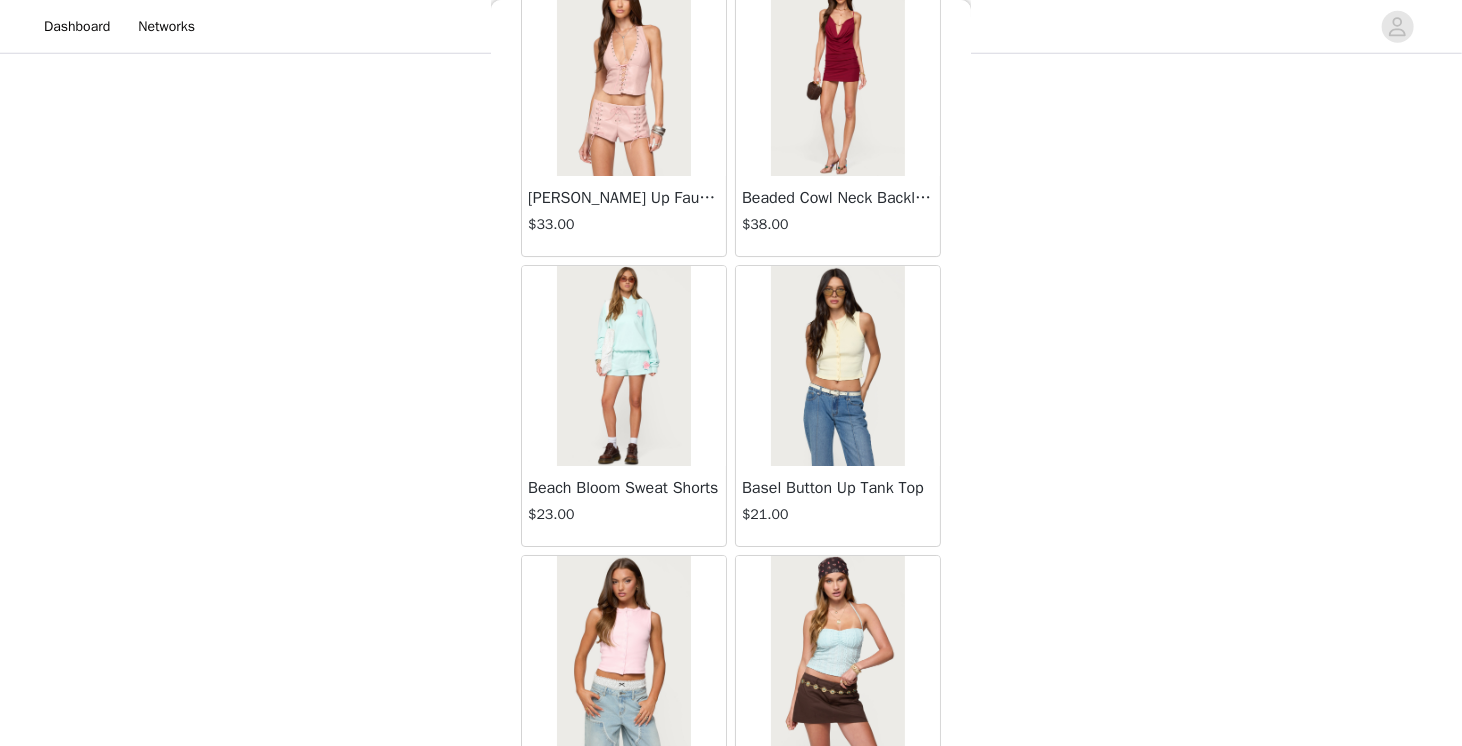 scroll, scrollTop: 54438, scrollLeft: 0, axis: vertical 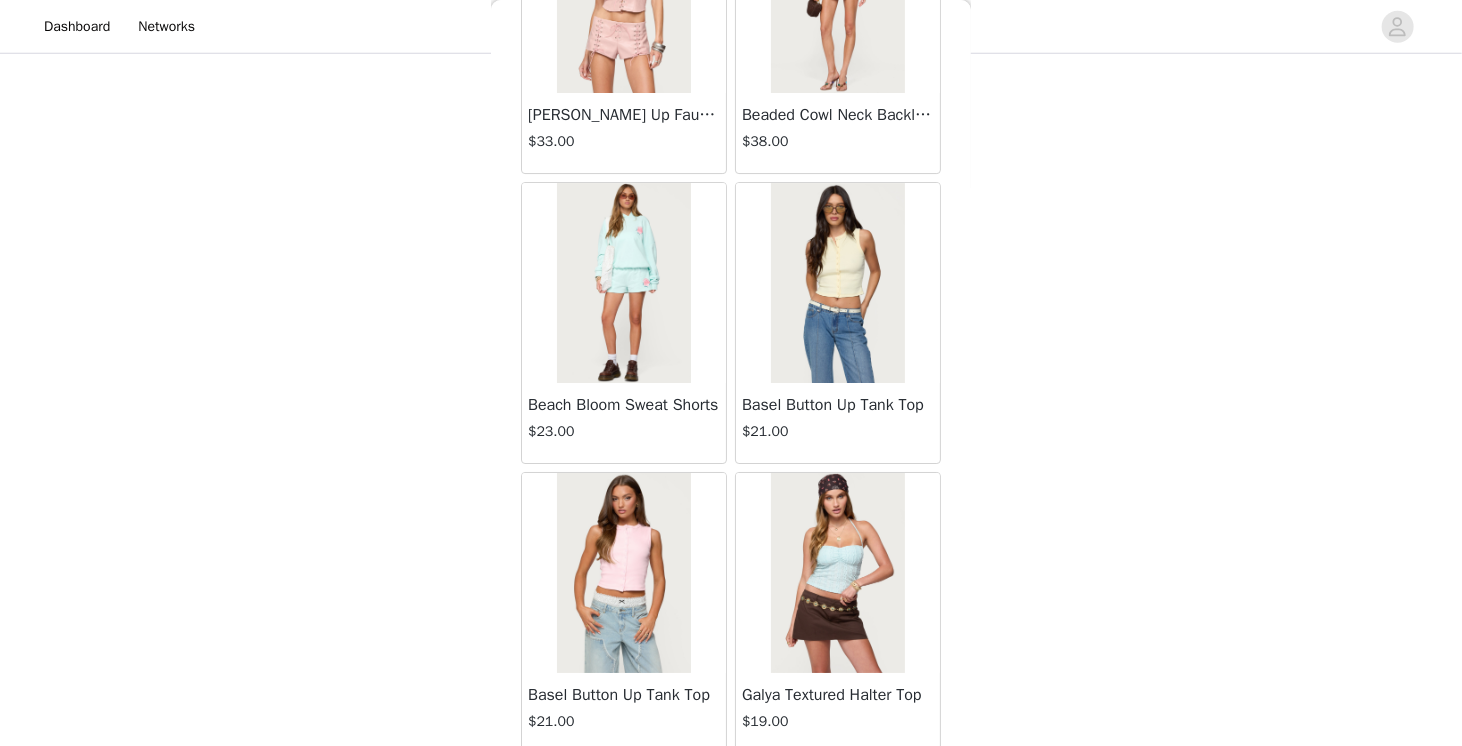 click on "Load More" at bounding box center (731, 788) 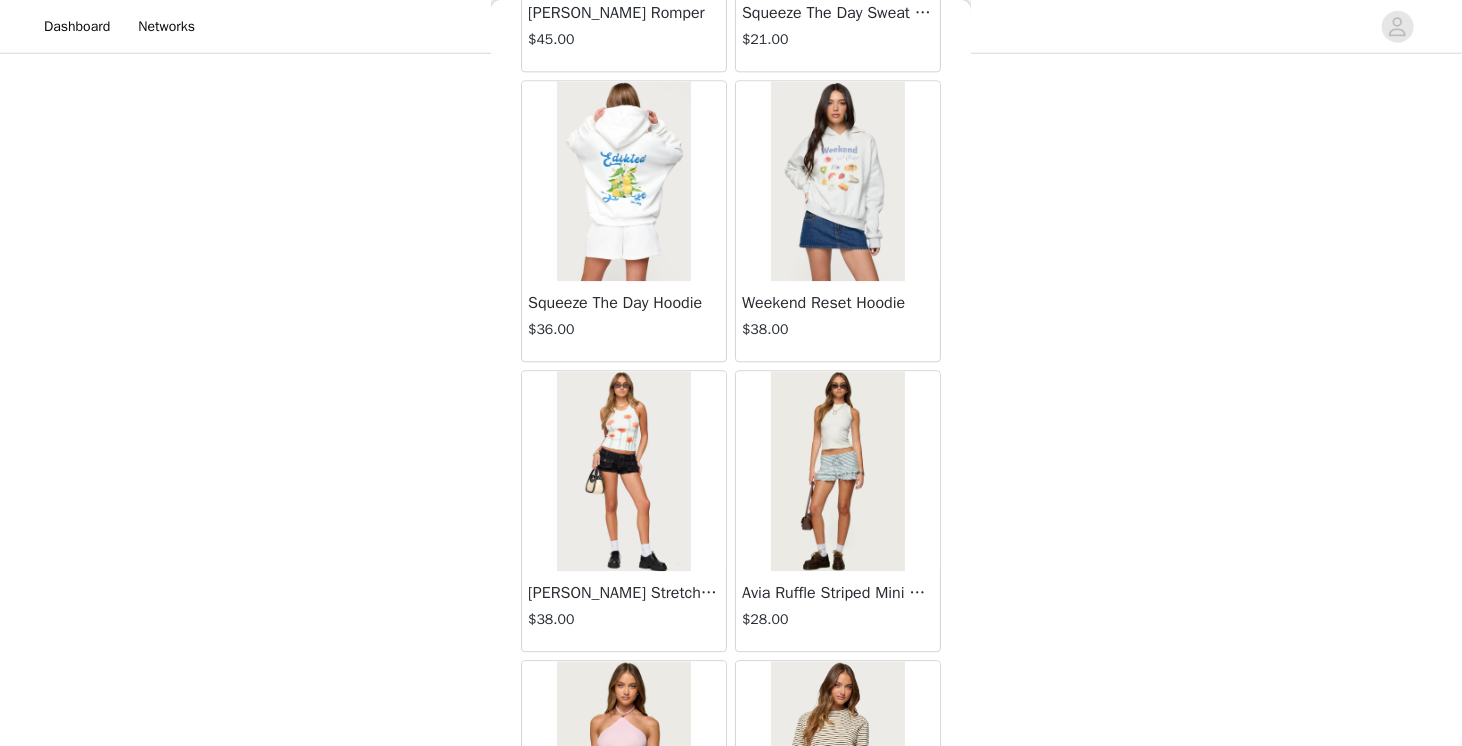 scroll, scrollTop: 57334, scrollLeft: 0, axis: vertical 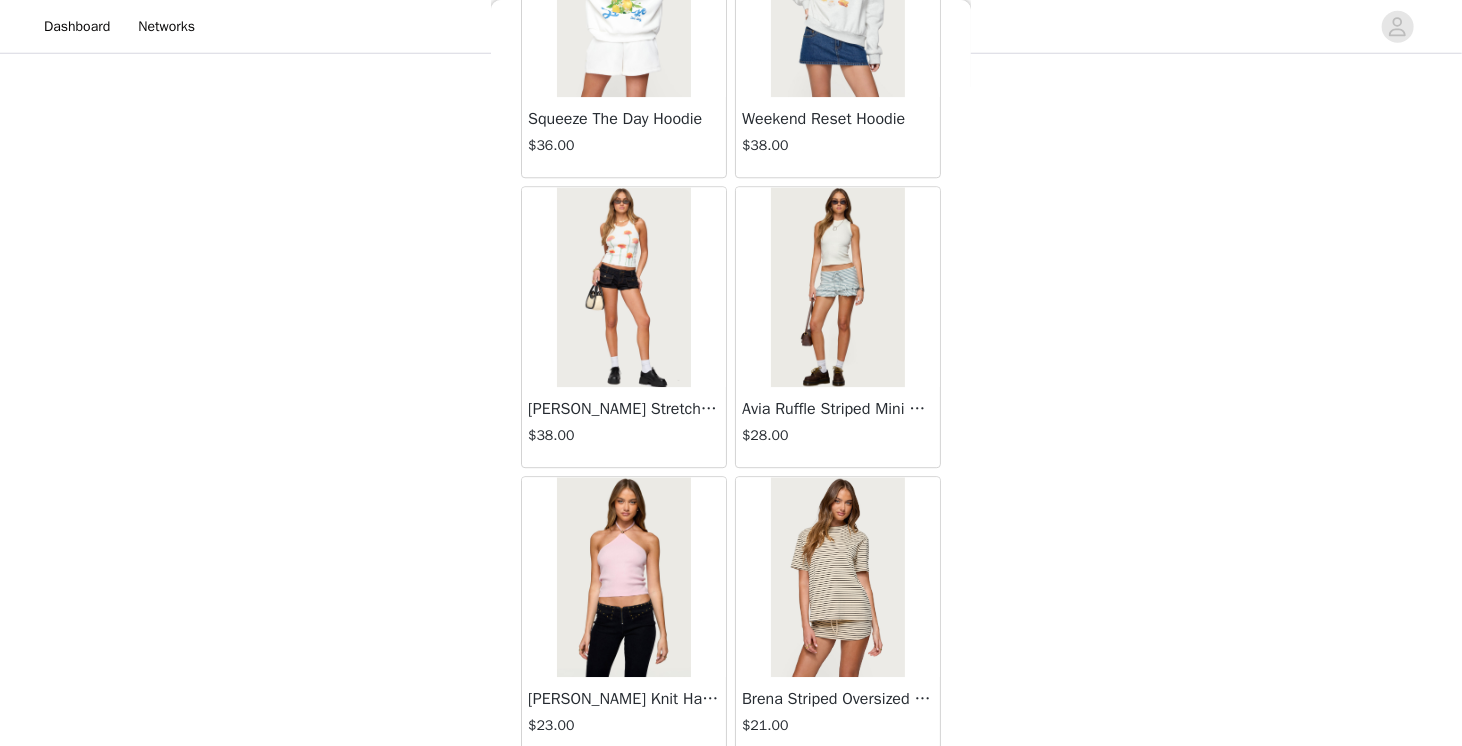 click on "Load More" at bounding box center (731, 792) 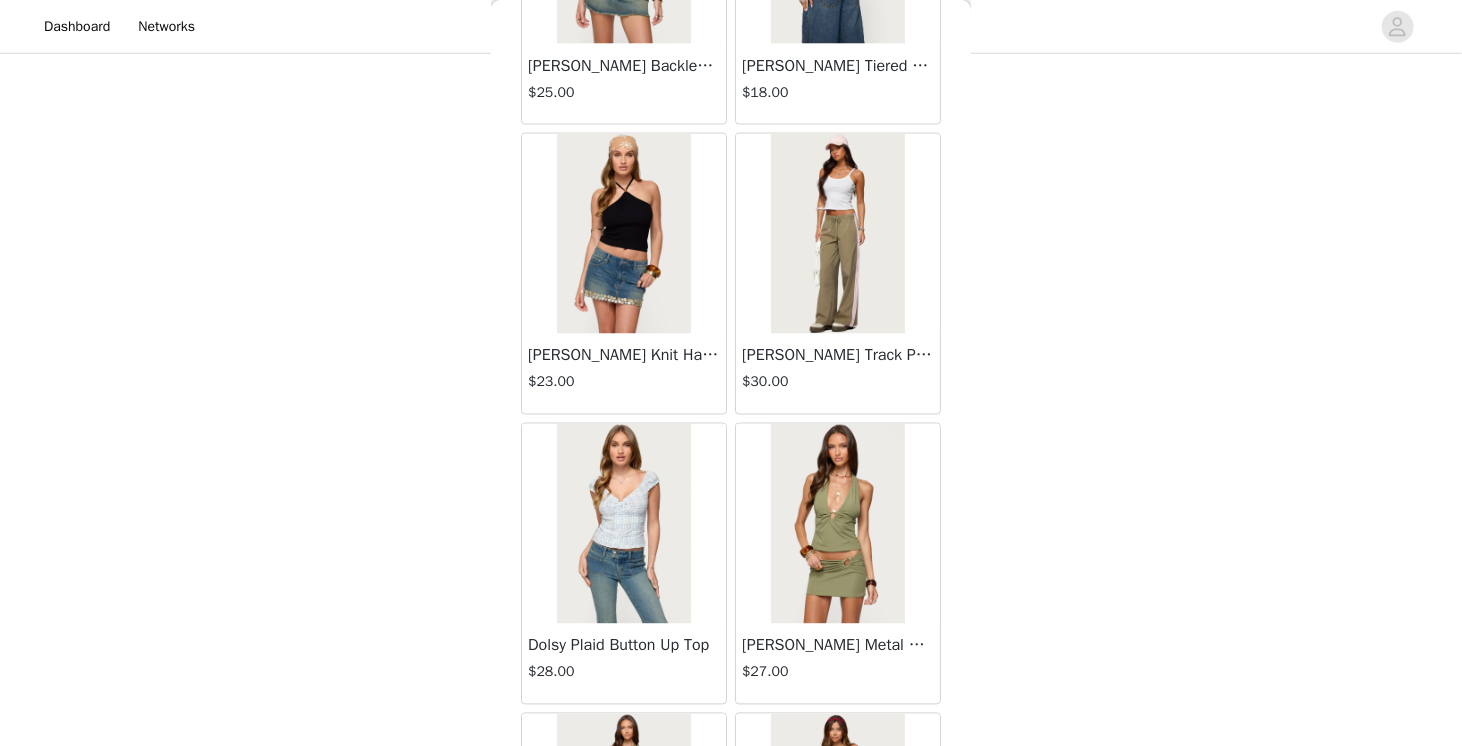 scroll, scrollTop: 60230, scrollLeft: 0, axis: vertical 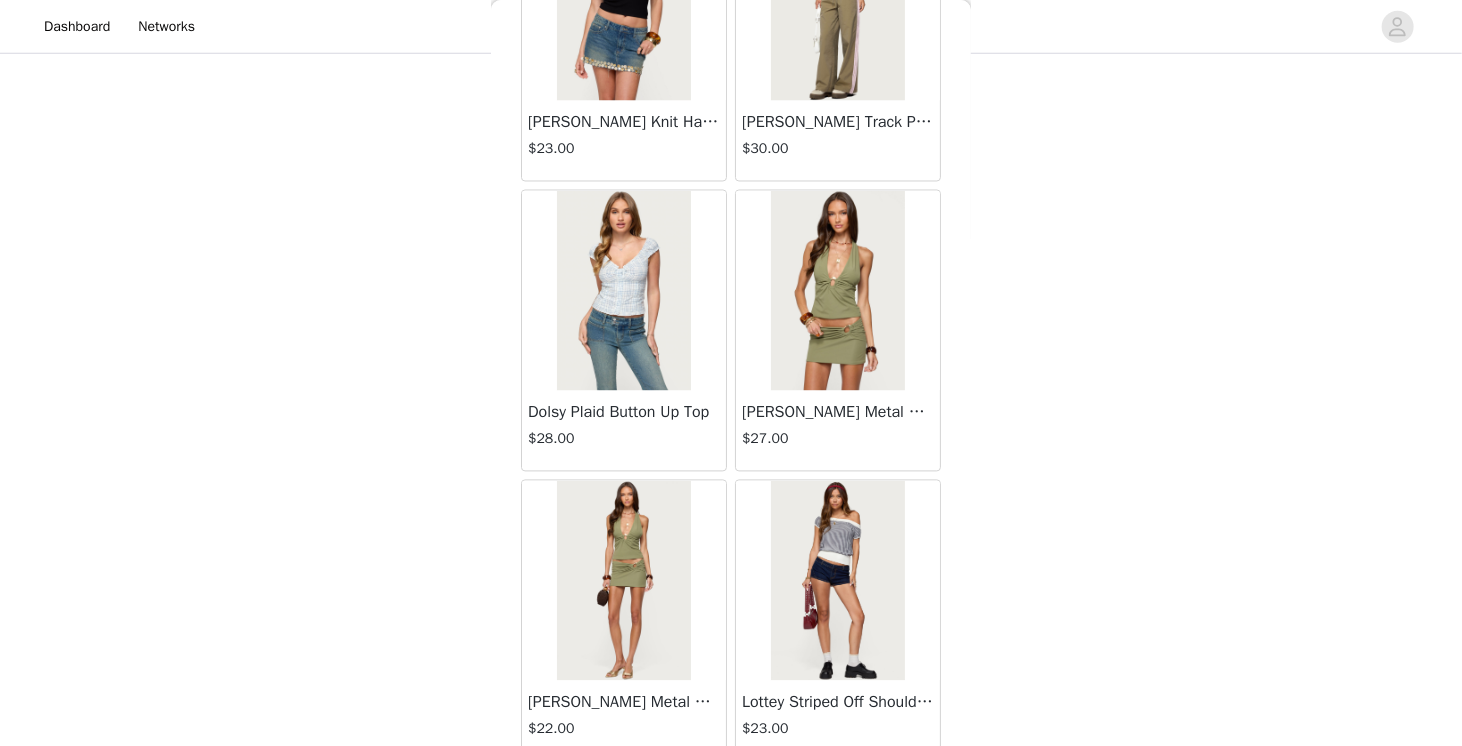 click on "Load More" at bounding box center [731, 796] 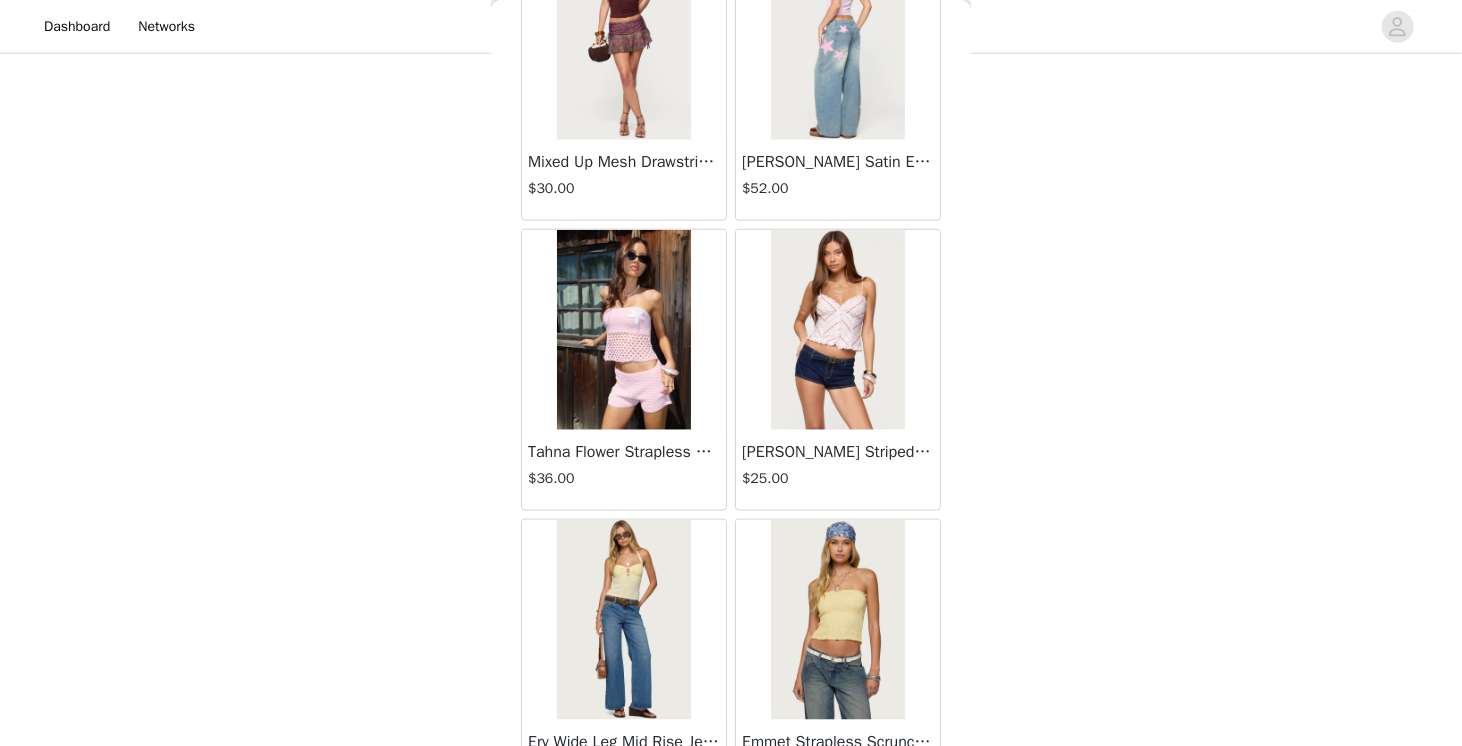 scroll, scrollTop: 63092, scrollLeft: 0, axis: vertical 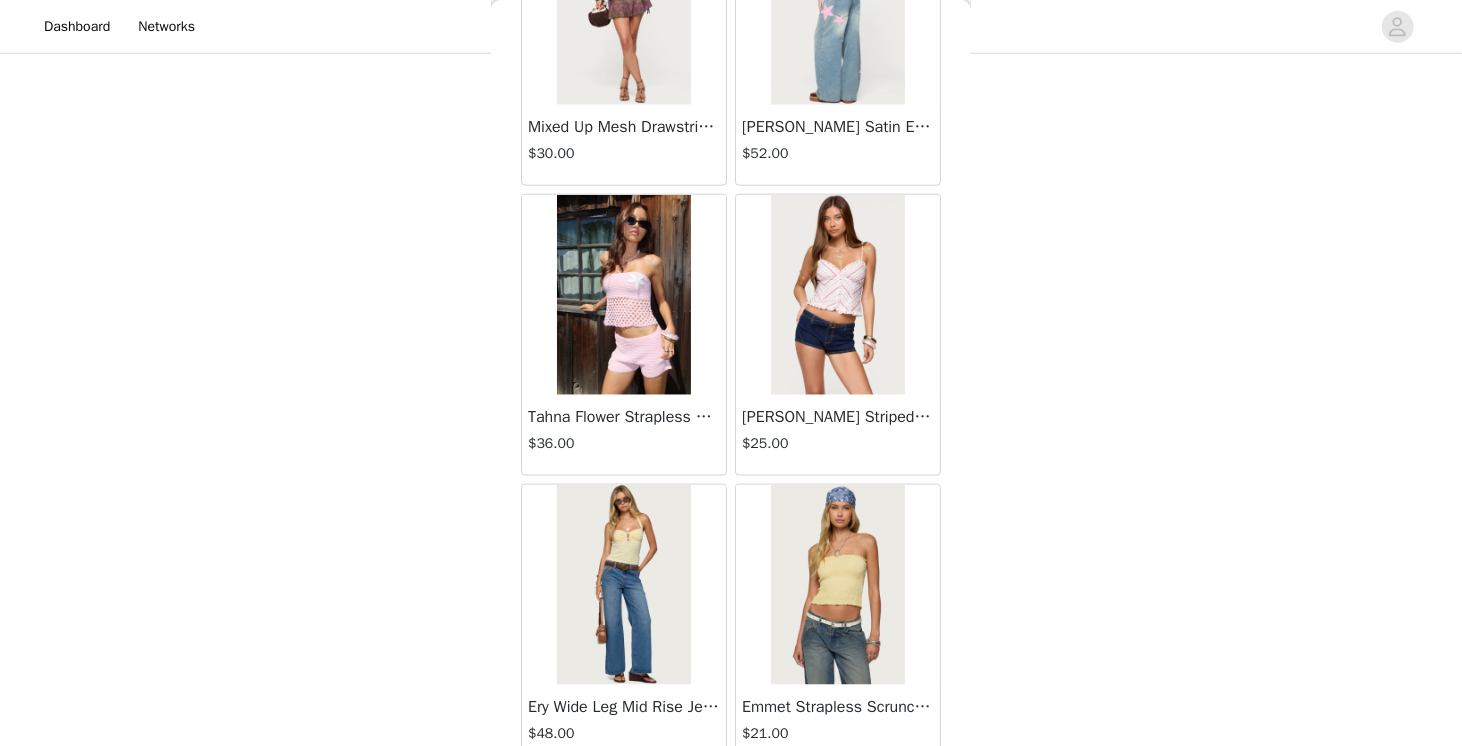 click on "Load More" at bounding box center [731, 800] 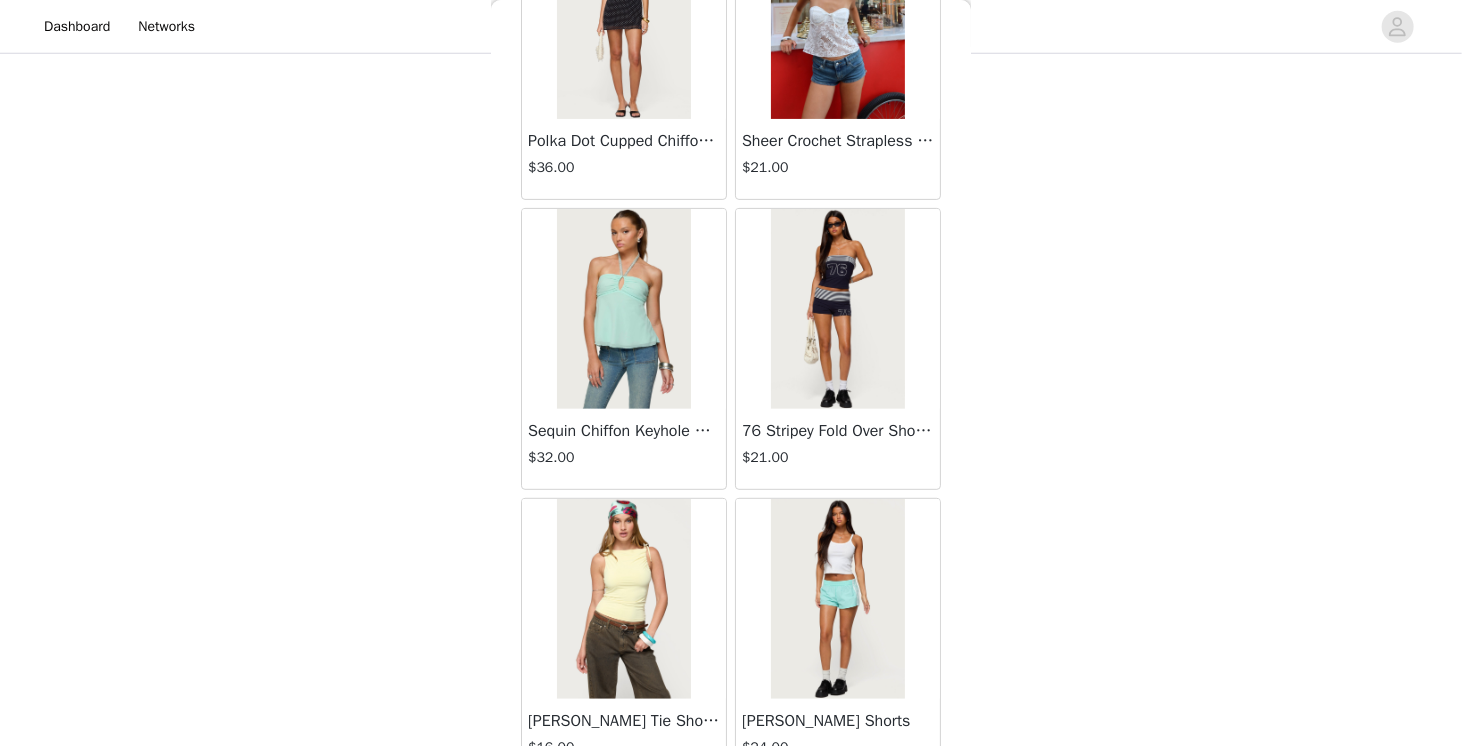 scroll, scrollTop: 66013, scrollLeft: 0, axis: vertical 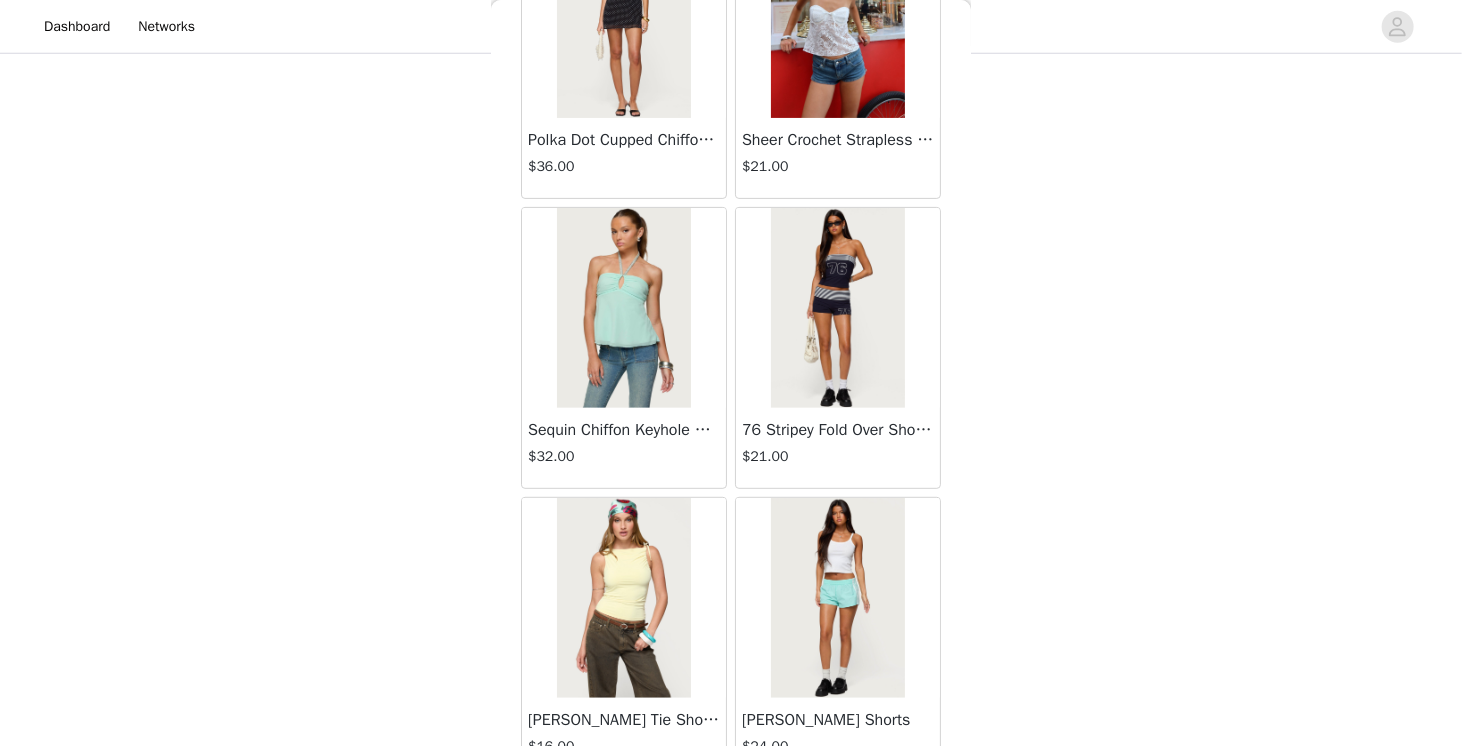 click on "Load More" at bounding box center (731, 813) 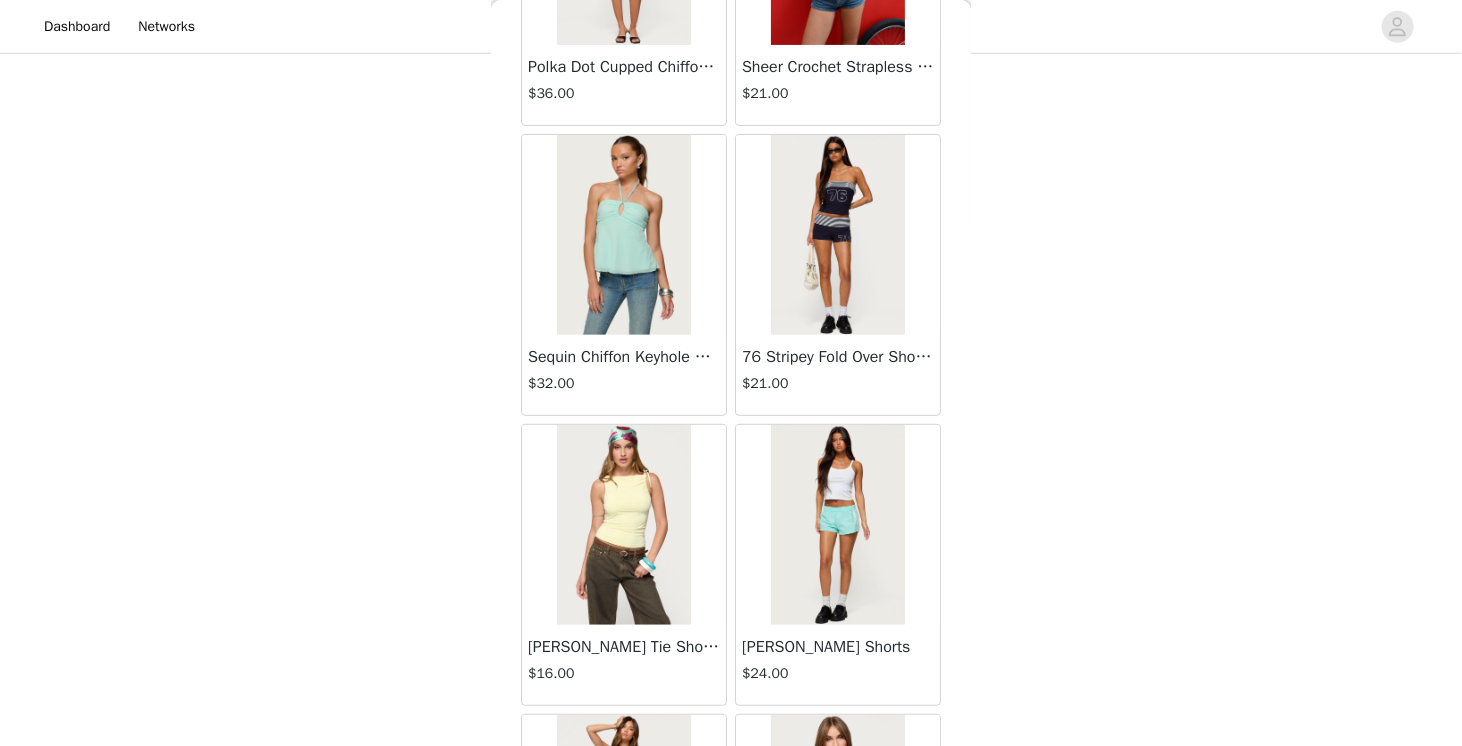 scroll, scrollTop: 66085, scrollLeft: 0, axis: vertical 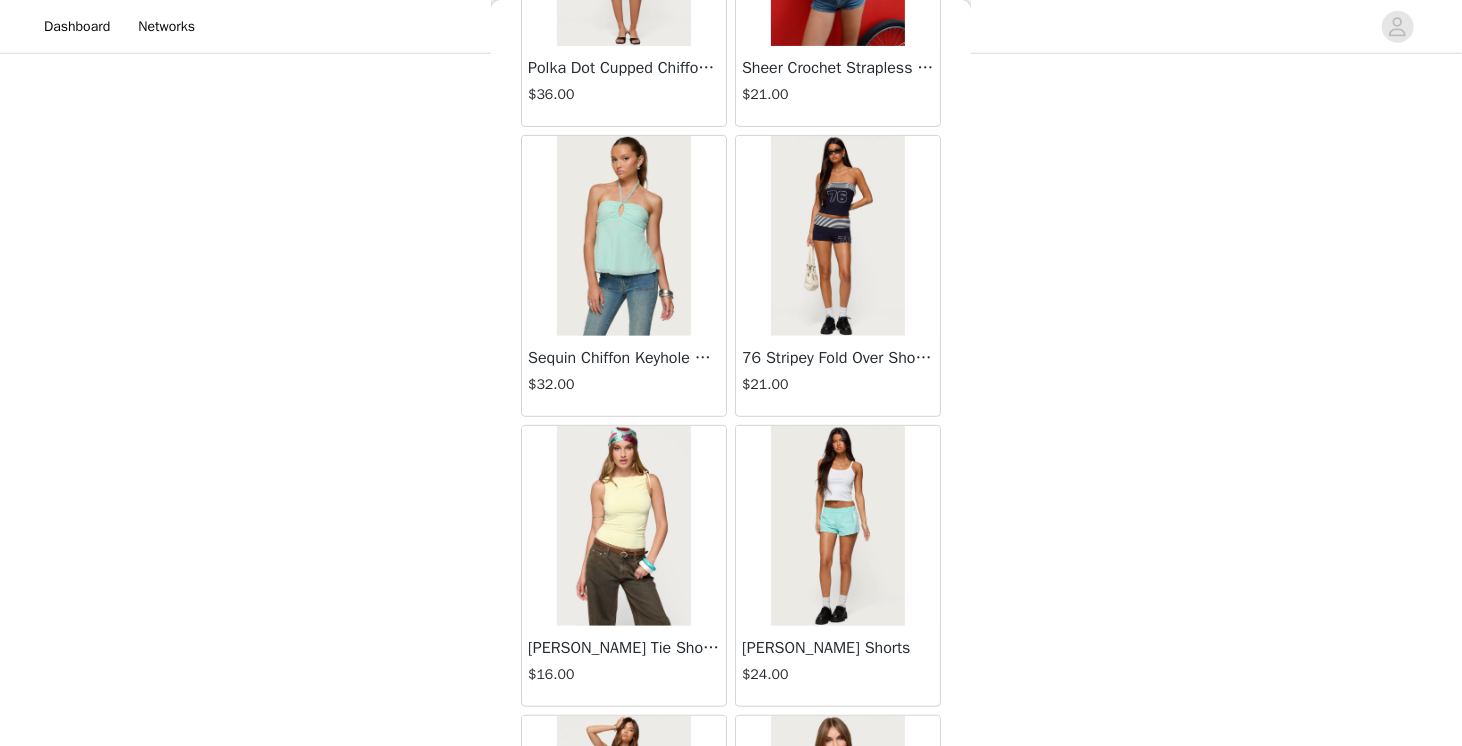 click at bounding box center [623, 236] 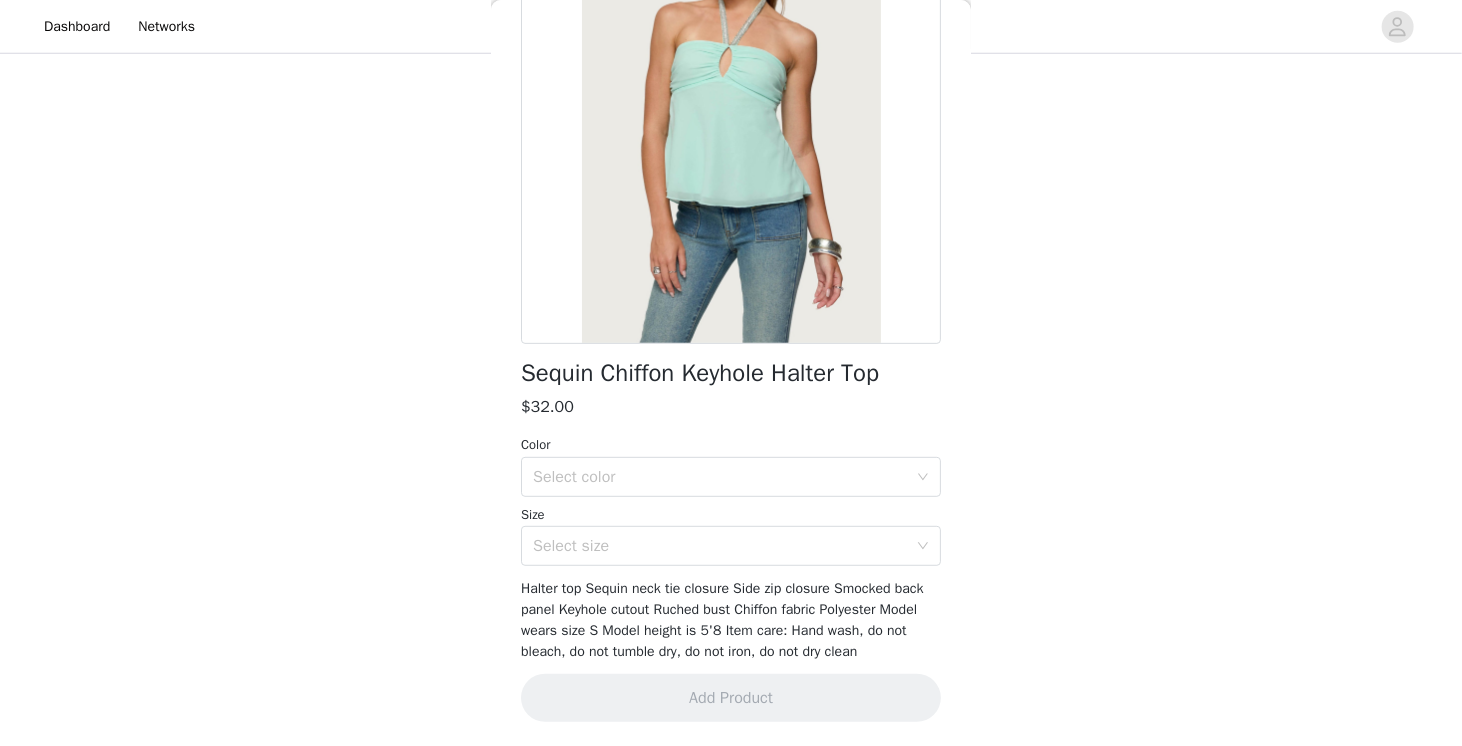 scroll, scrollTop: 206, scrollLeft: 0, axis: vertical 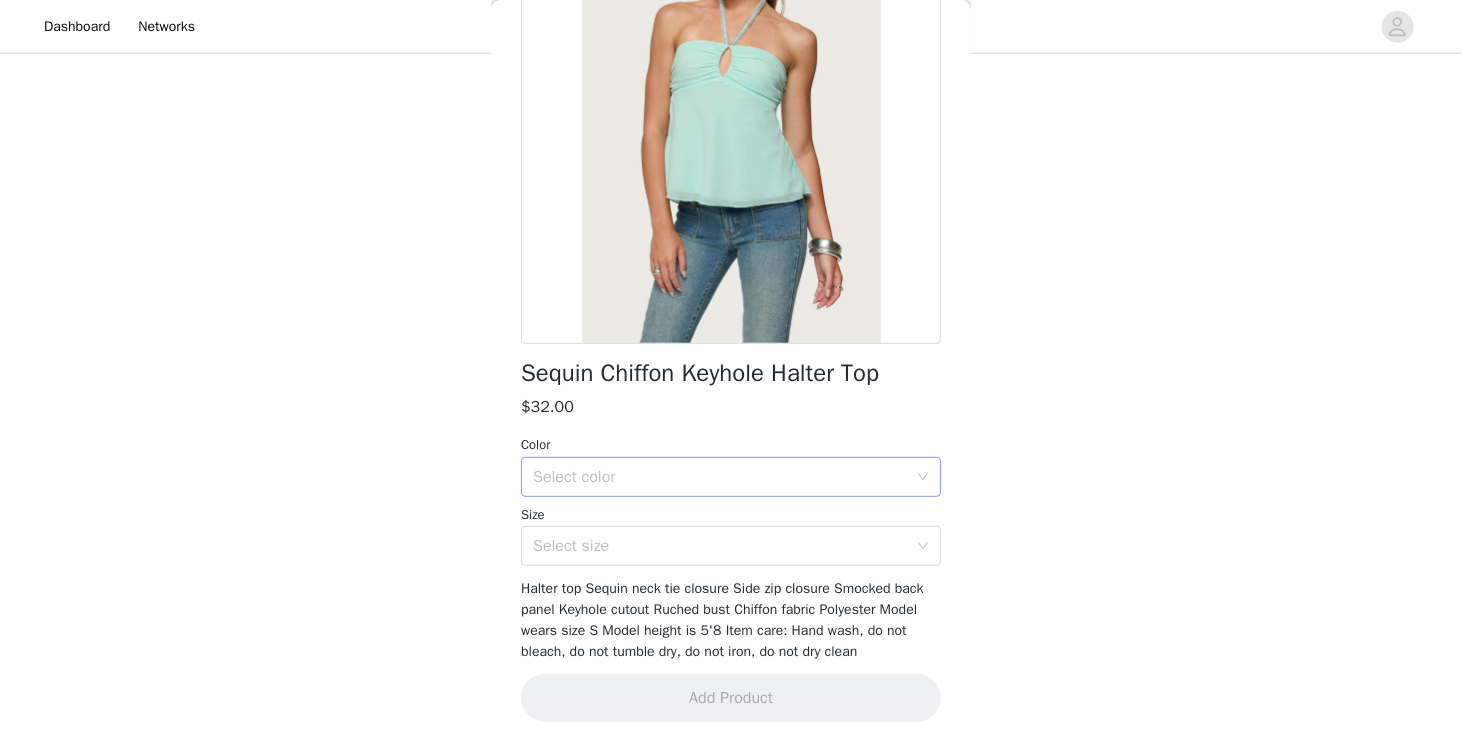 click on "Select color" at bounding box center [720, 477] 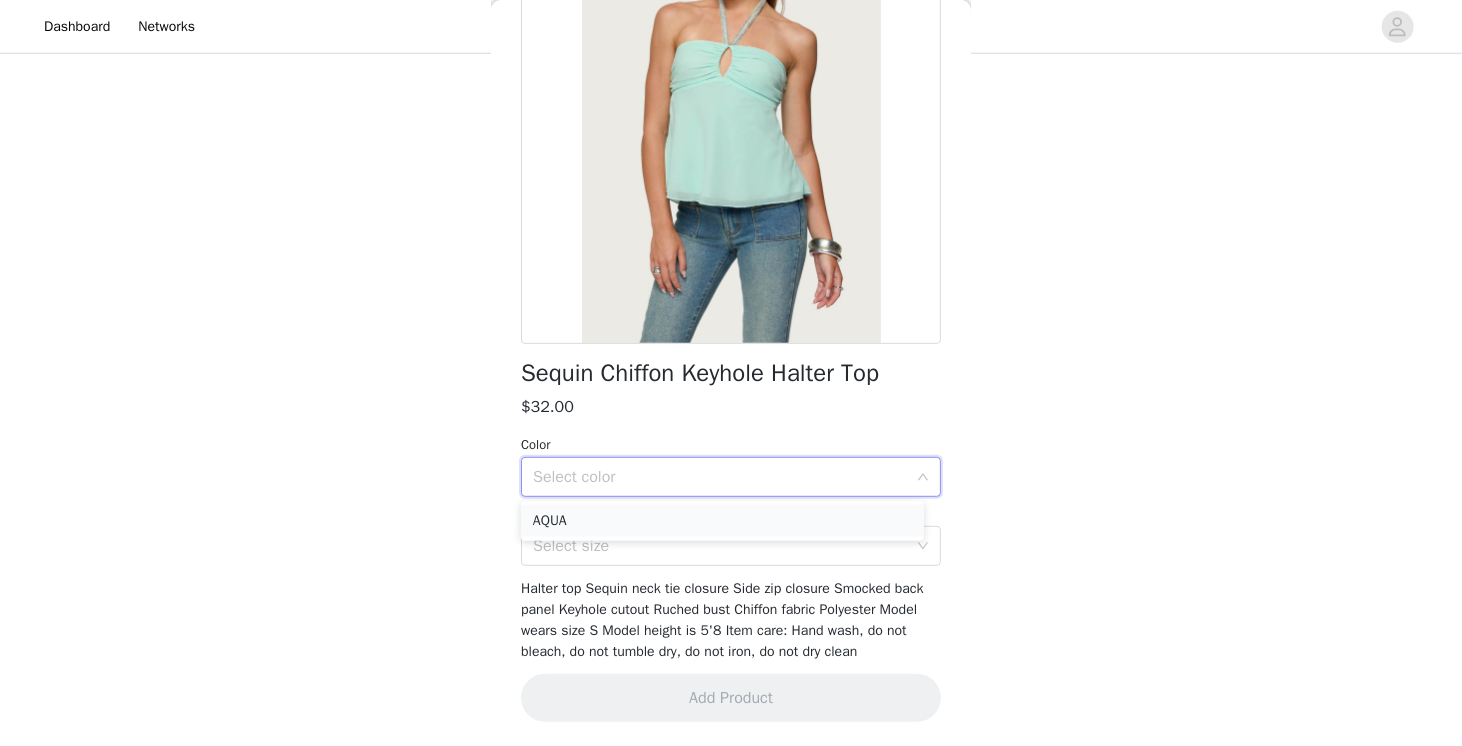 click on "AQUA" at bounding box center (722, 521) 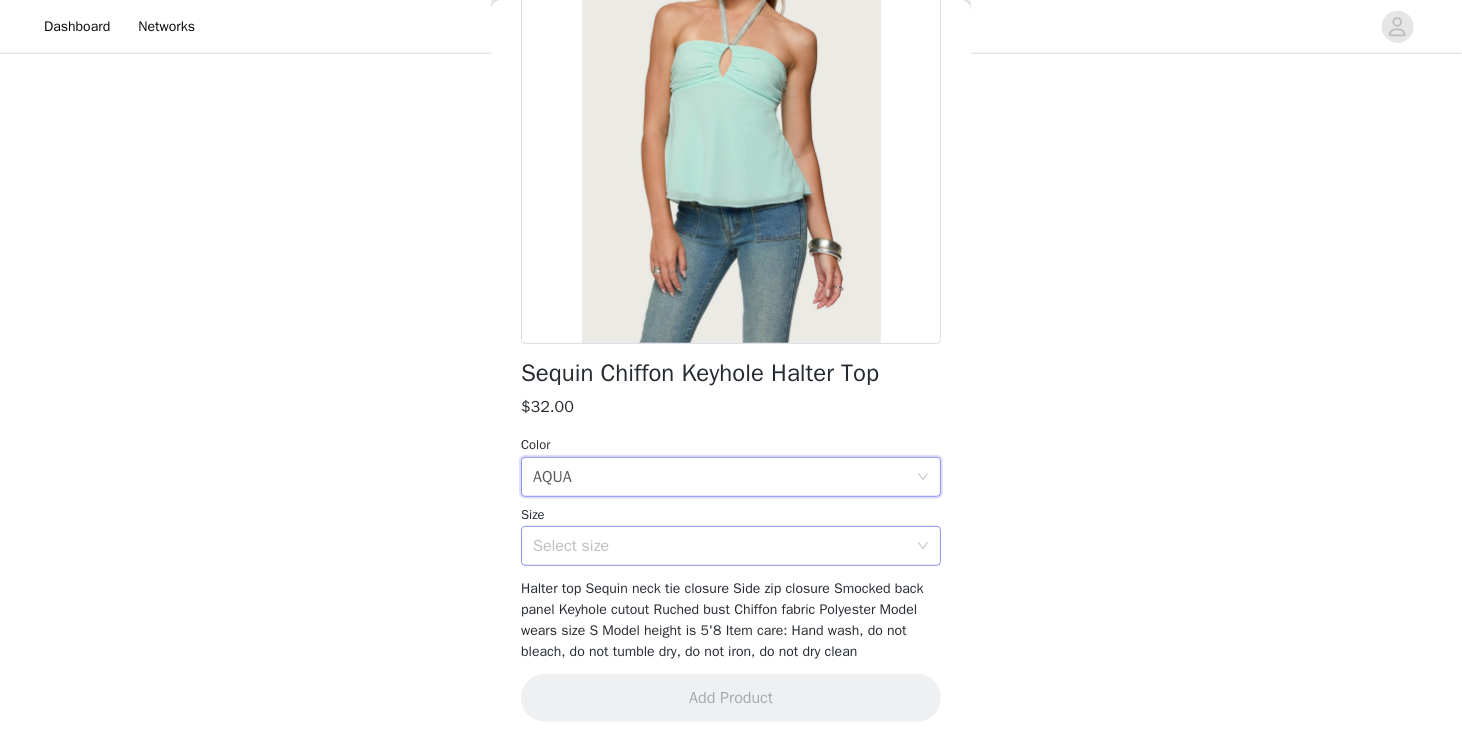 click on "Select size" at bounding box center (724, 546) 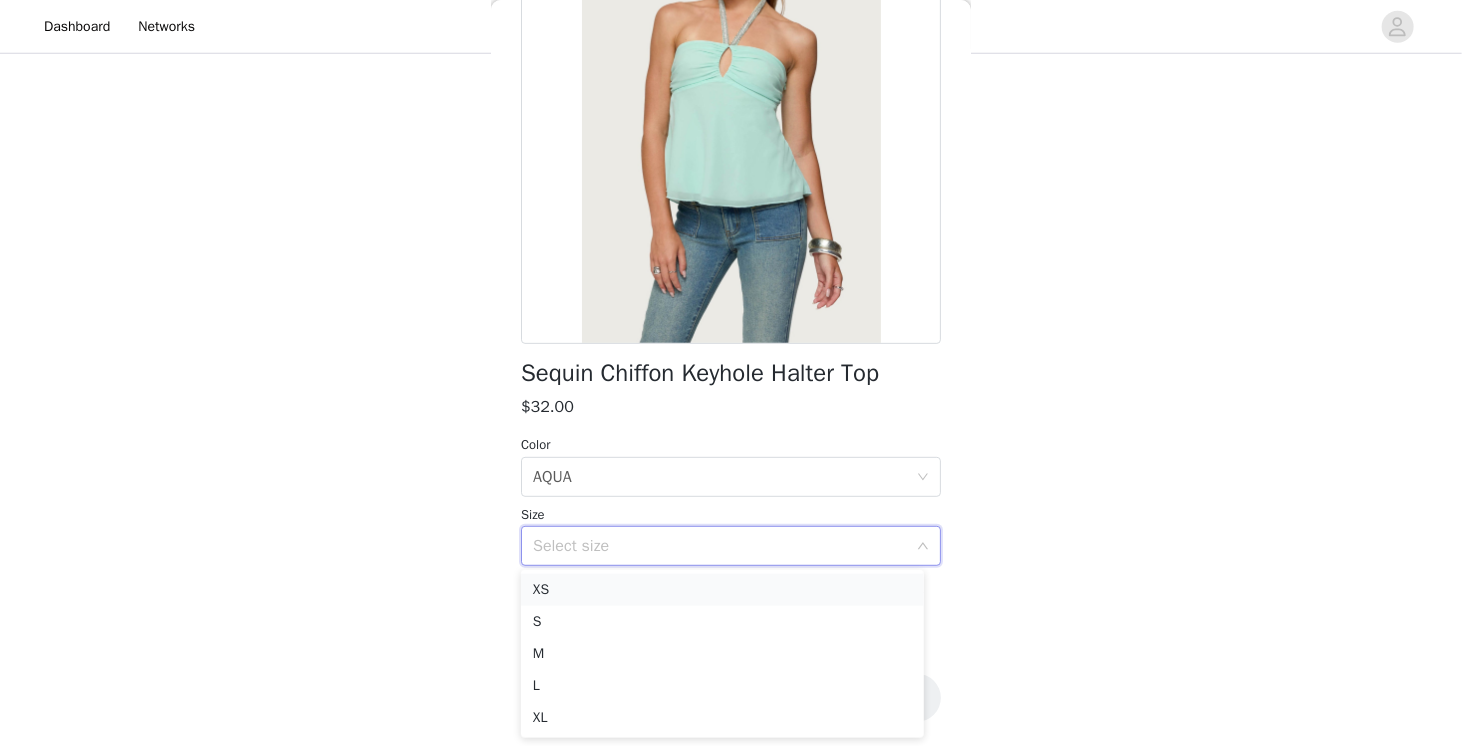 click on "XS" at bounding box center [722, 590] 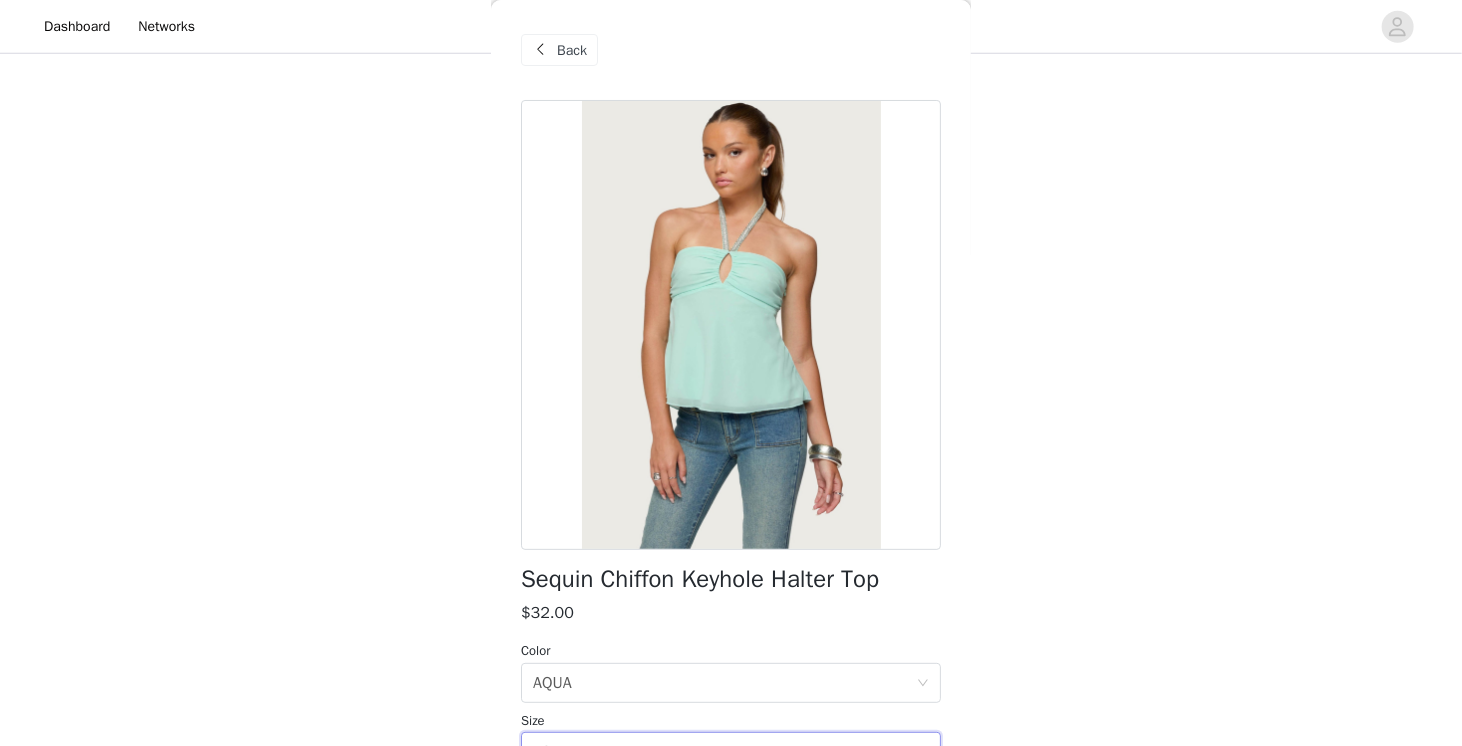 scroll, scrollTop: 206, scrollLeft: 0, axis: vertical 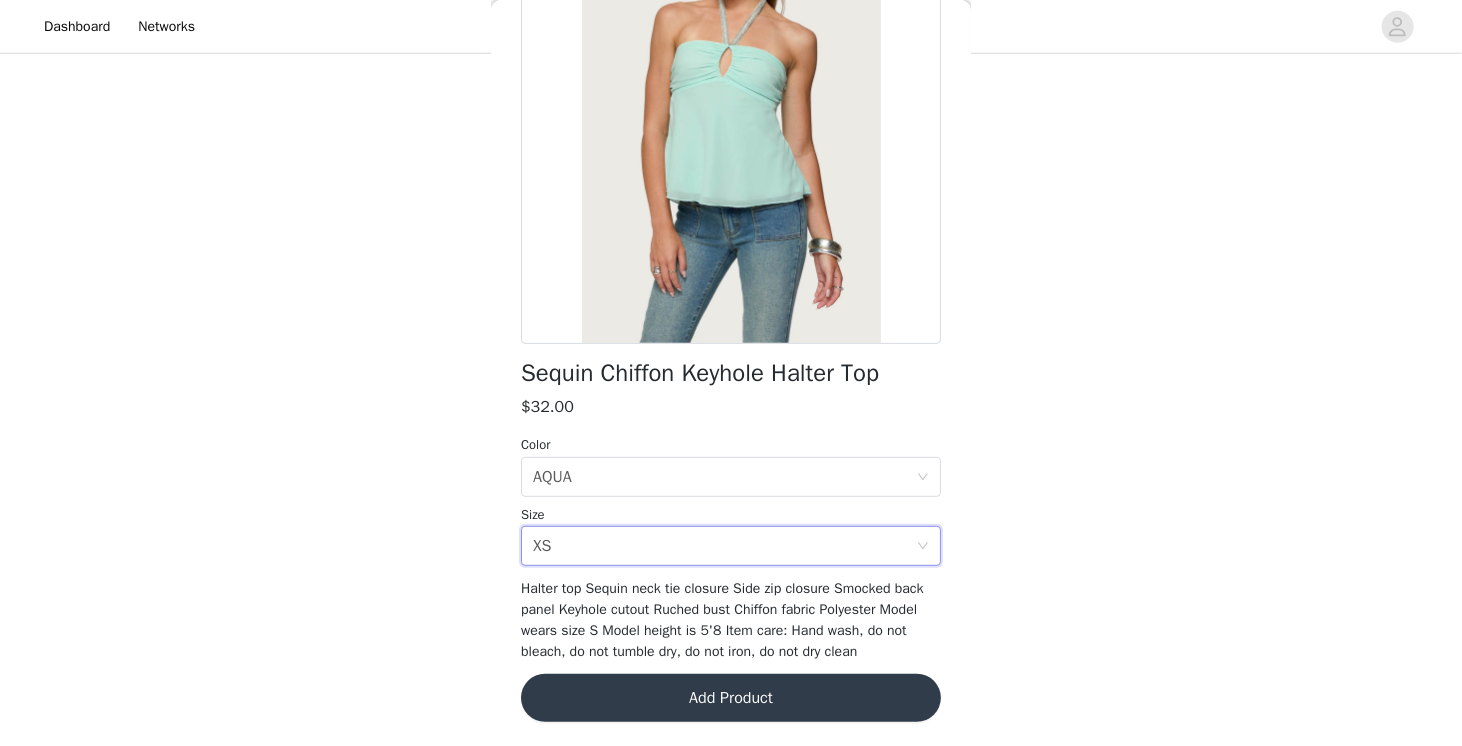 click on "Add Product" at bounding box center [731, 698] 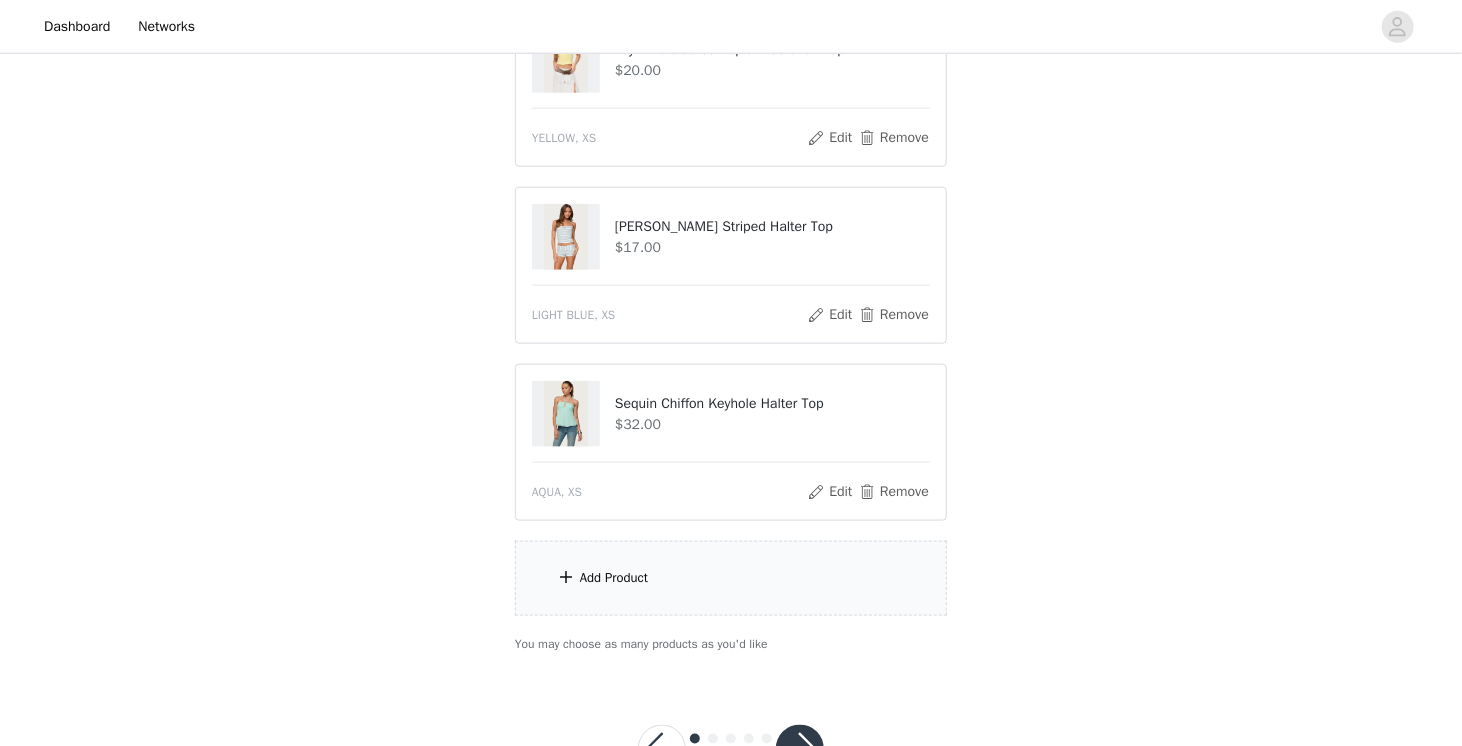 scroll, scrollTop: 975, scrollLeft: 0, axis: vertical 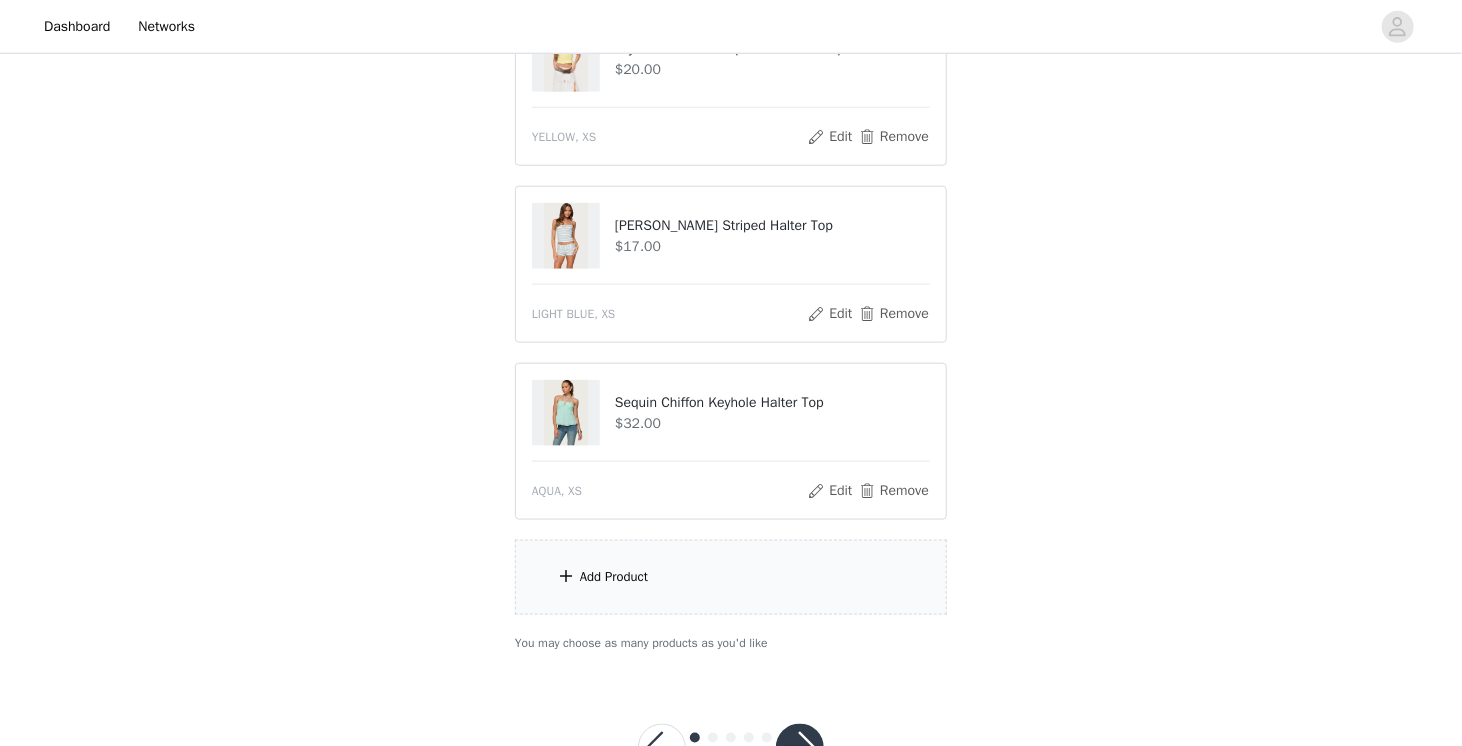 click on "Add Product" at bounding box center (614, 577) 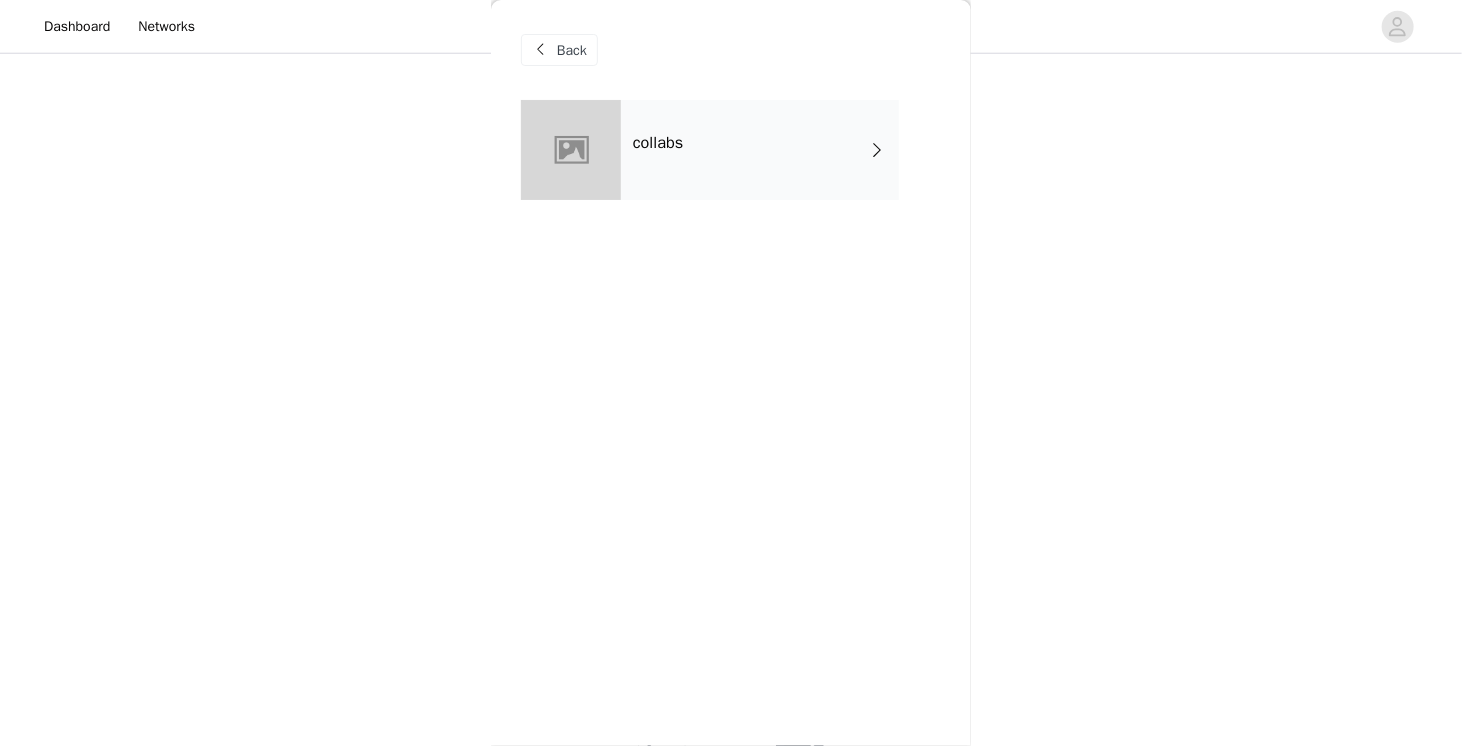 click on "collabs" at bounding box center (760, 150) 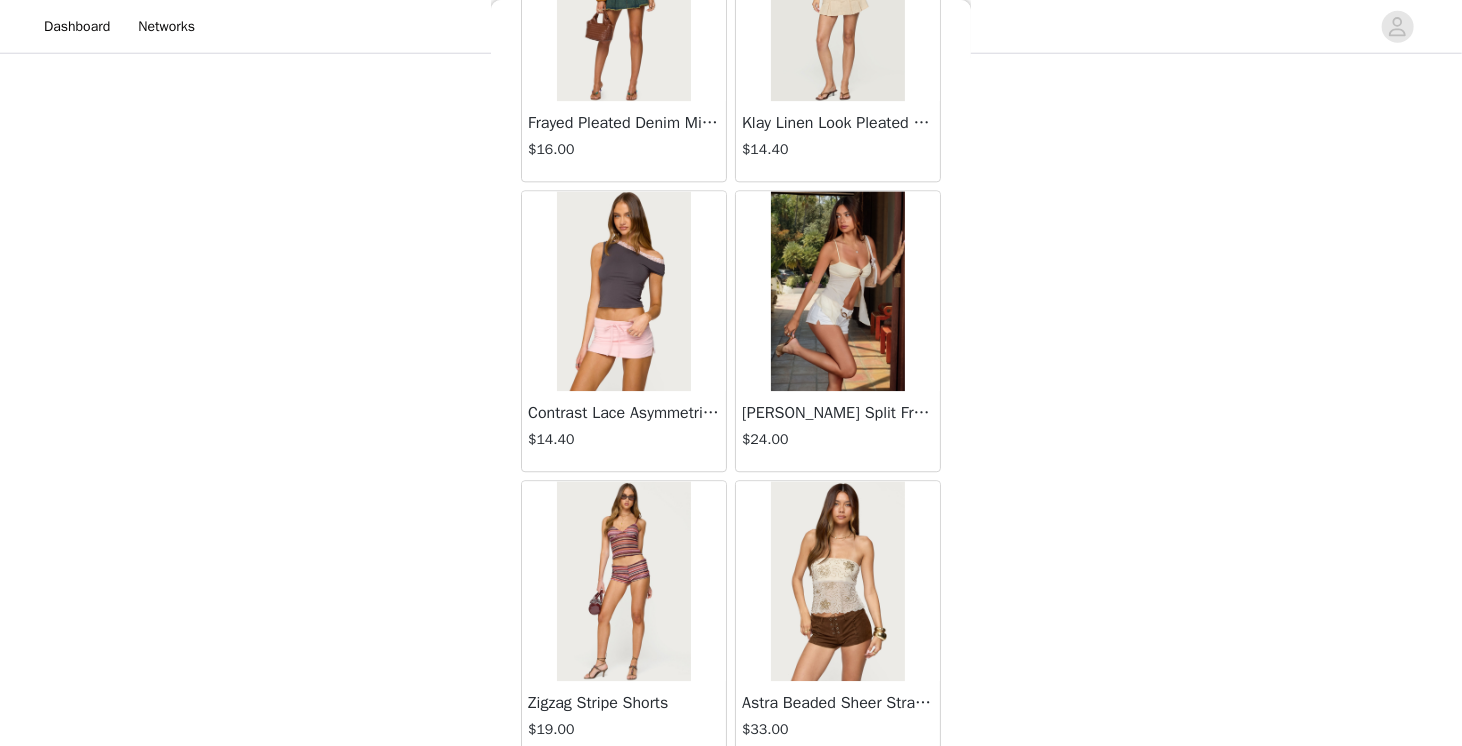 scroll, scrollTop: 2310, scrollLeft: 0, axis: vertical 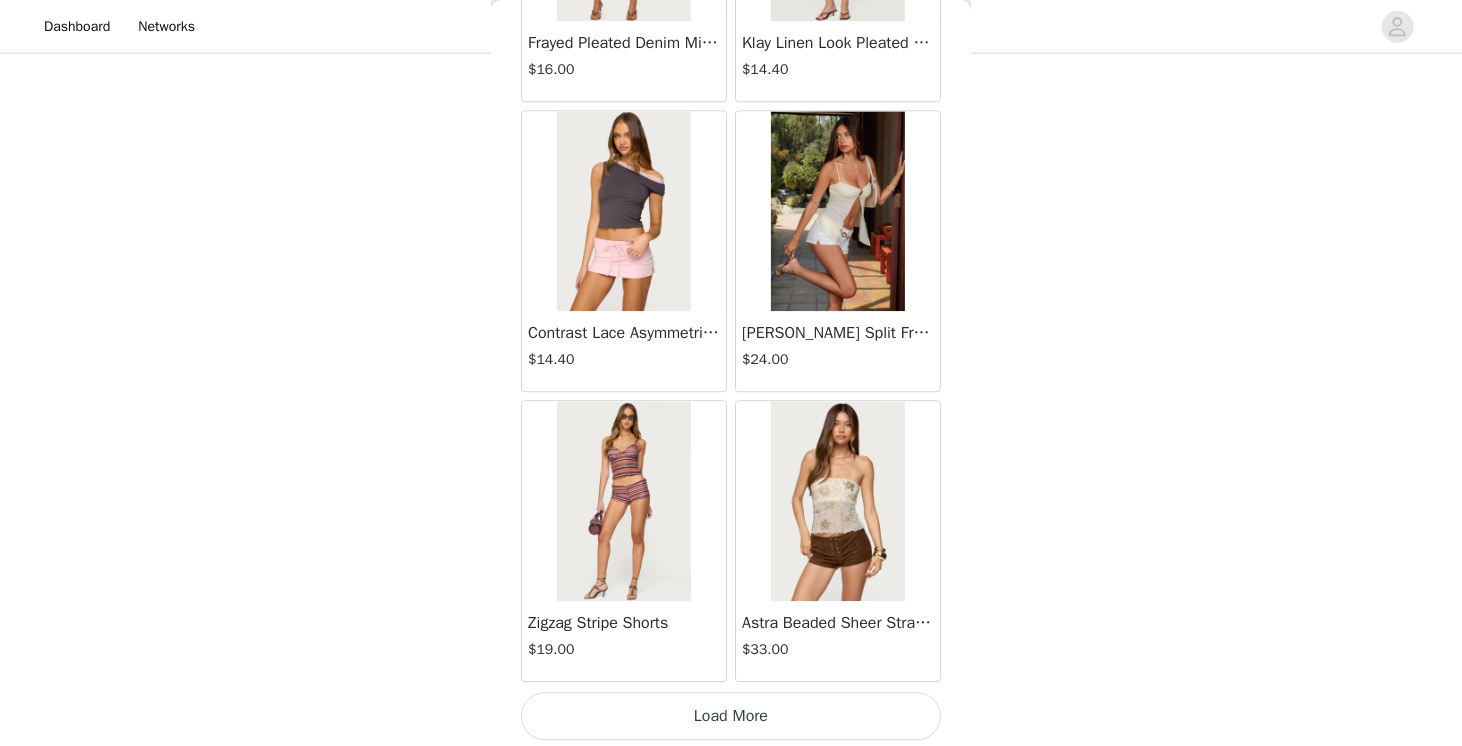 click on "Load More" at bounding box center [731, 716] 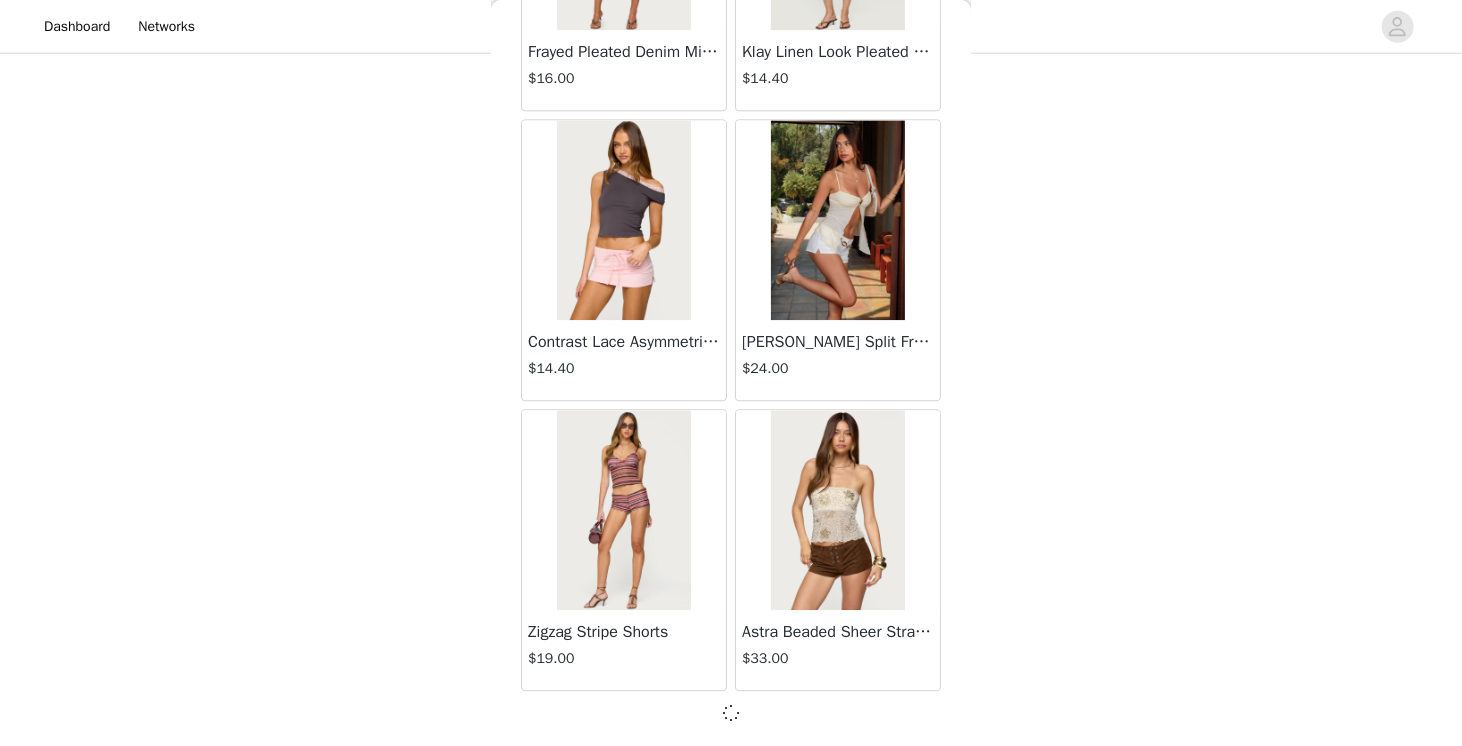 scroll, scrollTop: 2310, scrollLeft: 0, axis: vertical 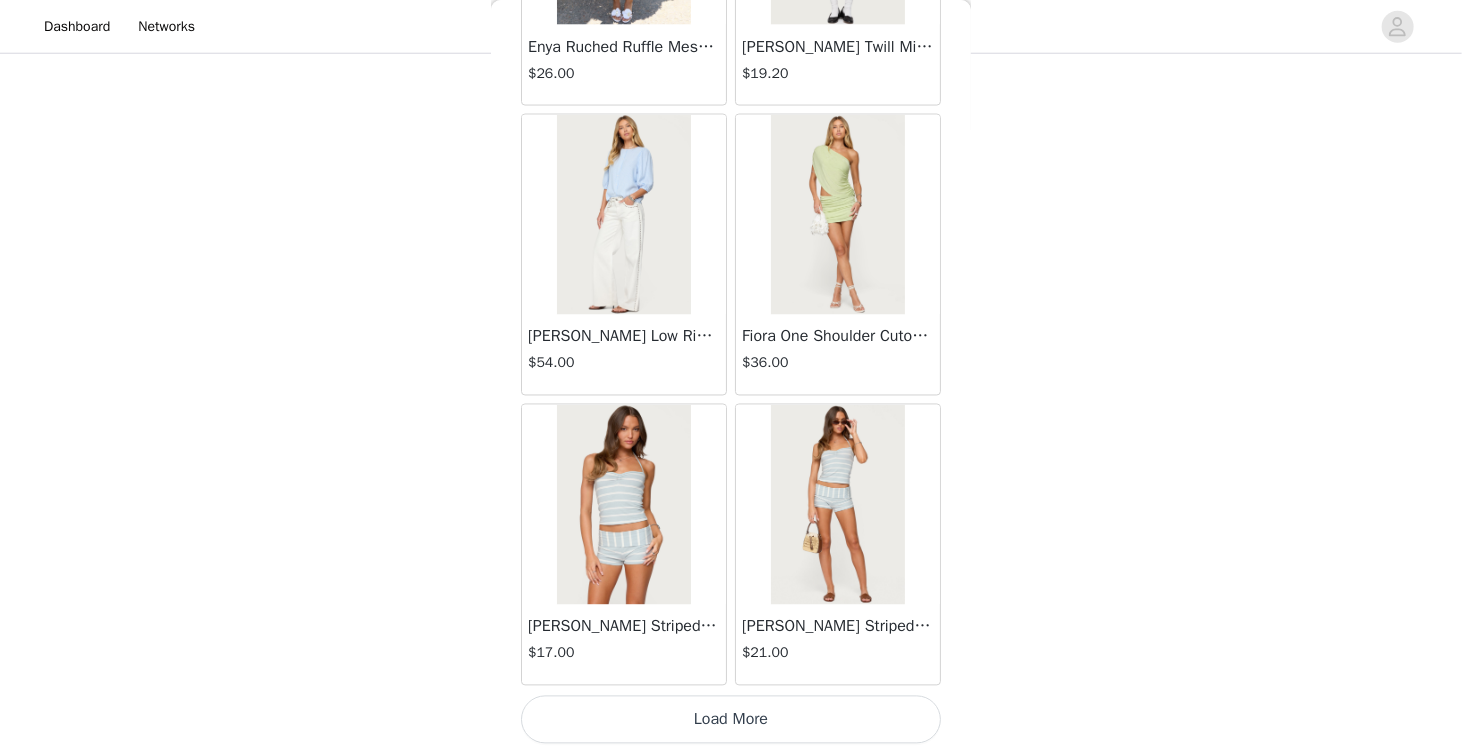 click on "Load More" at bounding box center [731, 720] 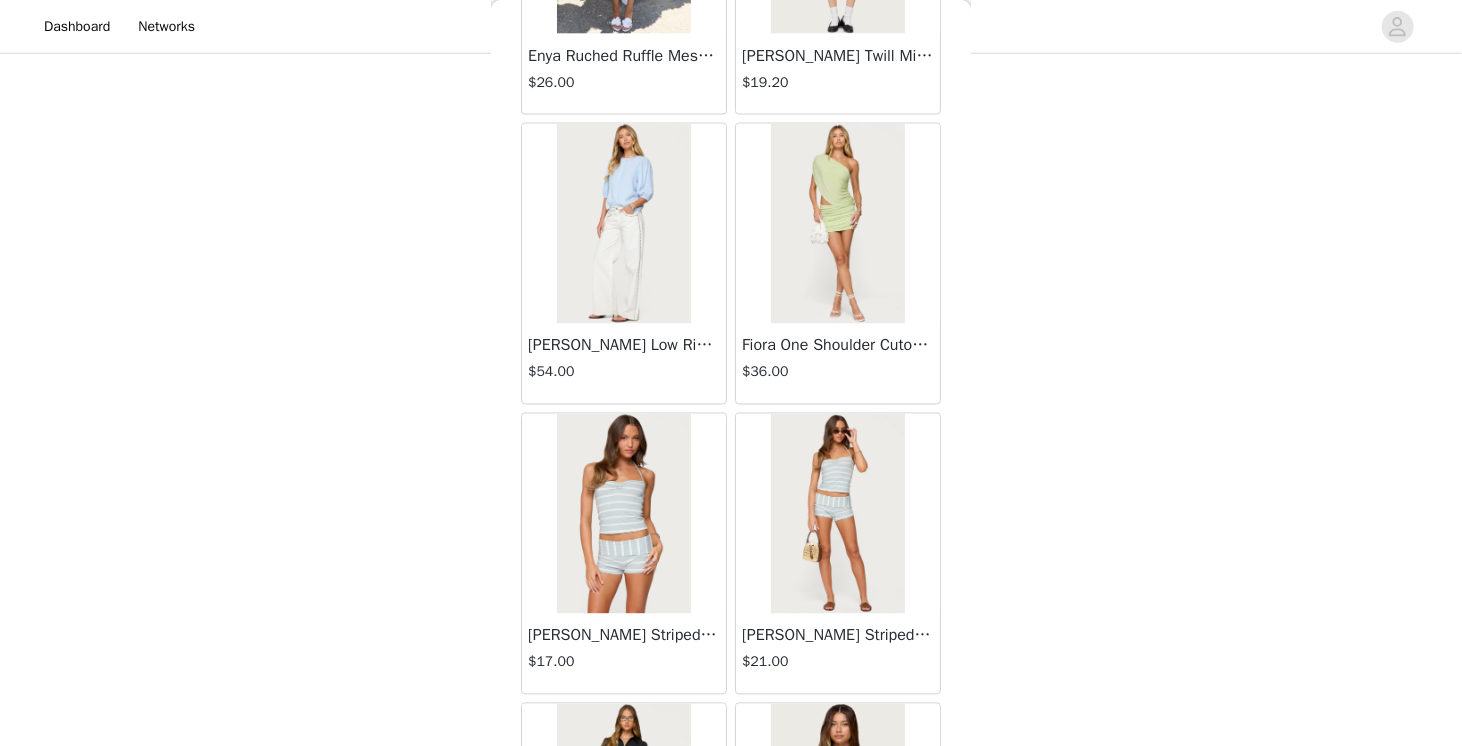 scroll, scrollTop: 5206, scrollLeft: 0, axis: vertical 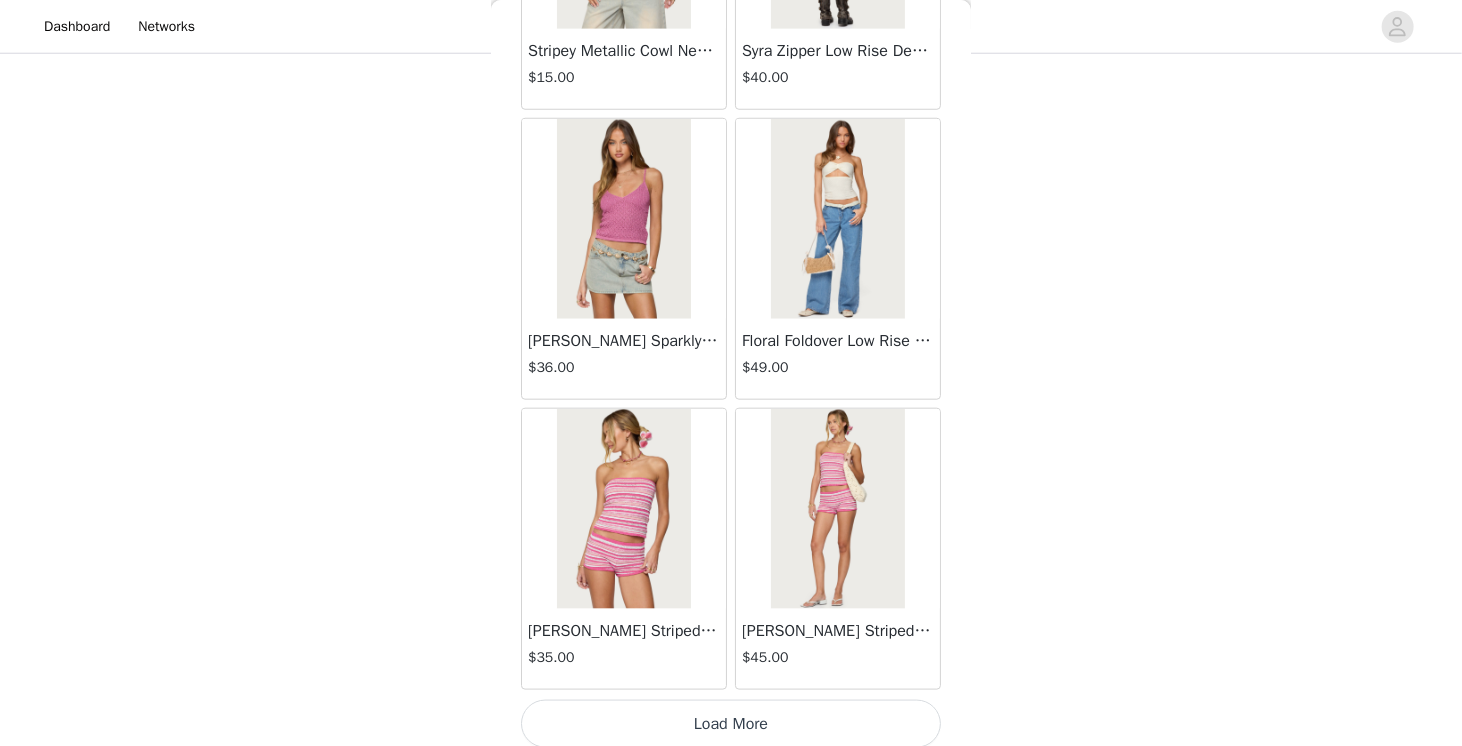 click on "Load More" at bounding box center (731, 724) 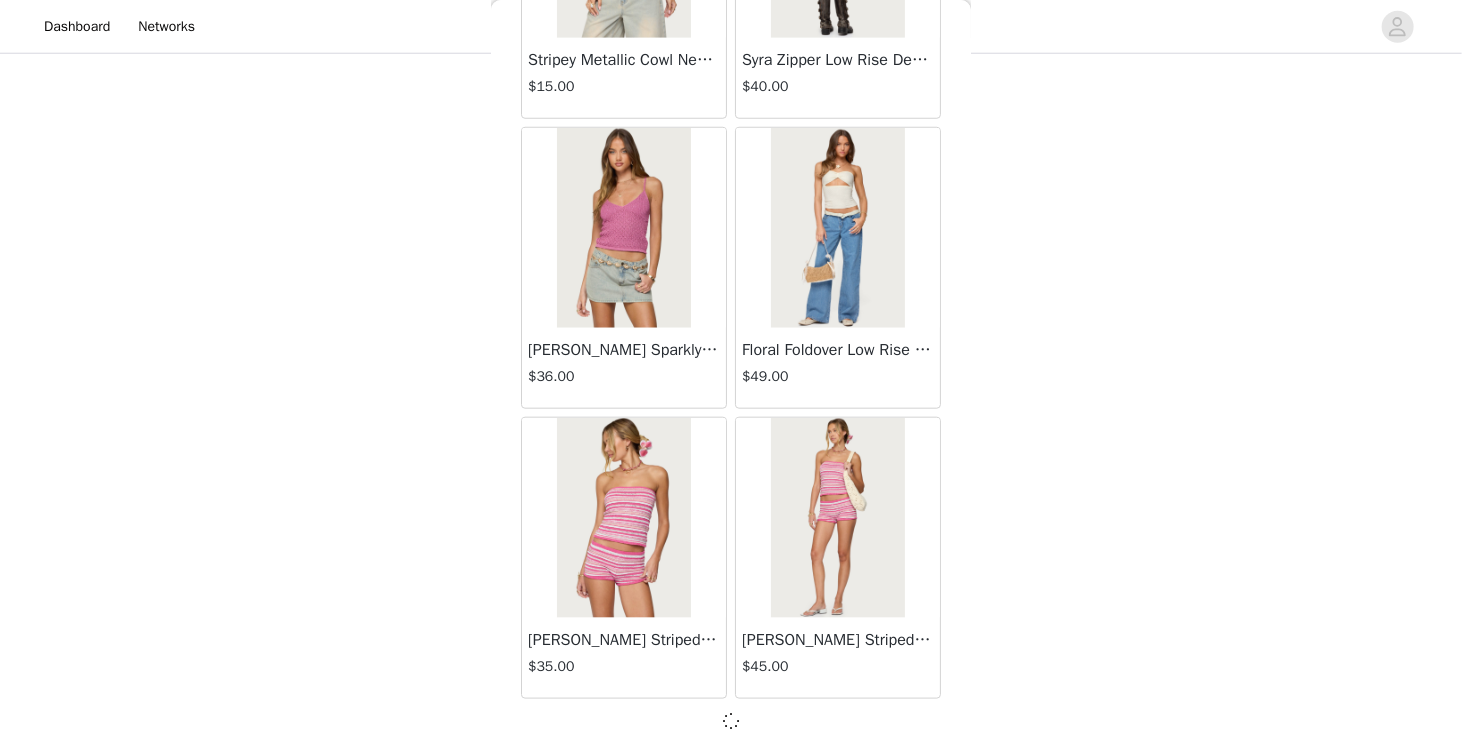 scroll, scrollTop: 8102, scrollLeft: 0, axis: vertical 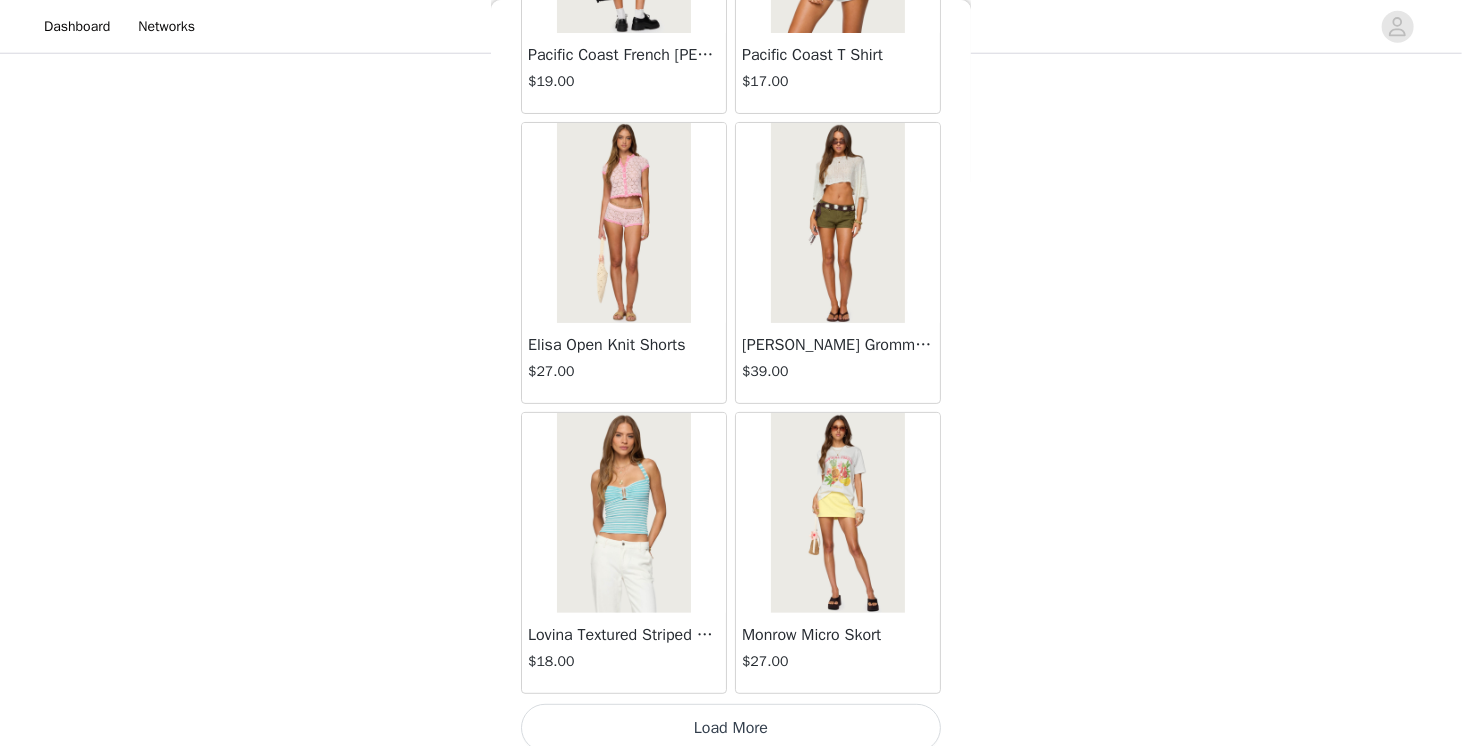 click on "Load More" at bounding box center [731, 728] 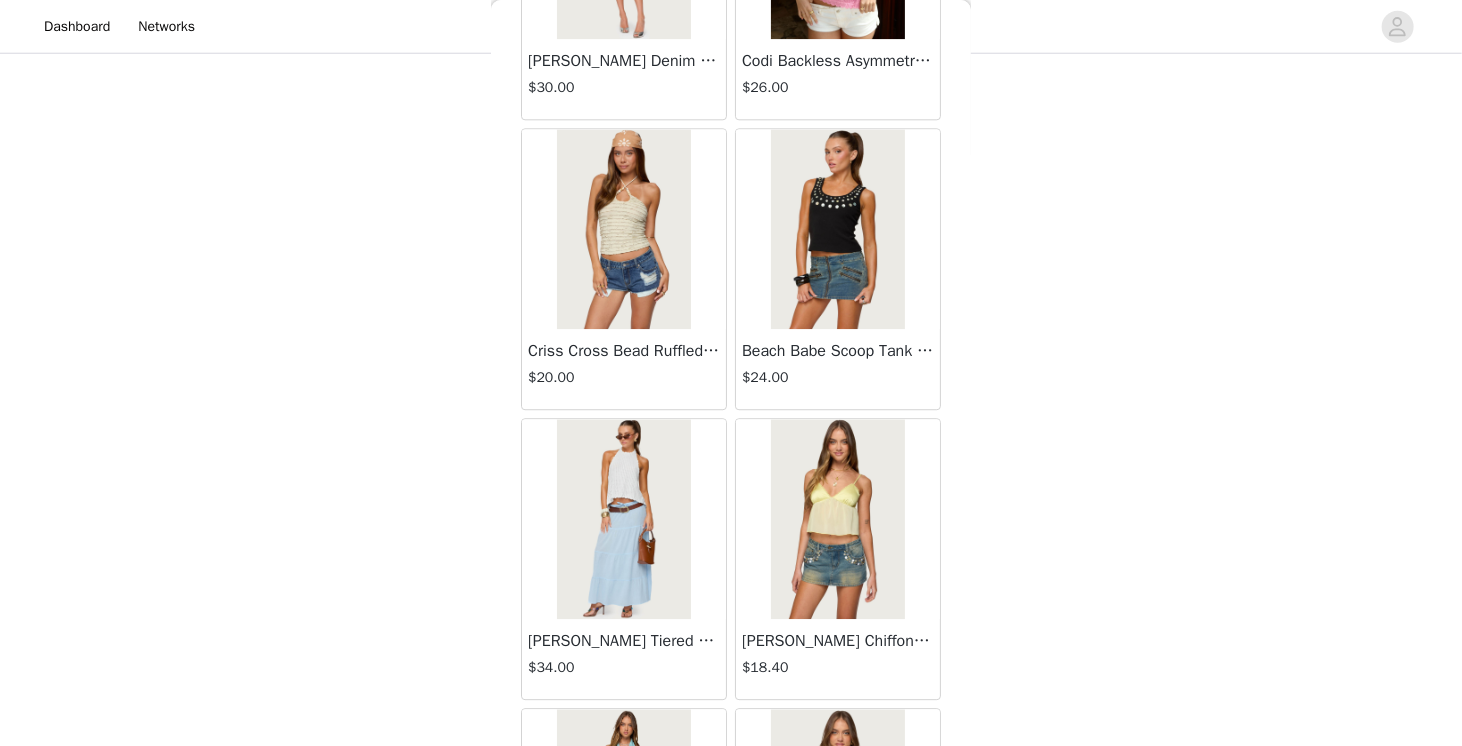 scroll, scrollTop: 13894, scrollLeft: 0, axis: vertical 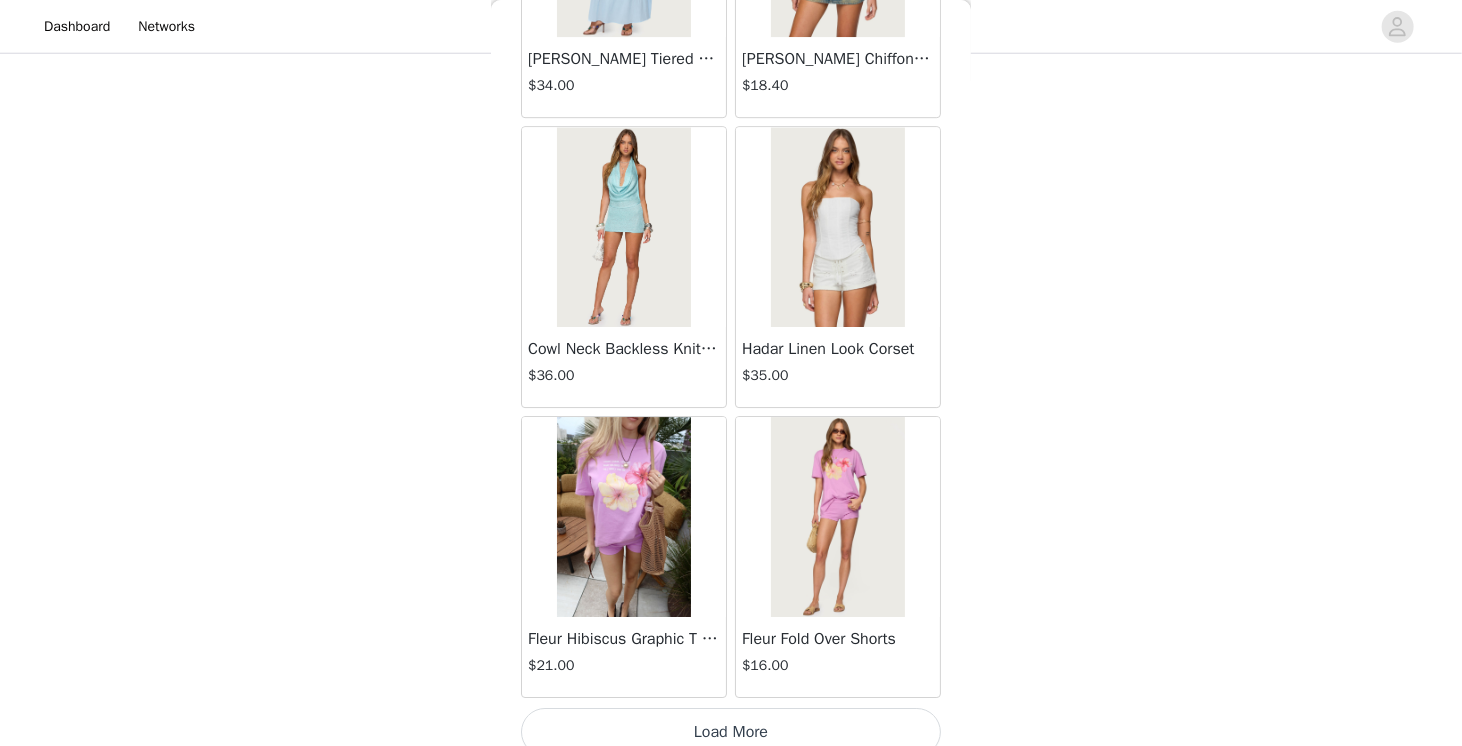 click on "Load More" at bounding box center [731, 732] 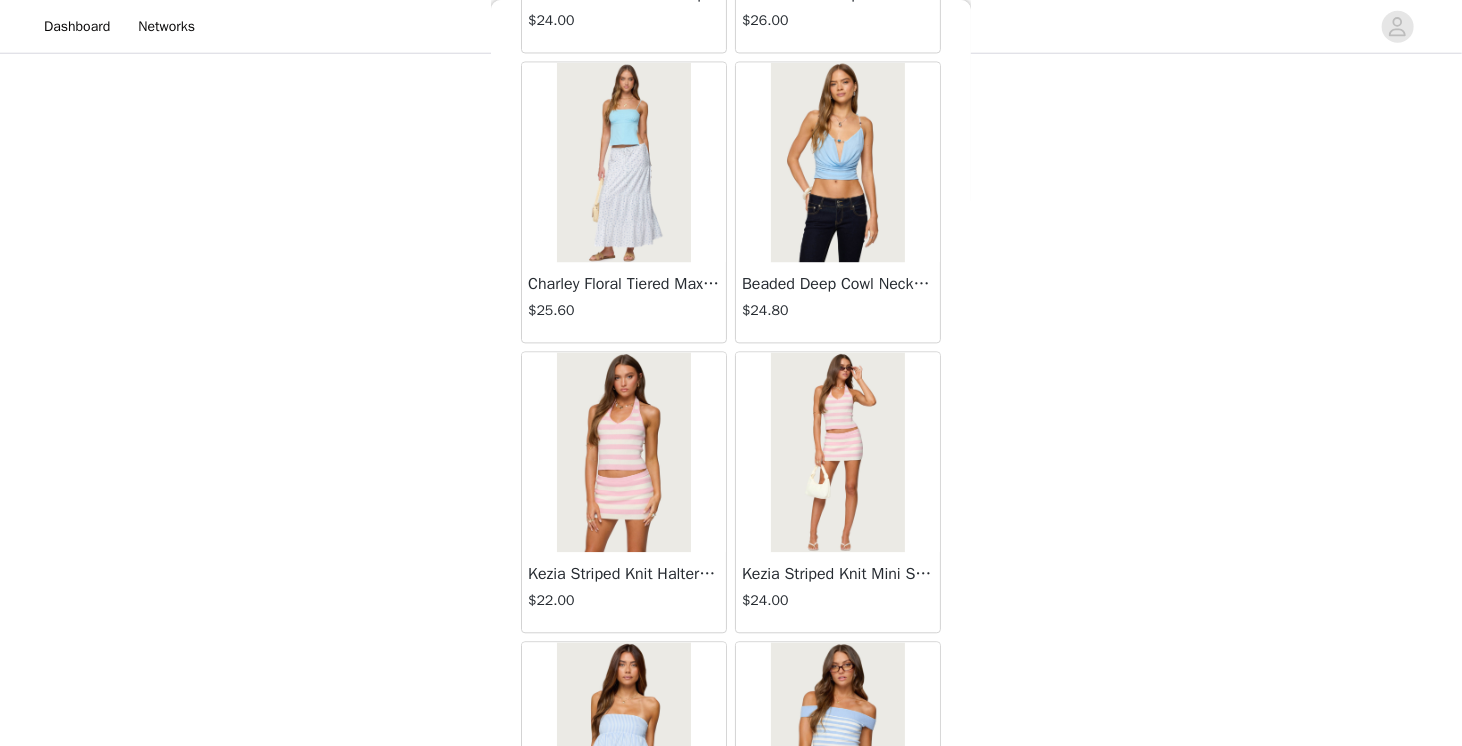 scroll, scrollTop: 16790, scrollLeft: 0, axis: vertical 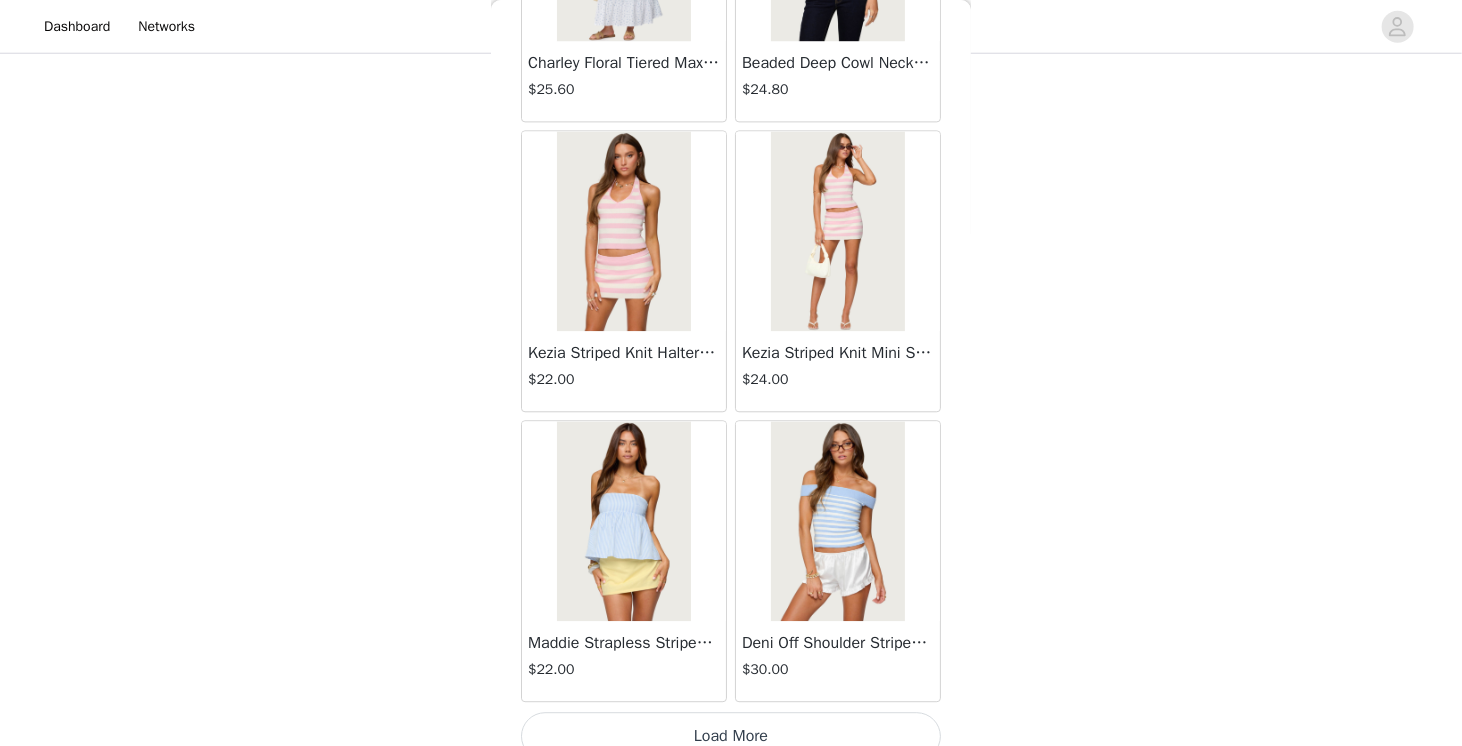 click on "Load More" at bounding box center (731, 736) 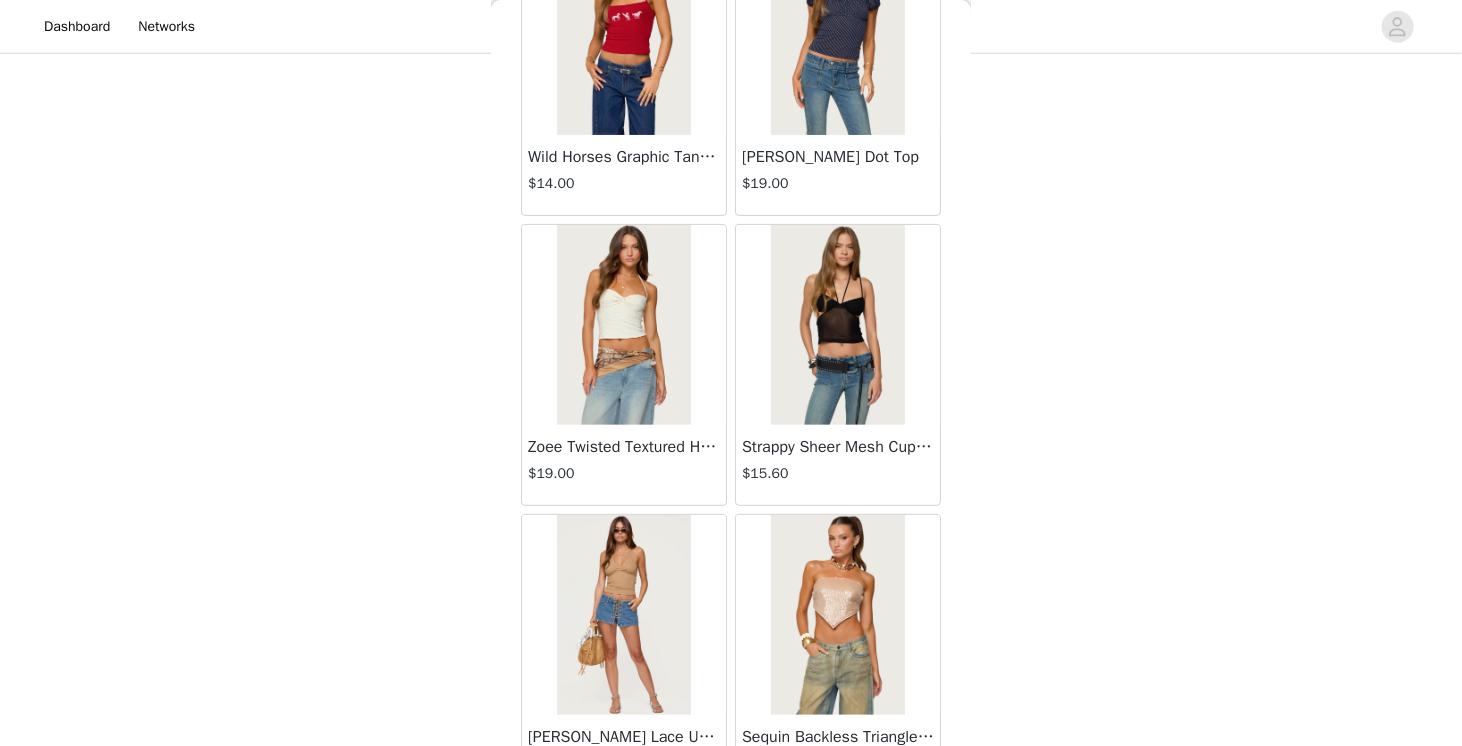scroll, scrollTop: 19686, scrollLeft: 0, axis: vertical 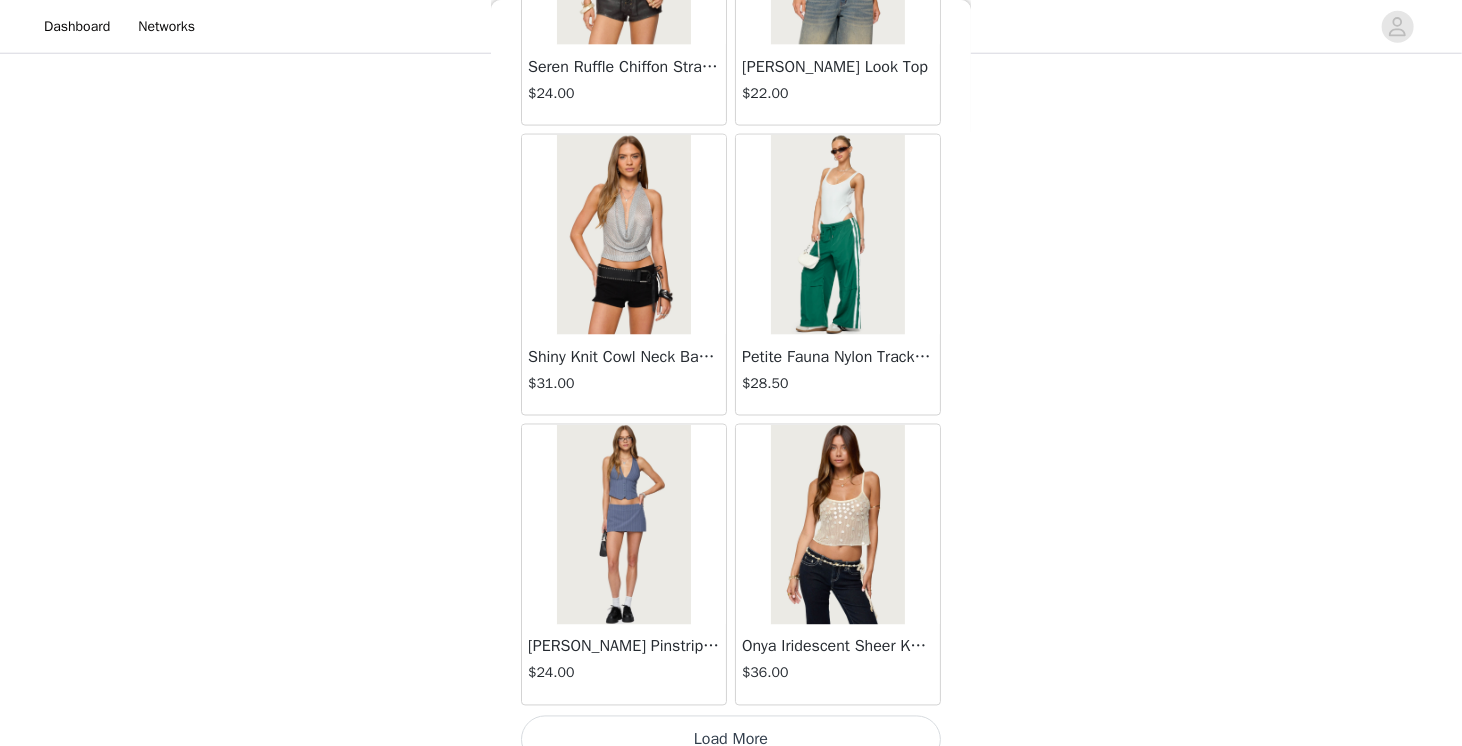click on "Load More" at bounding box center [731, 740] 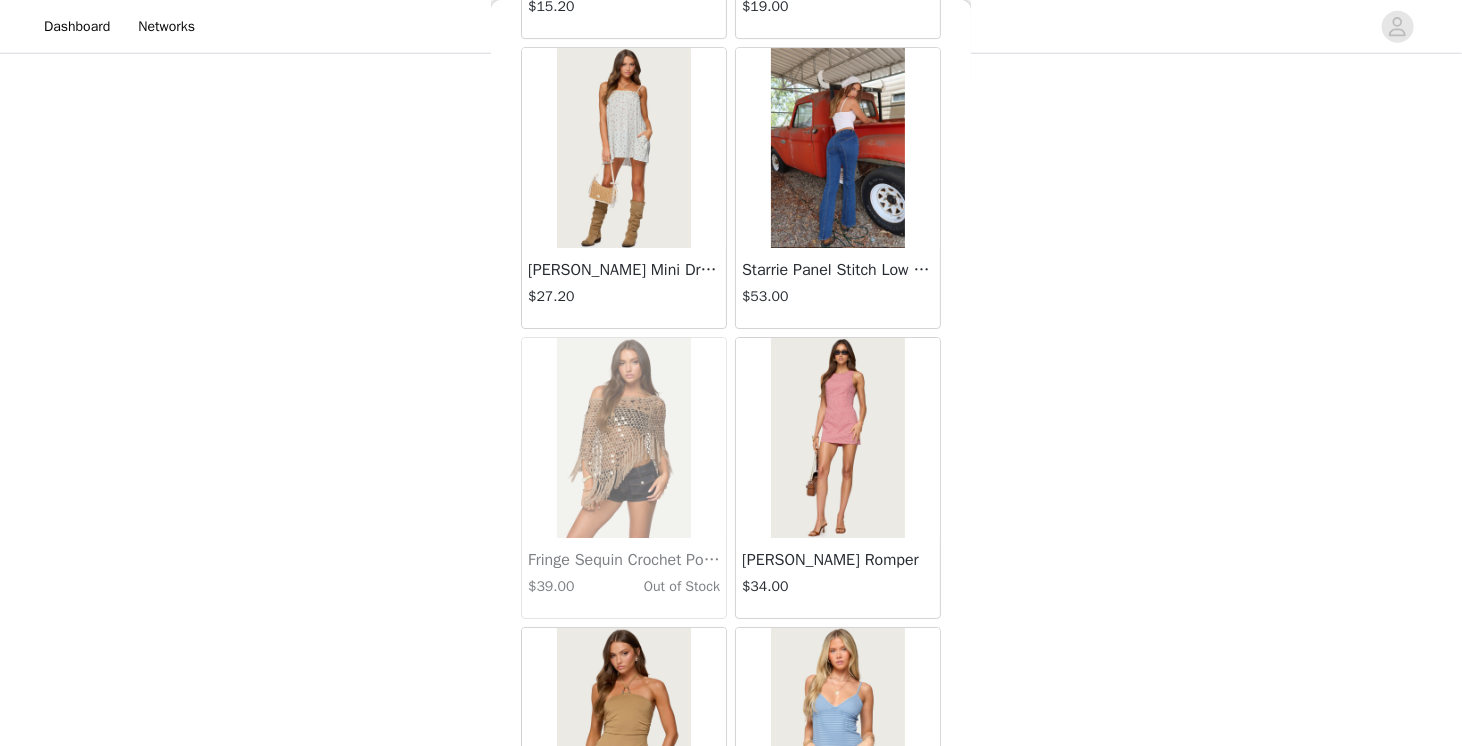 scroll, scrollTop: 22582, scrollLeft: 0, axis: vertical 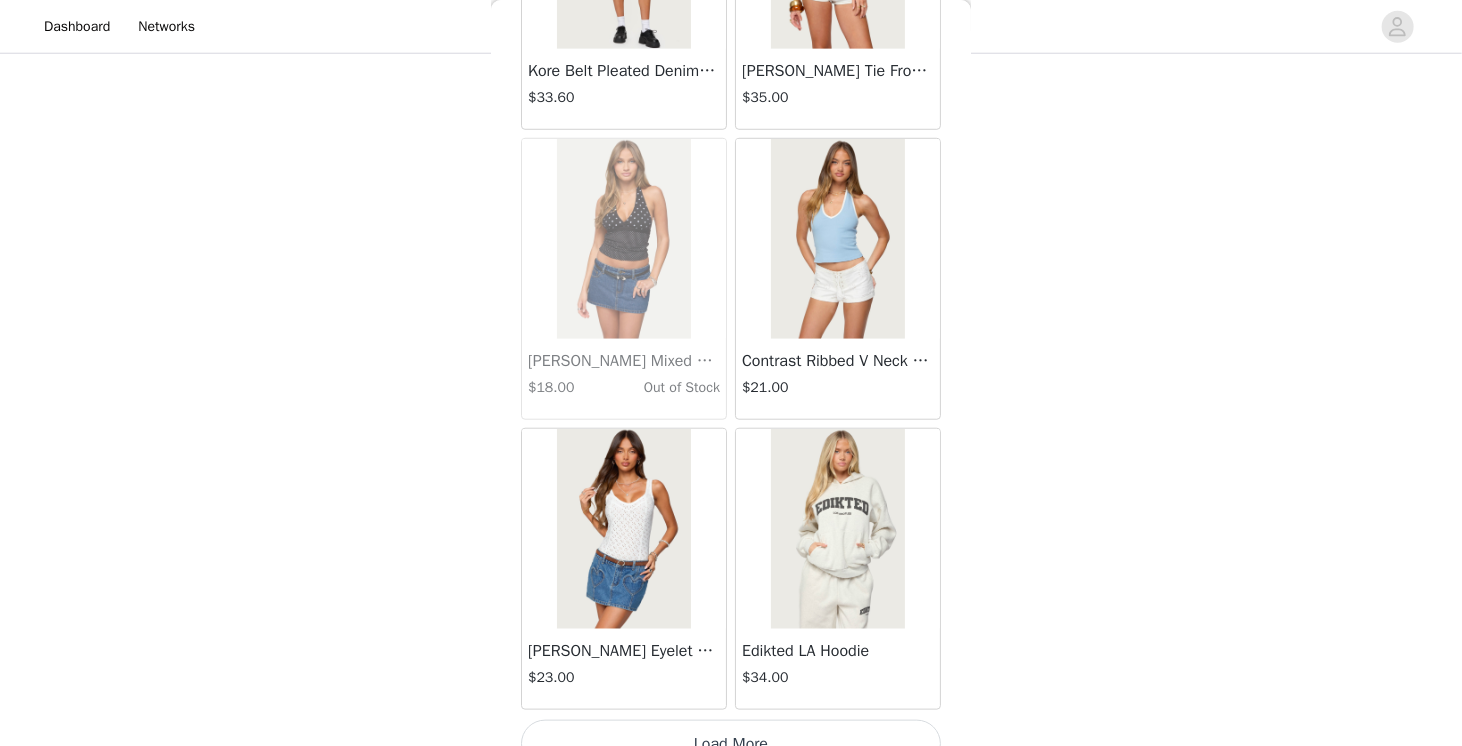 click on "Load More" at bounding box center [731, 744] 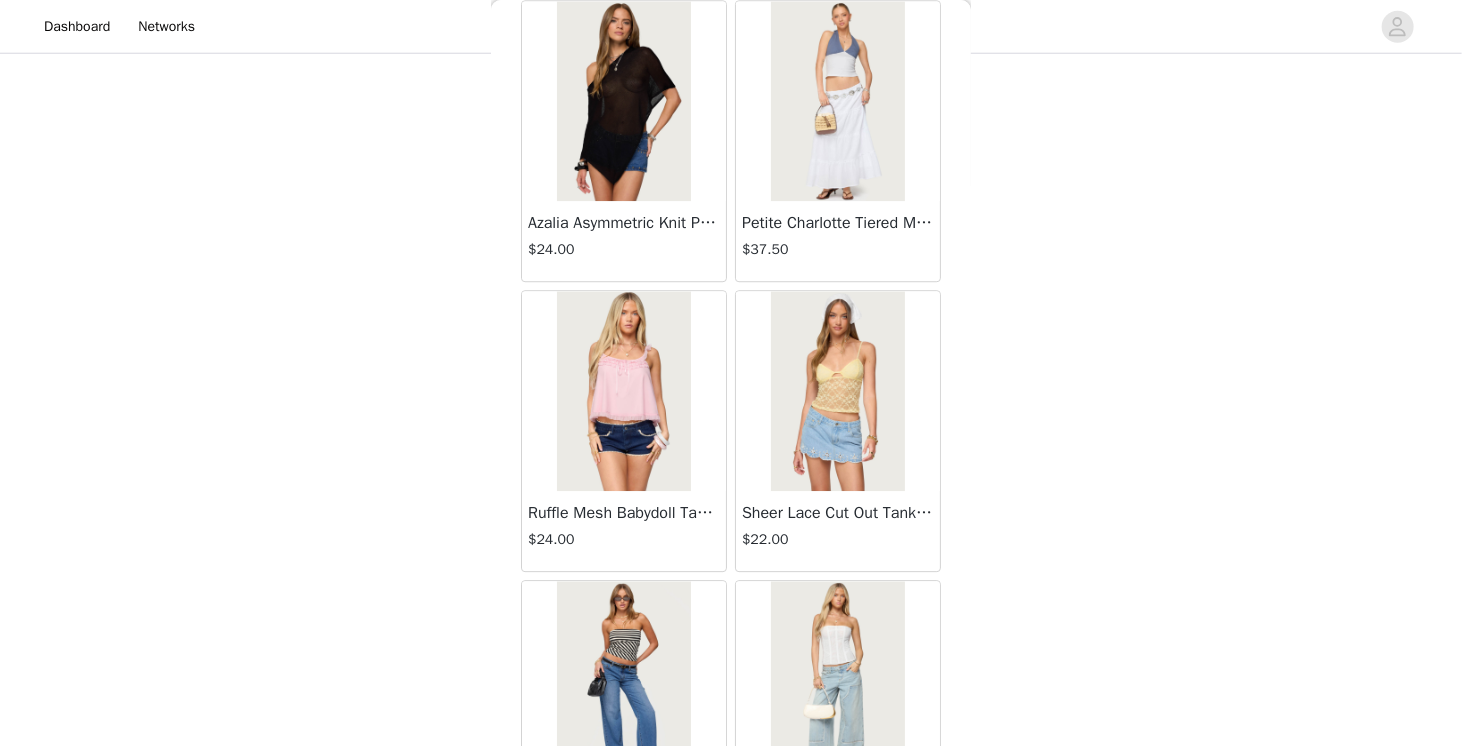 scroll, scrollTop: 25478, scrollLeft: 0, axis: vertical 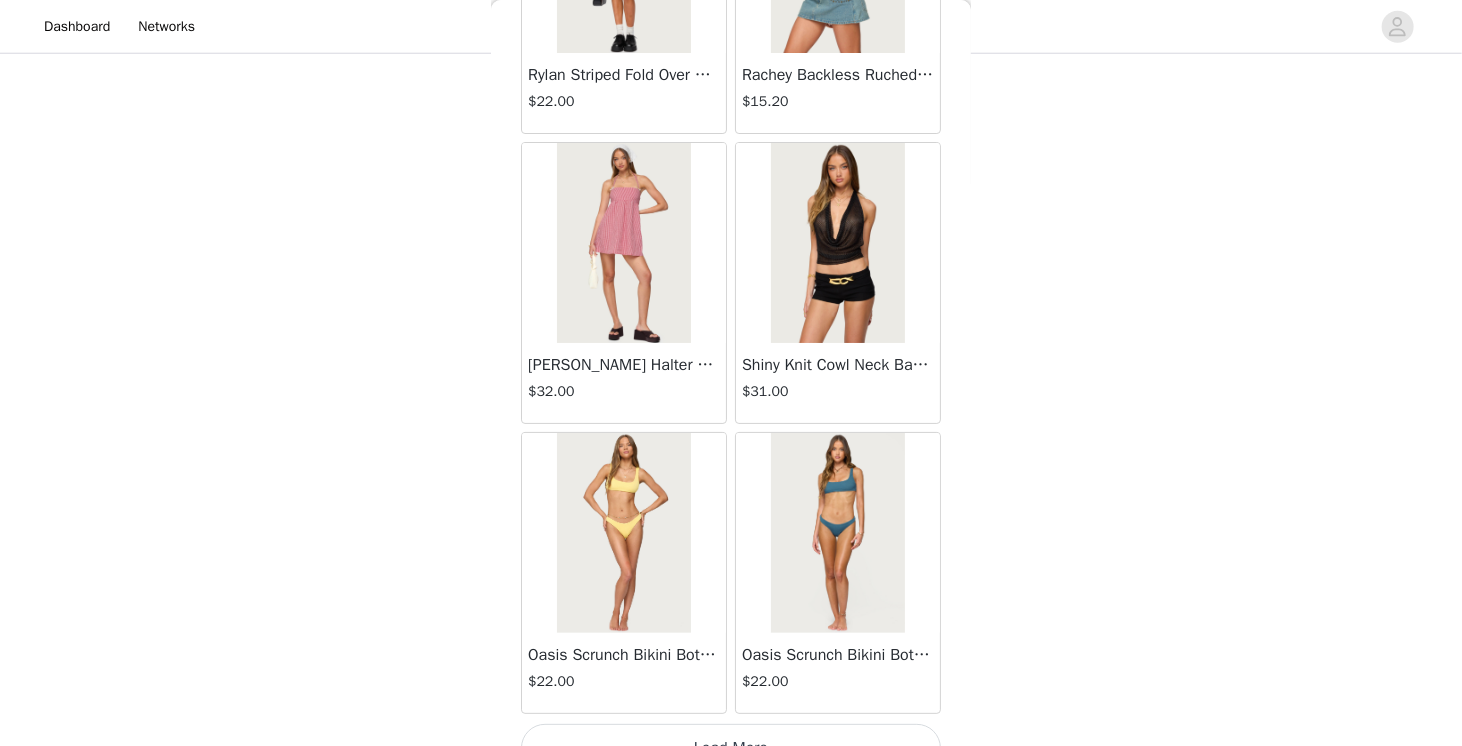click on "Load More" at bounding box center [731, 748] 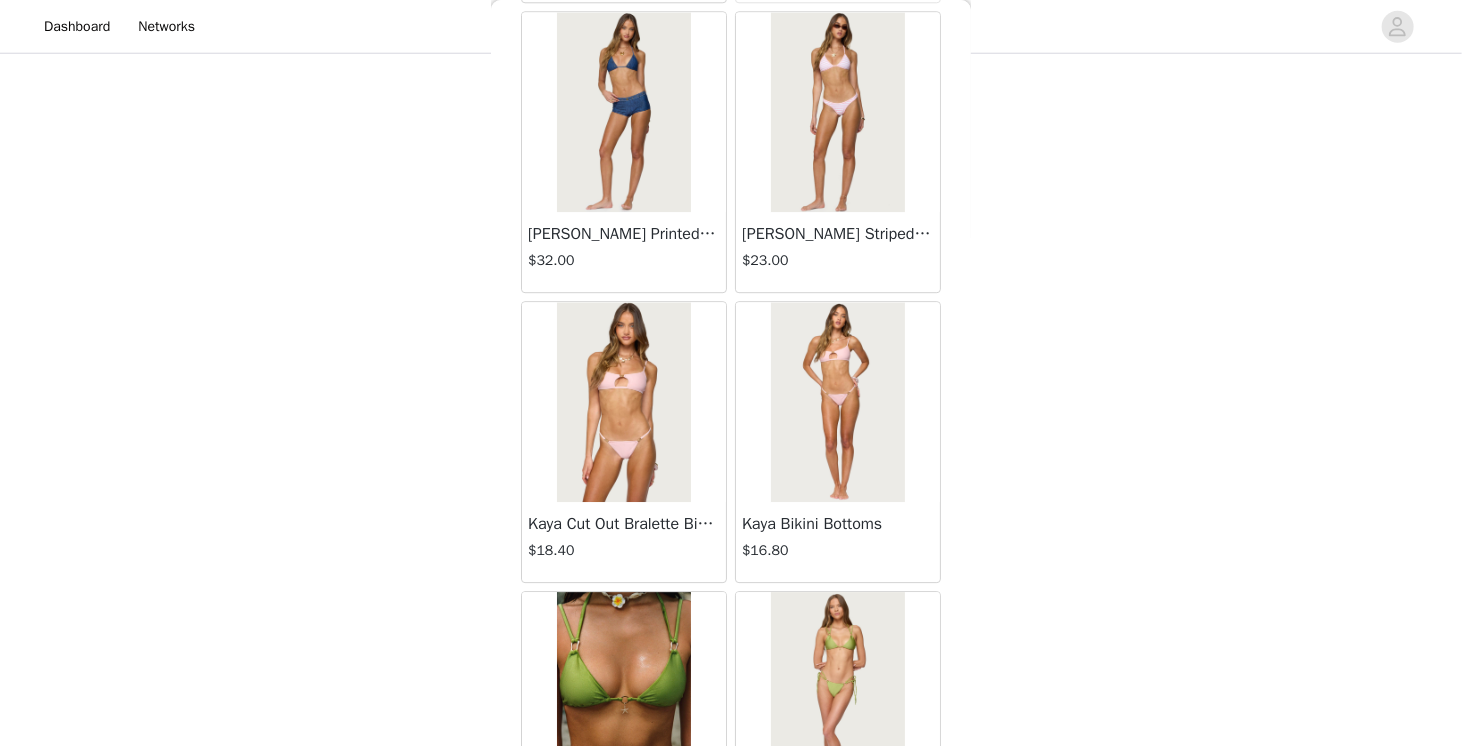 scroll, scrollTop: 28374, scrollLeft: 0, axis: vertical 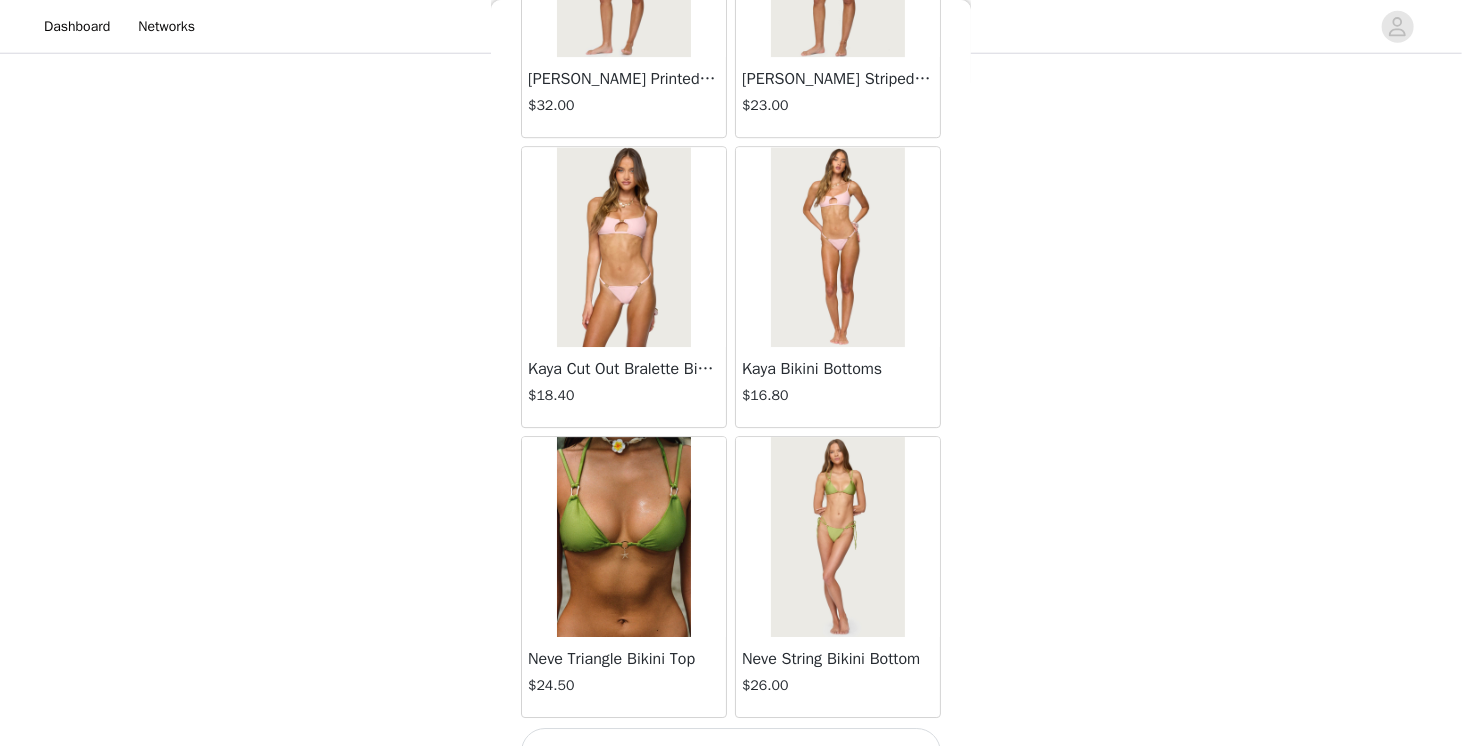 click on "Load More" at bounding box center (731, 752) 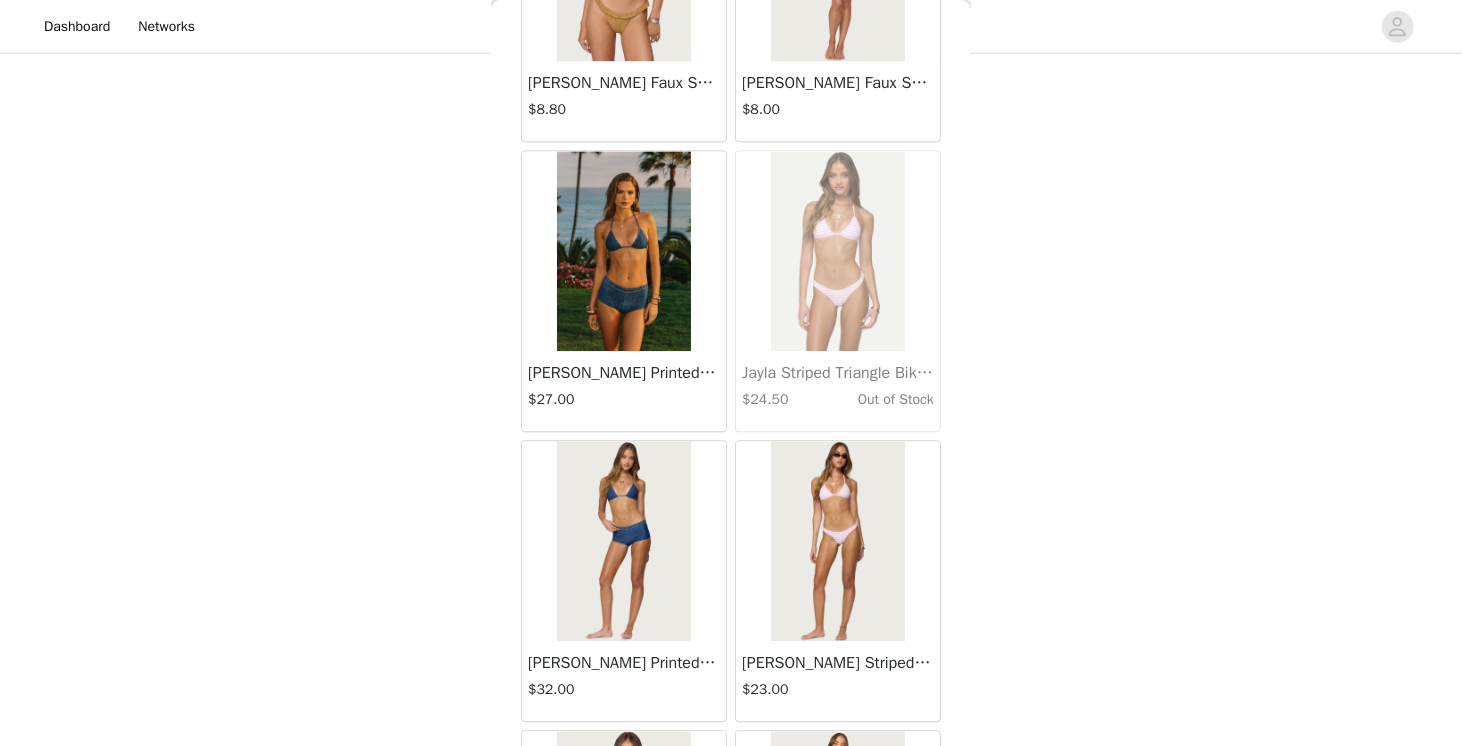 scroll, scrollTop: 31270, scrollLeft: 0, axis: vertical 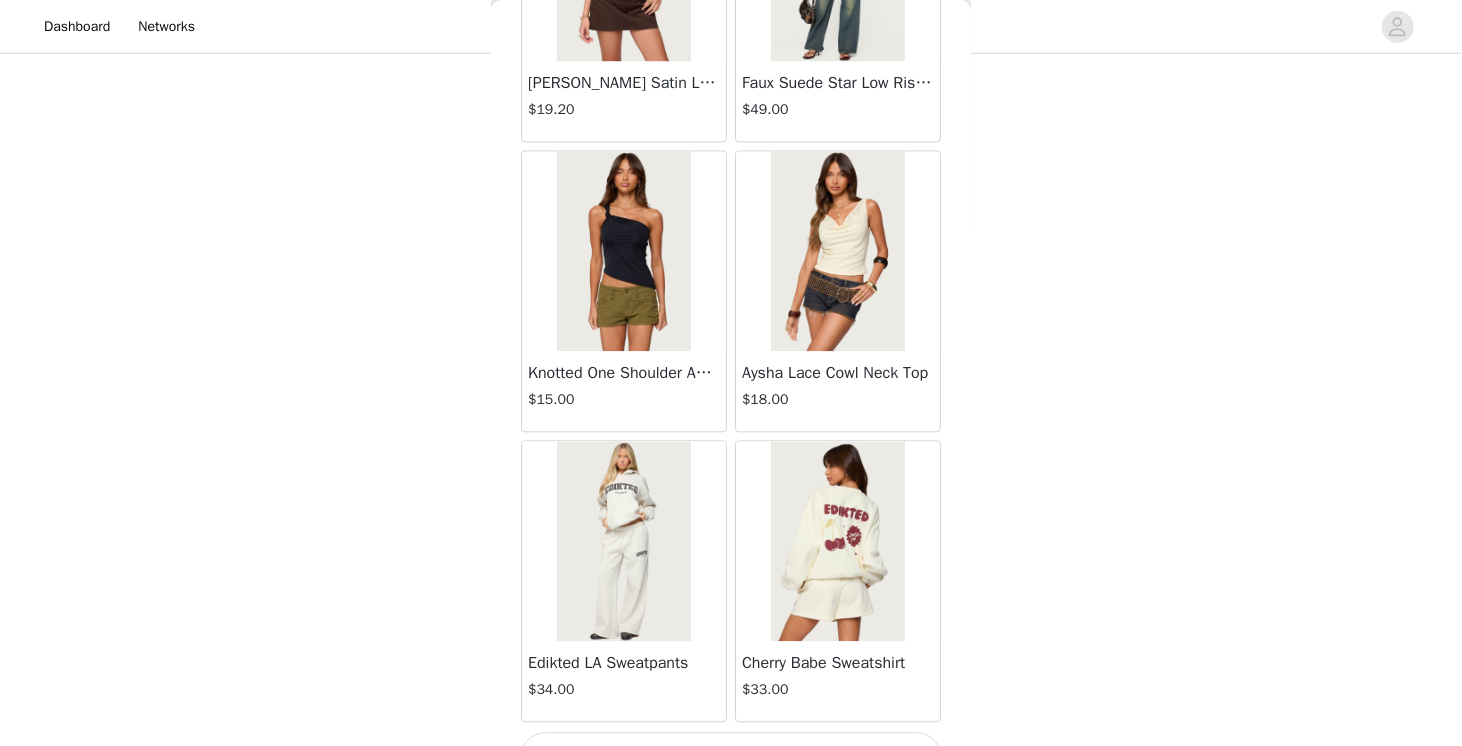 click on "Load More" at bounding box center (731, 756) 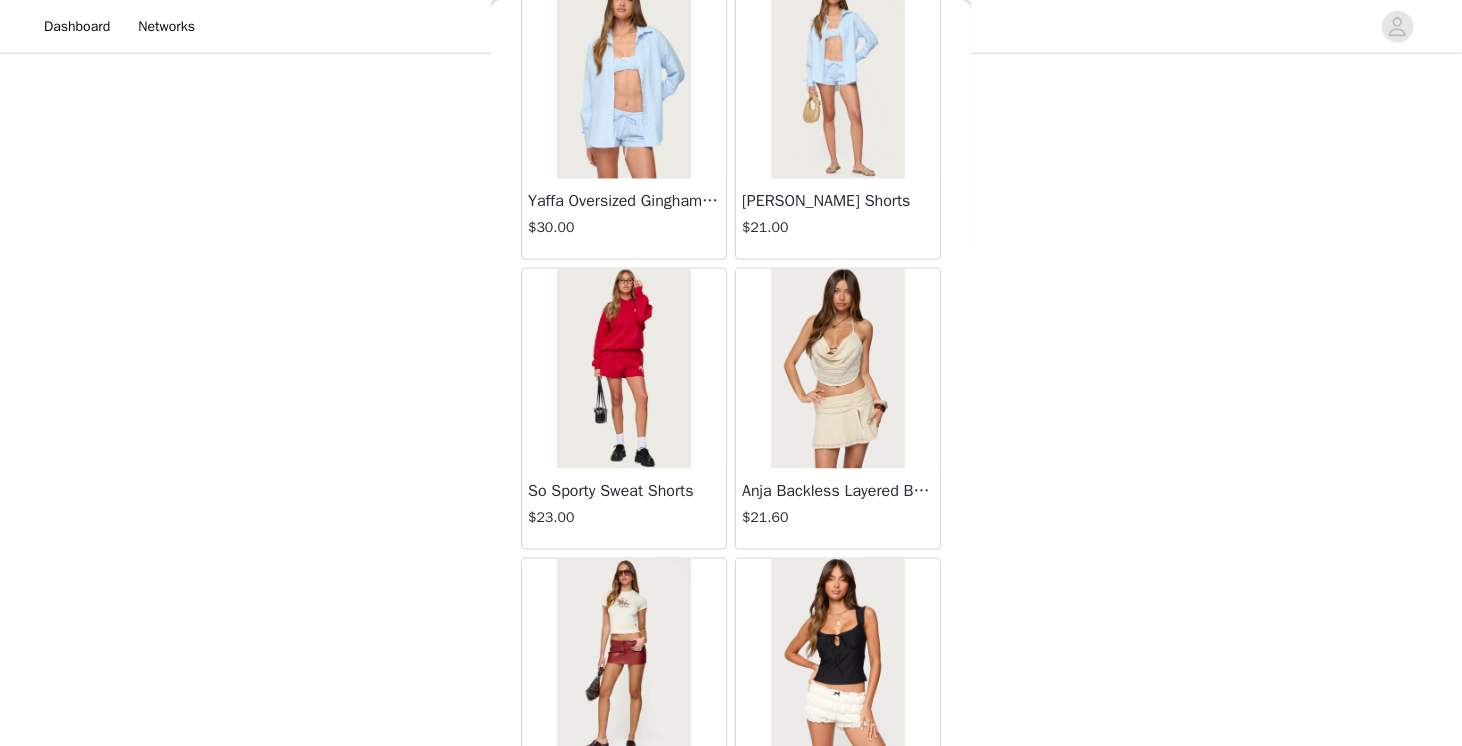 scroll, scrollTop: 34166, scrollLeft: 0, axis: vertical 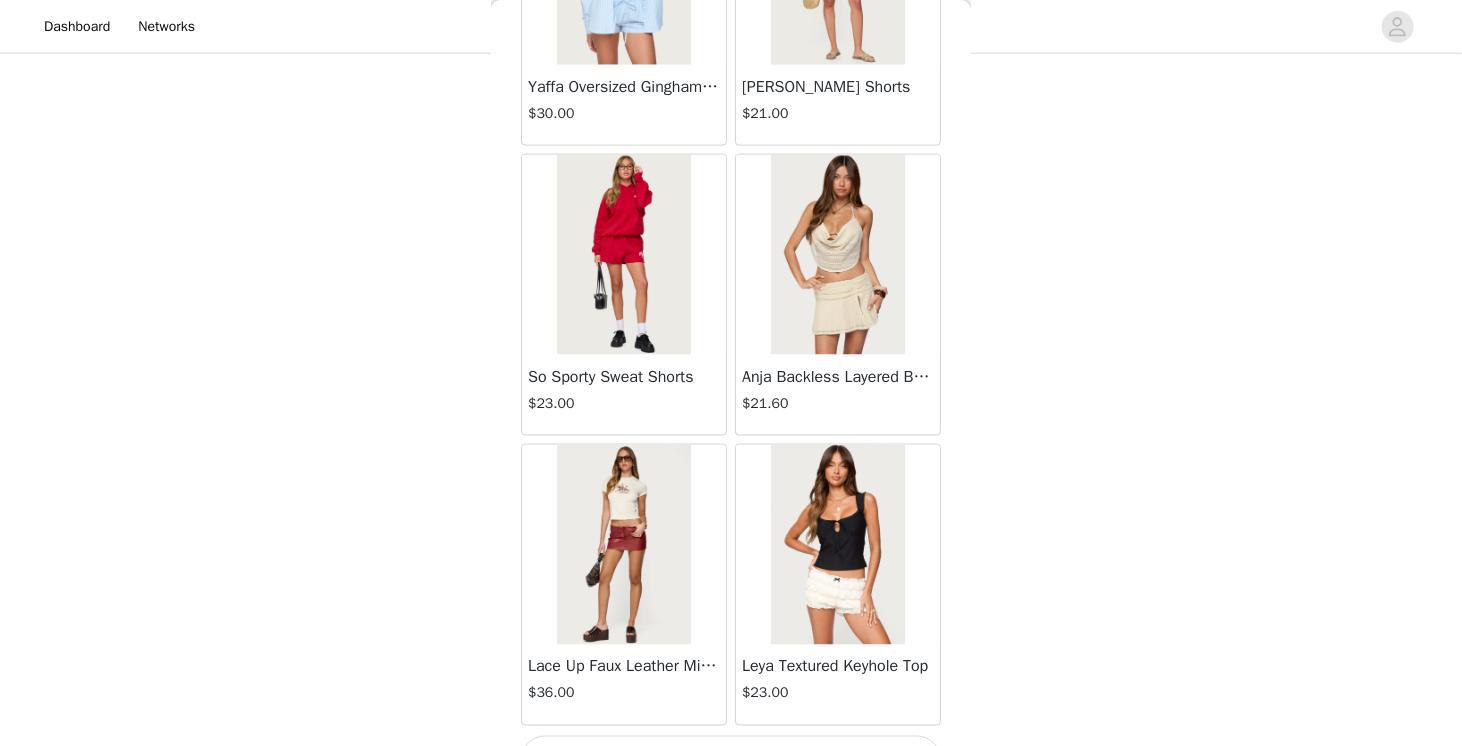 click on "Load More" at bounding box center (731, 760) 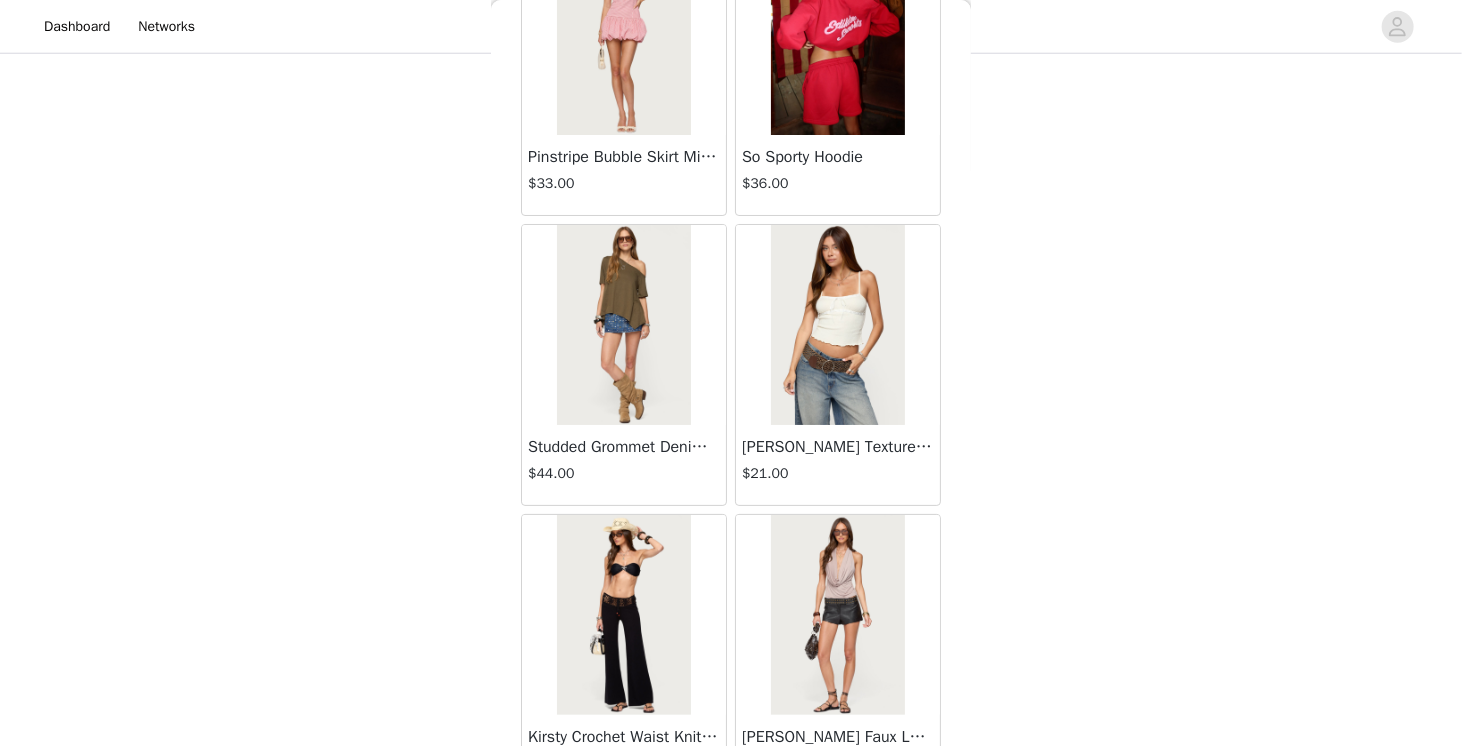 scroll, scrollTop: 37062, scrollLeft: 0, axis: vertical 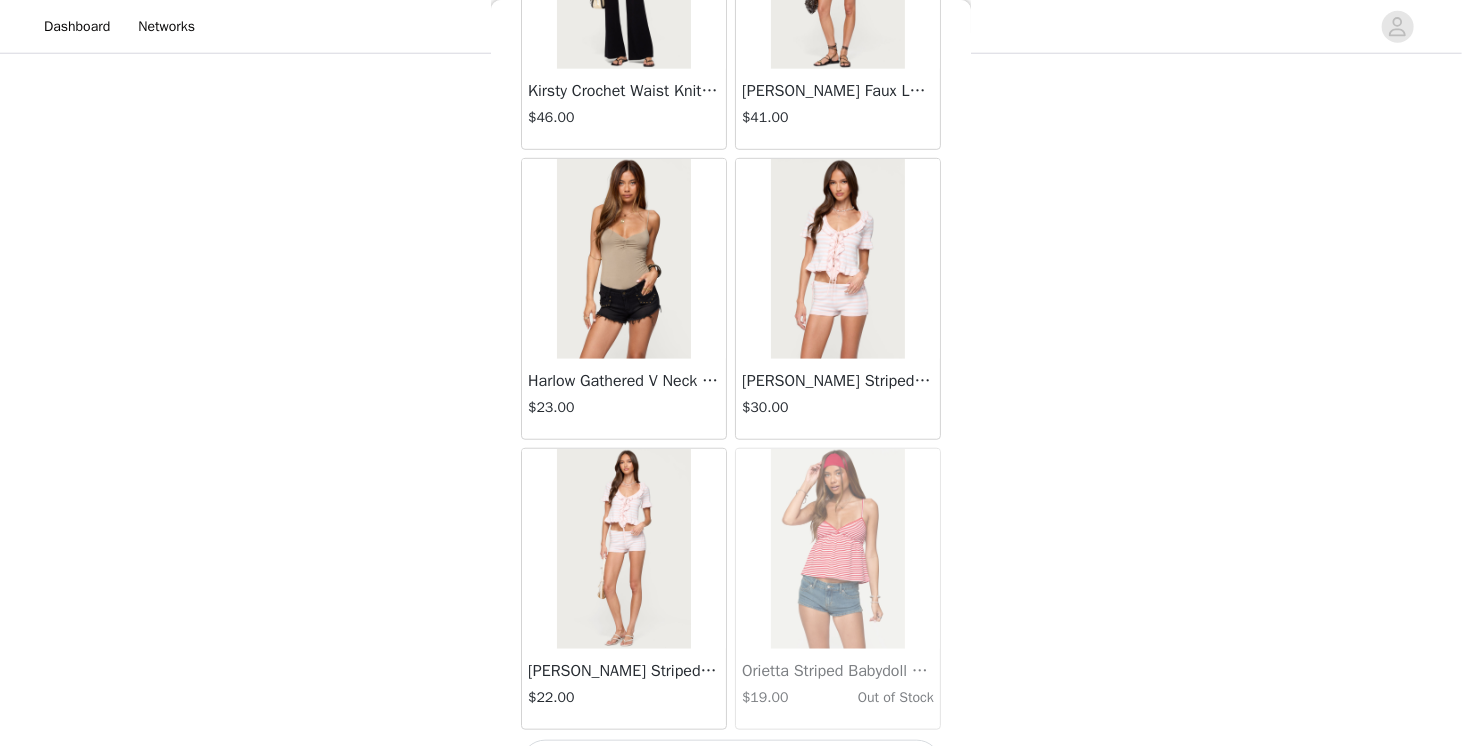 click on "Load More" at bounding box center [731, 764] 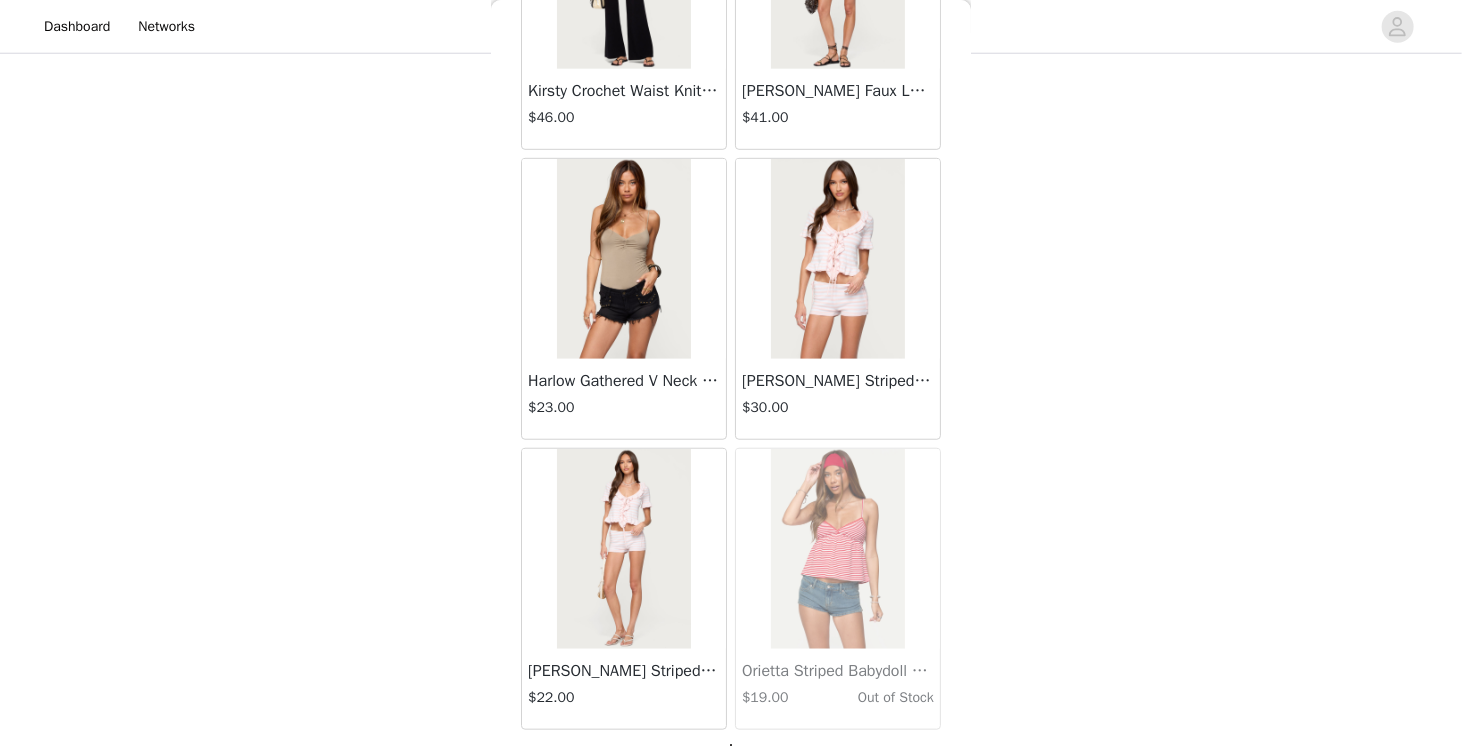 scroll, scrollTop: 37053, scrollLeft: 0, axis: vertical 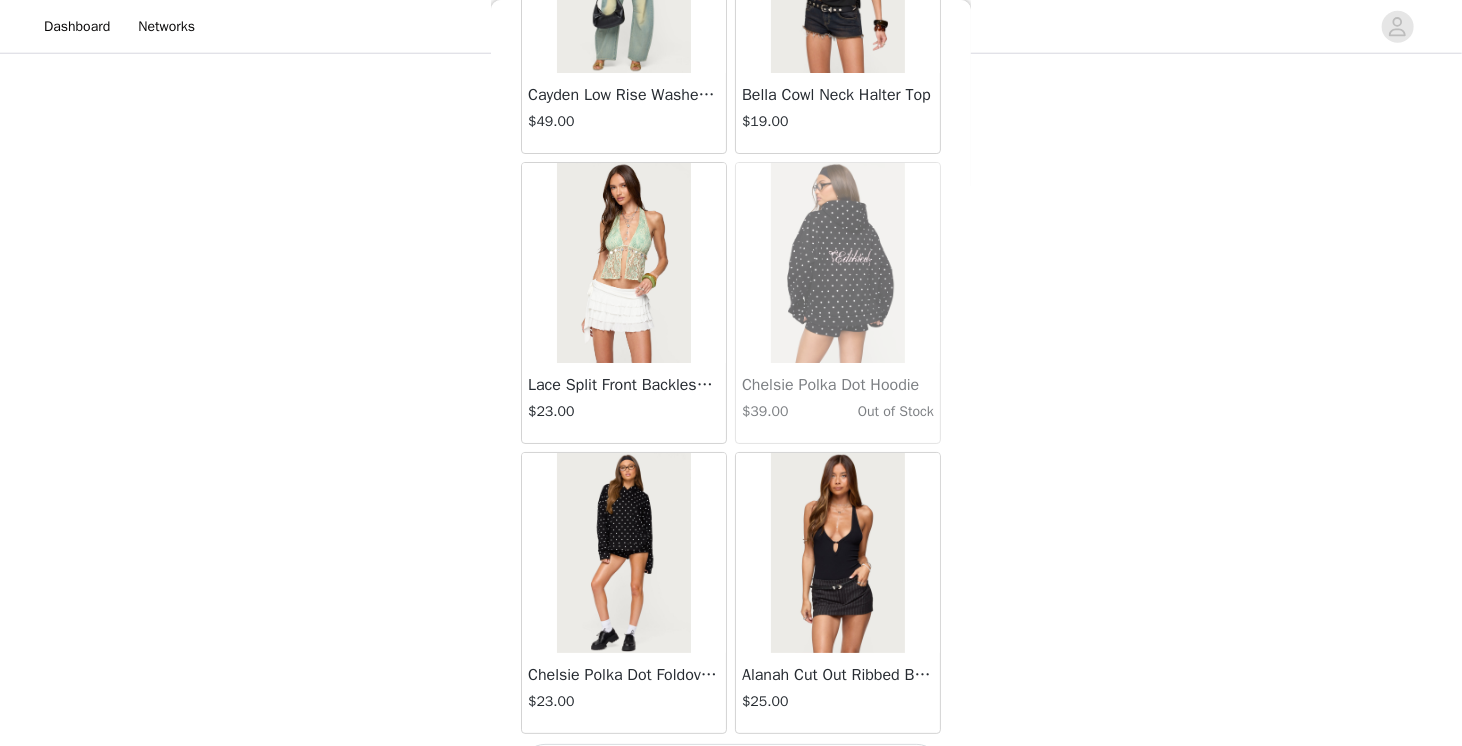 click on "Load More" at bounding box center (731, 768) 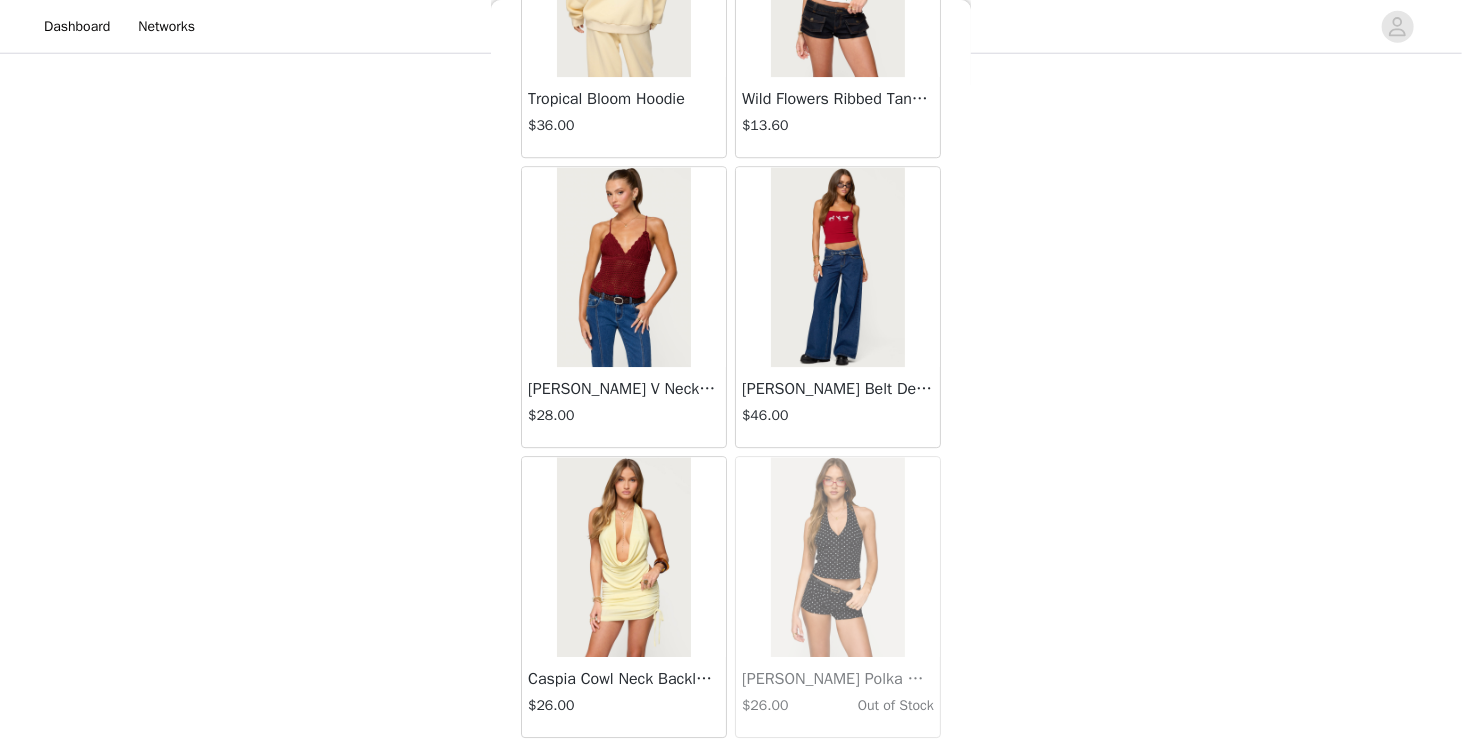 click on "Load More" at bounding box center (731, 772) 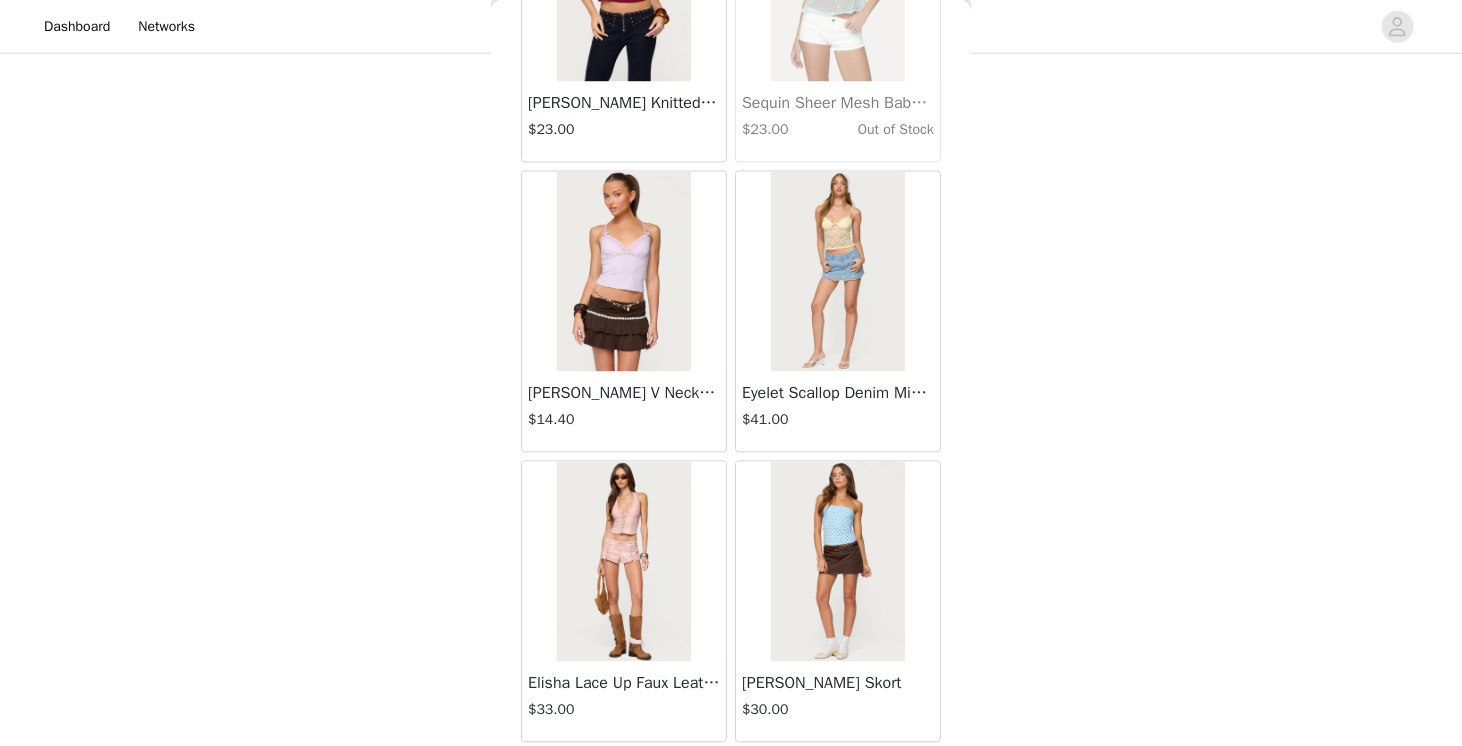 click on "Load More" at bounding box center [731, 776] 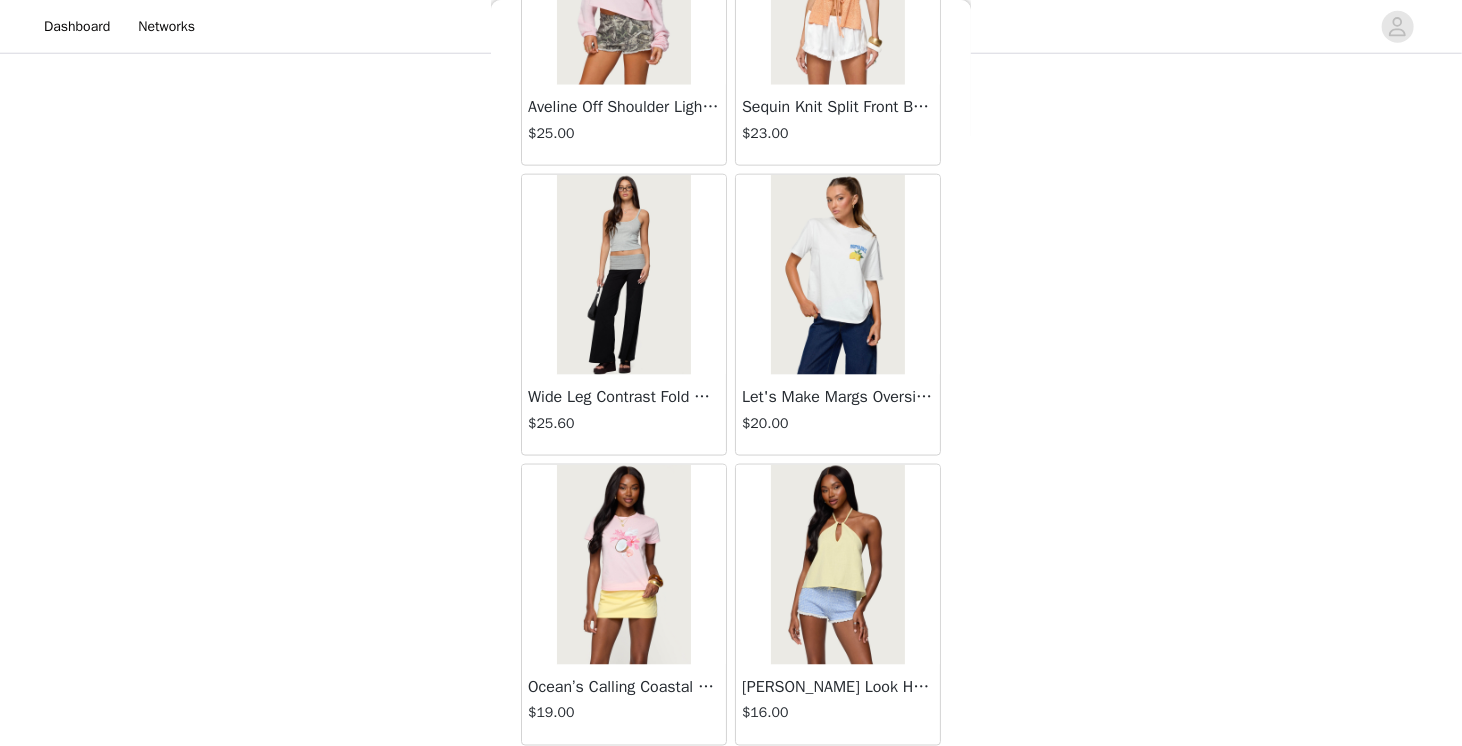 click on "Load More" at bounding box center [731, 780] 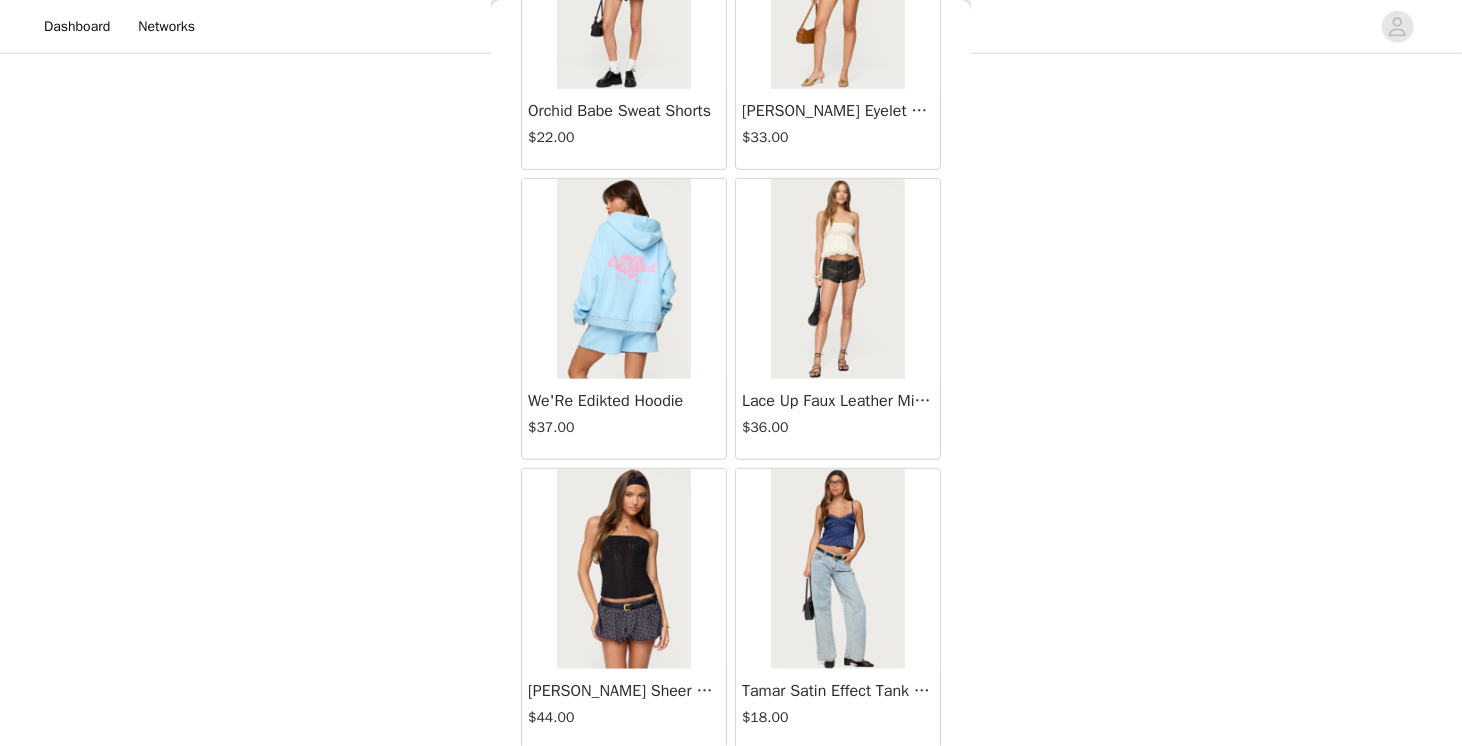 click on "Load More" at bounding box center (731, 784) 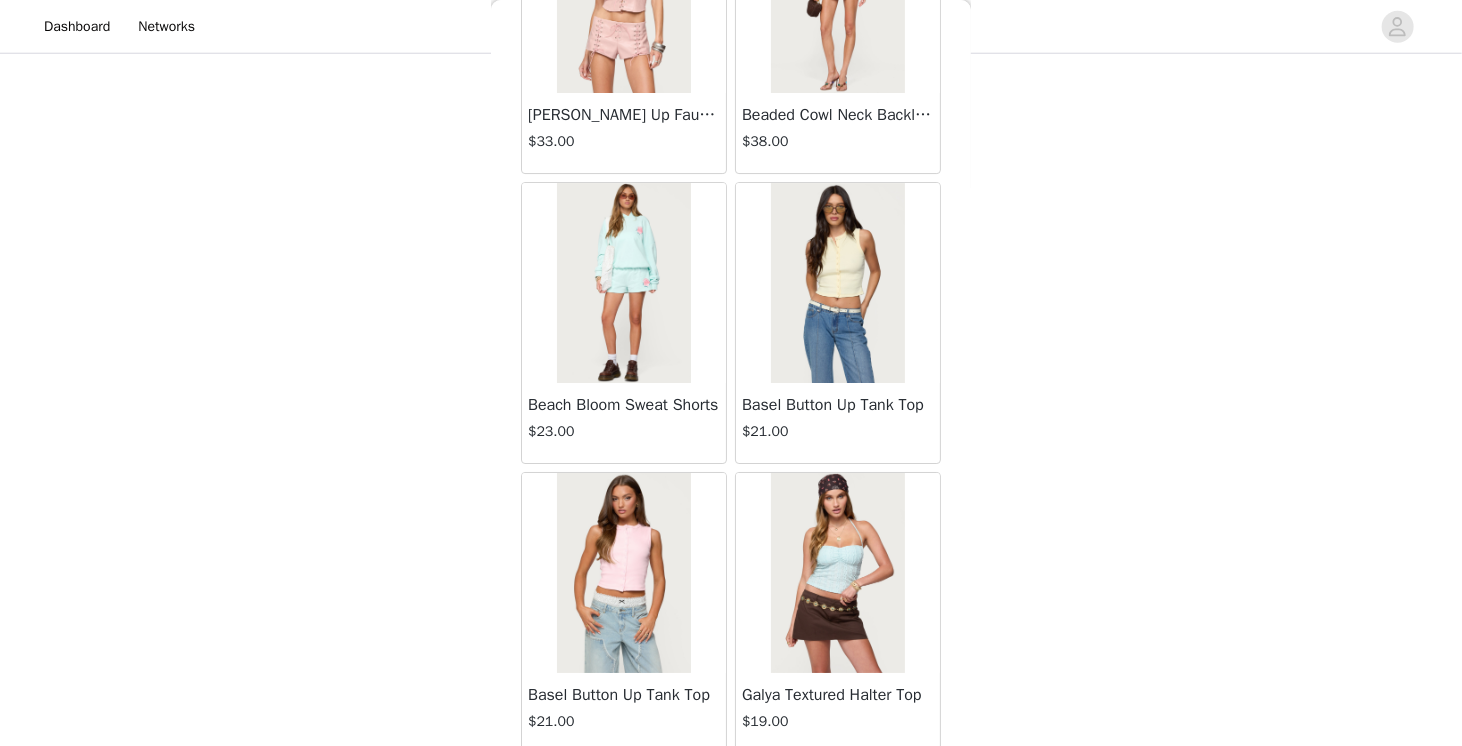 click on "Load More" at bounding box center (731, 788) 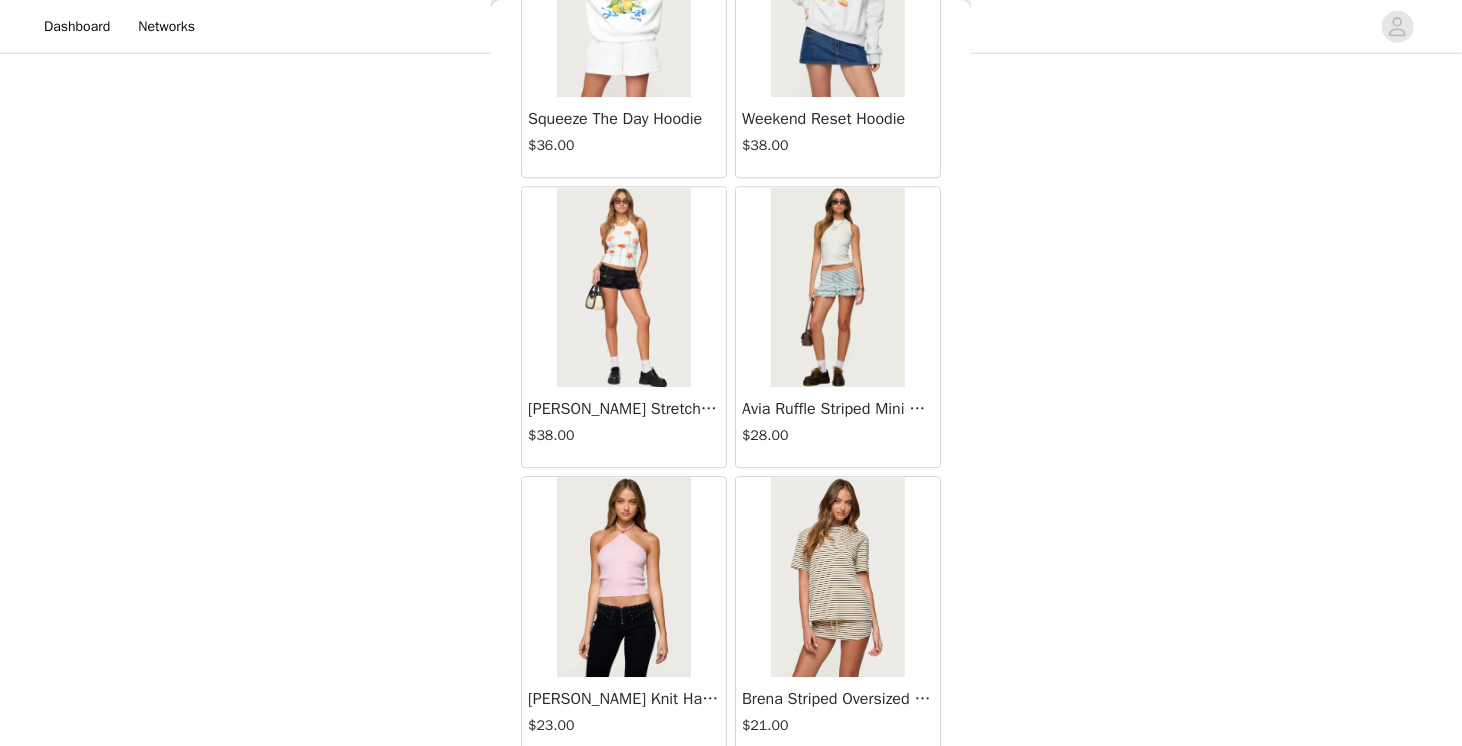 click on "Load More" at bounding box center (731, 792) 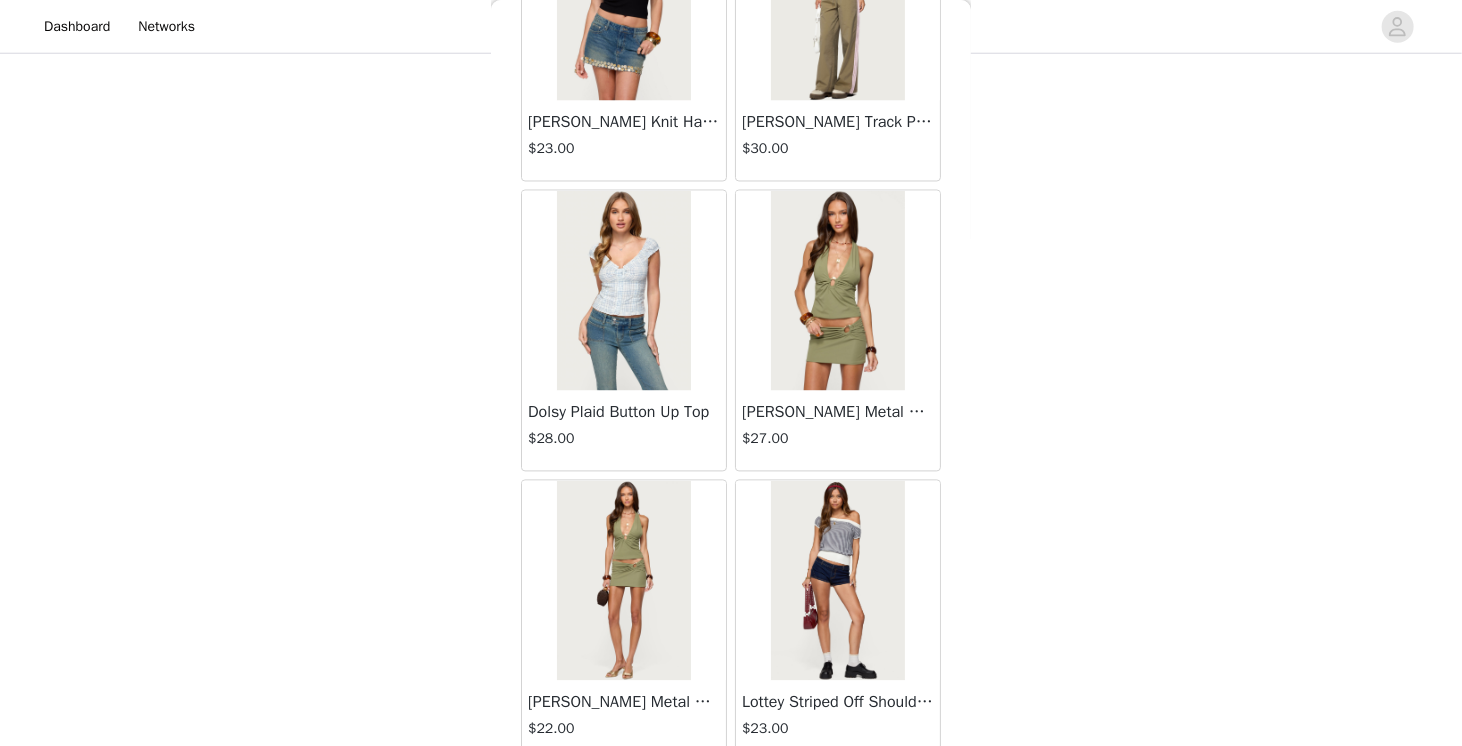 click on "Load More" at bounding box center [731, 796] 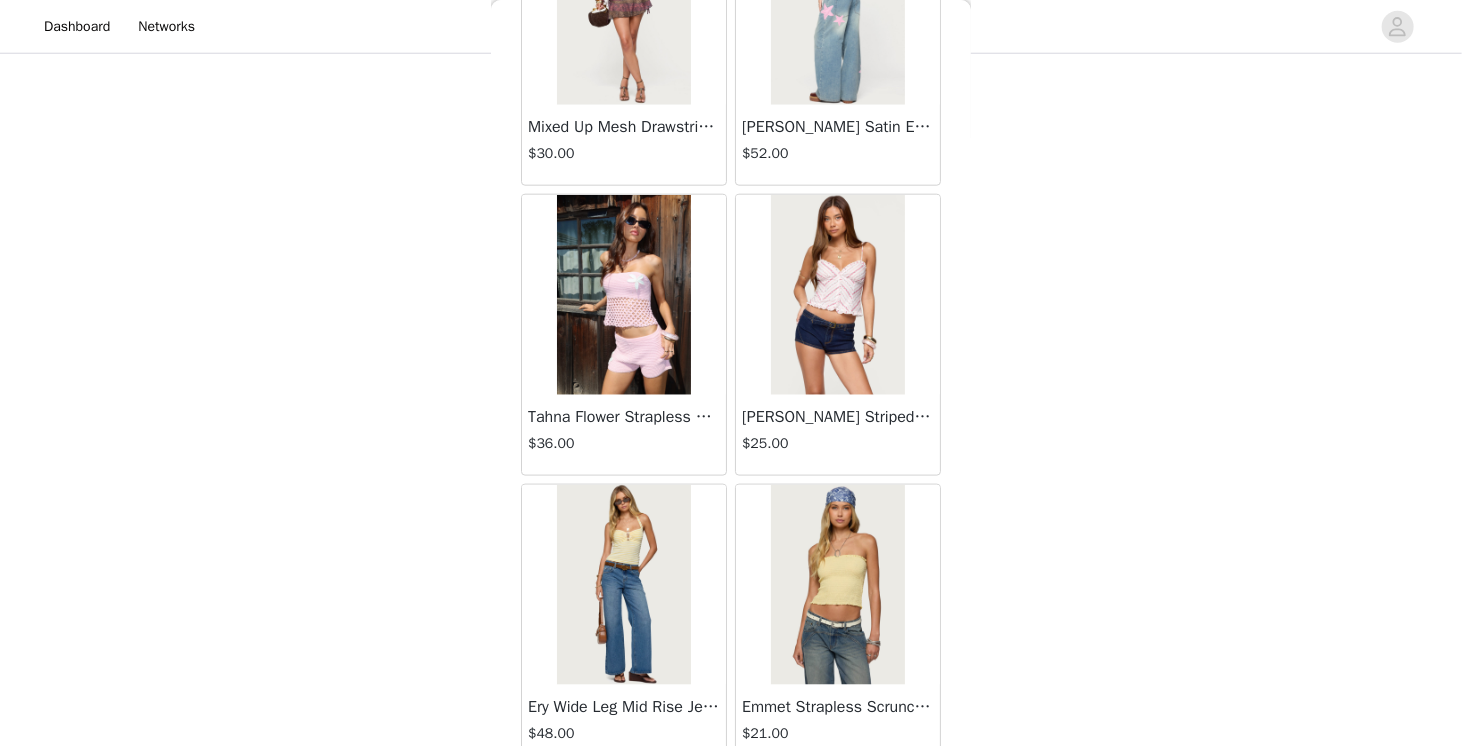 click on "Load More" at bounding box center [731, 800] 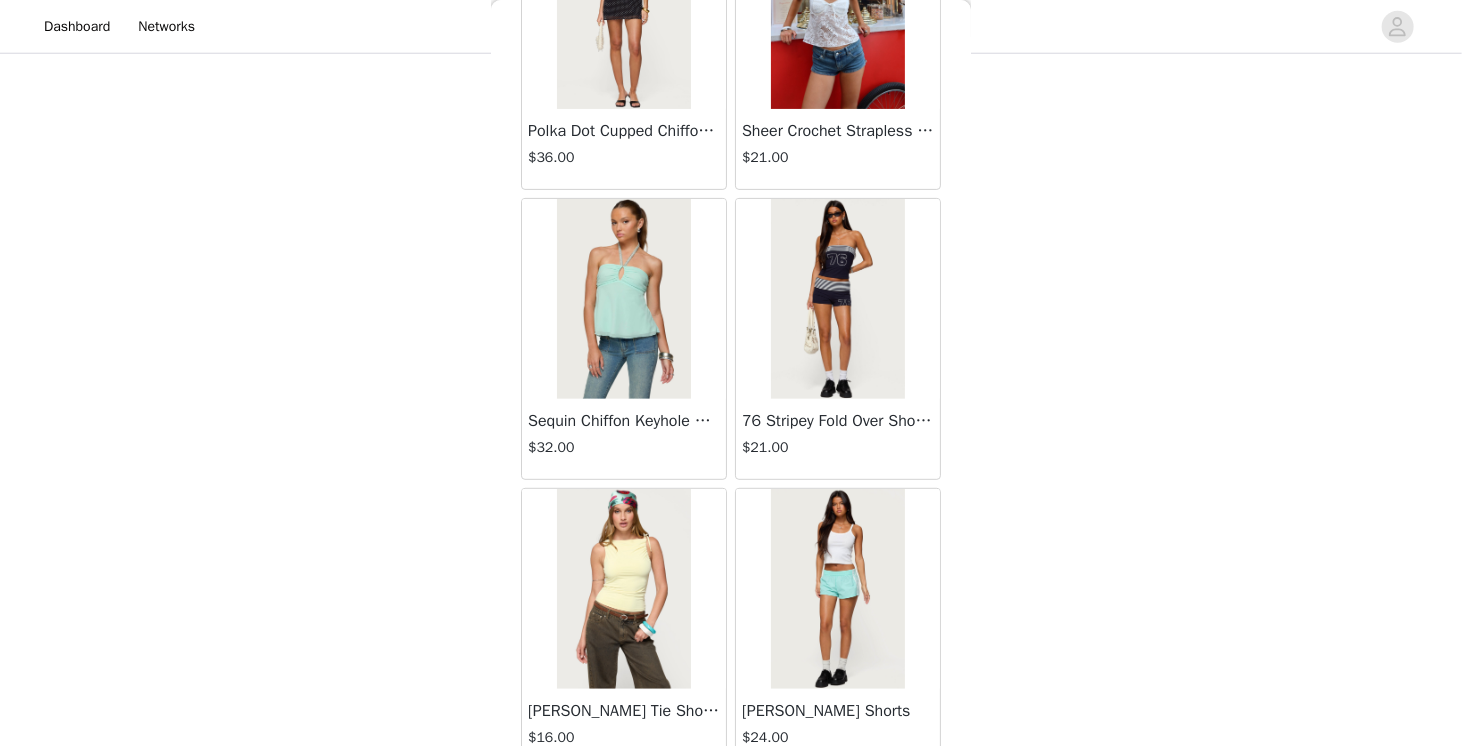 click on "Load More" at bounding box center [731, 804] 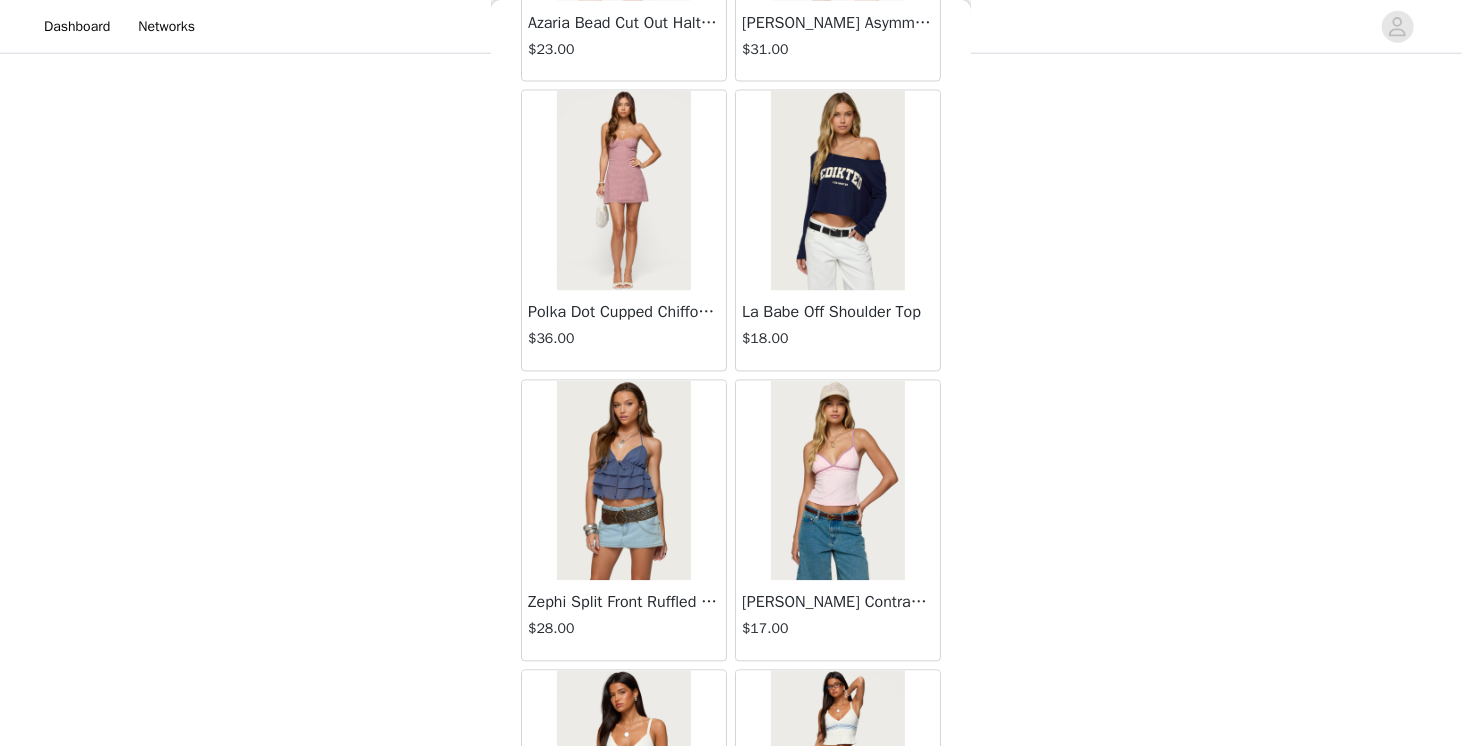 click at bounding box center [837, 481] 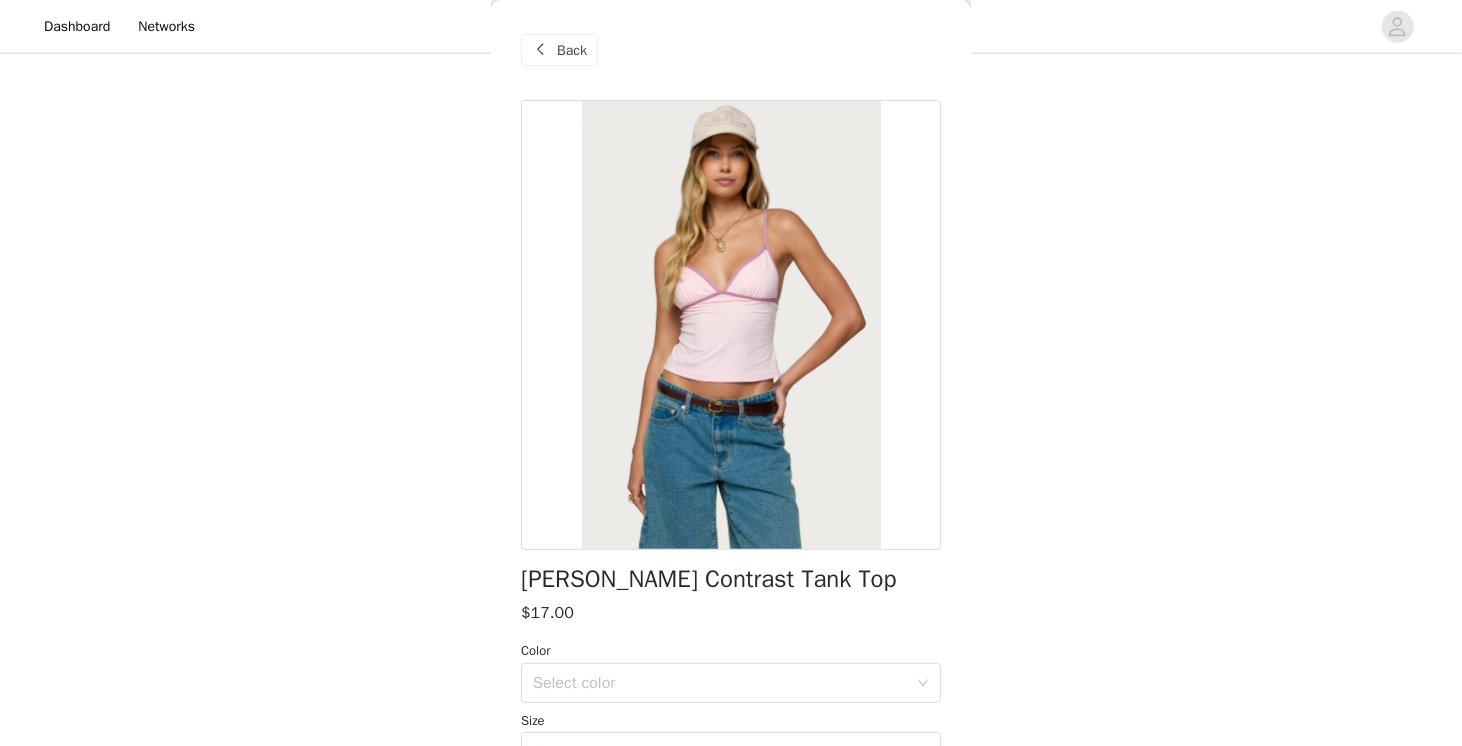 click on "Back" at bounding box center (572, 50) 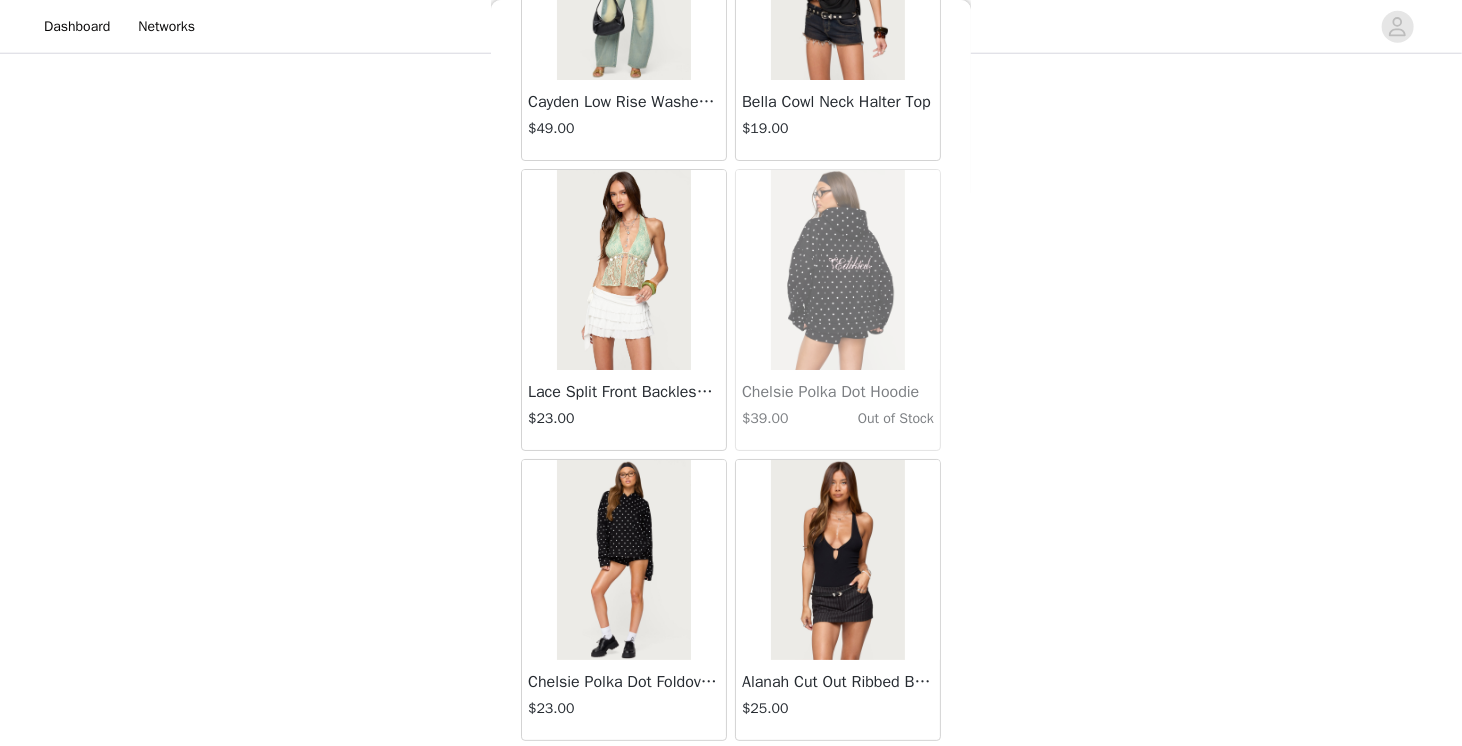scroll, scrollTop: 68819, scrollLeft: 0, axis: vertical 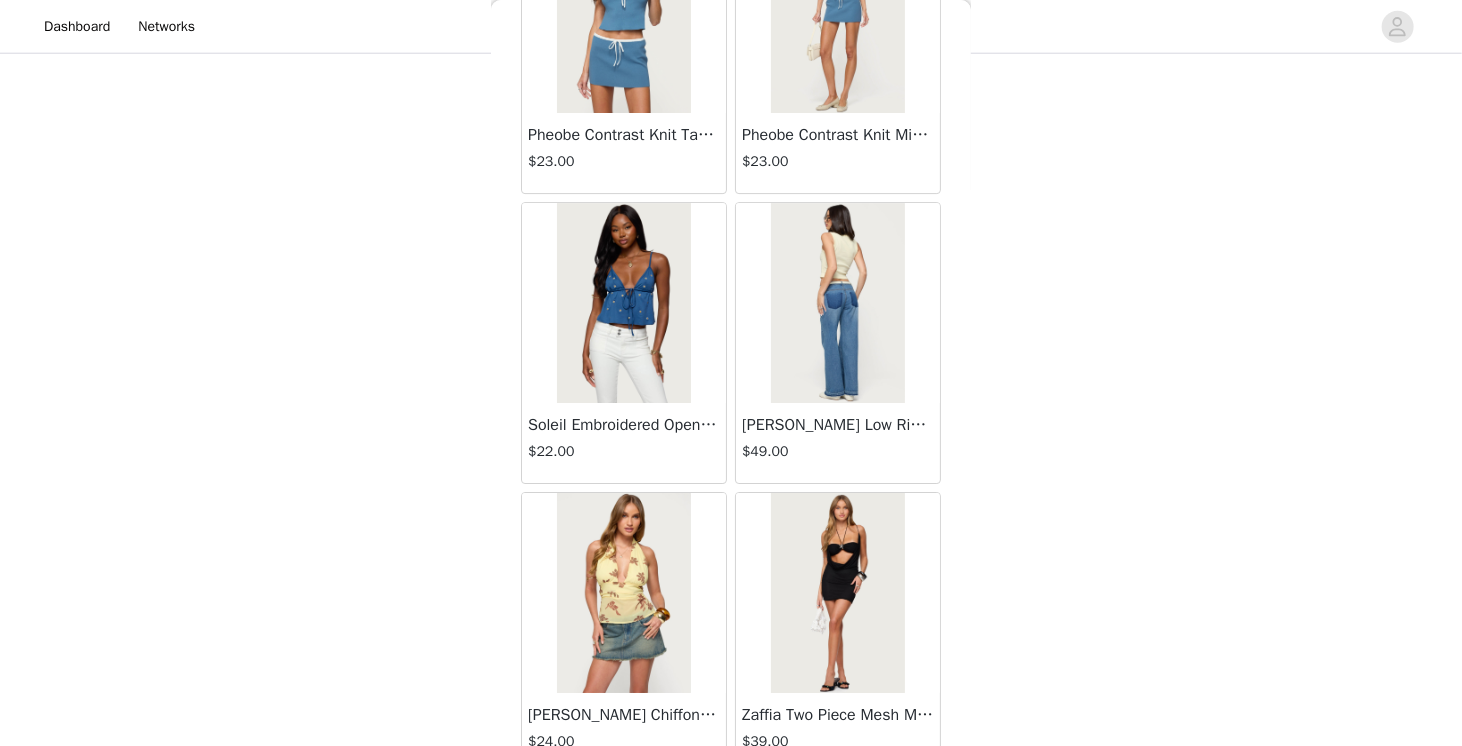 click on "Load More" at bounding box center (731, 808) 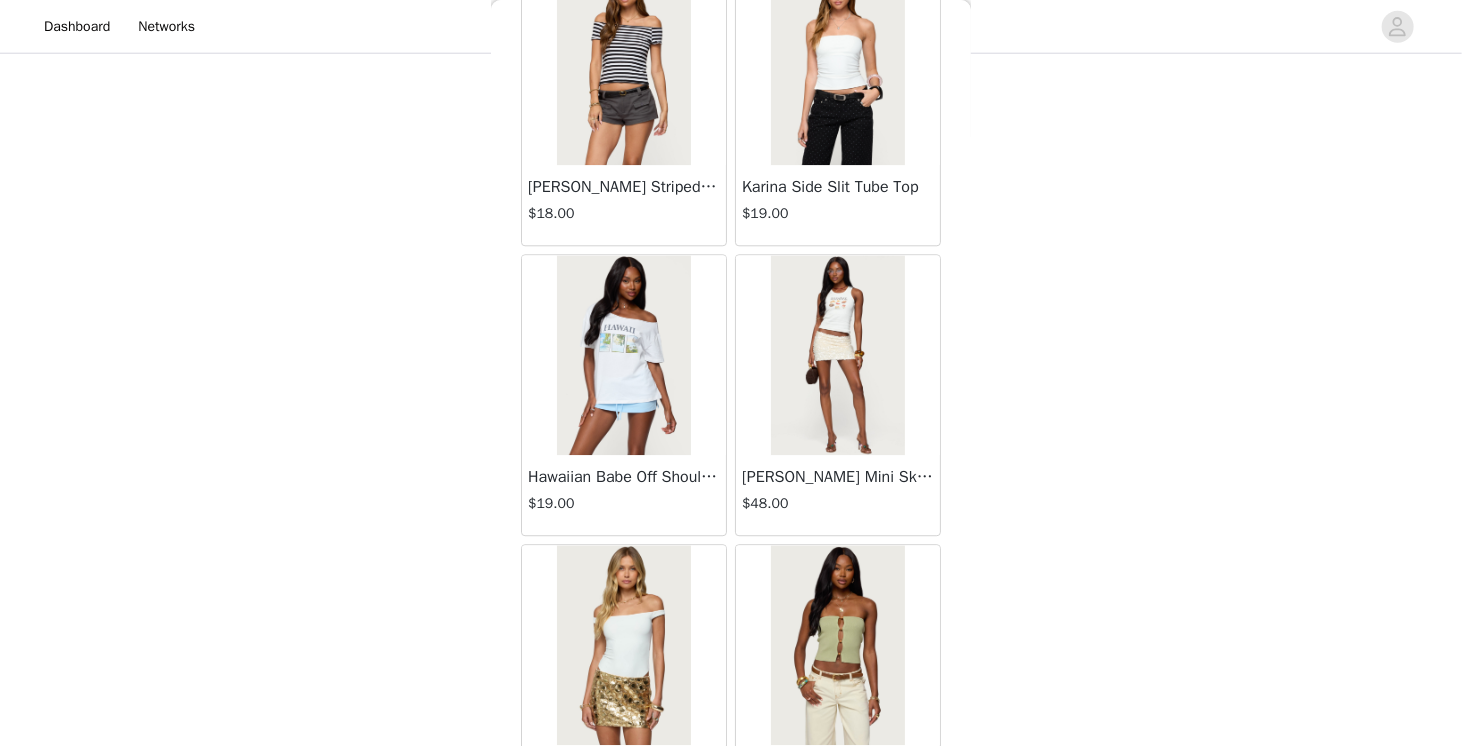 scroll, scrollTop: 71814, scrollLeft: 0, axis: vertical 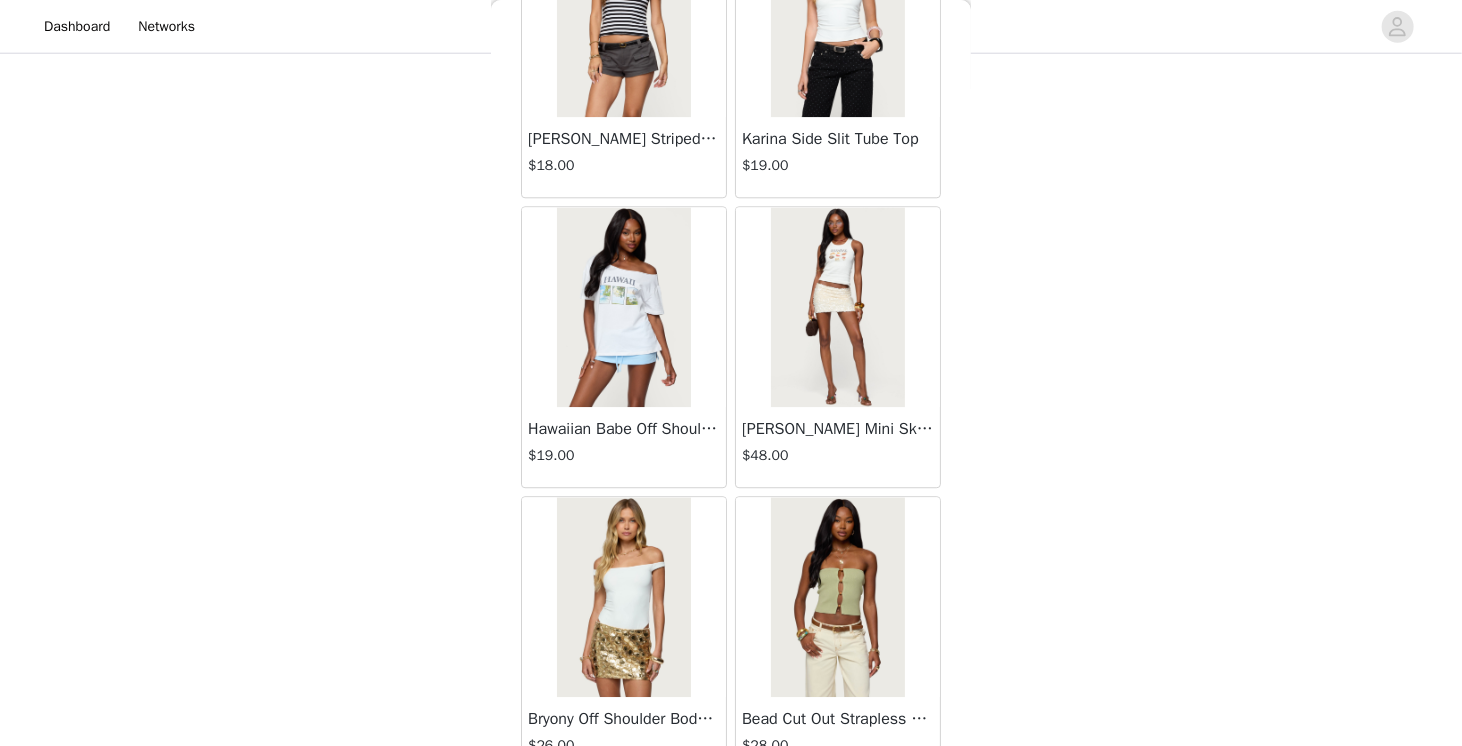click on "Load More" at bounding box center (731, 812) 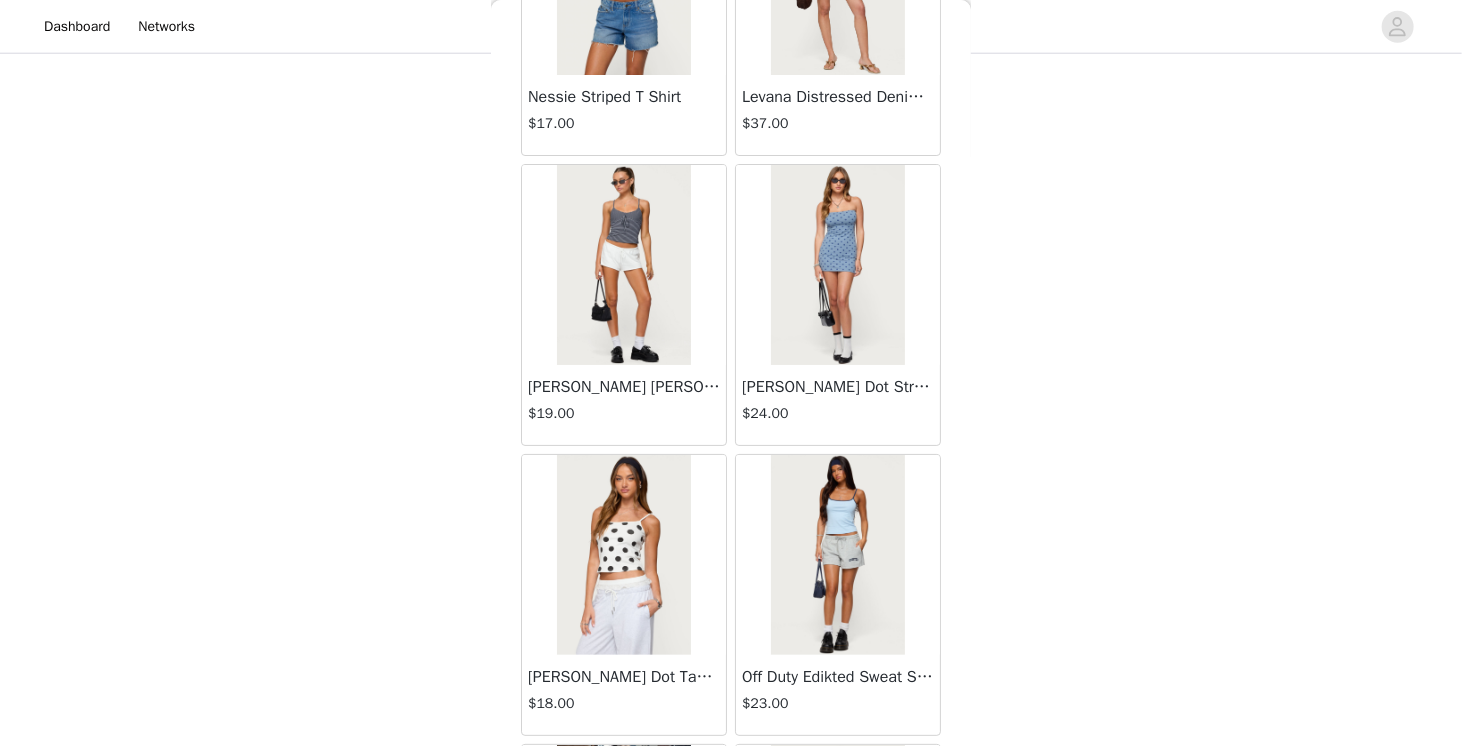 scroll, scrollTop: 73198, scrollLeft: 0, axis: vertical 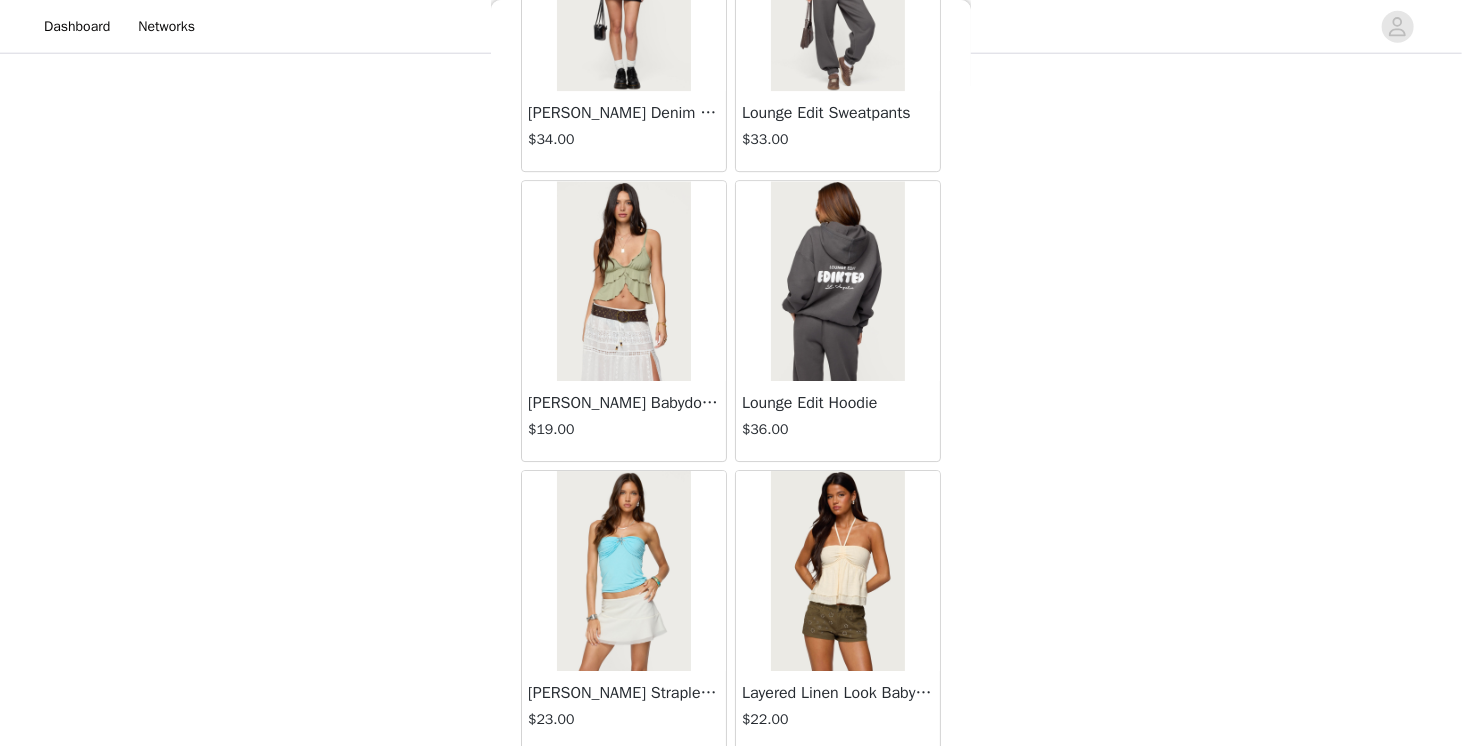 click at bounding box center [837, 571] 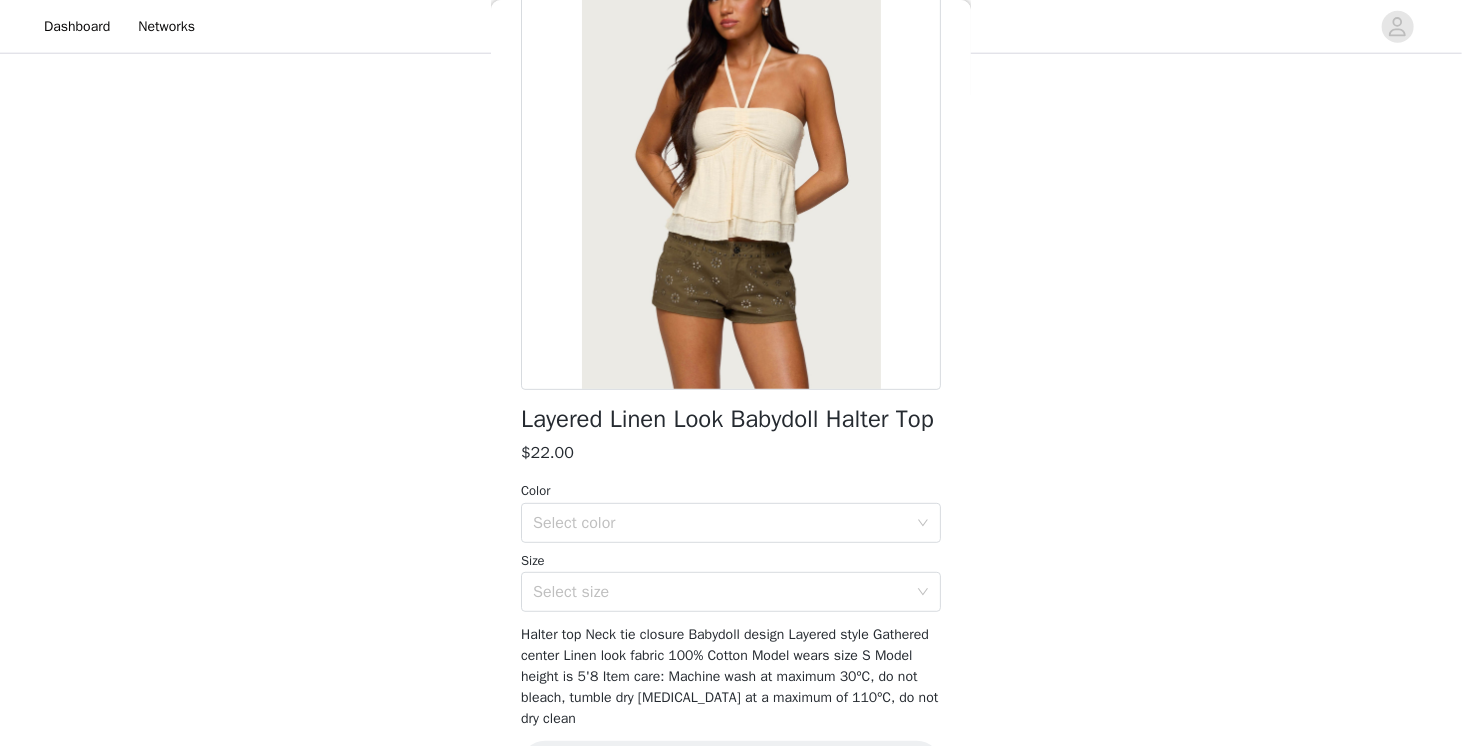 scroll, scrollTop: 162, scrollLeft: 0, axis: vertical 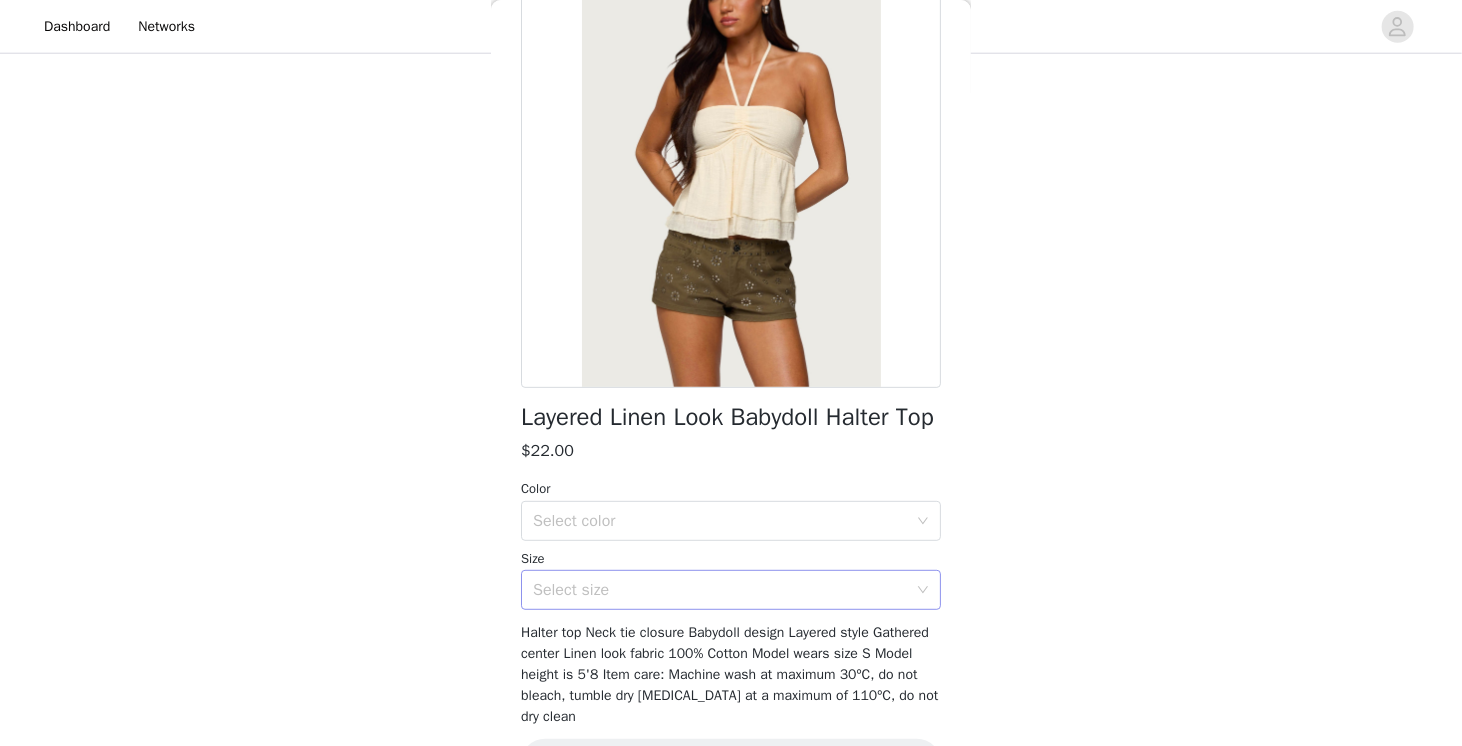 click on "Select size" at bounding box center (720, 590) 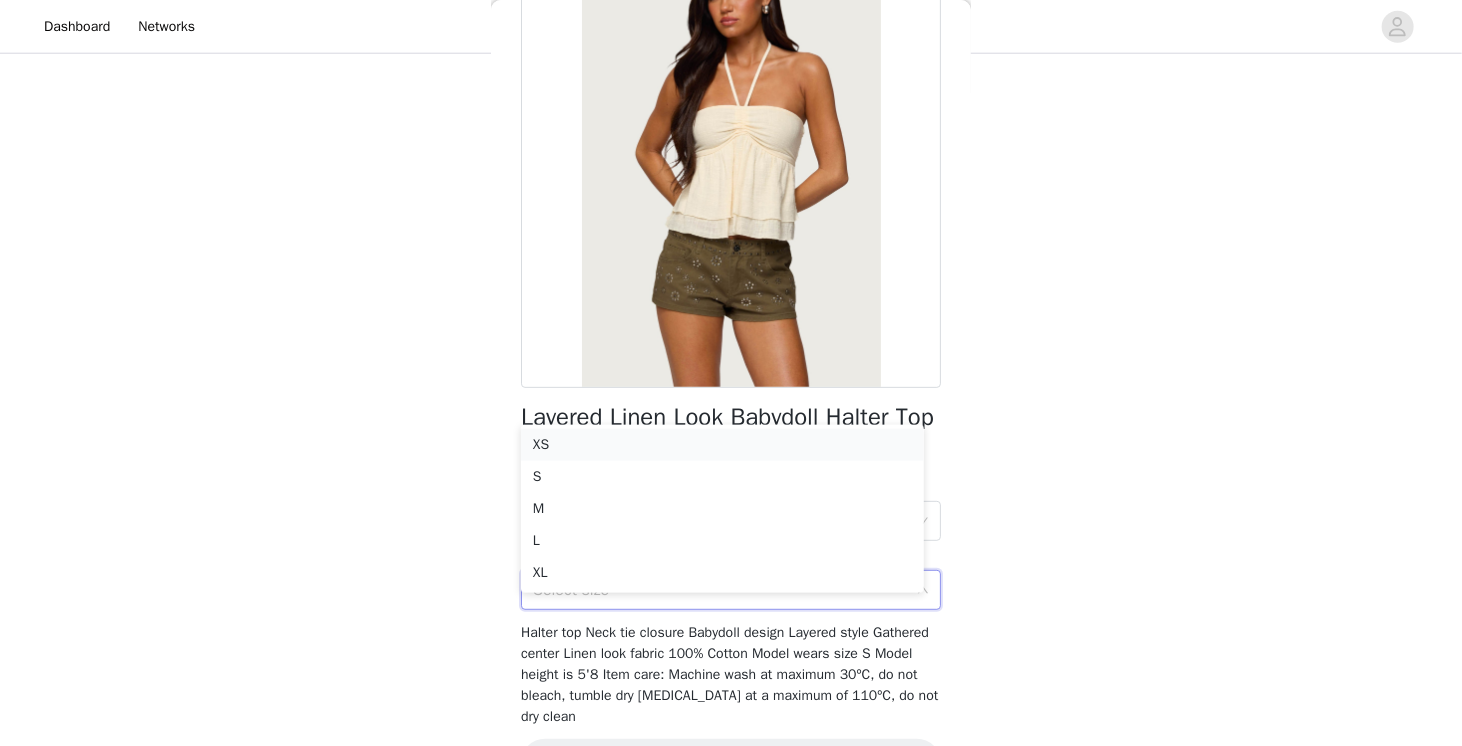 click on "XS" at bounding box center (722, 445) 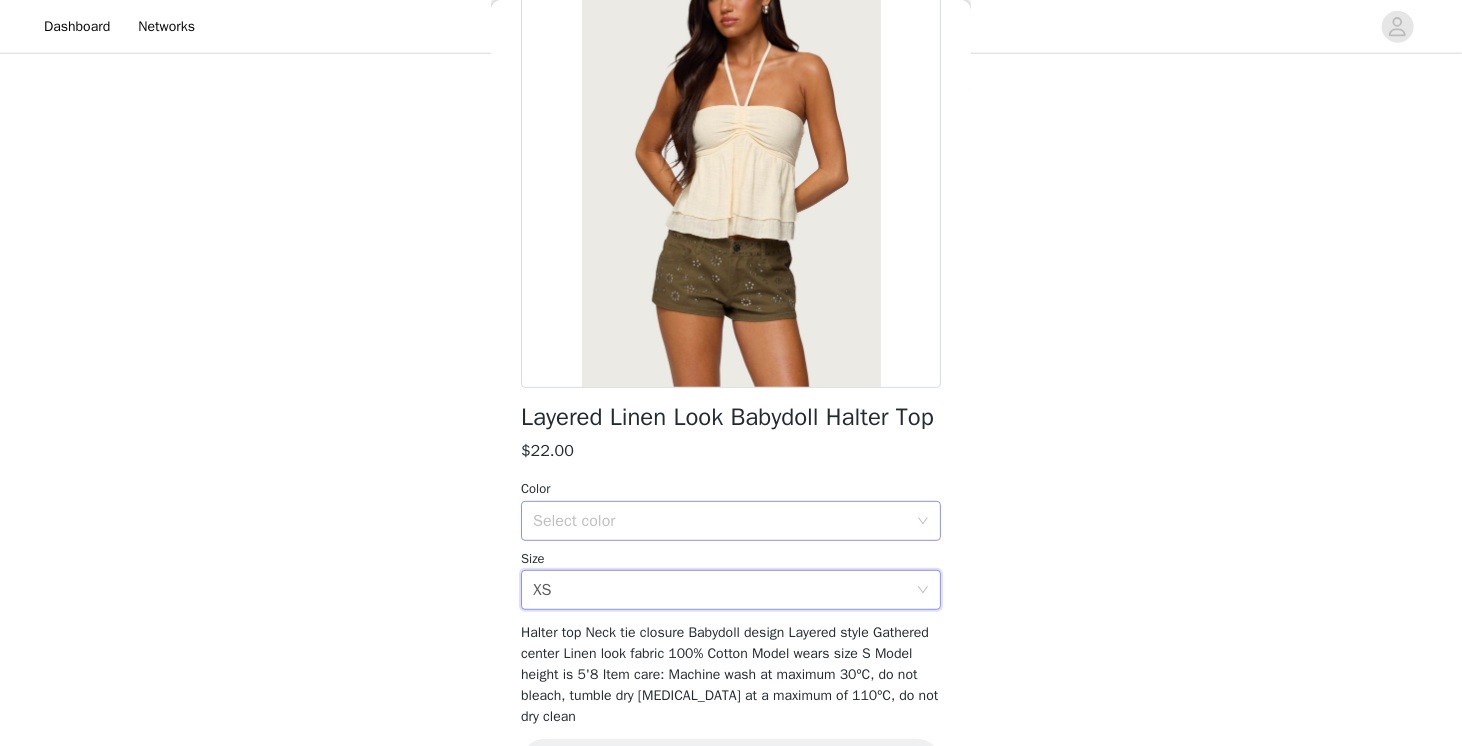 click on "Select color" at bounding box center [720, 521] 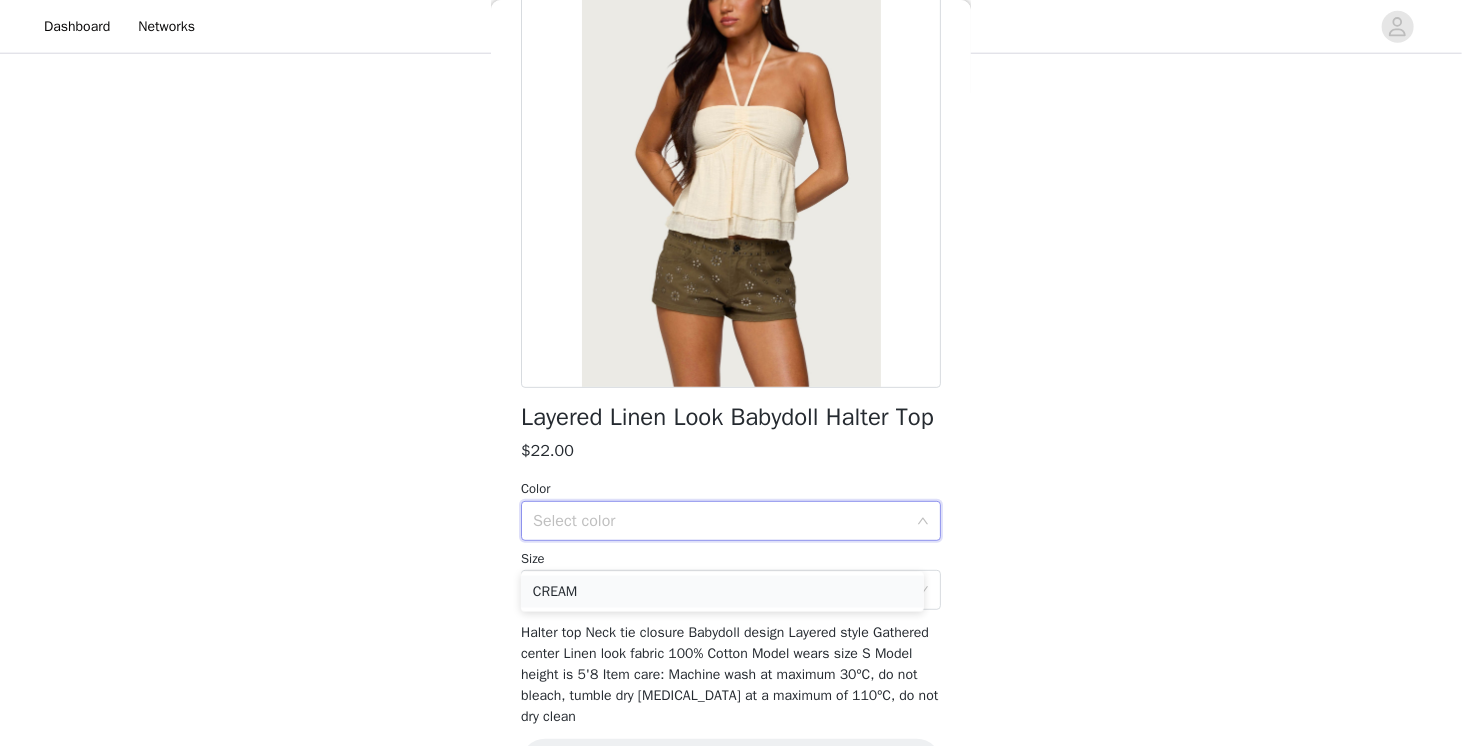 click on "CREAM" at bounding box center [722, 592] 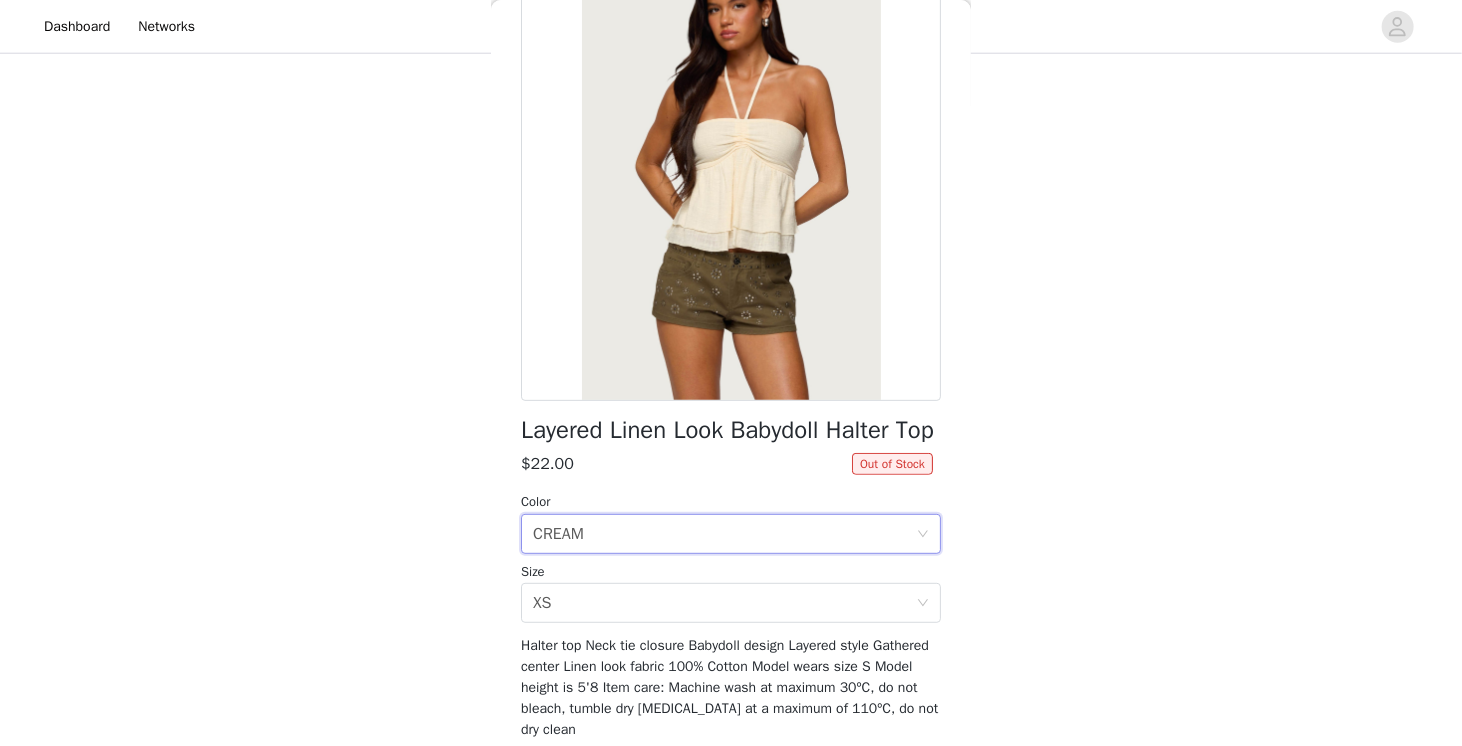 scroll, scrollTop: 0, scrollLeft: 0, axis: both 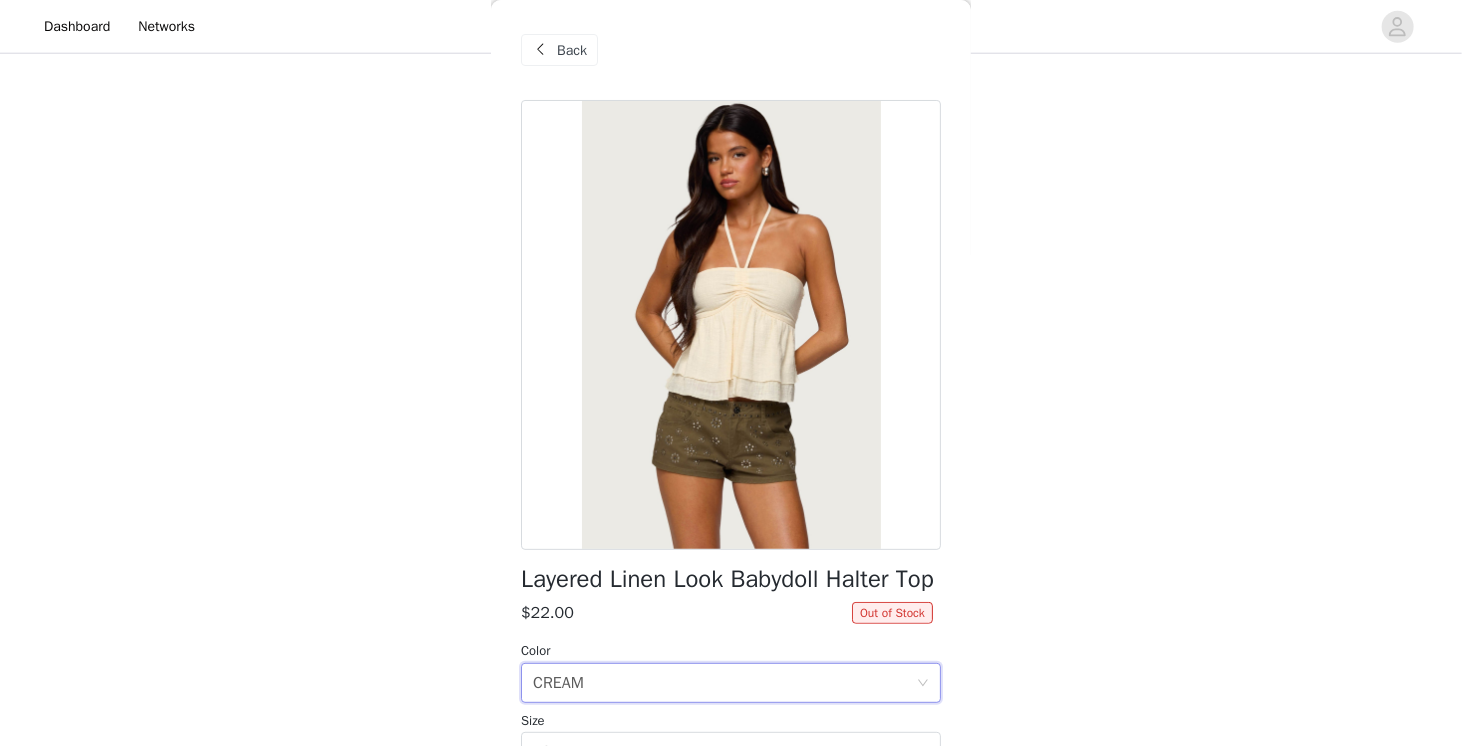 click on "Back" at bounding box center (572, 50) 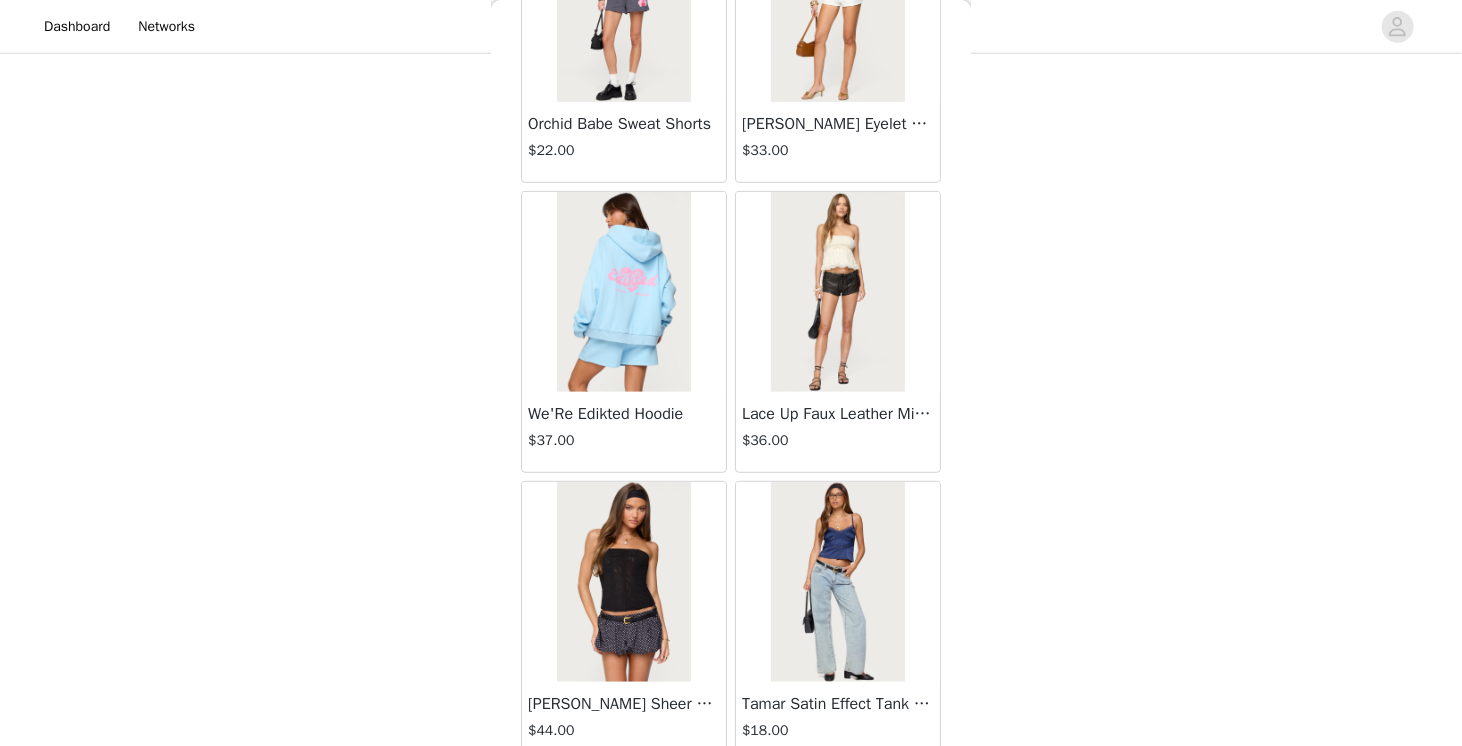 scroll, scrollTop: 51613, scrollLeft: 0, axis: vertical 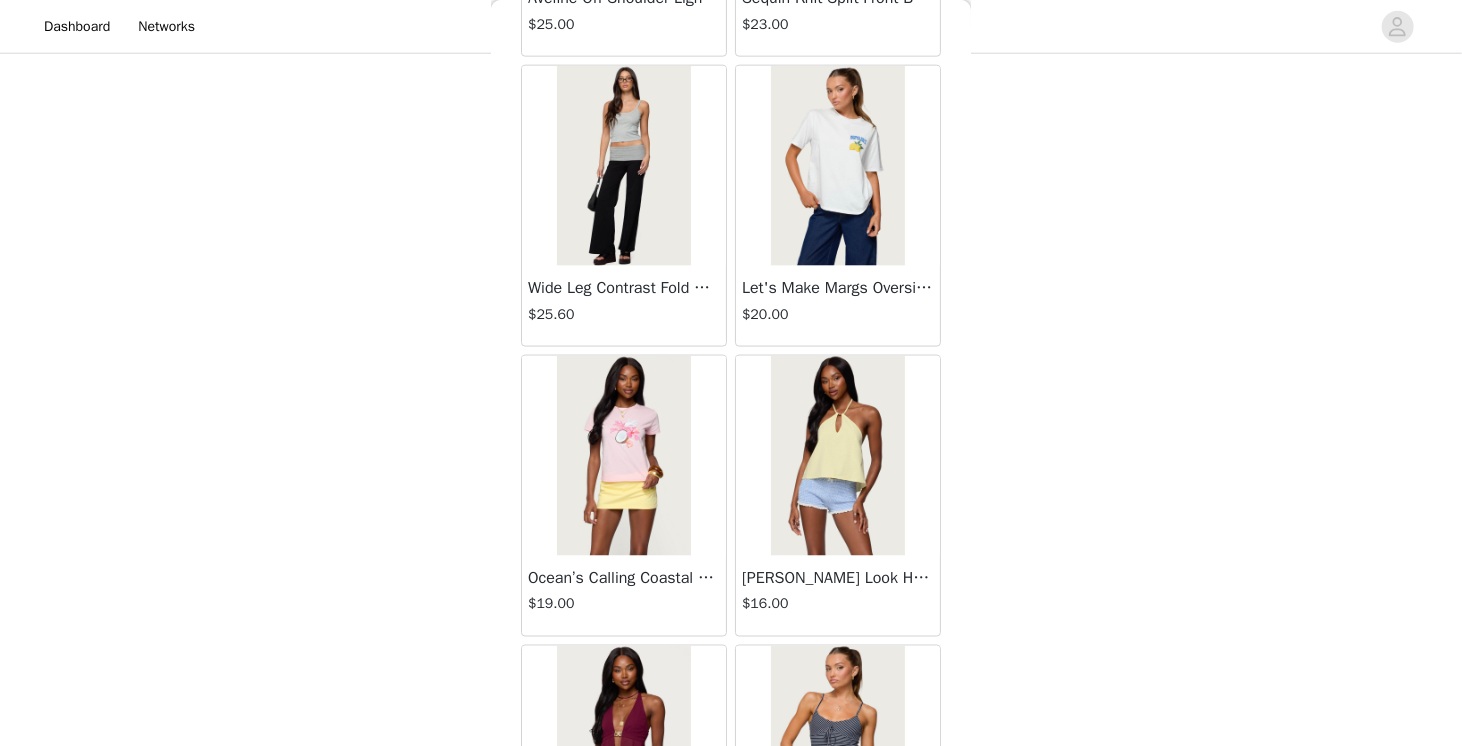 click at bounding box center [837, 456] 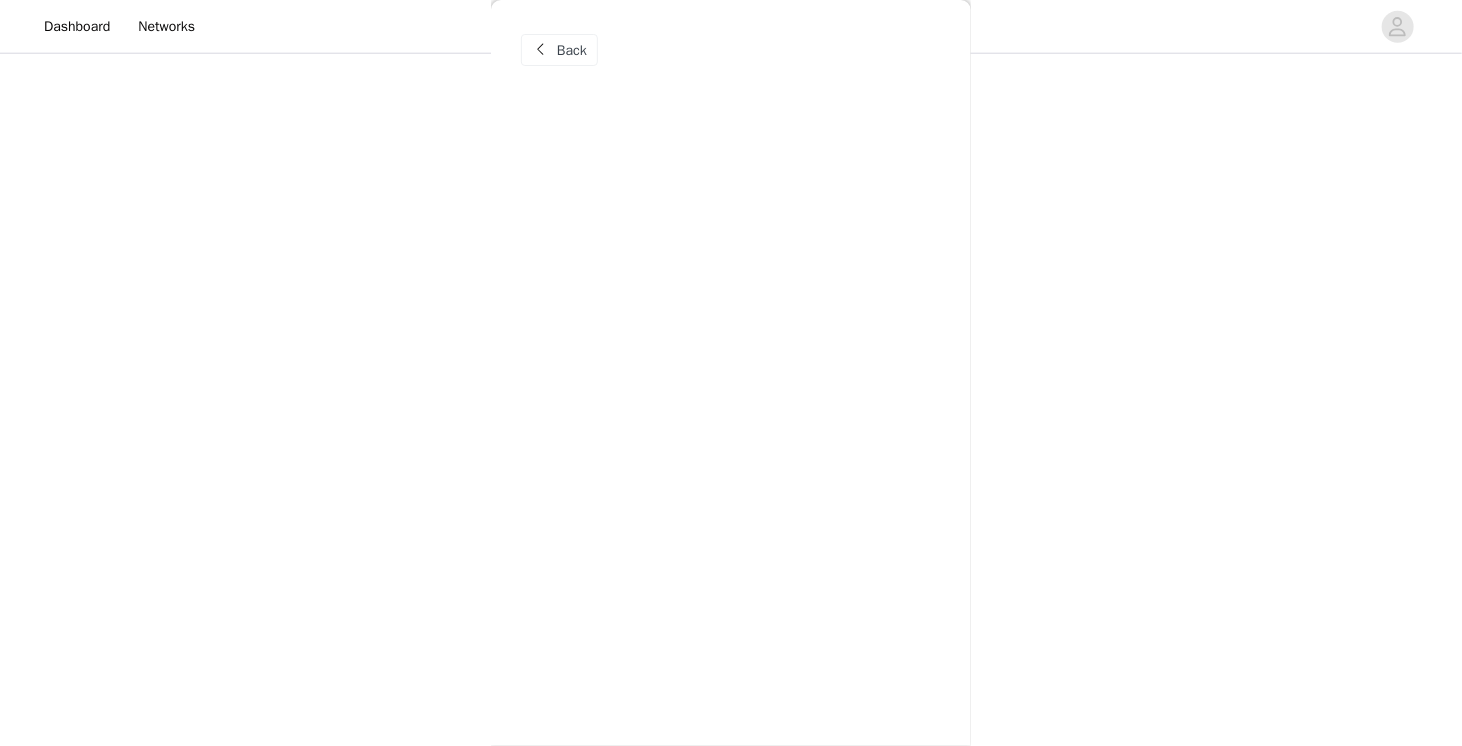 scroll, scrollTop: 0, scrollLeft: 0, axis: both 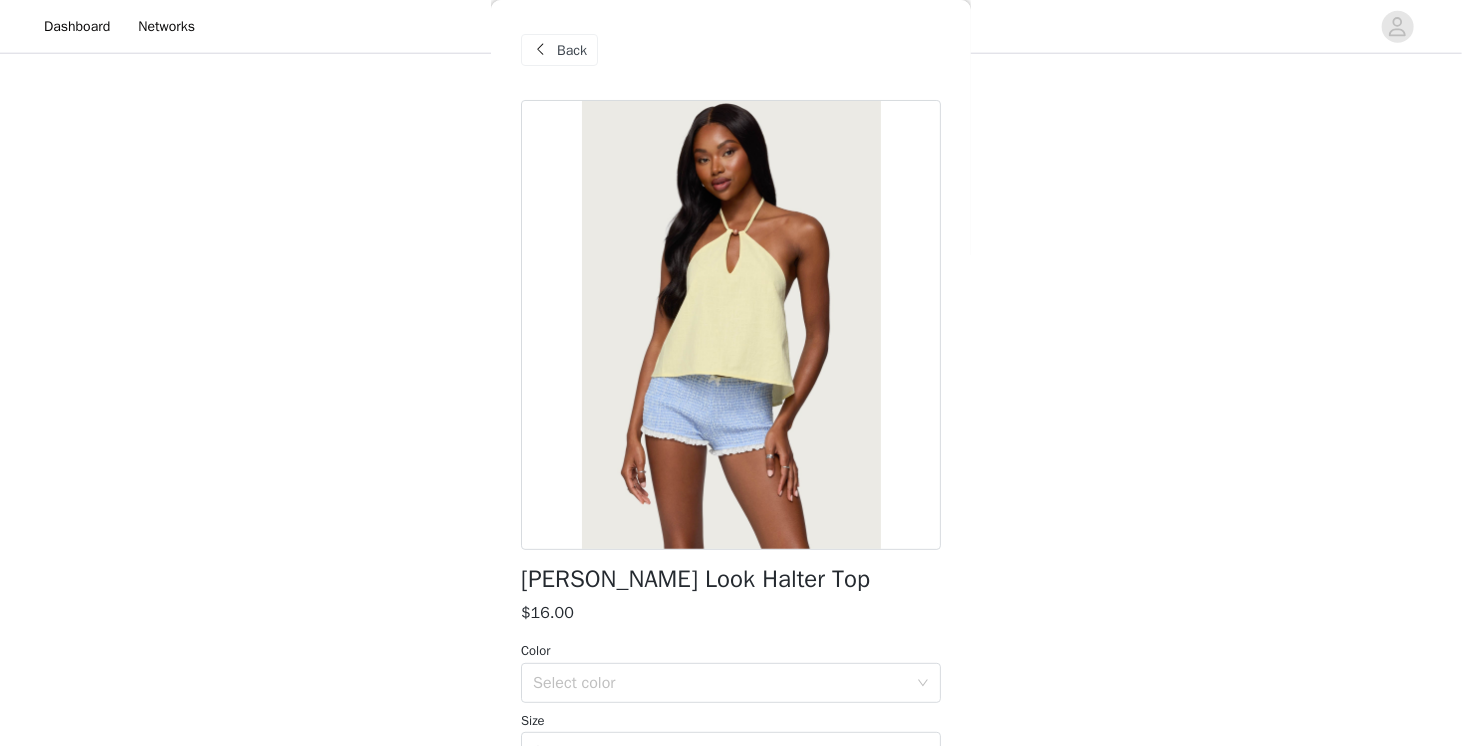 click on "Back" at bounding box center (572, 50) 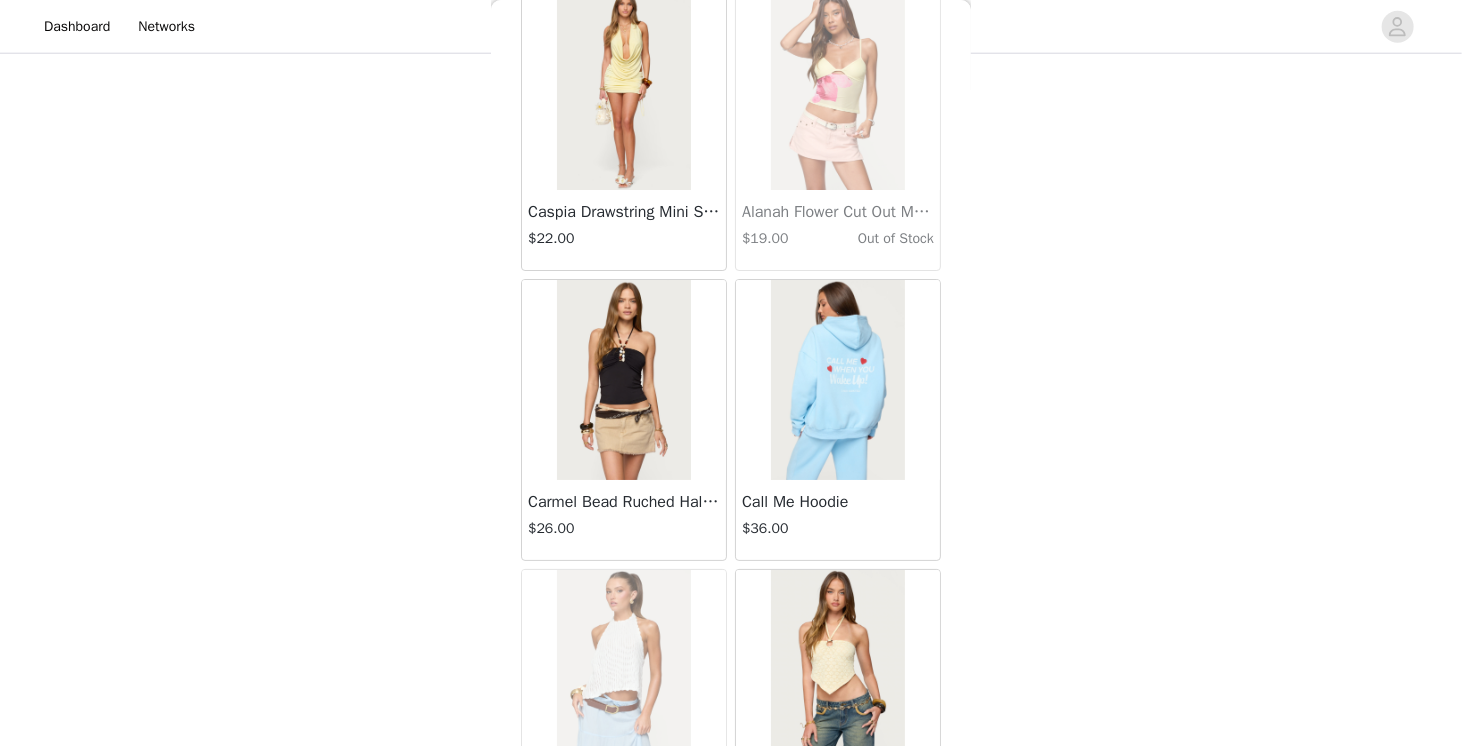 scroll, scrollTop: 44285, scrollLeft: 0, axis: vertical 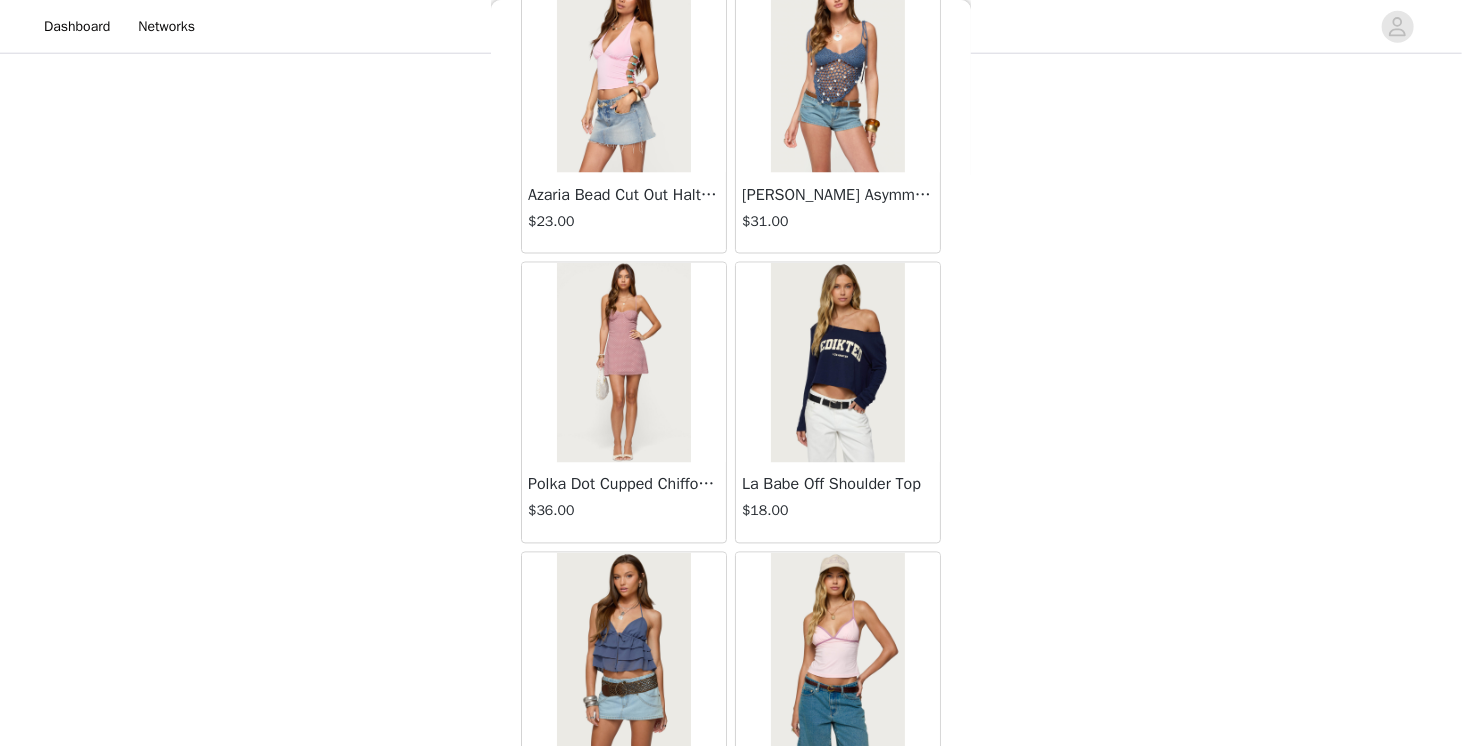 click at bounding box center [837, 363] 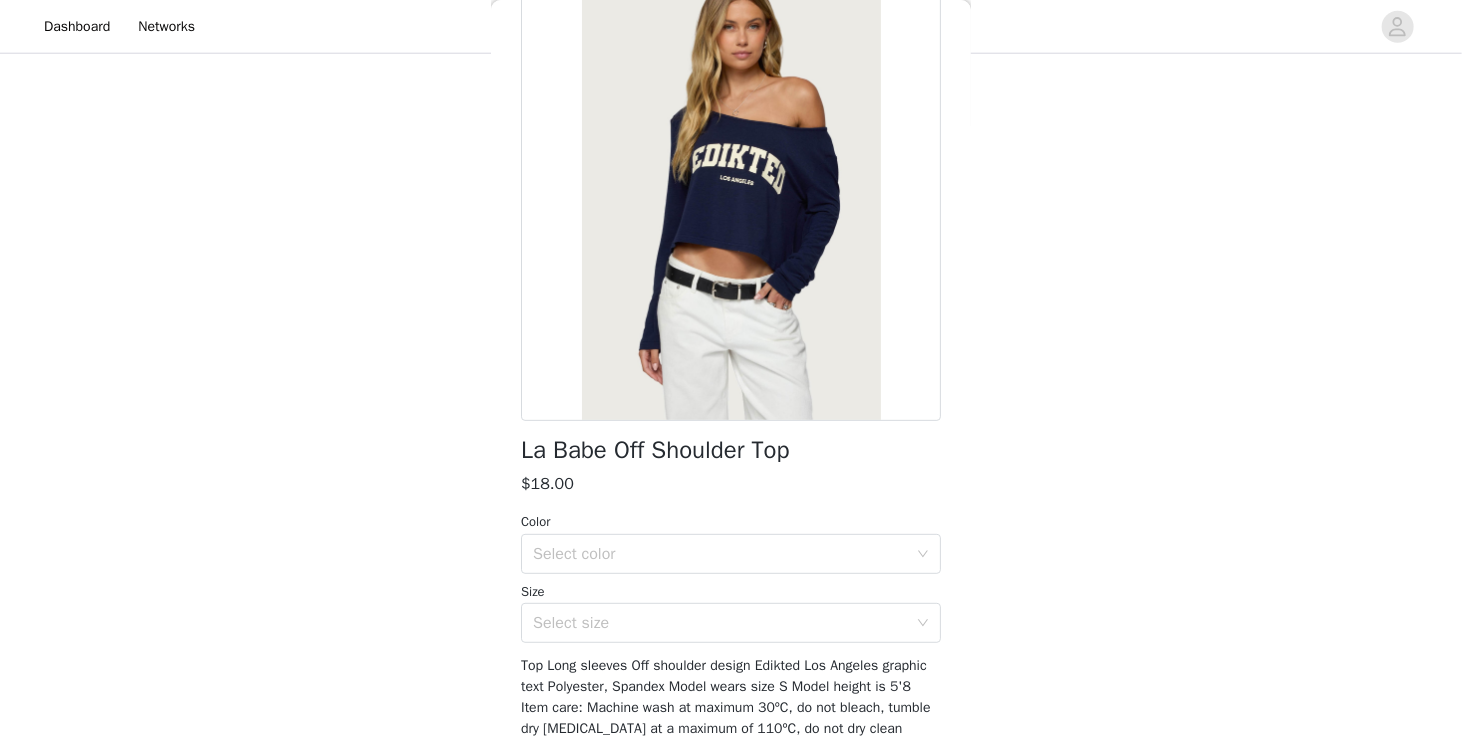 scroll, scrollTop: 0, scrollLeft: 0, axis: both 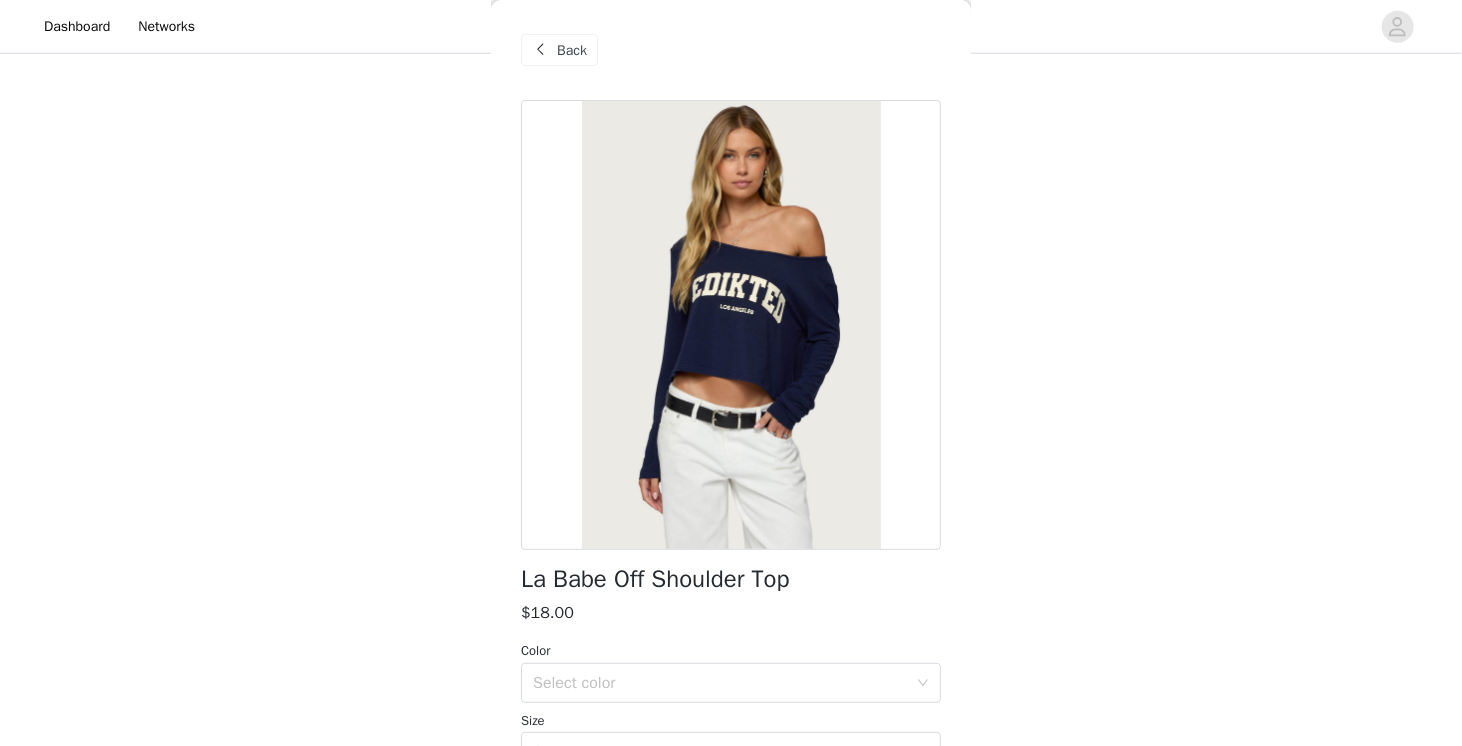 click on "Back" at bounding box center [559, 50] 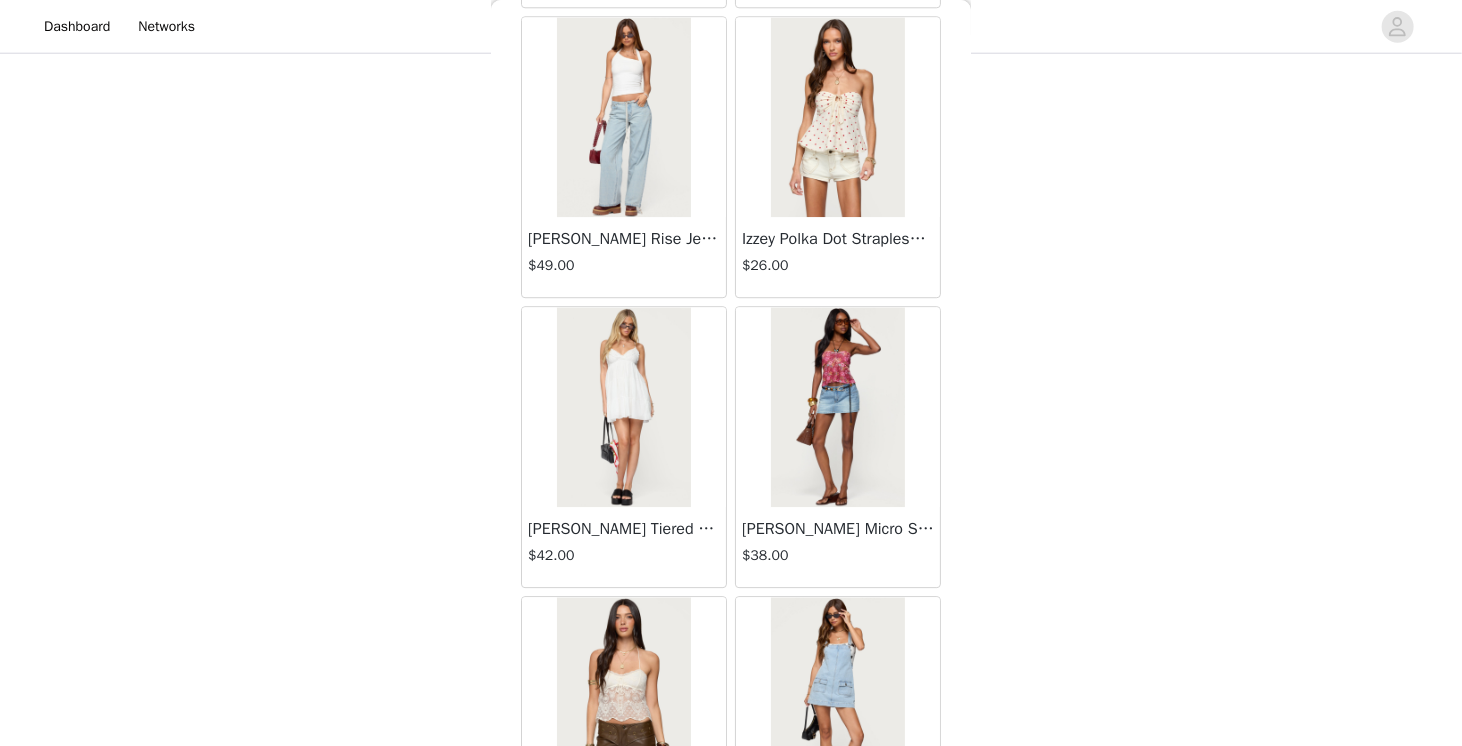 scroll, scrollTop: 64838, scrollLeft: 0, axis: vertical 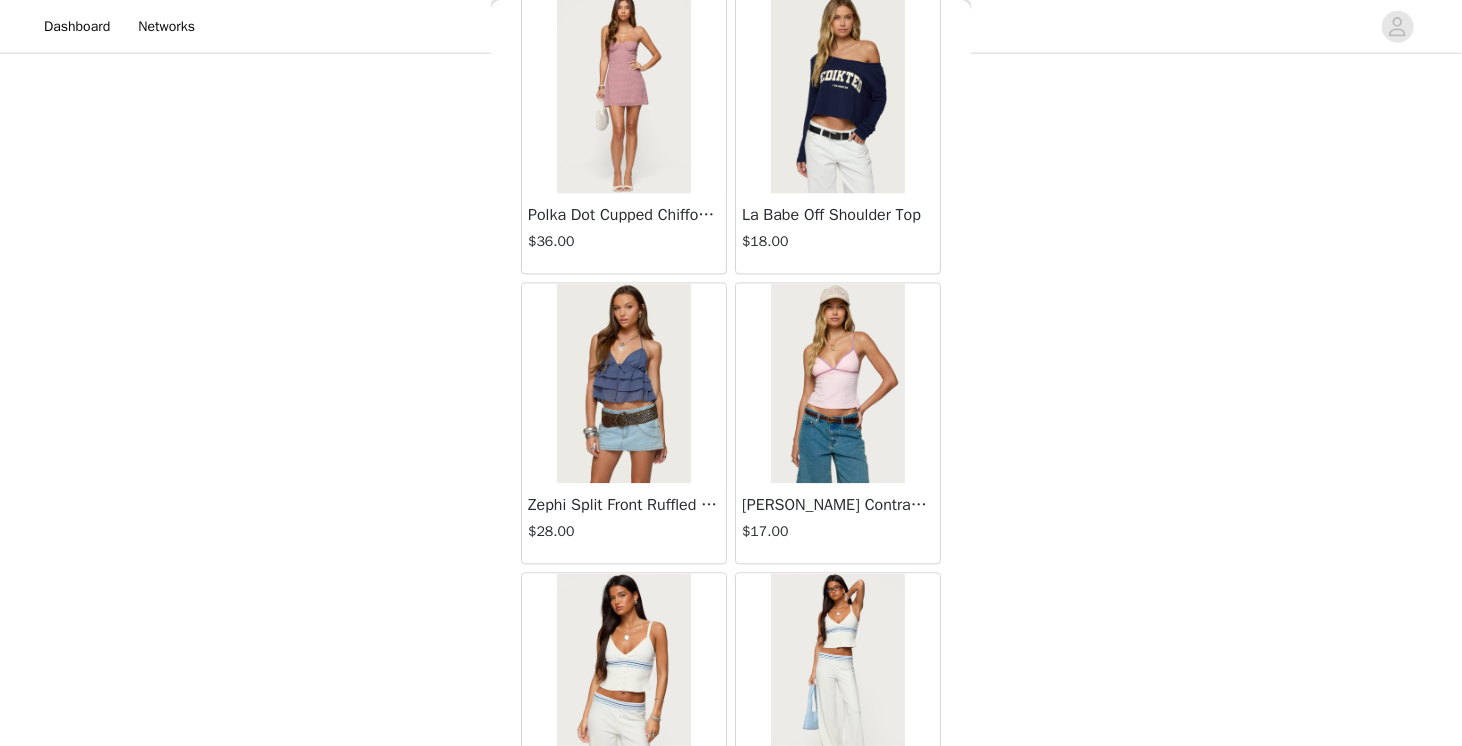 click at bounding box center (837, 383) 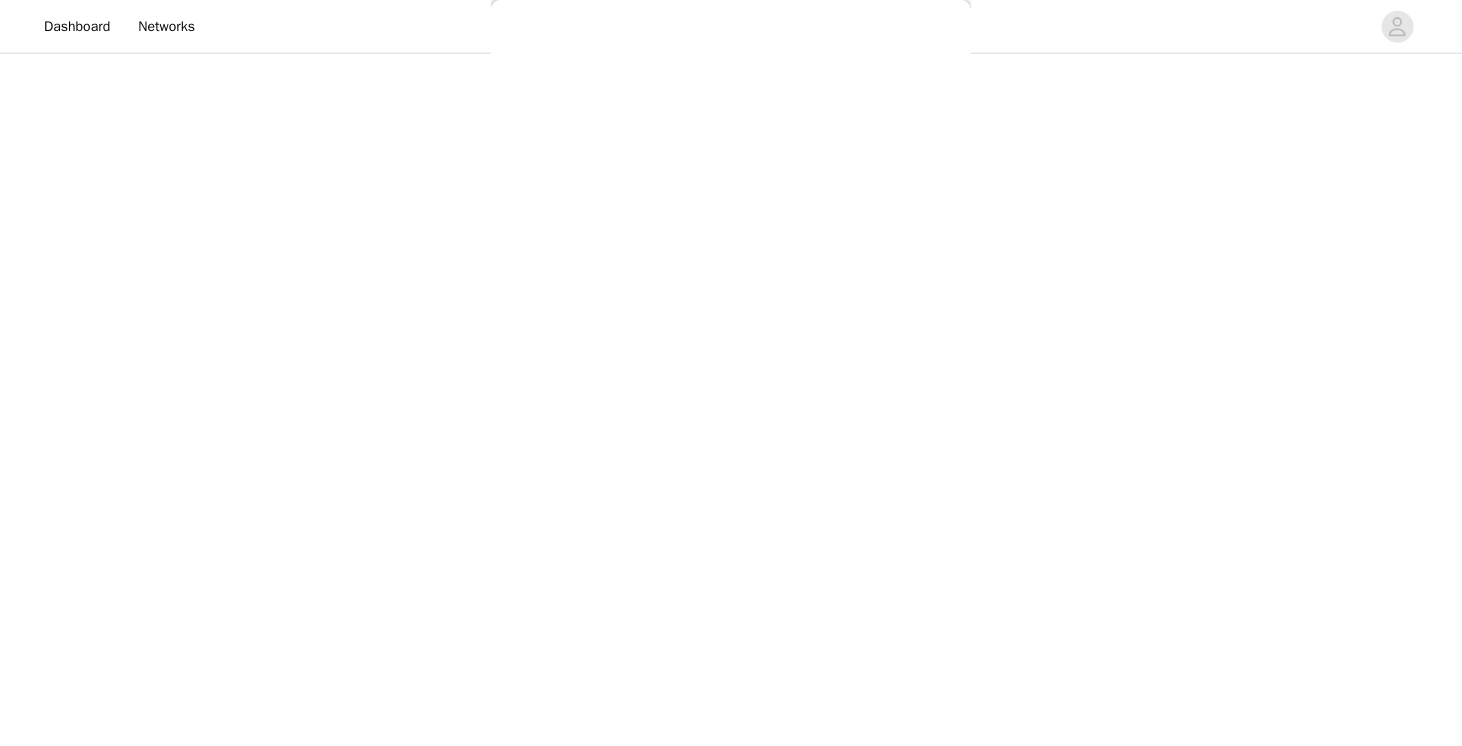 scroll, scrollTop: 227, scrollLeft: 0, axis: vertical 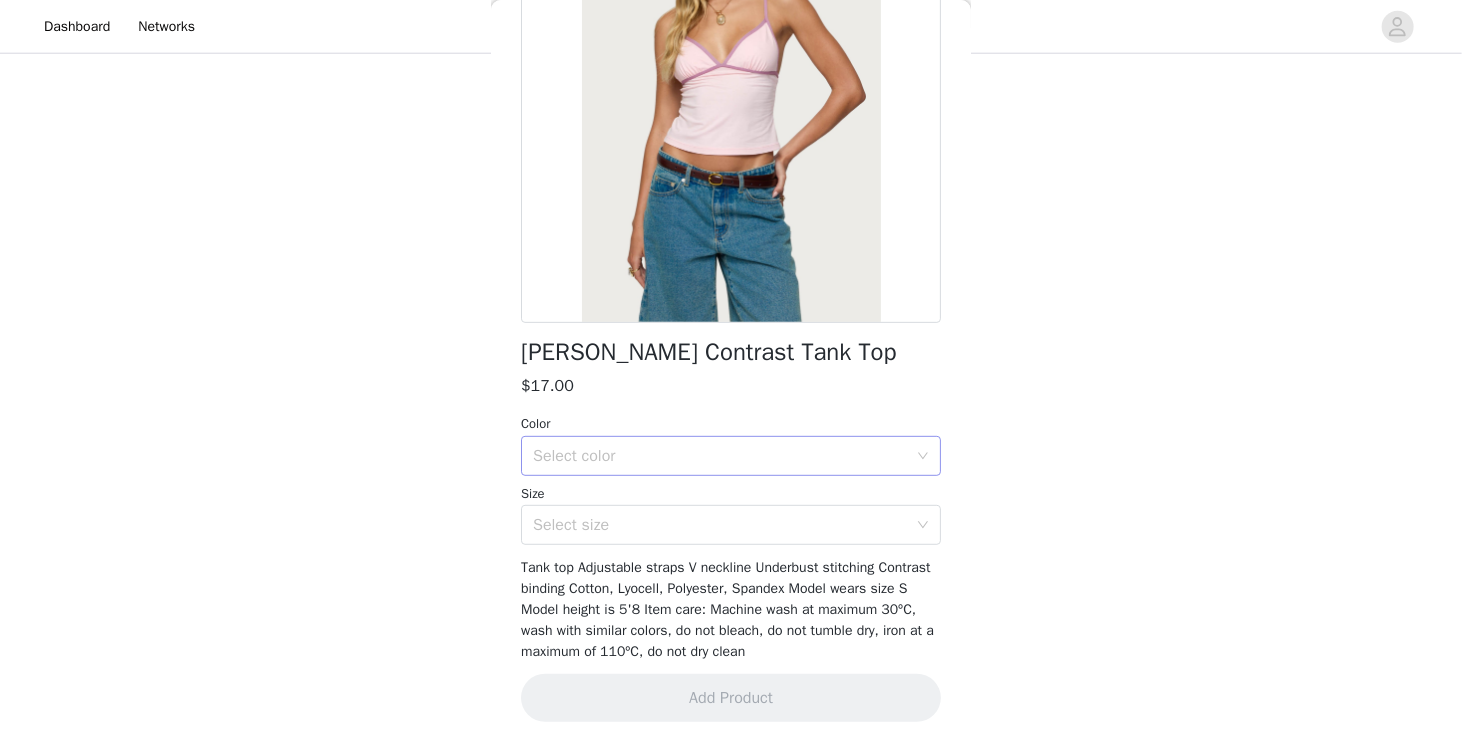 click on "Select color" at bounding box center [724, 456] 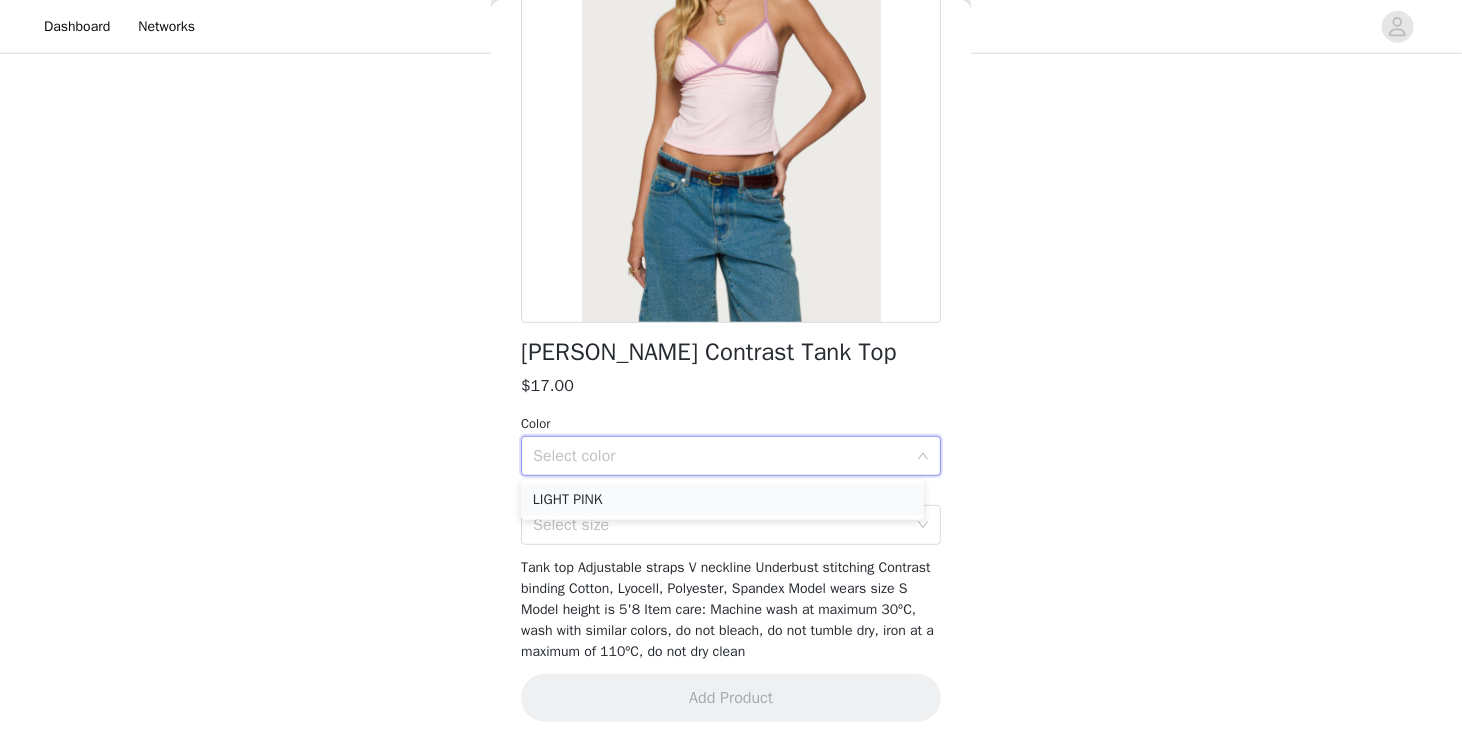 click on "LIGHT PINK" at bounding box center (722, 500) 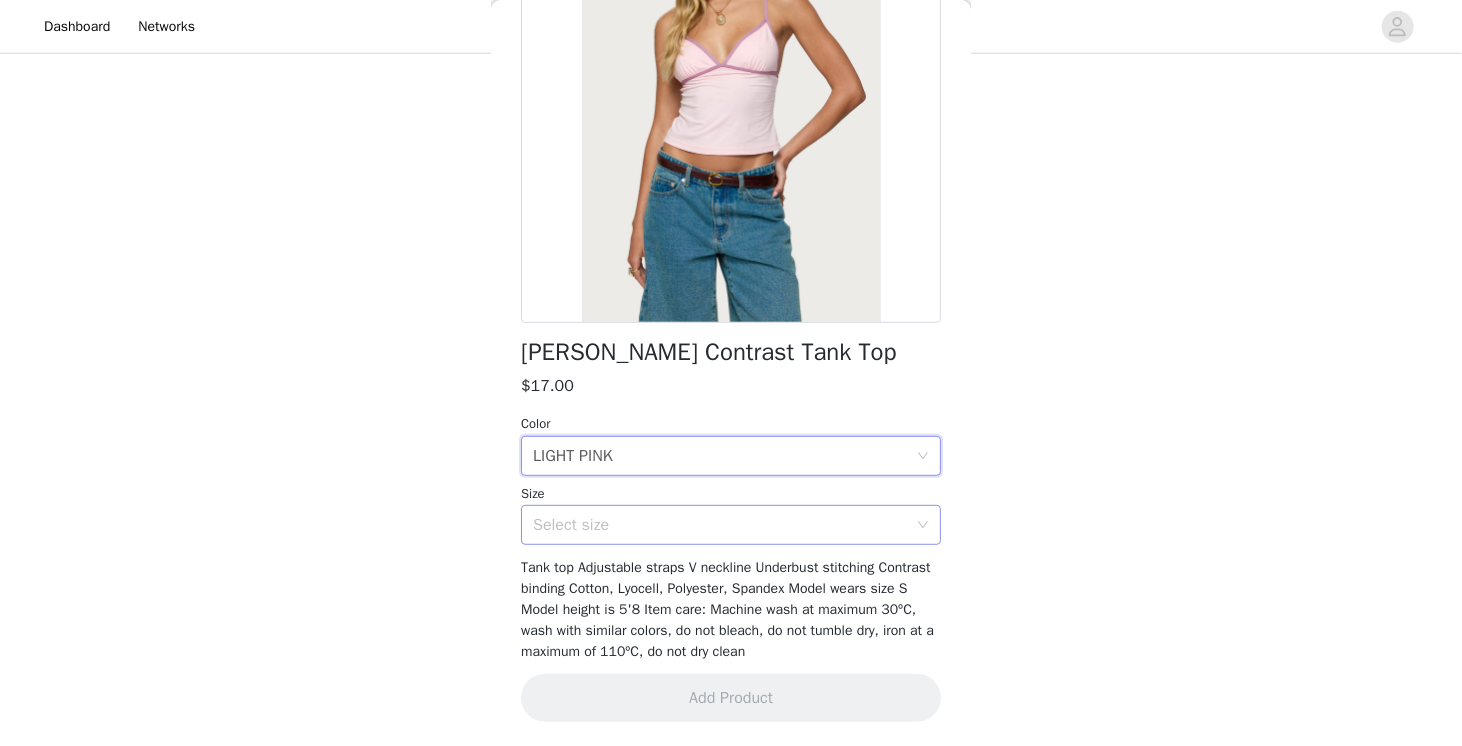 click on "Select size" at bounding box center [720, 525] 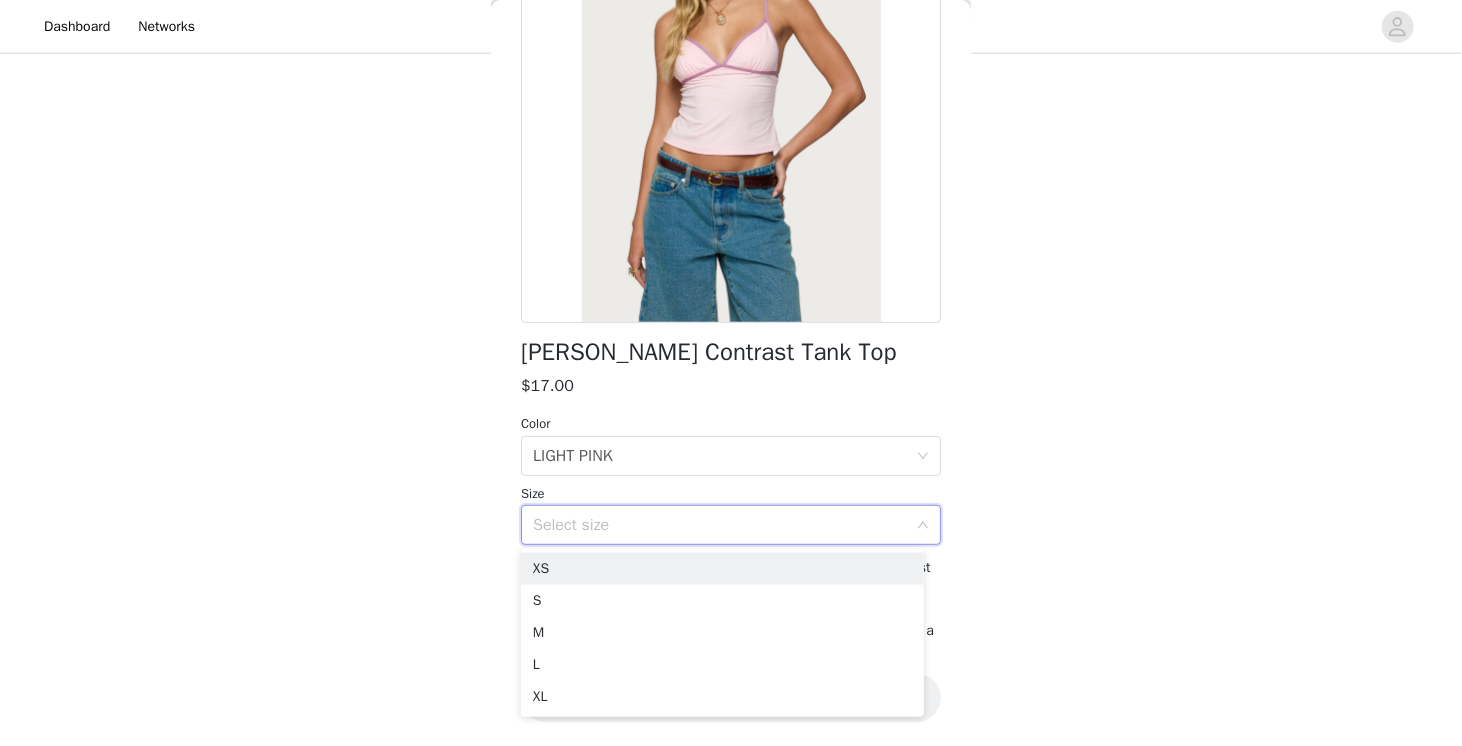 click on "Select size" at bounding box center (720, 525) 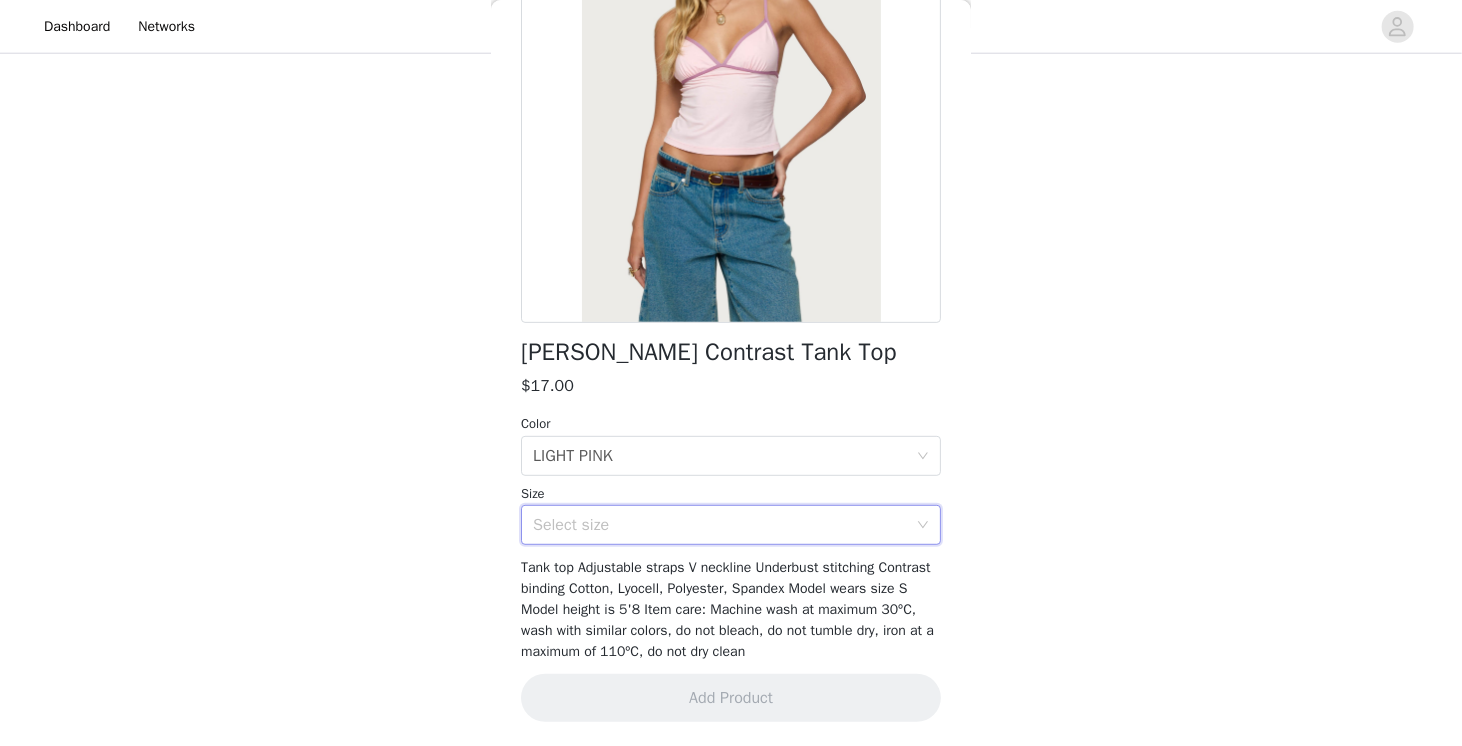 click on "Select size" at bounding box center (720, 525) 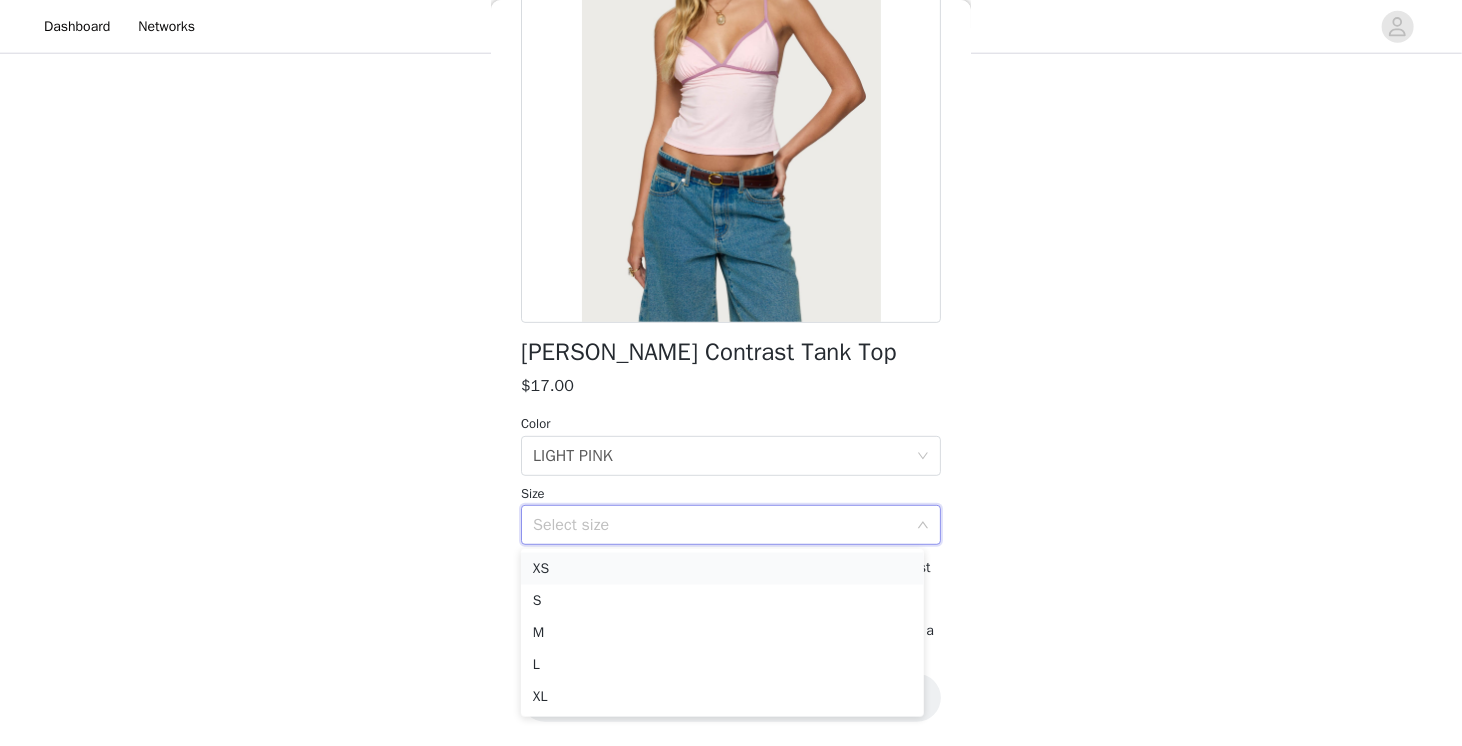 click on "XS" at bounding box center [722, 569] 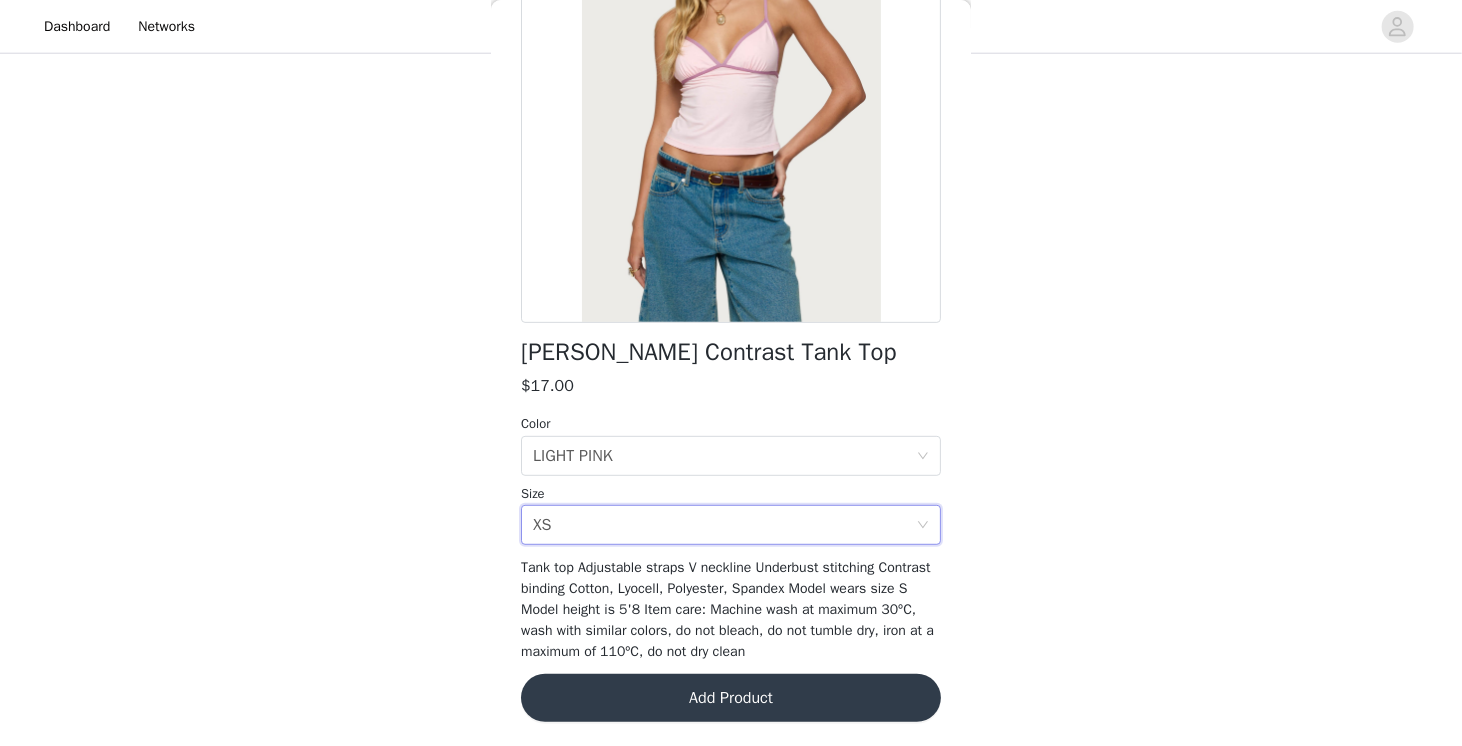 click on "Add Product" at bounding box center (731, 698) 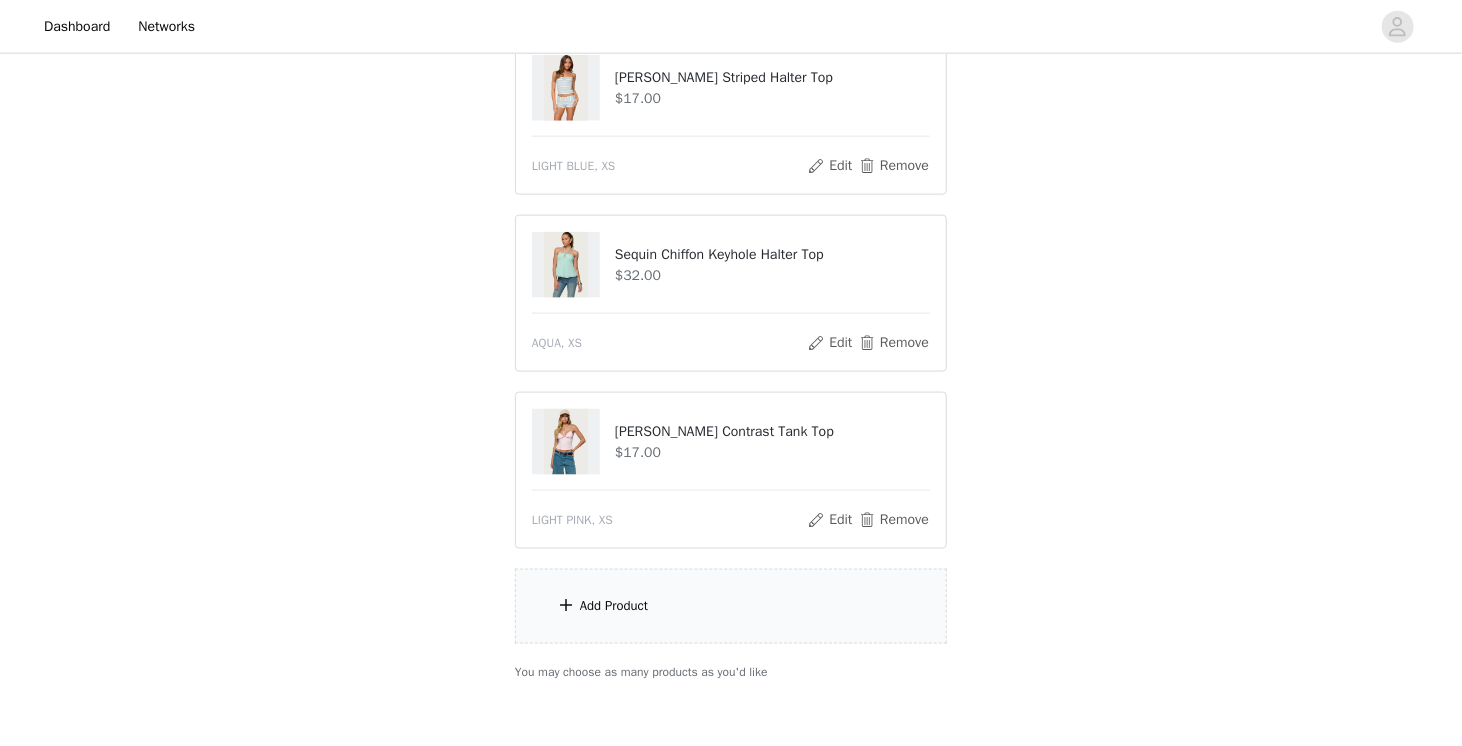 scroll, scrollTop: 1223, scrollLeft: 0, axis: vertical 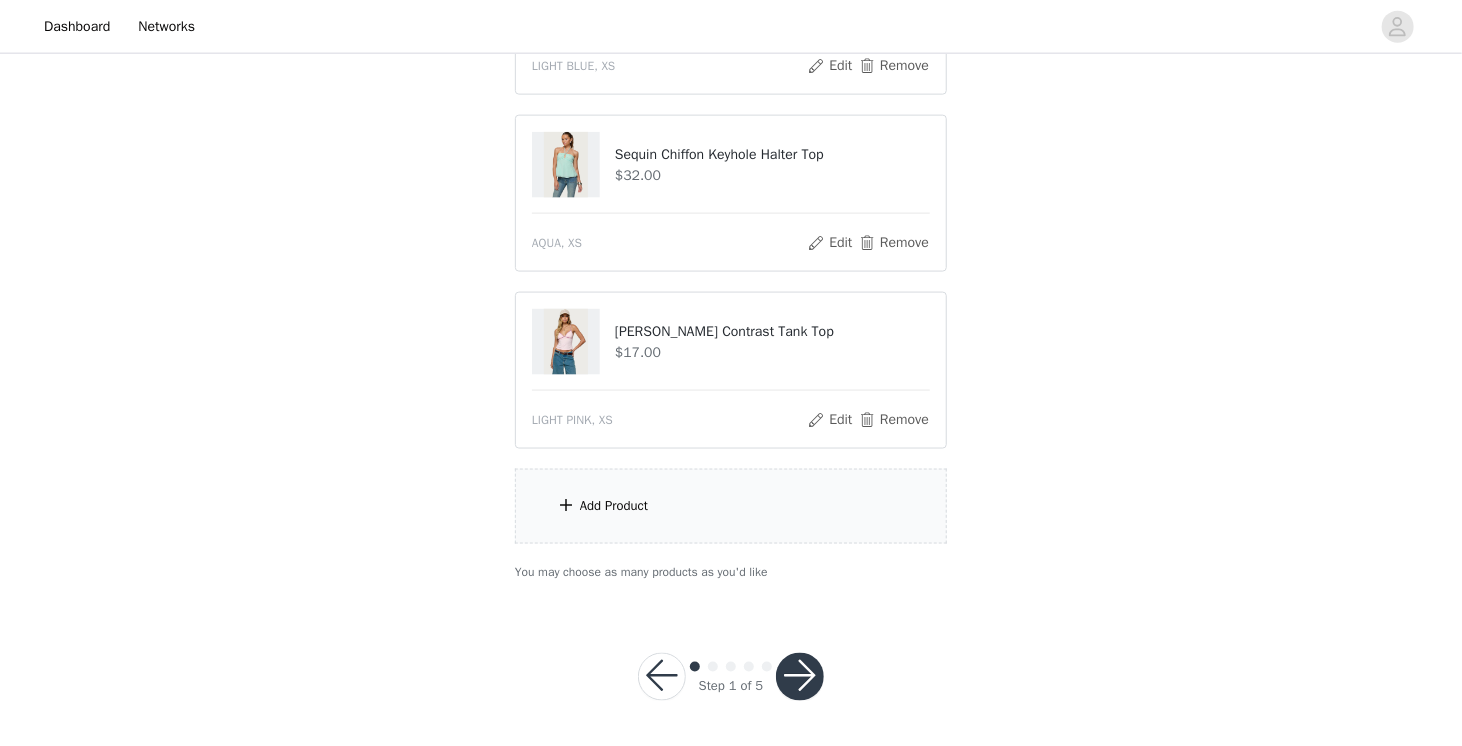 click at bounding box center [800, 677] 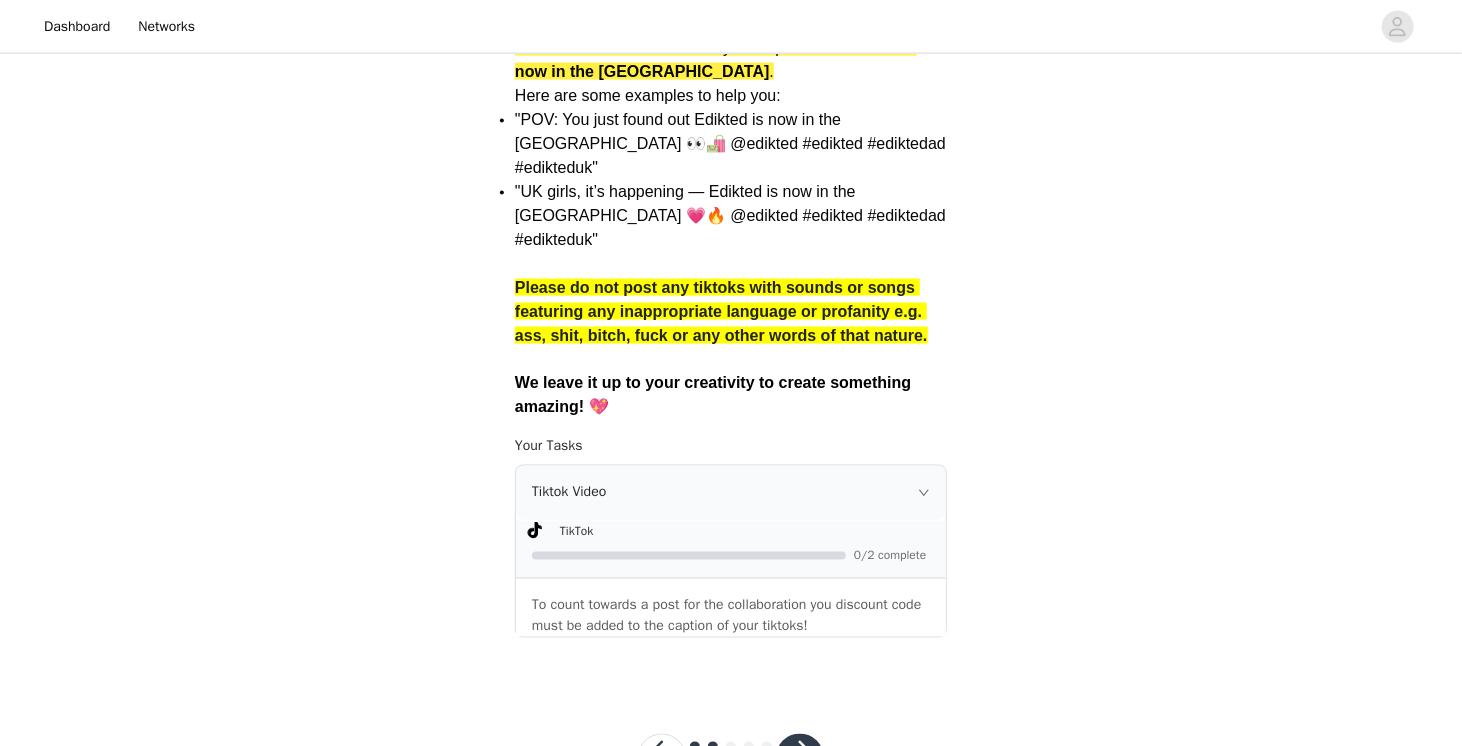 scroll, scrollTop: 1455, scrollLeft: 0, axis: vertical 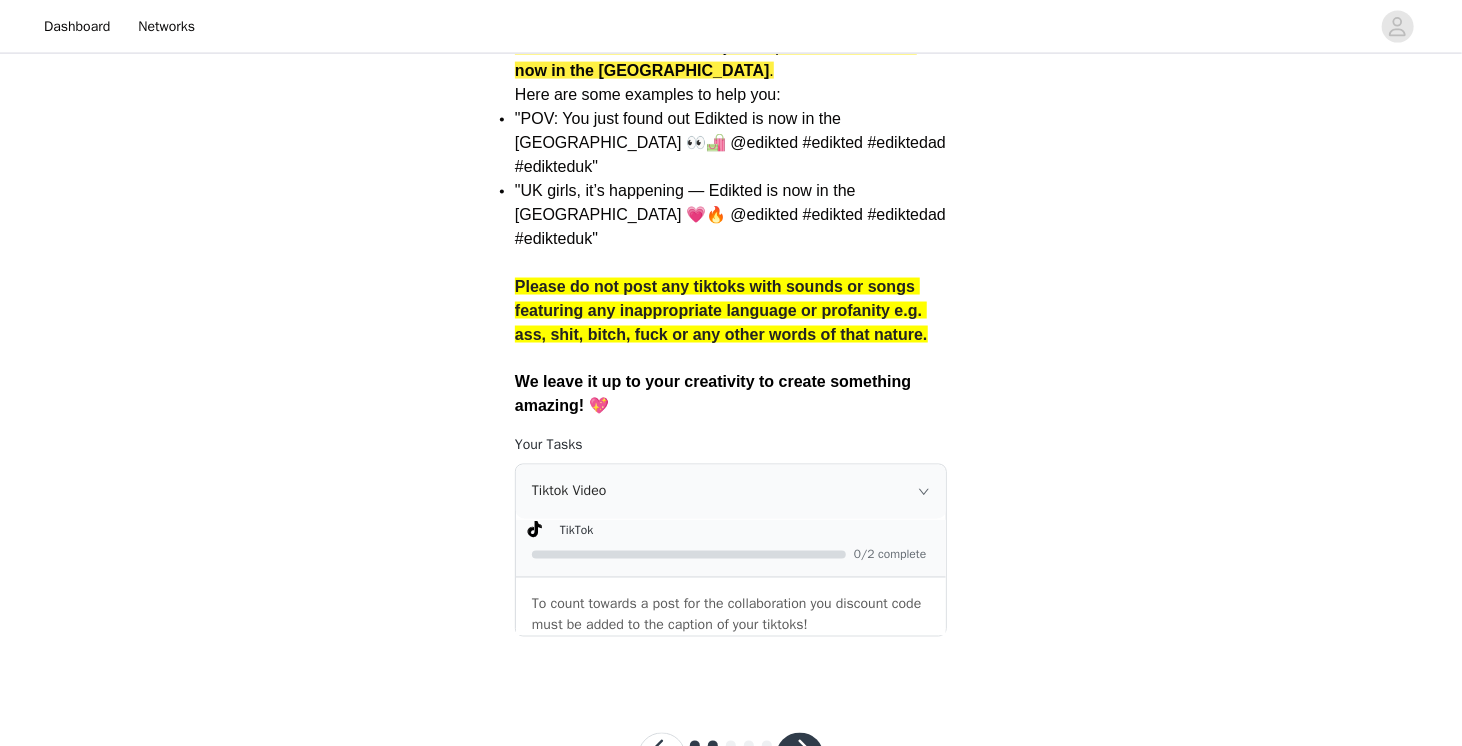 click 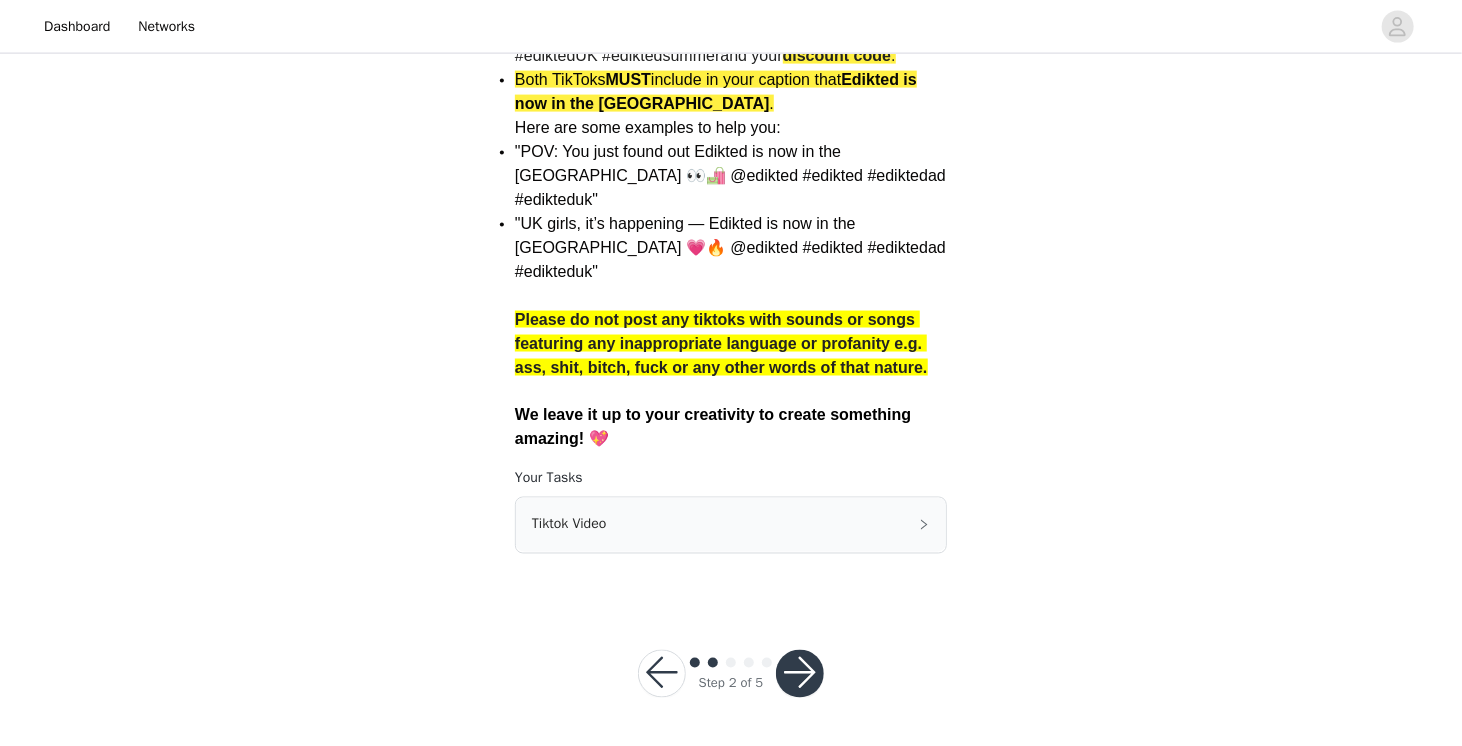 scroll, scrollTop: 1372, scrollLeft: 0, axis: vertical 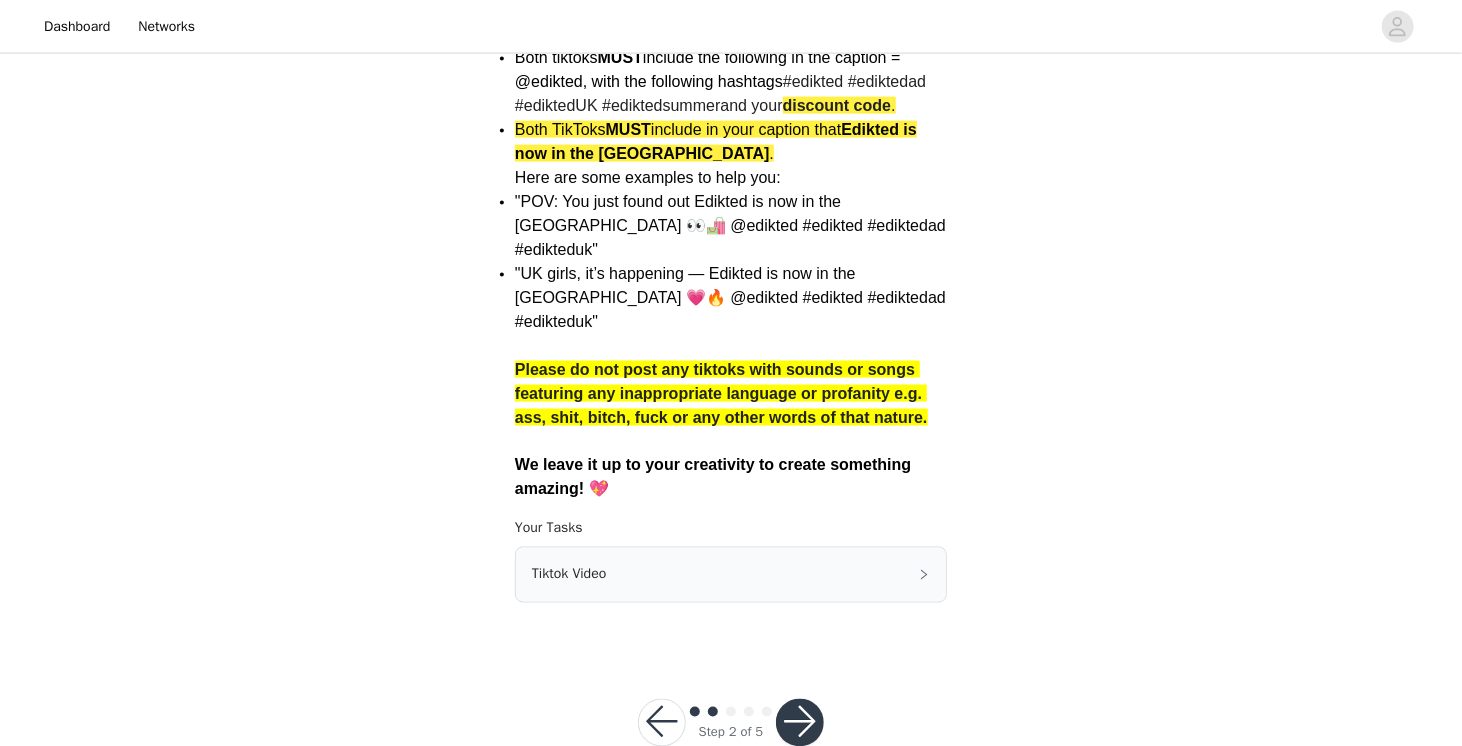 click at bounding box center (800, 723) 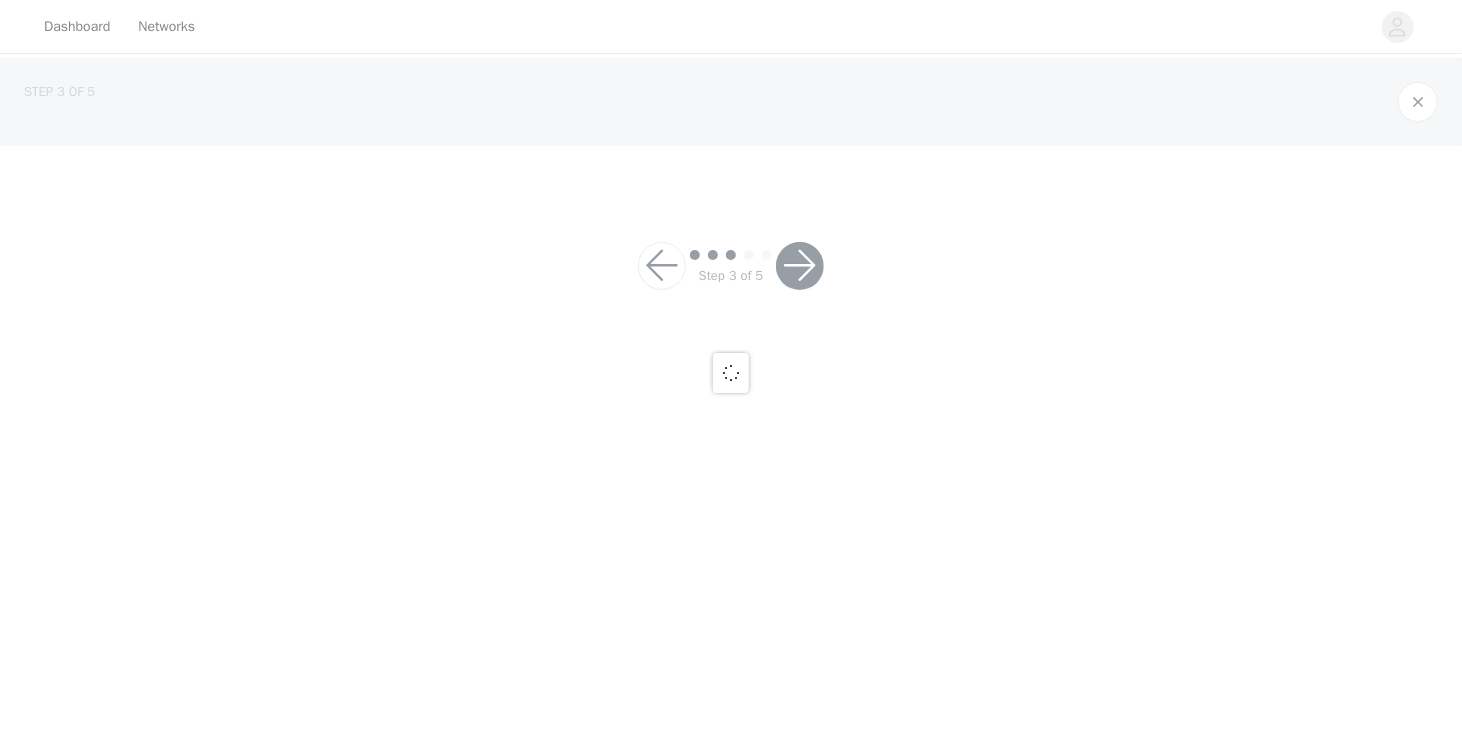 scroll, scrollTop: 0, scrollLeft: 0, axis: both 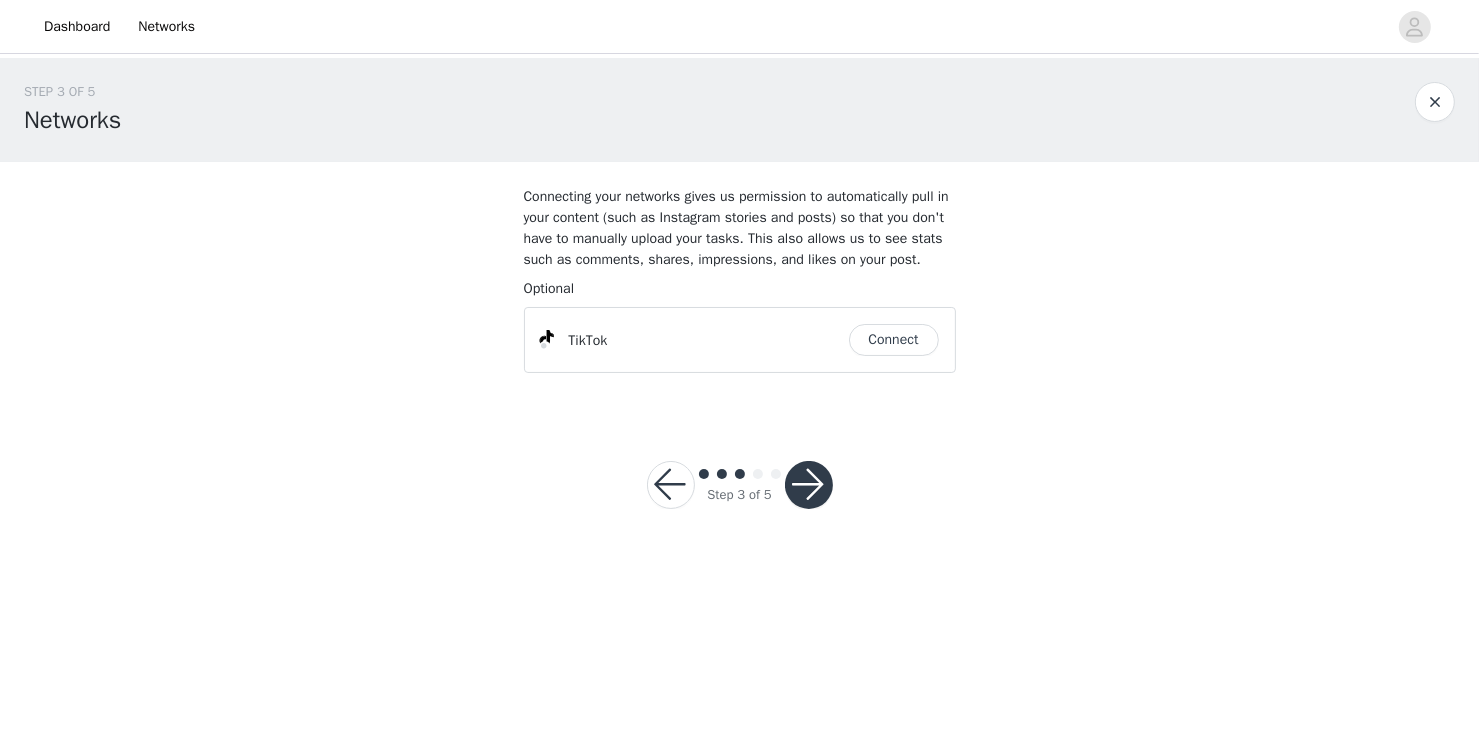 click on "Connect" at bounding box center (894, 340) 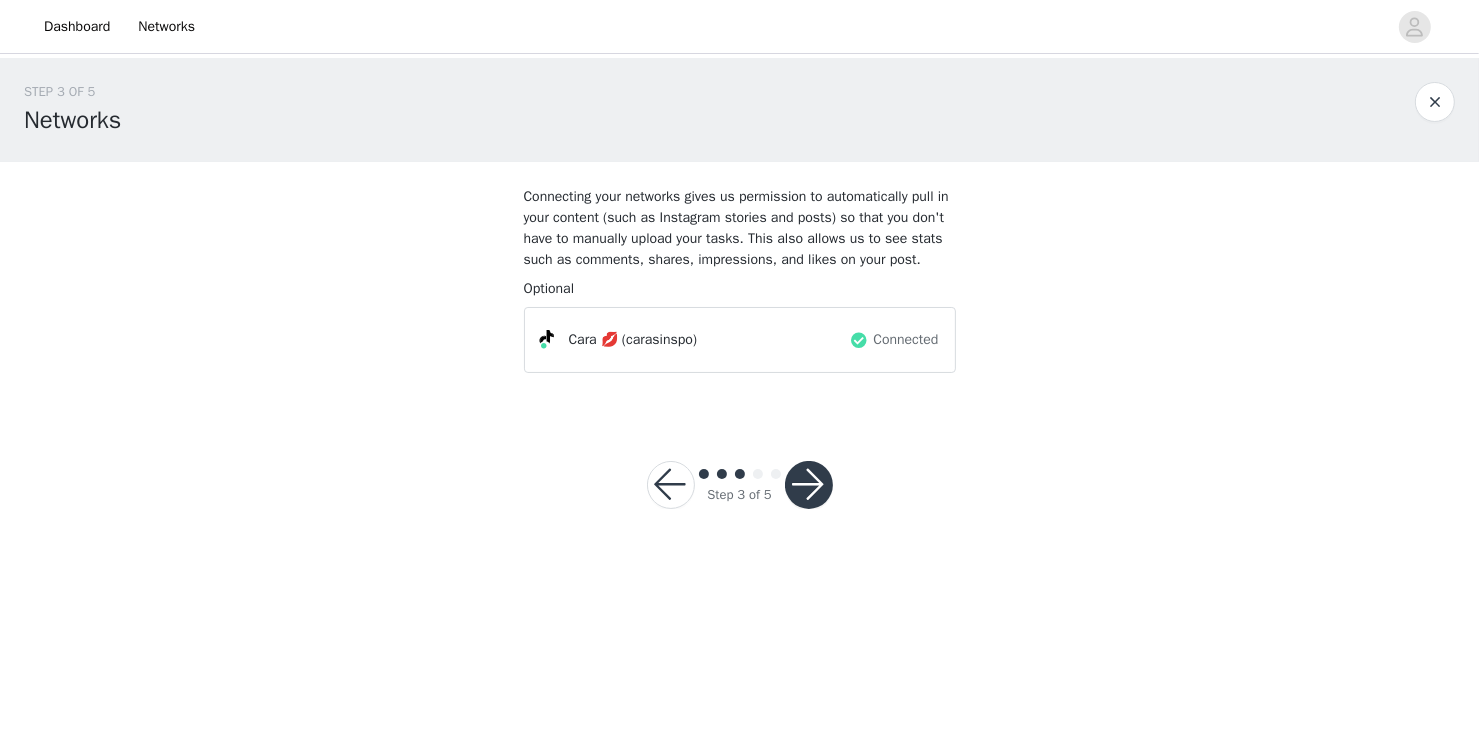 click at bounding box center (809, 485) 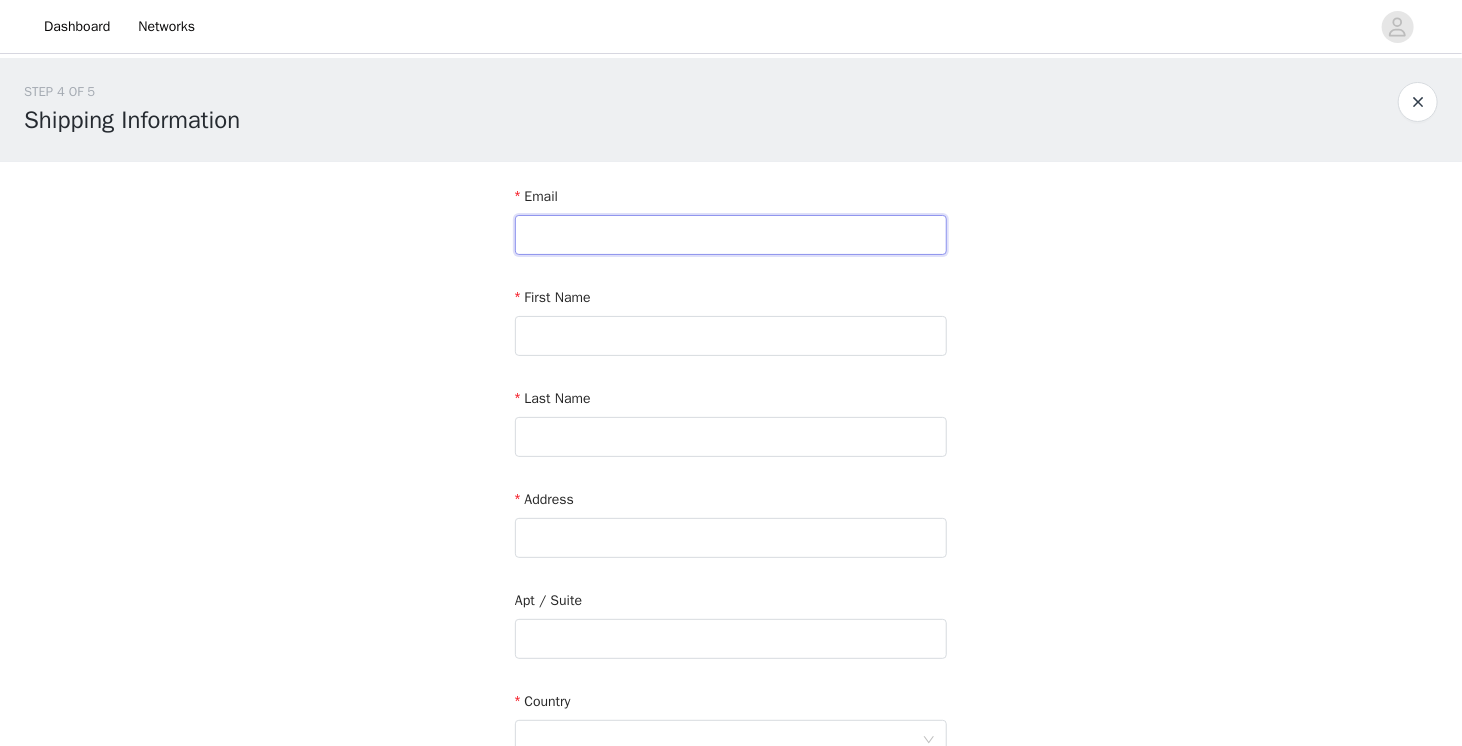 click at bounding box center [731, 235] 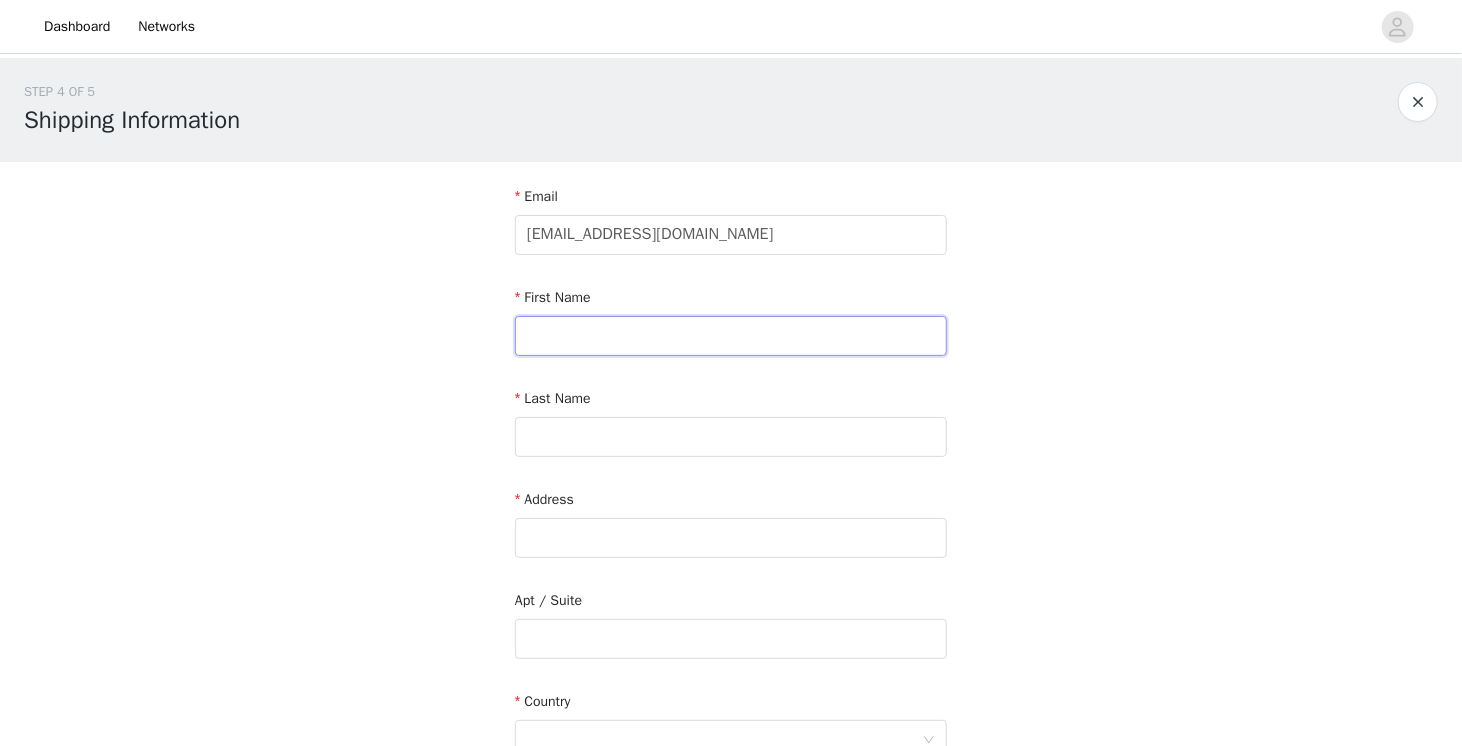 click at bounding box center [731, 336] 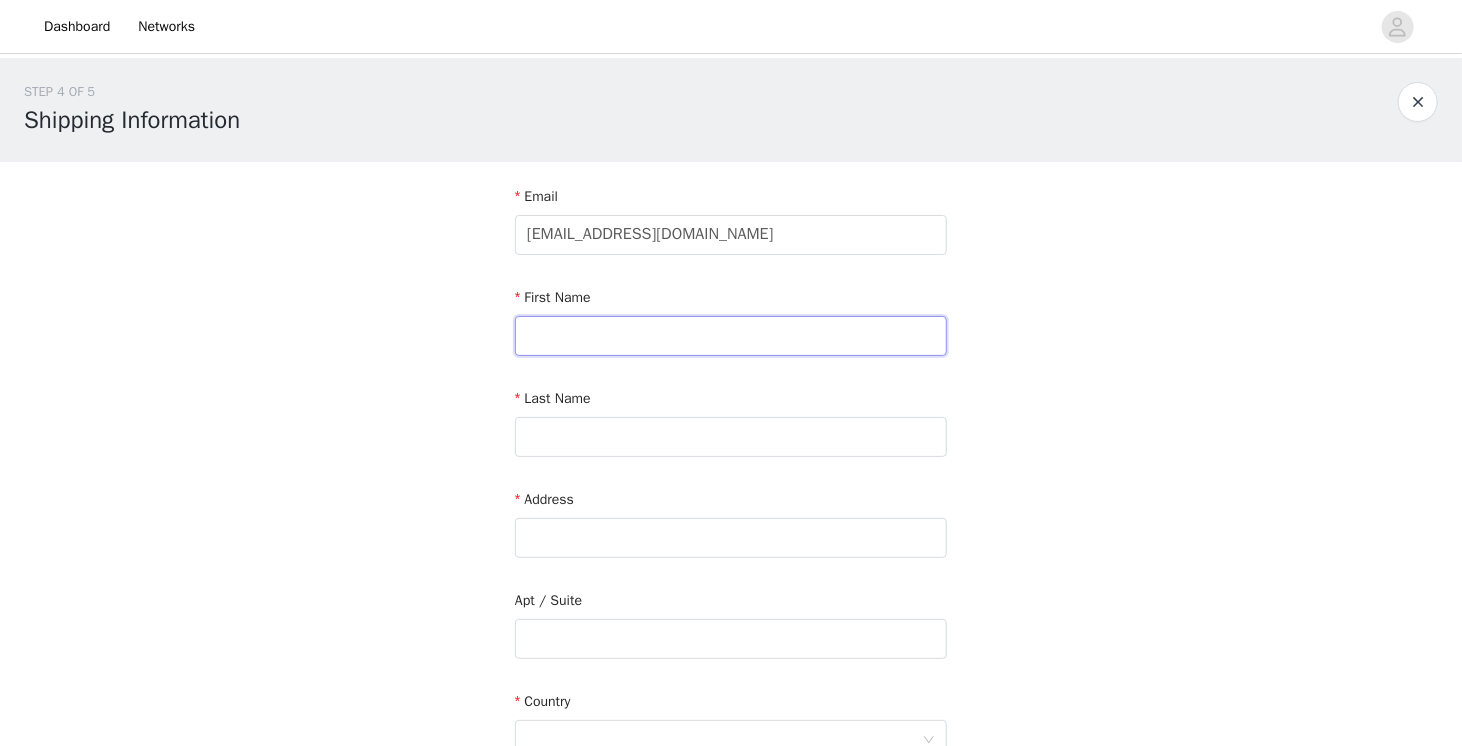 type on "cara" 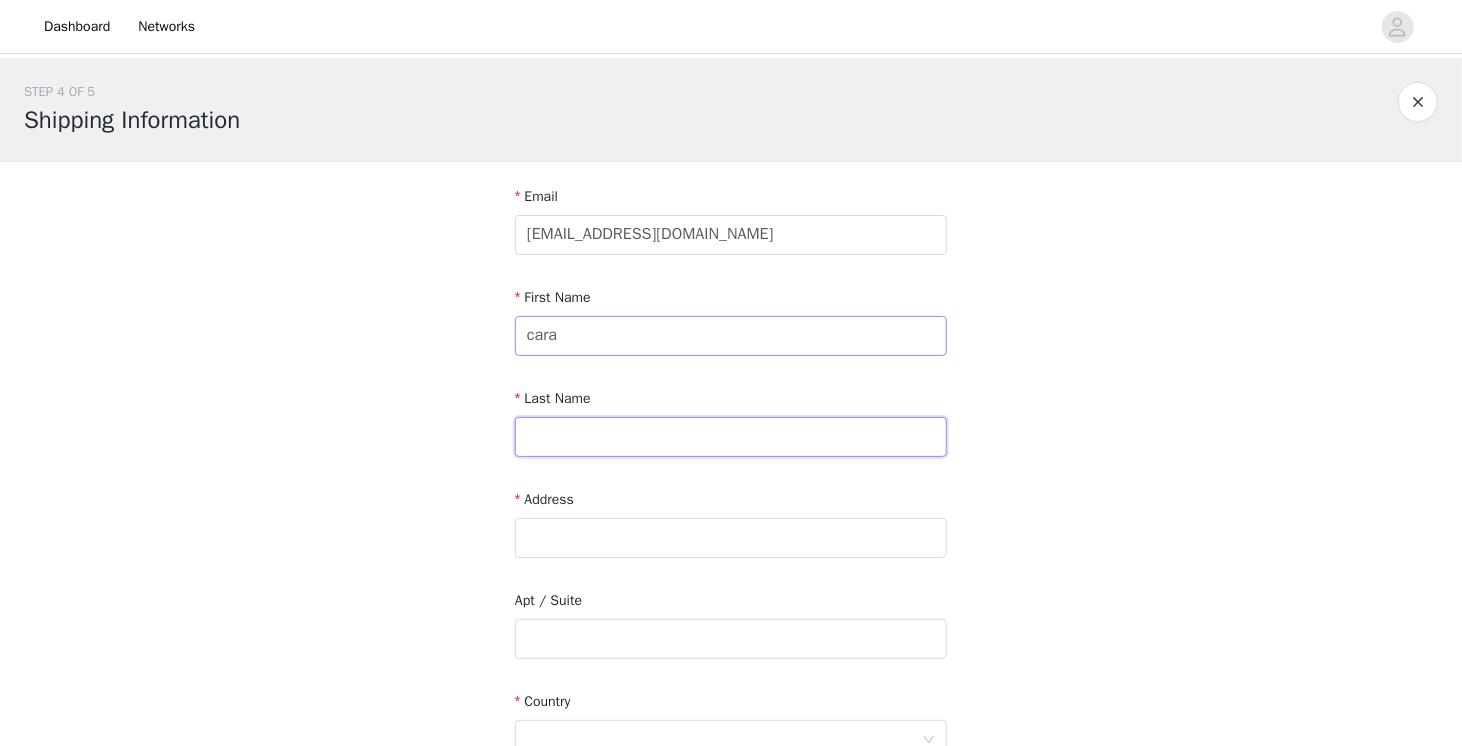 type on "ball" 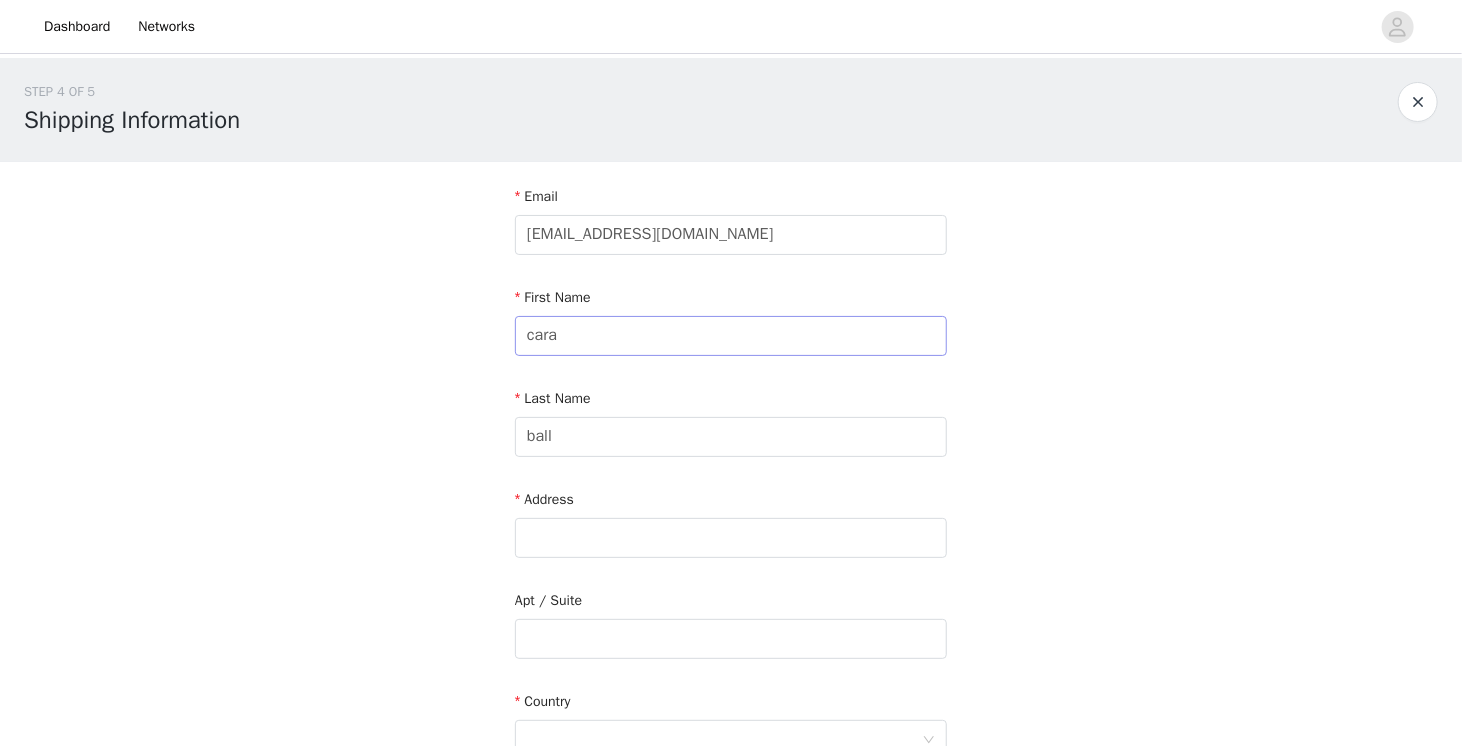 type on "NG7 6AU" 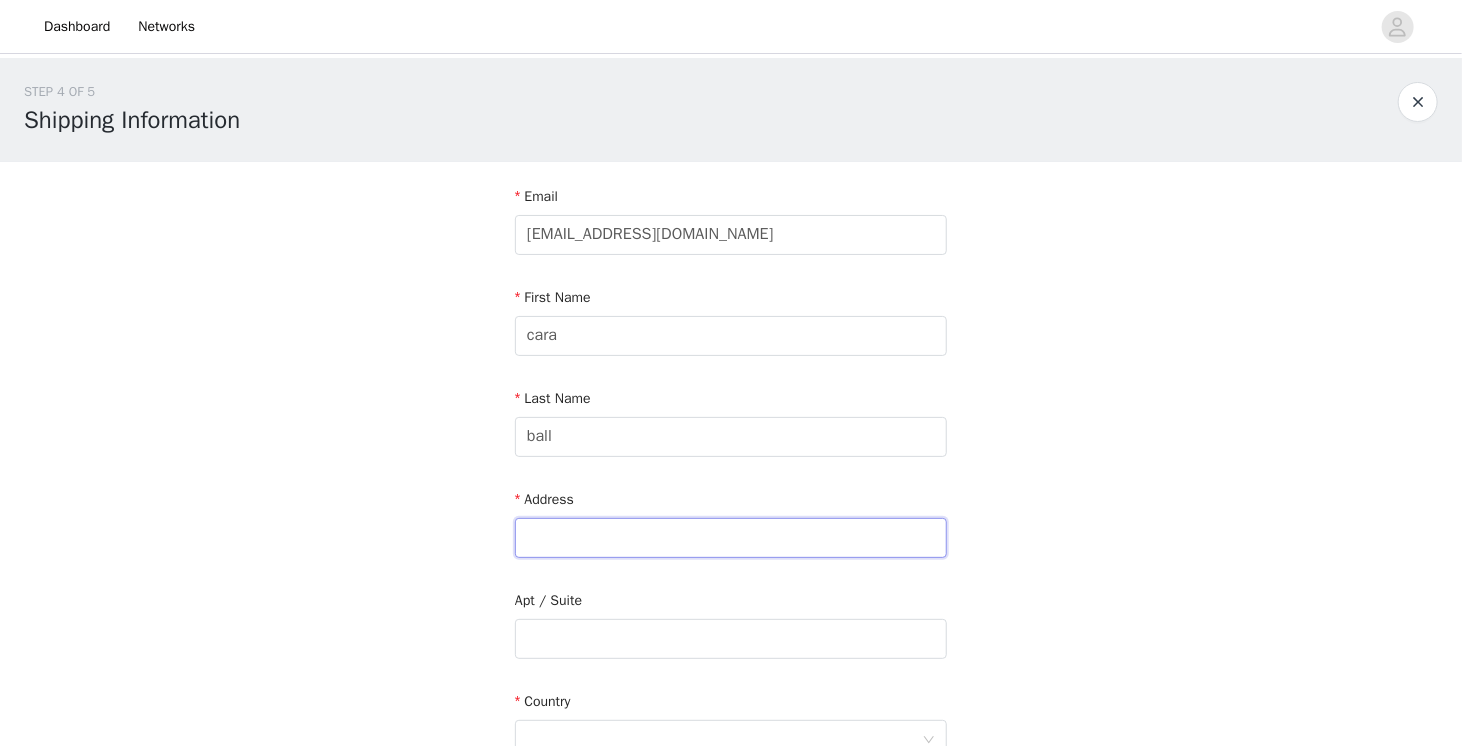 click at bounding box center (731, 538) 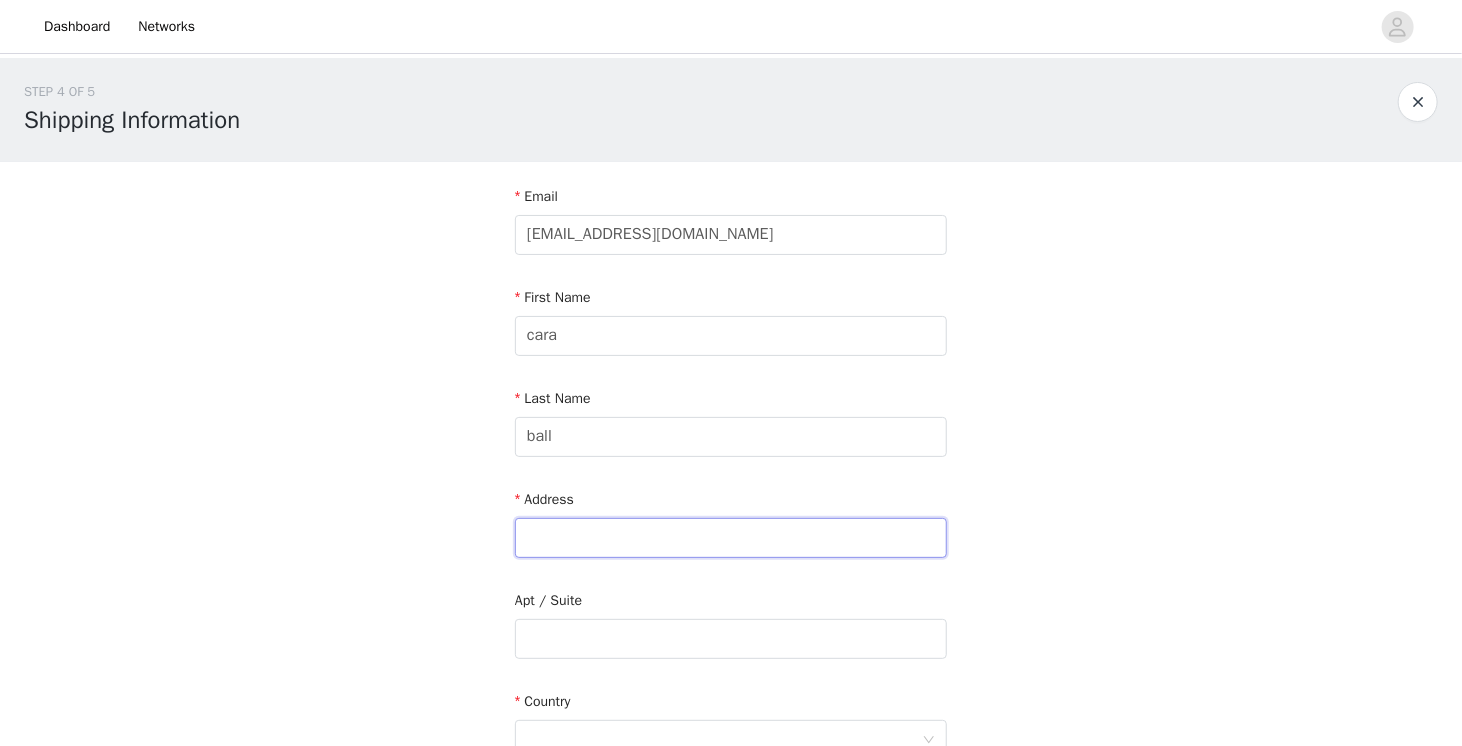 type on "124 Noel Street" 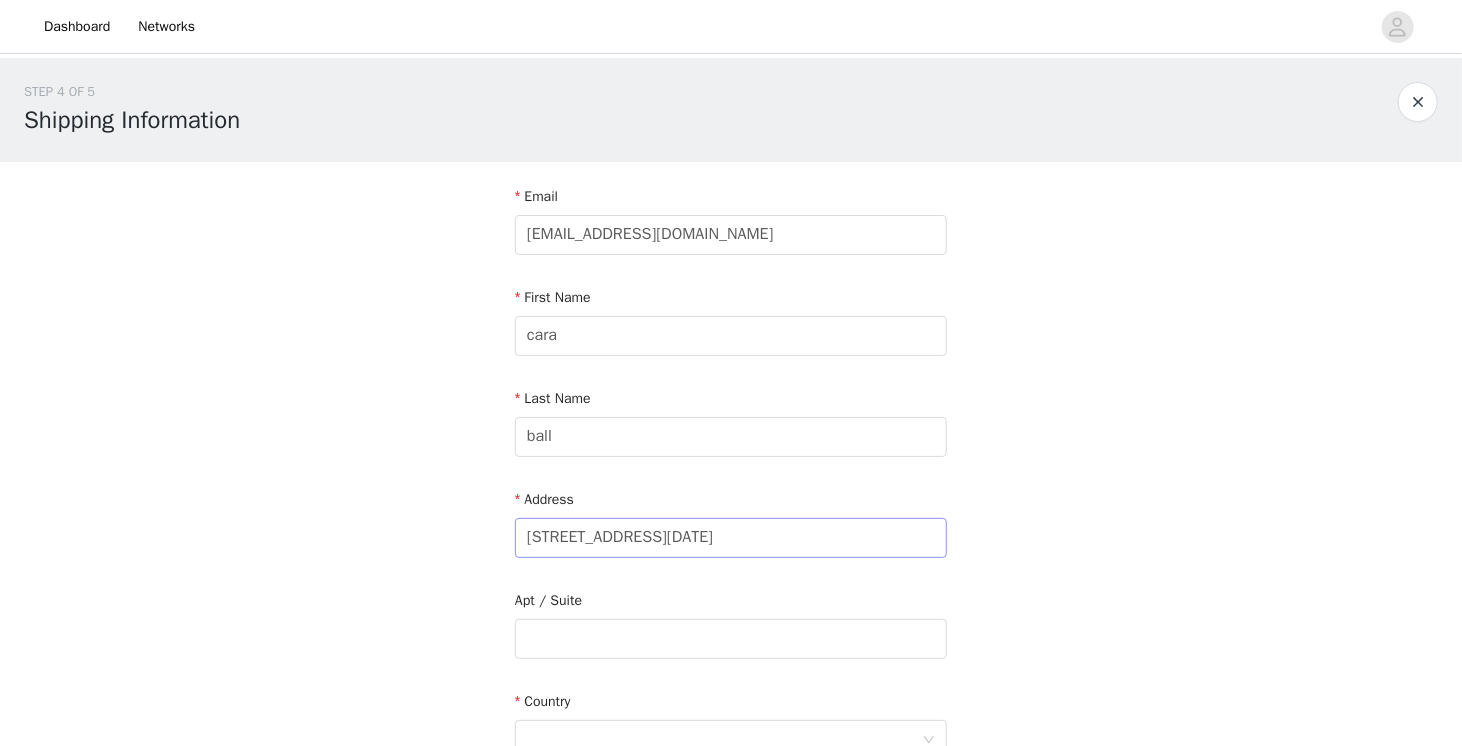 type on "Nottingham" 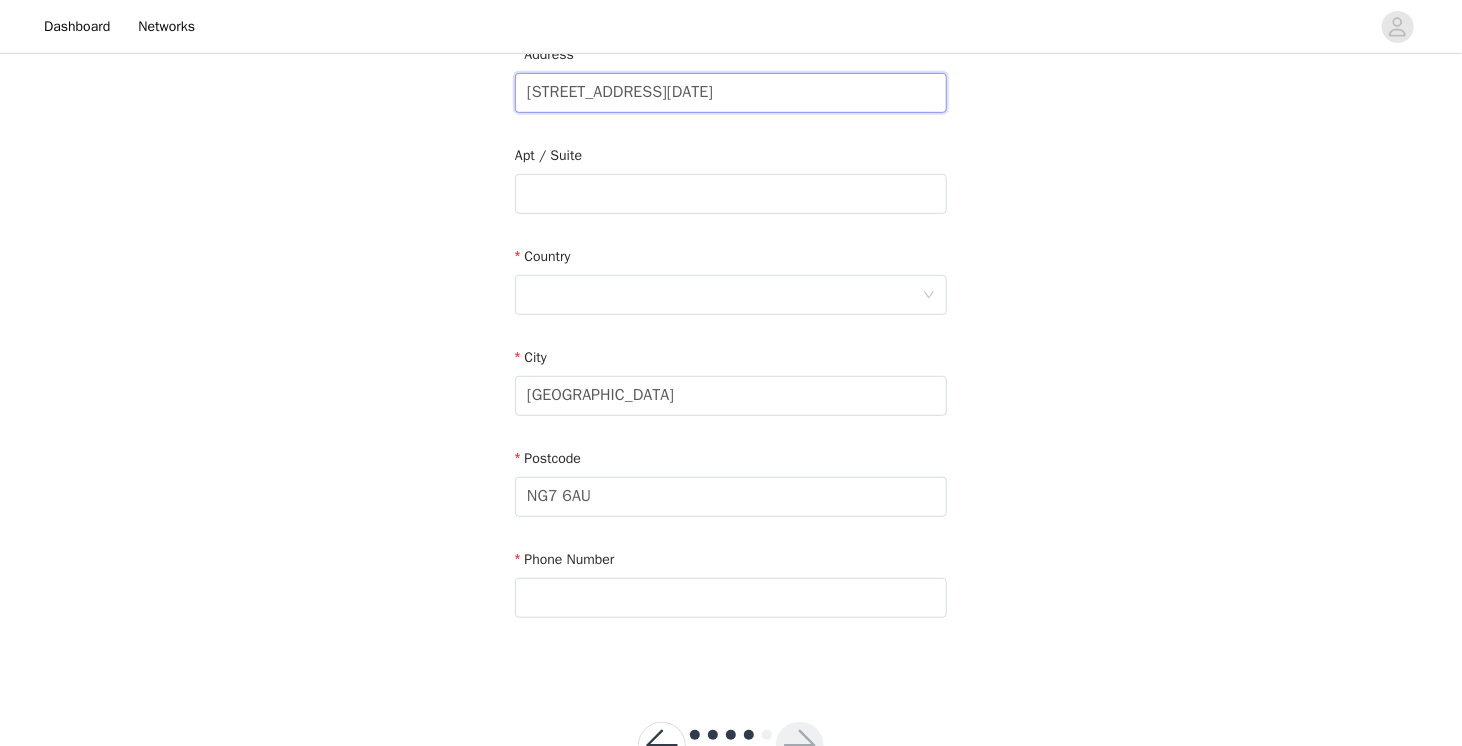 scroll, scrollTop: 446, scrollLeft: 0, axis: vertical 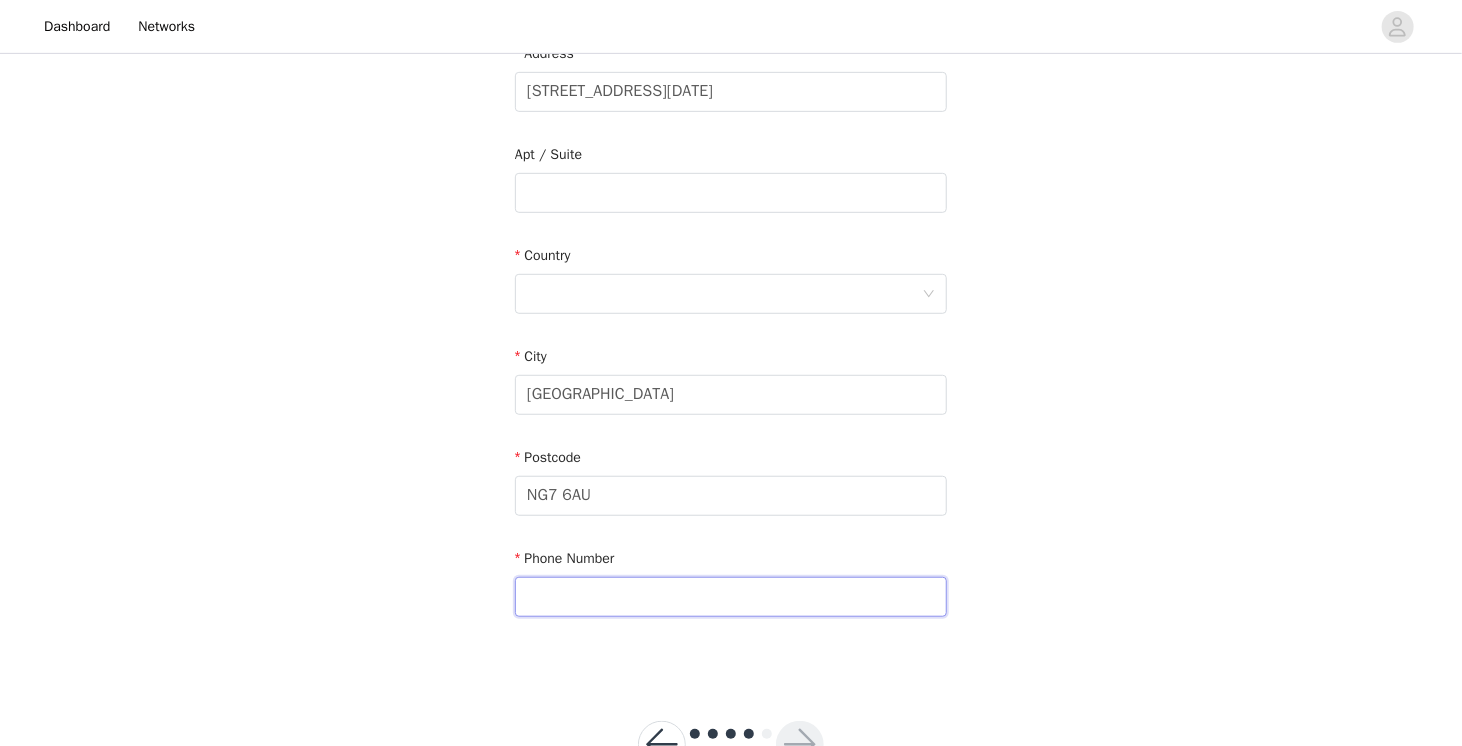 click at bounding box center (731, 597) 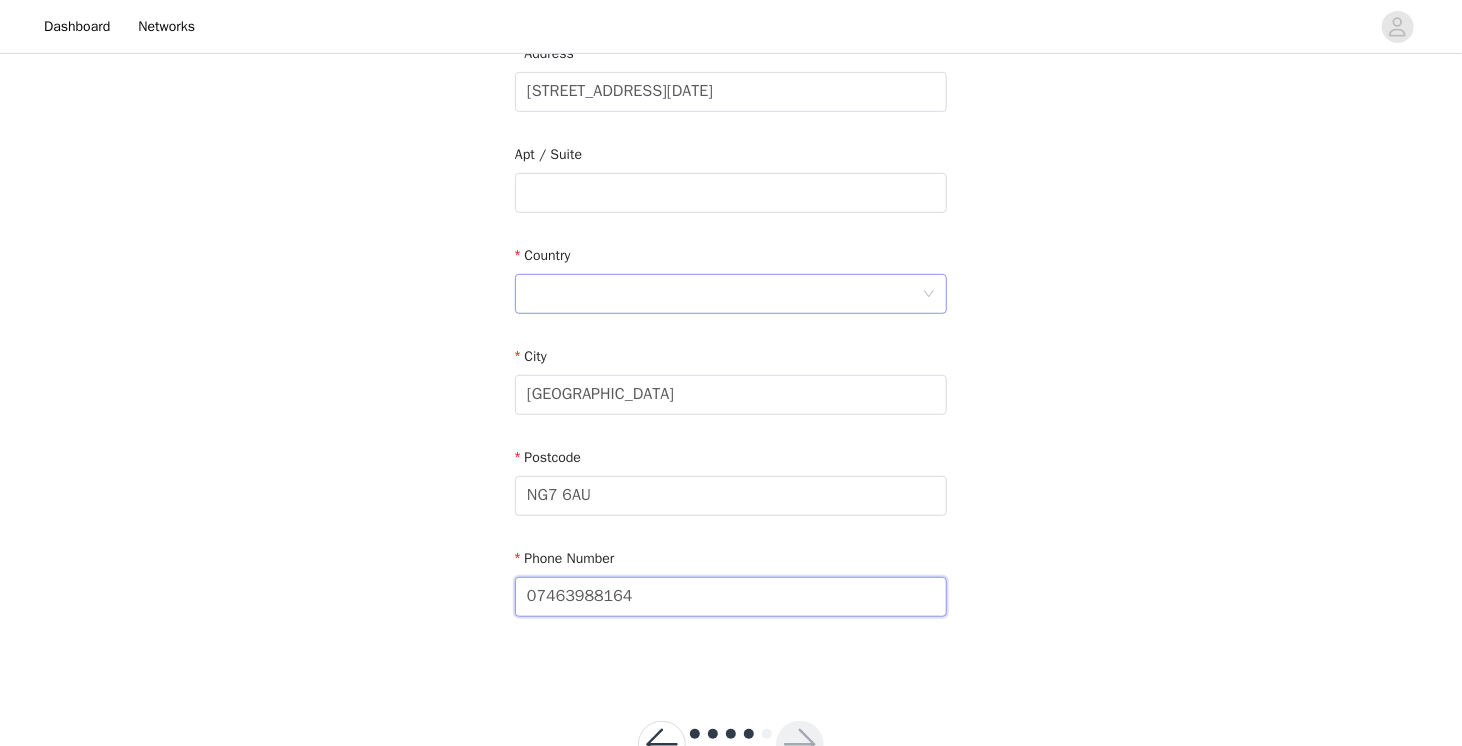 type on "07463988164" 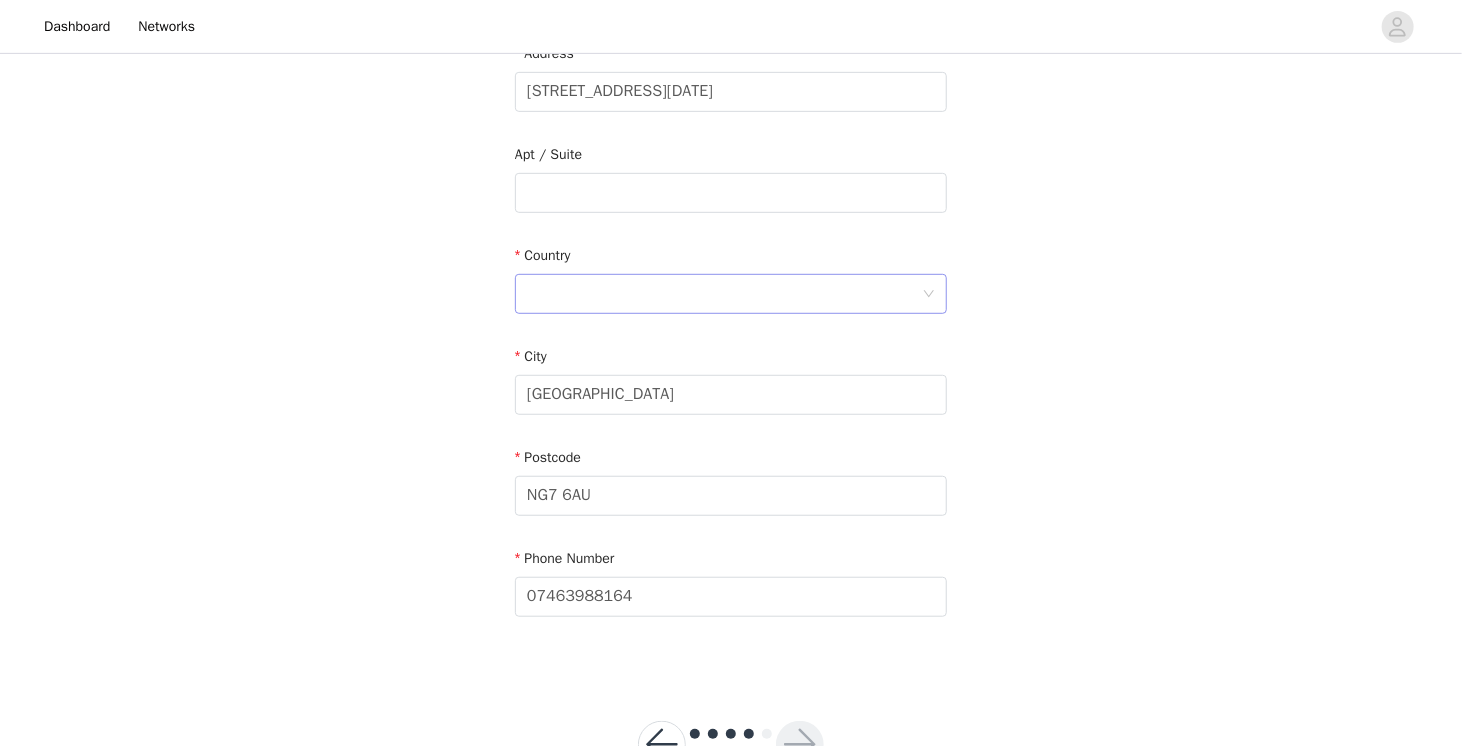 click at bounding box center [724, 294] 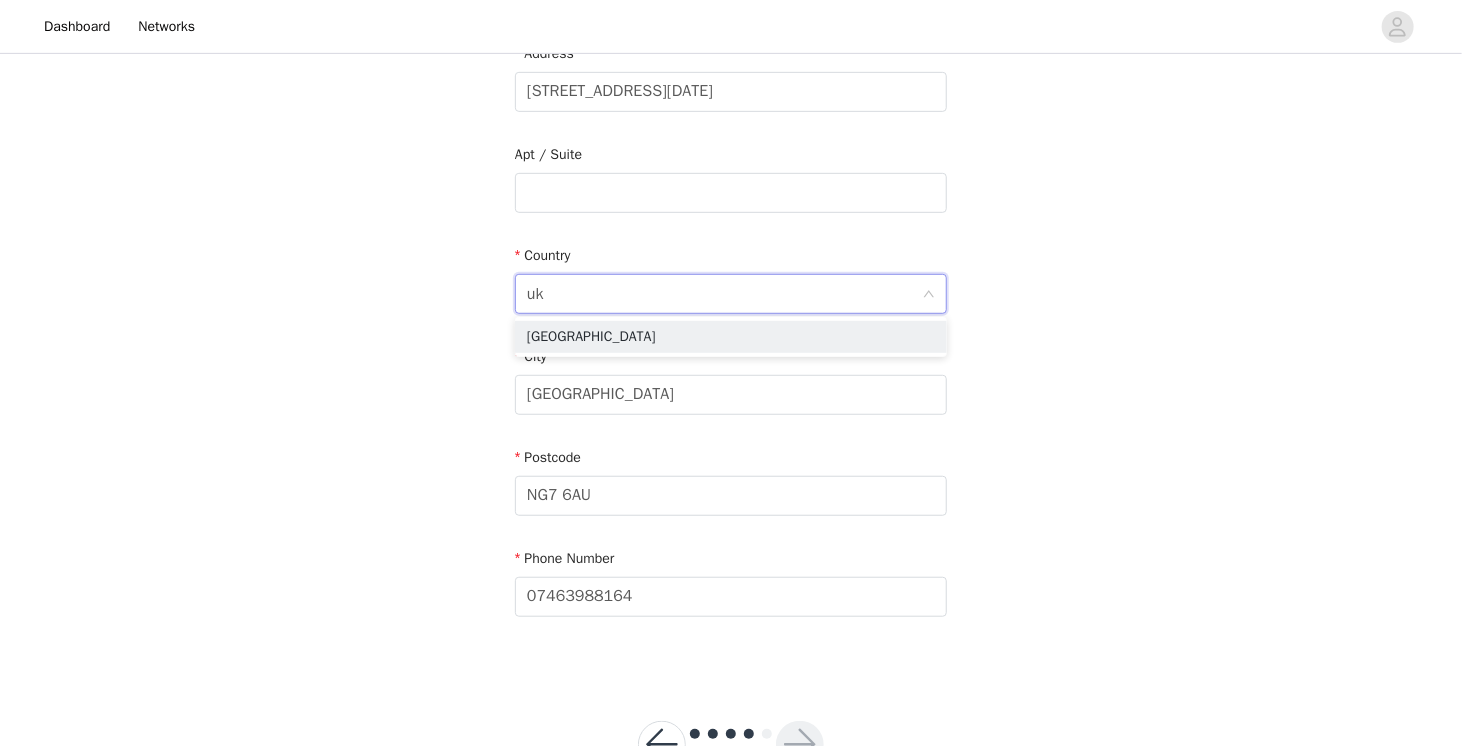 type on "u" 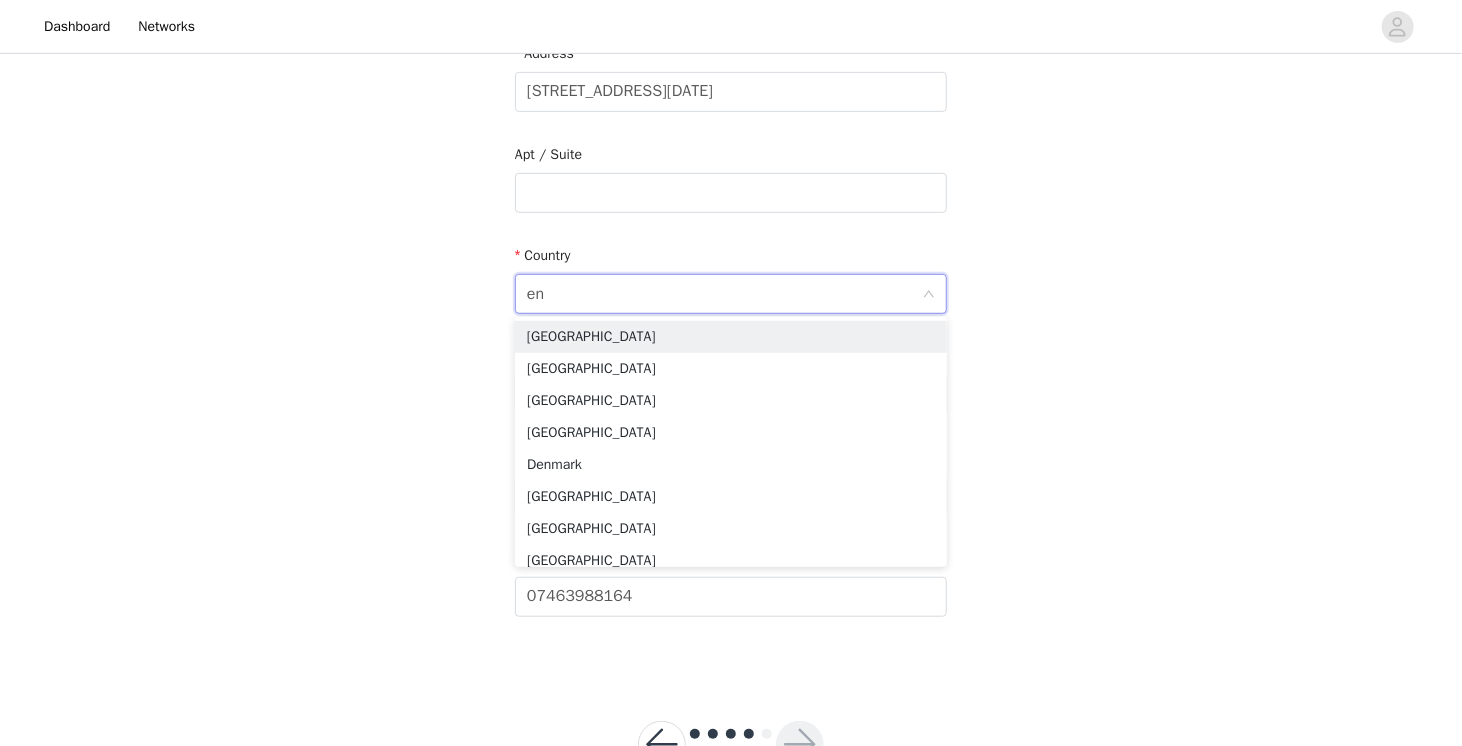 type on "e" 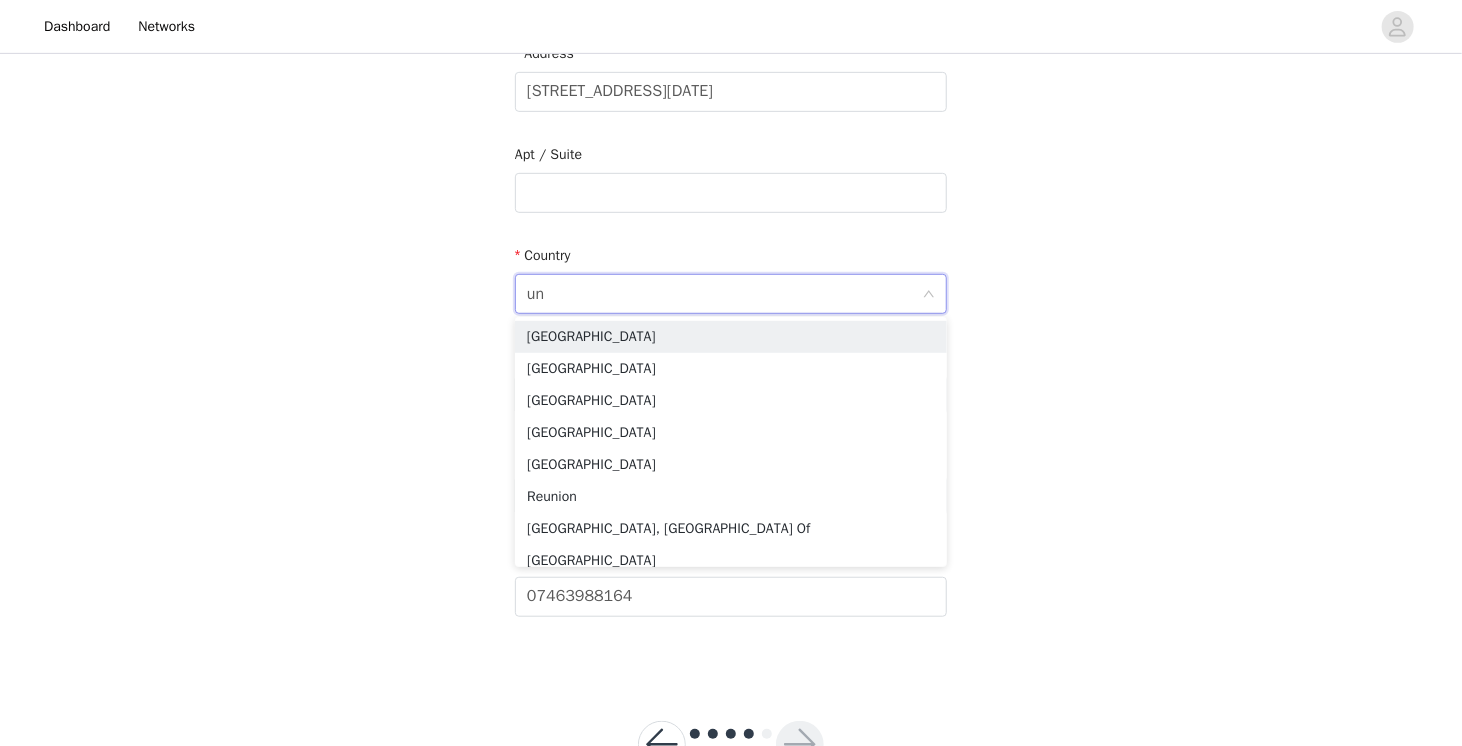 type on "uni" 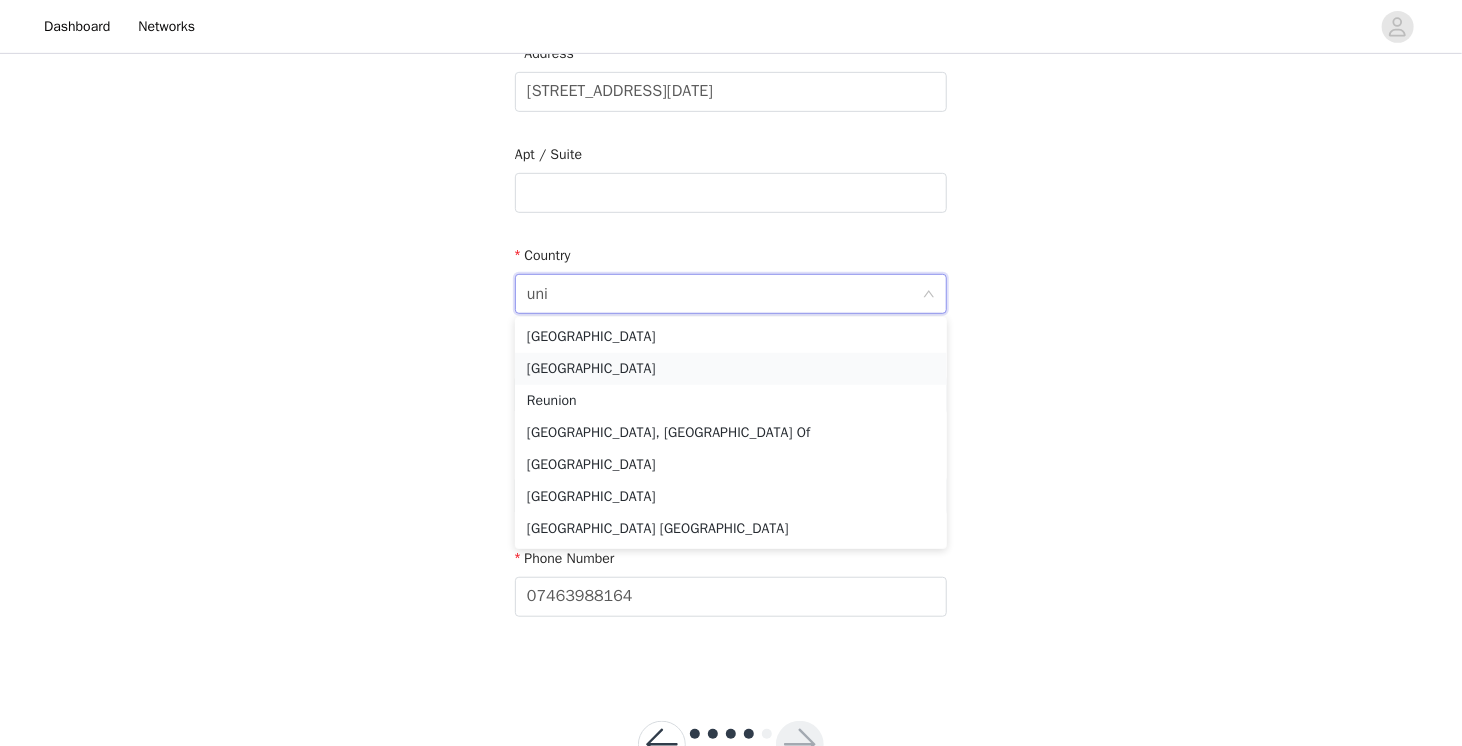 click on "United Kingdom" at bounding box center (731, 369) 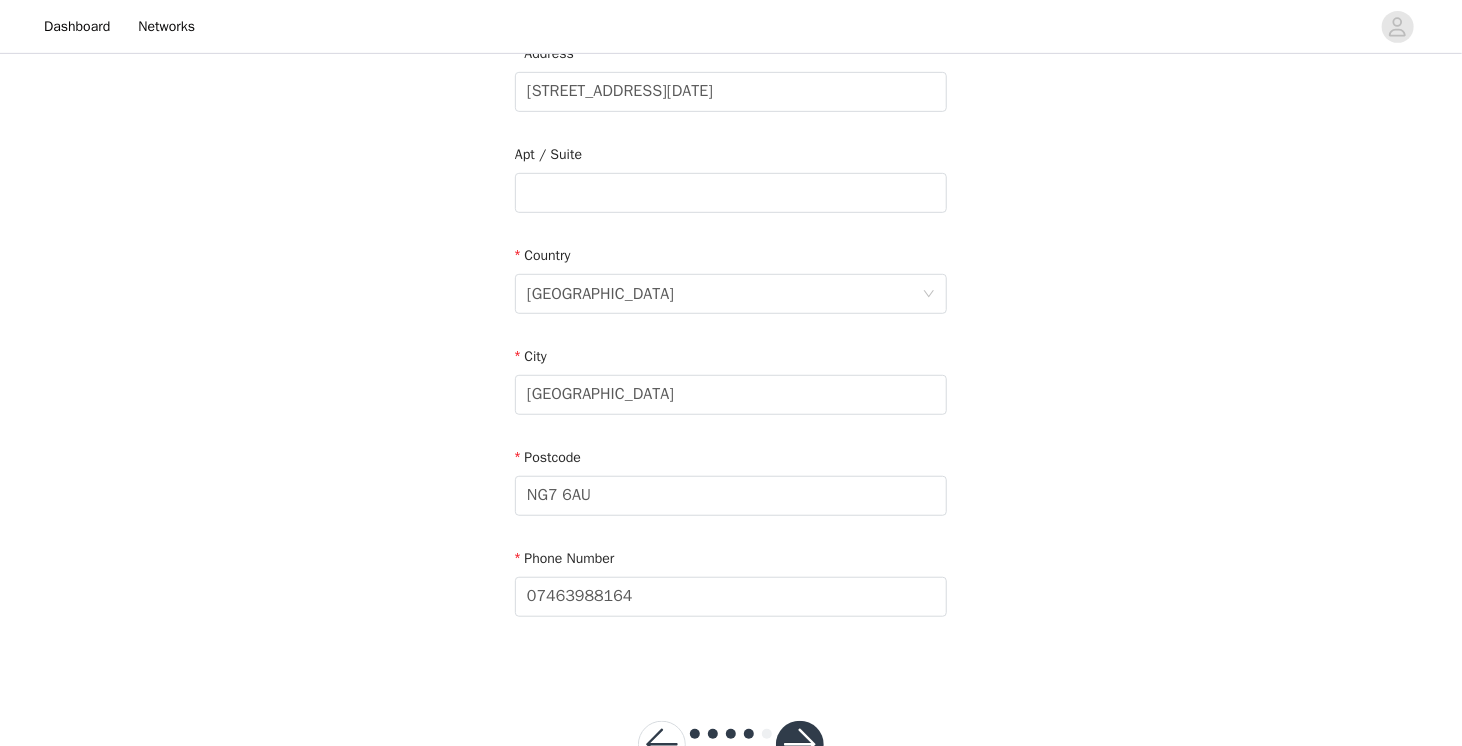 scroll, scrollTop: 516, scrollLeft: 0, axis: vertical 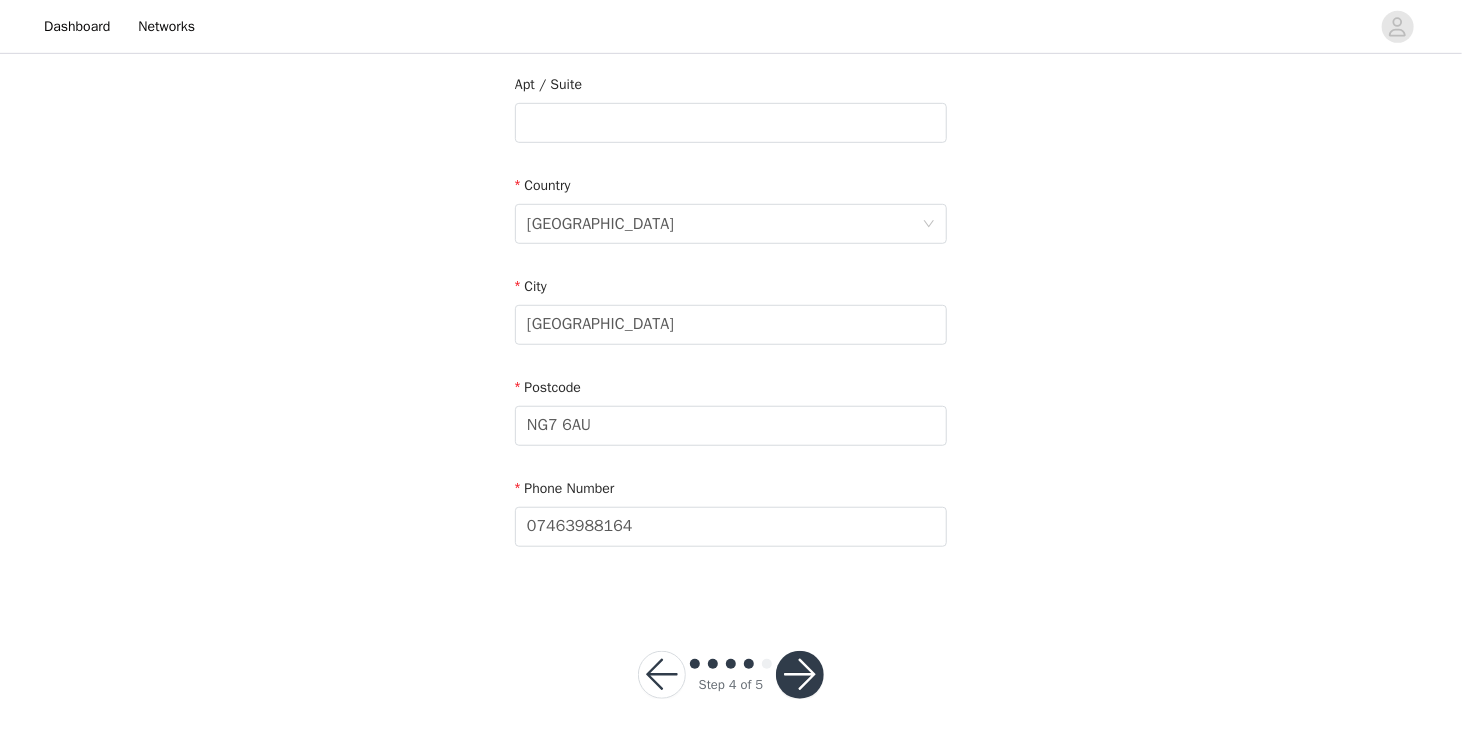 click at bounding box center (800, 675) 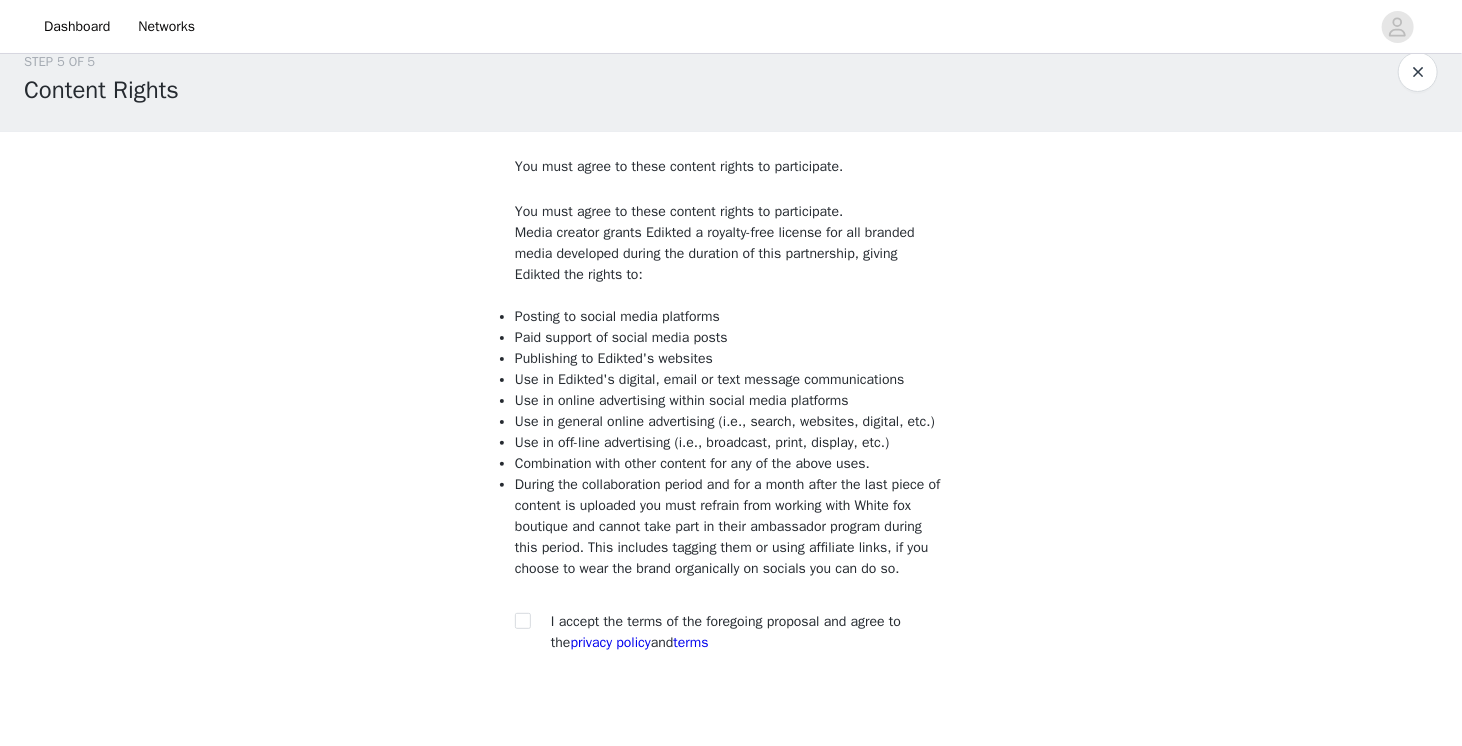 scroll, scrollTop: 33, scrollLeft: 0, axis: vertical 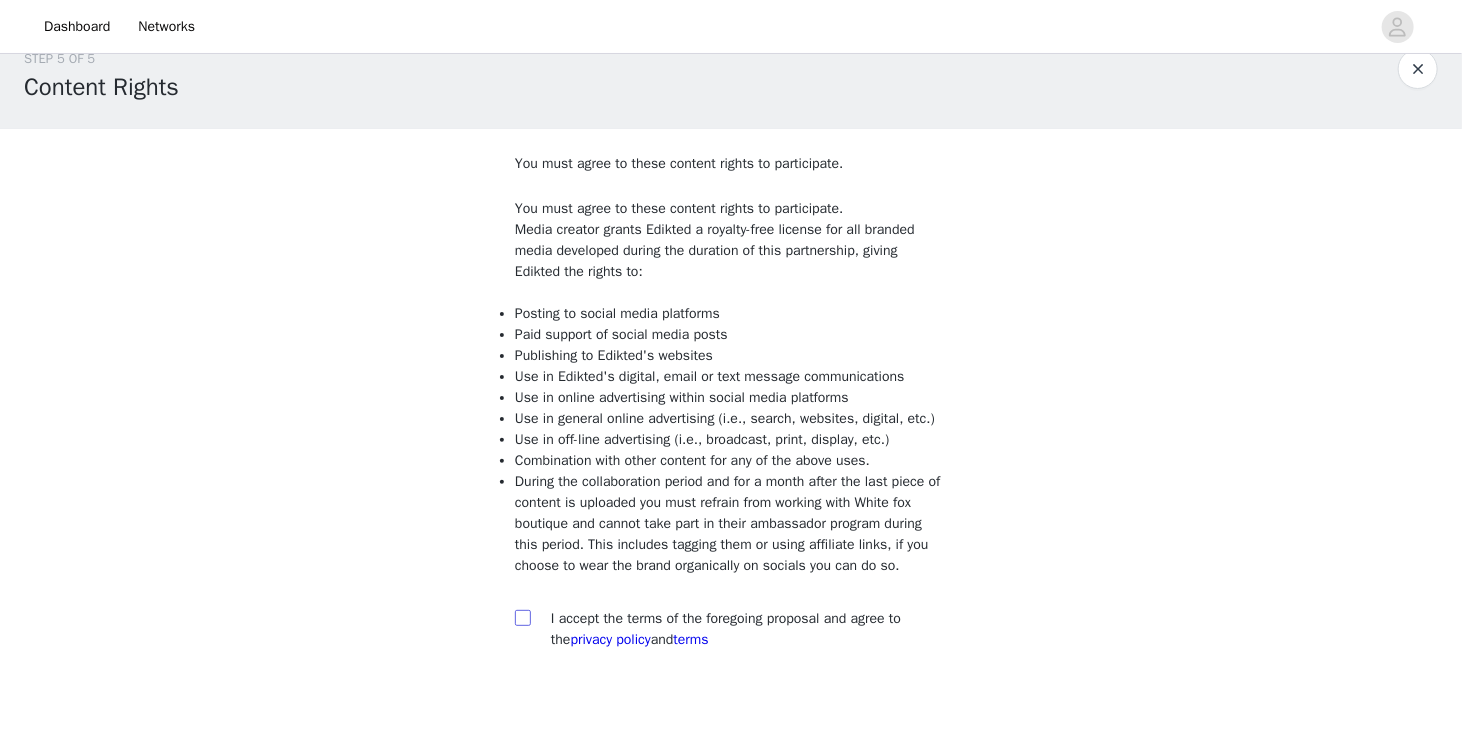 click at bounding box center [522, 617] 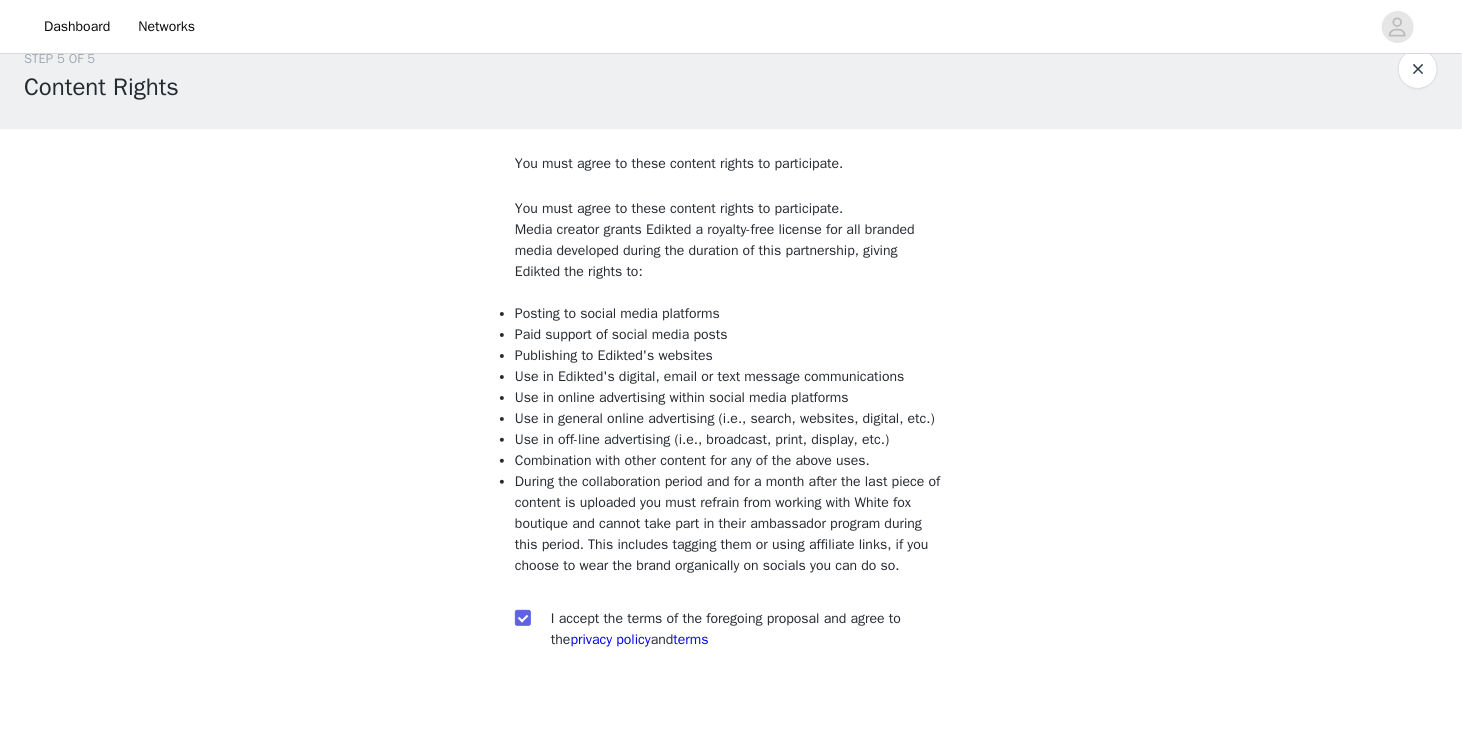 scroll, scrollTop: 136, scrollLeft: 0, axis: vertical 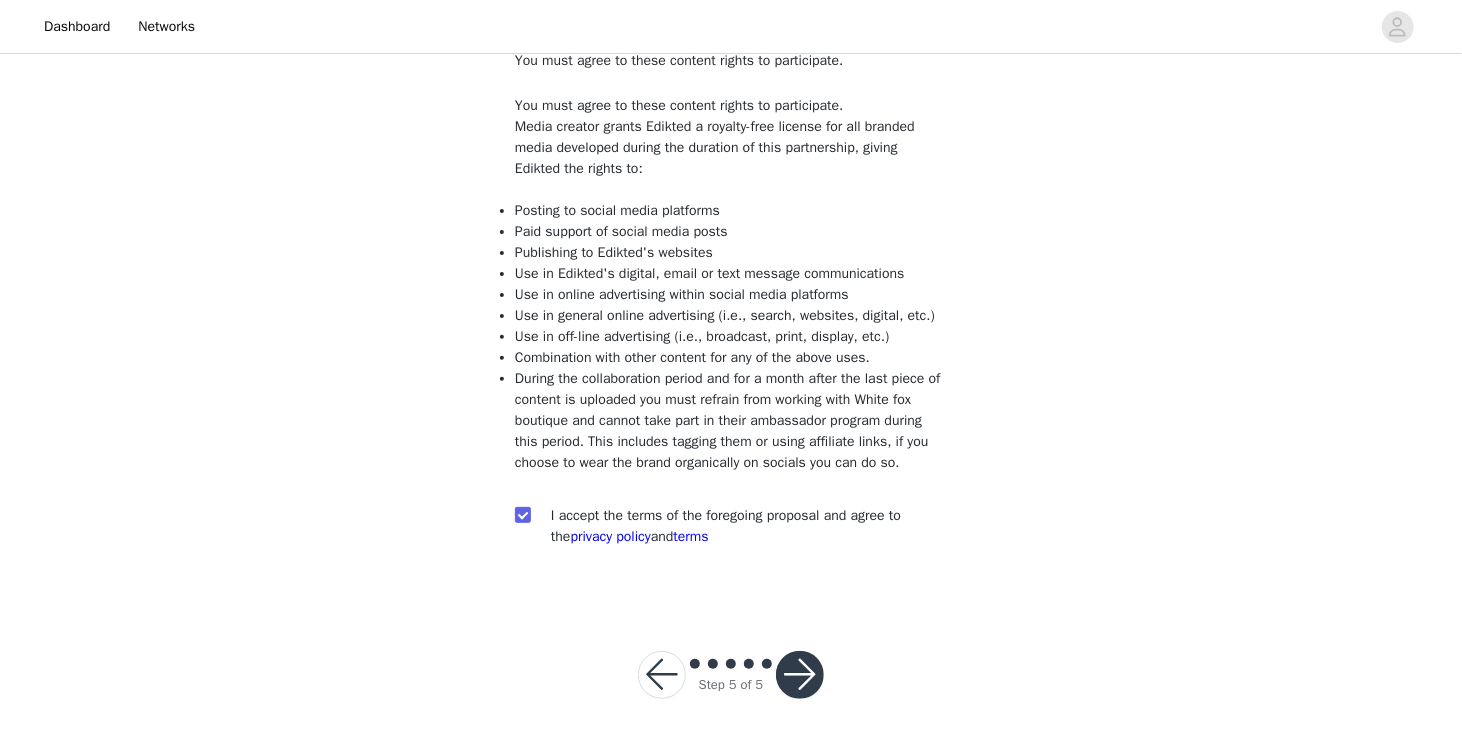 click at bounding box center (800, 675) 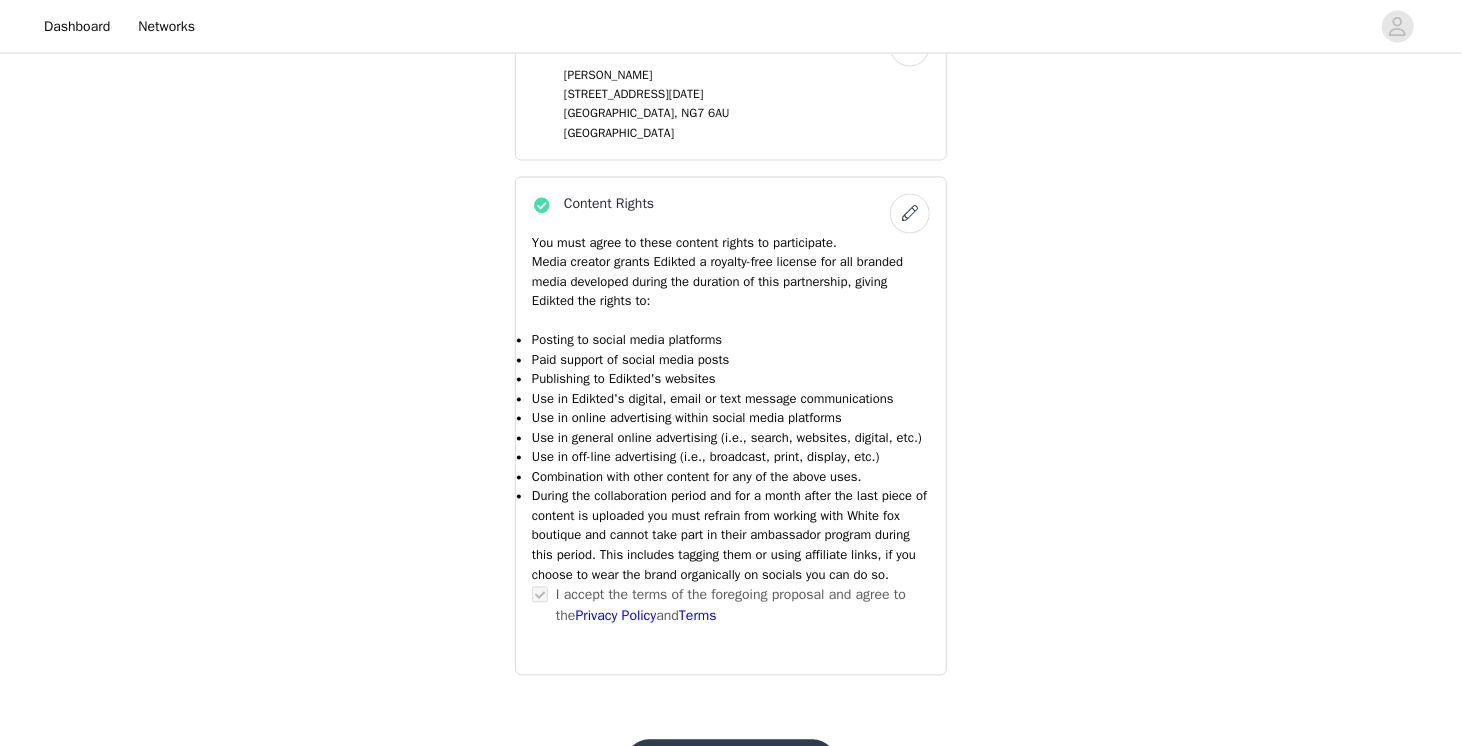 scroll, scrollTop: 1784, scrollLeft: 0, axis: vertical 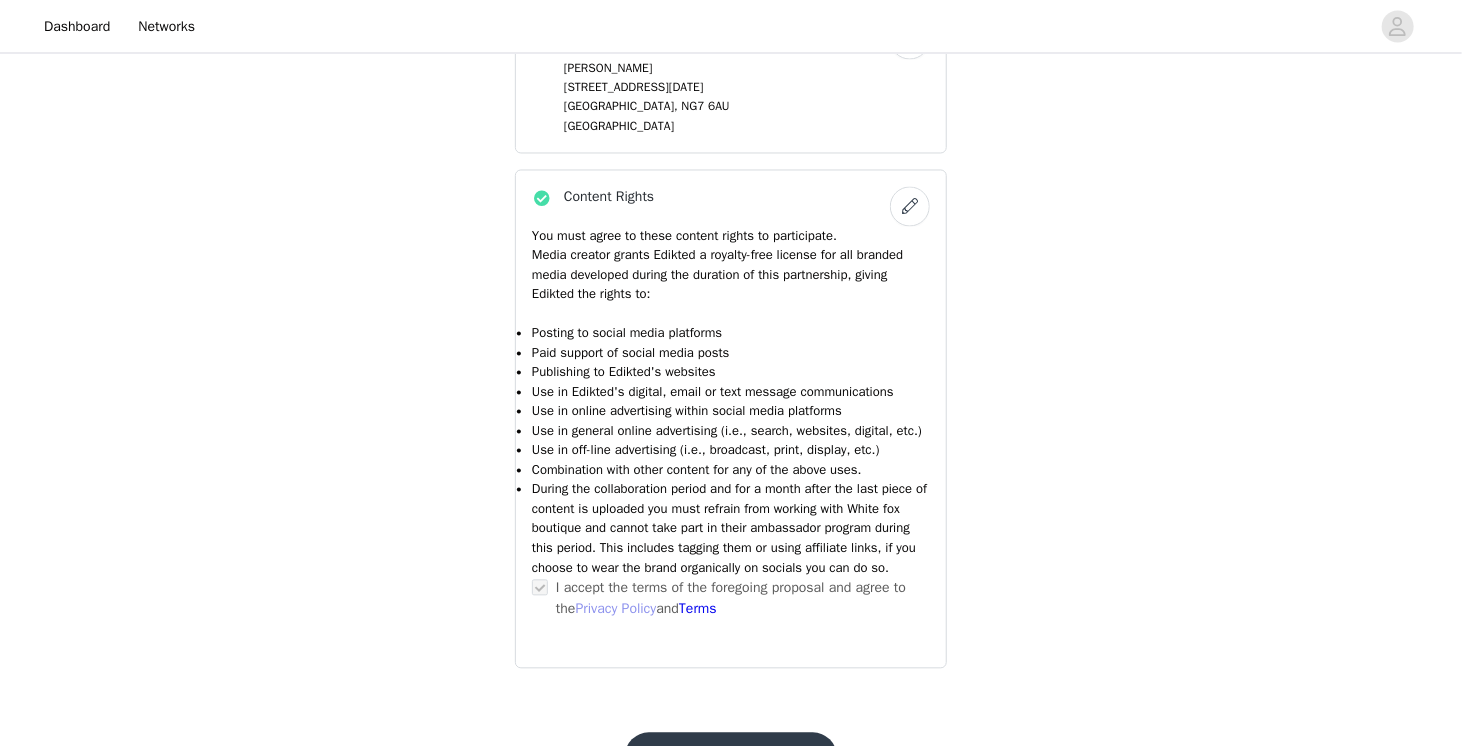 click on "Privacy Policy" at bounding box center [616, 609] 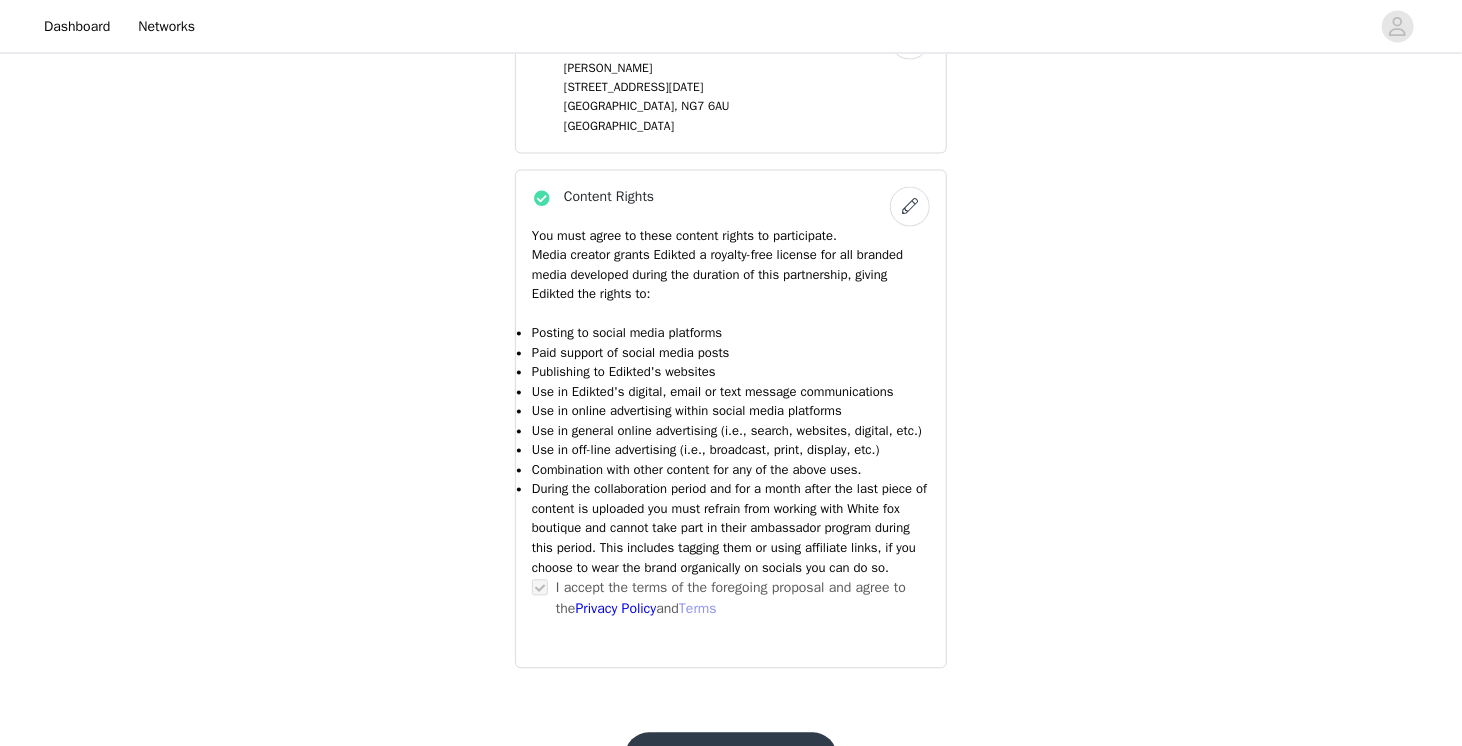 click on "Terms" at bounding box center (698, 609) 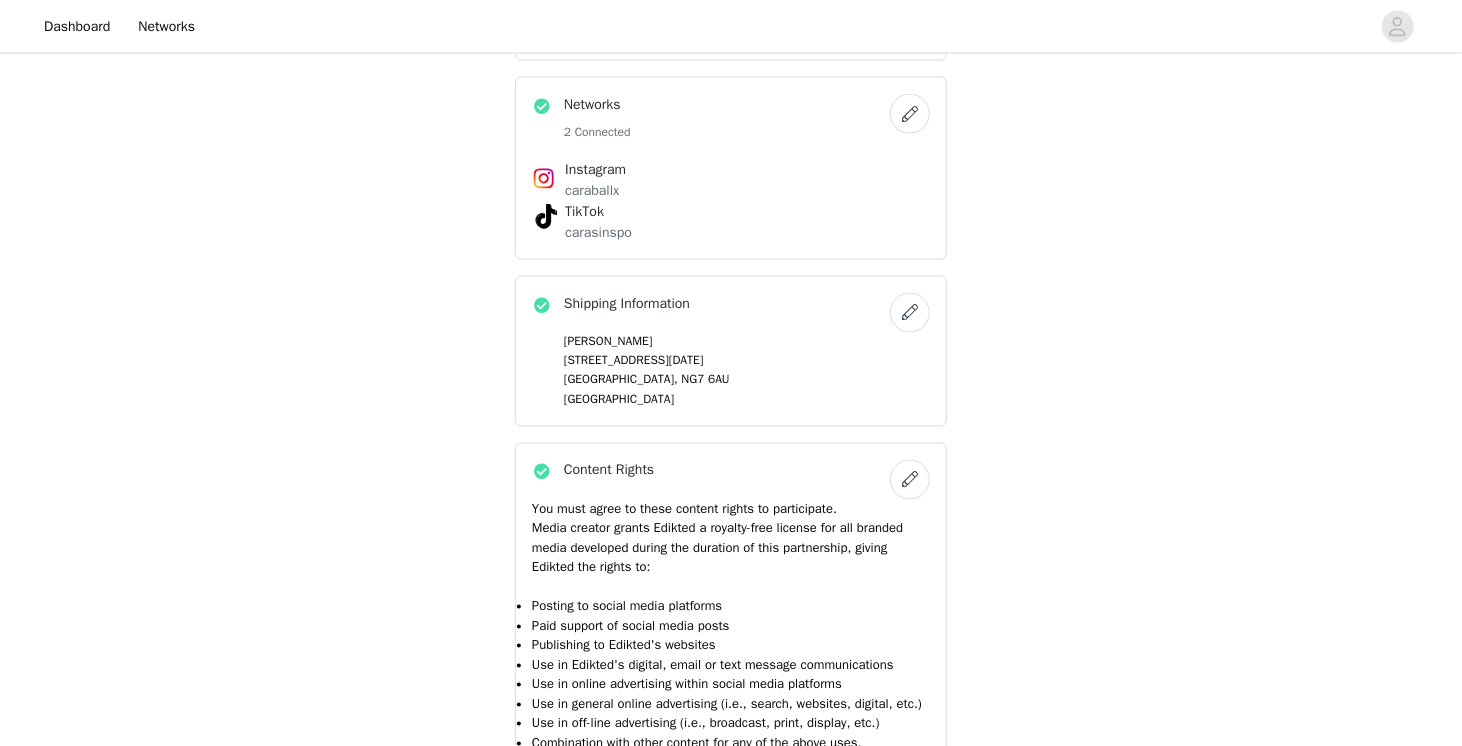 scroll, scrollTop: 1505, scrollLeft: 0, axis: vertical 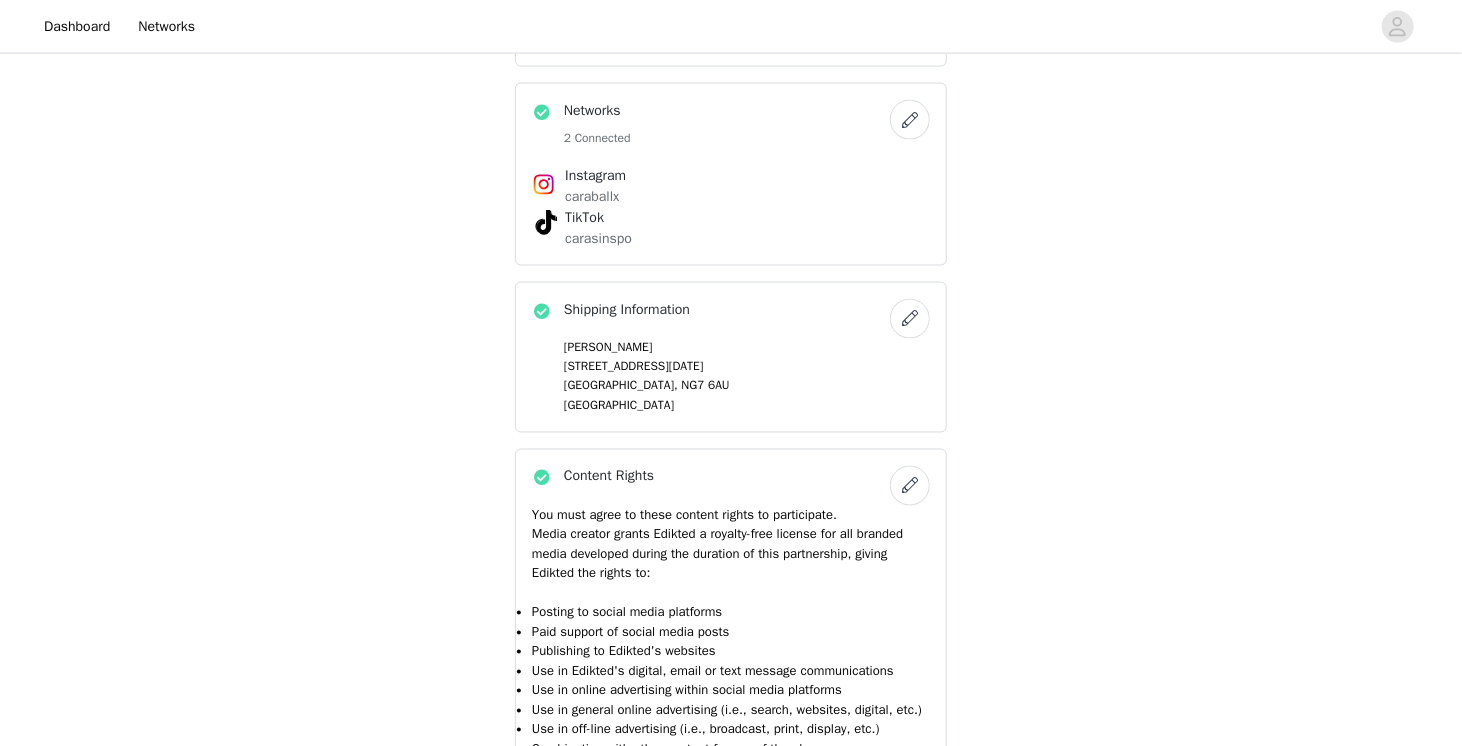 click at bounding box center [910, 486] 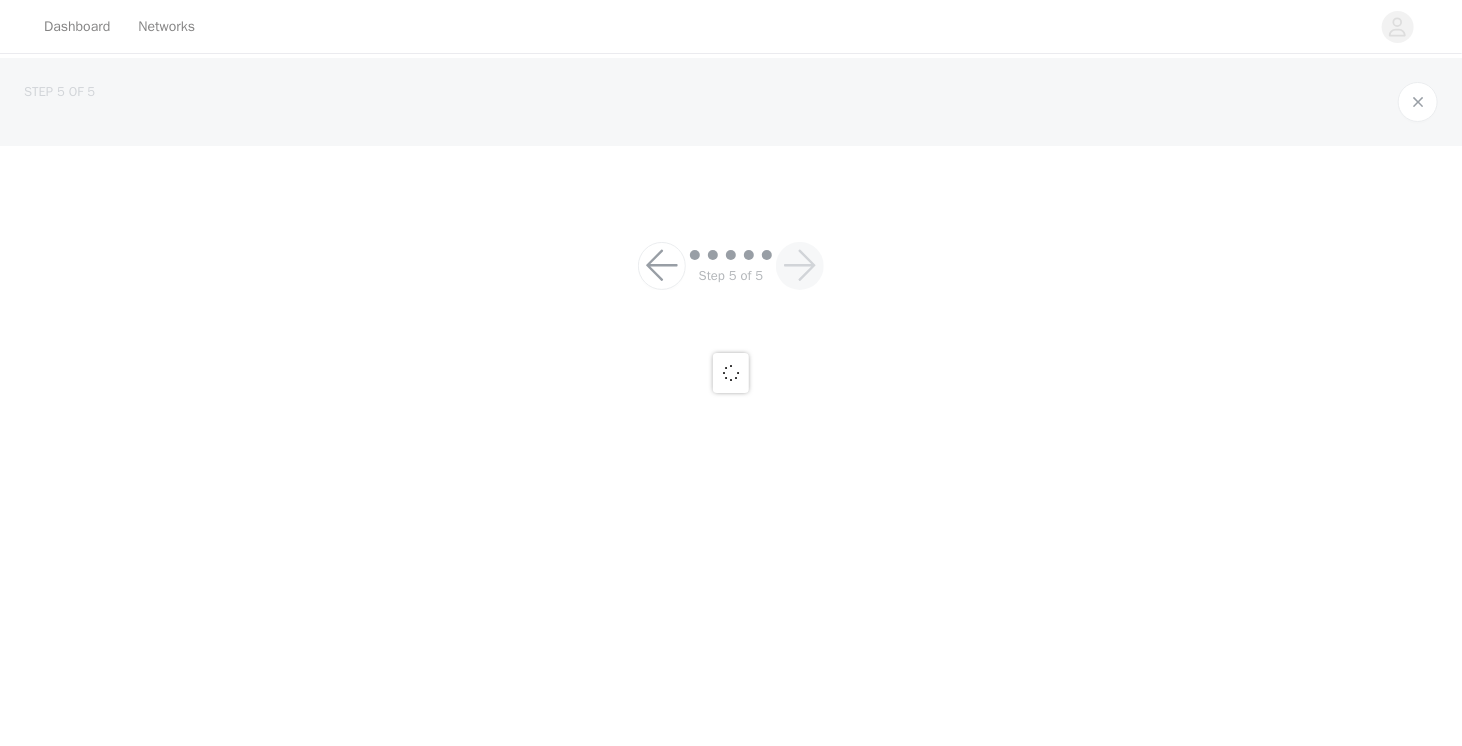 scroll, scrollTop: 0, scrollLeft: 0, axis: both 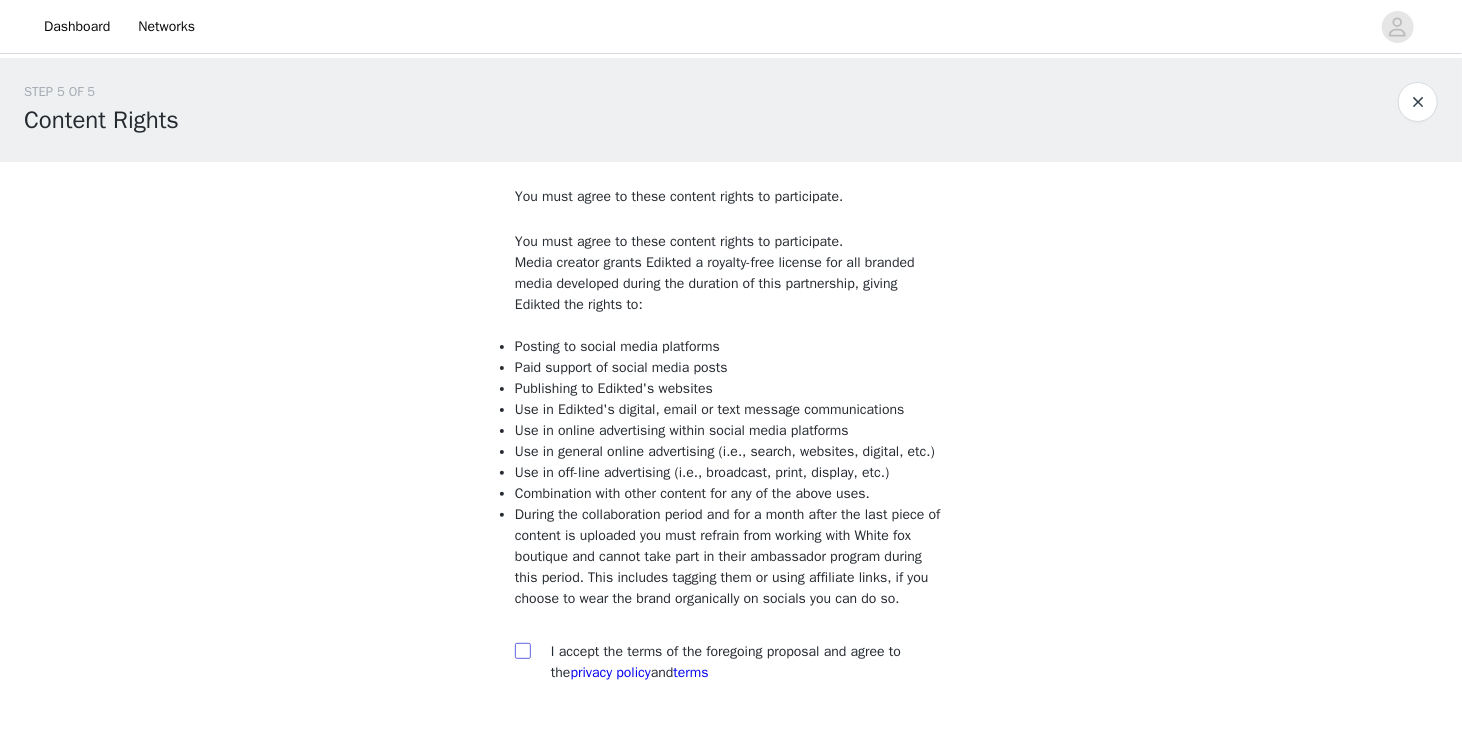 click at bounding box center (522, 650) 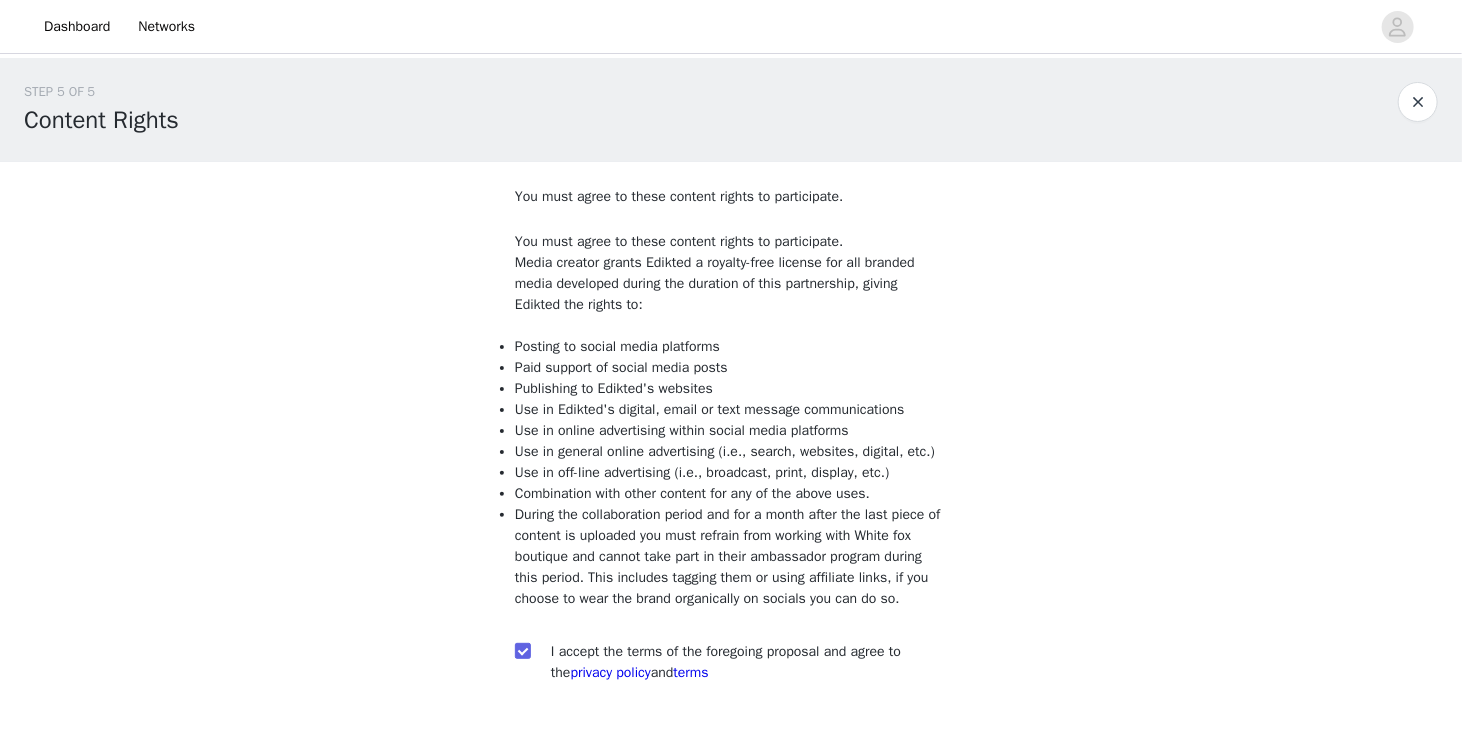 scroll, scrollTop: 136, scrollLeft: 0, axis: vertical 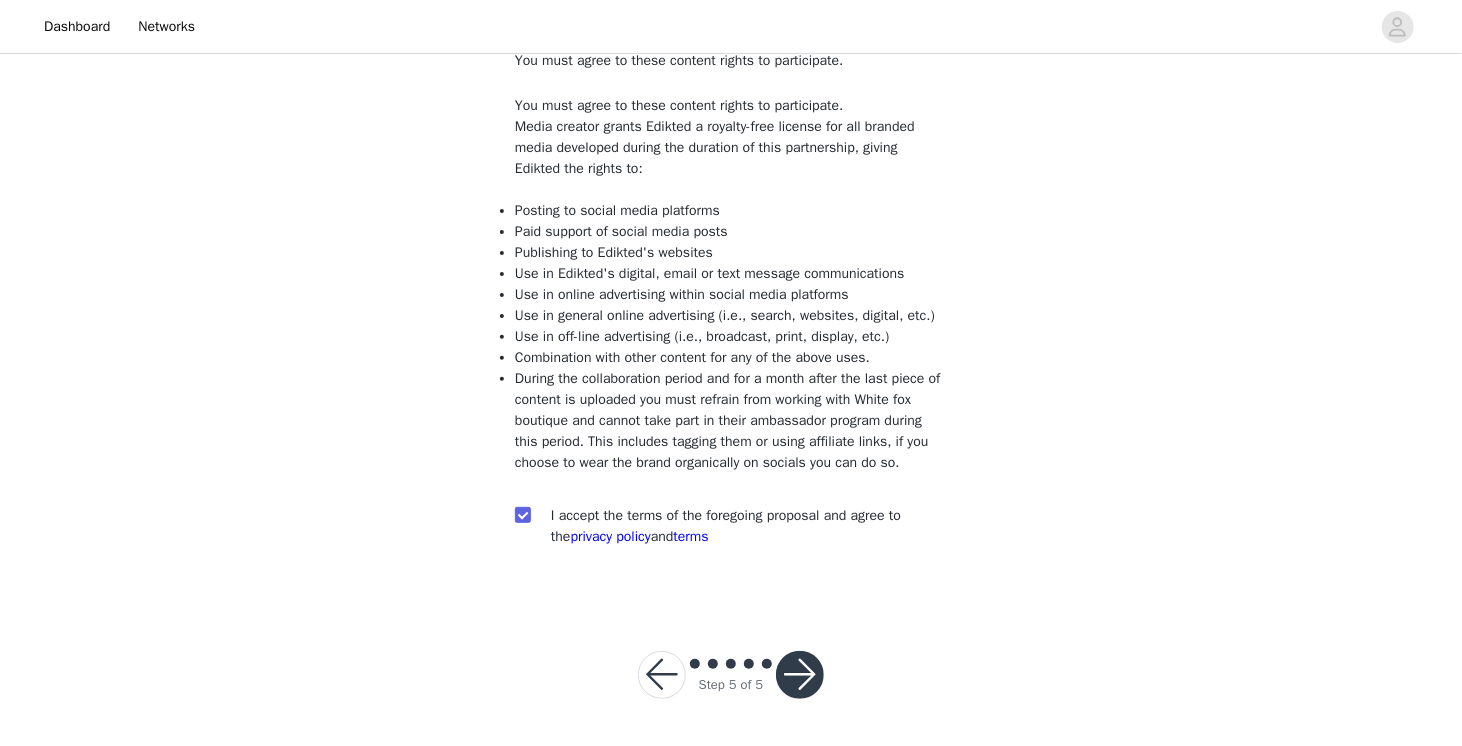 click at bounding box center (800, 675) 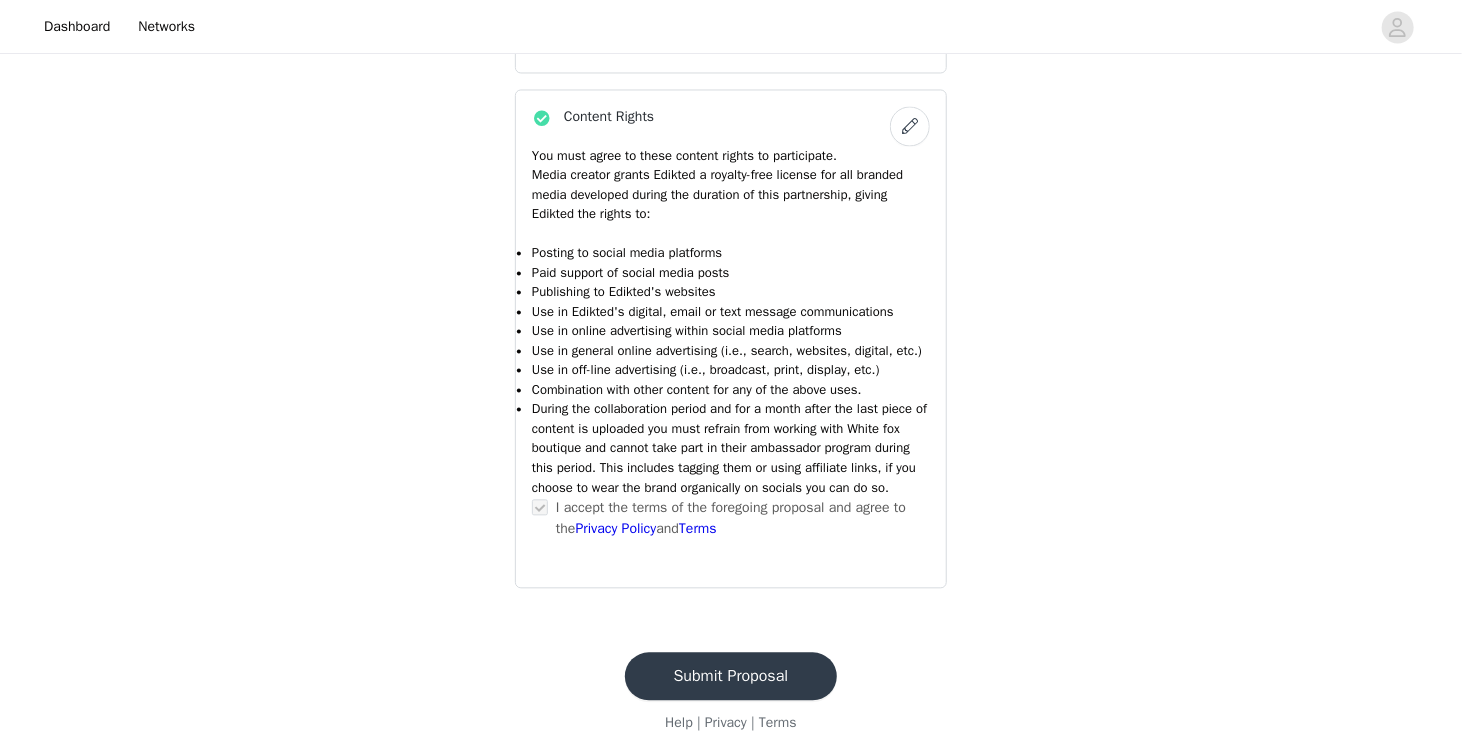 scroll, scrollTop: 1866, scrollLeft: 0, axis: vertical 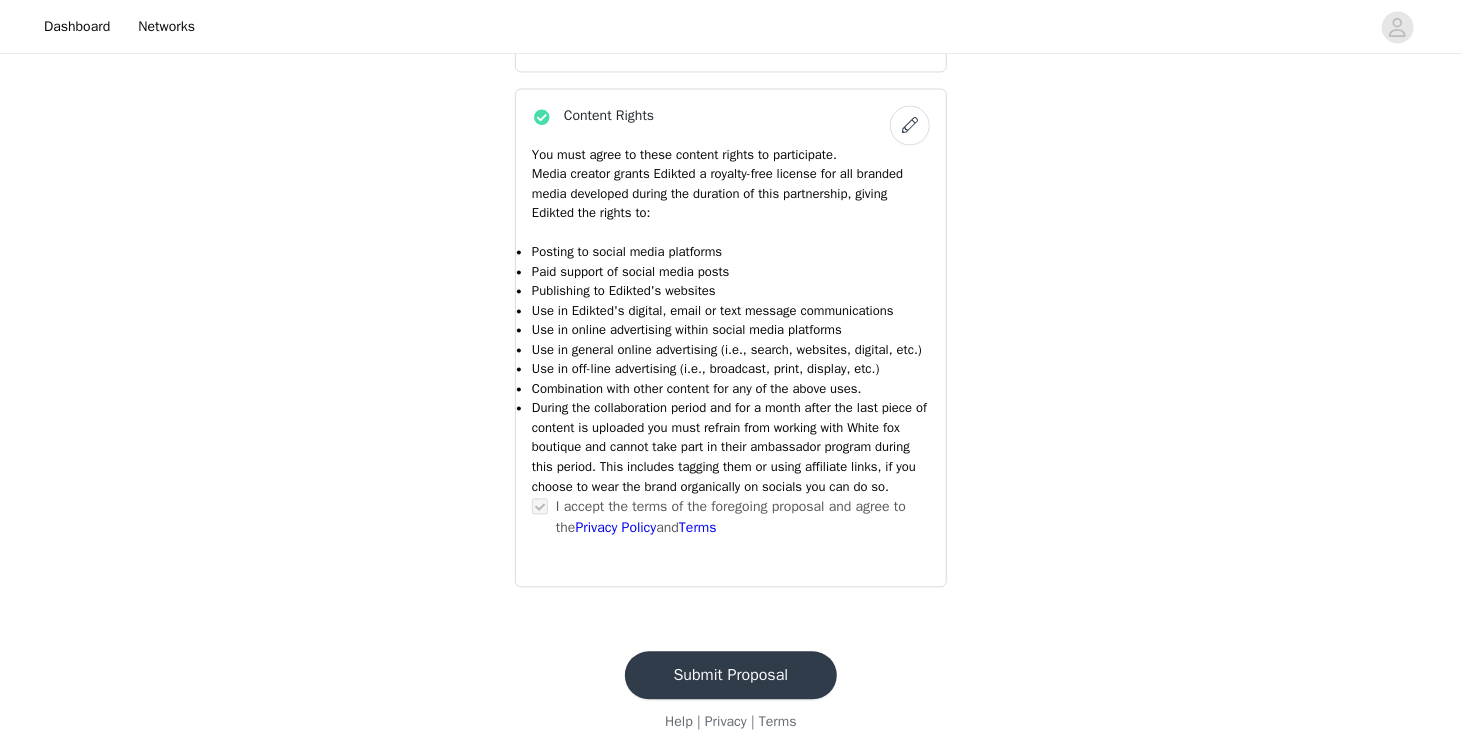 click on "Submit Proposal" at bounding box center (731, 675) 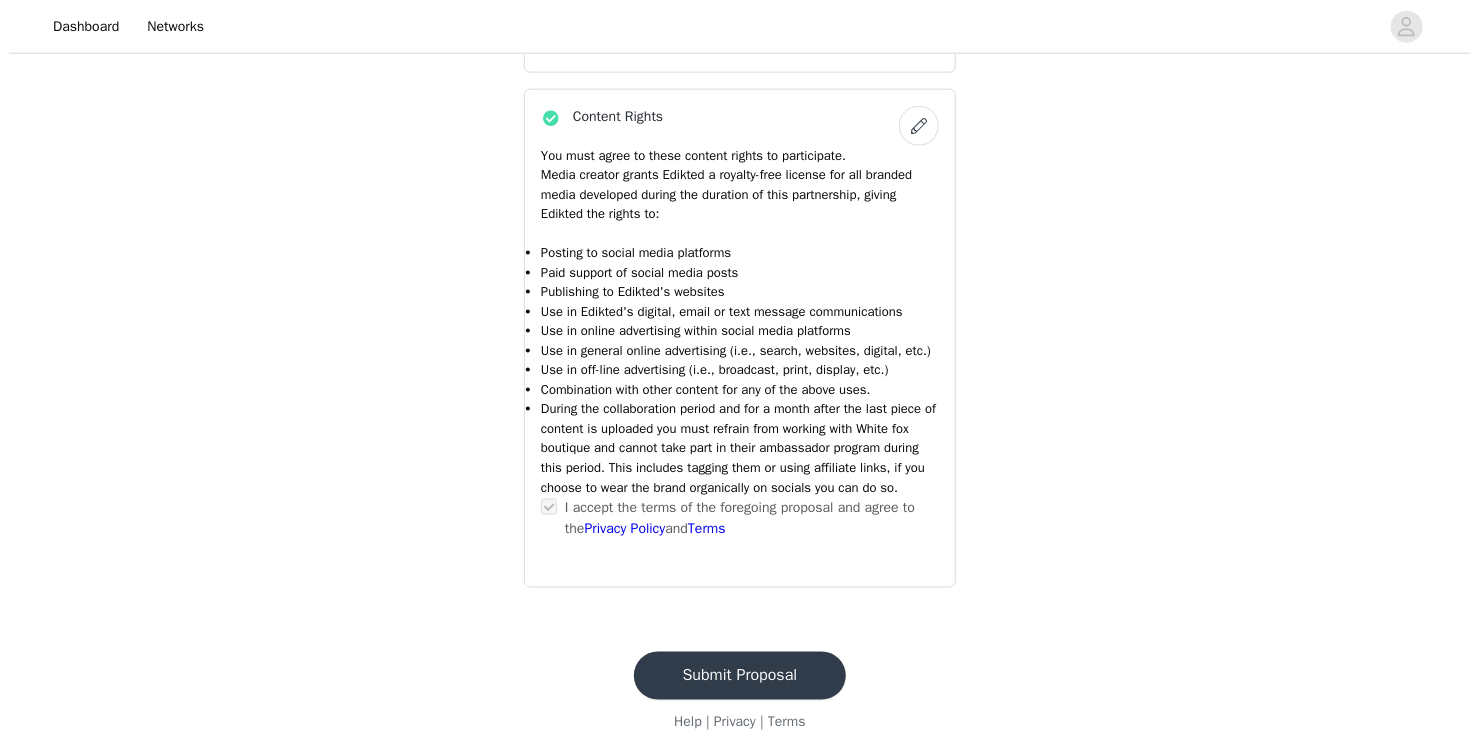 scroll, scrollTop: 0, scrollLeft: 0, axis: both 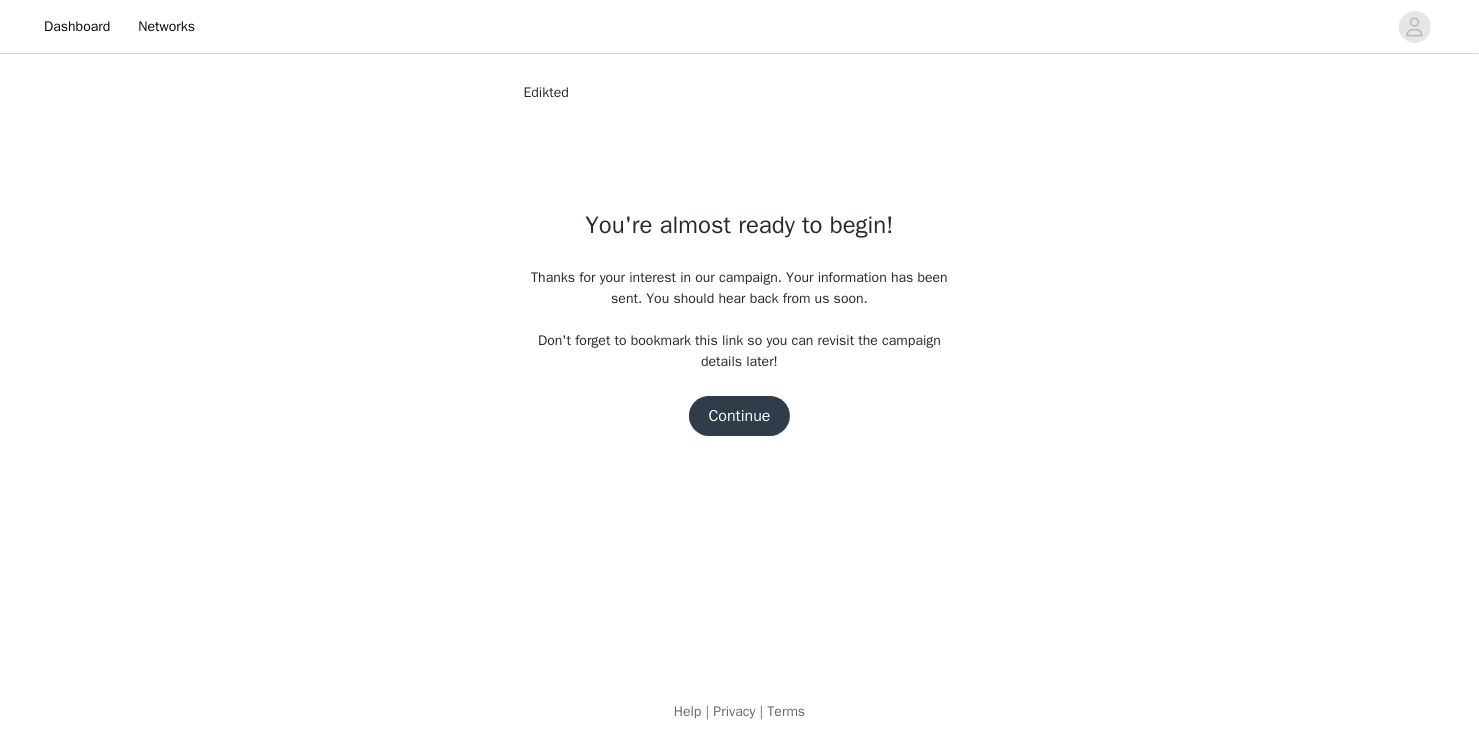 click on "Continue" at bounding box center (740, 416) 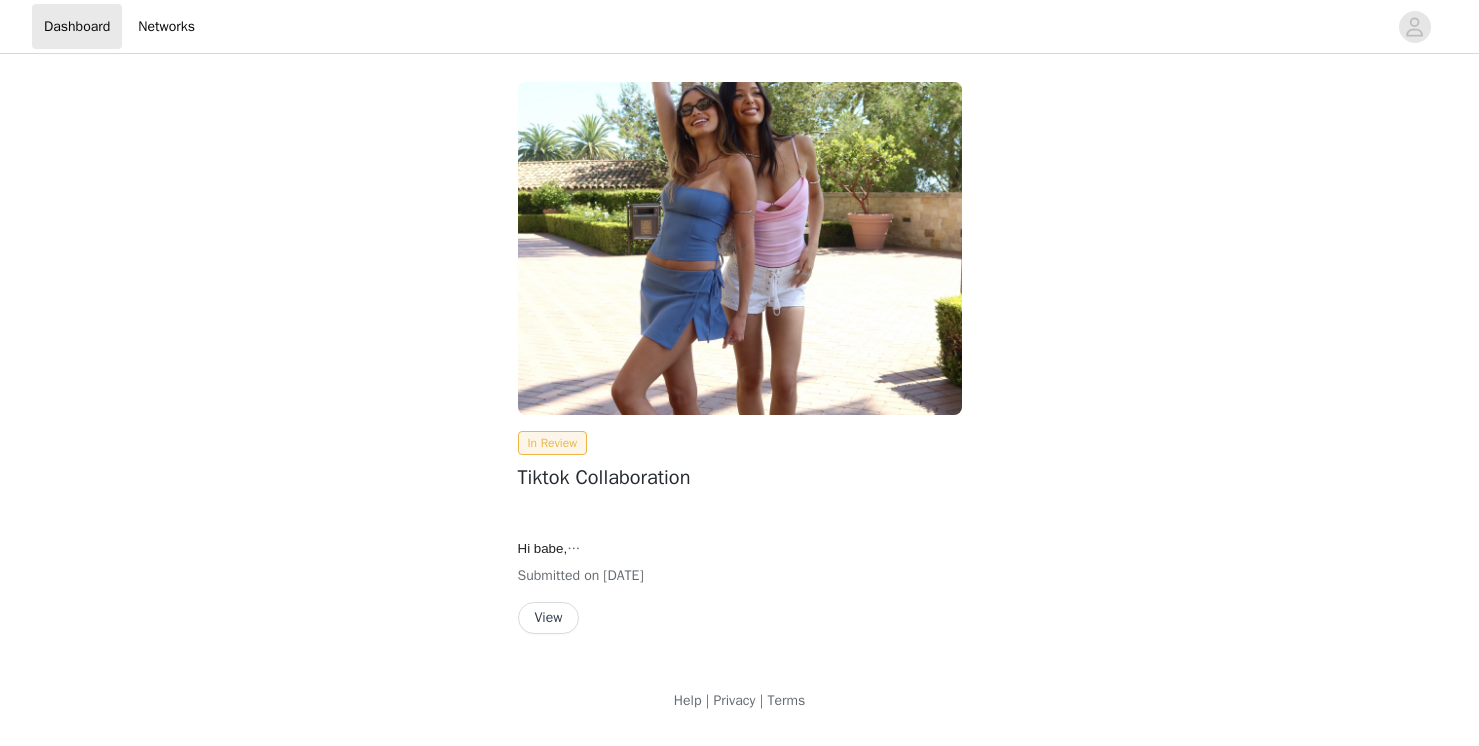scroll, scrollTop: 0, scrollLeft: 0, axis: both 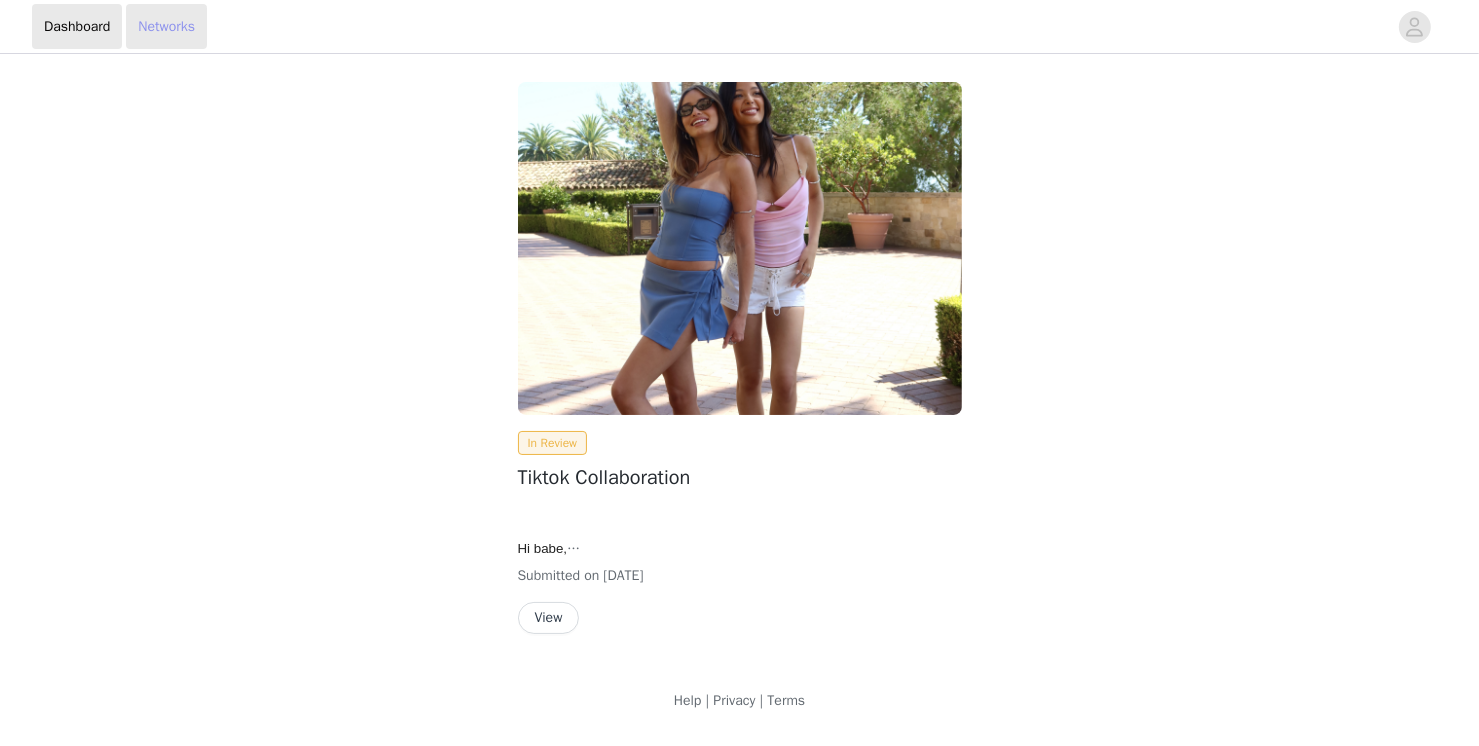 click on "Networks" at bounding box center [166, 26] 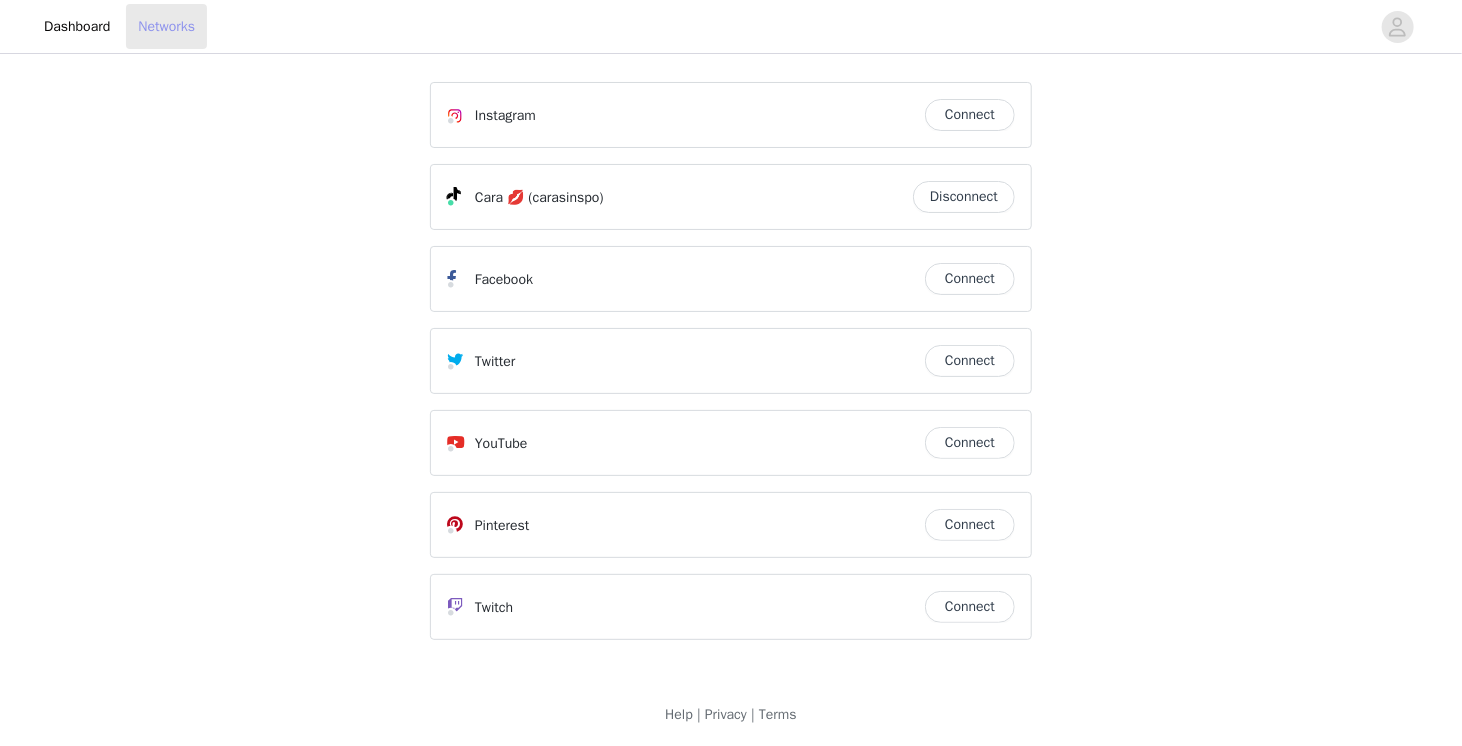 scroll, scrollTop: 0, scrollLeft: 0, axis: both 